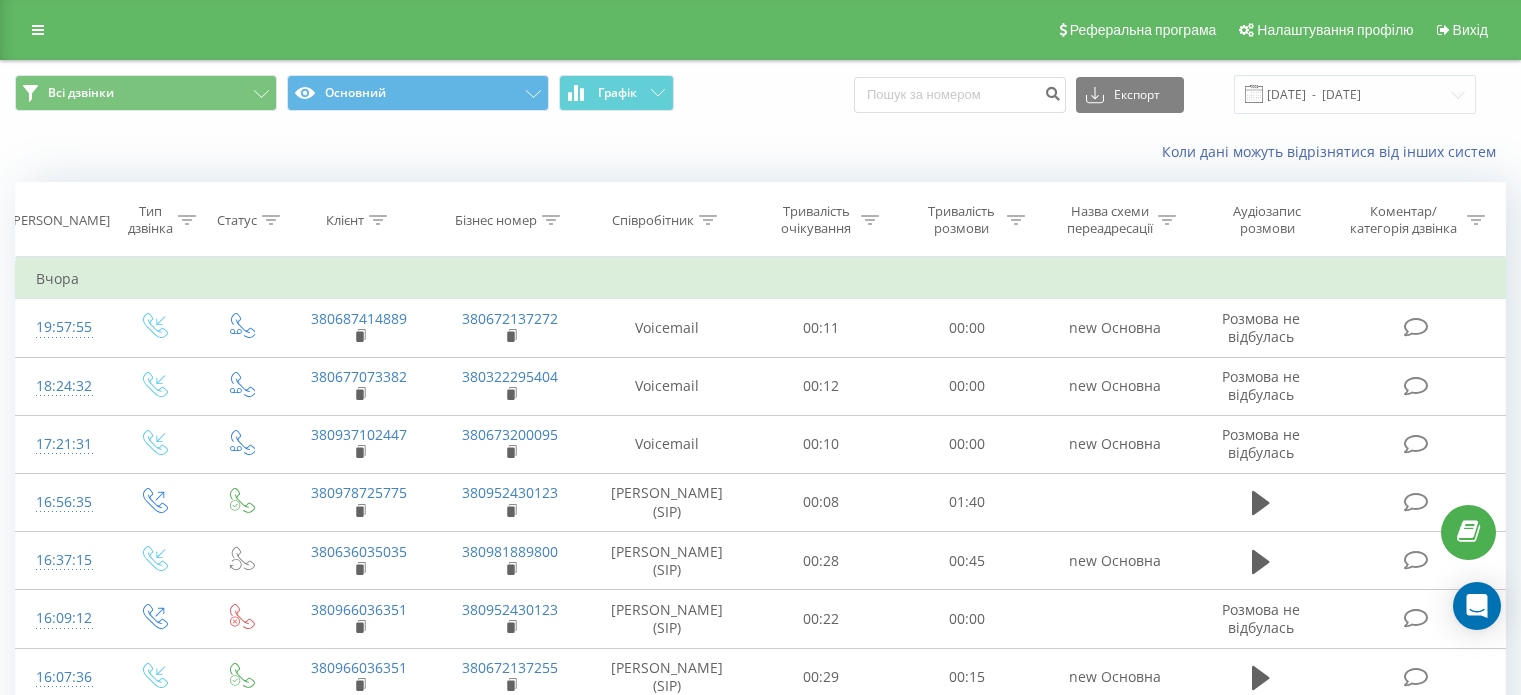 scroll, scrollTop: 0, scrollLeft: 0, axis: both 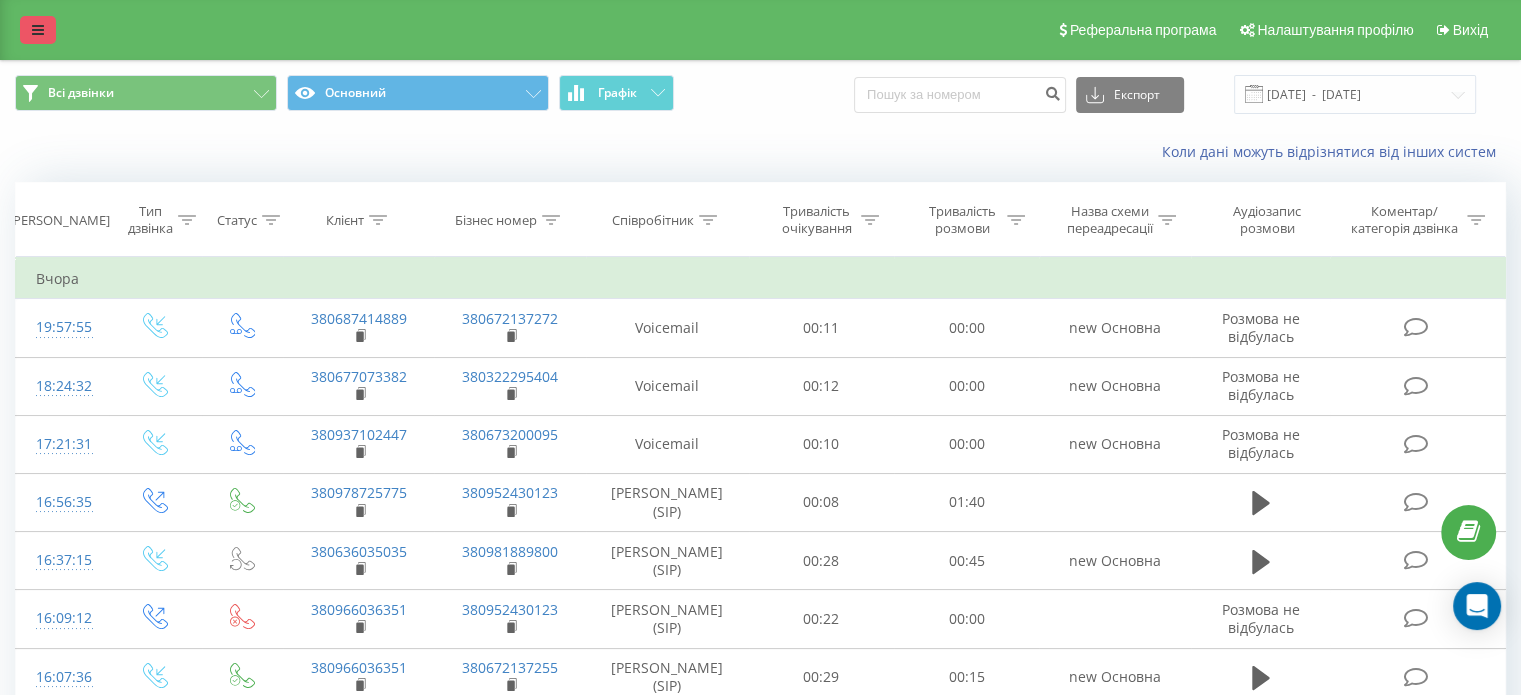 click at bounding box center (38, 30) 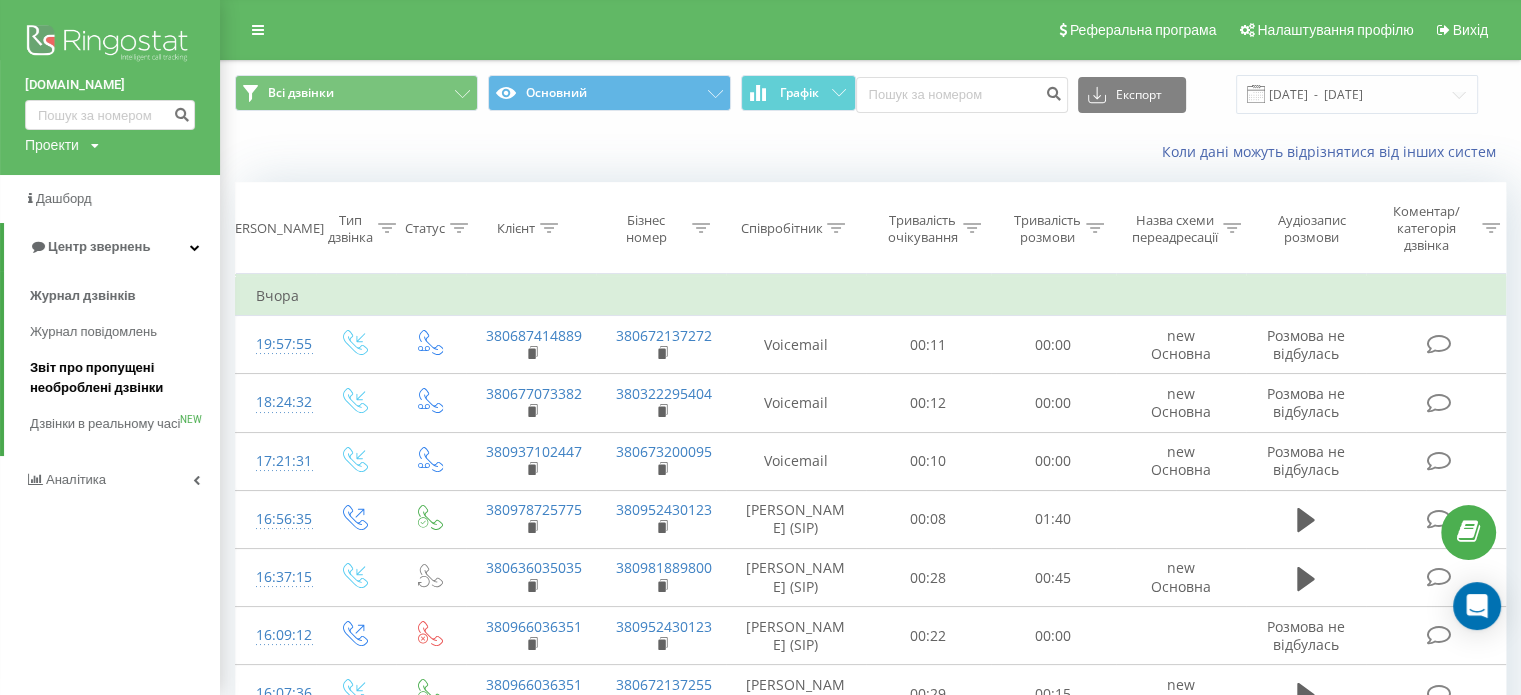click on "Звіт про пропущені необроблені дзвінки" at bounding box center [120, 378] 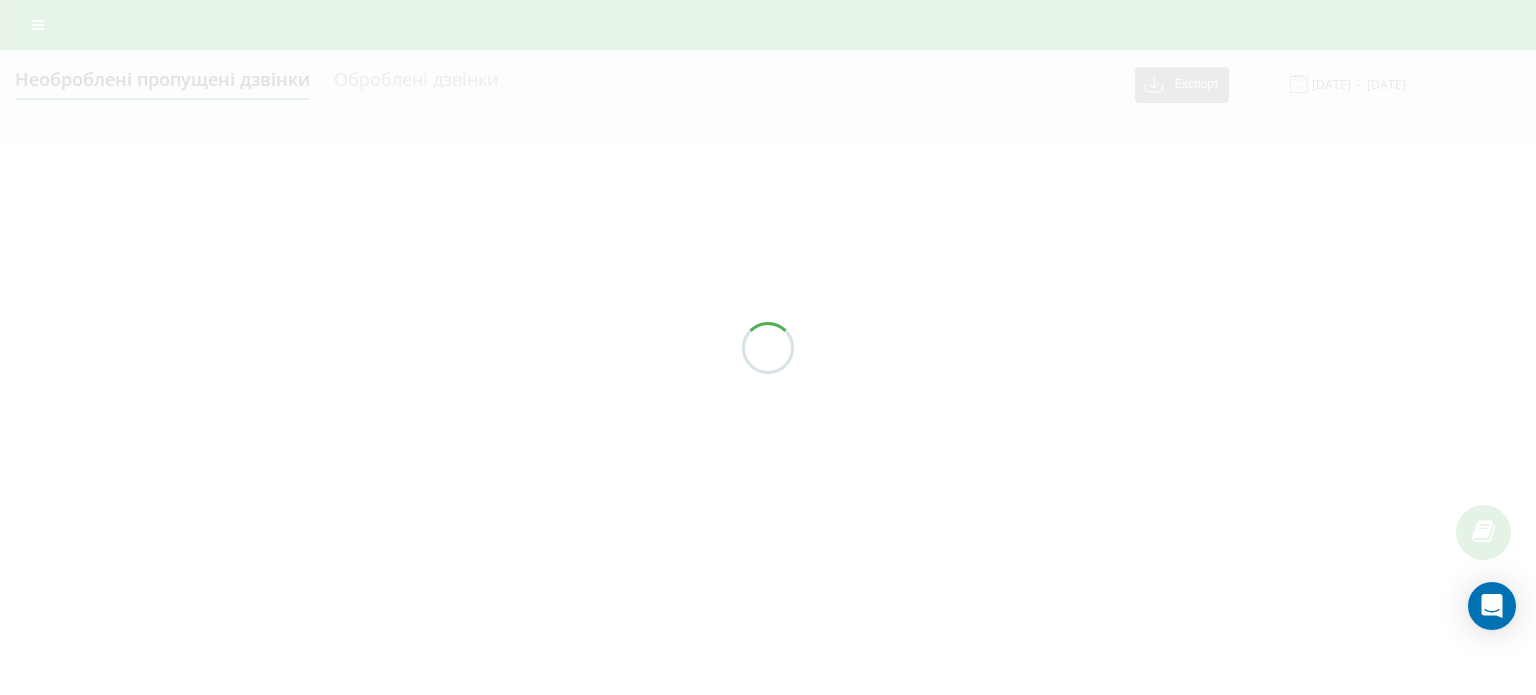 scroll, scrollTop: 0, scrollLeft: 0, axis: both 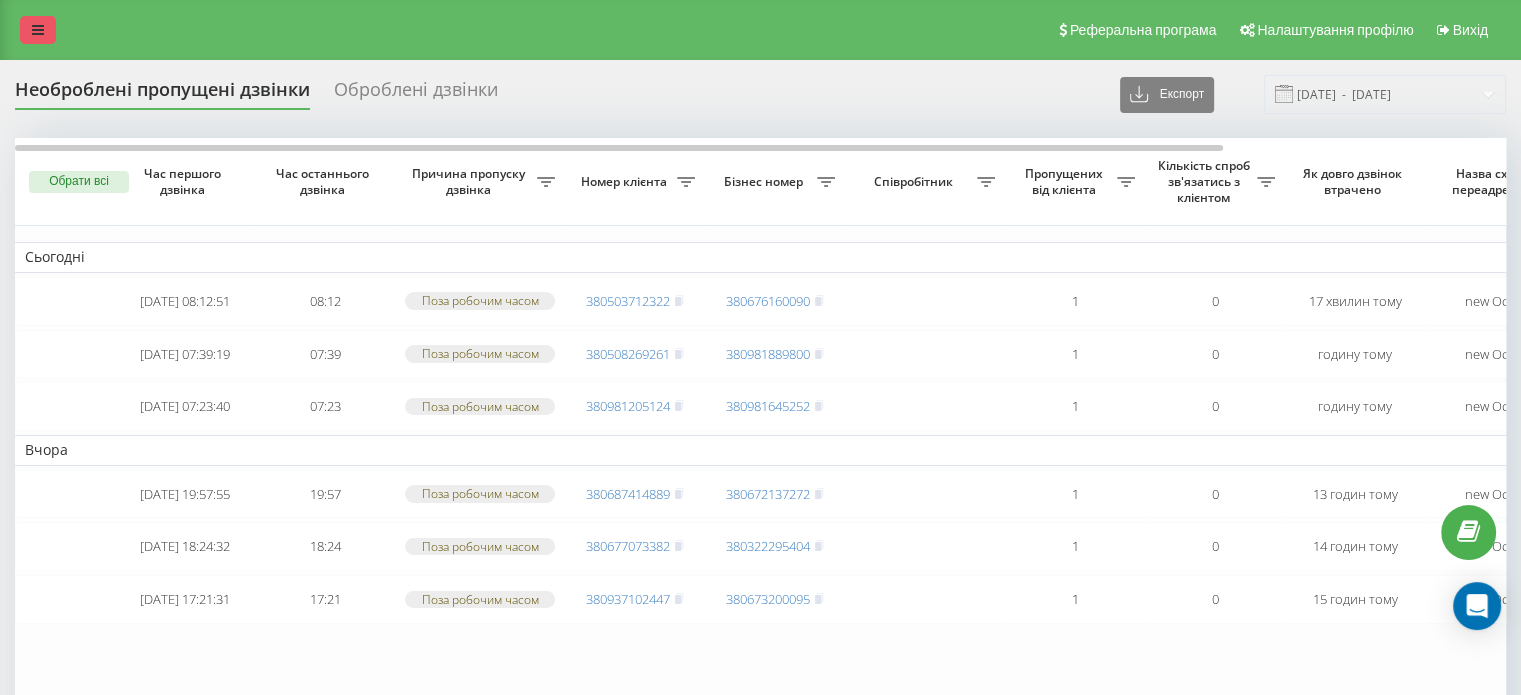 click at bounding box center (38, 30) 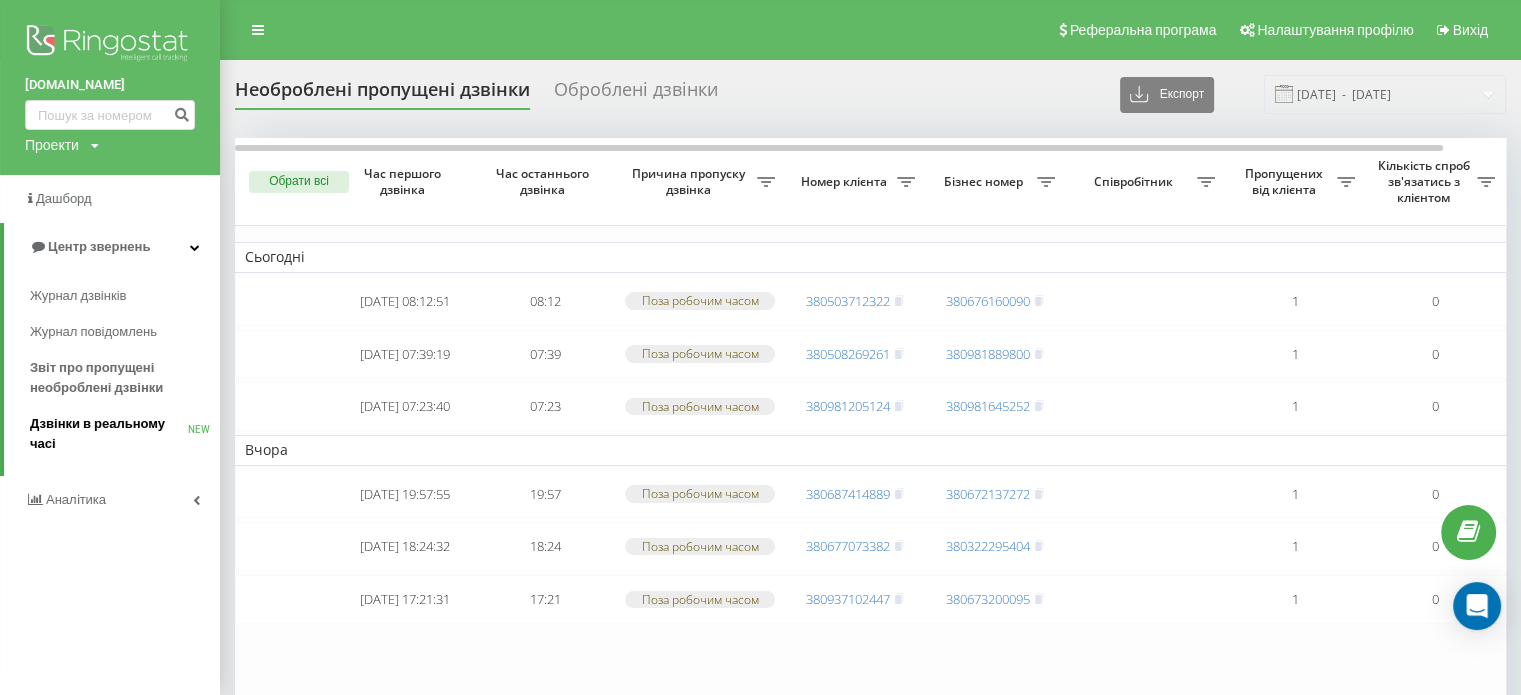 click on "Дзвінки в реальному часі" at bounding box center (109, 434) 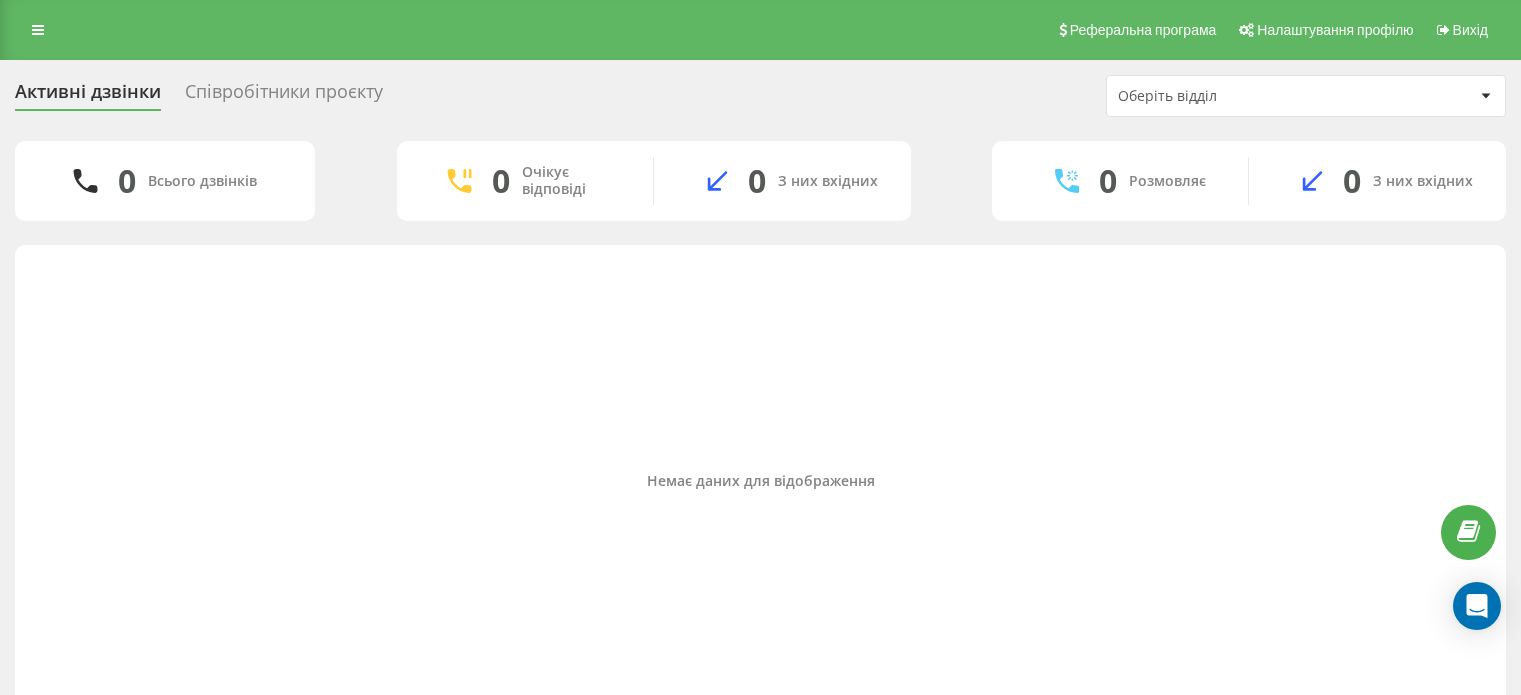 scroll, scrollTop: 0, scrollLeft: 0, axis: both 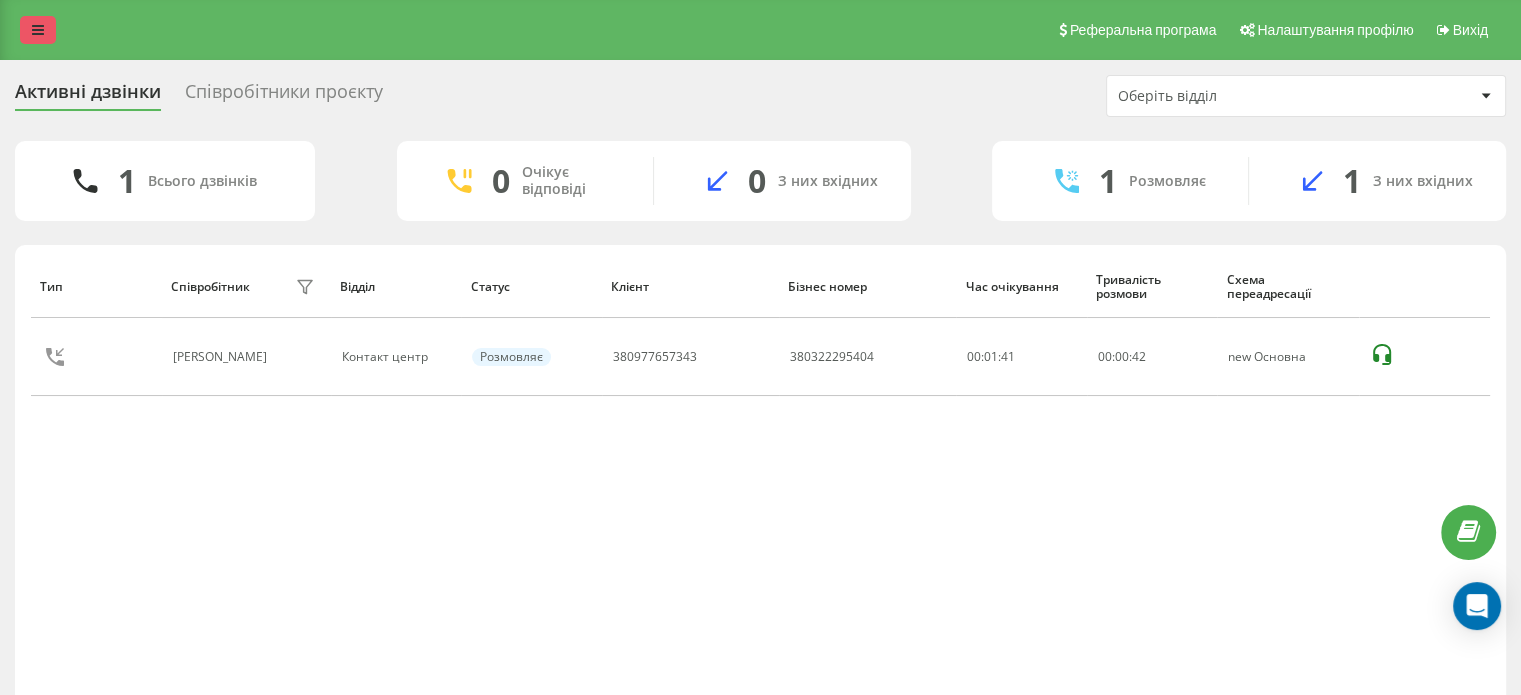 click at bounding box center [38, 30] 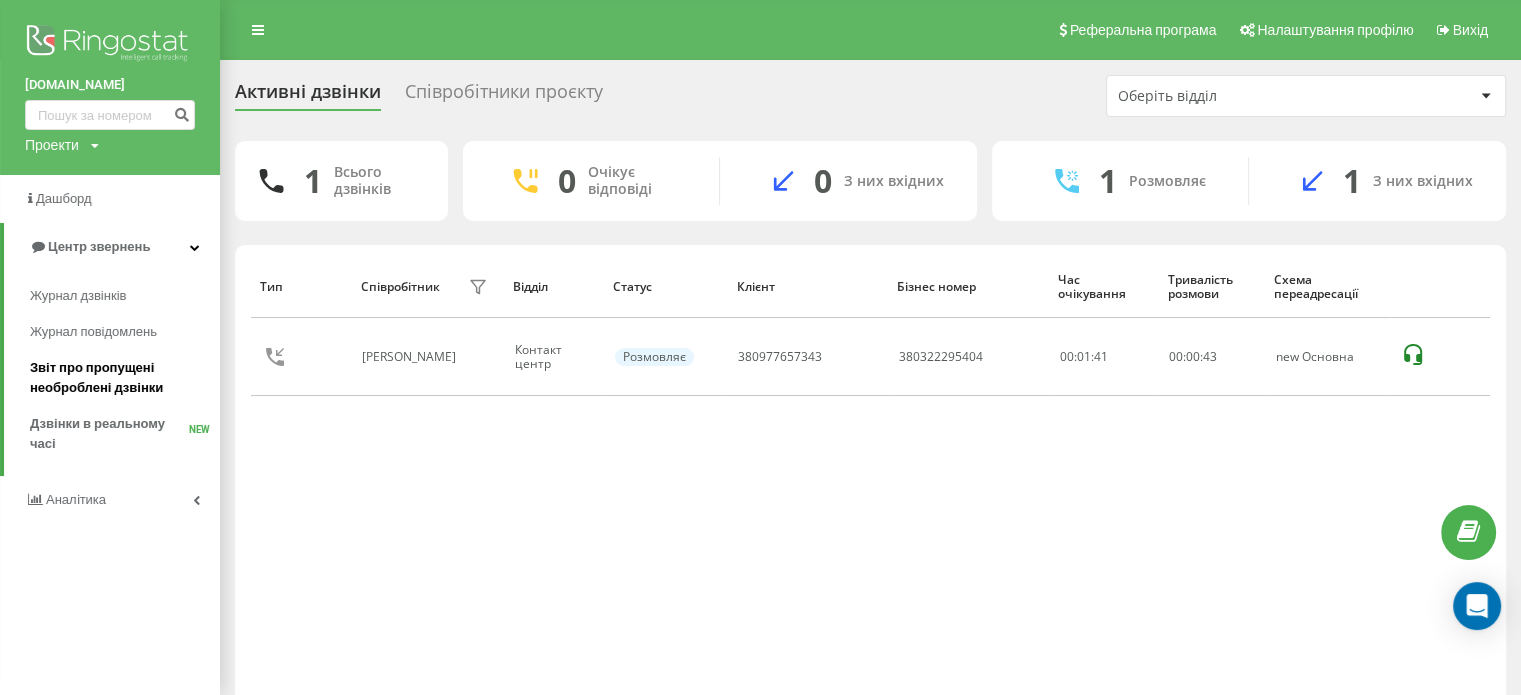 click on "Звіт про пропущені необроблені дзвінки" at bounding box center [120, 378] 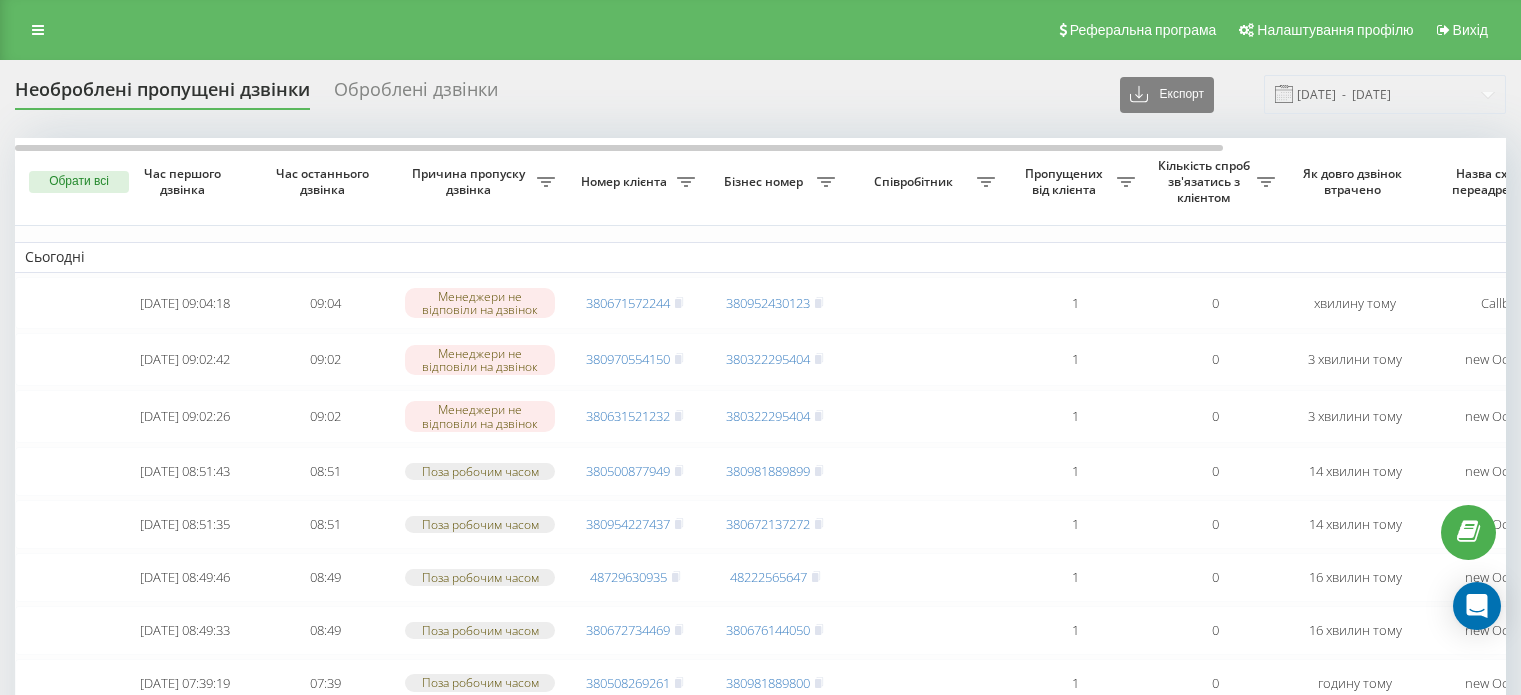 scroll, scrollTop: 0, scrollLeft: 0, axis: both 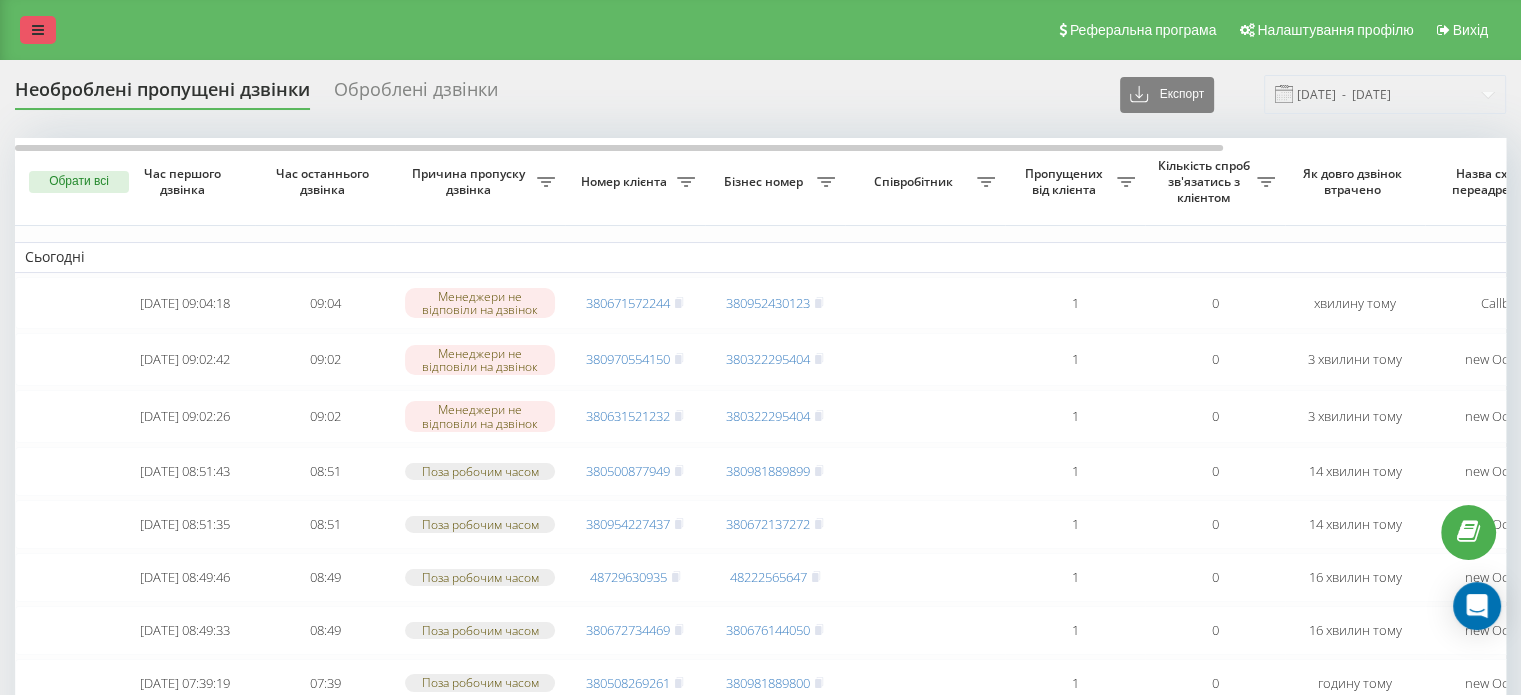 click at bounding box center (38, 30) 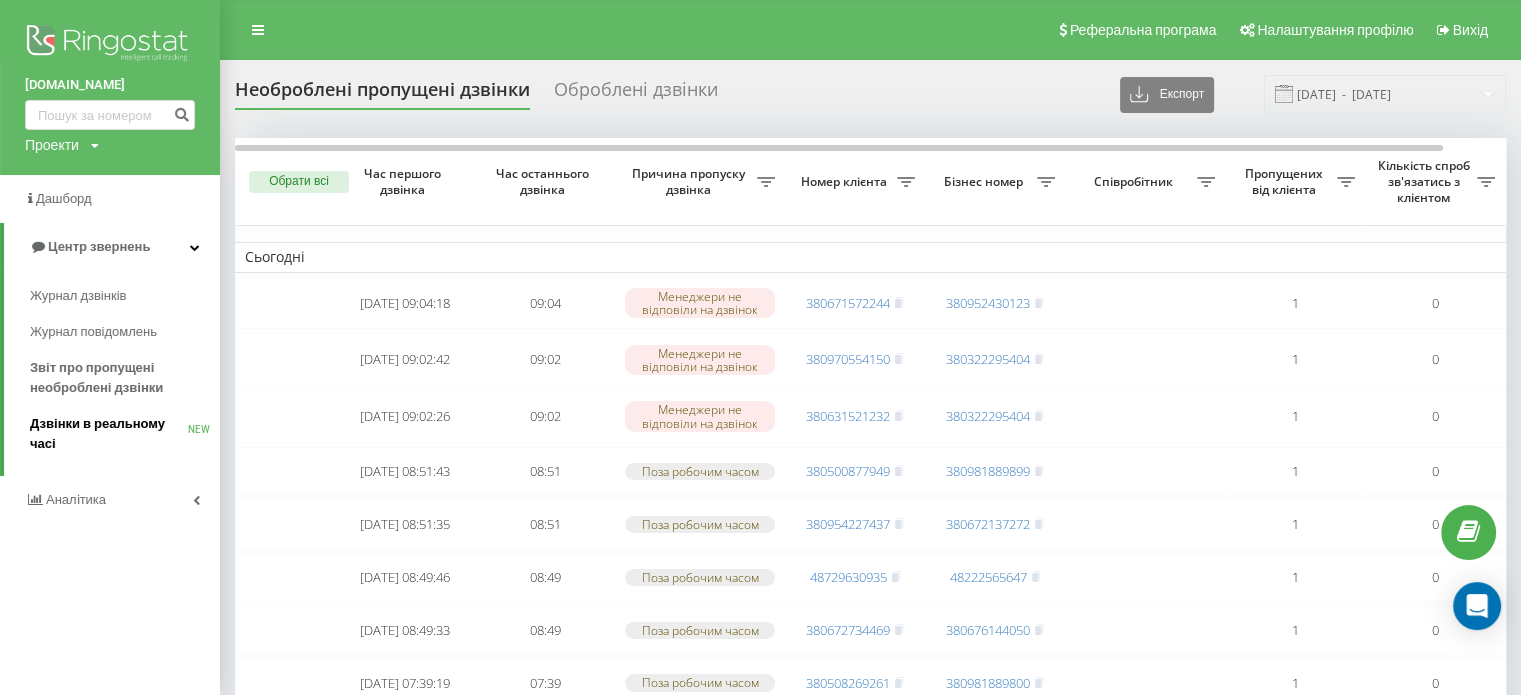 click on "Дзвінки в реальному часі" at bounding box center [109, 434] 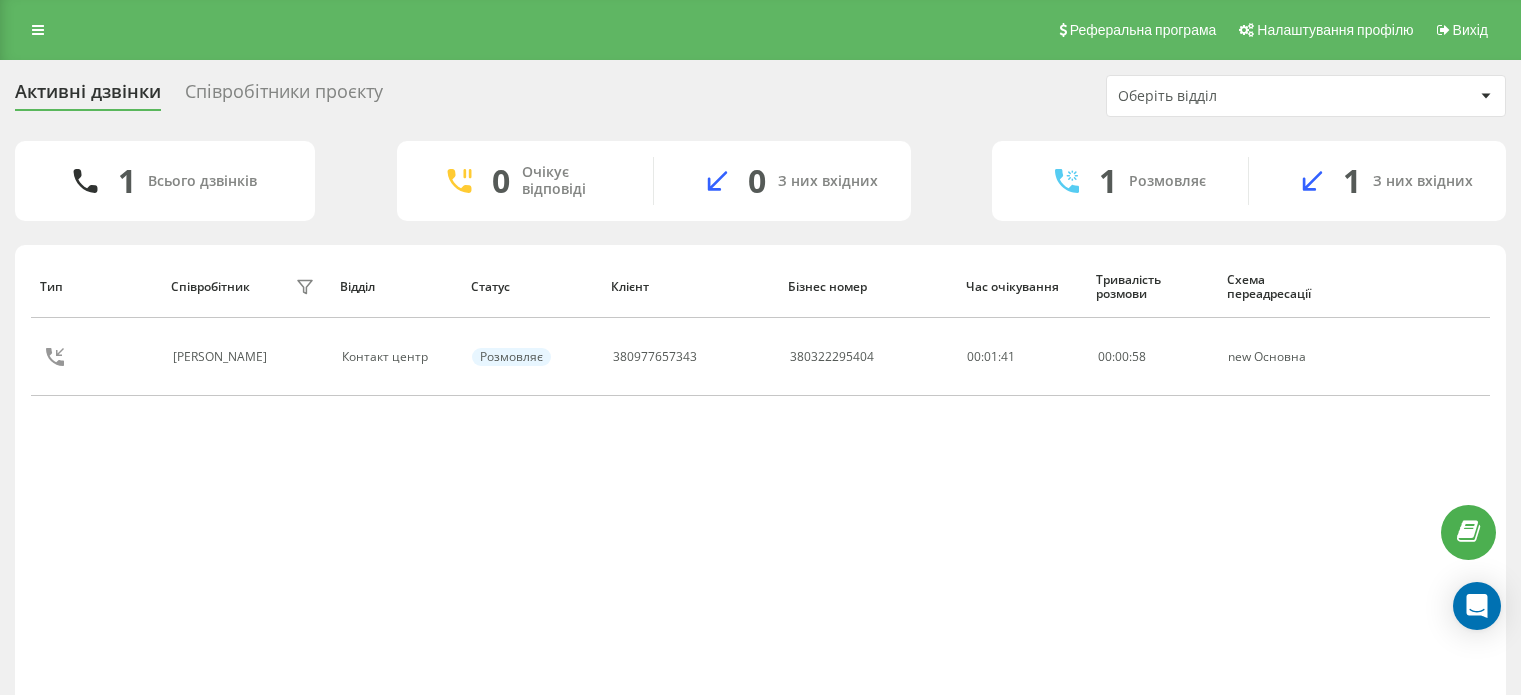 scroll, scrollTop: 0, scrollLeft: 0, axis: both 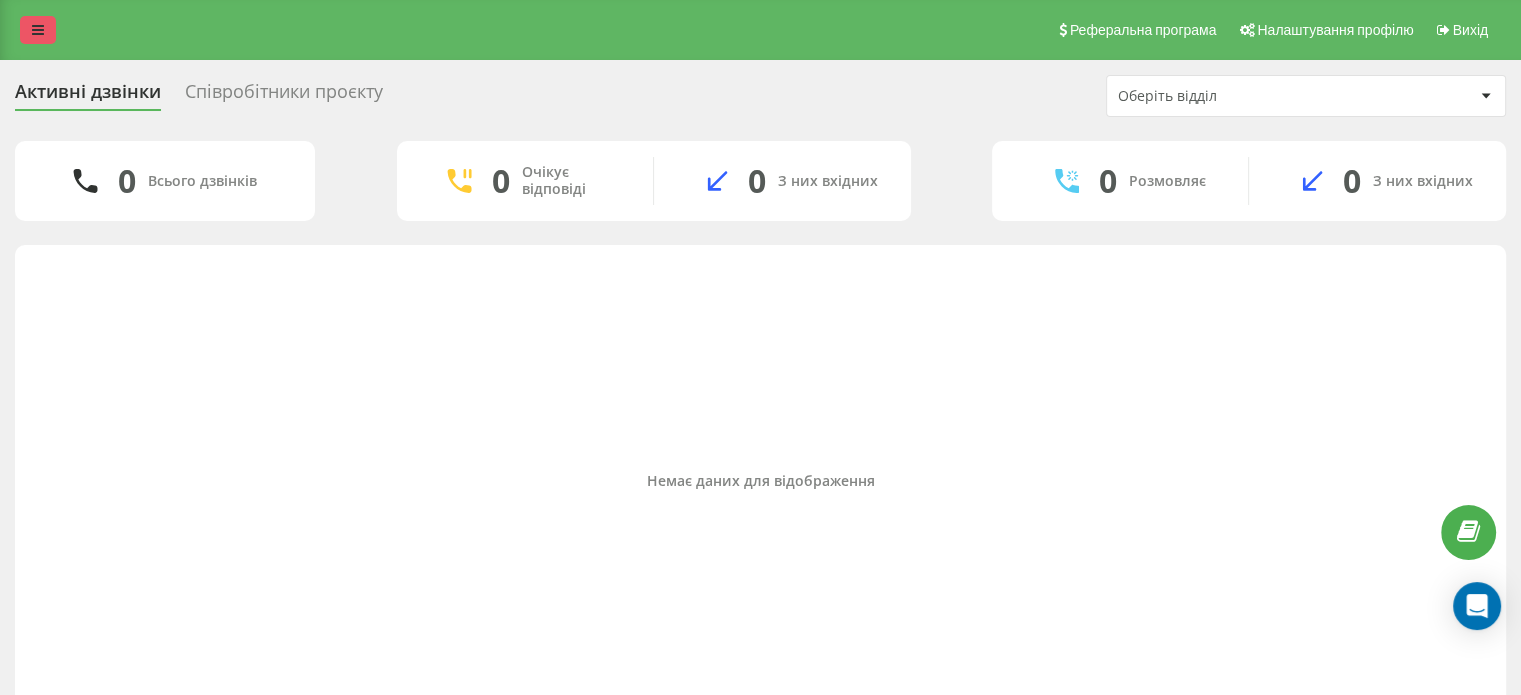 click at bounding box center (38, 30) 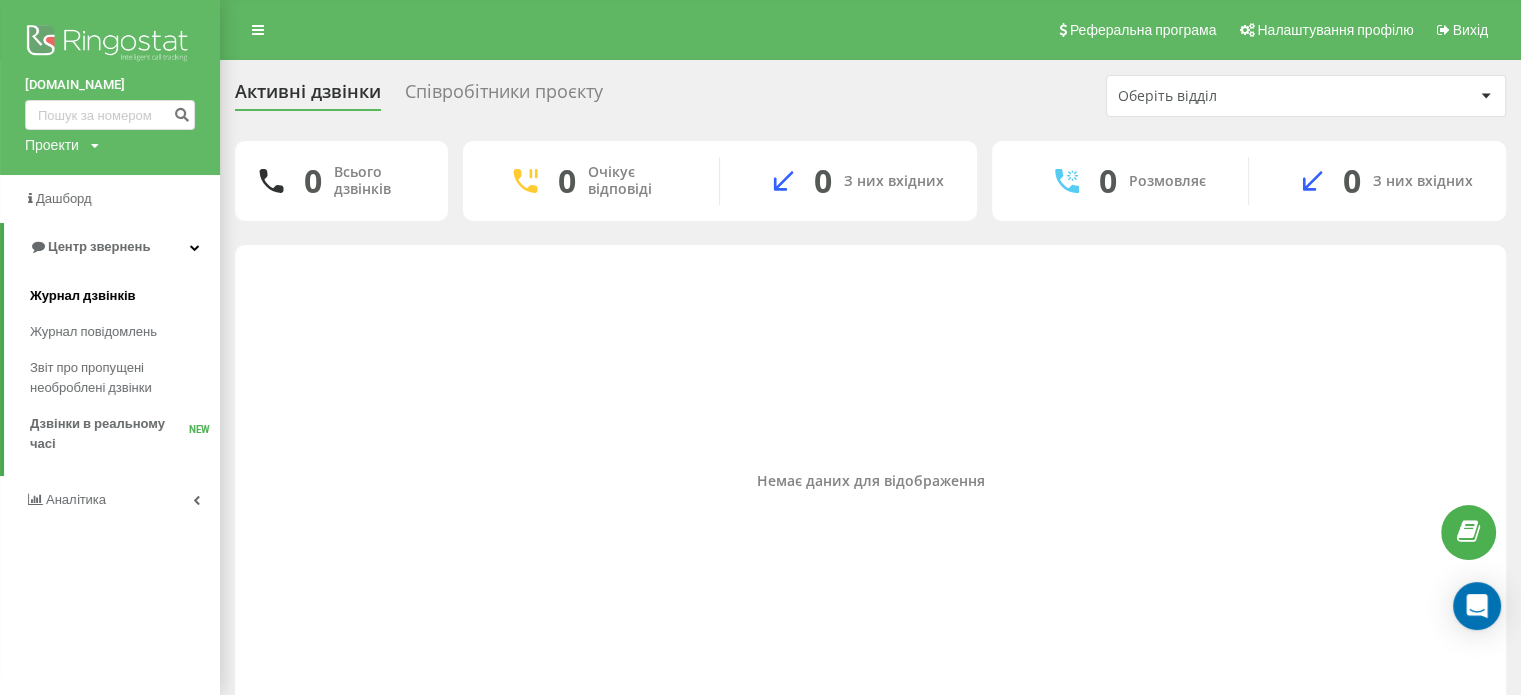 click on "Журнал дзвінків" at bounding box center [83, 296] 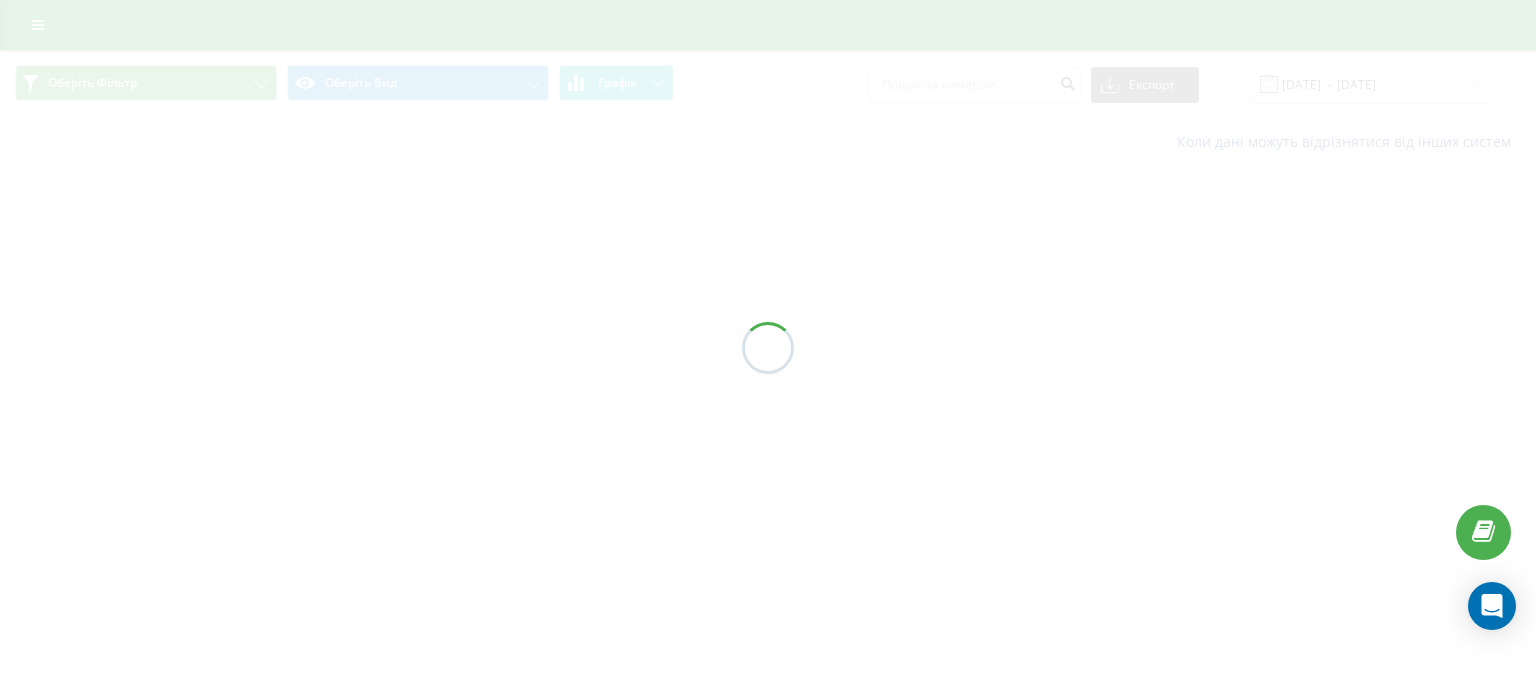 scroll, scrollTop: 0, scrollLeft: 0, axis: both 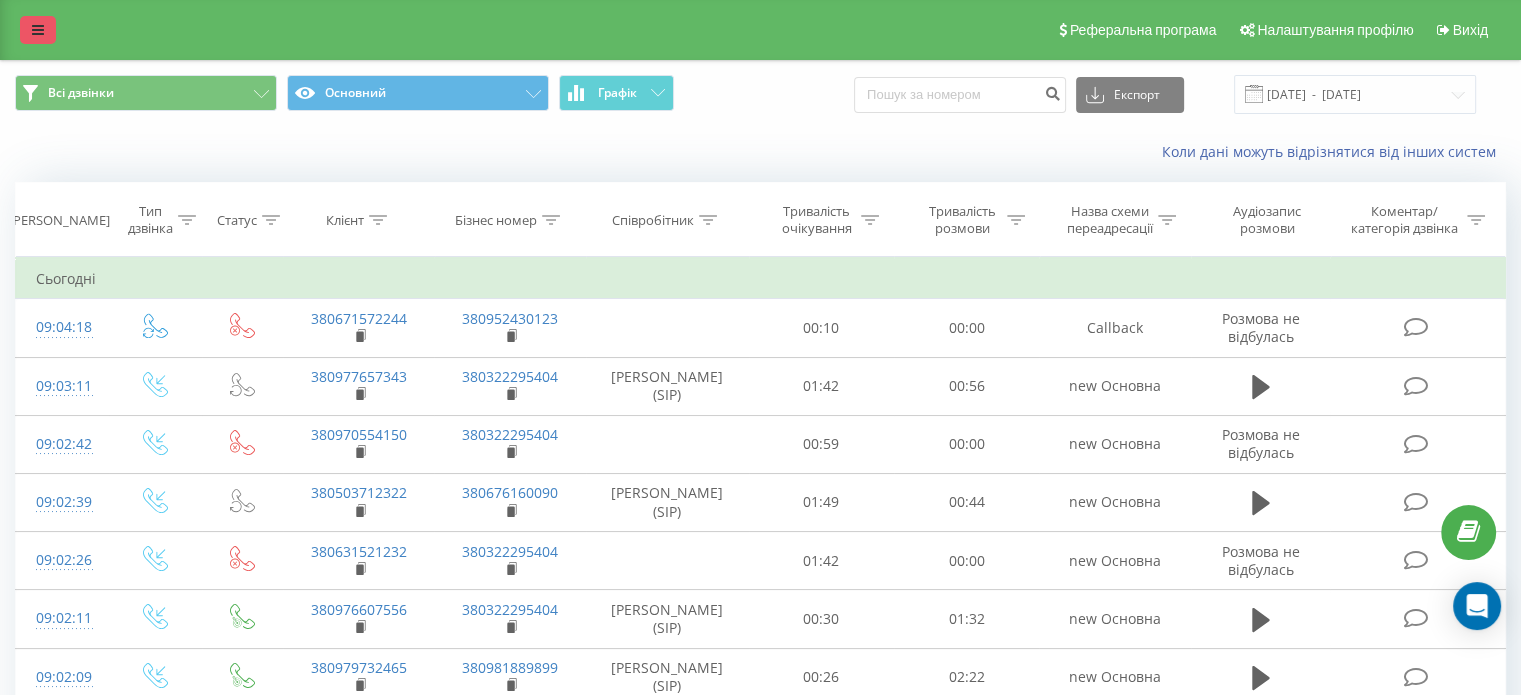 click at bounding box center (38, 30) 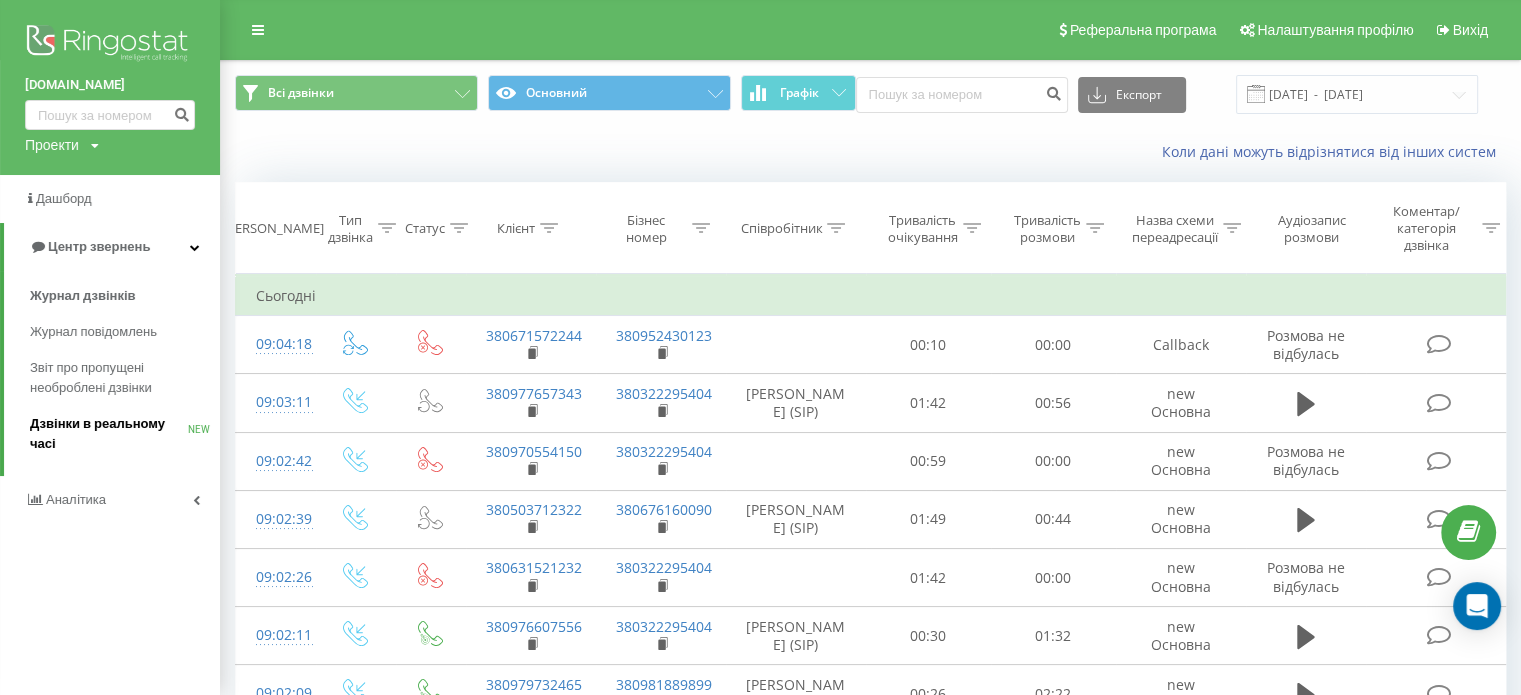 click on "Дзвінки в реальному часі" at bounding box center (109, 434) 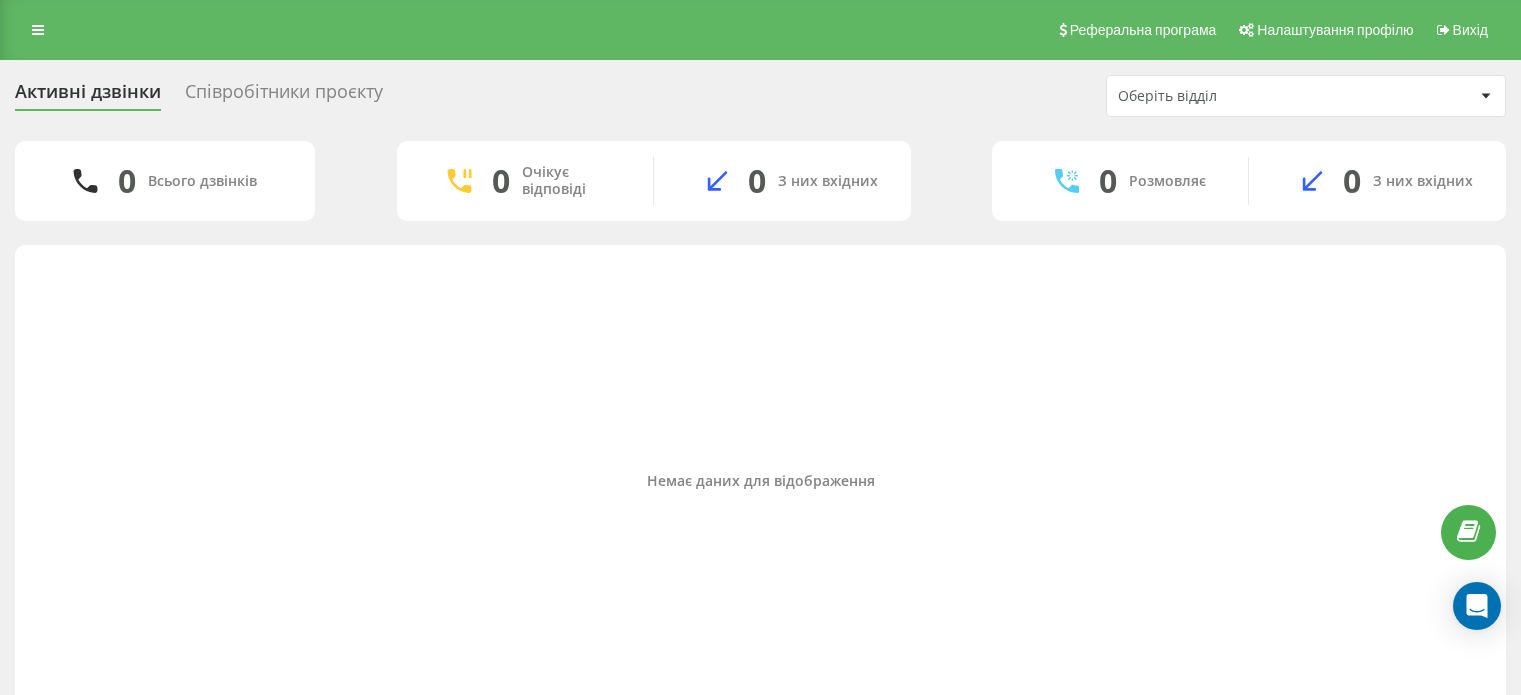 scroll, scrollTop: 0, scrollLeft: 0, axis: both 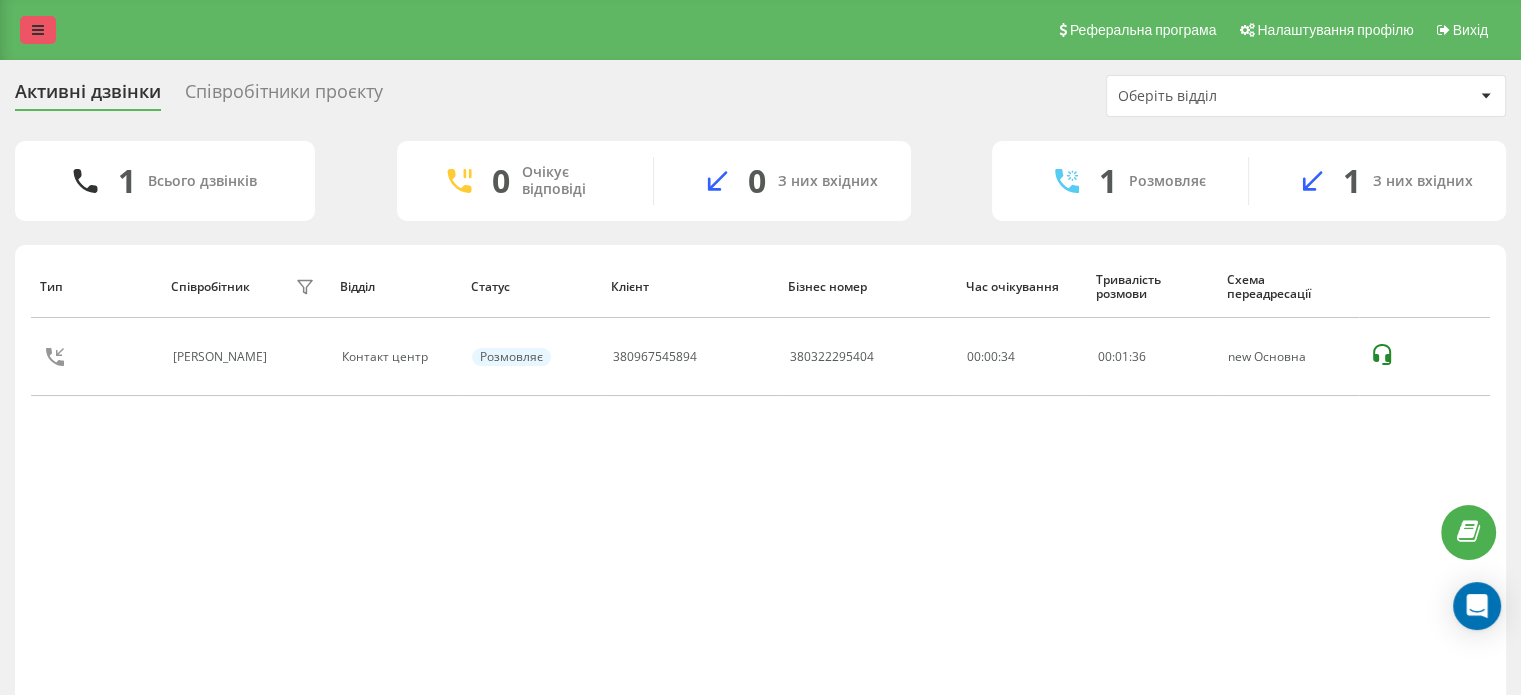 click at bounding box center (38, 30) 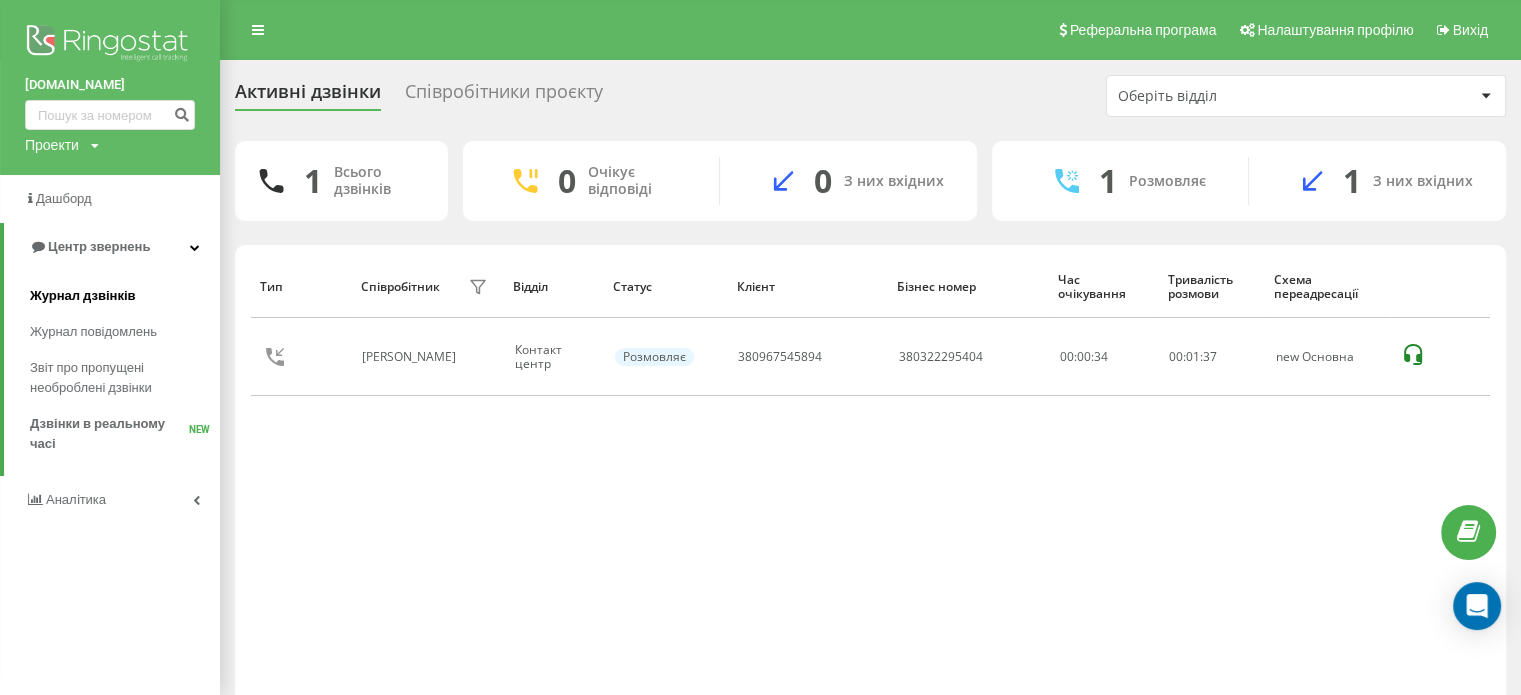 click on "Журнал дзвінків" at bounding box center [83, 296] 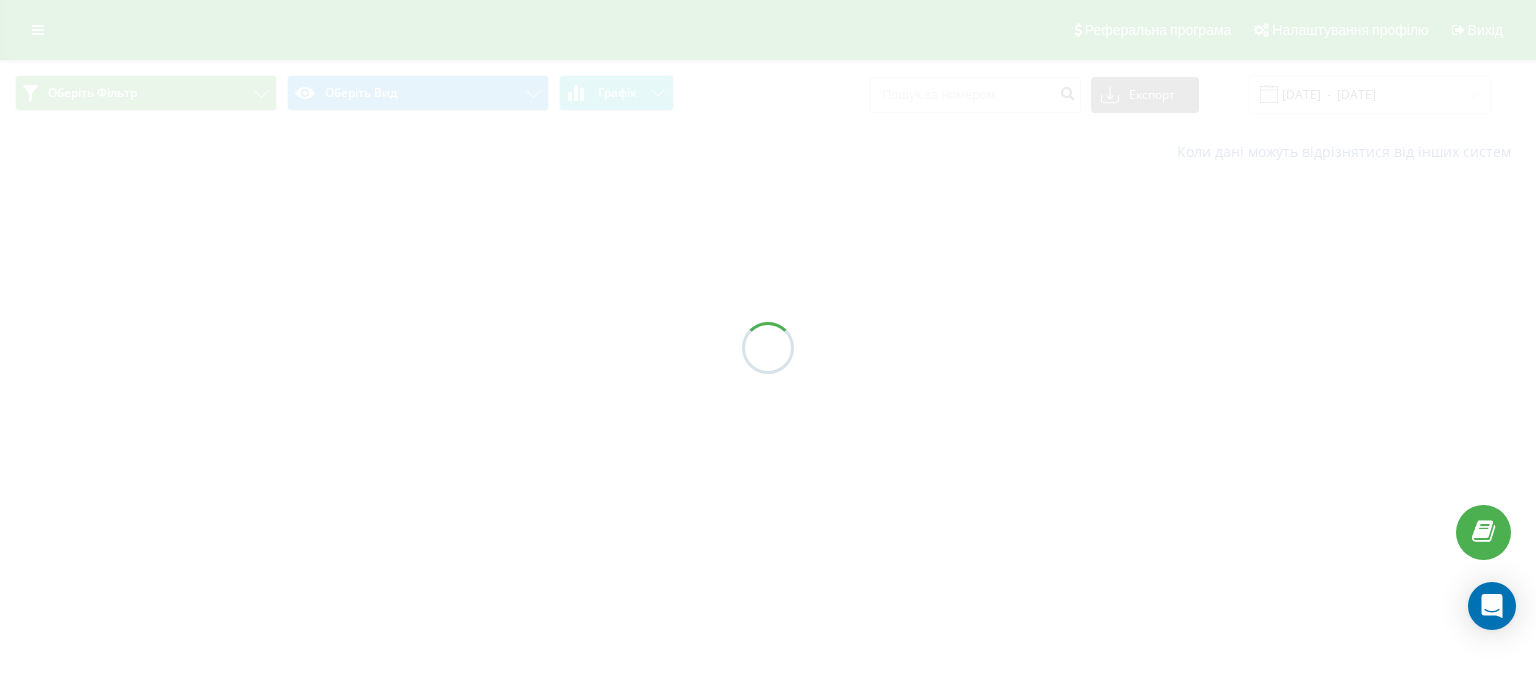 scroll, scrollTop: 0, scrollLeft: 0, axis: both 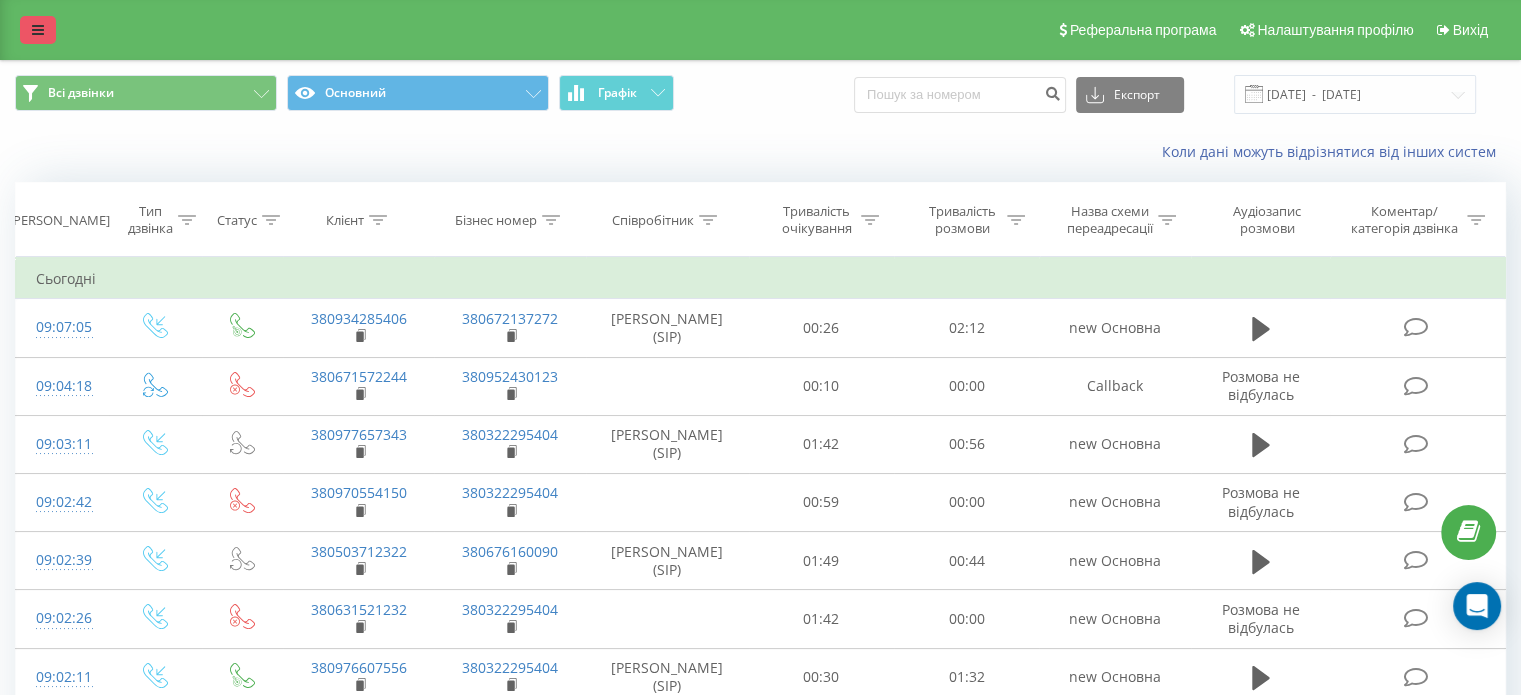 click at bounding box center (38, 30) 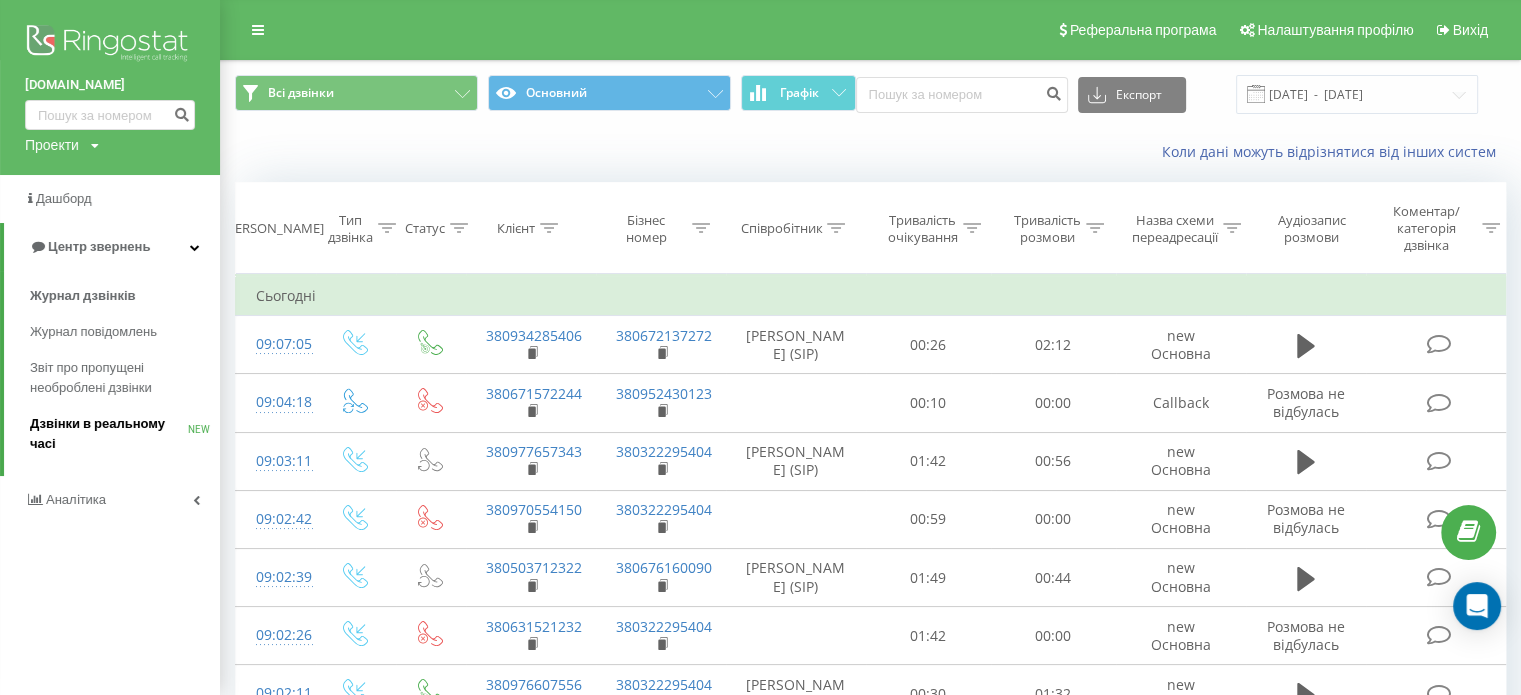 click on "Дзвінки в реальному часі" at bounding box center [109, 434] 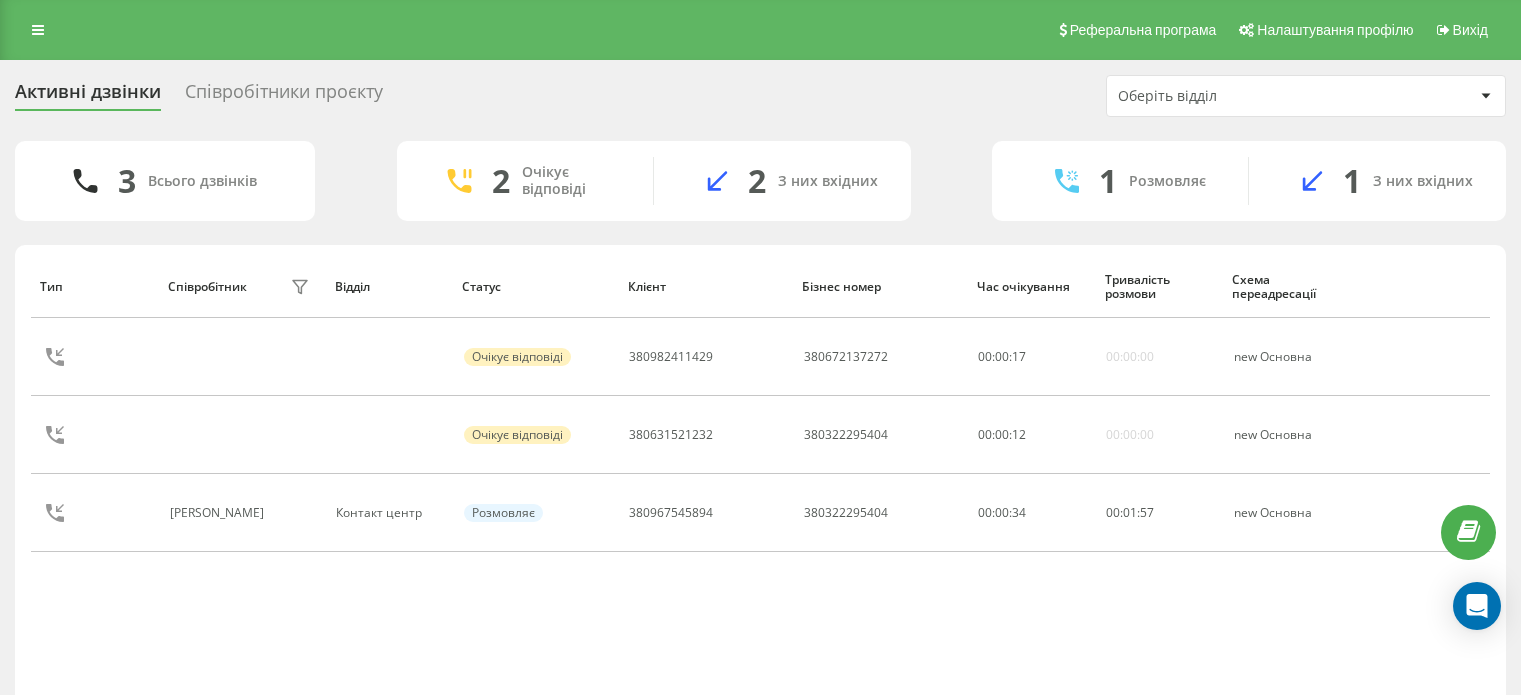 scroll, scrollTop: 0, scrollLeft: 0, axis: both 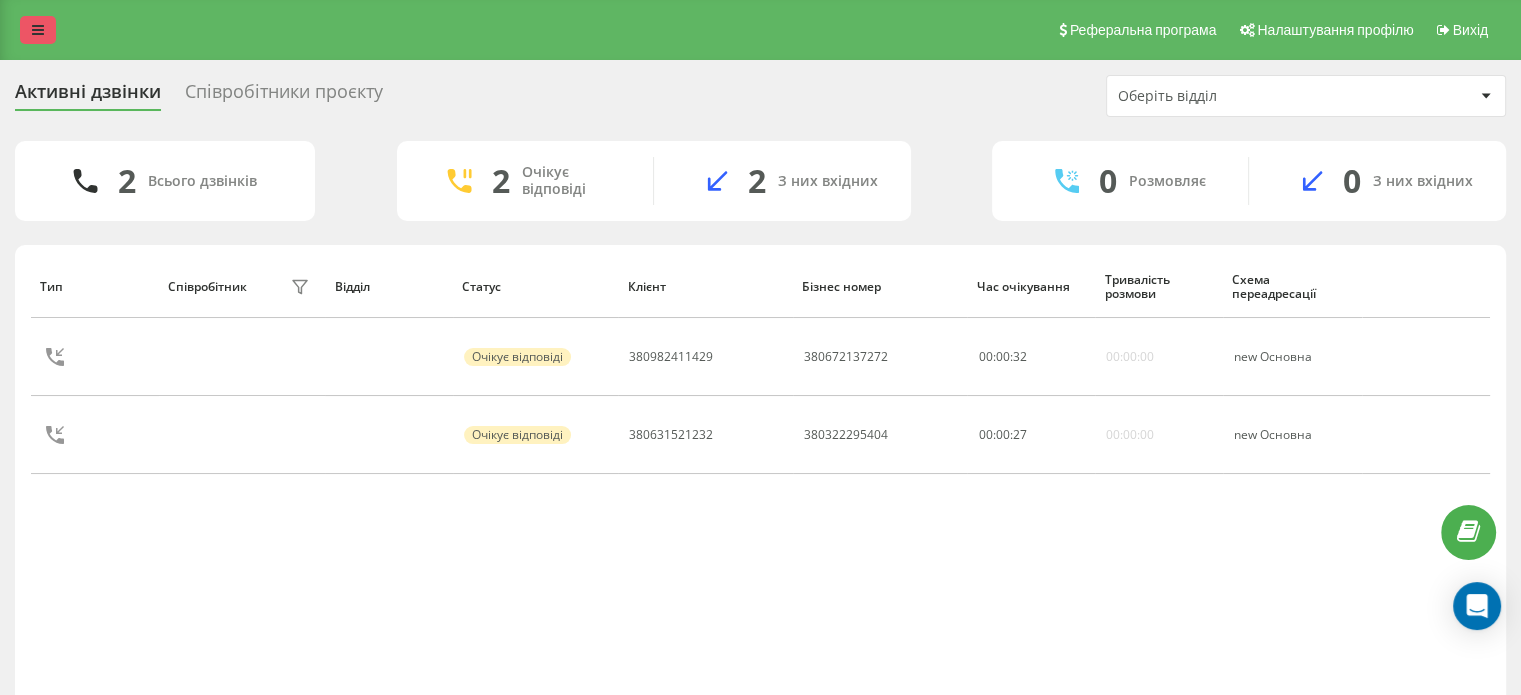 click on "Реферальна програма Налаштування профілю Вихід" at bounding box center (760, 30) 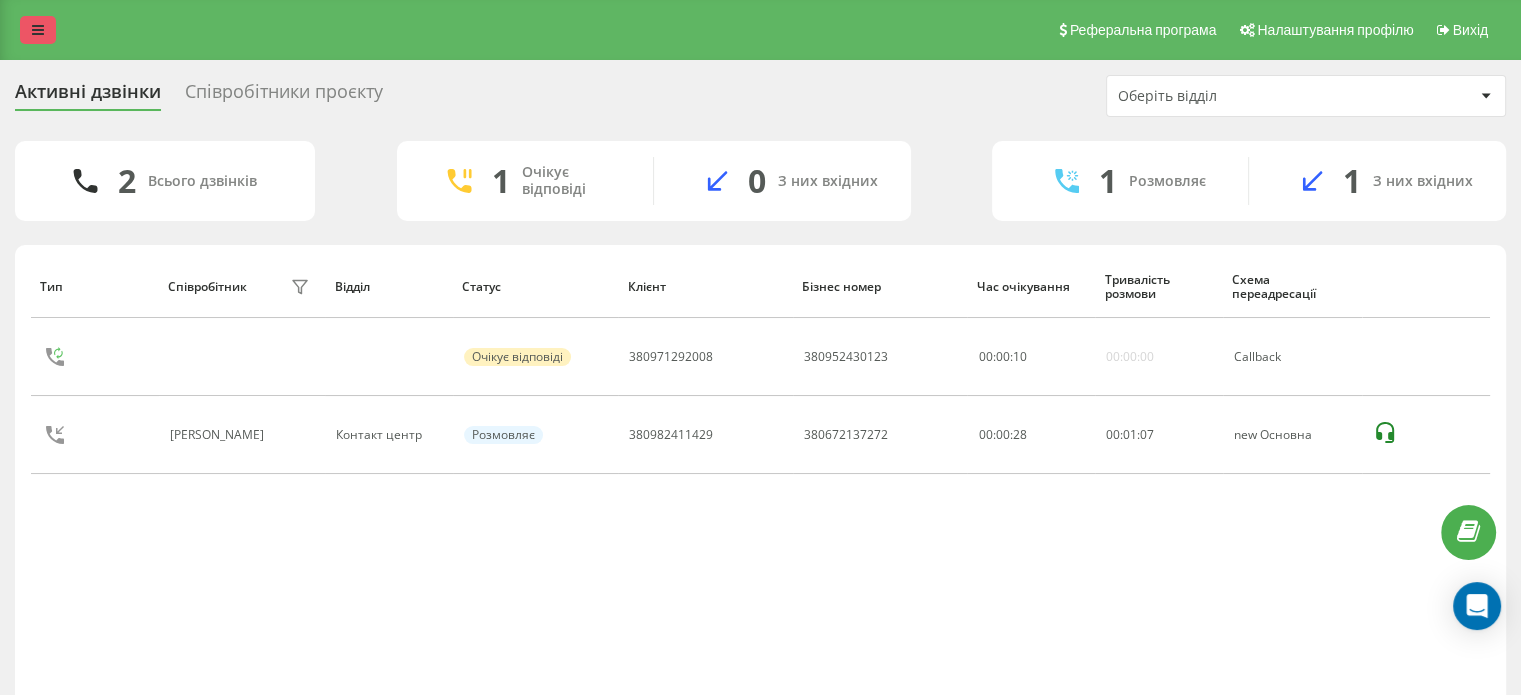 click at bounding box center [38, 30] 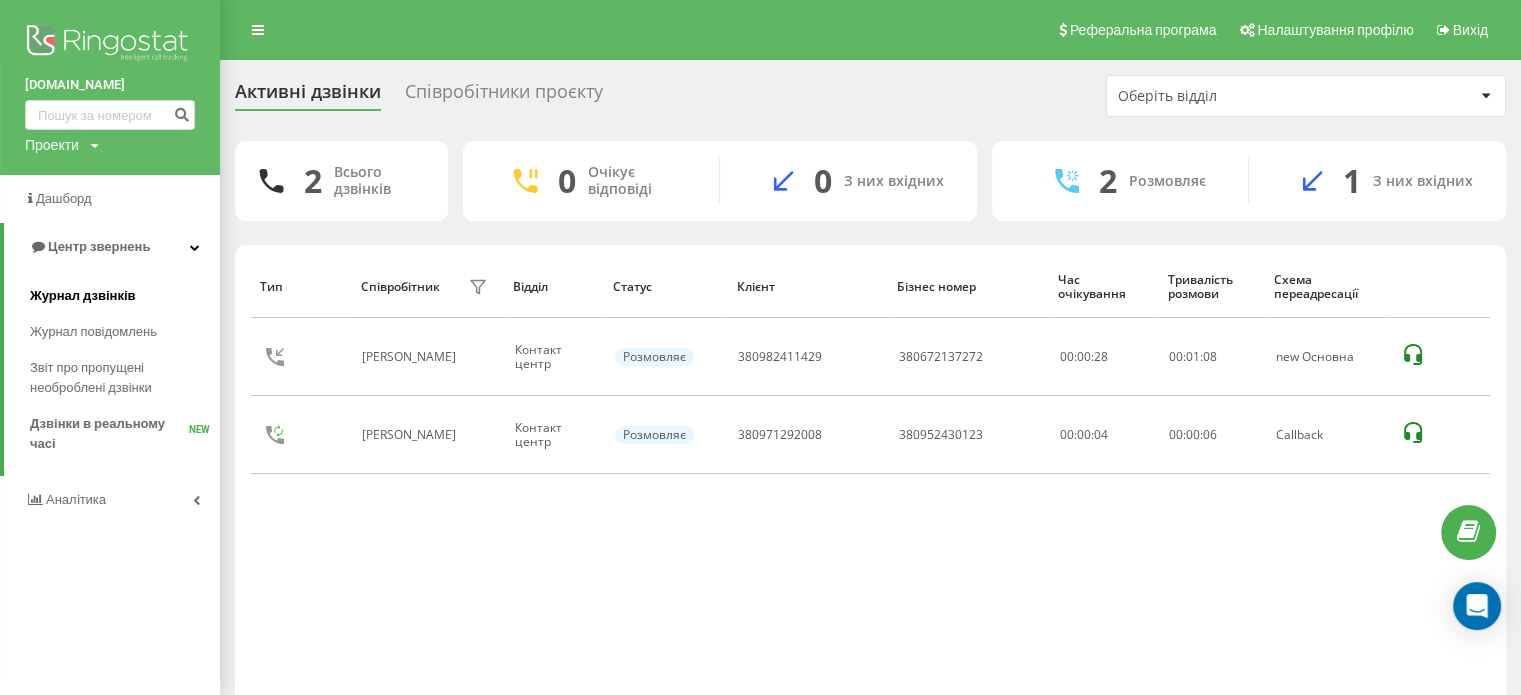 click on "Журнал дзвінків" at bounding box center (125, 296) 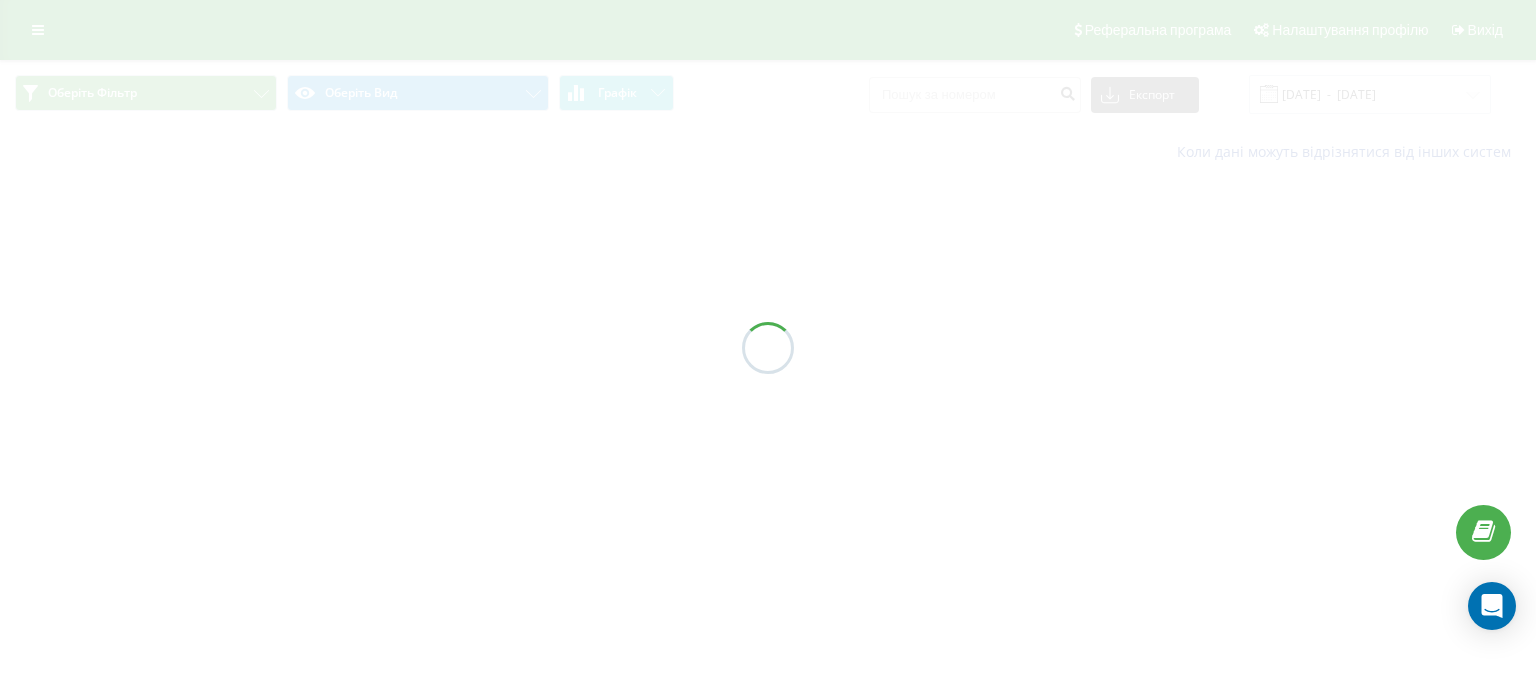 scroll, scrollTop: 0, scrollLeft: 0, axis: both 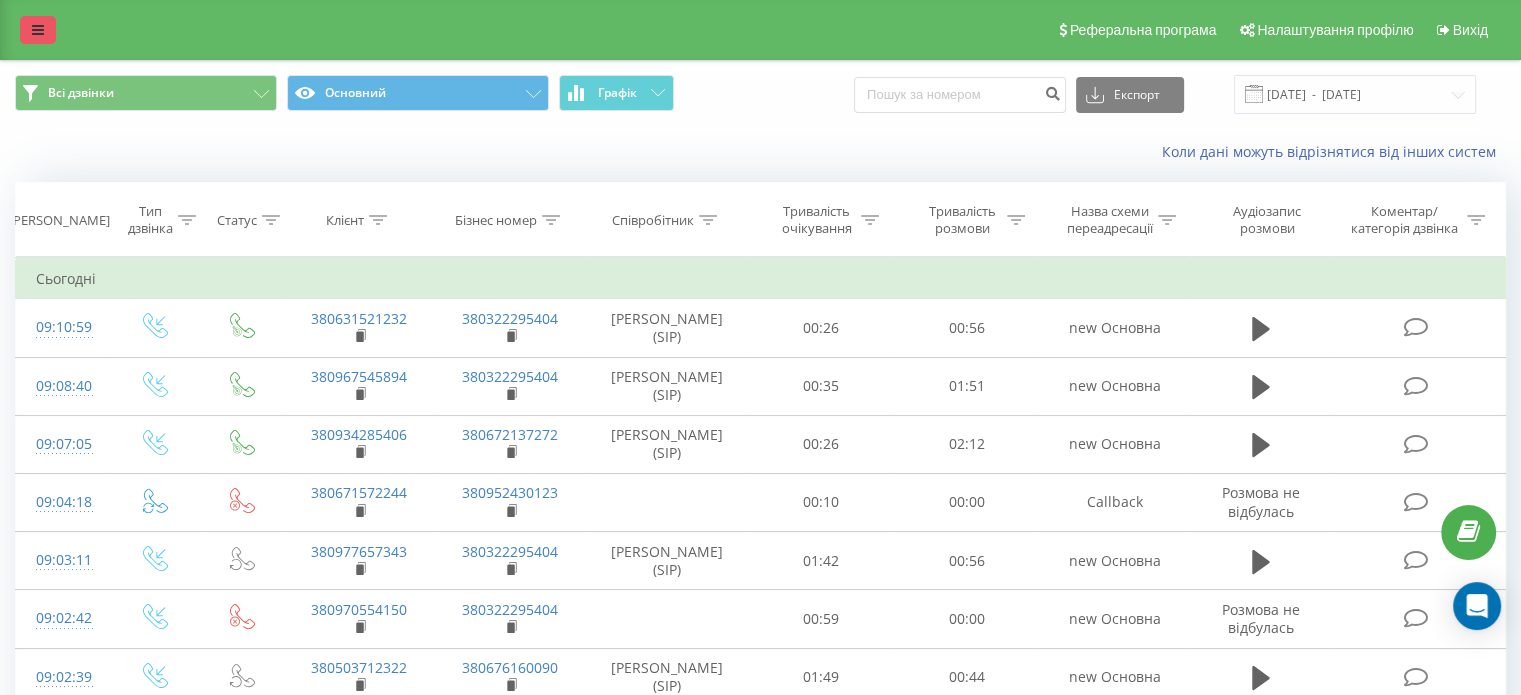 click at bounding box center (38, 30) 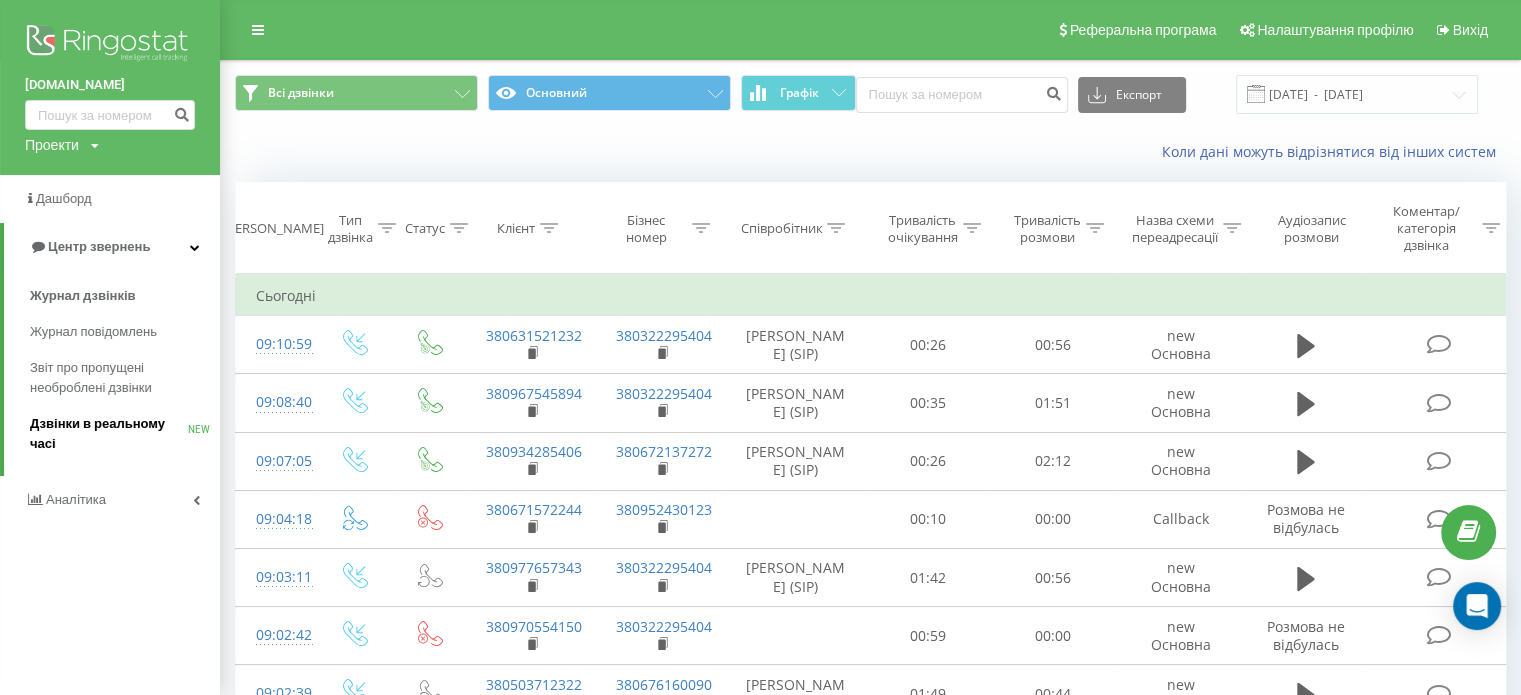 click on "Дзвінки в реальному часі NEW" at bounding box center (125, 434) 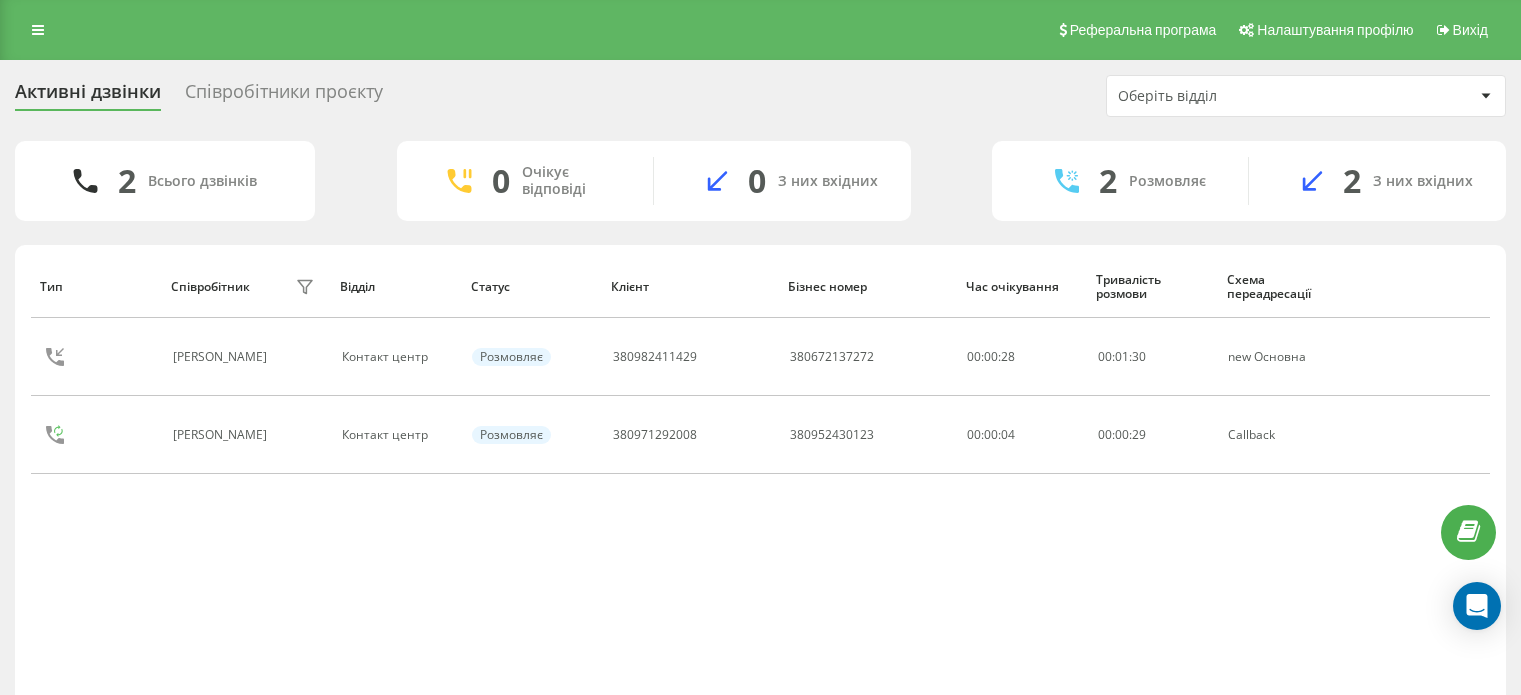 scroll, scrollTop: 0, scrollLeft: 0, axis: both 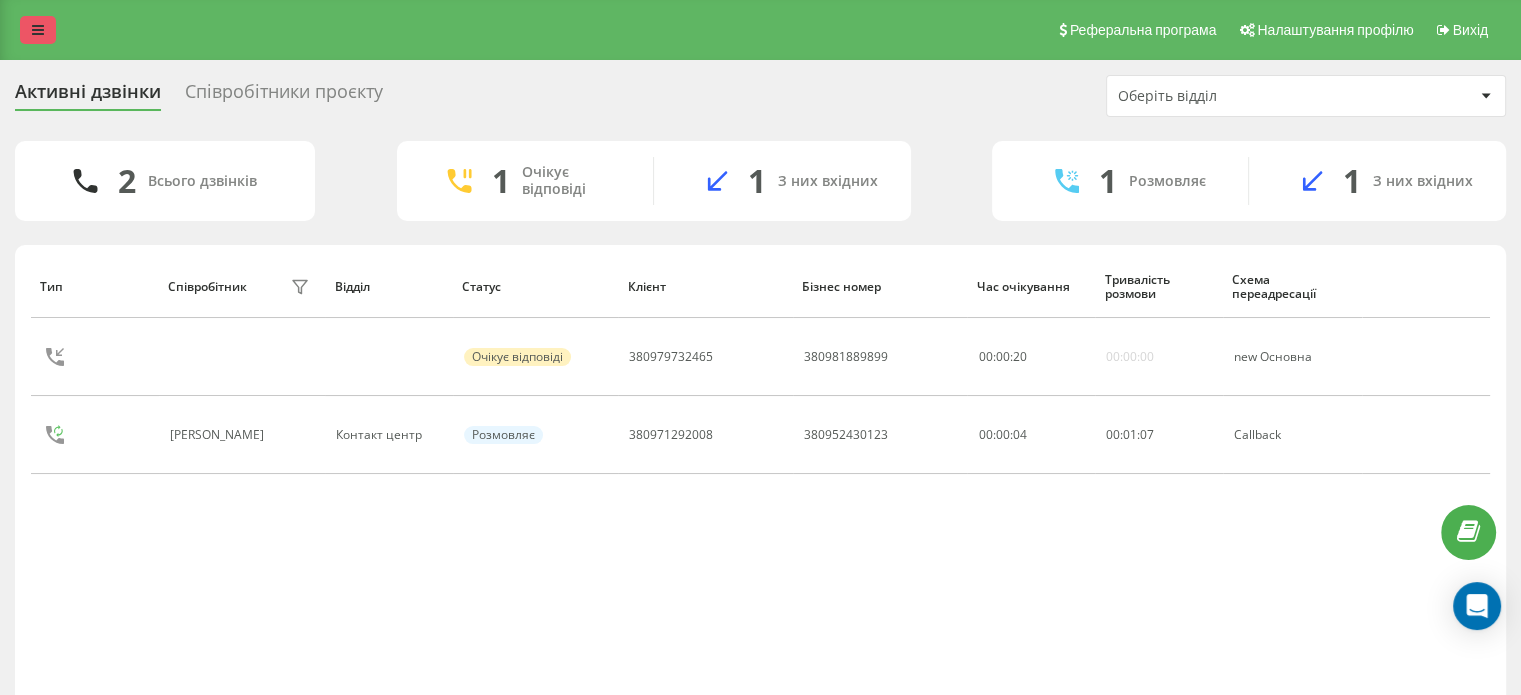 click at bounding box center (38, 30) 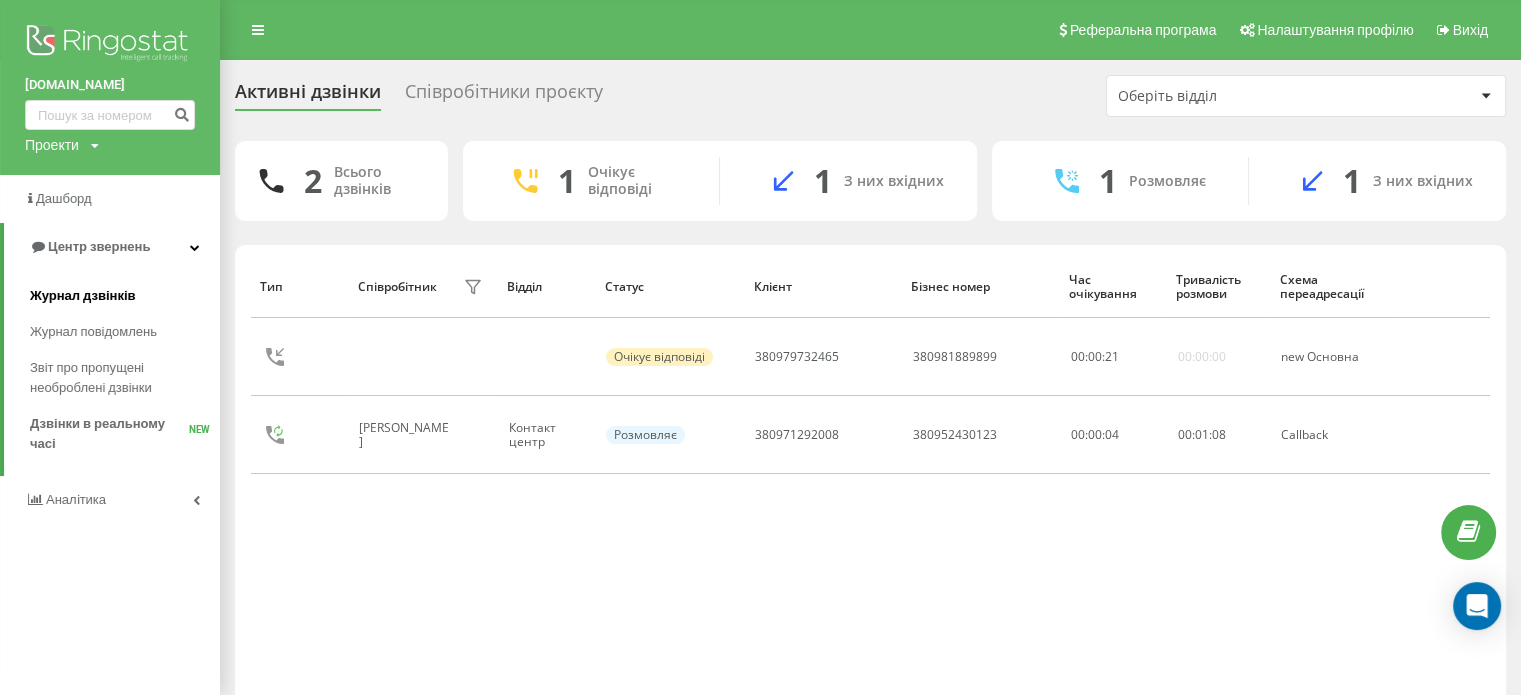 click on "Журнал дзвінків" at bounding box center [83, 296] 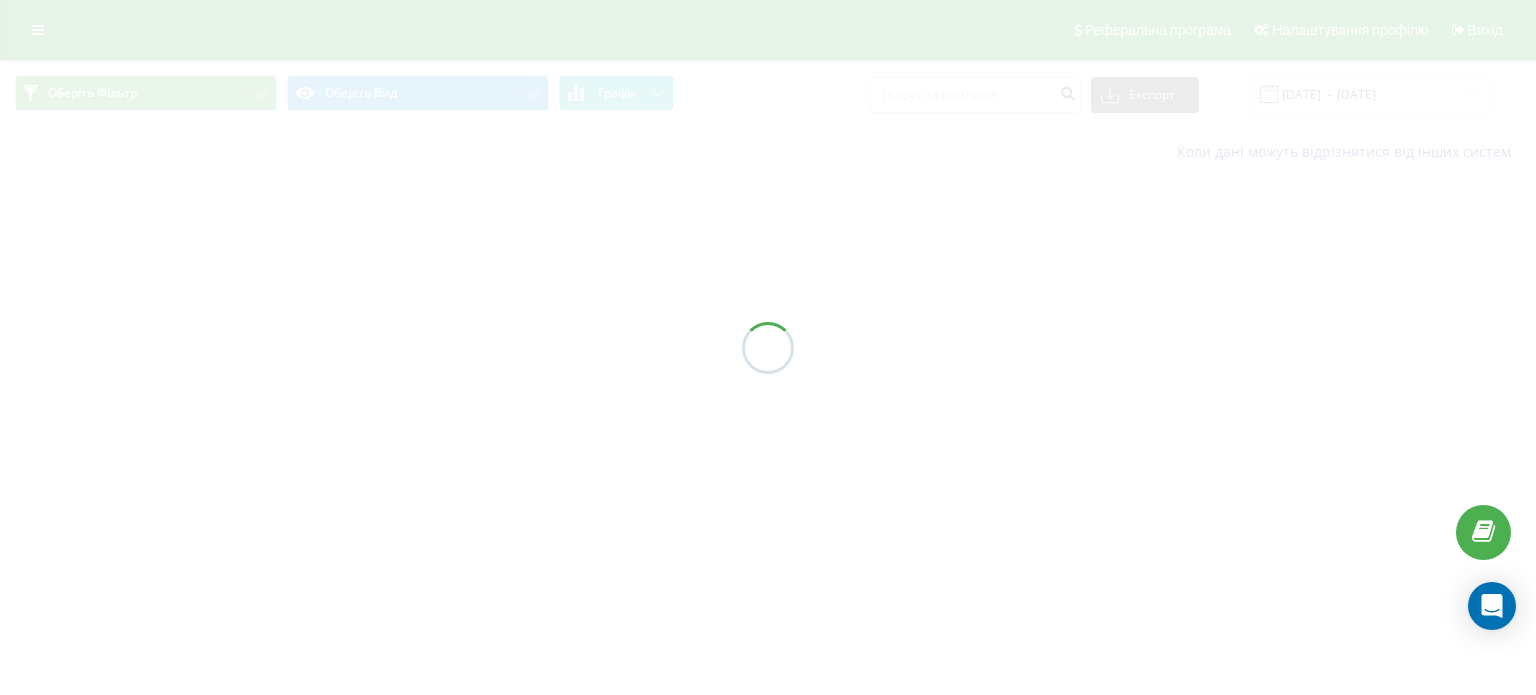 scroll, scrollTop: 0, scrollLeft: 0, axis: both 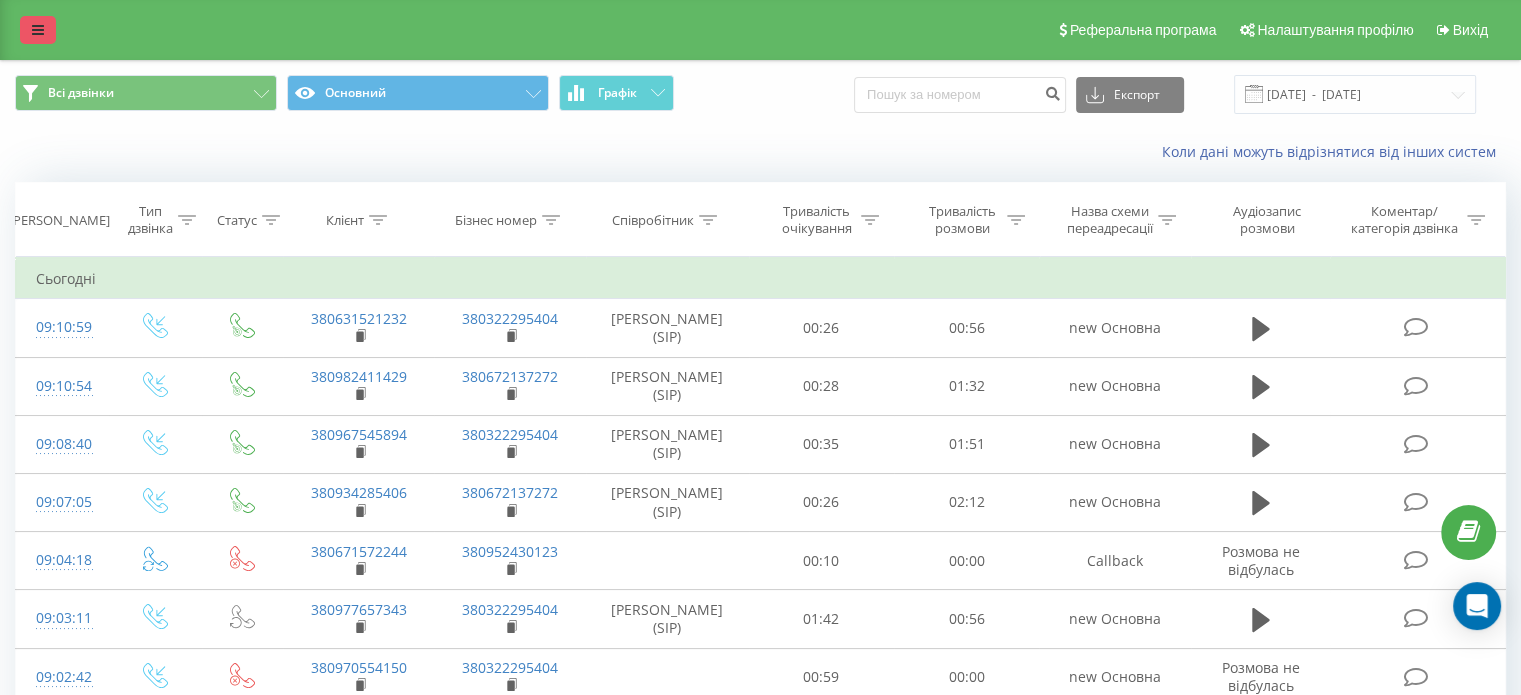 click at bounding box center [38, 30] 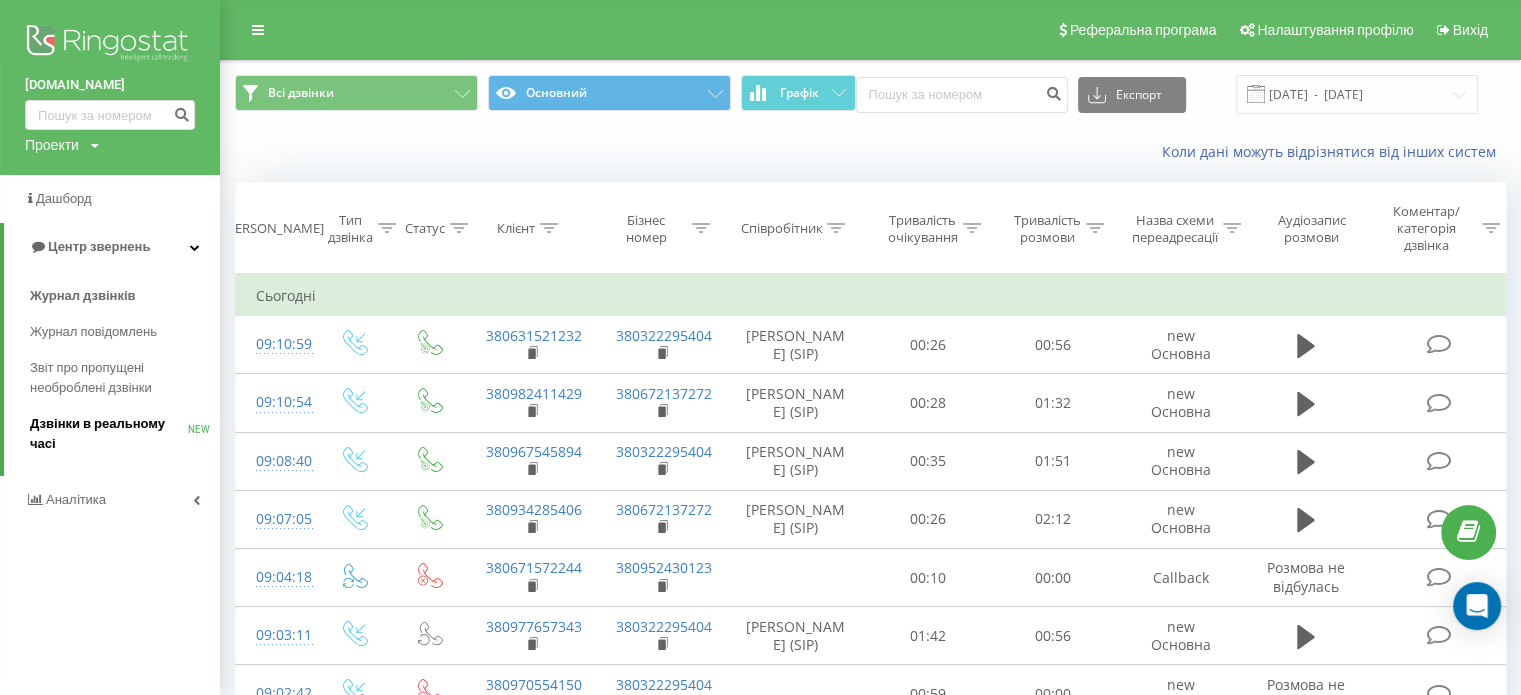 click on "Дзвінки в реальному часі" at bounding box center (109, 434) 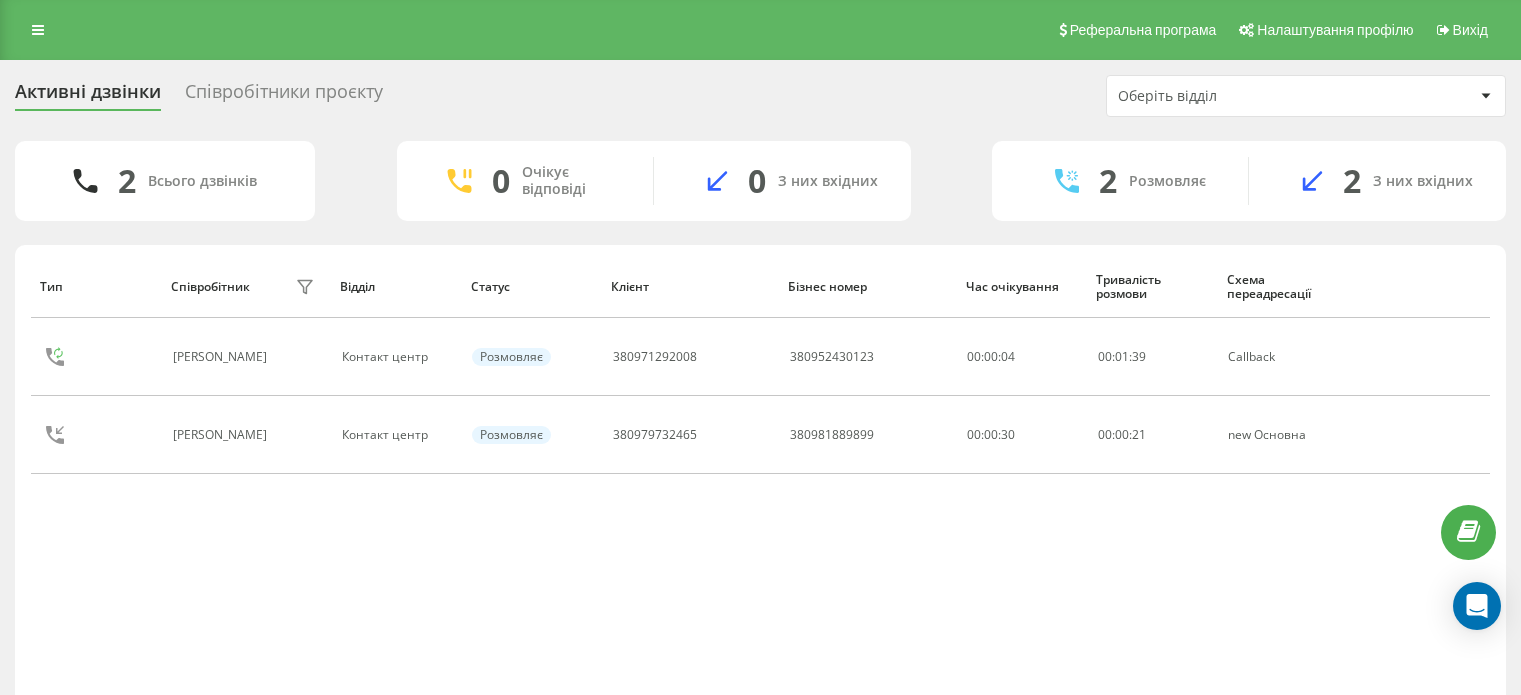 scroll, scrollTop: 0, scrollLeft: 0, axis: both 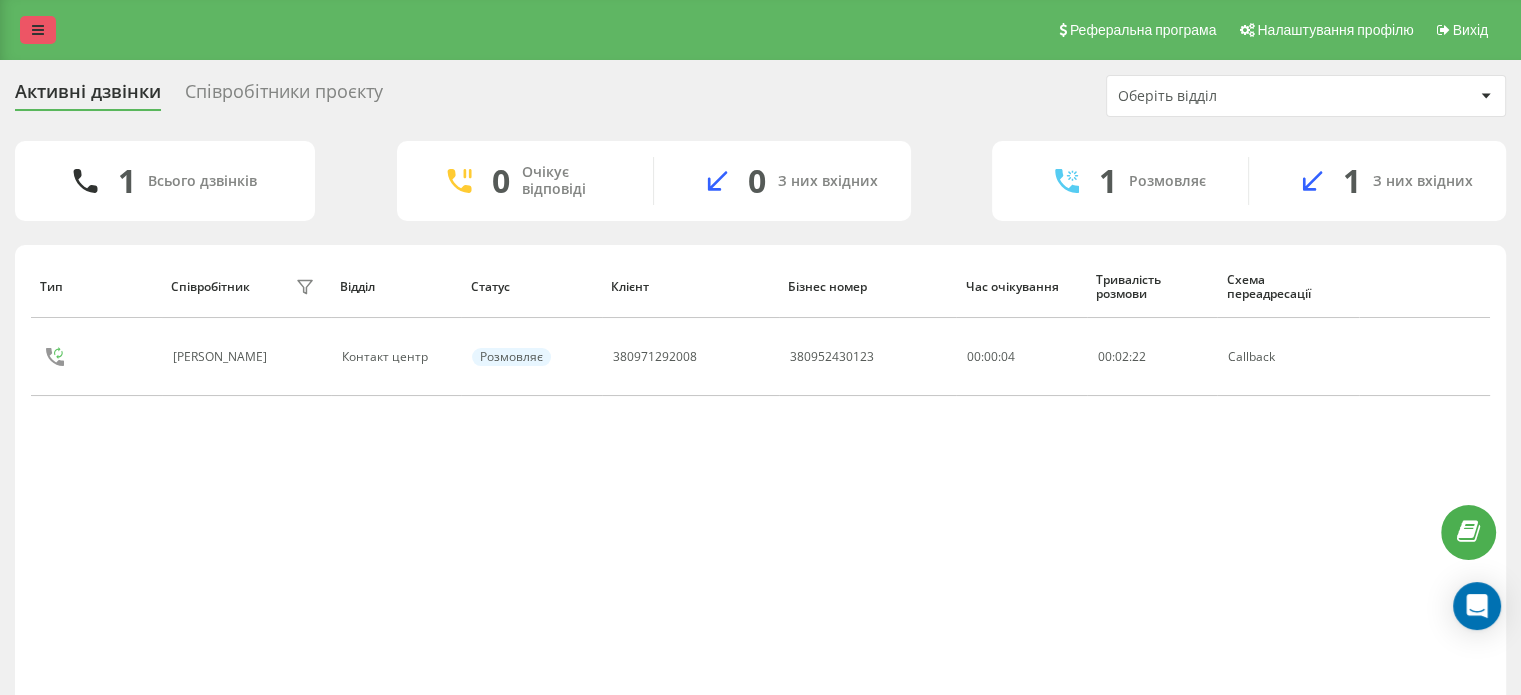 click at bounding box center [38, 30] 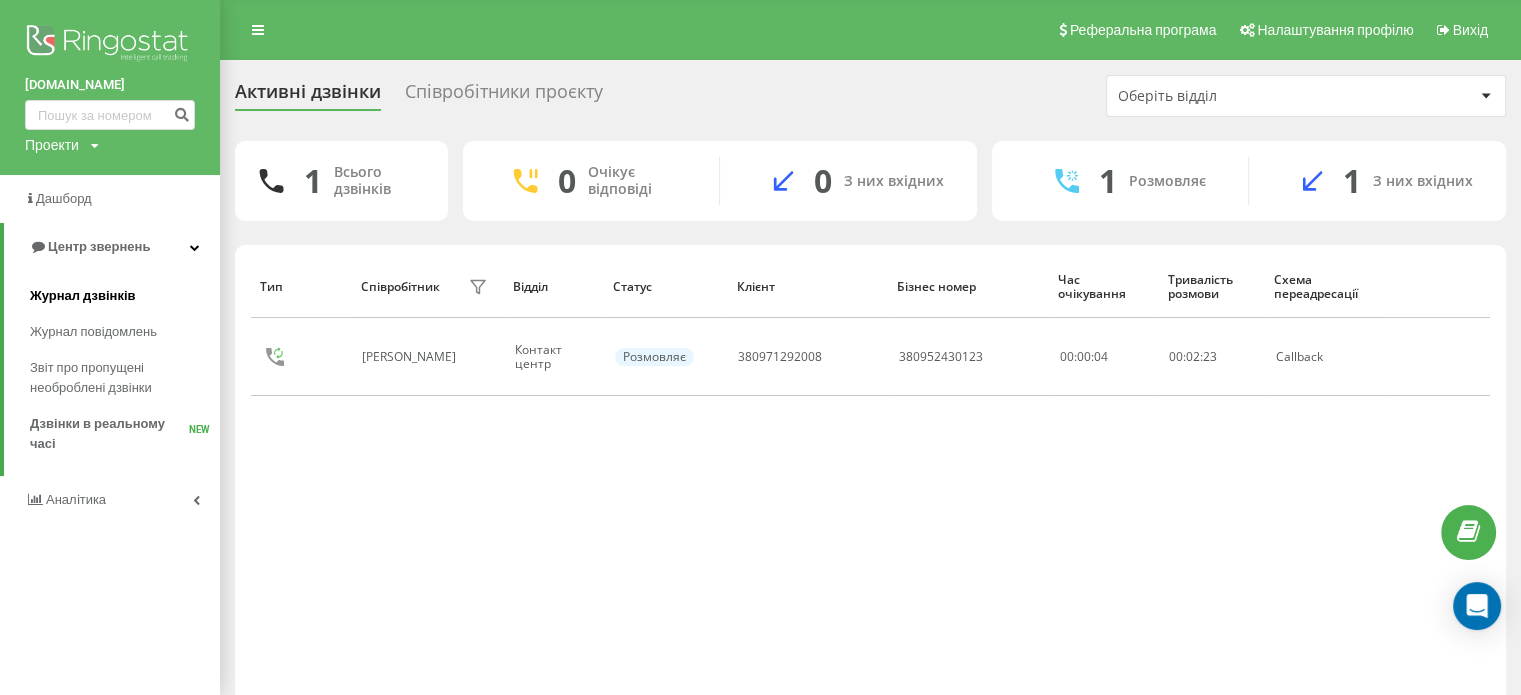 click on "Журнал дзвінків" at bounding box center (83, 296) 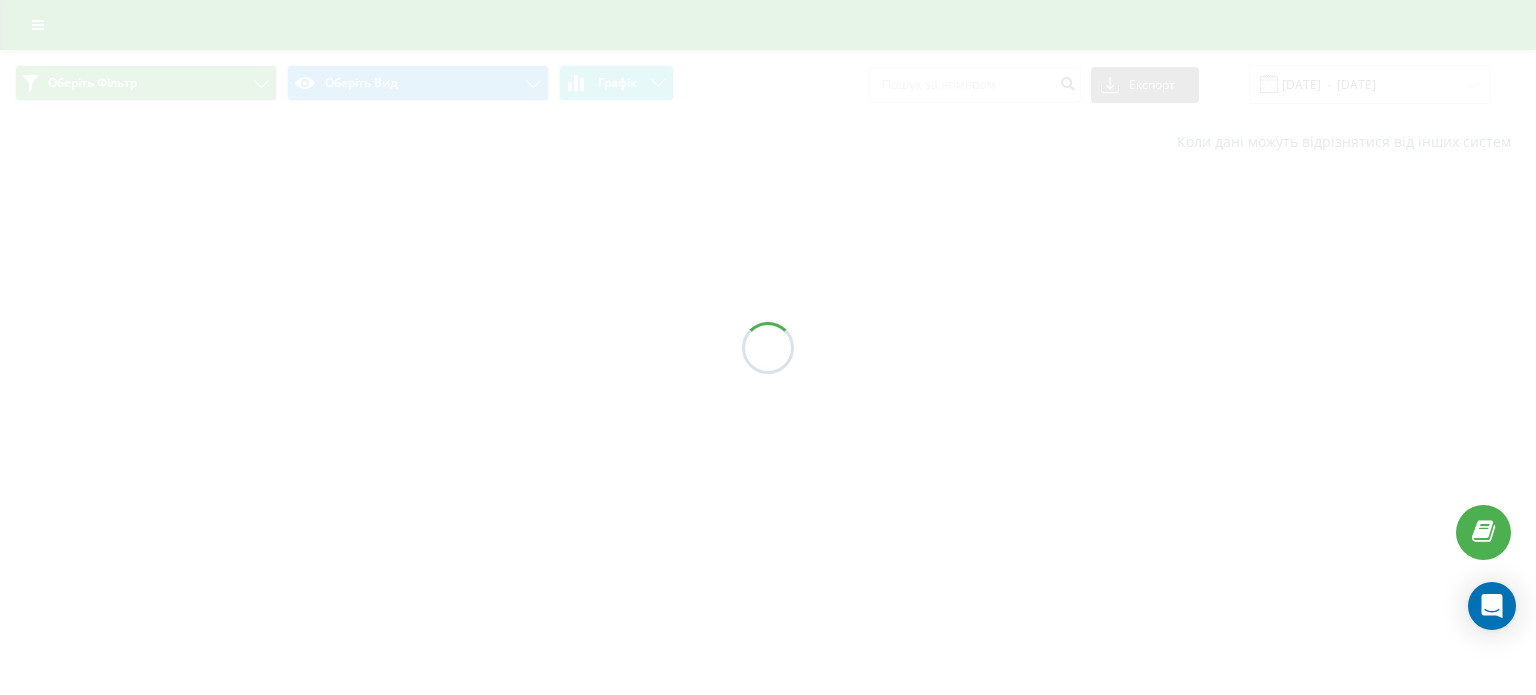scroll, scrollTop: 0, scrollLeft: 0, axis: both 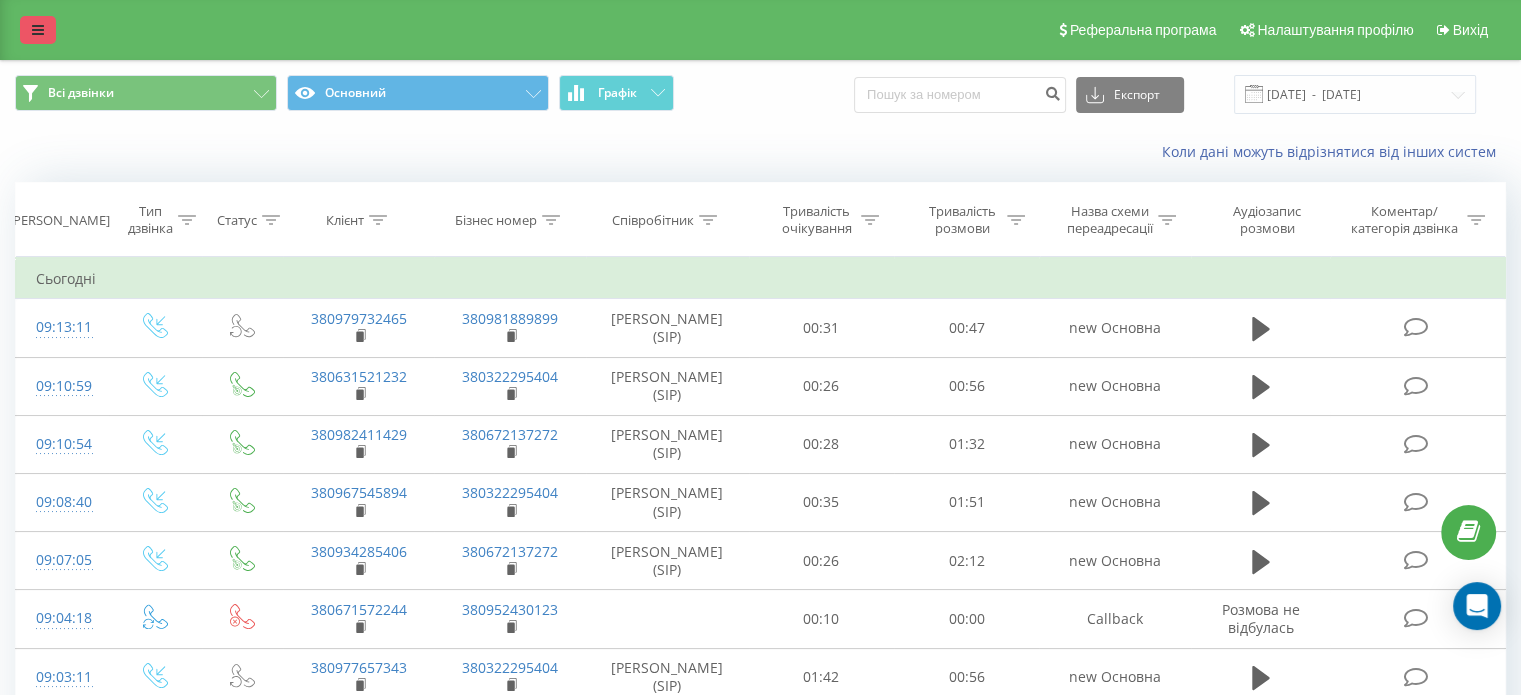 click at bounding box center (38, 30) 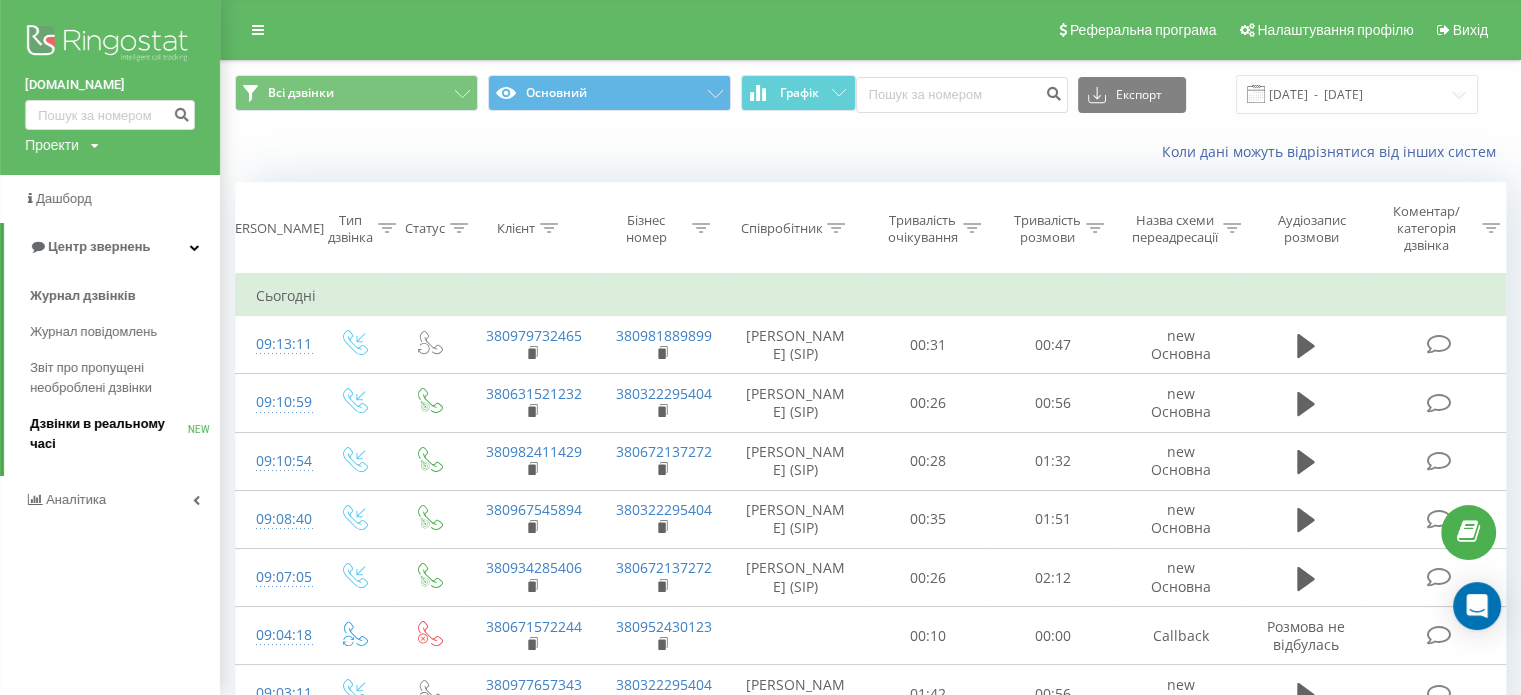 click on "Дзвінки в реальному часі NEW" at bounding box center [125, 434] 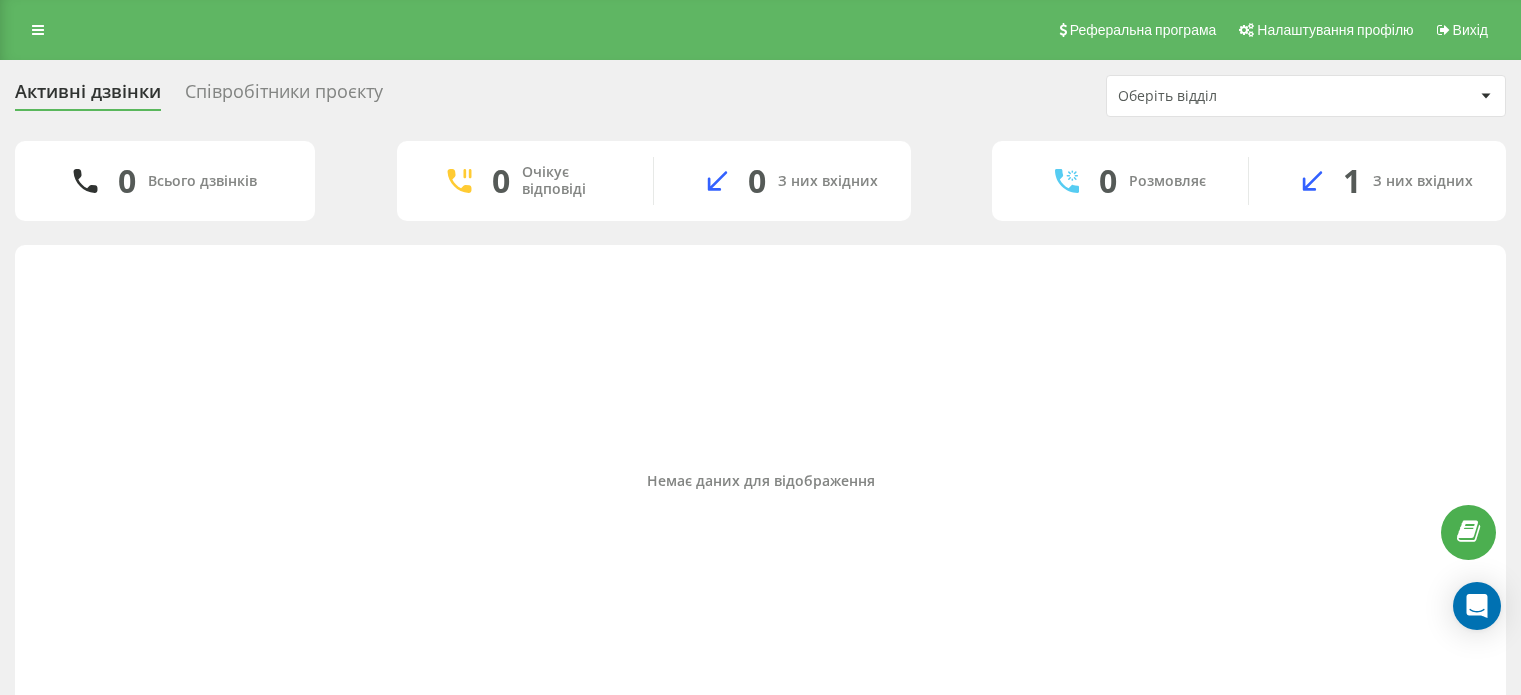 scroll, scrollTop: 0, scrollLeft: 0, axis: both 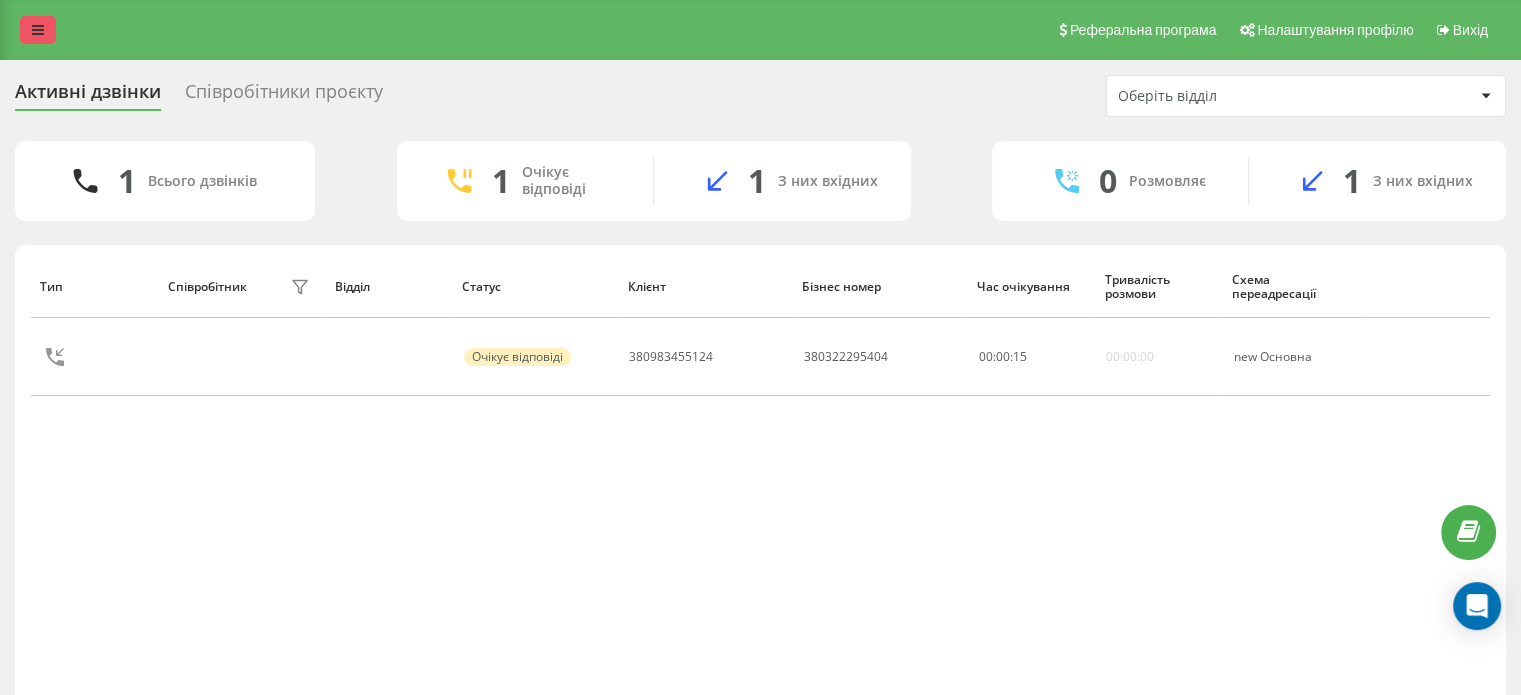click at bounding box center (38, 30) 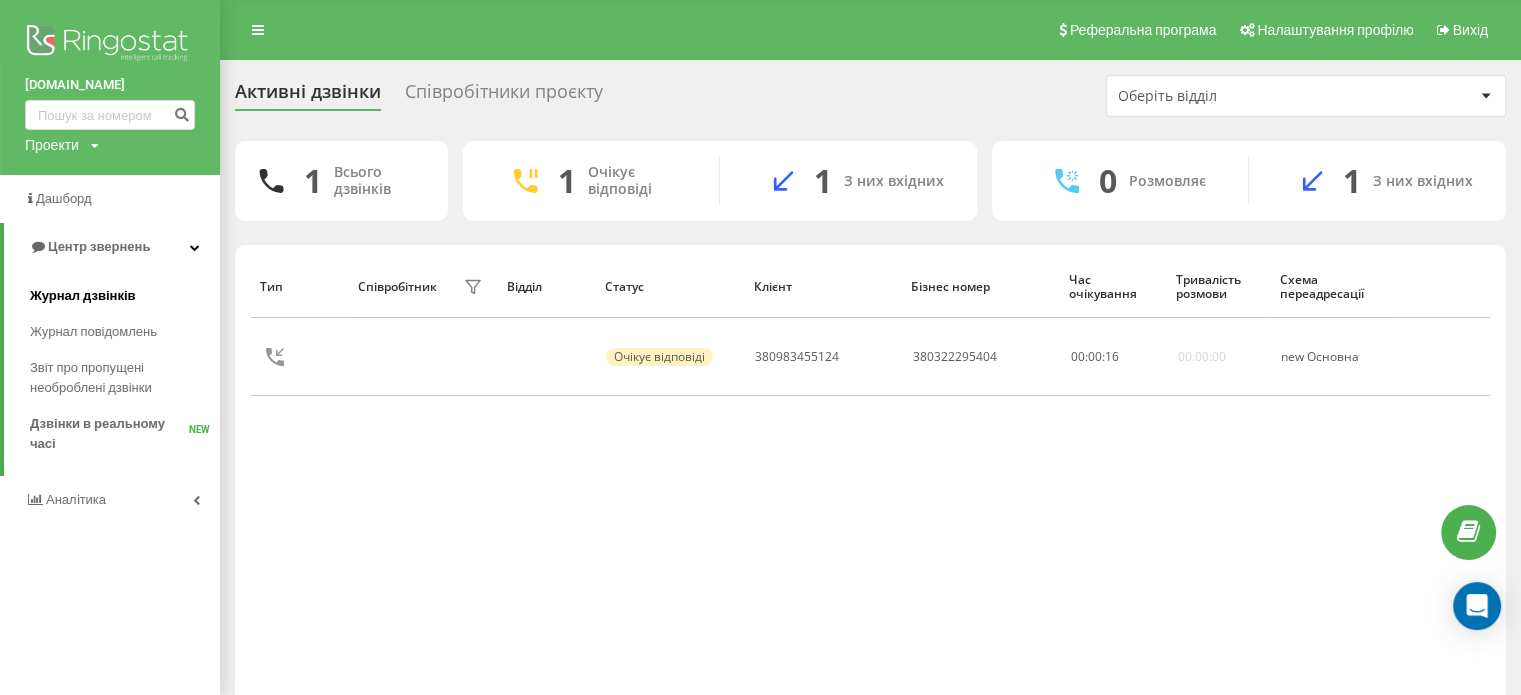 click on "Журнал дзвінків" at bounding box center (83, 296) 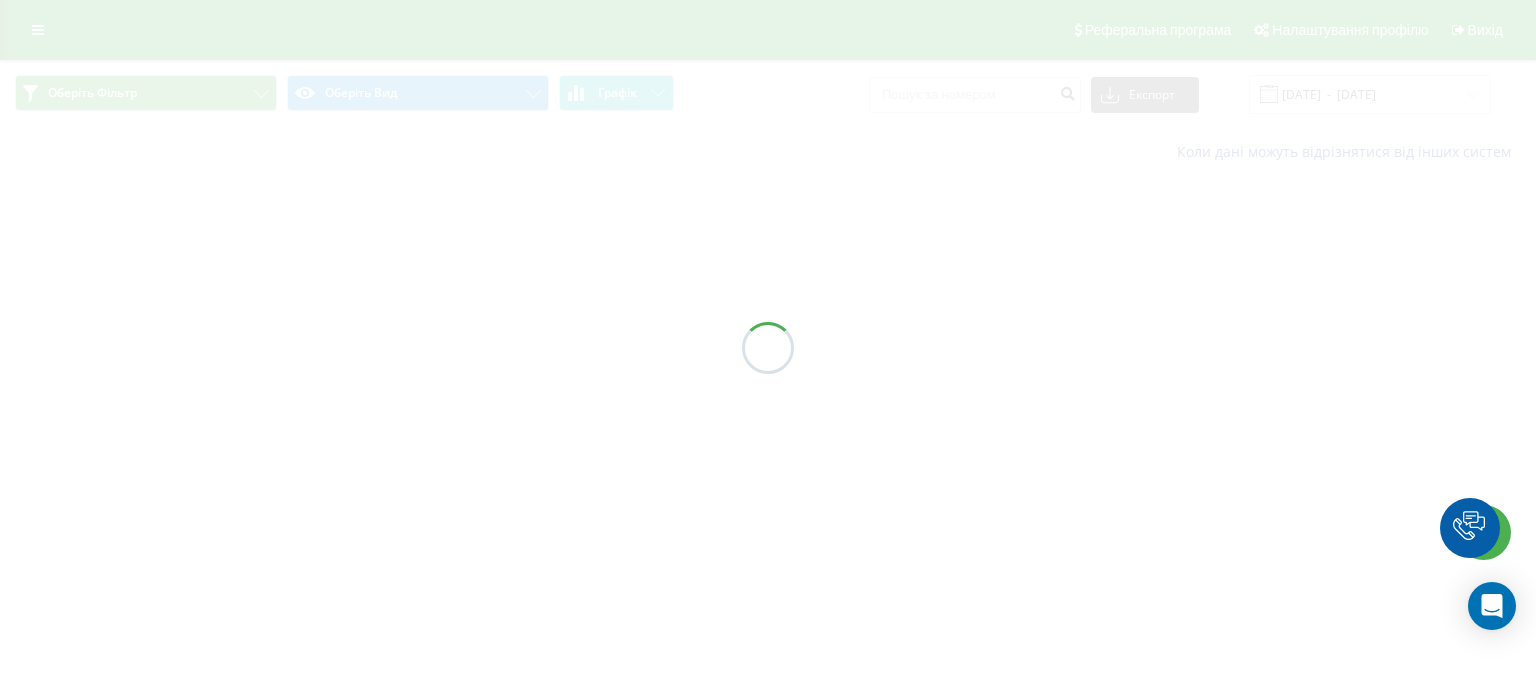 scroll, scrollTop: 0, scrollLeft: 0, axis: both 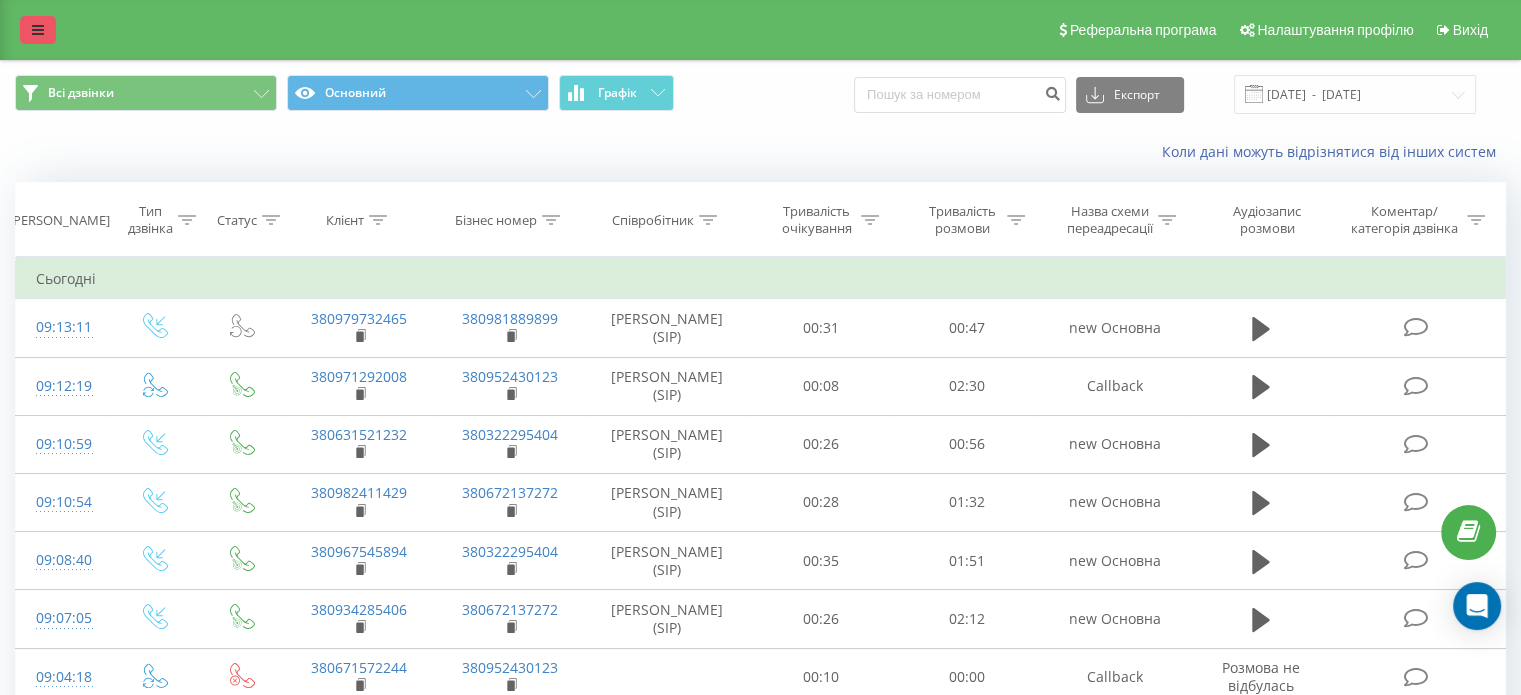 click at bounding box center (38, 30) 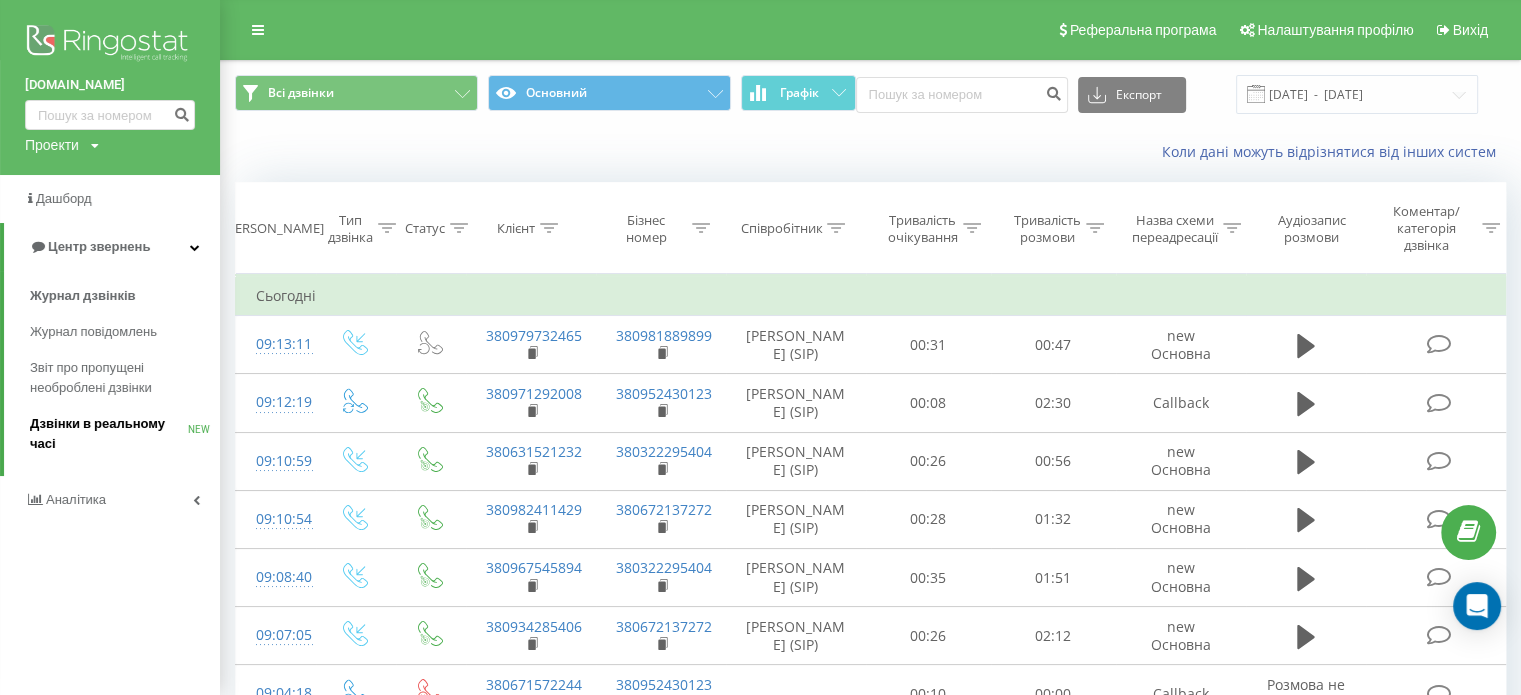 click on "Дзвінки в реальному часі NEW" at bounding box center (125, 434) 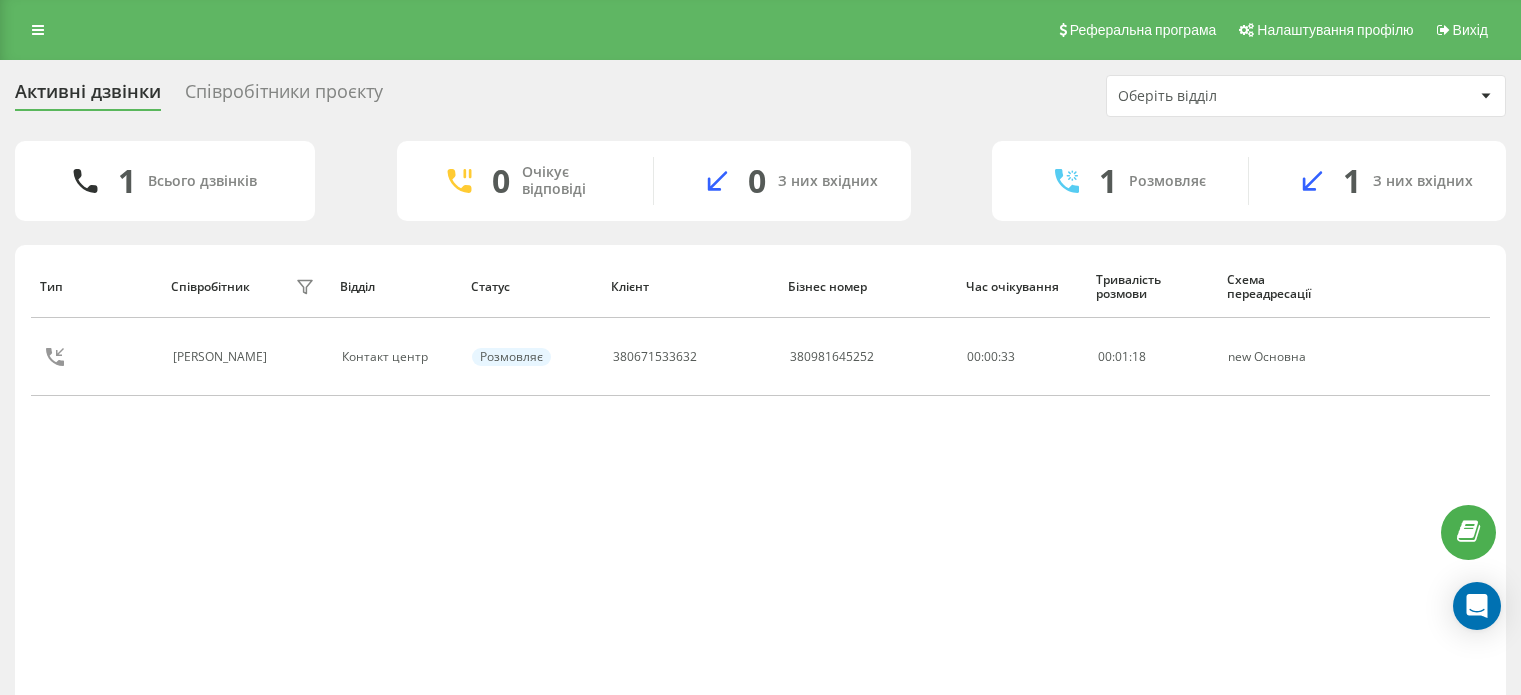 scroll, scrollTop: 0, scrollLeft: 0, axis: both 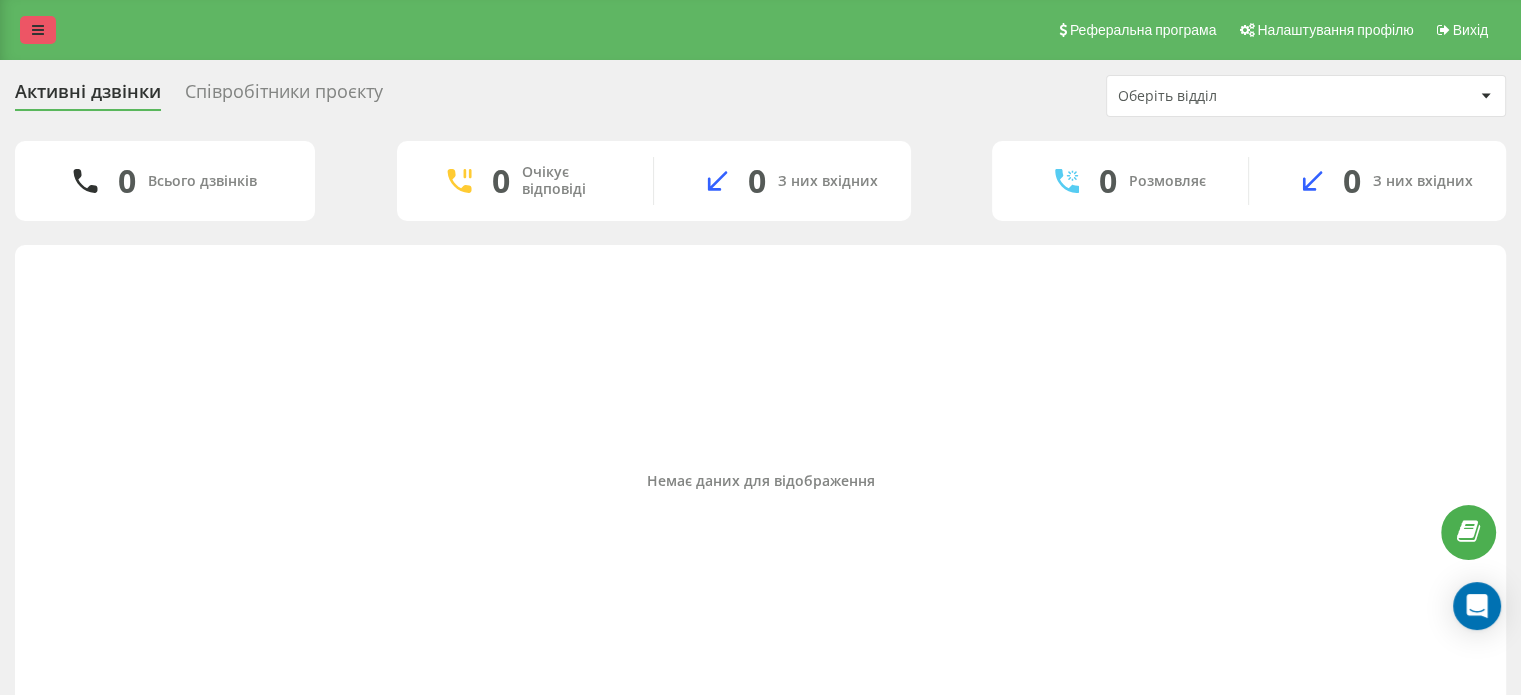 click at bounding box center (38, 30) 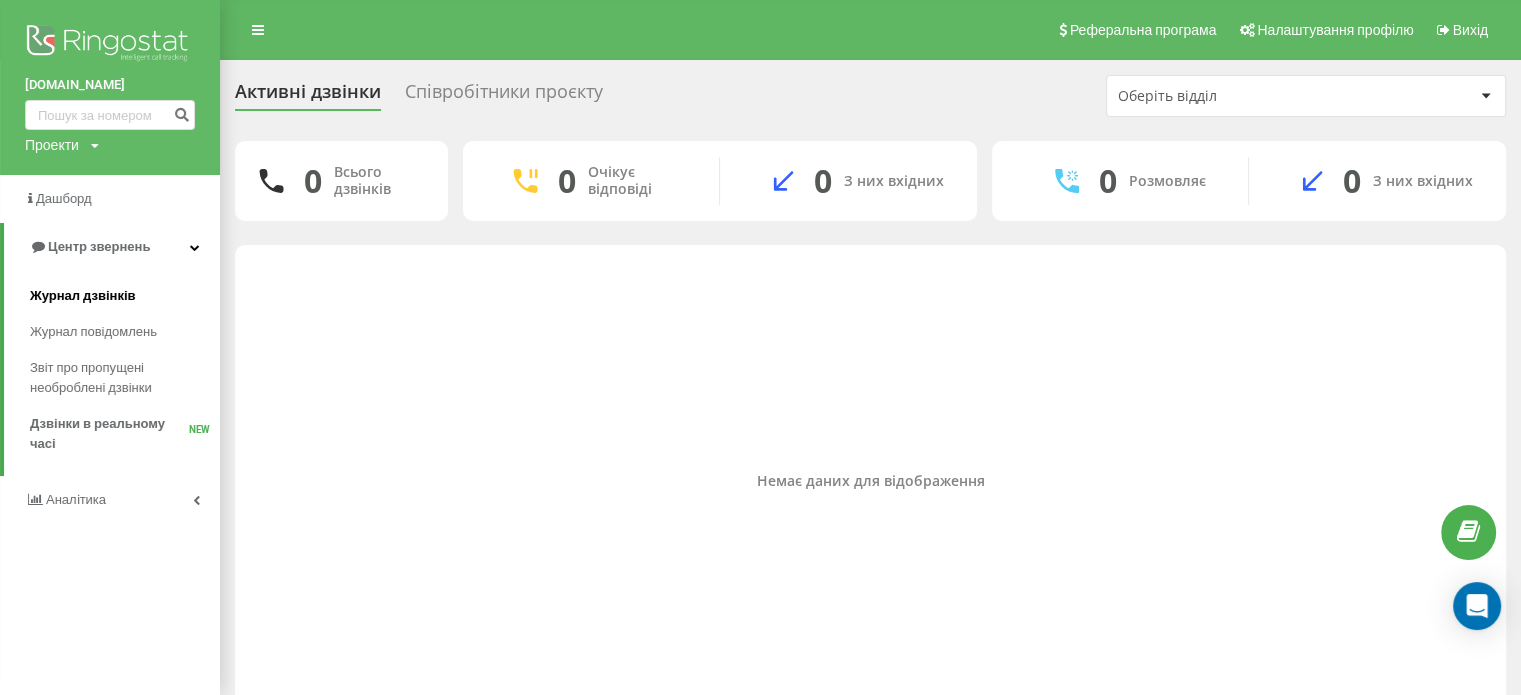 click on "Журнал дзвінків" at bounding box center (83, 296) 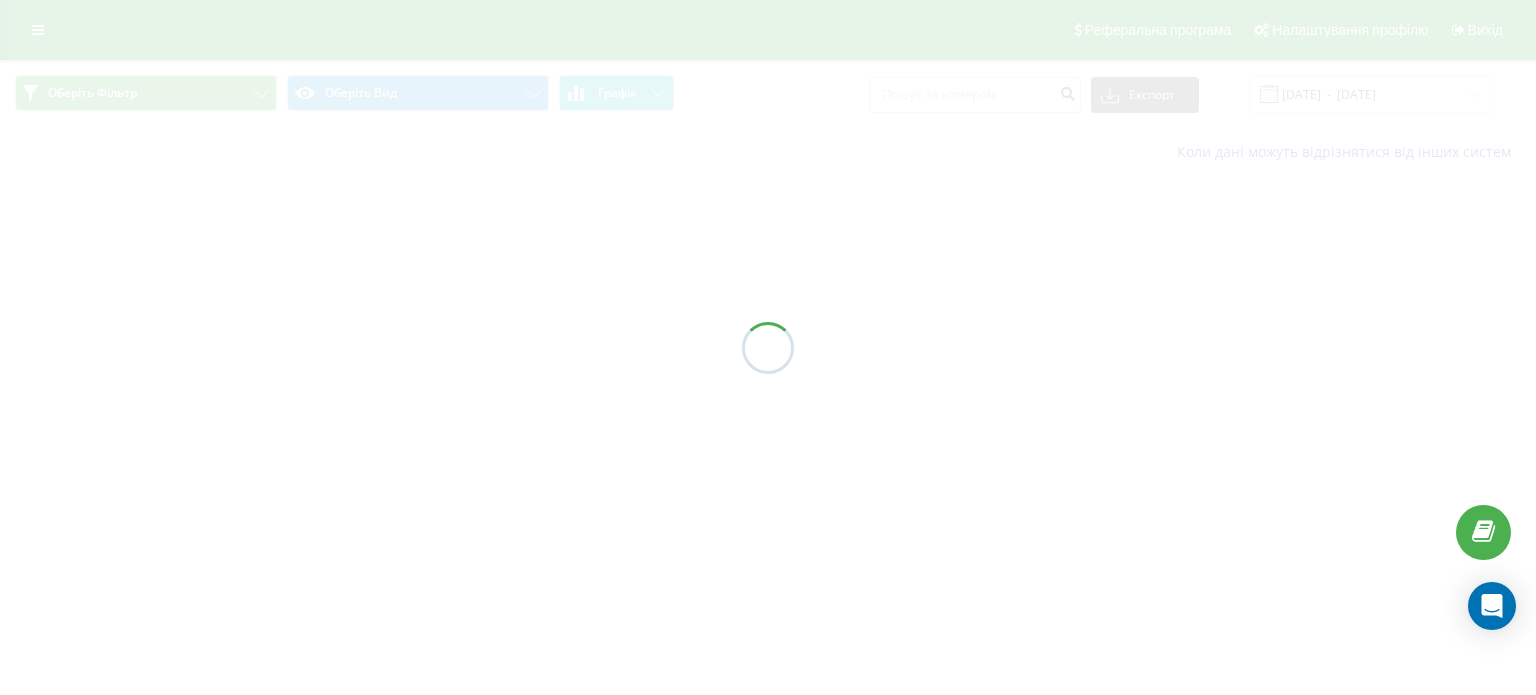 scroll, scrollTop: 0, scrollLeft: 0, axis: both 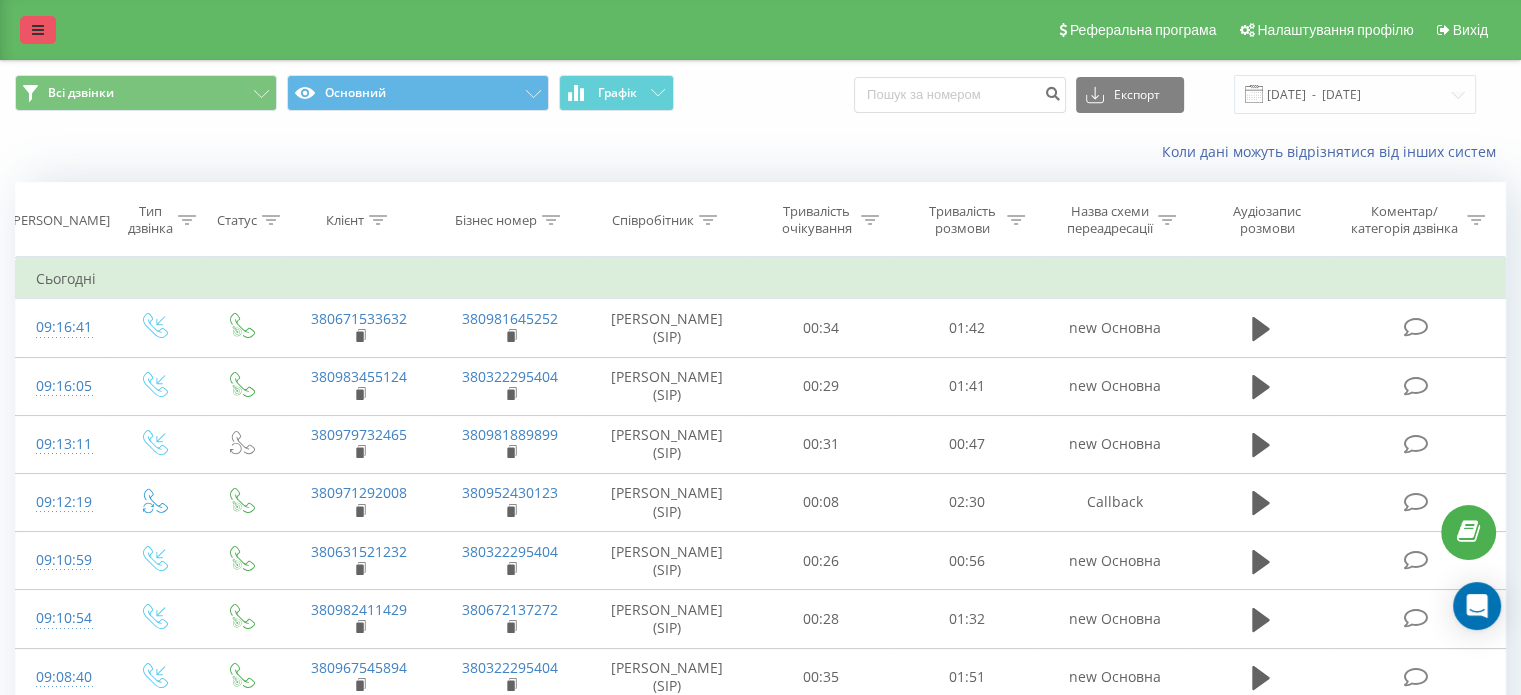 click at bounding box center [38, 30] 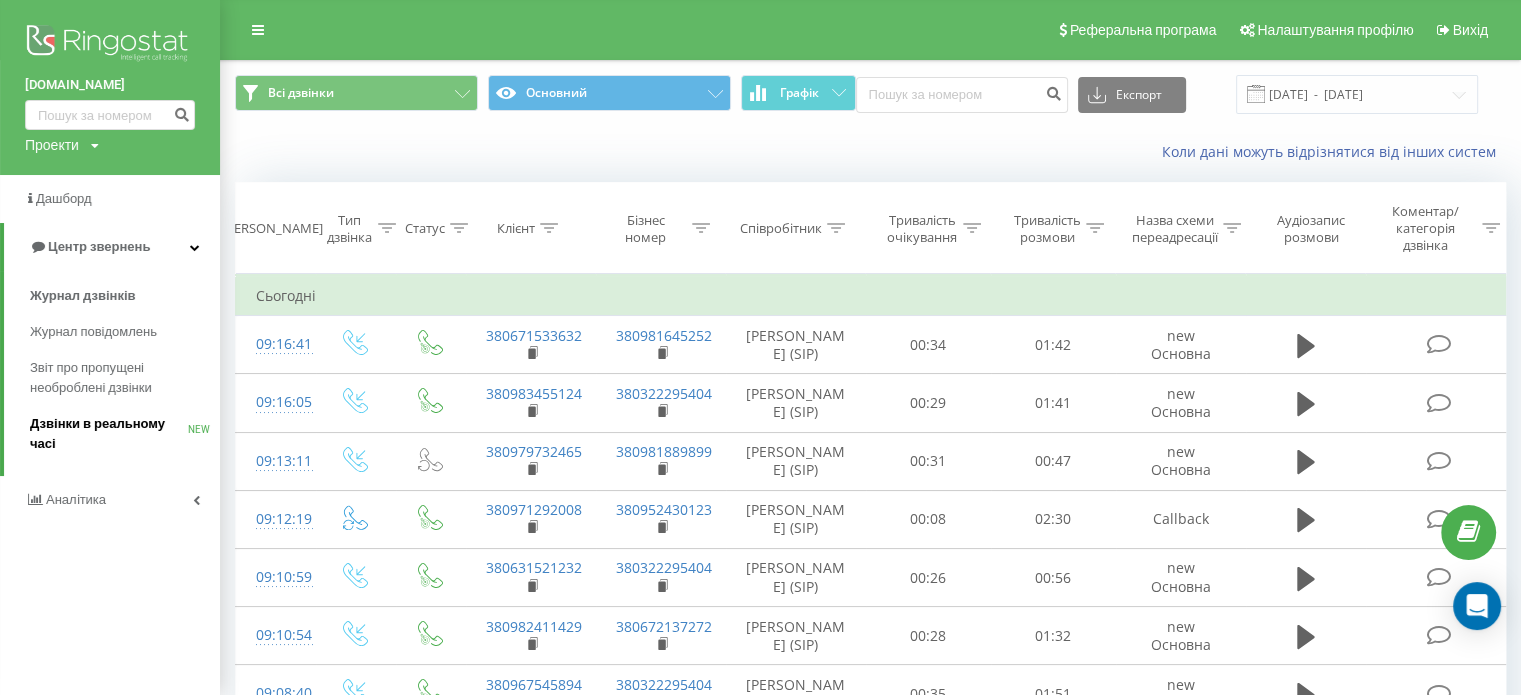 click on "Дзвінки в реальному часі" at bounding box center (109, 434) 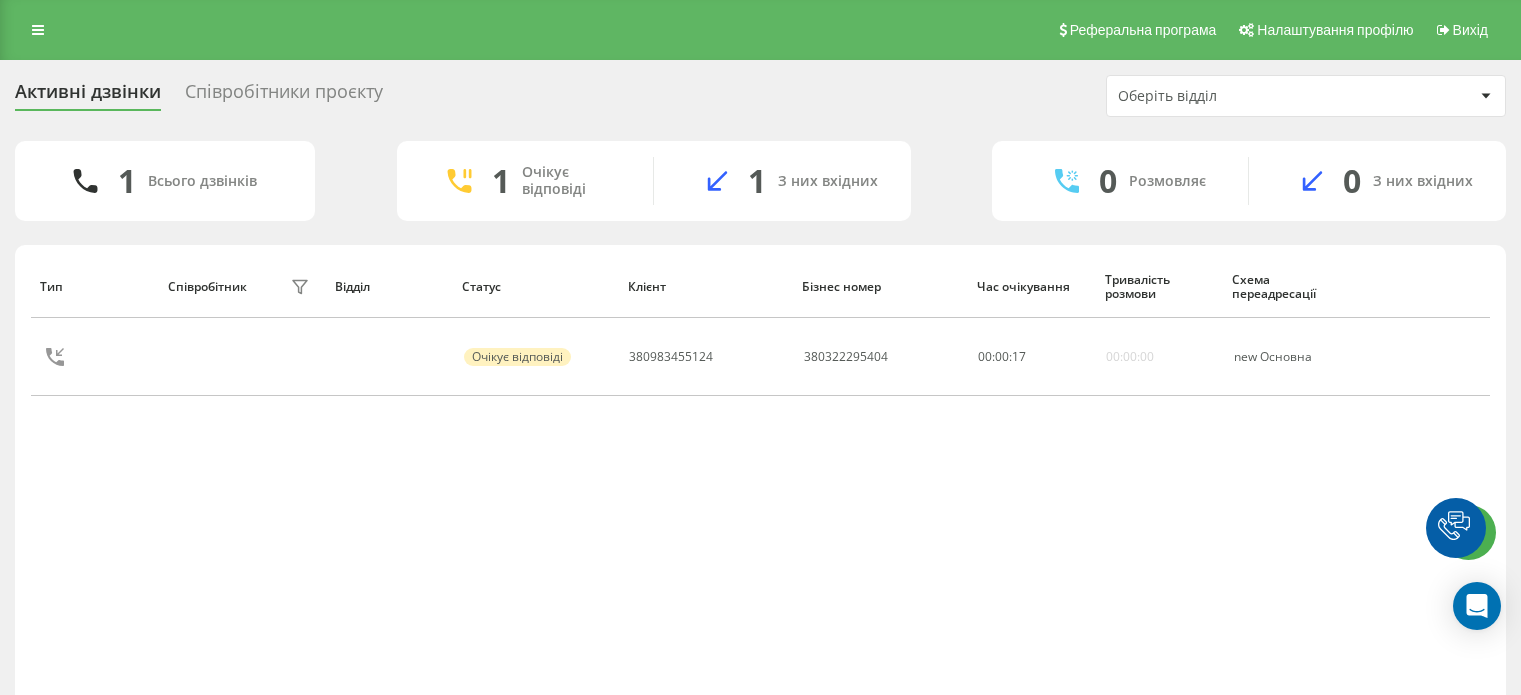 scroll, scrollTop: 0, scrollLeft: 0, axis: both 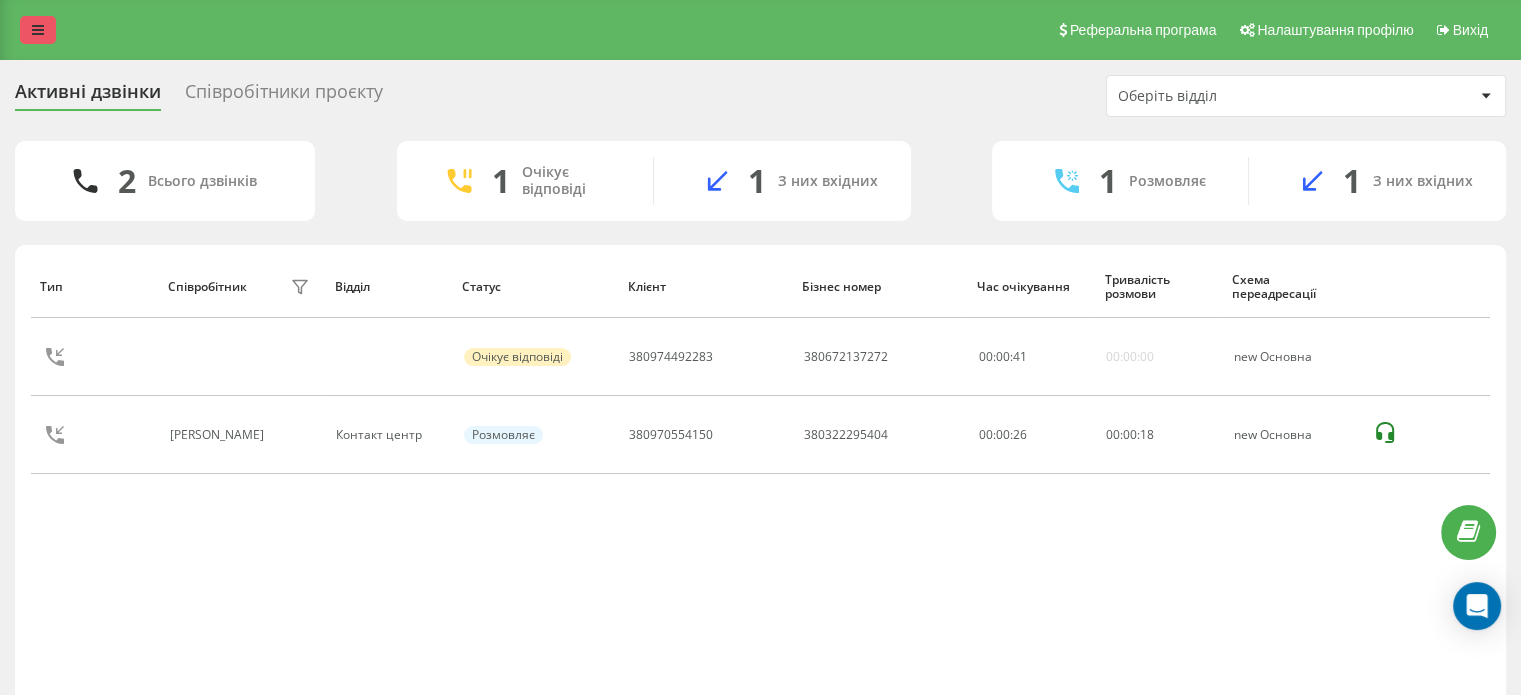 click at bounding box center (38, 30) 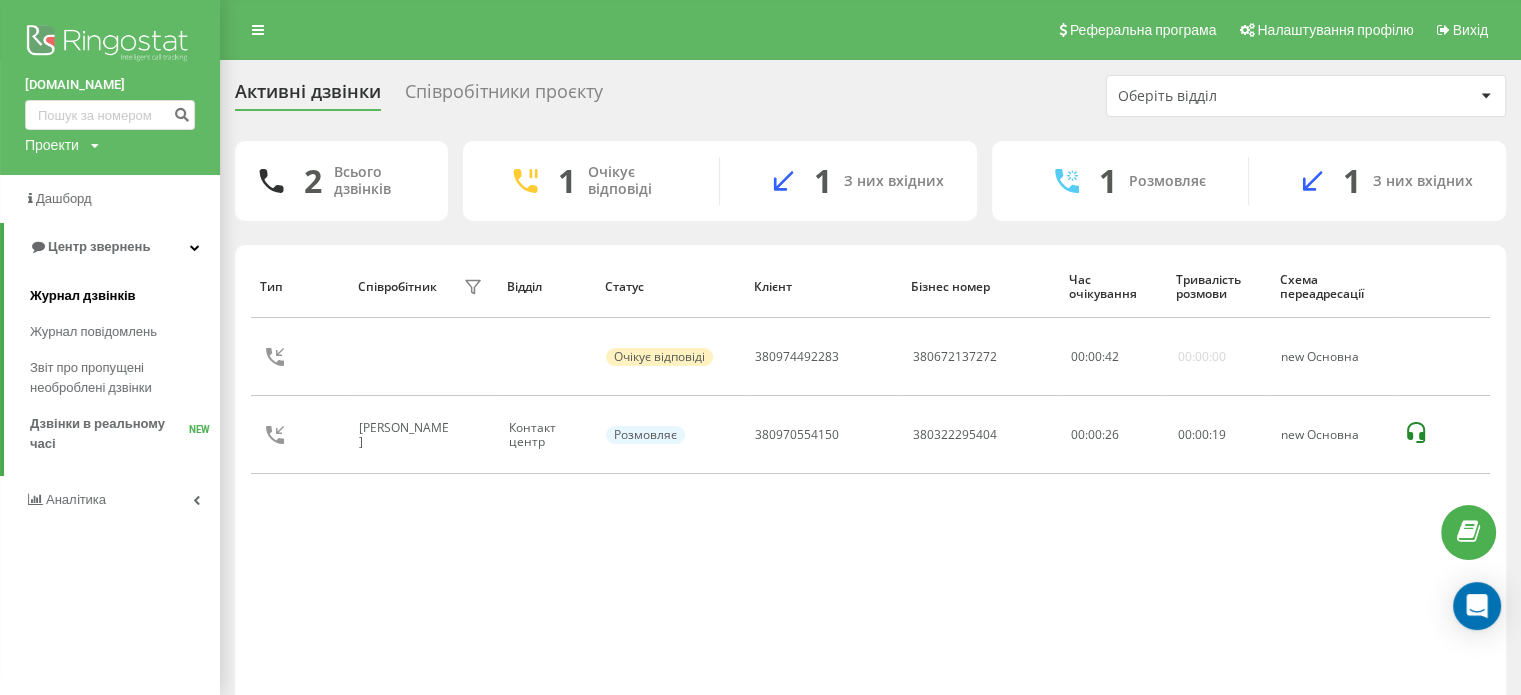 click on "Журнал дзвінків" at bounding box center [83, 296] 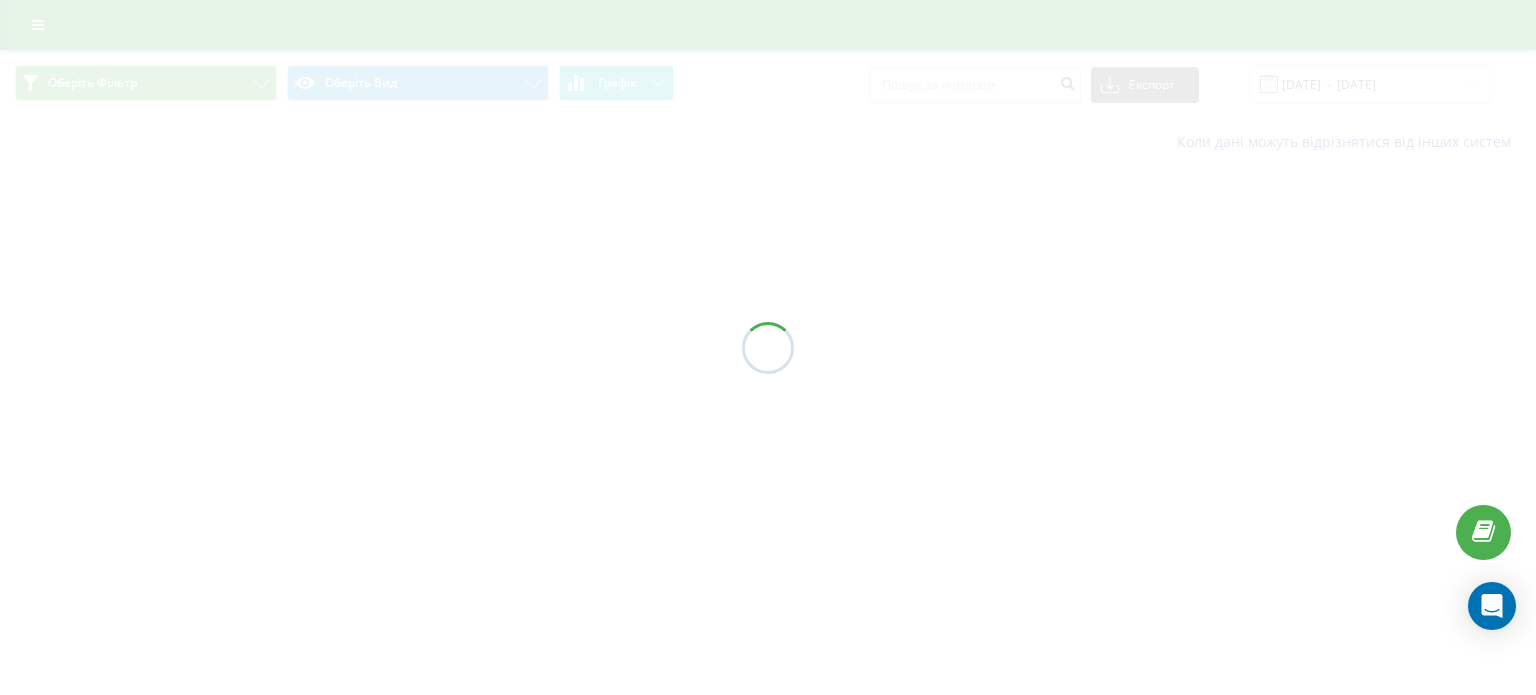 scroll, scrollTop: 0, scrollLeft: 0, axis: both 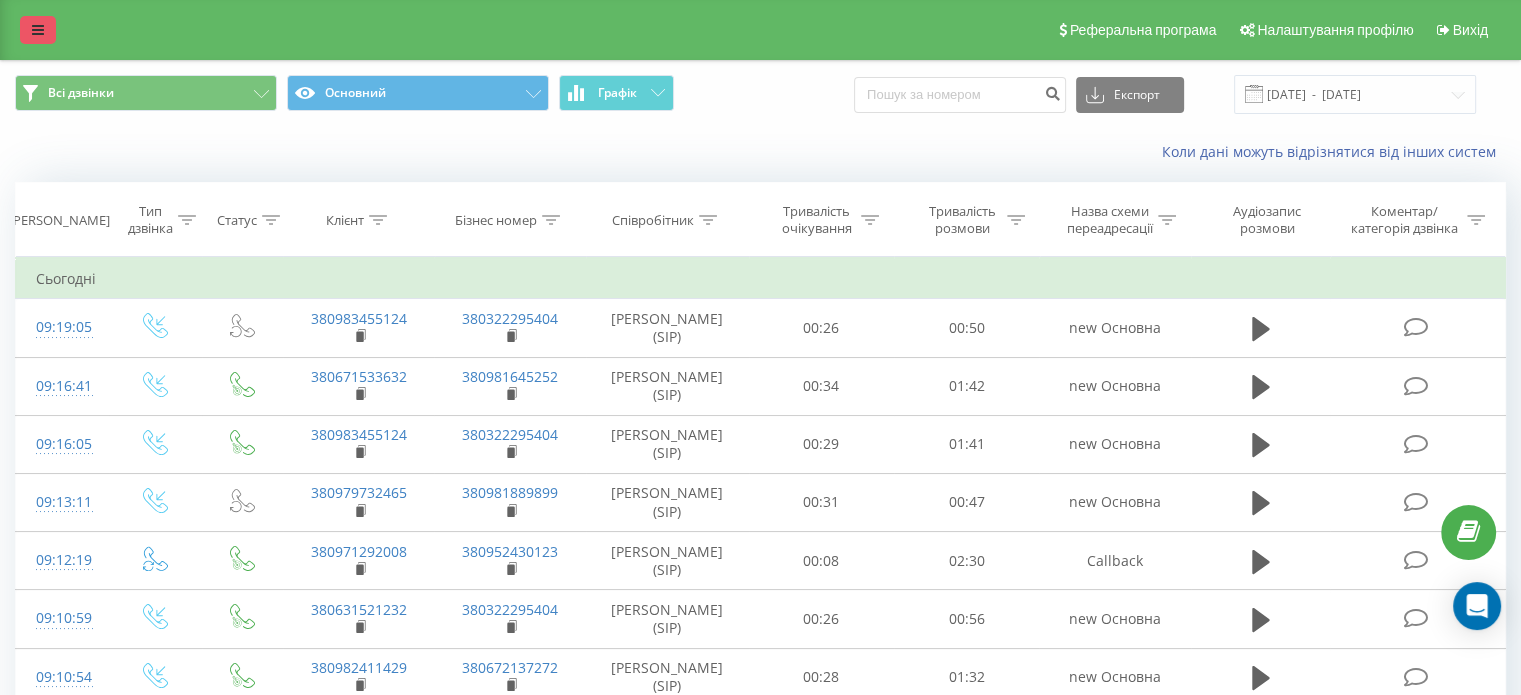 click at bounding box center [38, 30] 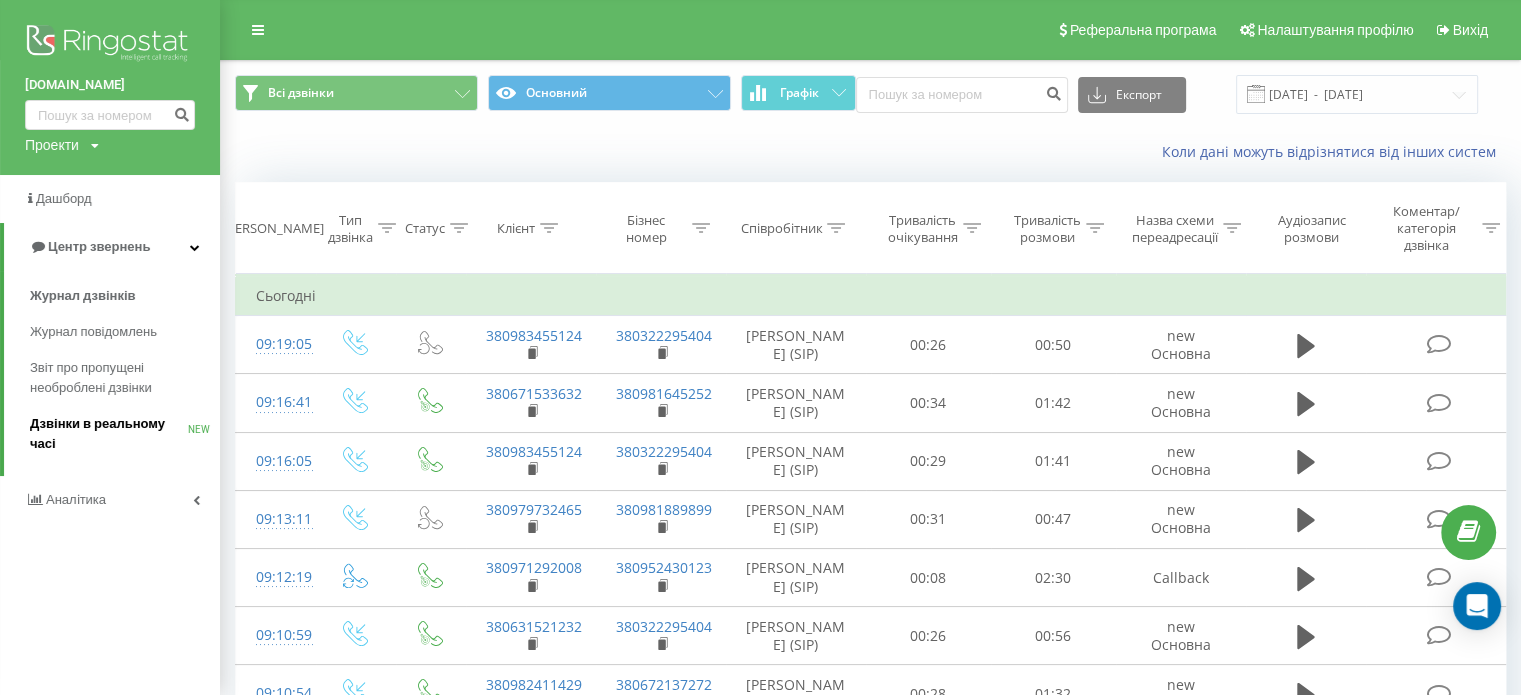 click on "Дзвінки в реальному часі" at bounding box center (109, 434) 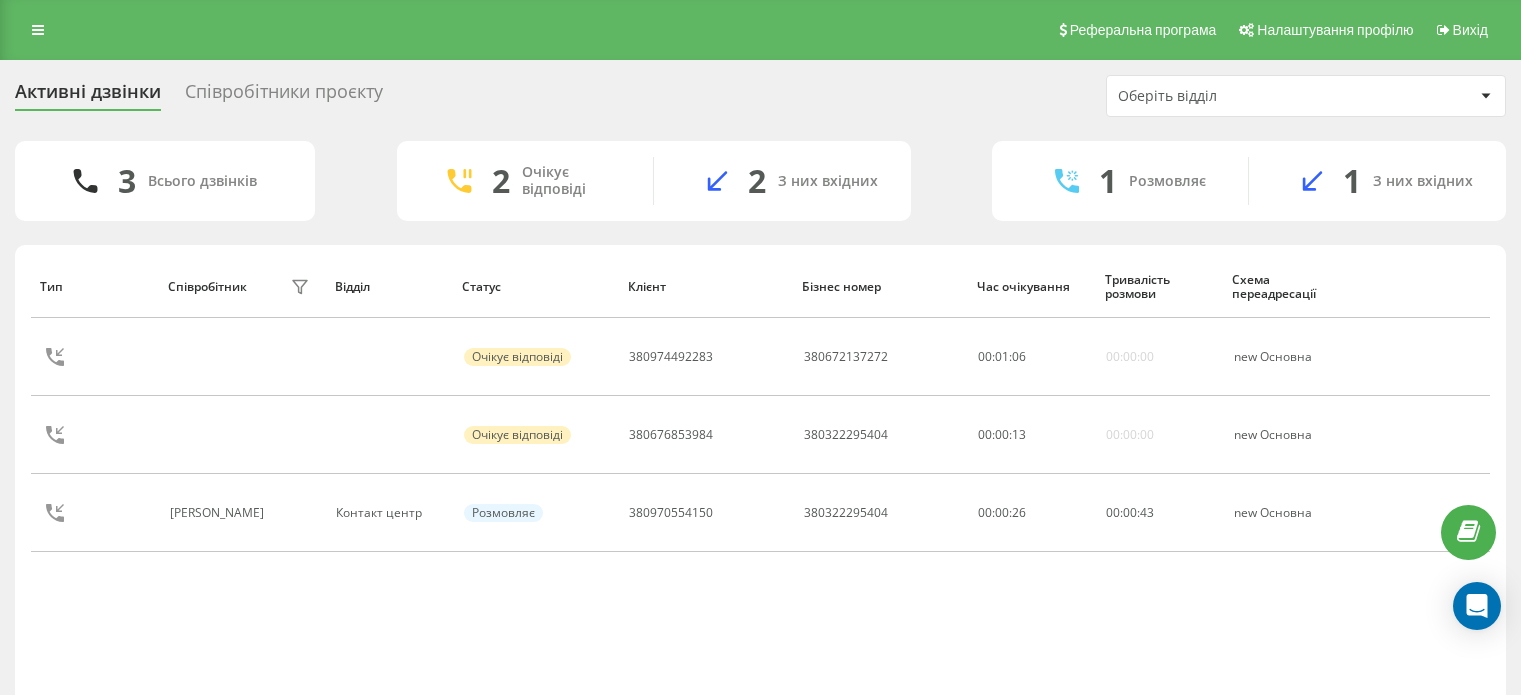scroll, scrollTop: 0, scrollLeft: 0, axis: both 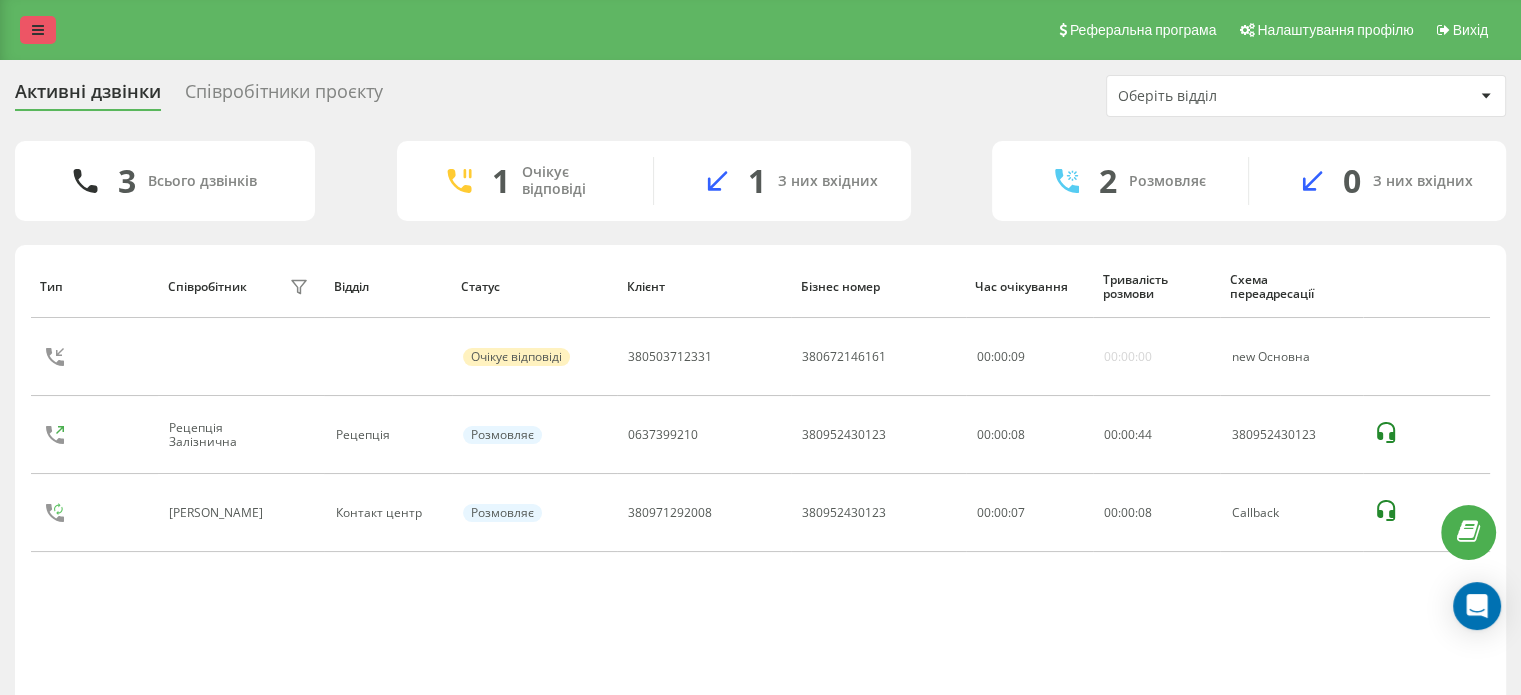 click at bounding box center [38, 30] 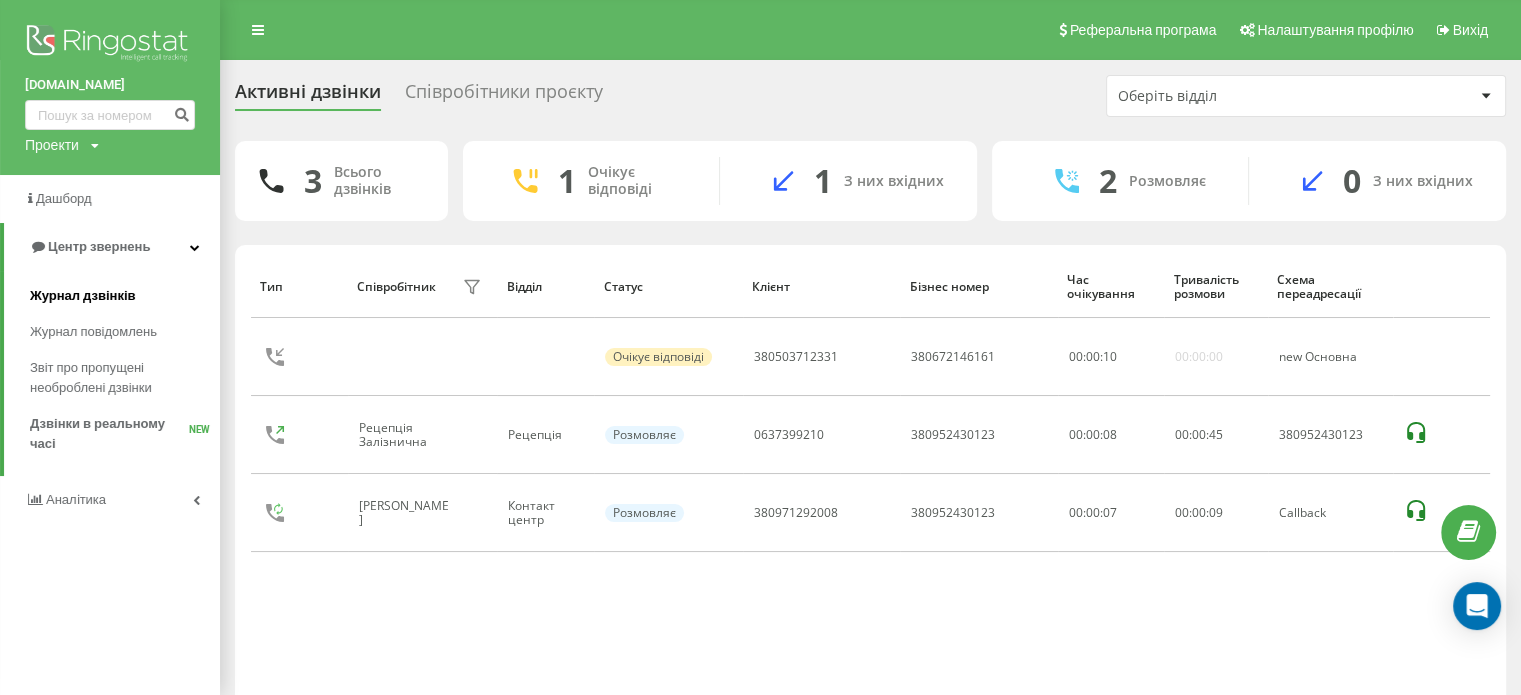 click on "Журнал дзвінків" at bounding box center [125, 296] 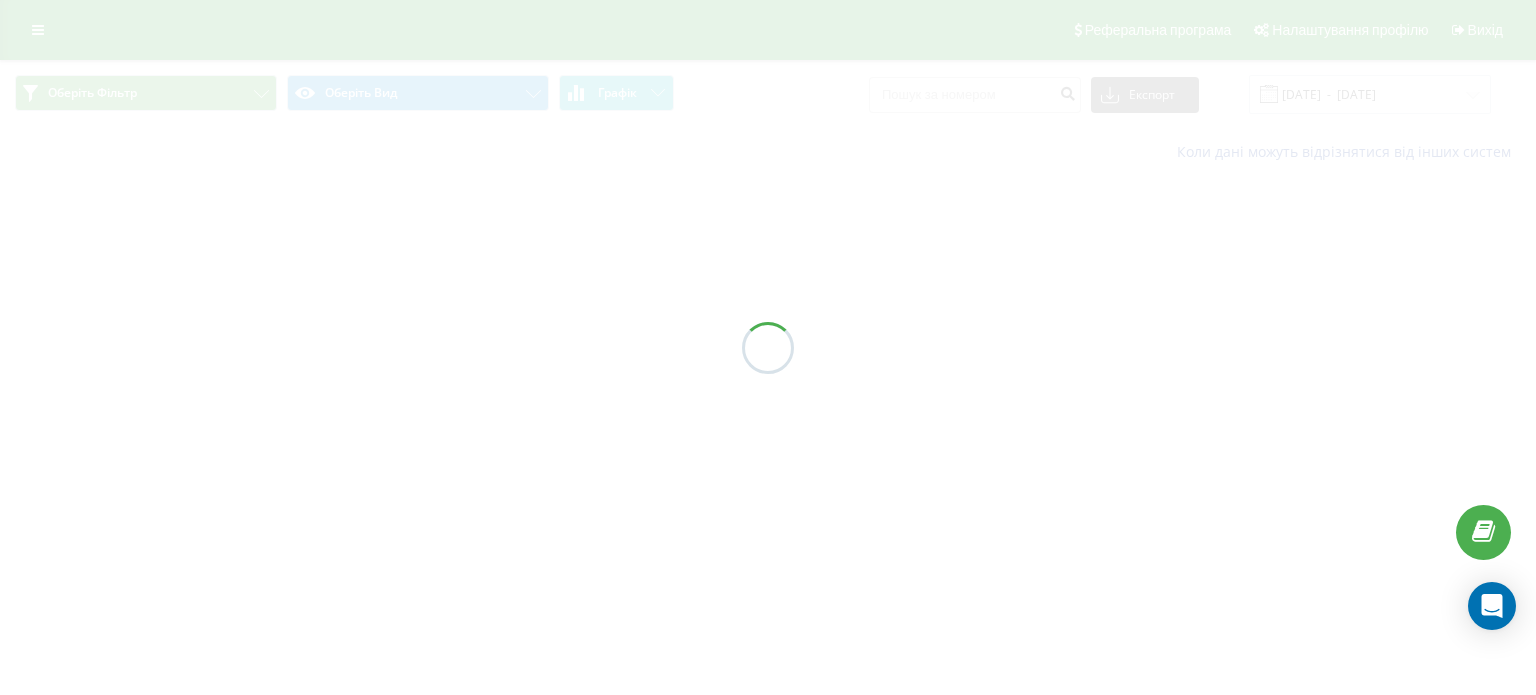 scroll, scrollTop: 0, scrollLeft: 0, axis: both 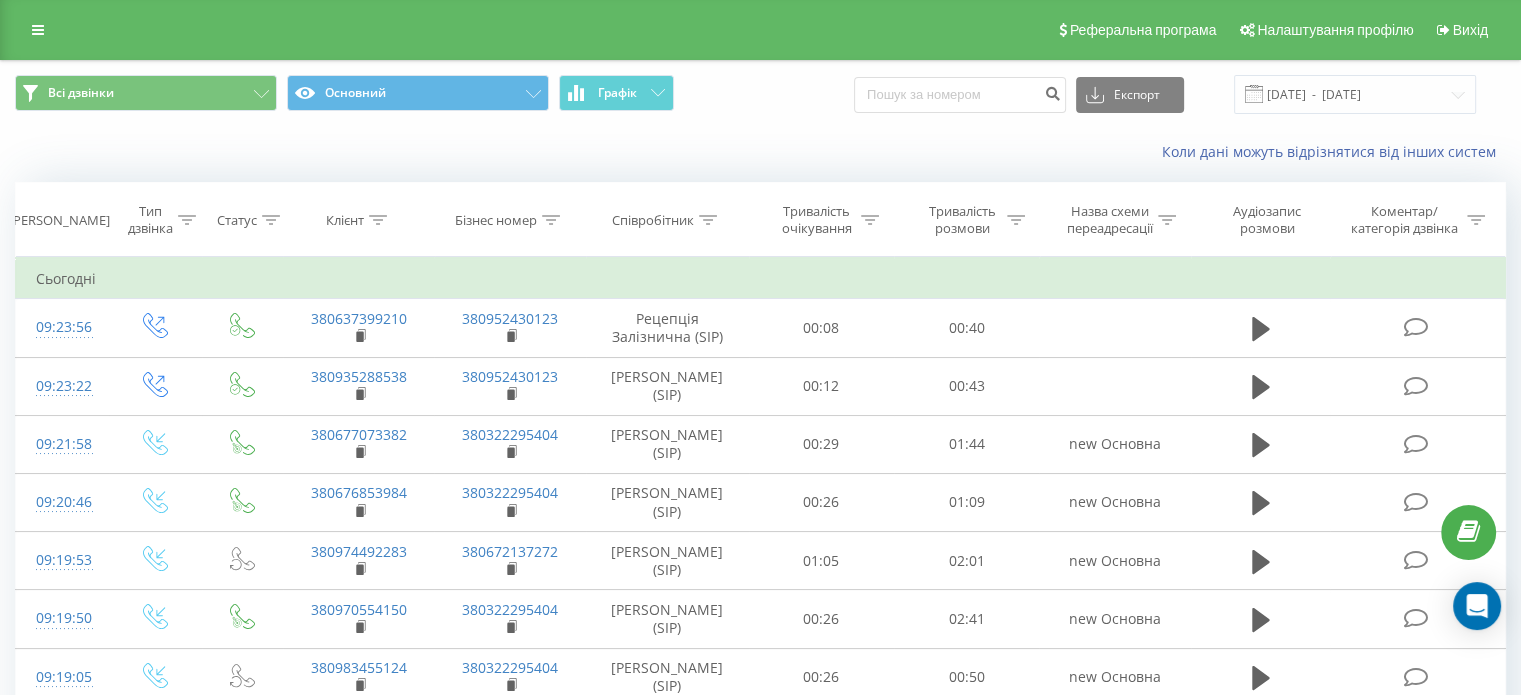 click on "Реферальна програма Налаштування профілю Вихід" at bounding box center [760, 30] 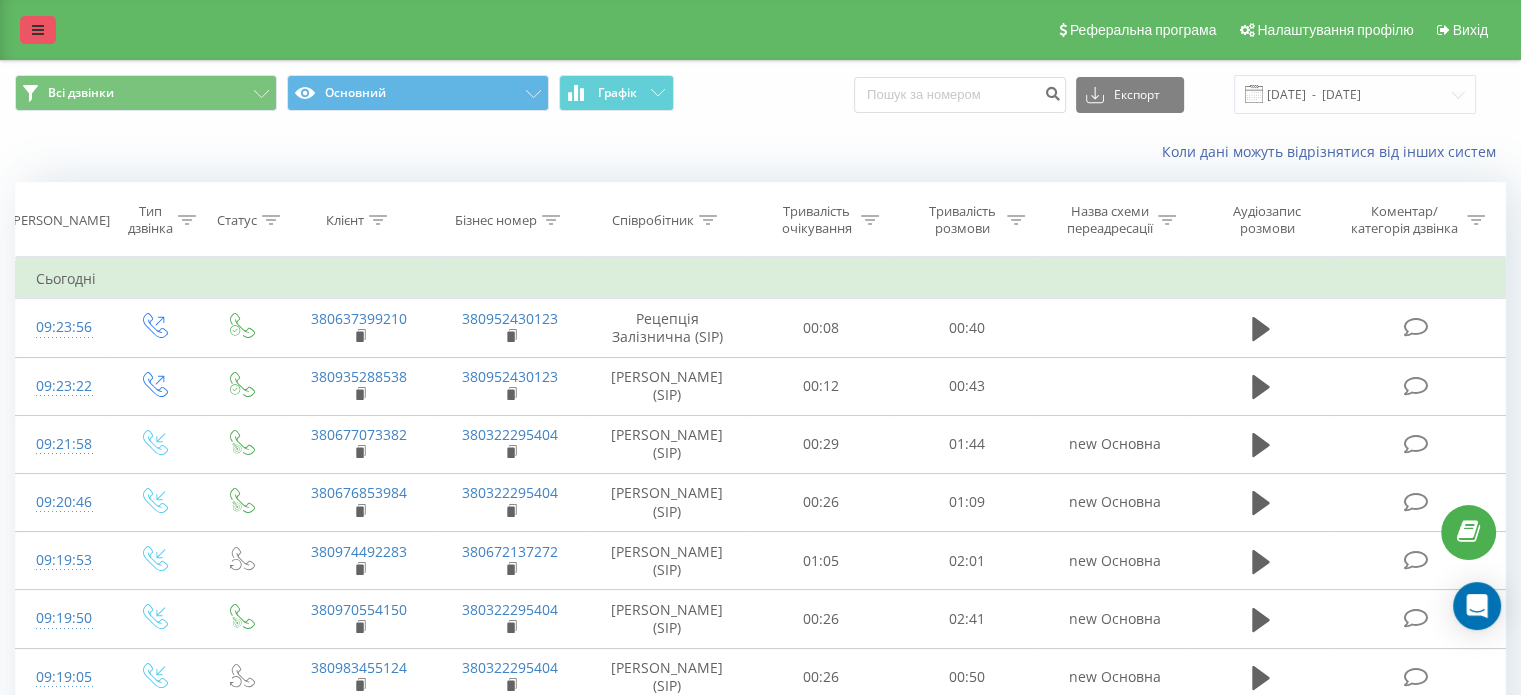 click at bounding box center [38, 30] 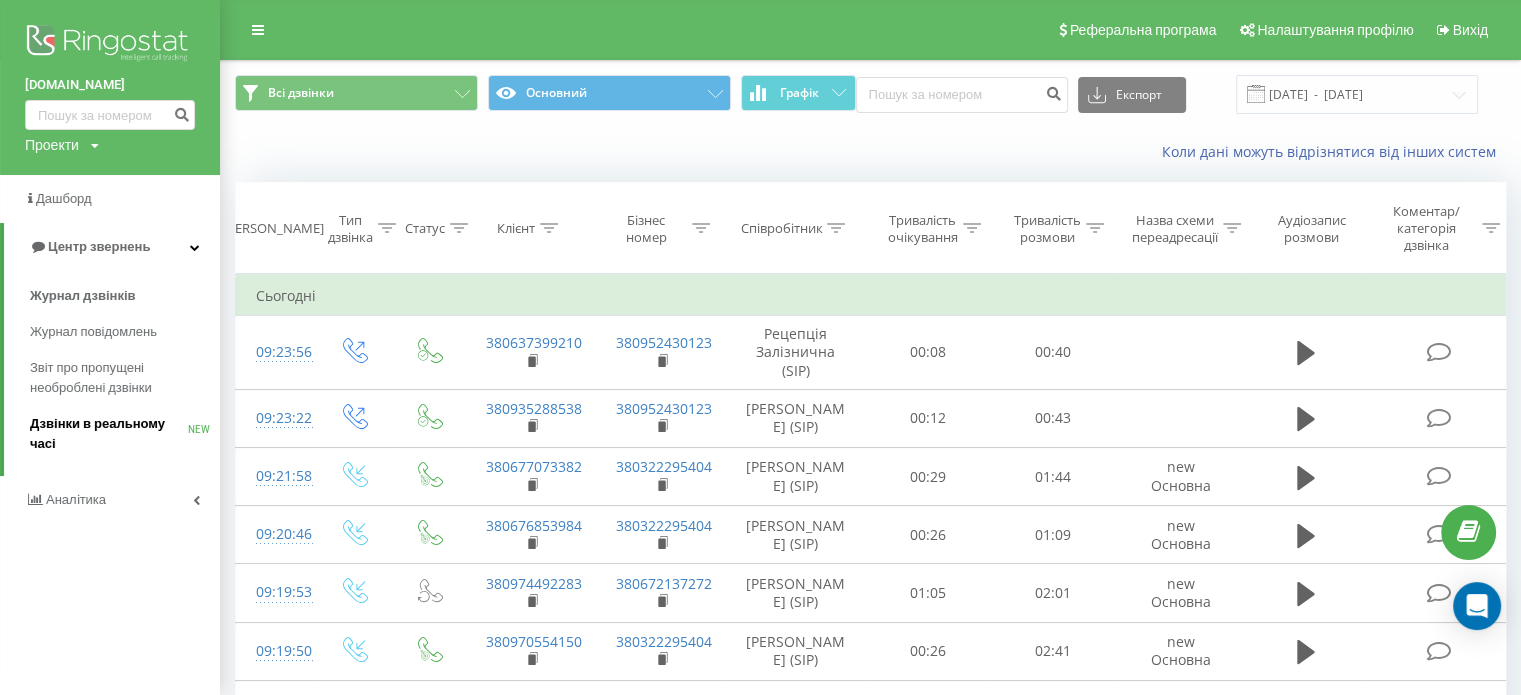 click on "Дзвінки в реальному часі NEW" at bounding box center [125, 434] 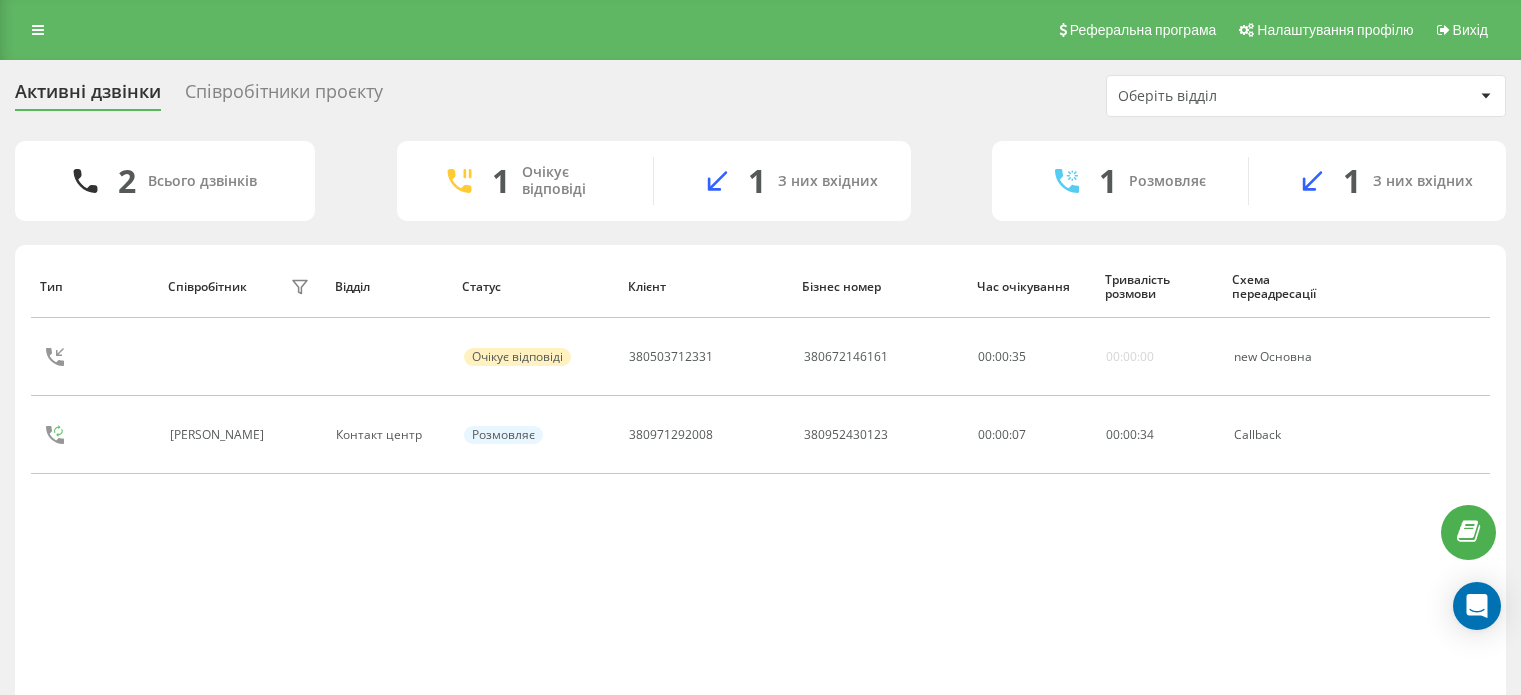 scroll, scrollTop: 0, scrollLeft: 0, axis: both 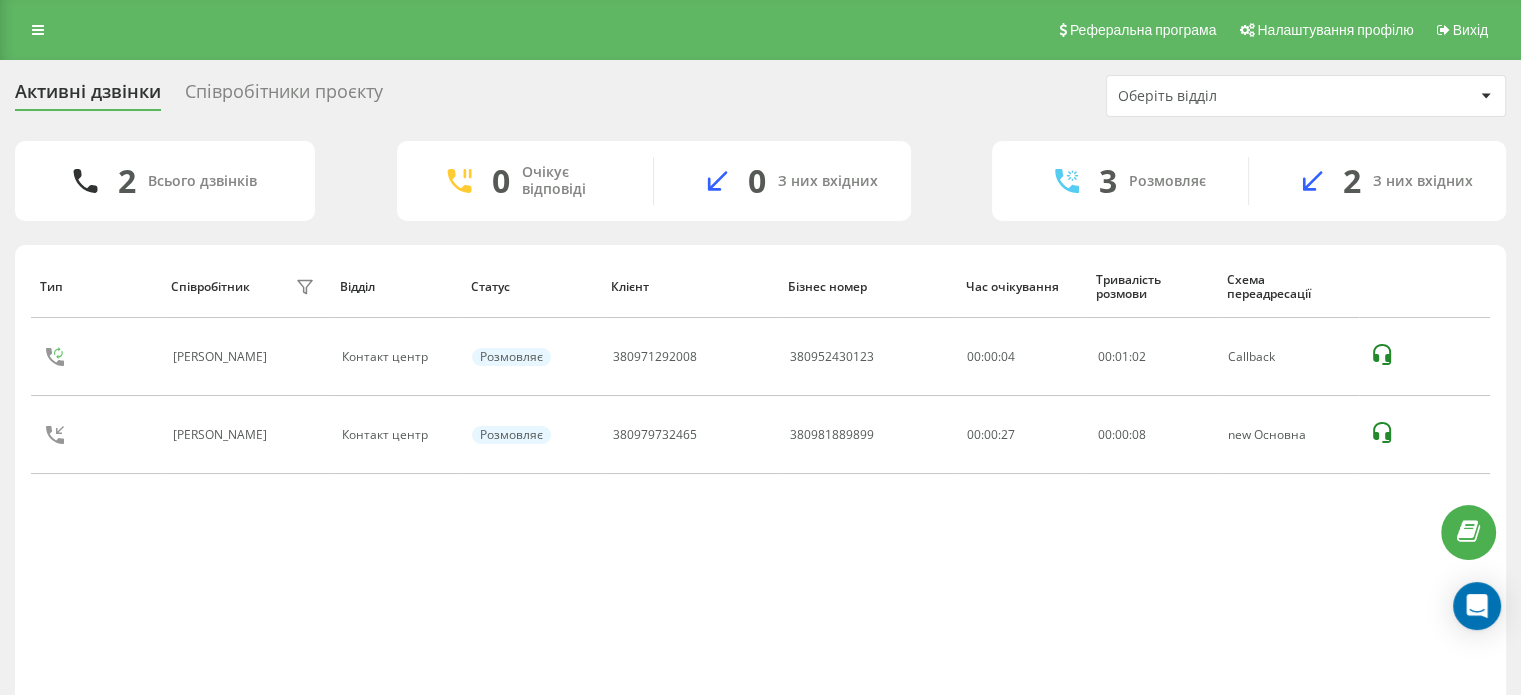 click on "Активні дзвінки Співробітники проєкту Оберіть відділ   2   Всього дзвінків   0   Очікує відповіді   0   З них вхідних   3   Розмовляє   2   З них вхідних Тип Співробітник  фільтру  Відділ Статус Клієнт Бізнес номер Час очікування Тривалість розмови Схема переадресації Качмар Софія Контакт центр Розмовляє 380971292008 380952430123 00:00:04 00 : 01 : 02 Callback Сухорукова Анастасія Контакт центр Розмовляє 380979732465 380981889899 00:00:27 00 : 00 : 08 new Основна Рядків на сторінці 25 10 25 50 100 0 - 2 з 2 1" at bounding box center [760, 416] 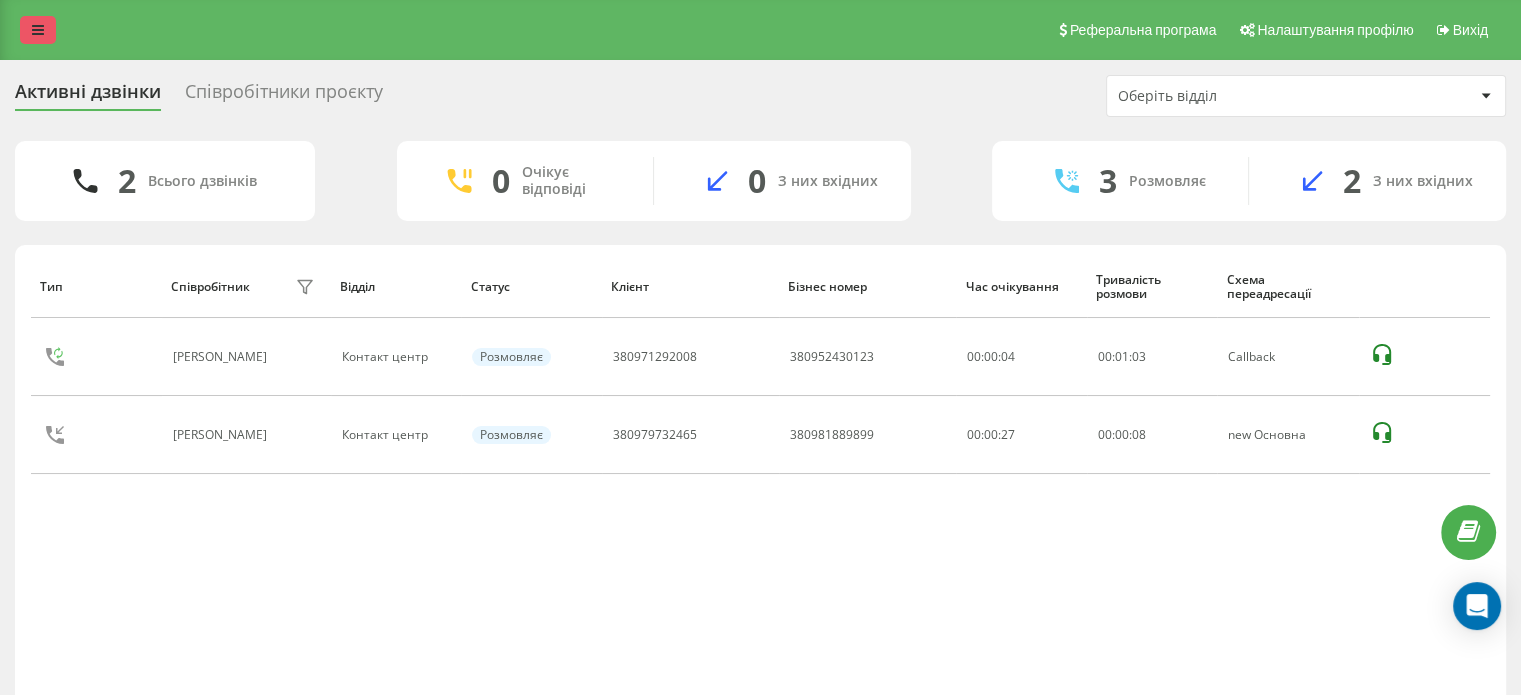 click at bounding box center [38, 30] 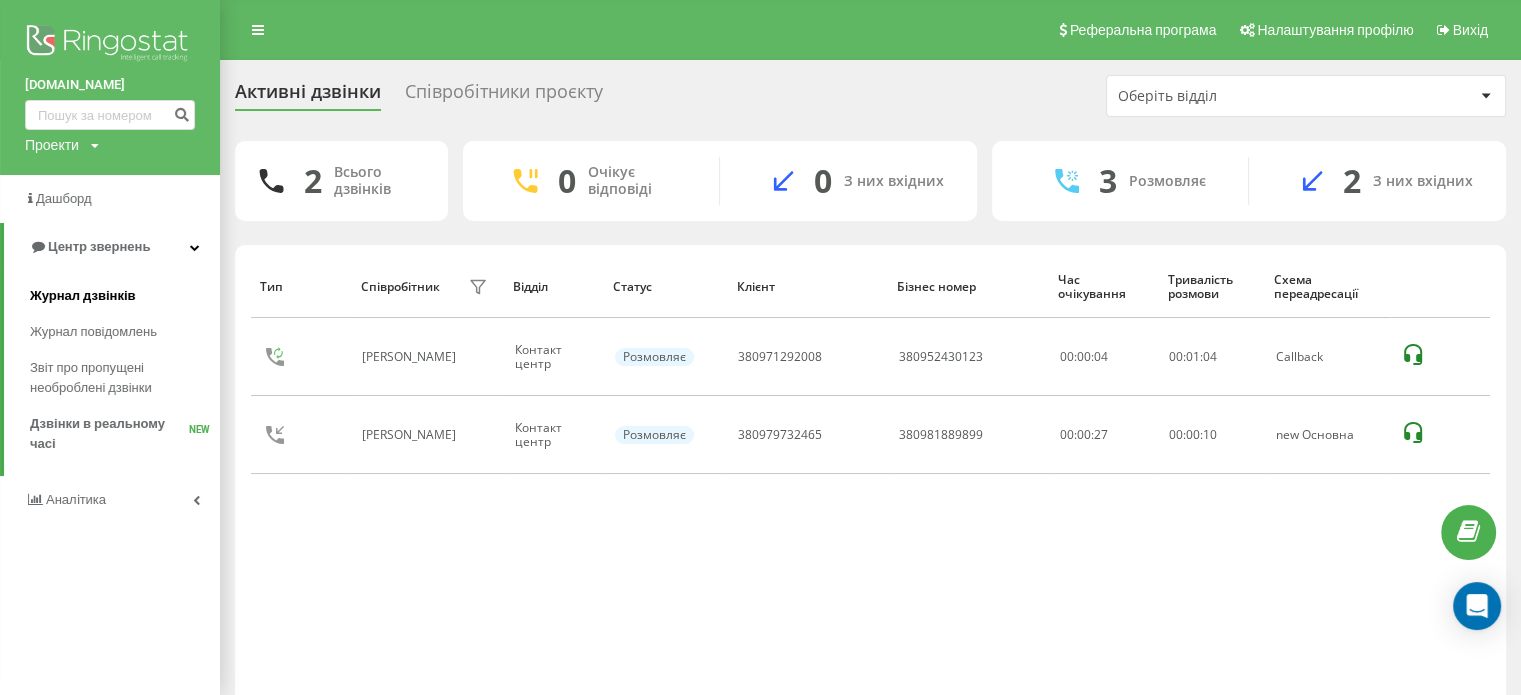 drag, startPoint x: 149, startPoint y: 283, endPoint x: 146, endPoint y: 125, distance: 158.02847 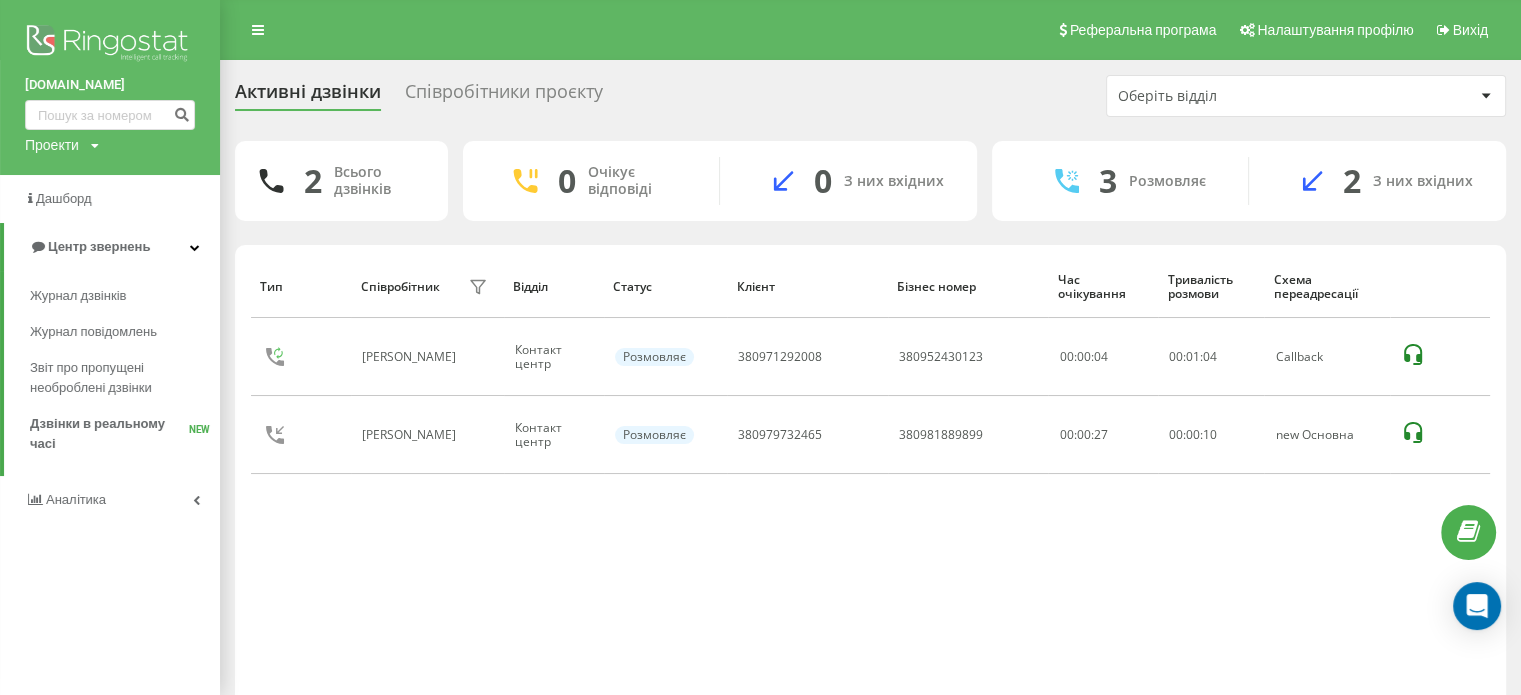 click on "Журнал дзвінків" at bounding box center (125, 296) 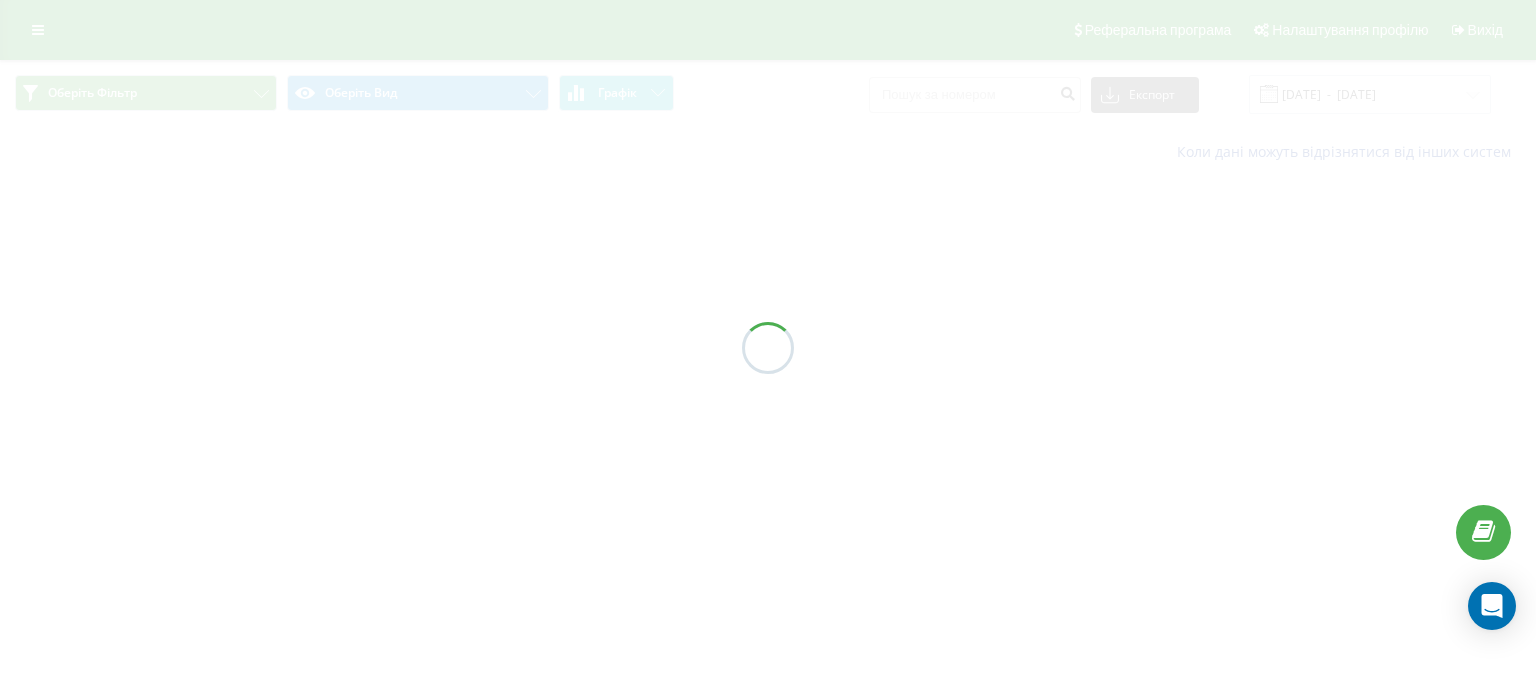 scroll, scrollTop: 0, scrollLeft: 0, axis: both 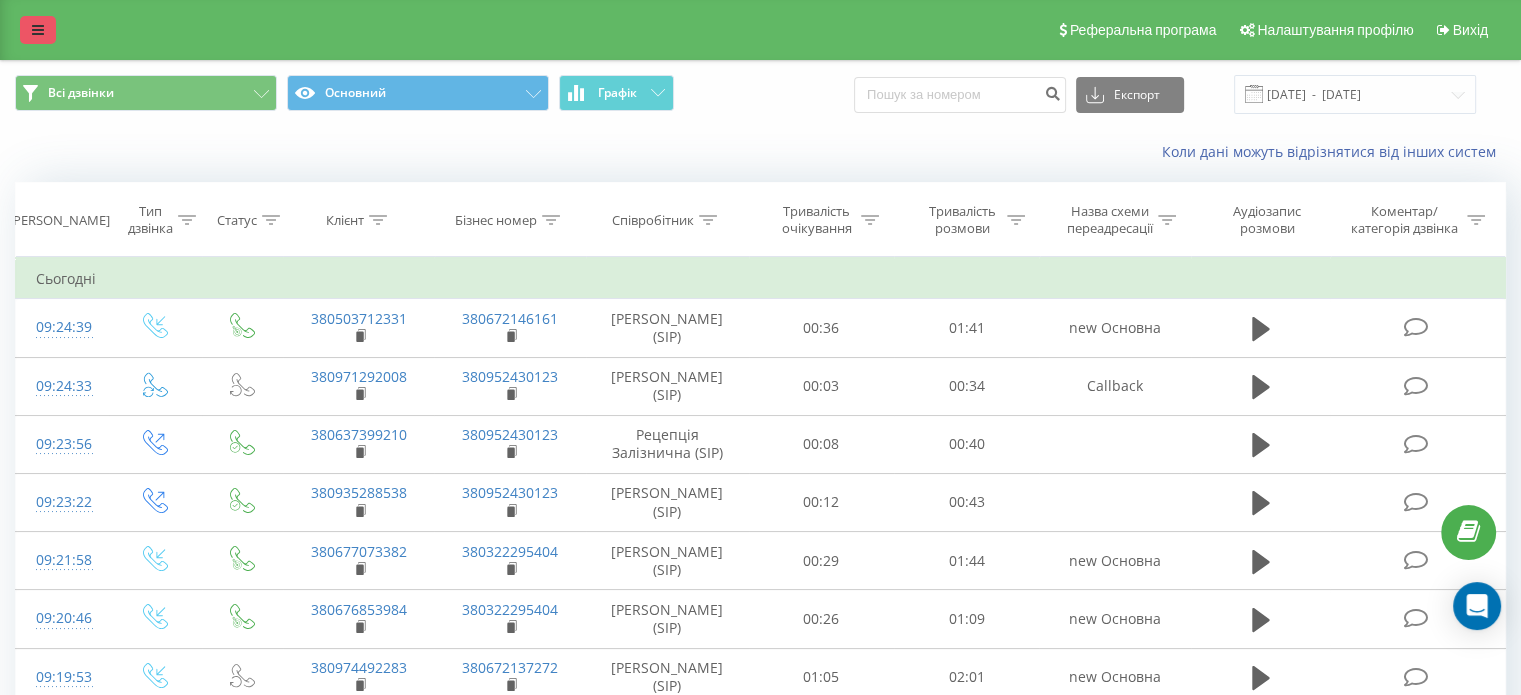 click at bounding box center (38, 30) 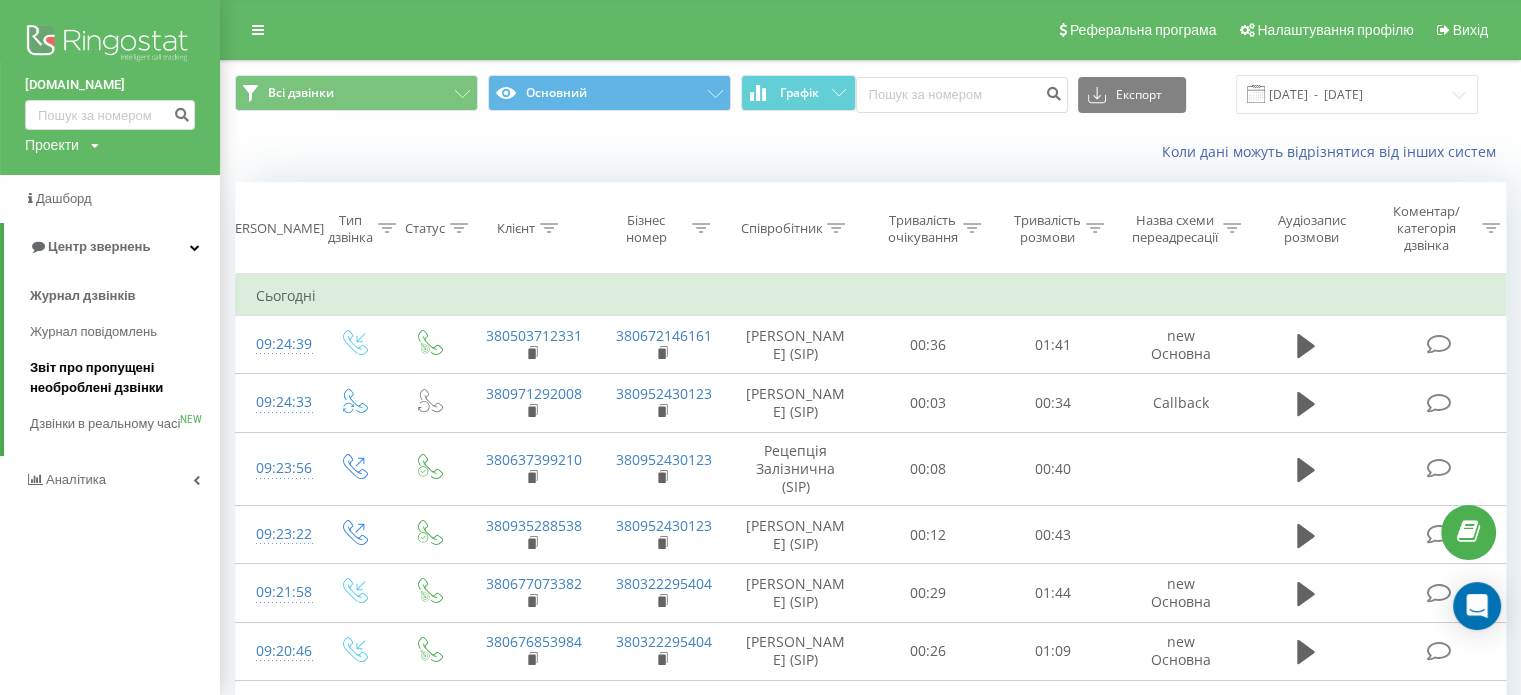 click on "Звіт про пропущені необроблені дзвінки" at bounding box center [125, 378] 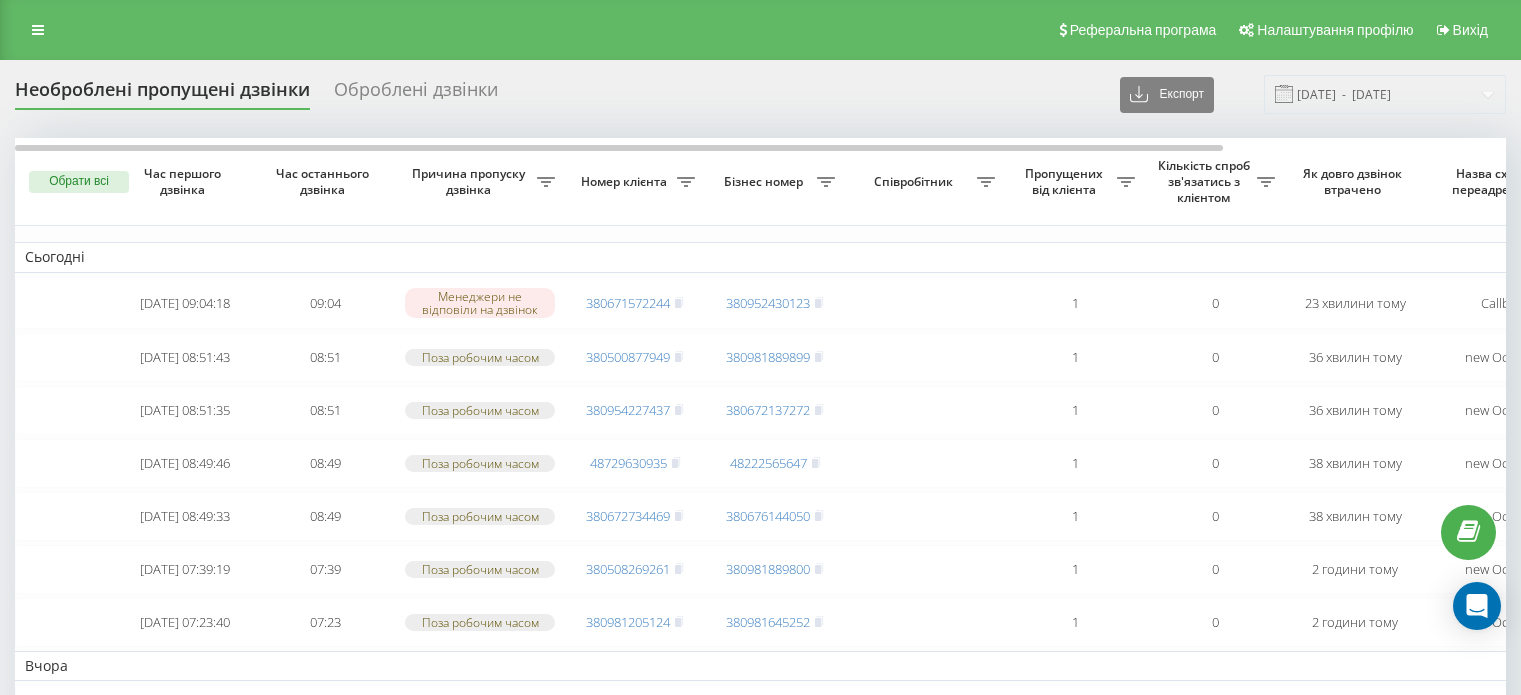 scroll, scrollTop: 0, scrollLeft: 0, axis: both 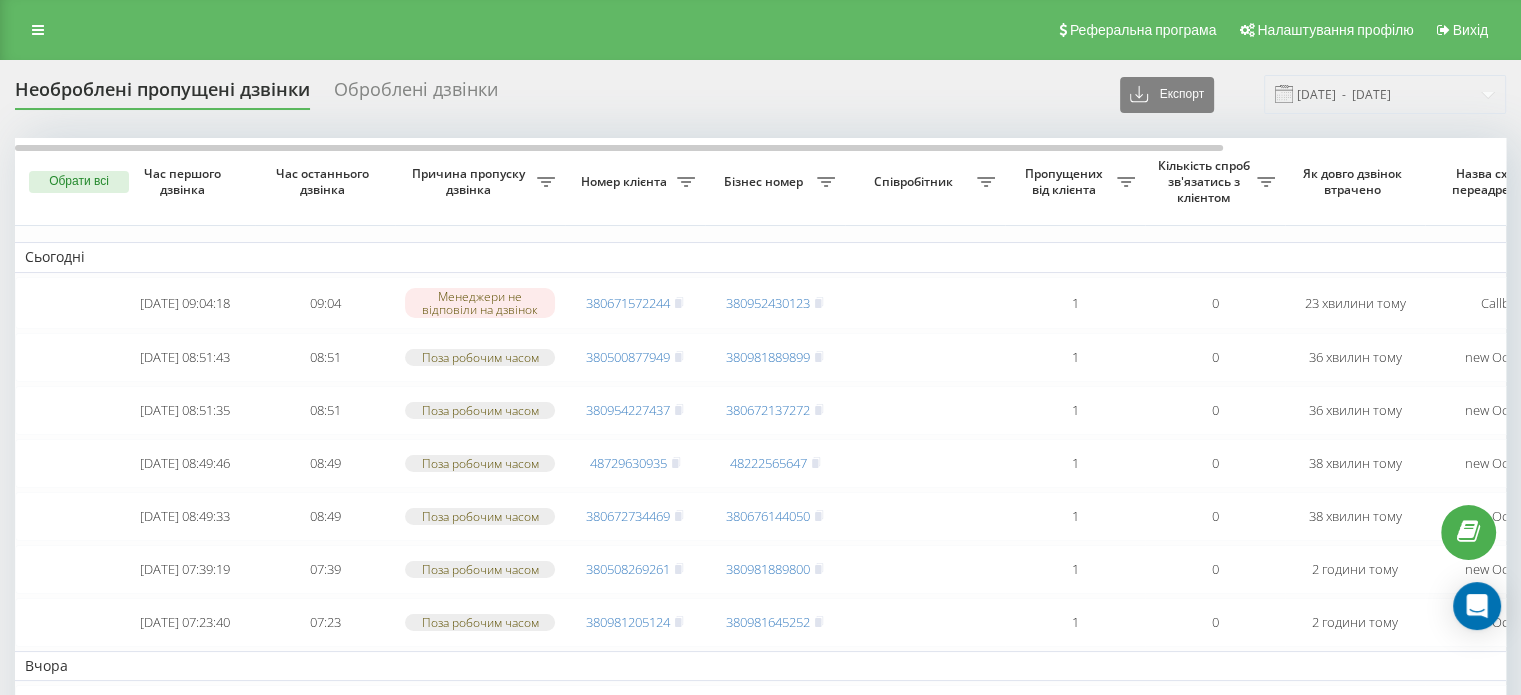 click on "Реферальна програма Налаштування профілю Вихід" at bounding box center [760, 30] 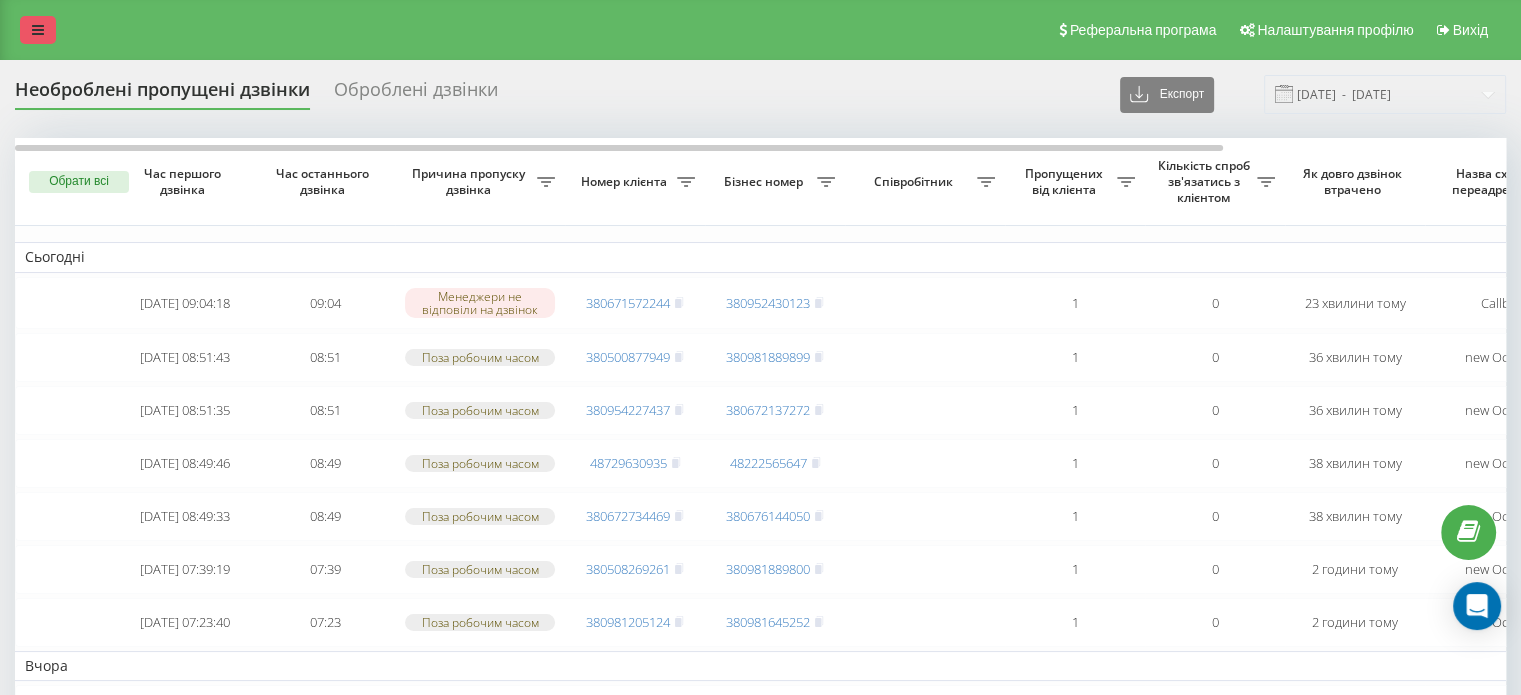 click at bounding box center [38, 30] 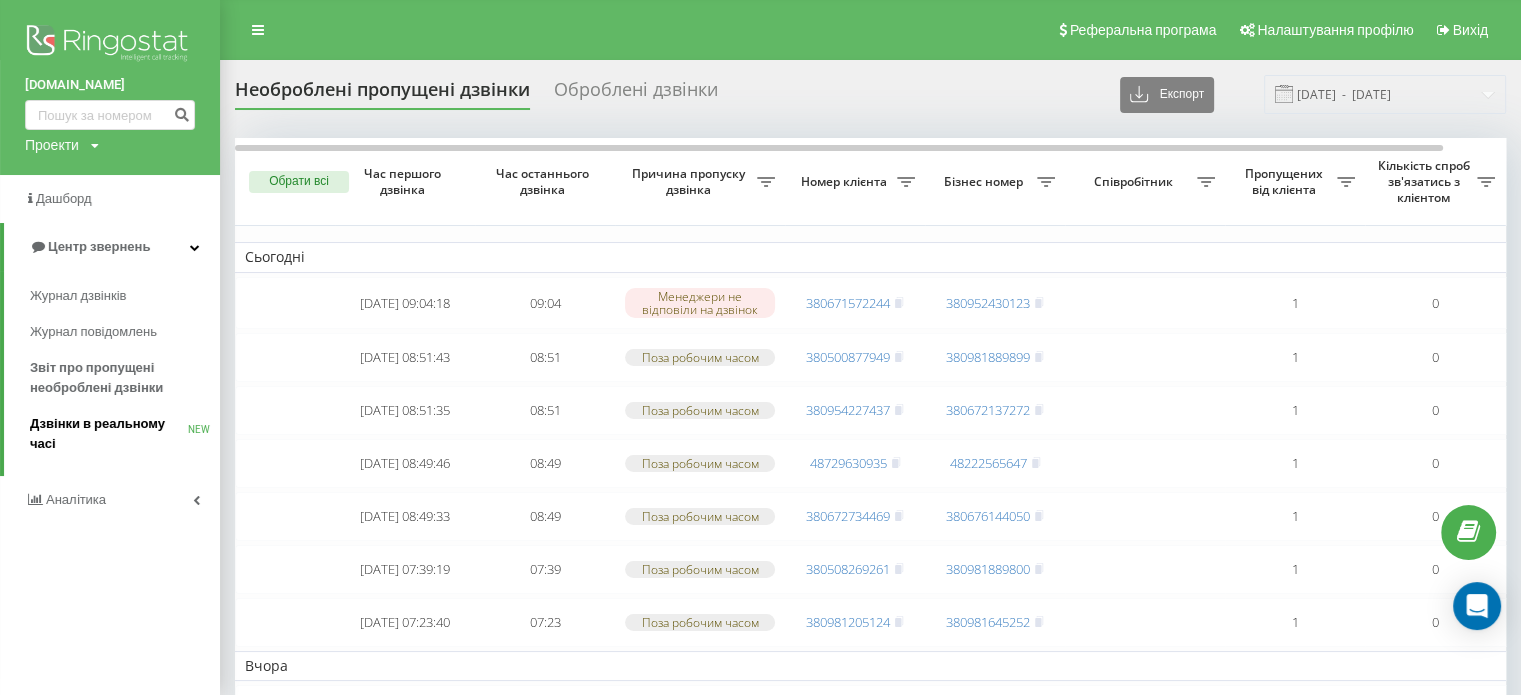 click on "Дзвінки в реальному часі" at bounding box center [109, 434] 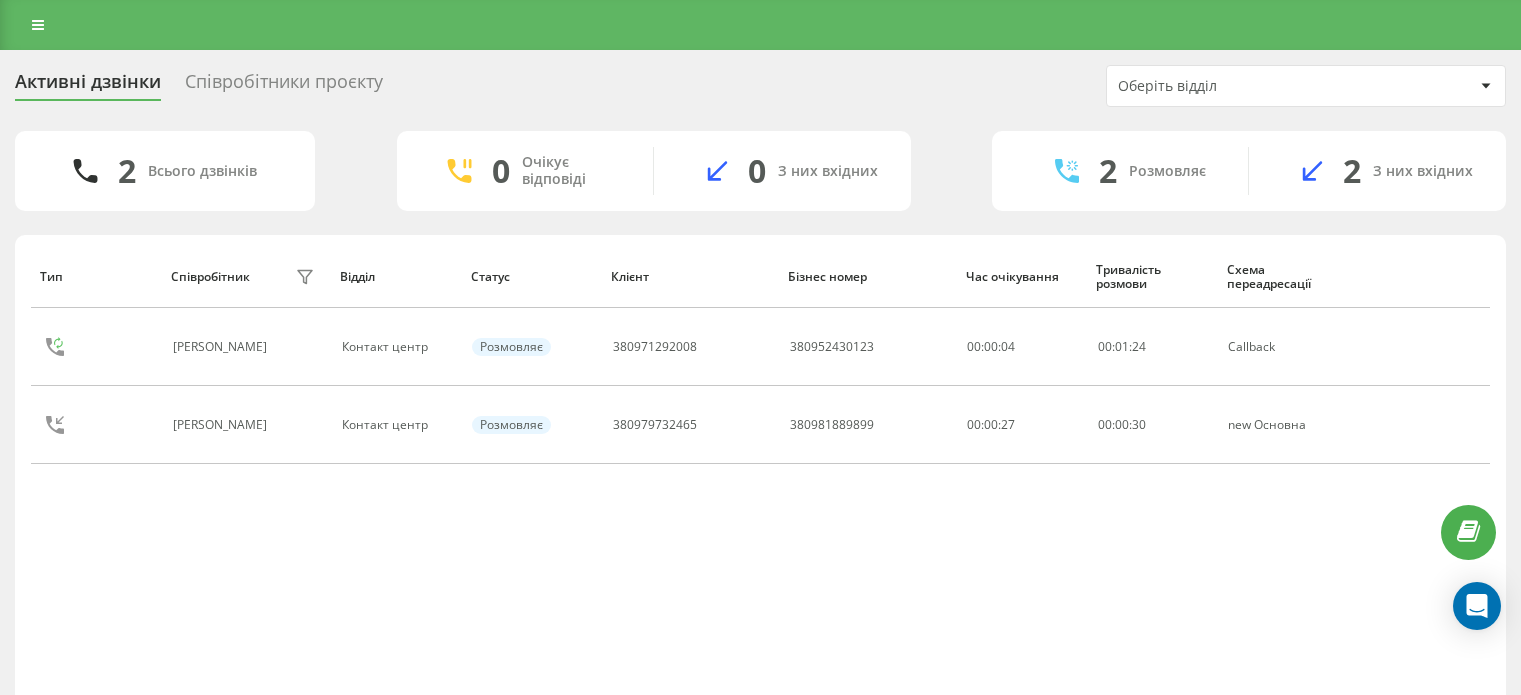 scroll, scrollTop: 0, scrollLeft: 0, axis: both 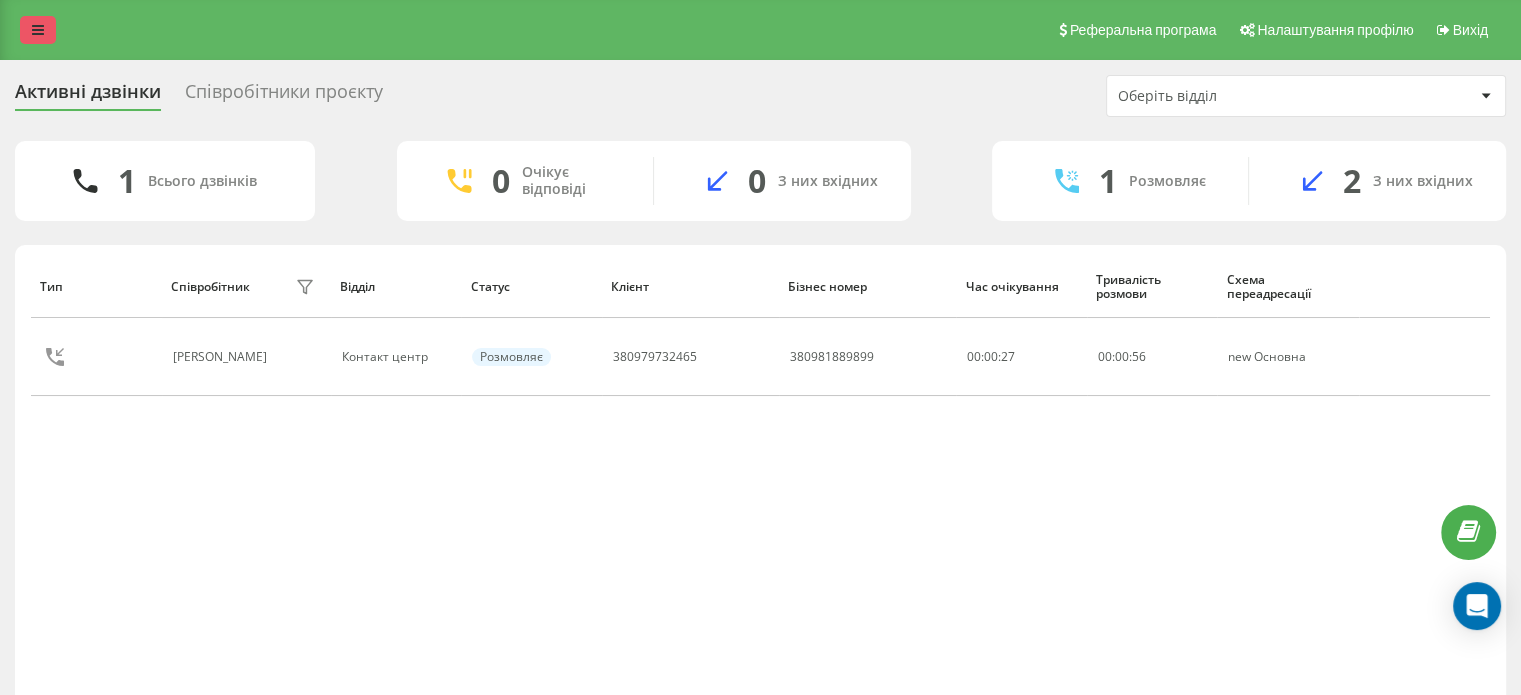 click at bounding box center (38, 30) 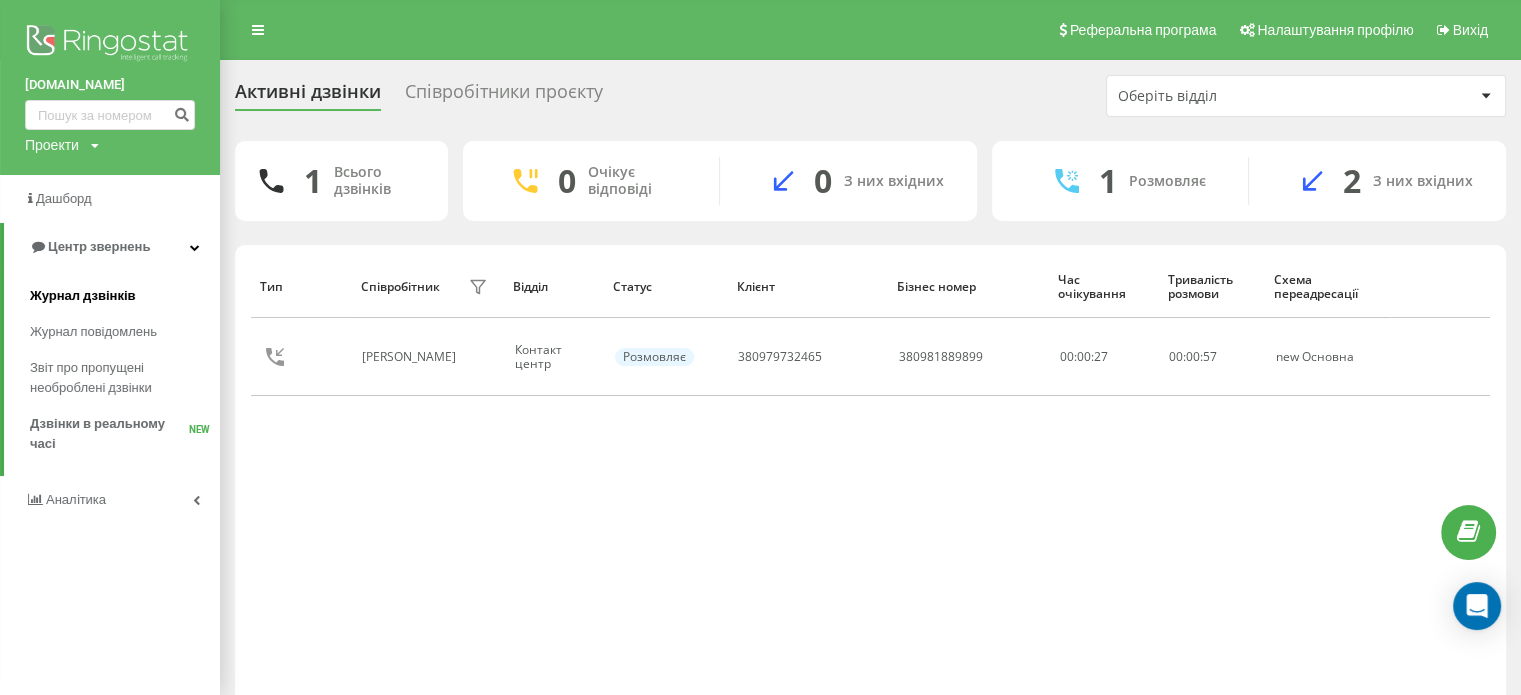 click on "Журнал дзвінків" at bounding box center [83, 296] 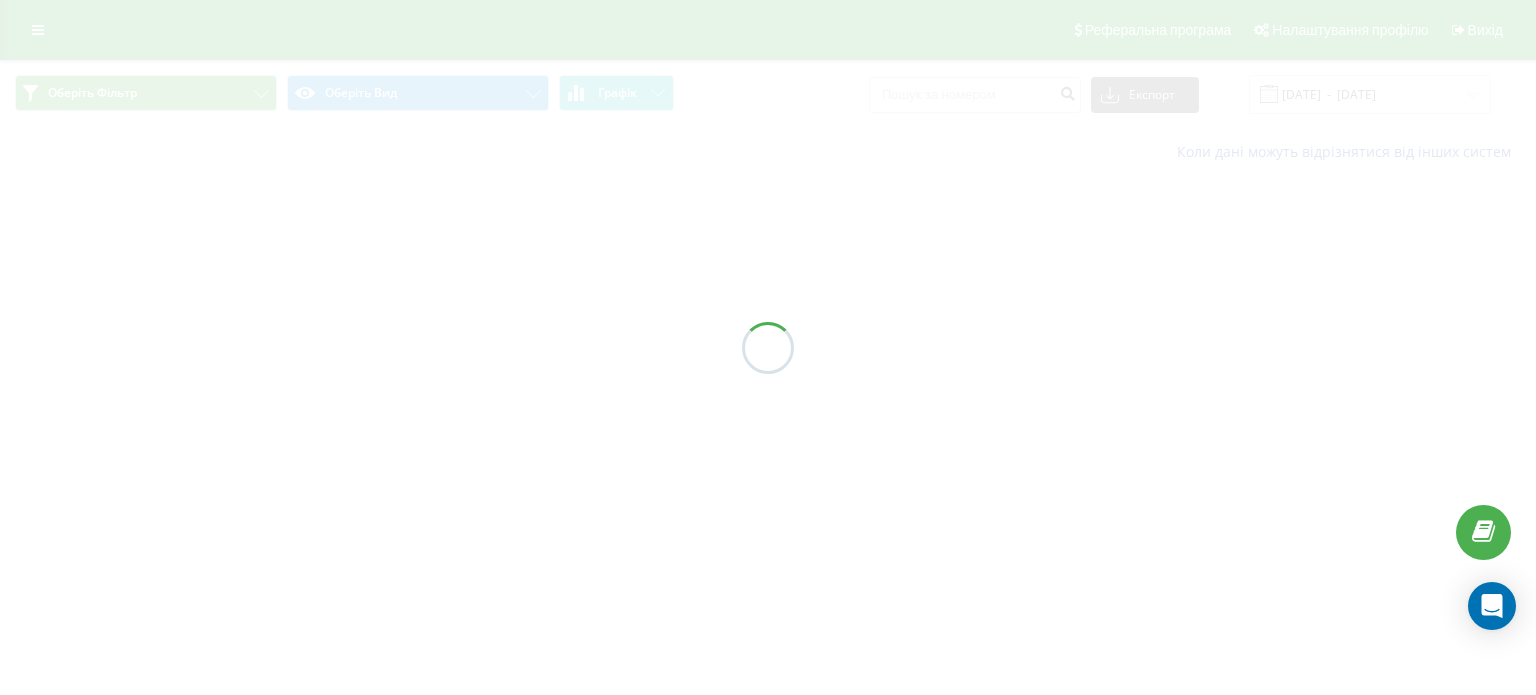 scroll, scrollTop: 0, scrollLeft: 0, axis: both 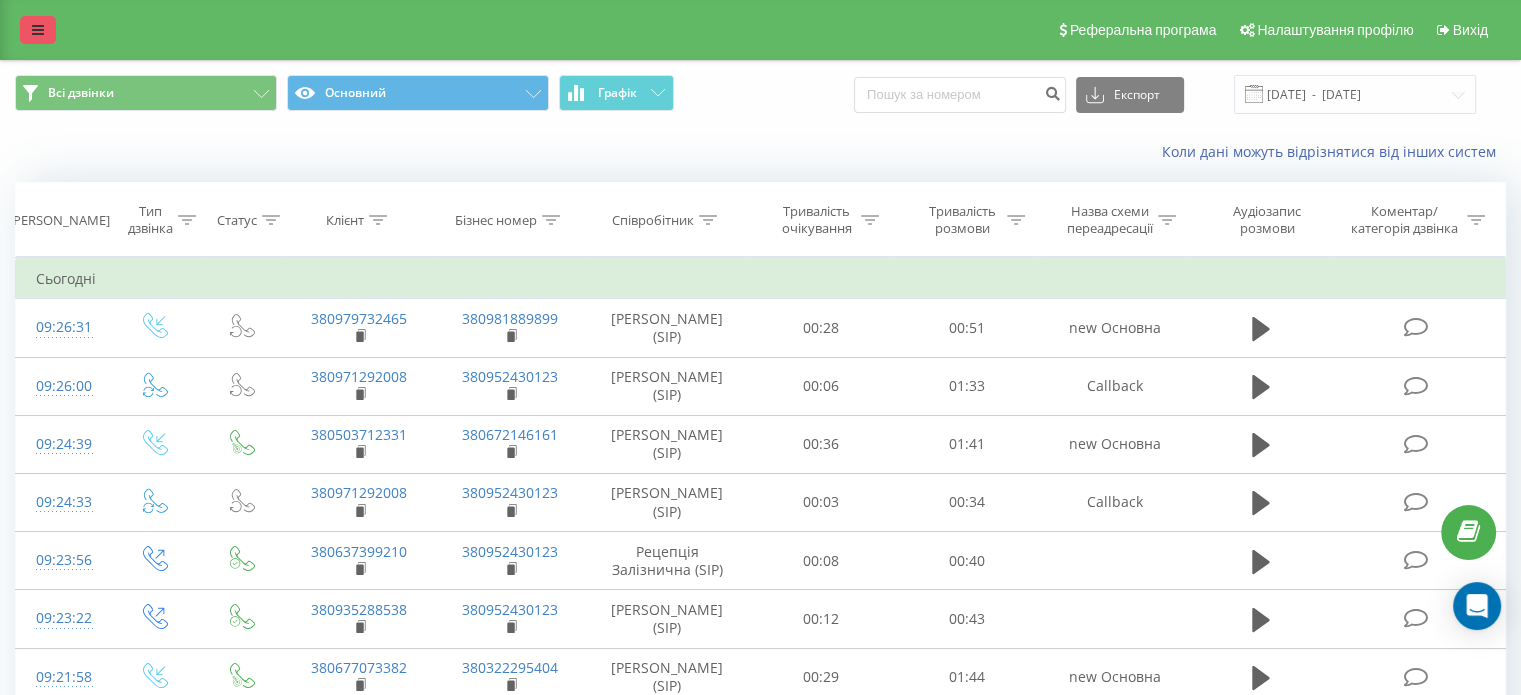 click at bounding box center [38, 30] 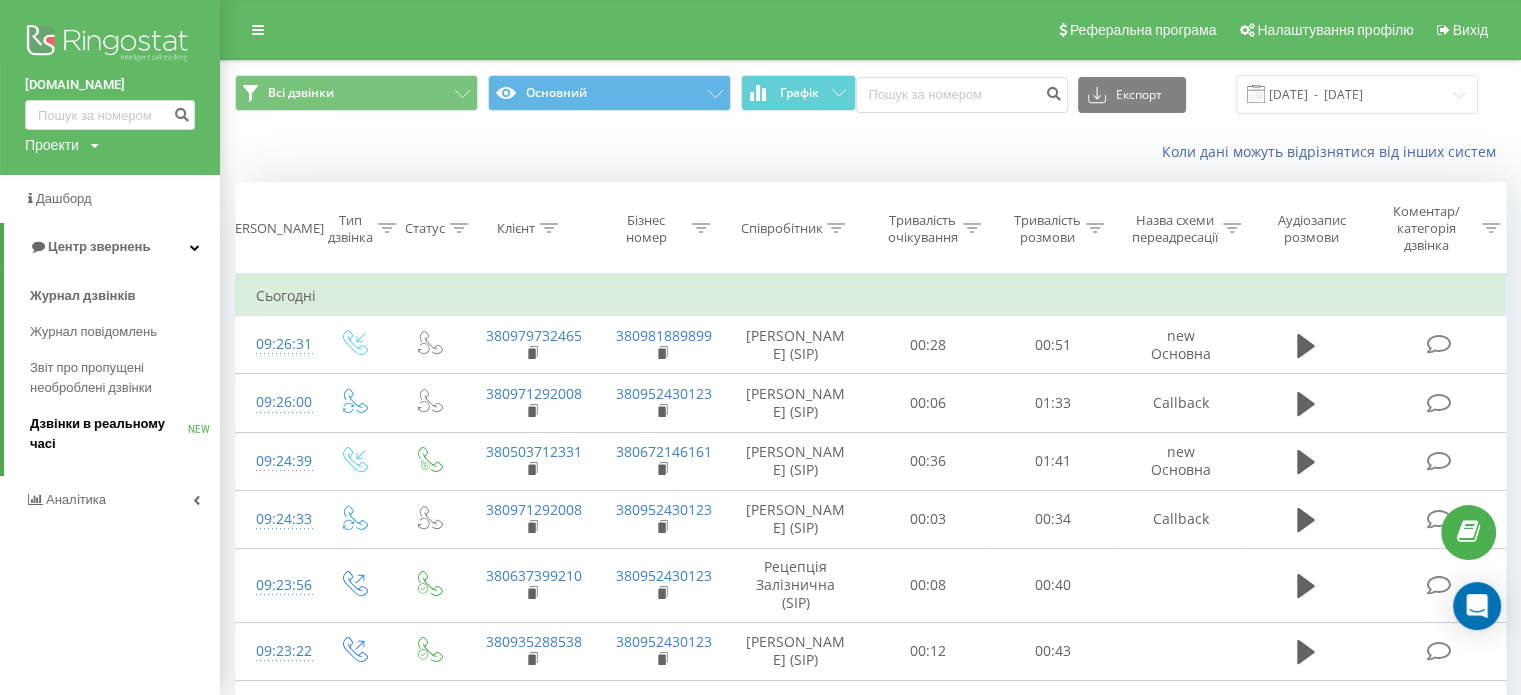 click on "Дзвінки в реальному часі NEW" at bounding box center (125, 434) 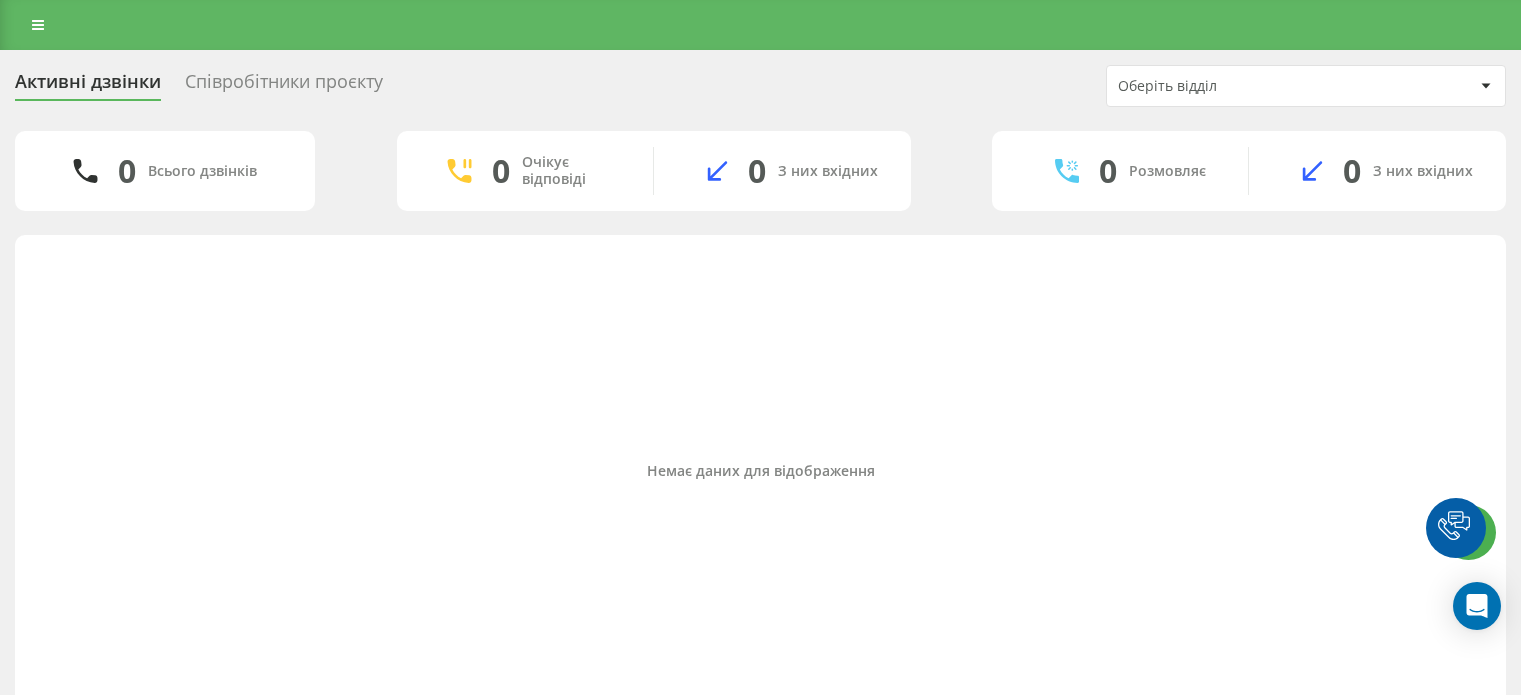 scroll, scrollTop: 0, scrollLeft: 0, axis: both 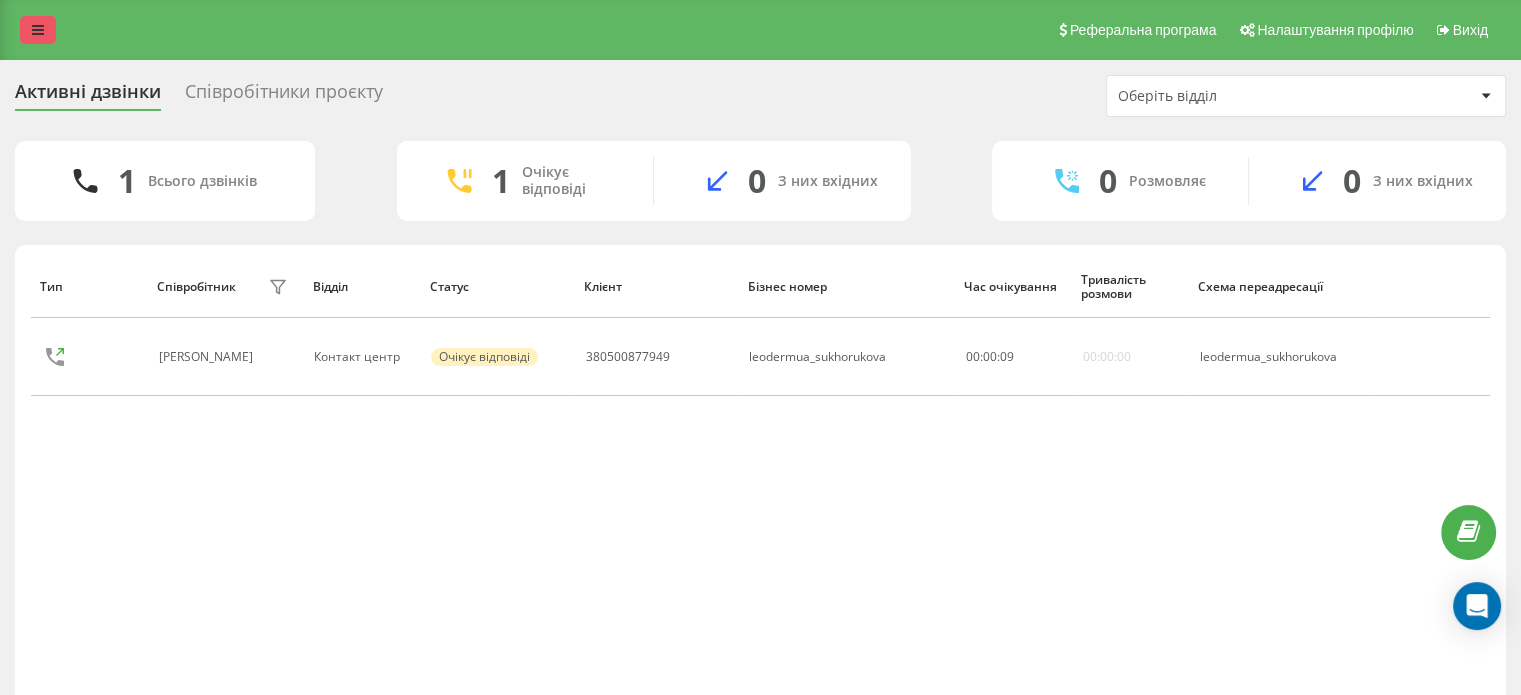 click at bounding box center [38, 30] 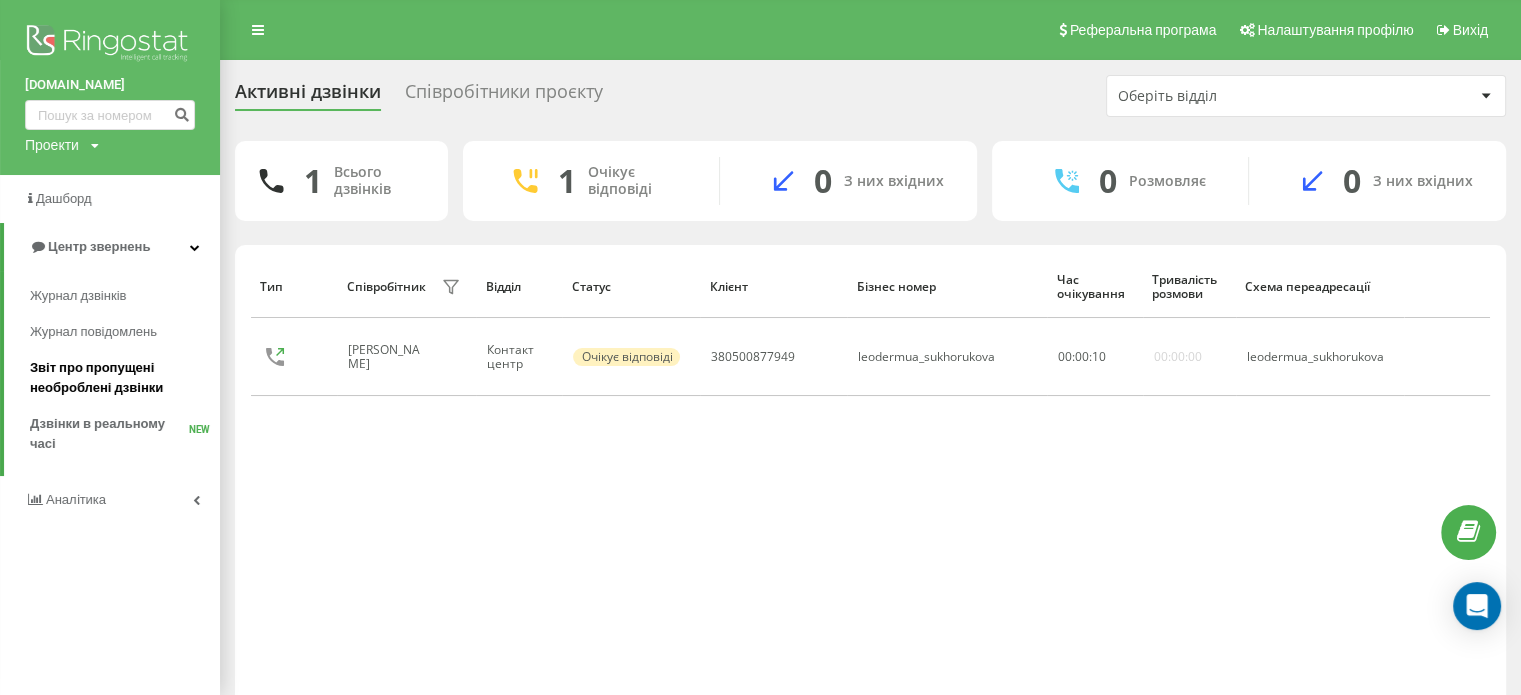 click on "Звіт про пропущені необроблені дзвінки" at bounding box center [120, 378] 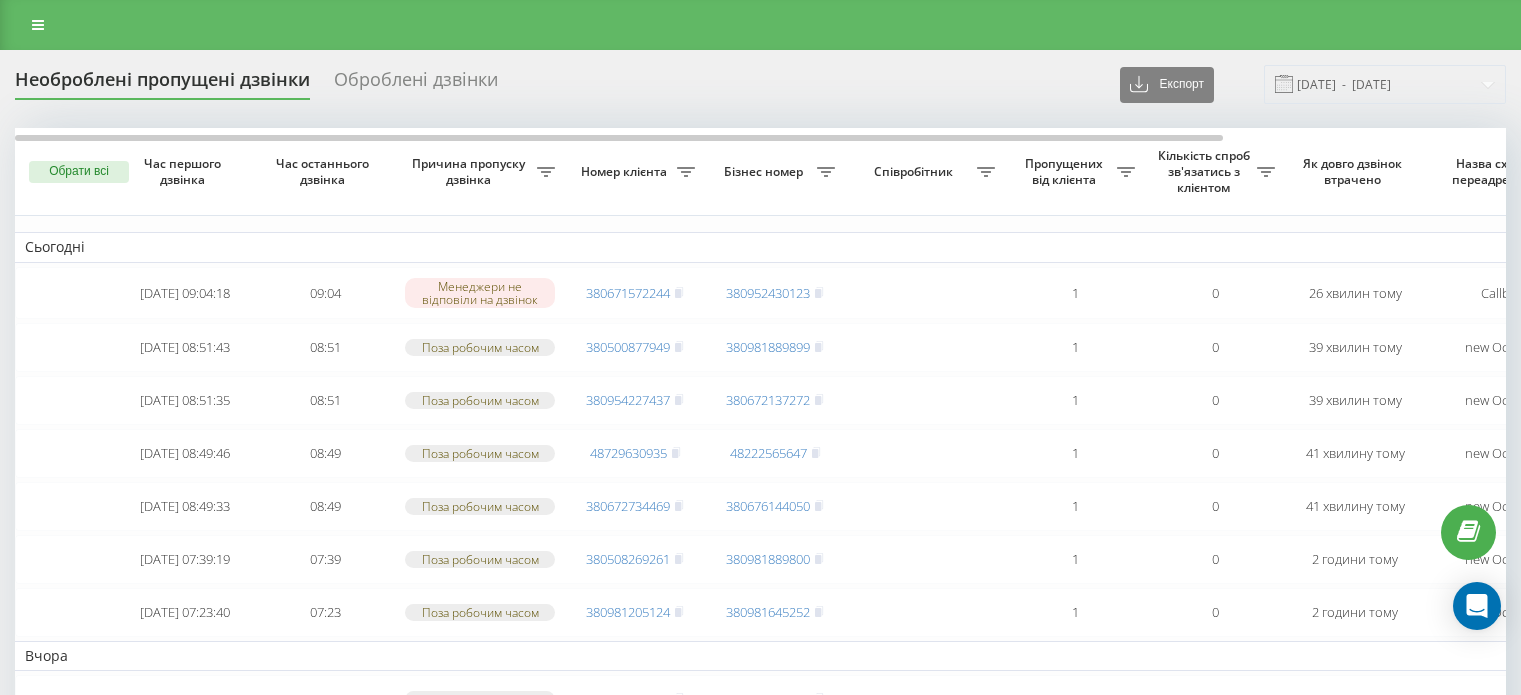 scroll, scrollTop: 0, scrollLeft: 0, axis: both 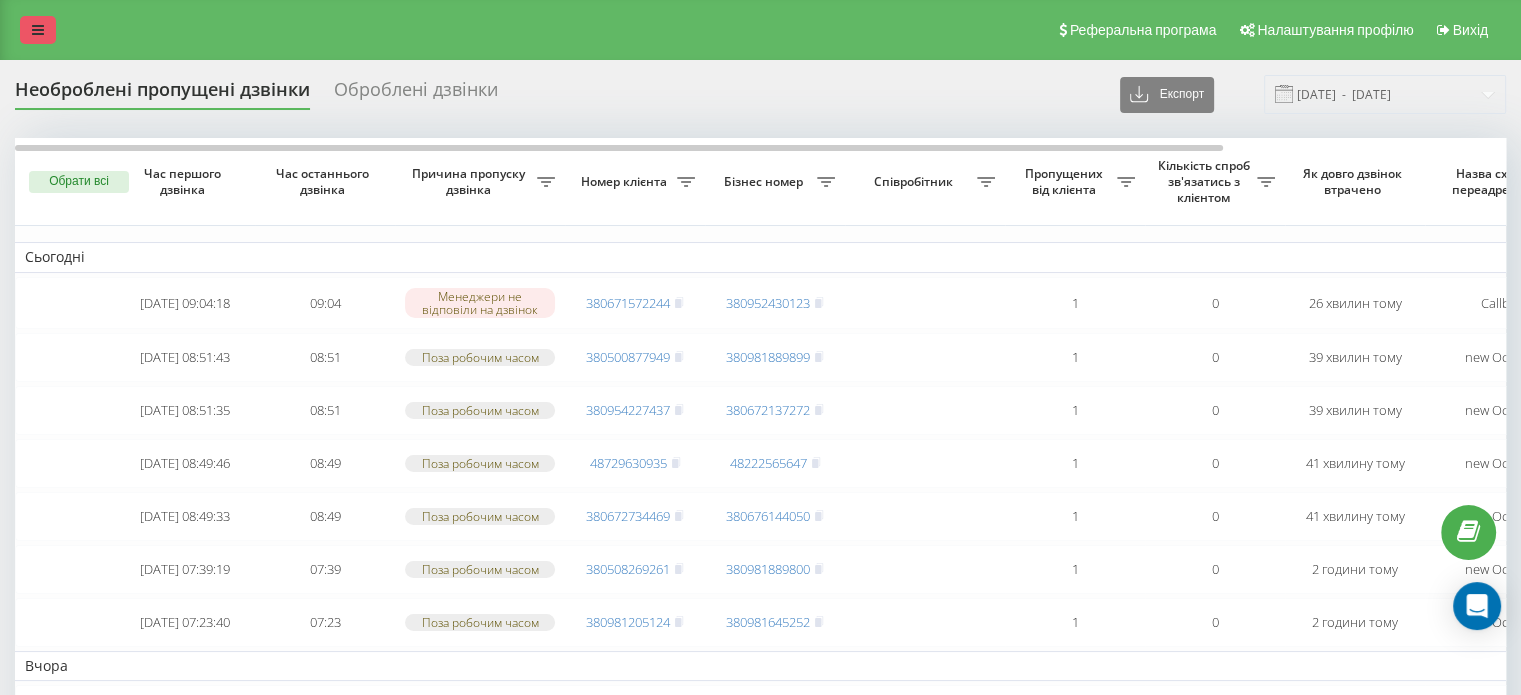 click at bounding box center (38, 30) 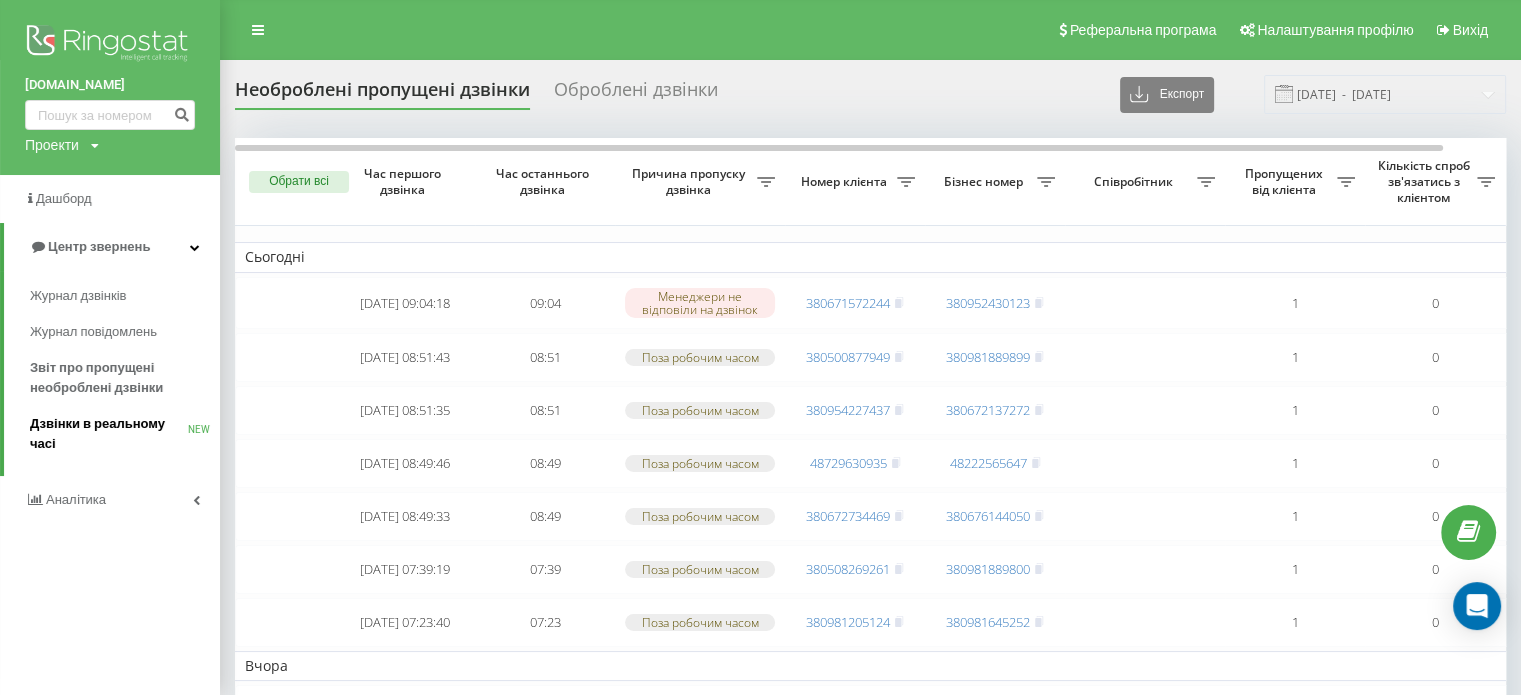 click on "Дзвінки в реальному часі" at bounding box center (109, 434) 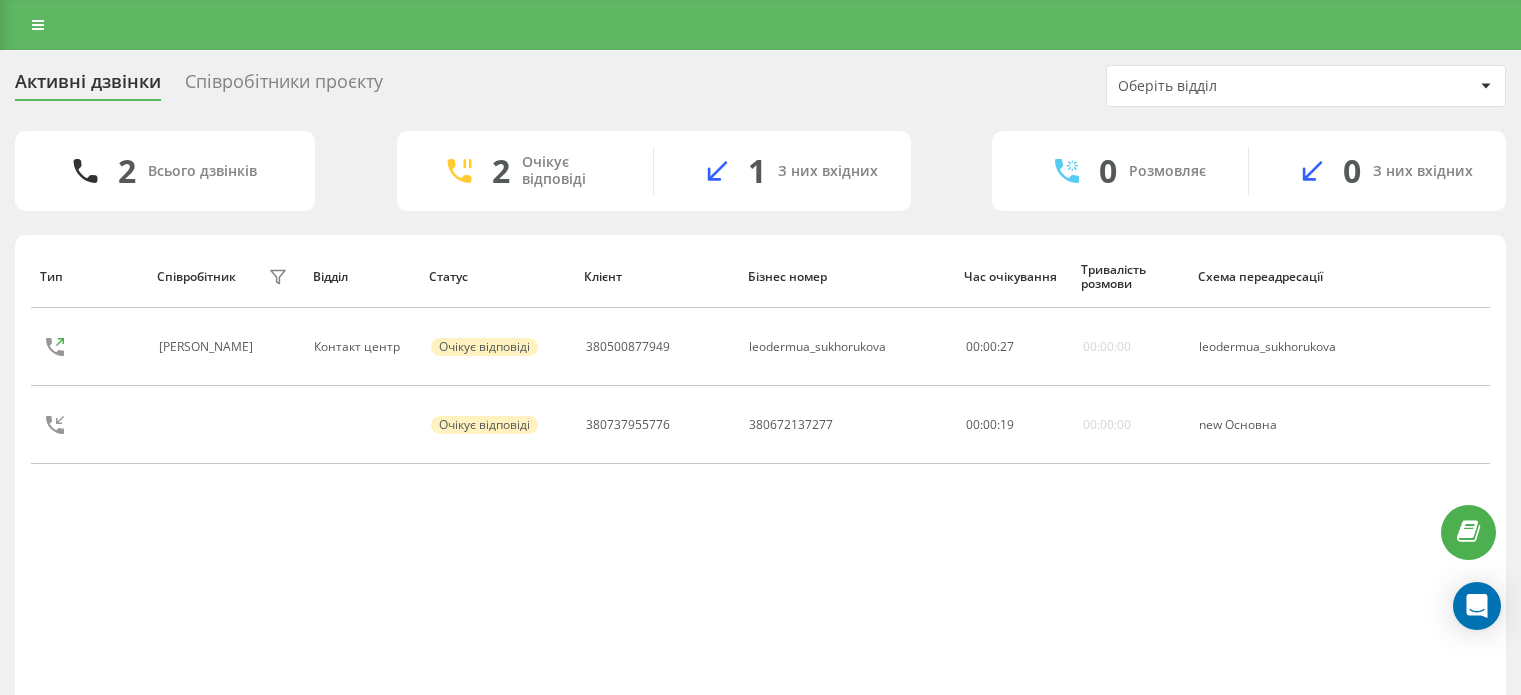 scroll, scrollTop: 0, scrollLeft: 0, axis: both 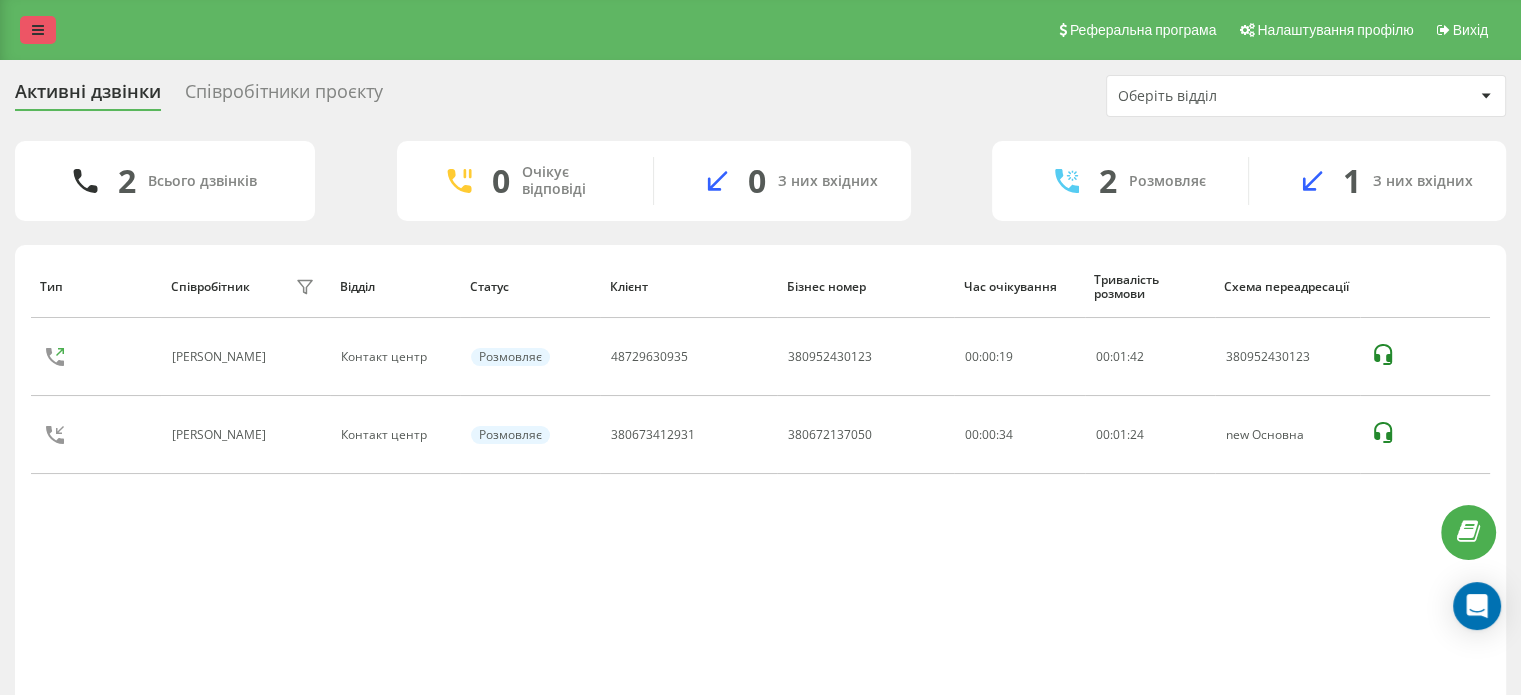 click at bounding box center [38, 30] 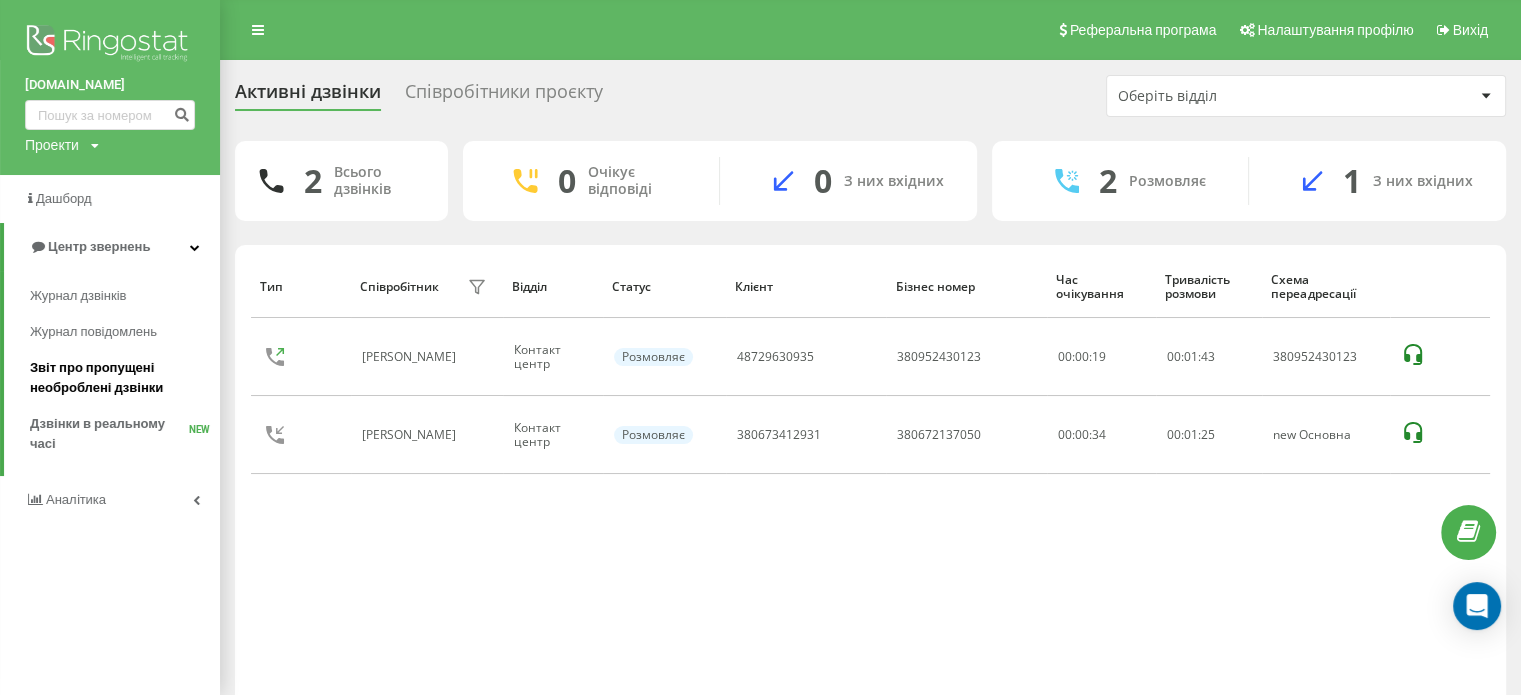 click on "Звіт про пропущені необроблені дзвінки" at bounding box center (120, 378) 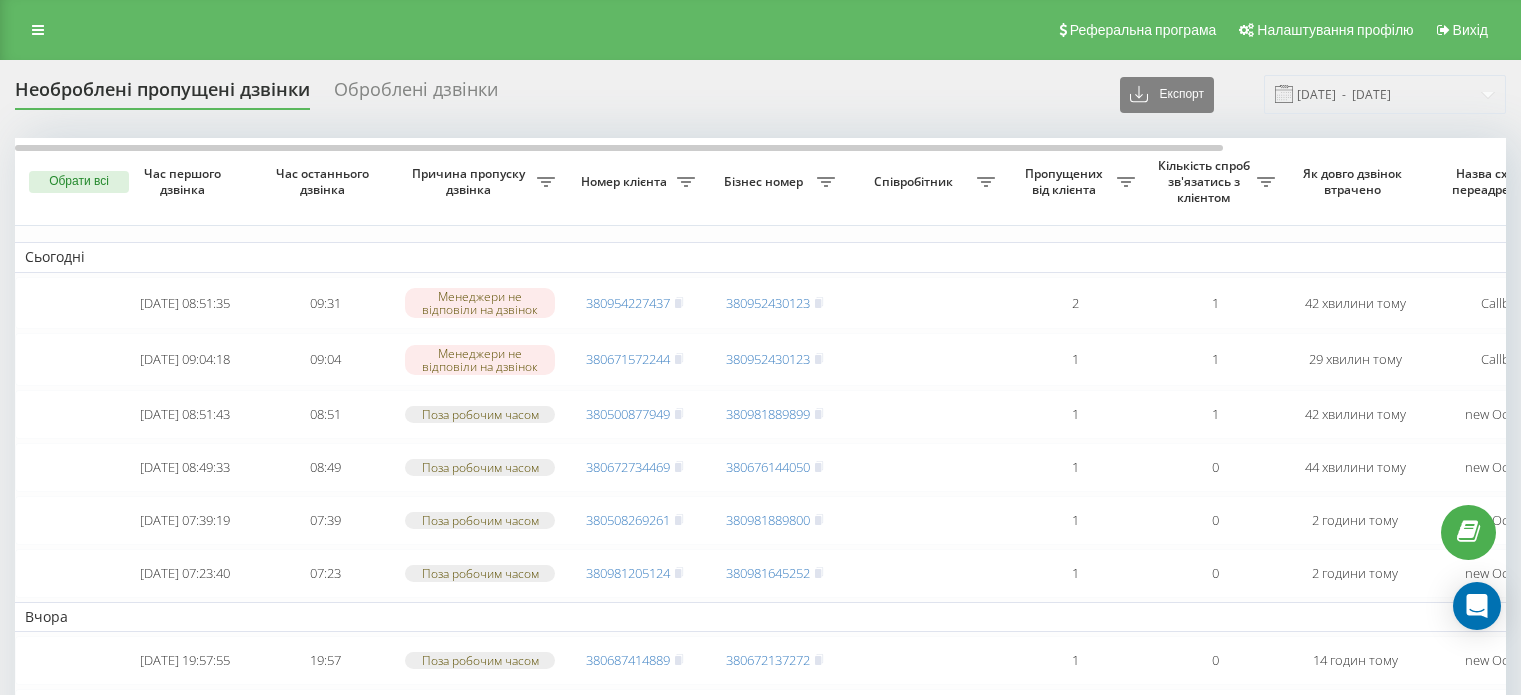 scroll, scrollTop: 0, scrollLeft: 0, axis: both 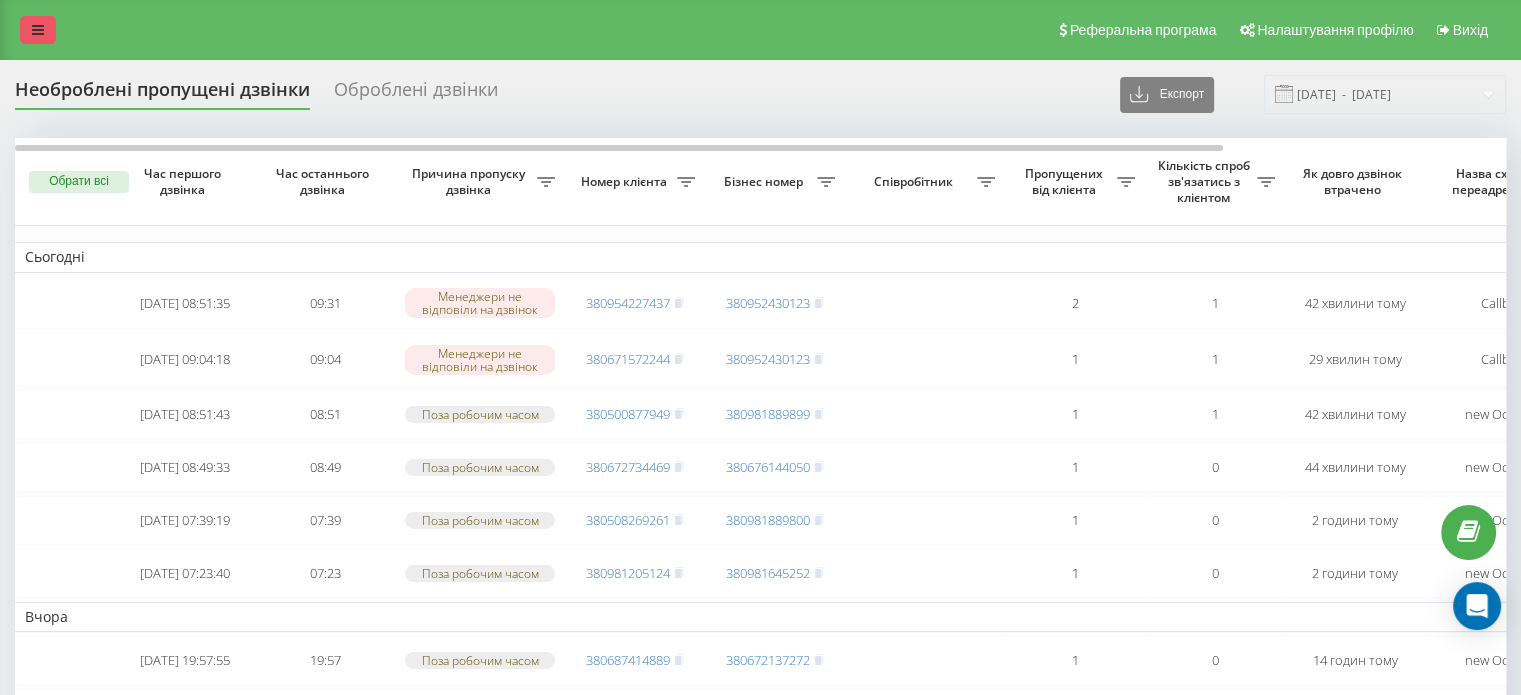 click at bounding box center (38, 30) 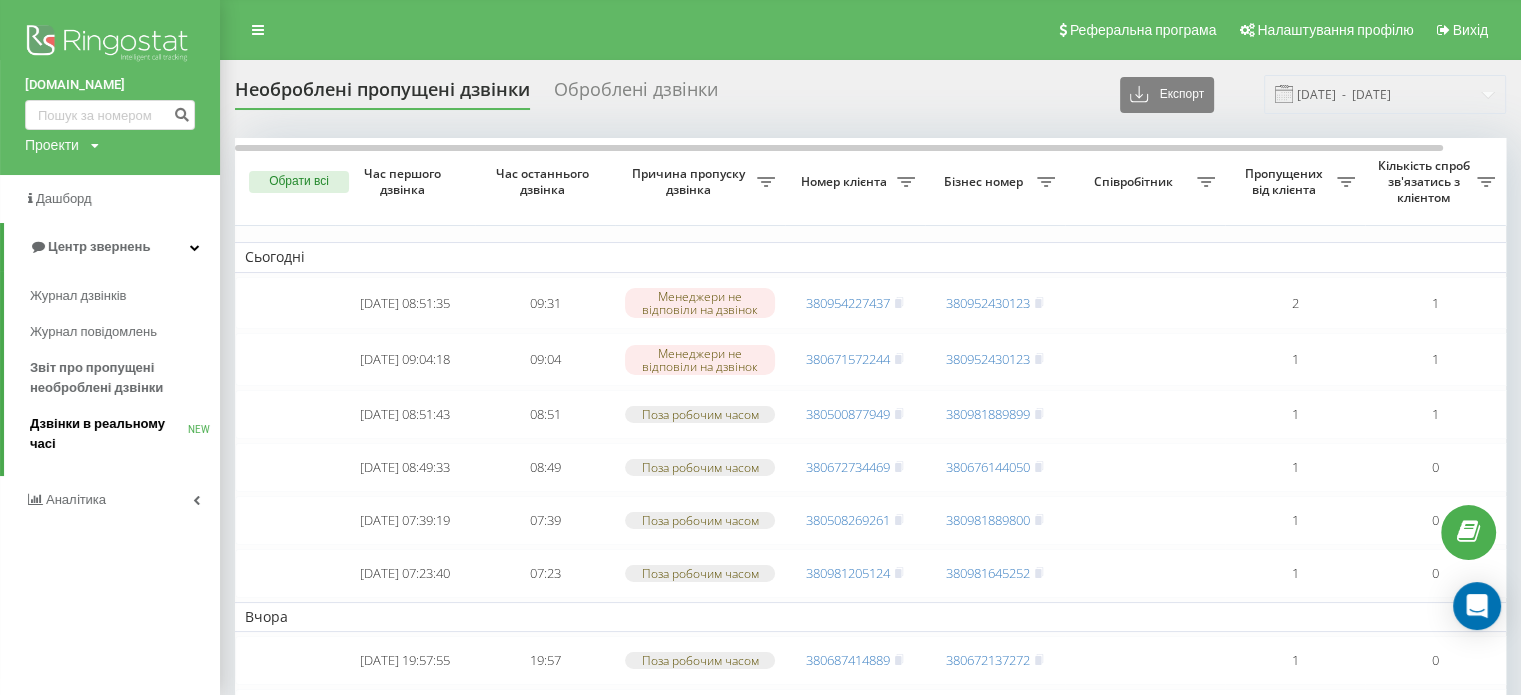 click on "Дзвінки в реальному часі" at bounding box center [109, 434] 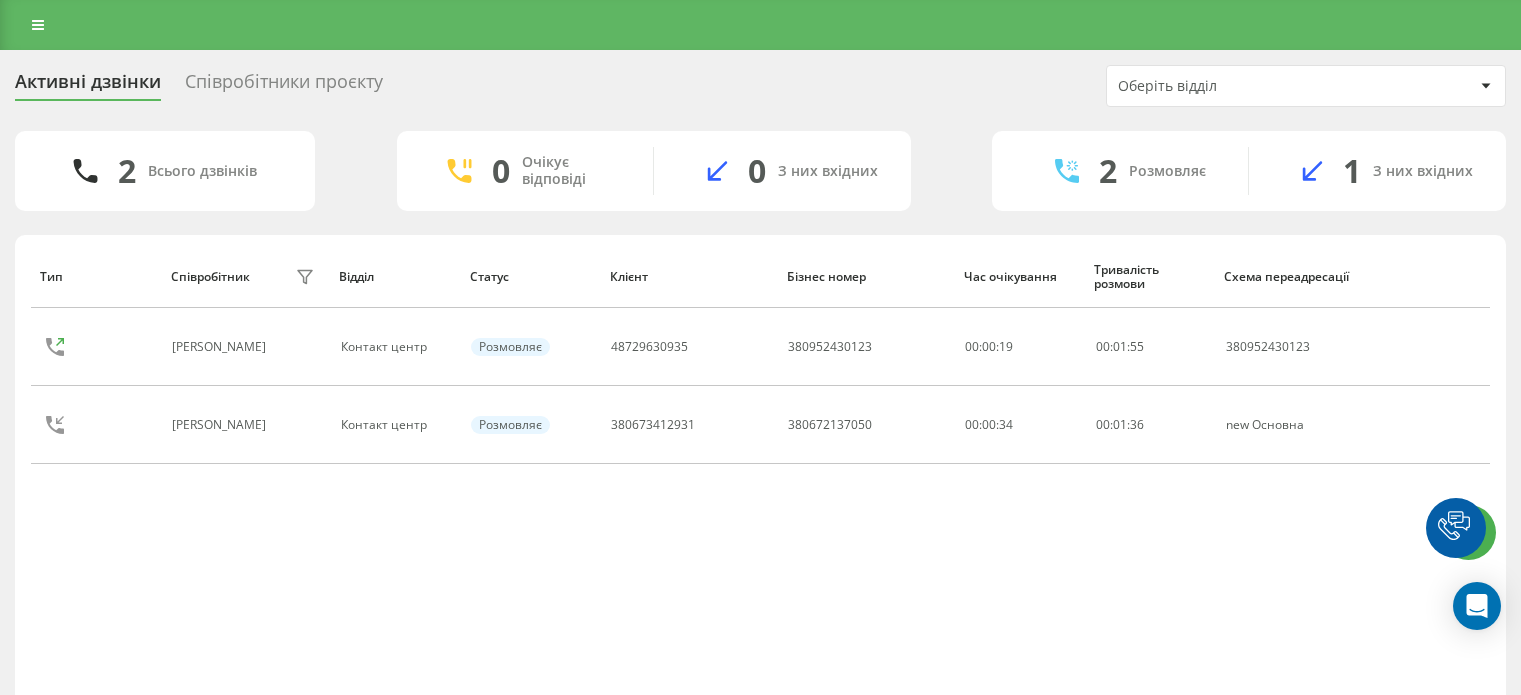 scroll, scrollTop: 0, scrollLeft: 0, axis: both 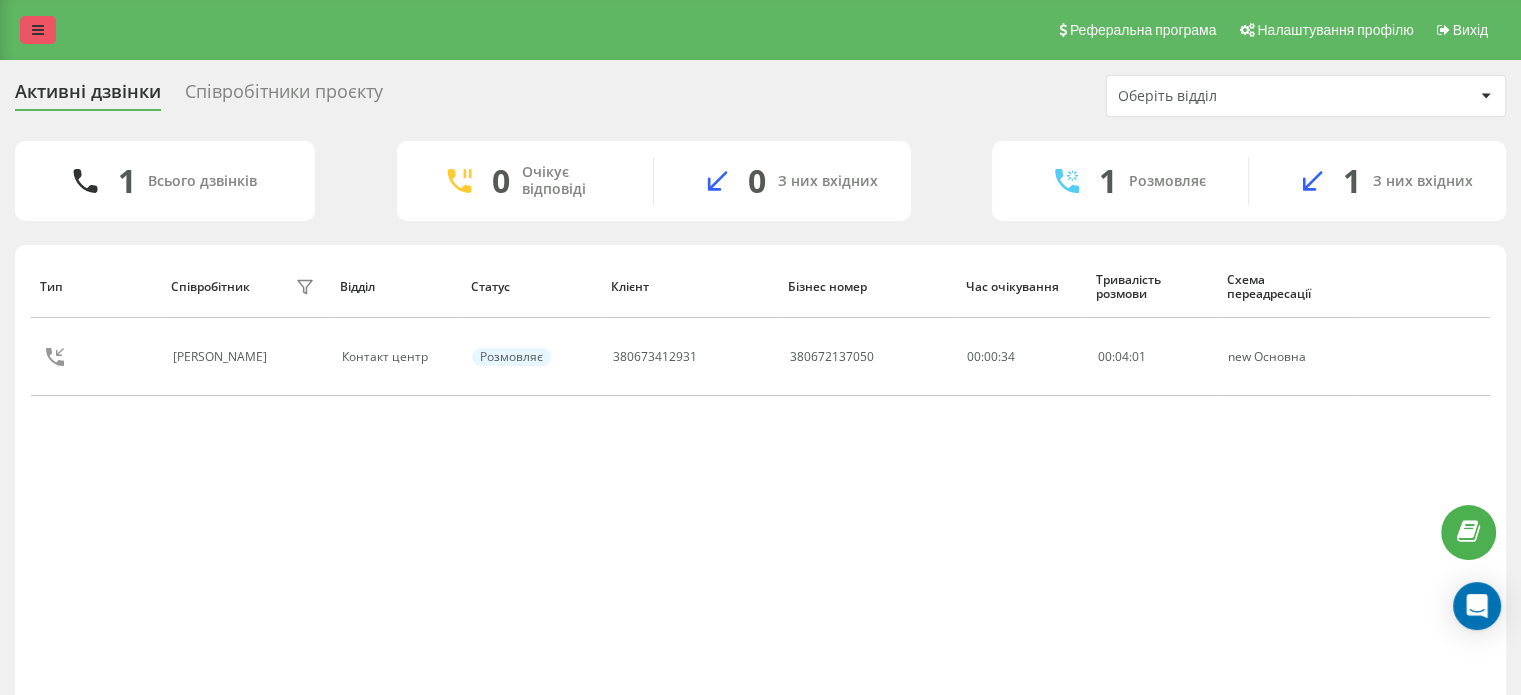 click at bounding box center (38, 30) 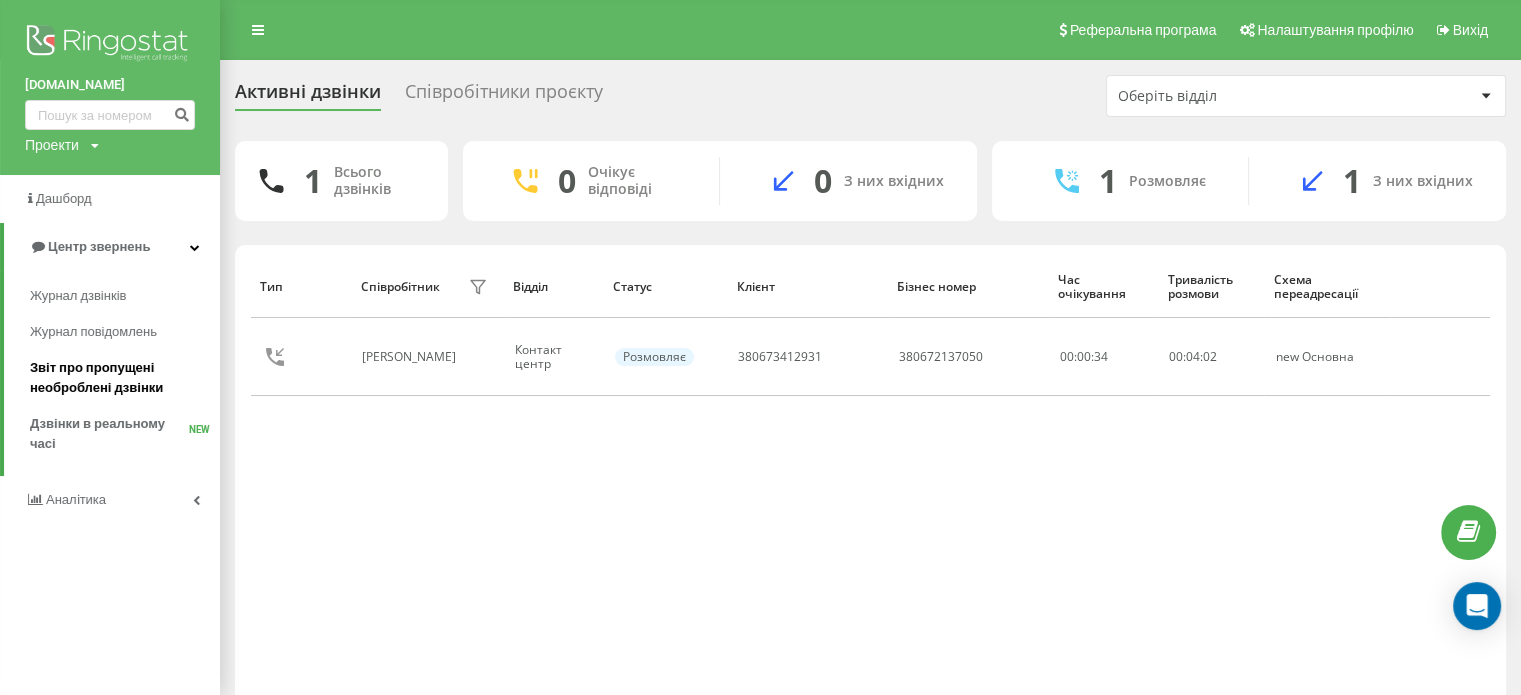 click on "Звіт про пропущені необроблені дзвінки" at bounding box center [120, 378] 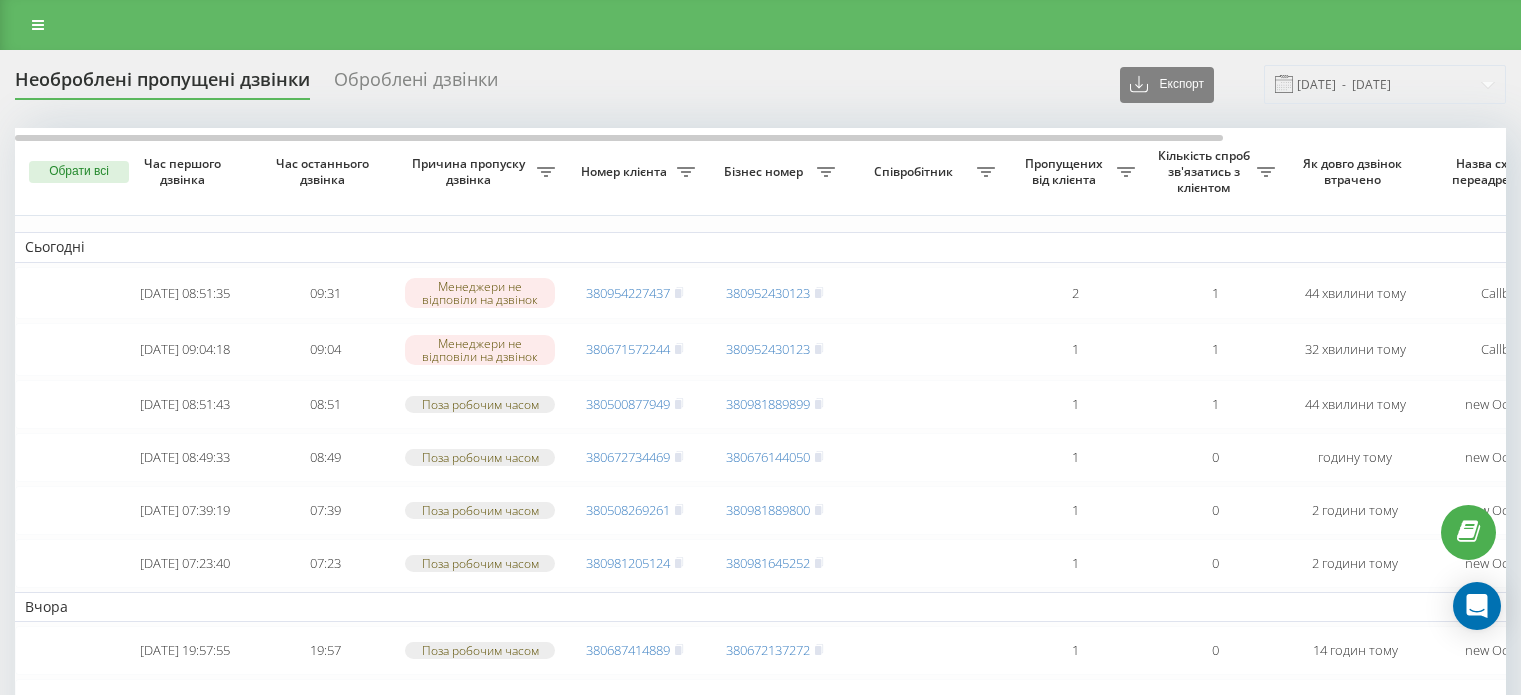 scroll, scrollTop: 0, scrollLeft: 0, axis: both 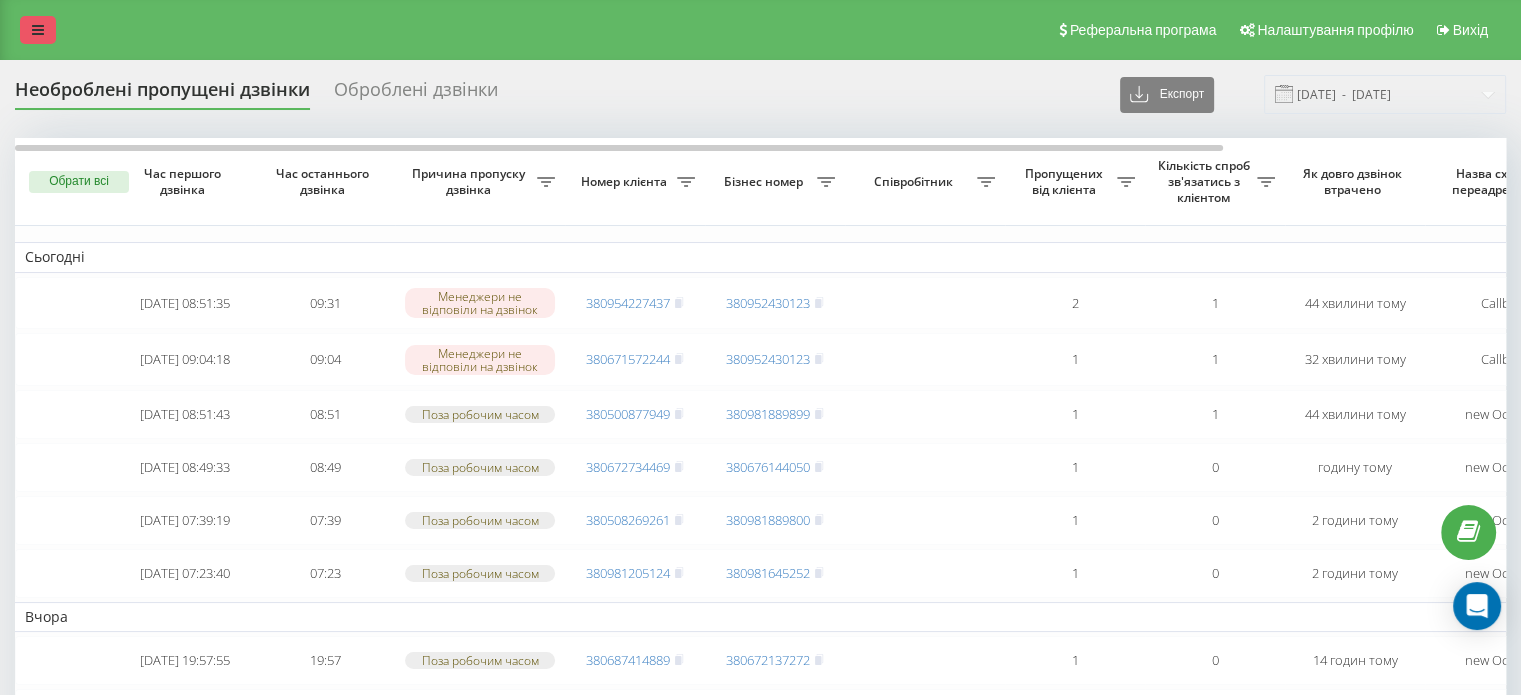 click at bounding box center [38, 30] 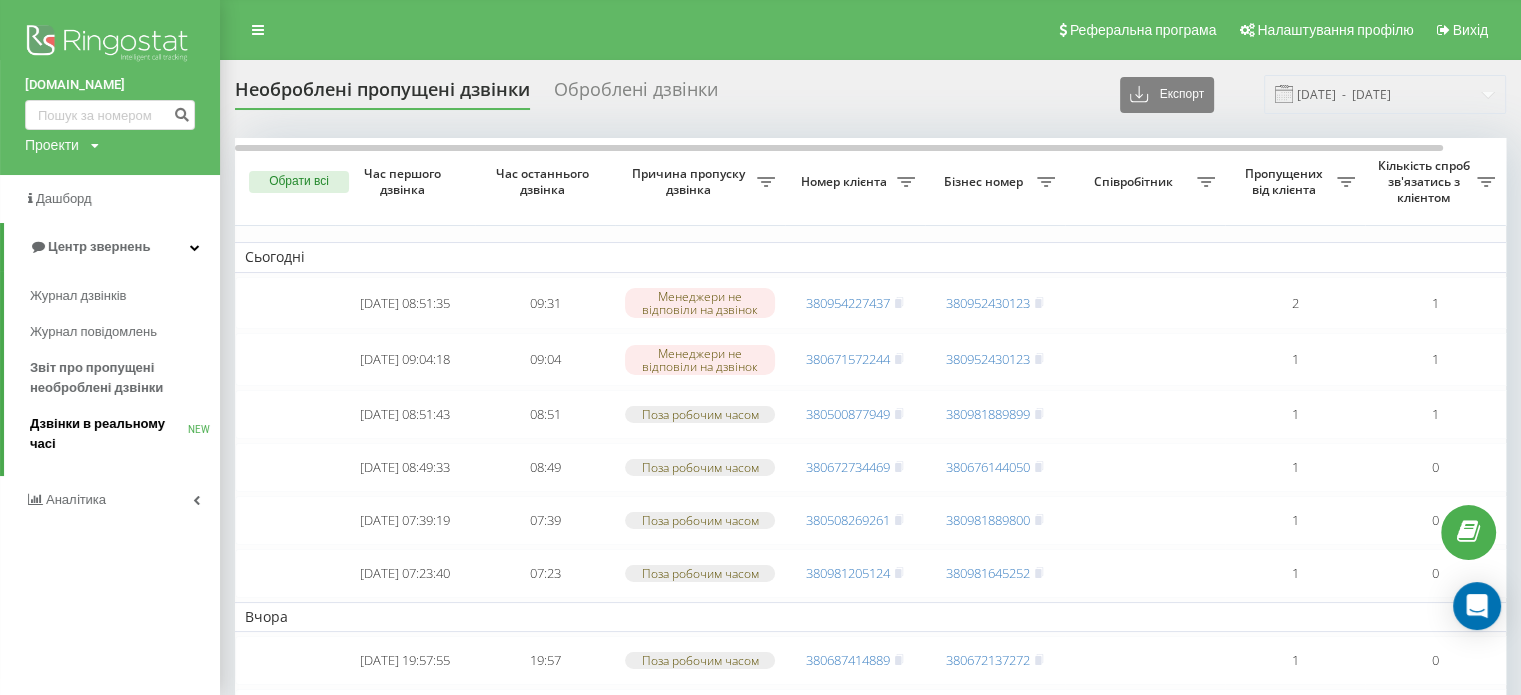 click on "Дзвінки в реальному часі" at bounding box center (109, 434) 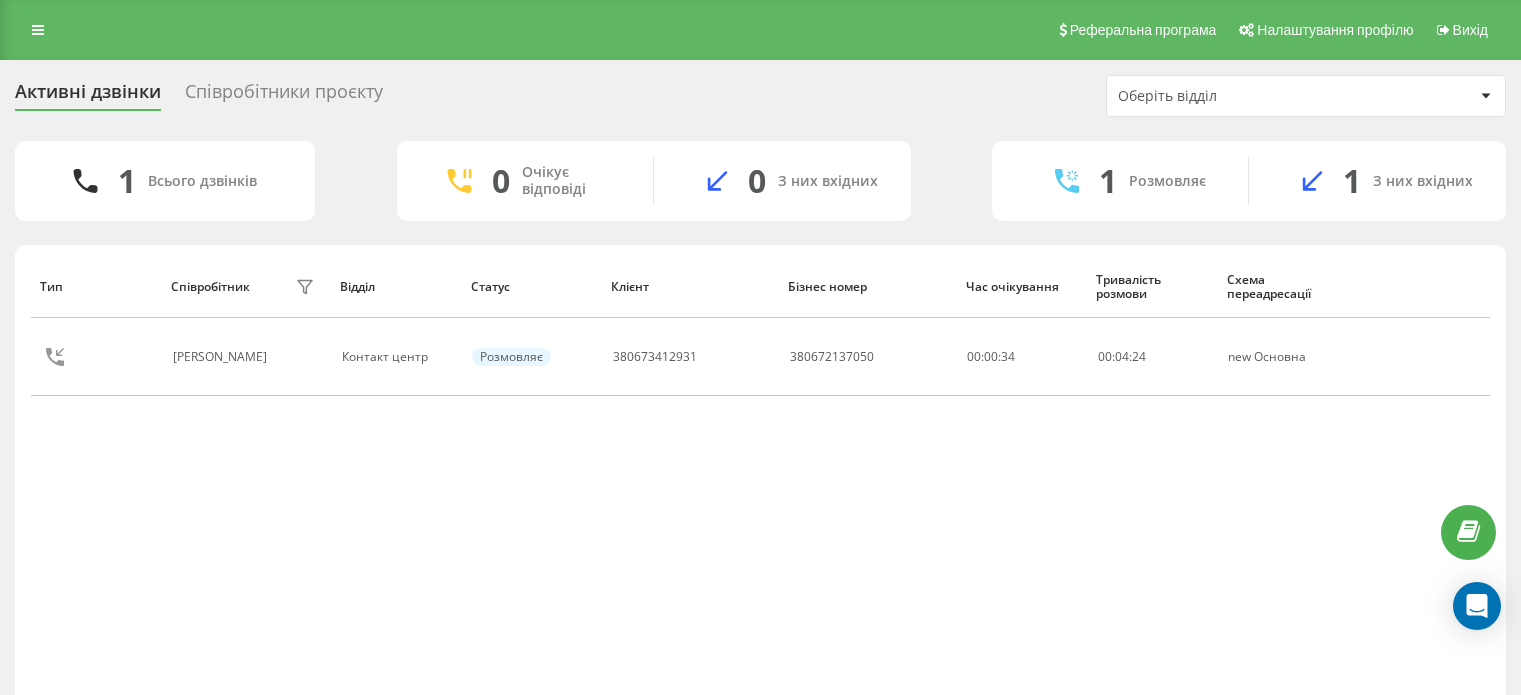 scroll, scrollTop: 0, scrollLeft: 0, axis: both 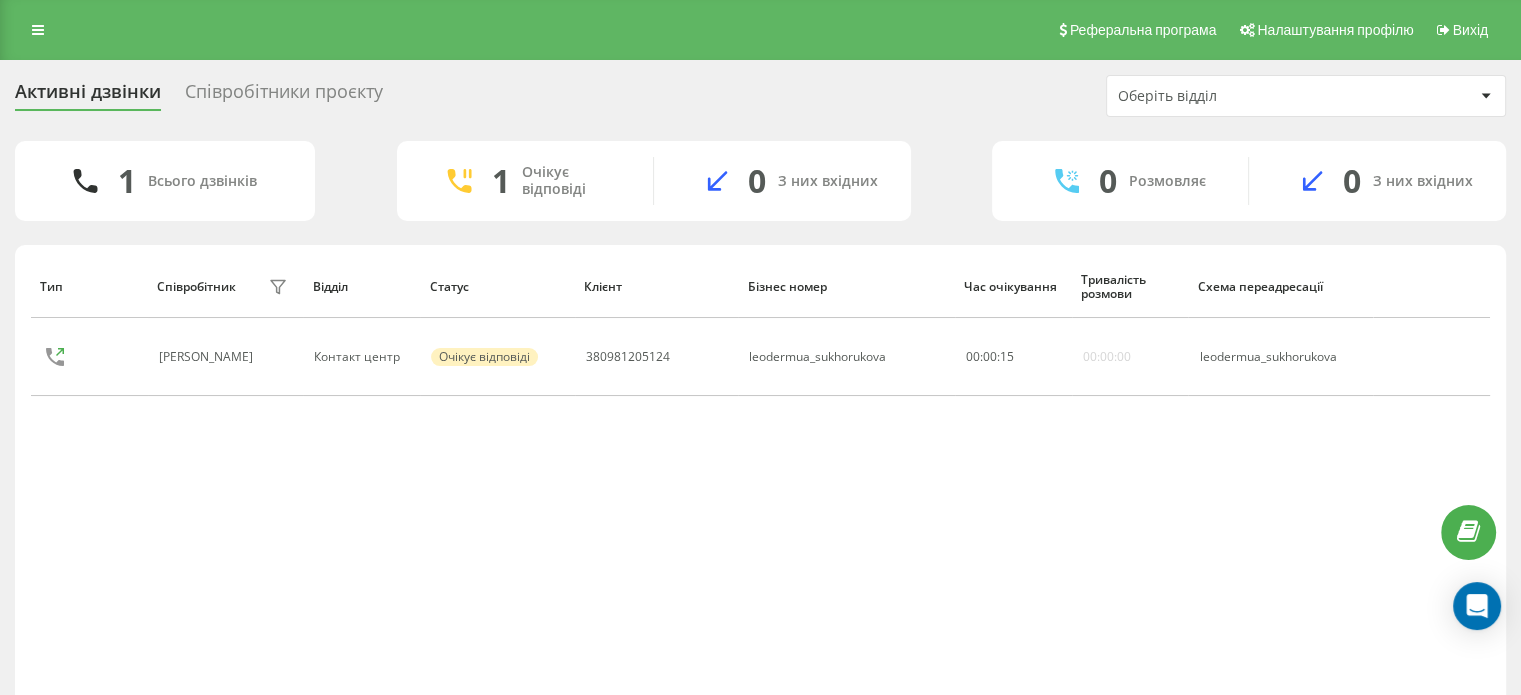 click on "Реферальна програма Налаштування профілю Вихід" at bounding box center [760, 30] 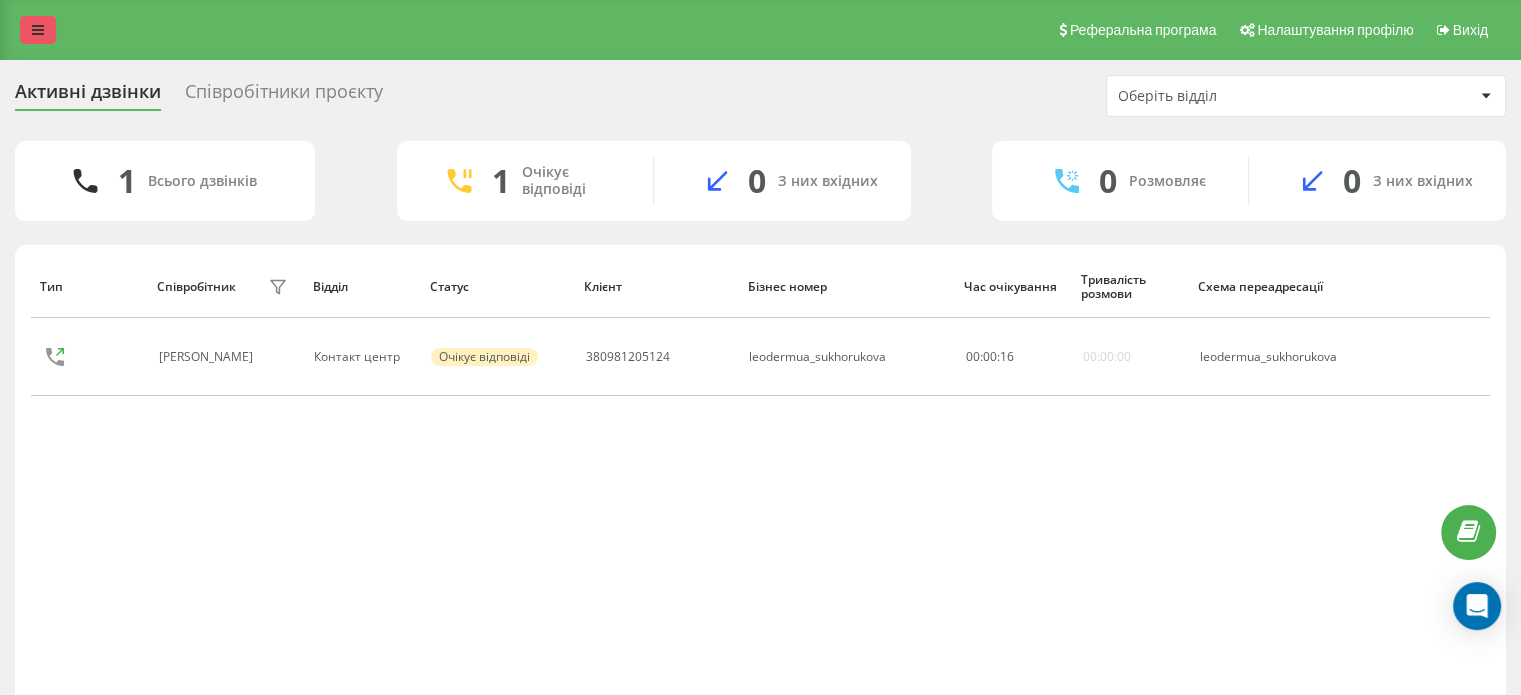 click at bounding box center (38, 30) 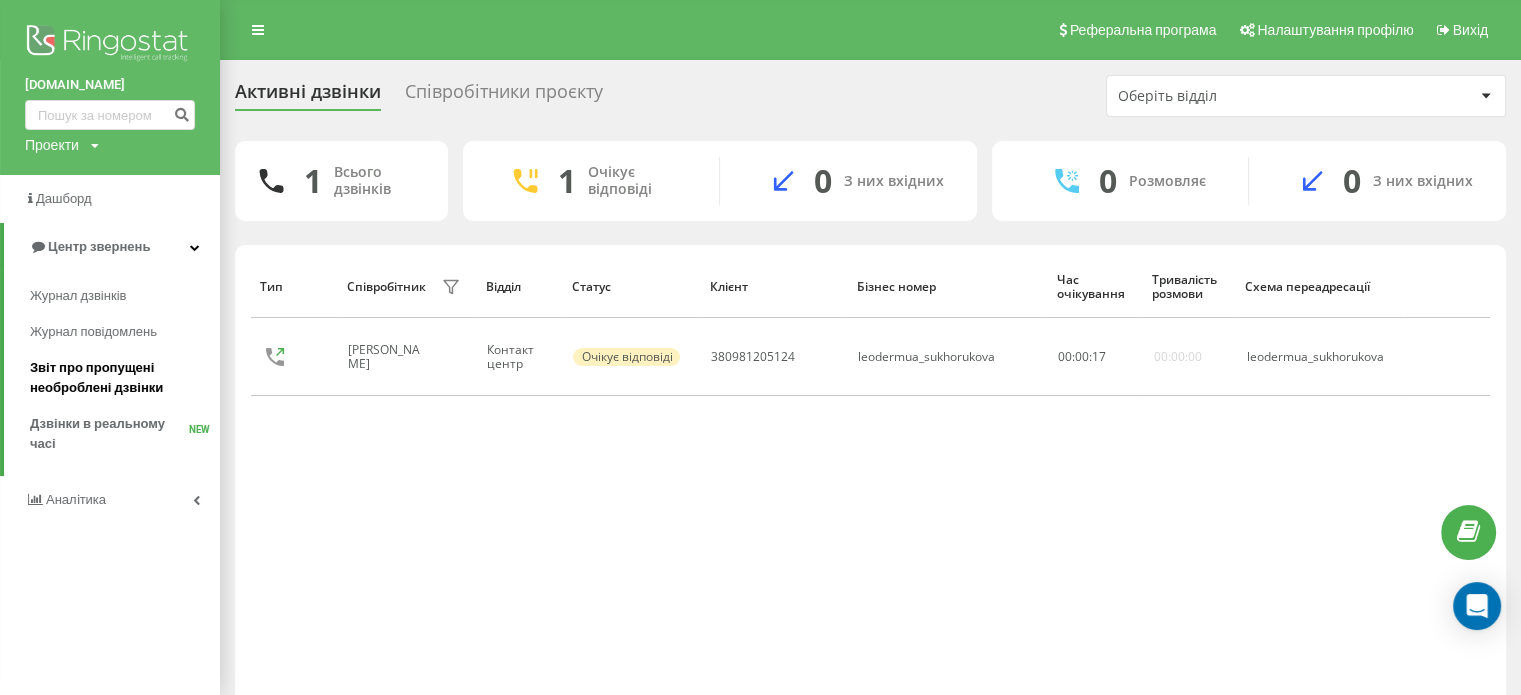 click on "Звіт про пропущені необроблені дзвінки" at bounding box center (120, 378) 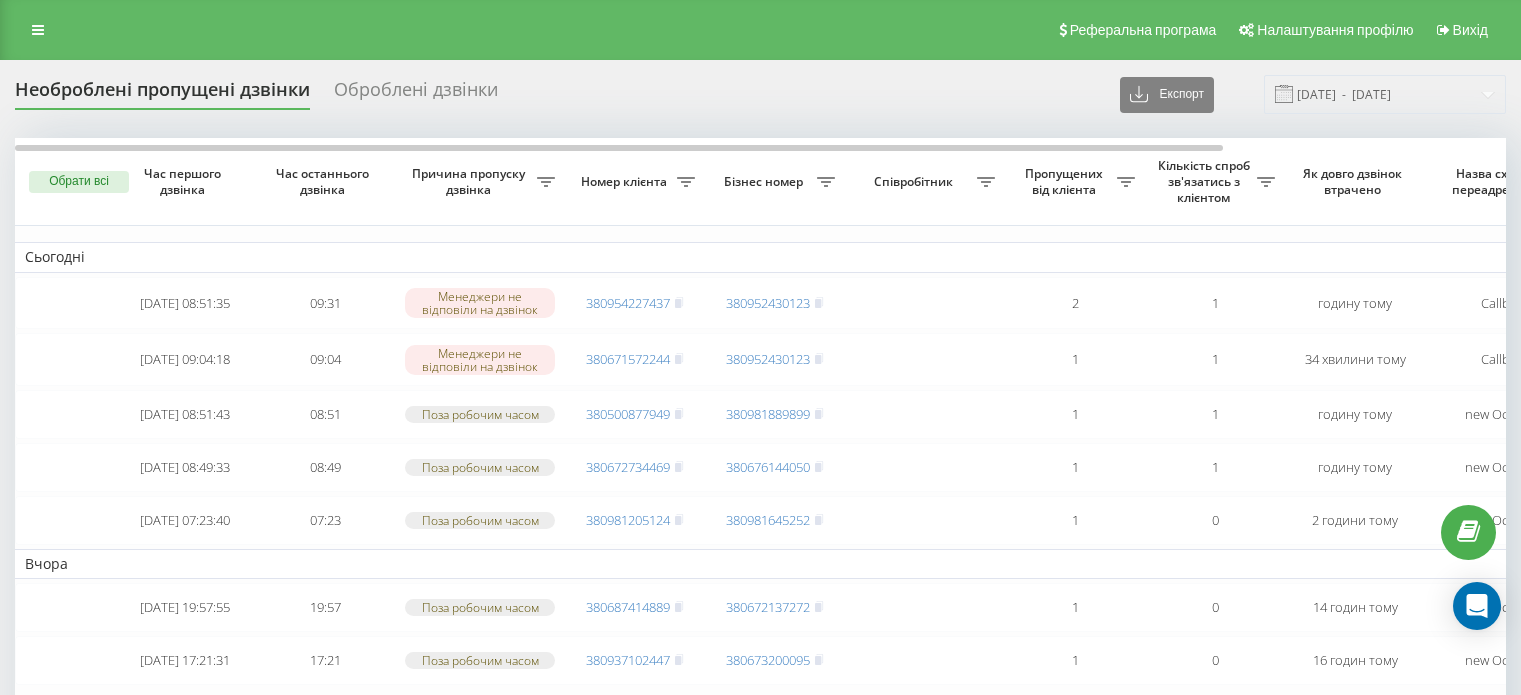 scroll, scrollTop: 0, scrollLeft: 0, axis: both 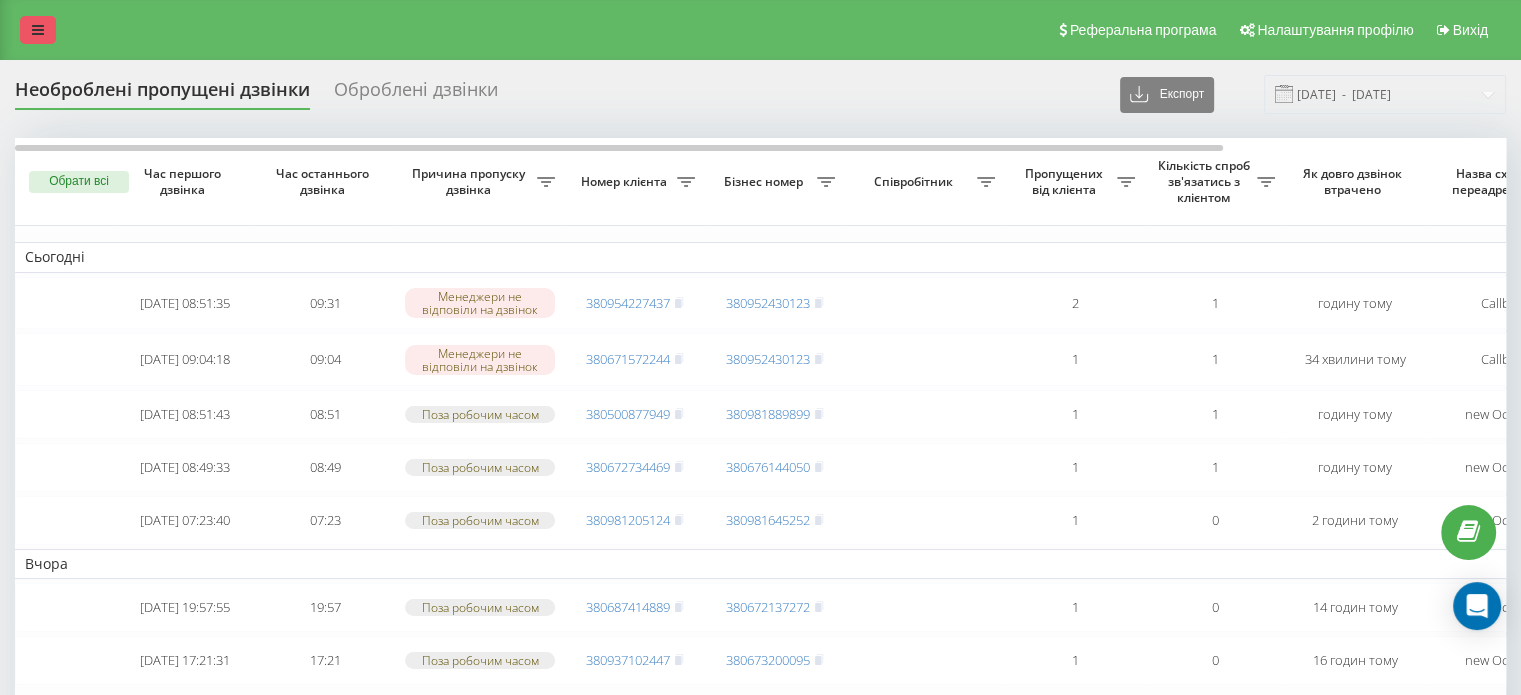 click at bounding box center (38, 30) 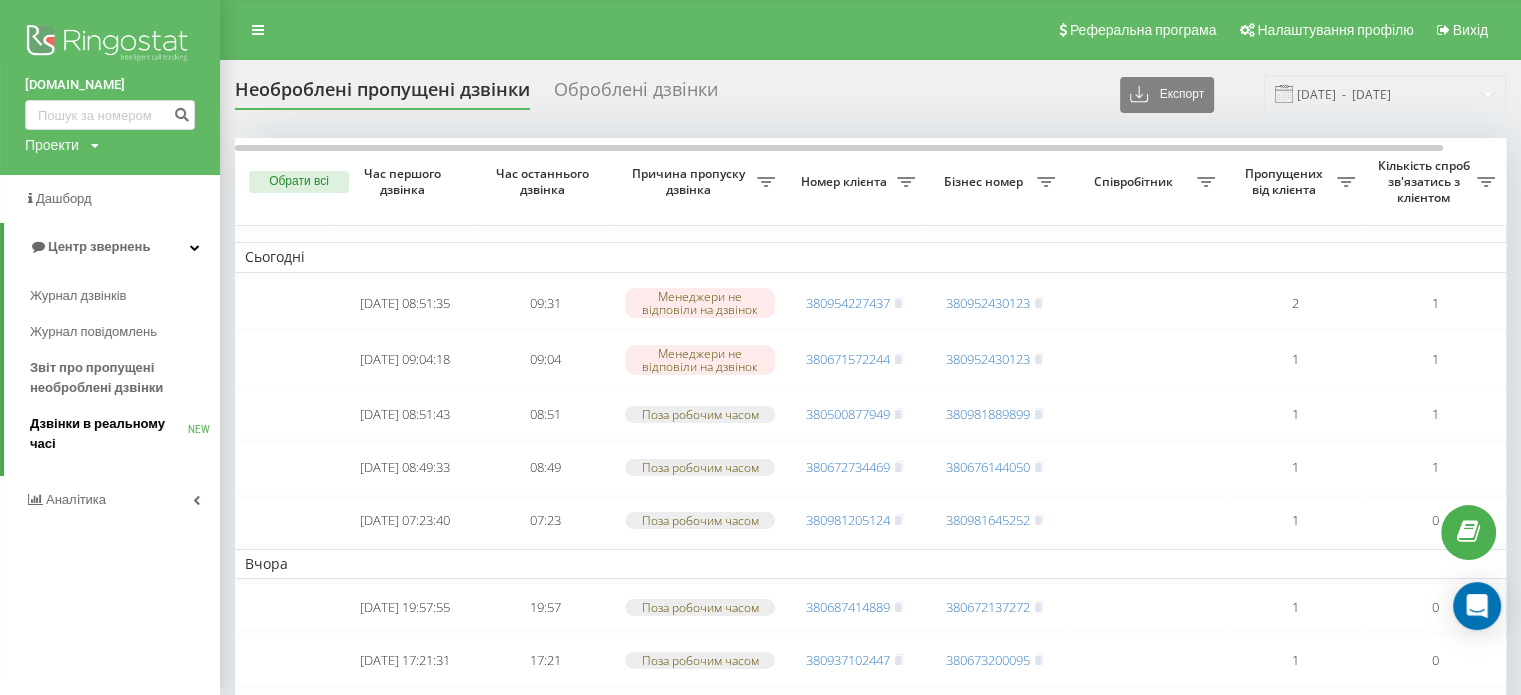click on "Дзвінки в реальному часі" at bounding box center (109, 434) 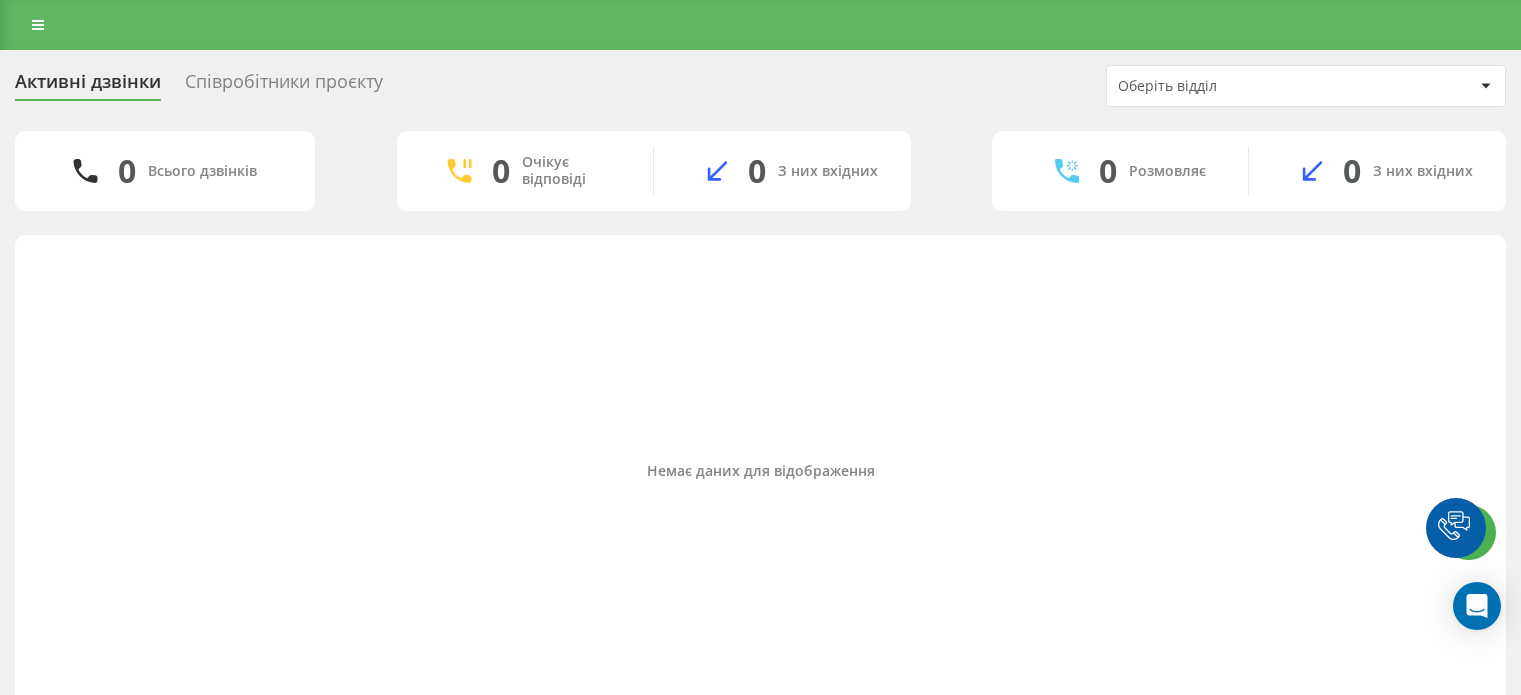 scroll, scrollTop: 0, scrollLeft: 0, axis: both 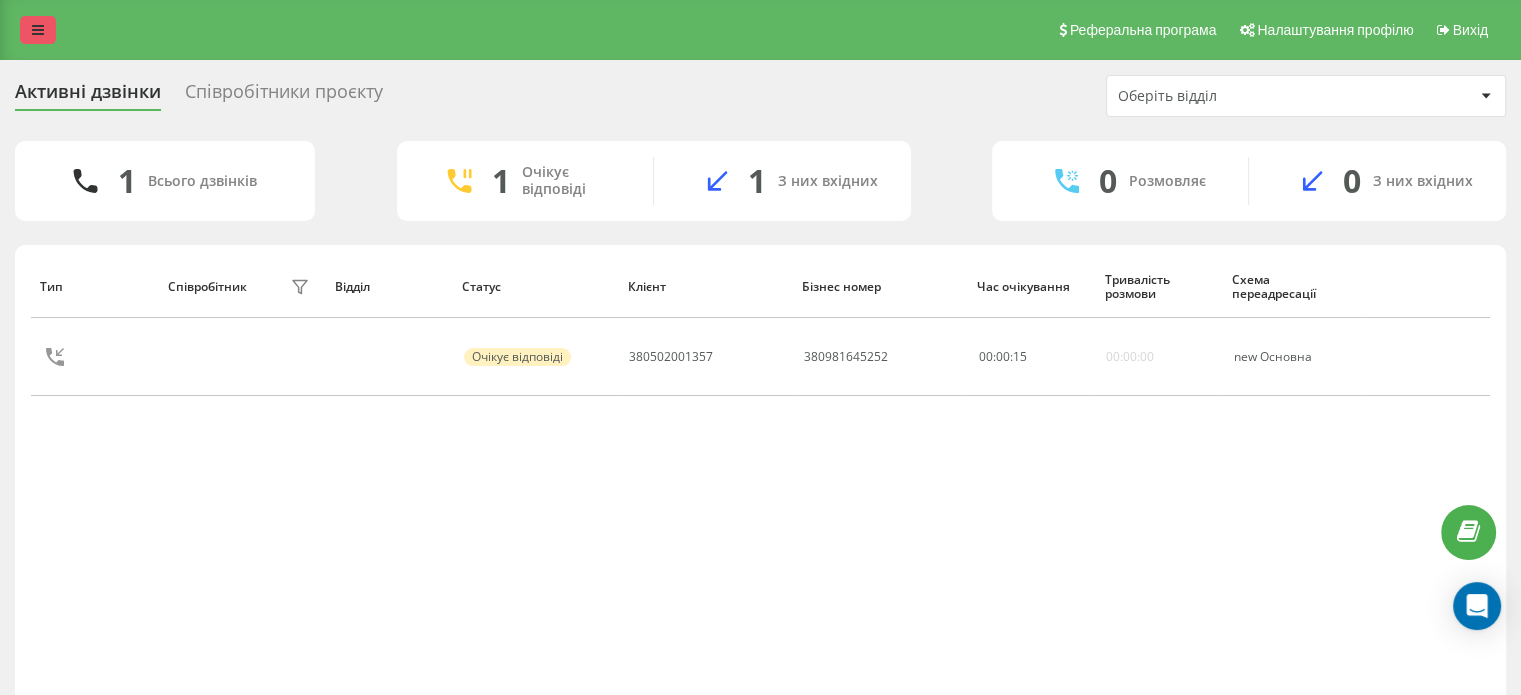 click at bounding box center (38, 30) 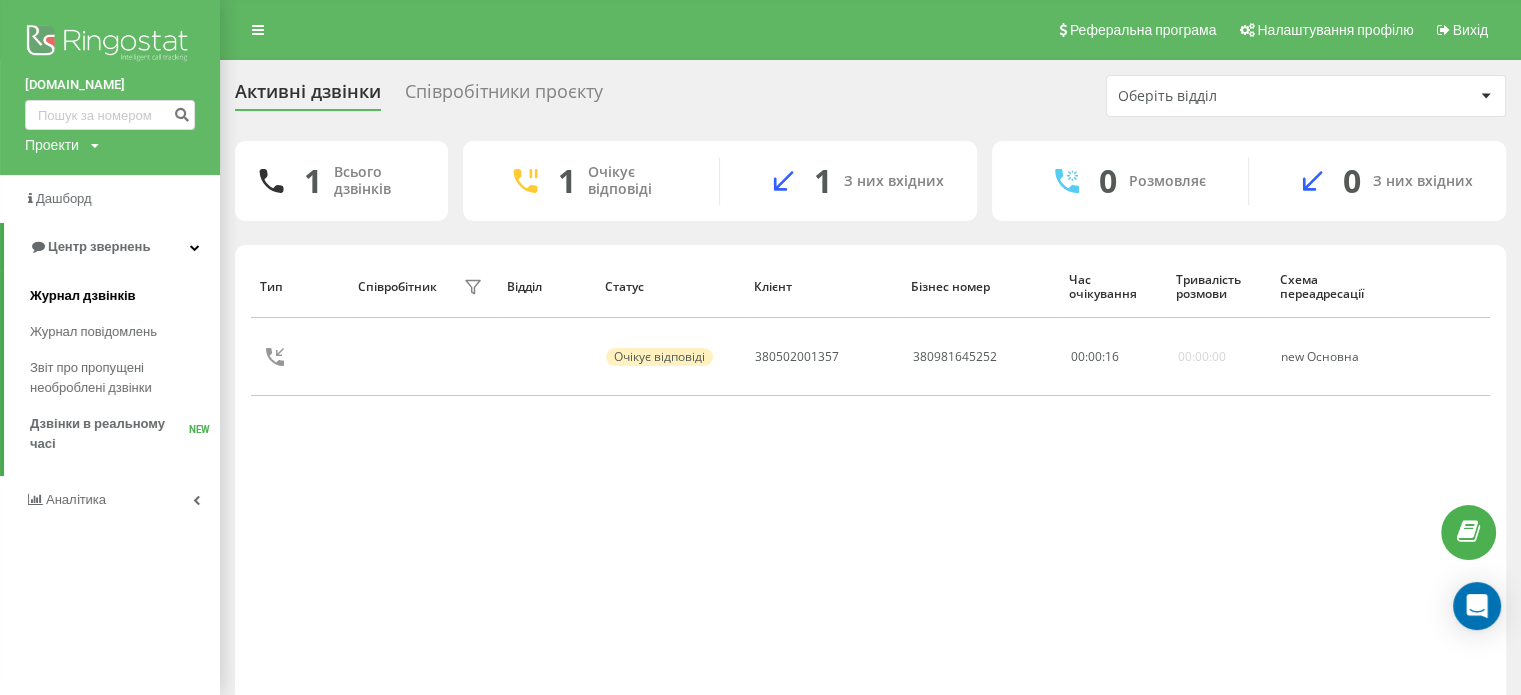click on "Журнал дзвінків" at bounding box center (83, 296) 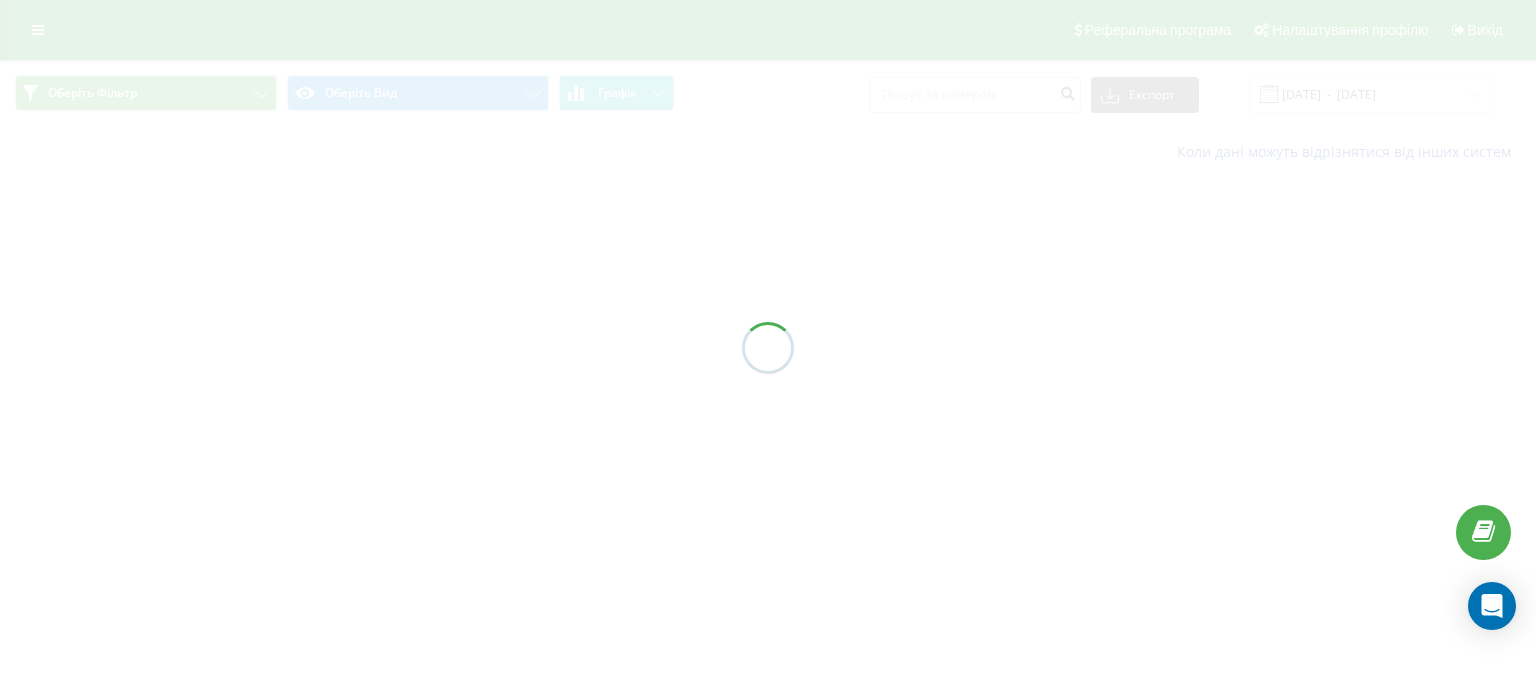 scroll, scrollTop: 0, scrollLeft: 0, axis: both 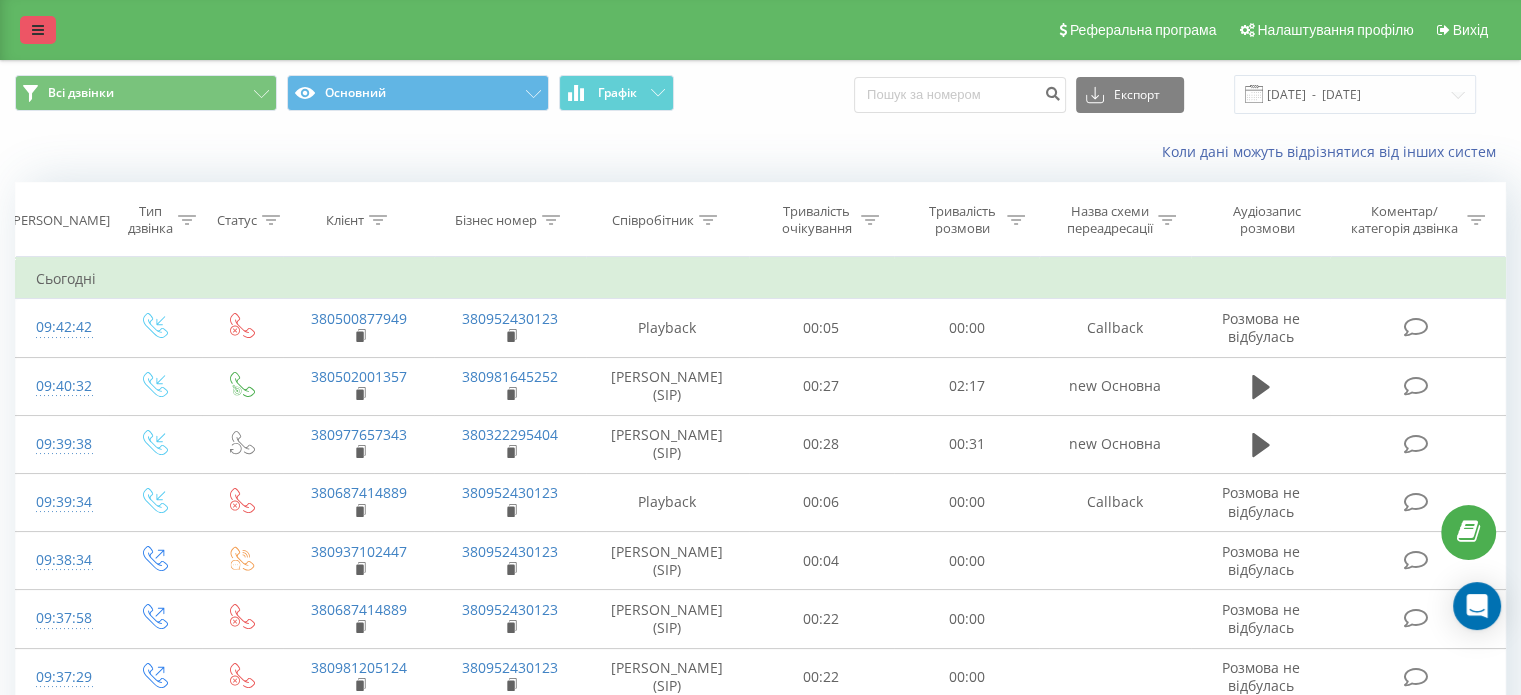 click at bounding box center (38, 30) 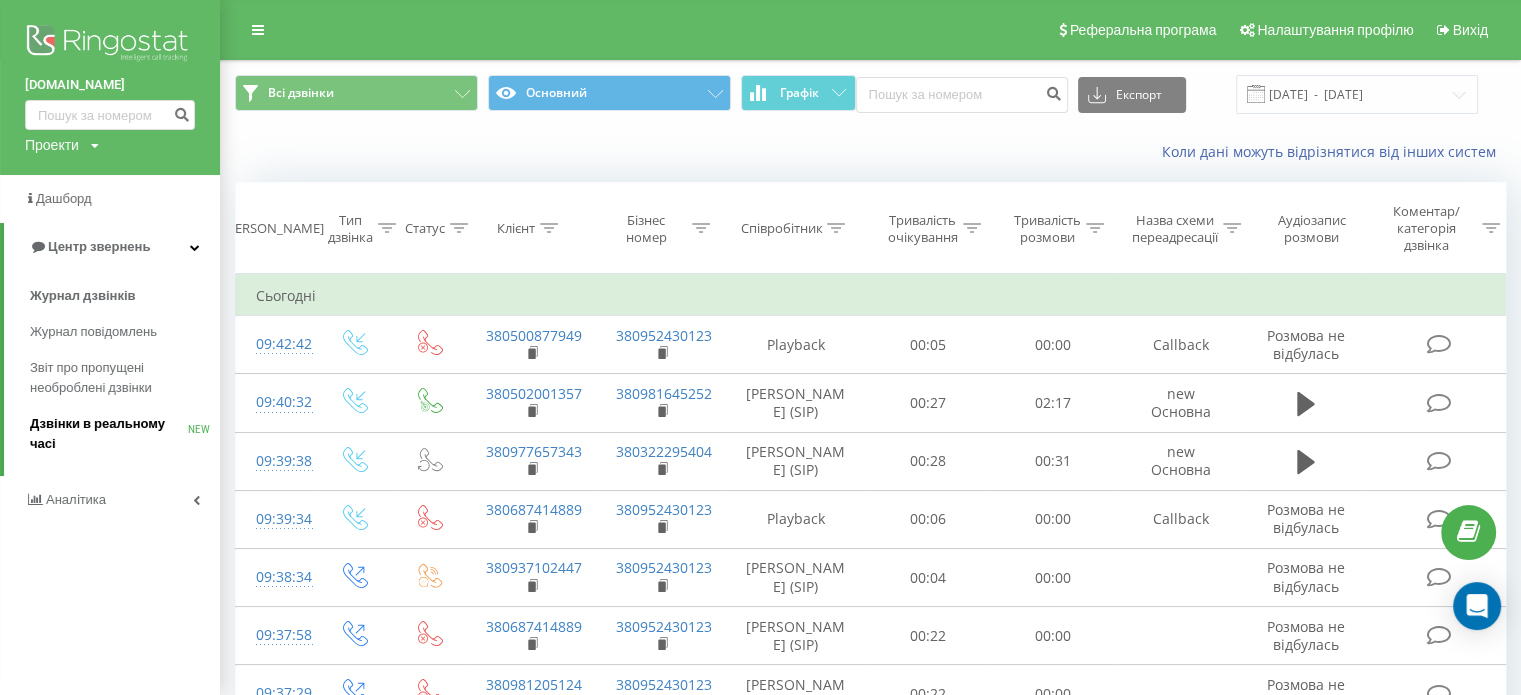 click on "Дзвінки в реальному часі" at bounding box center [109, 434] 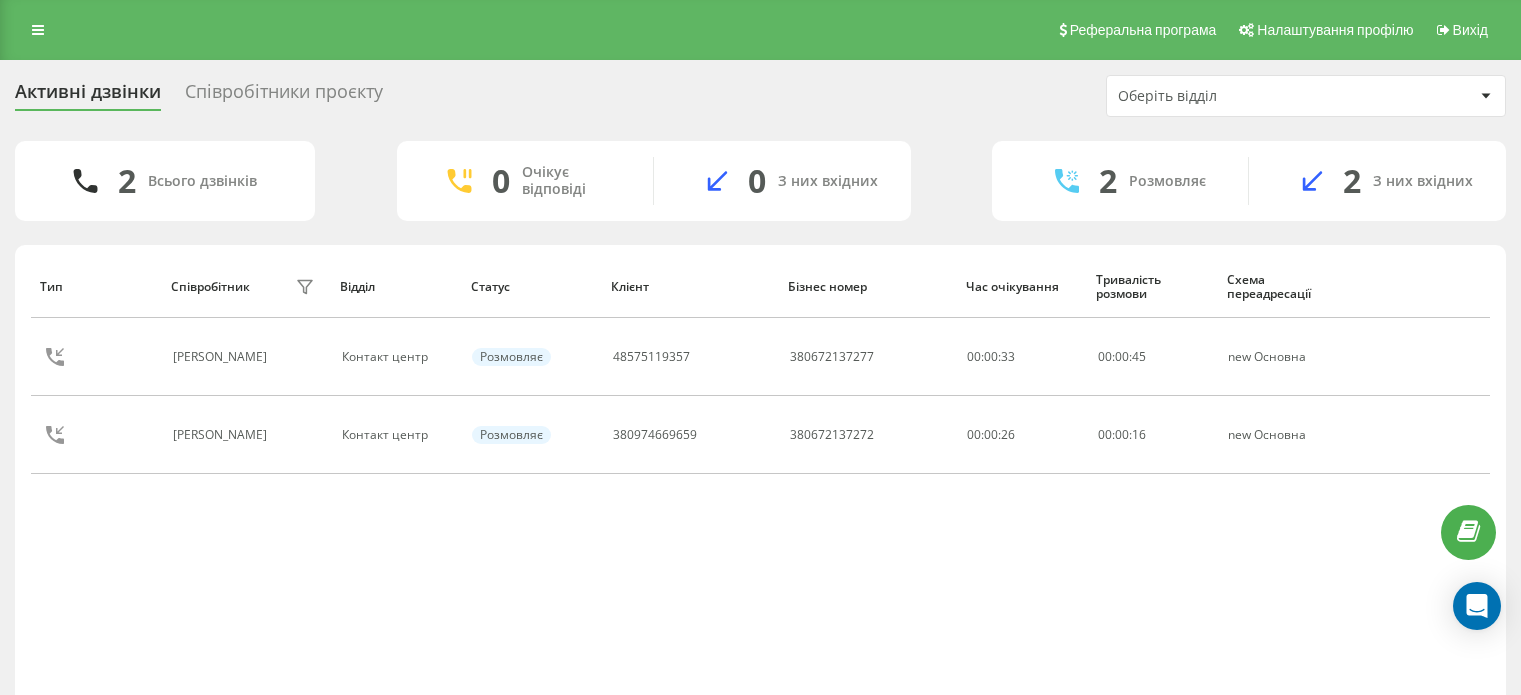 scroll, scrollTop: 0, scrollLeft: 0, axis: both 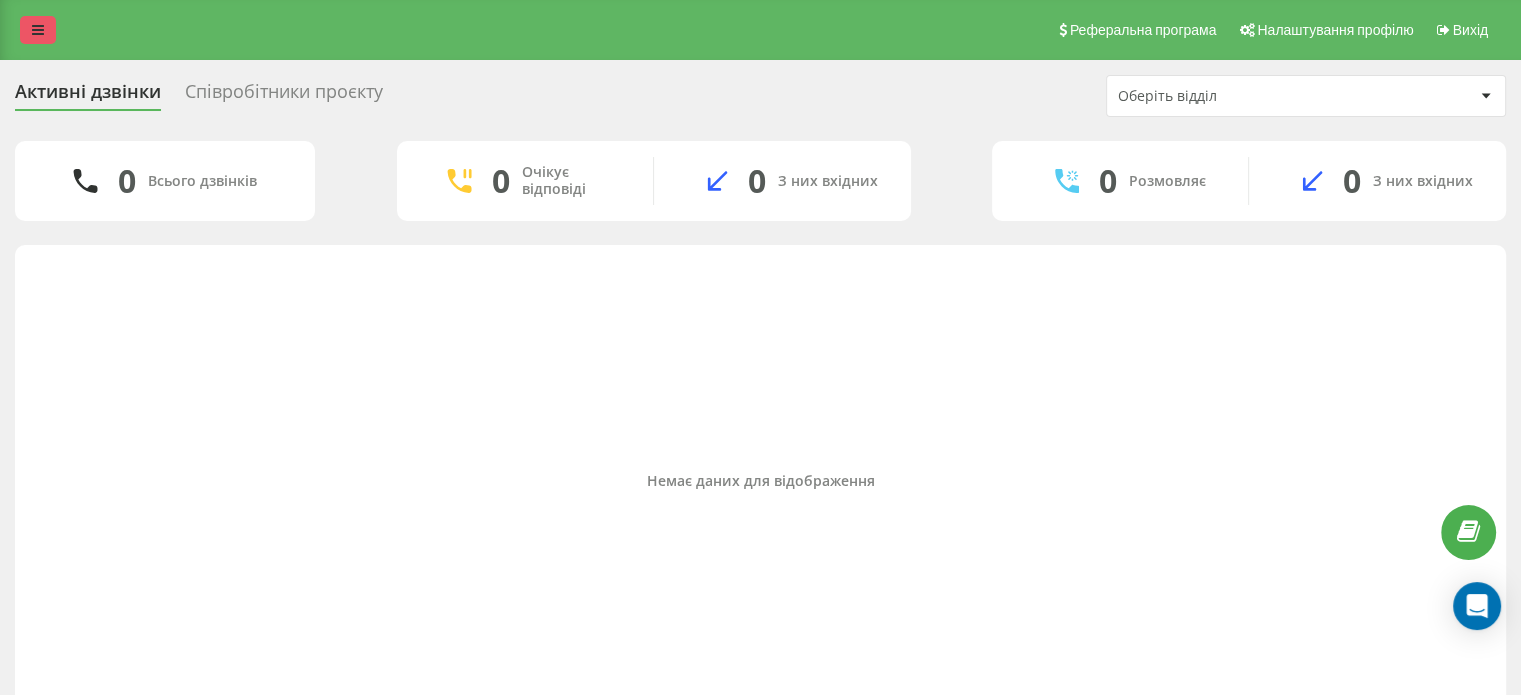 click at bounding box center (38, 30) 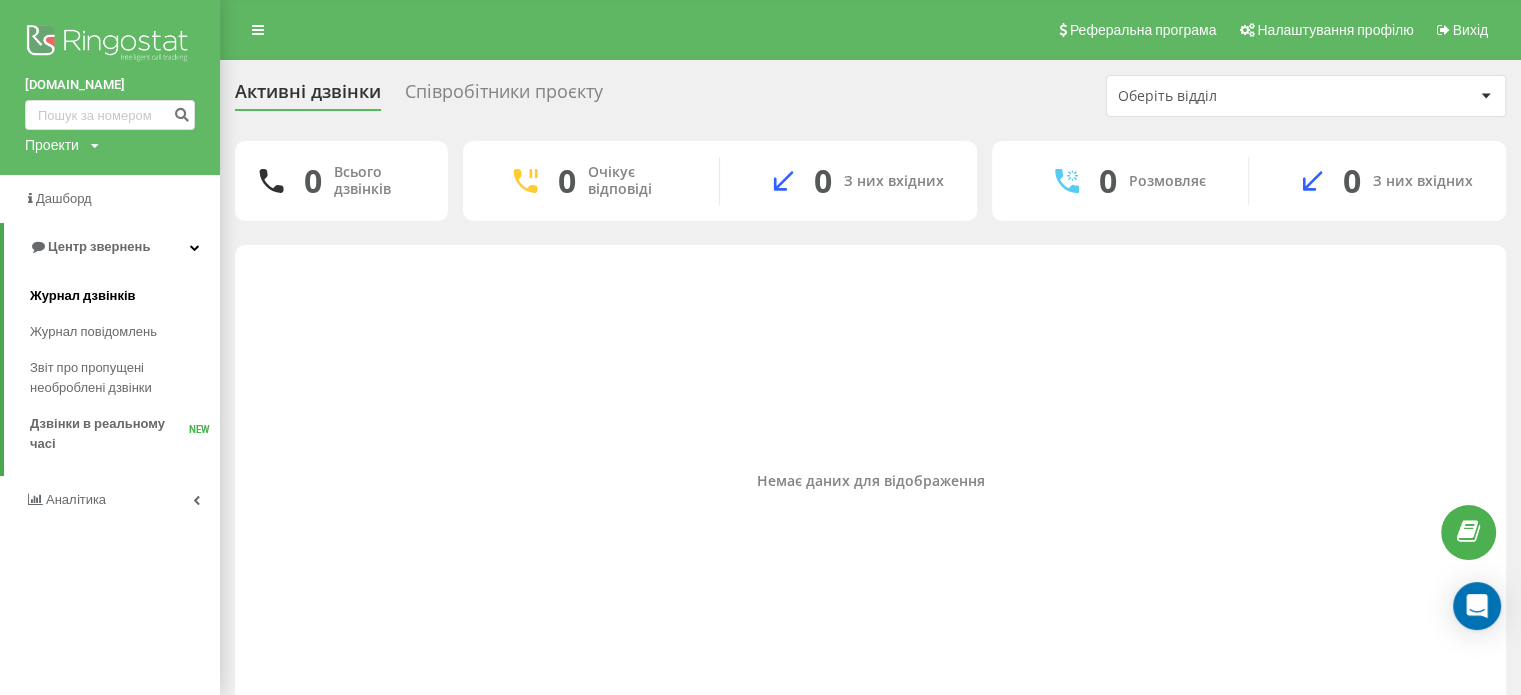 click on "Журнал дзвінків" at bounding box center [83, 296] 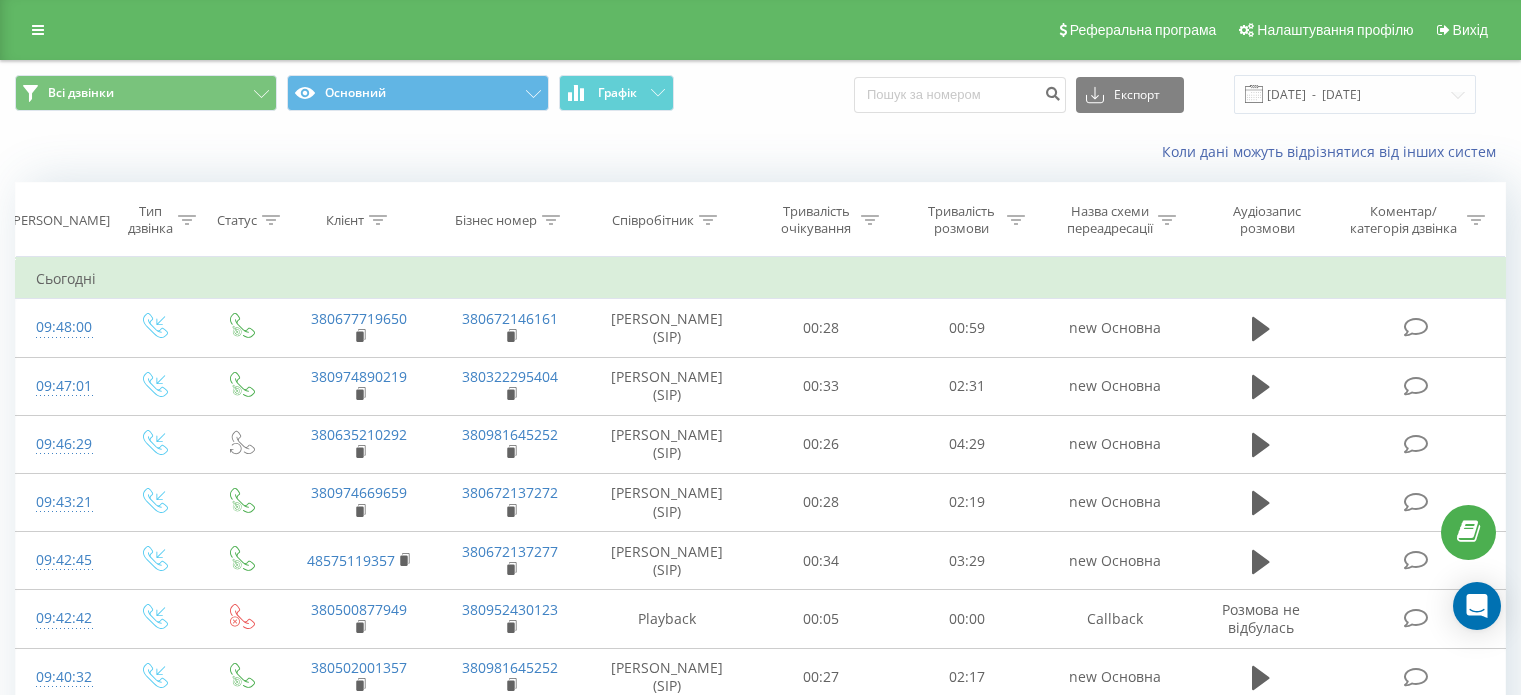 scroll, scrollTop: 0, scrollLeft: 0, axis: both 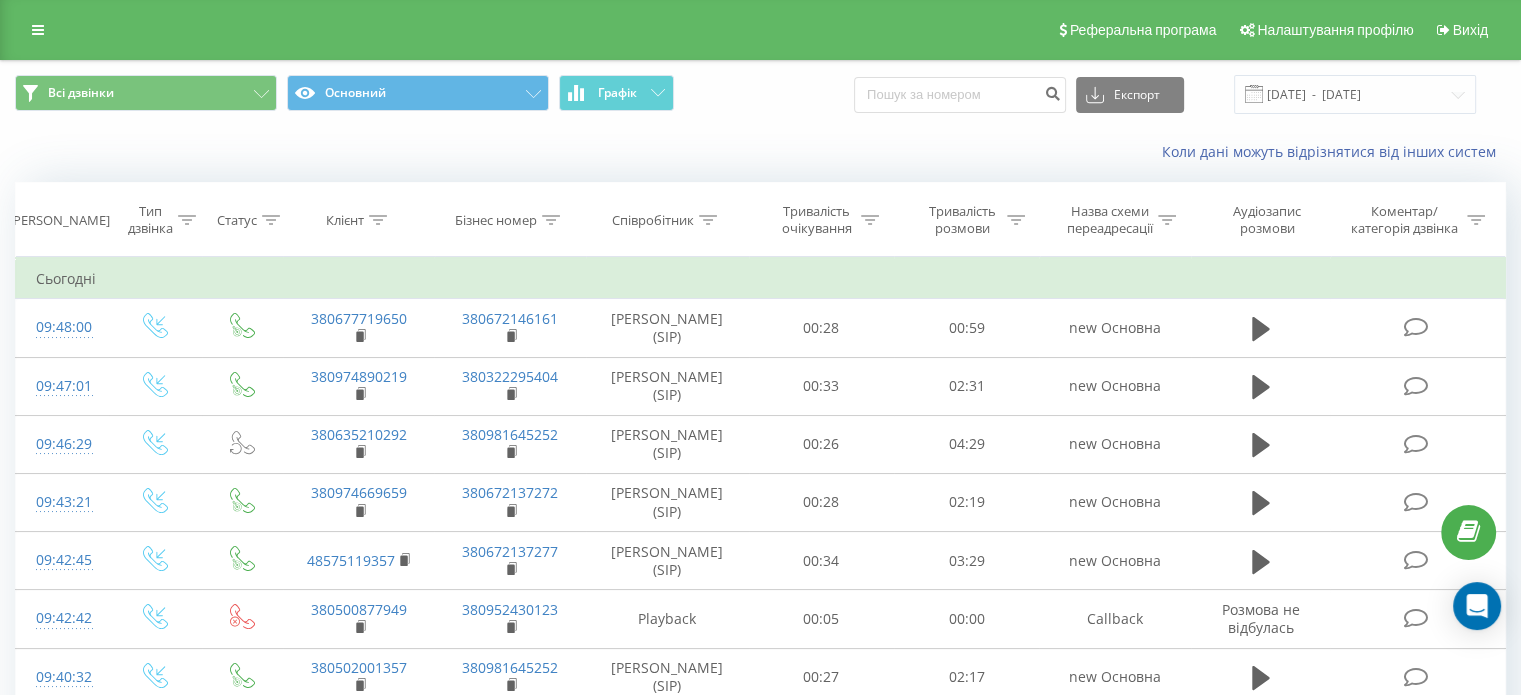 click on "Реферальна програма Налаштування профілю Вихід" at bounding box center [760, 30] 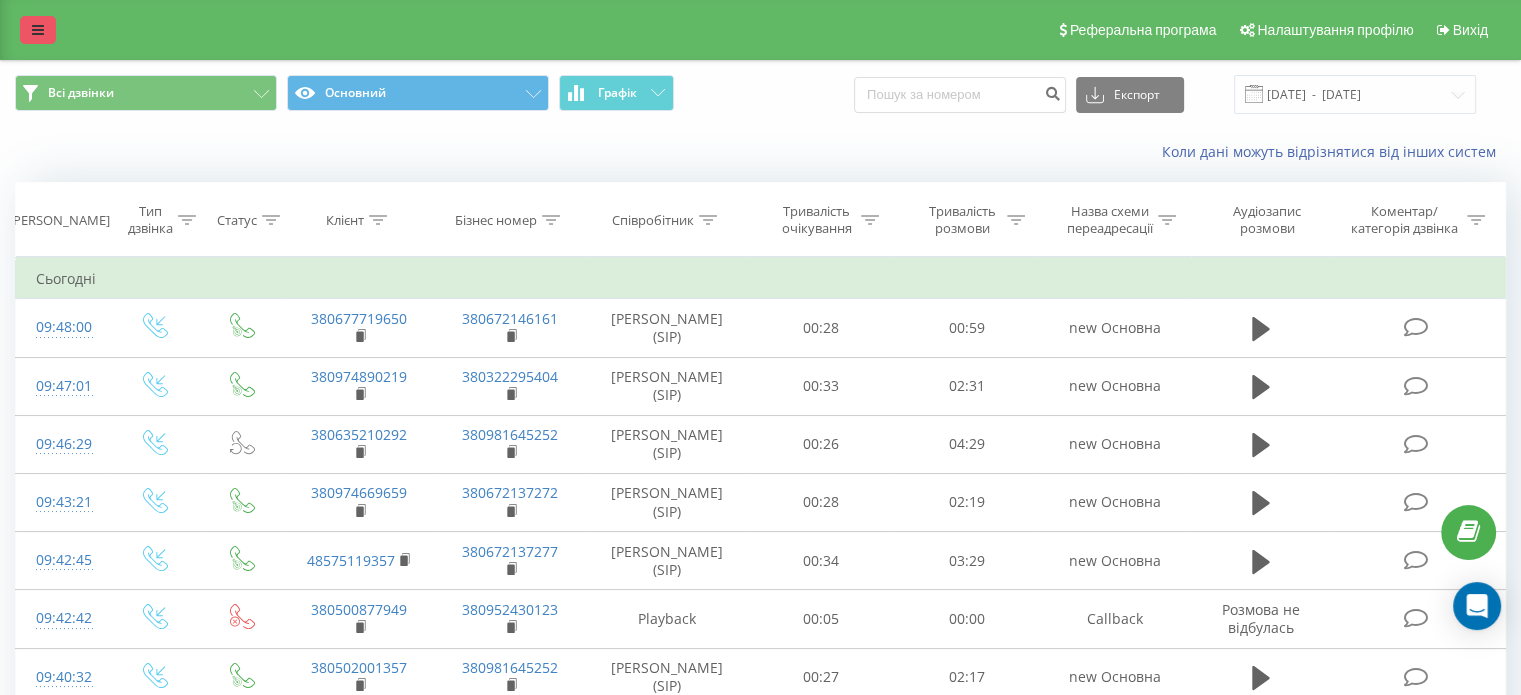 click at bounding box center [38, 30] 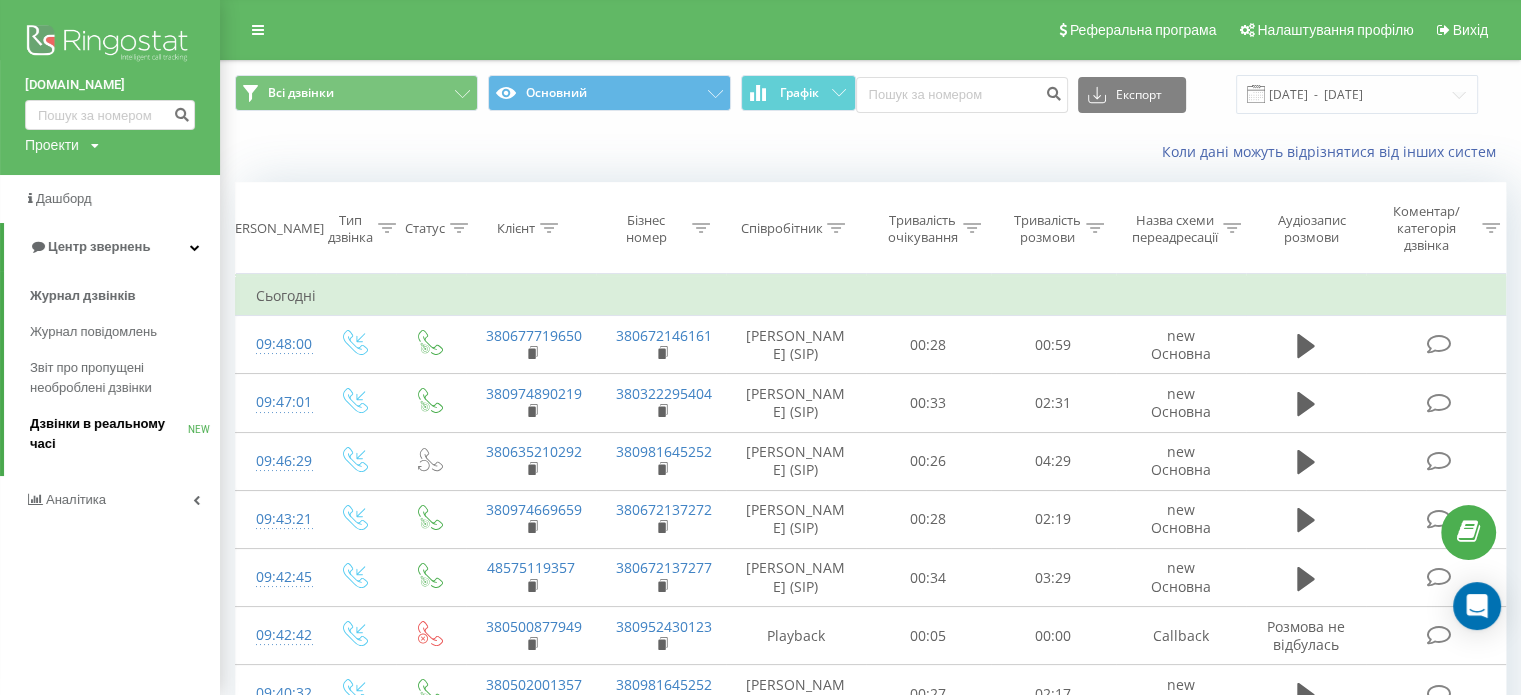click on "Дзвінки в реальному часі" at bounding box center (109, 434) 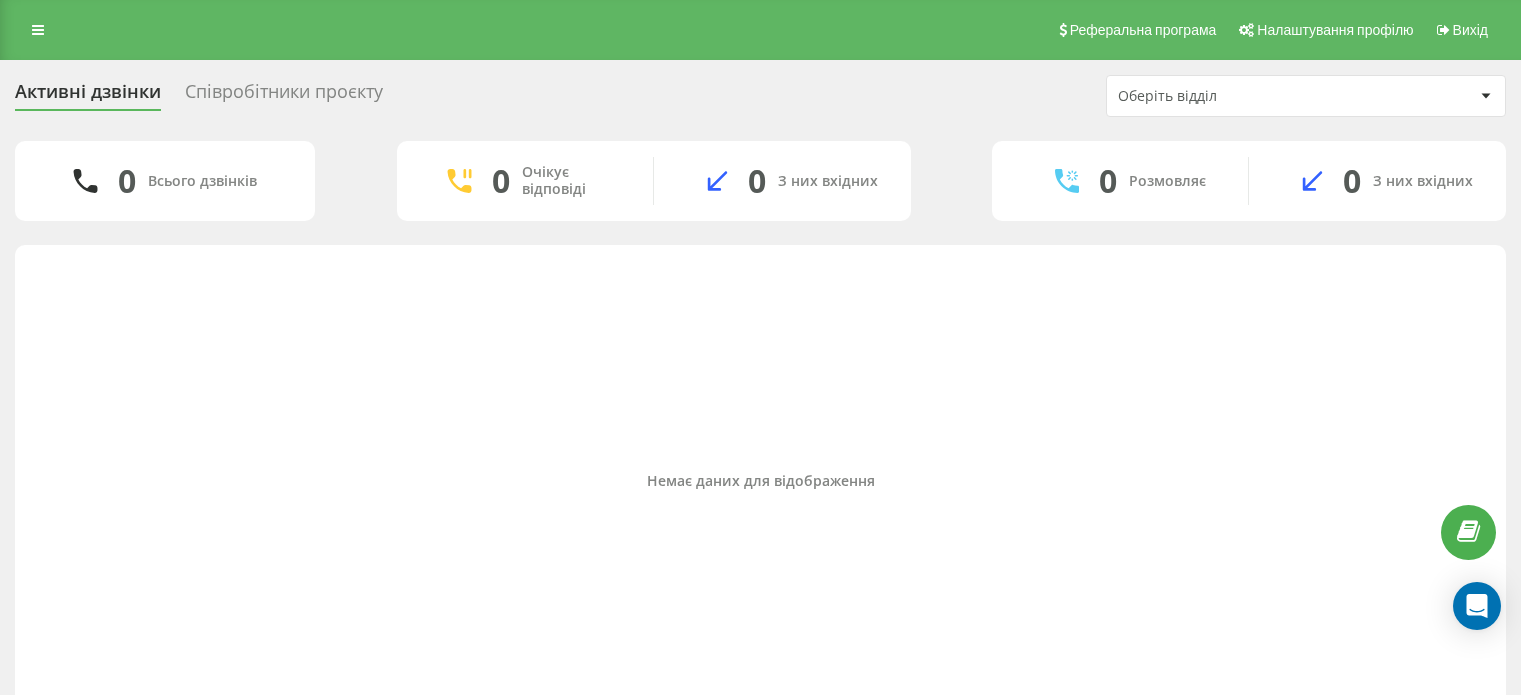 scroll, scrollTop: 0, scrollLeft: 0, axis: both 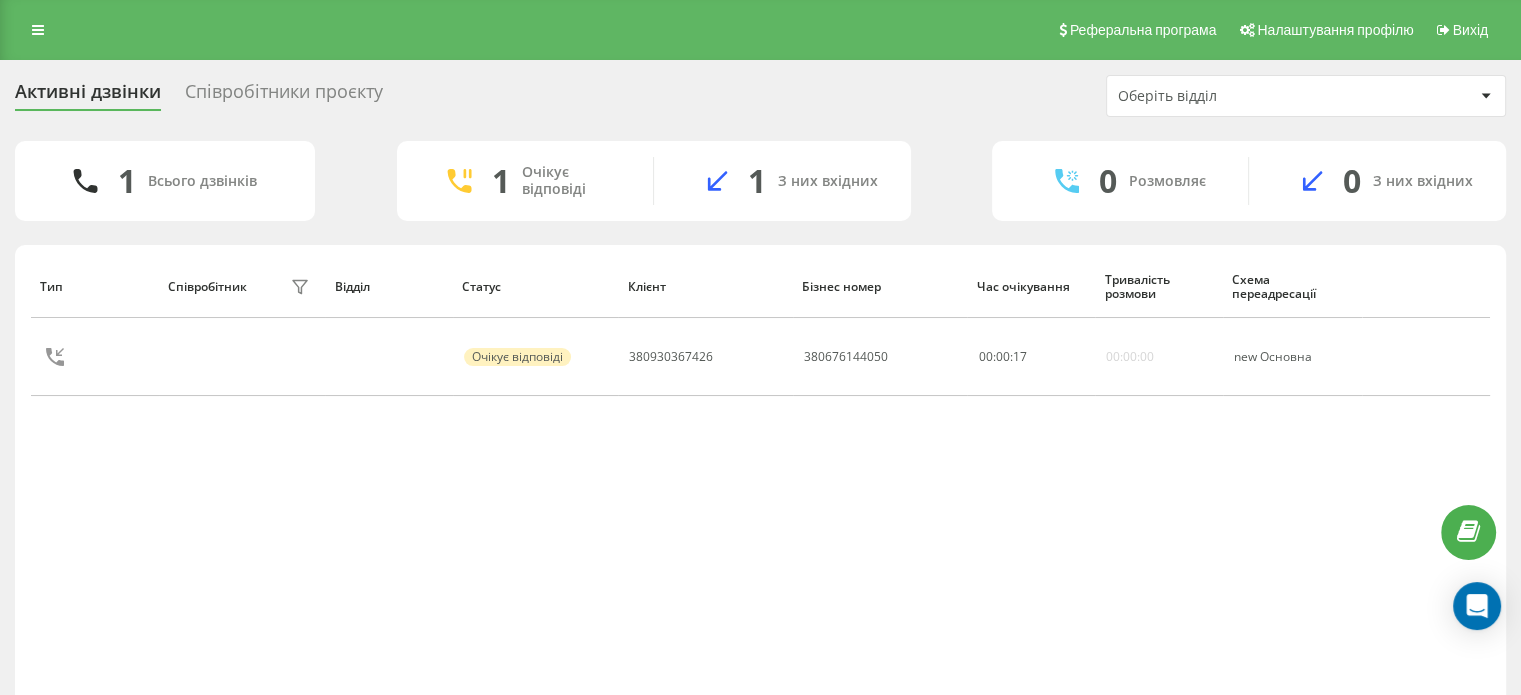 click on "Реферальна програма Налаштування профілю Вихід" at bounding box center (760, 30) 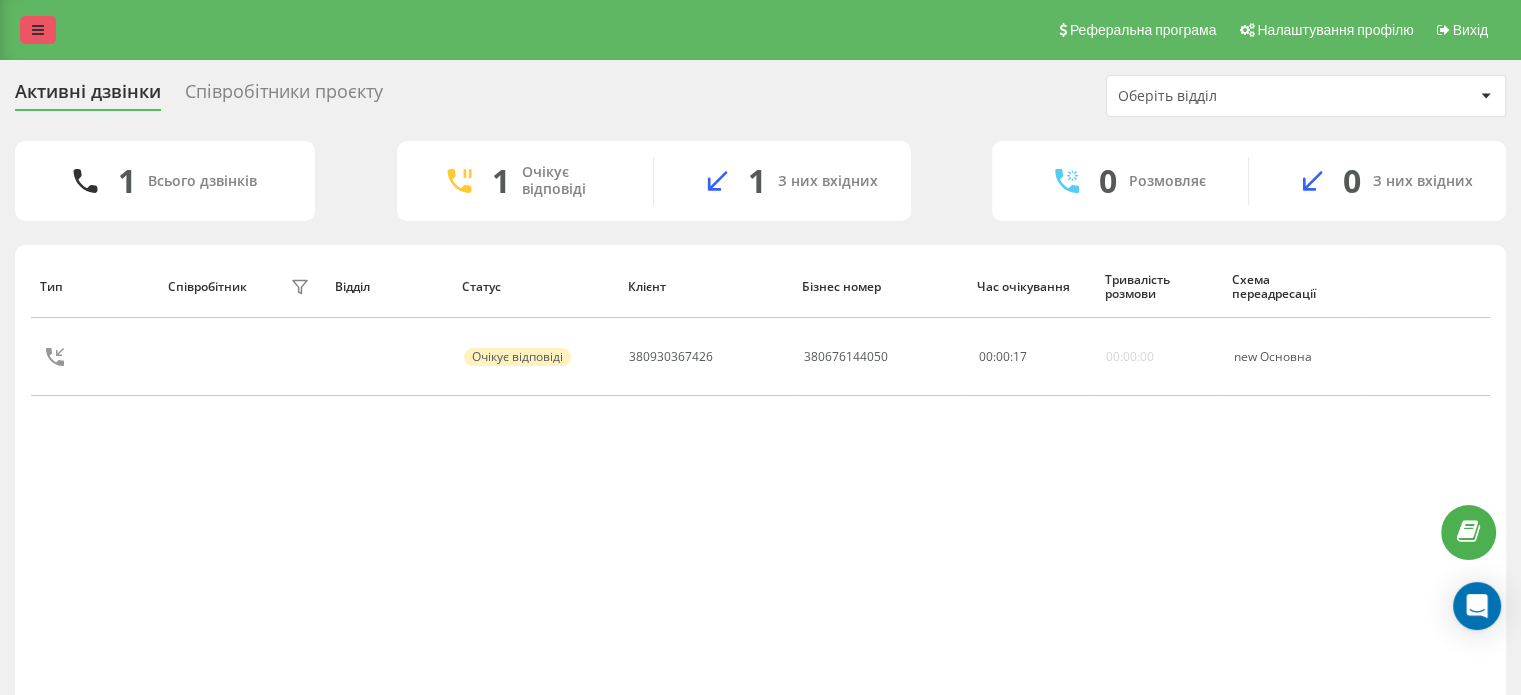 click at bounding box center [38, 30] 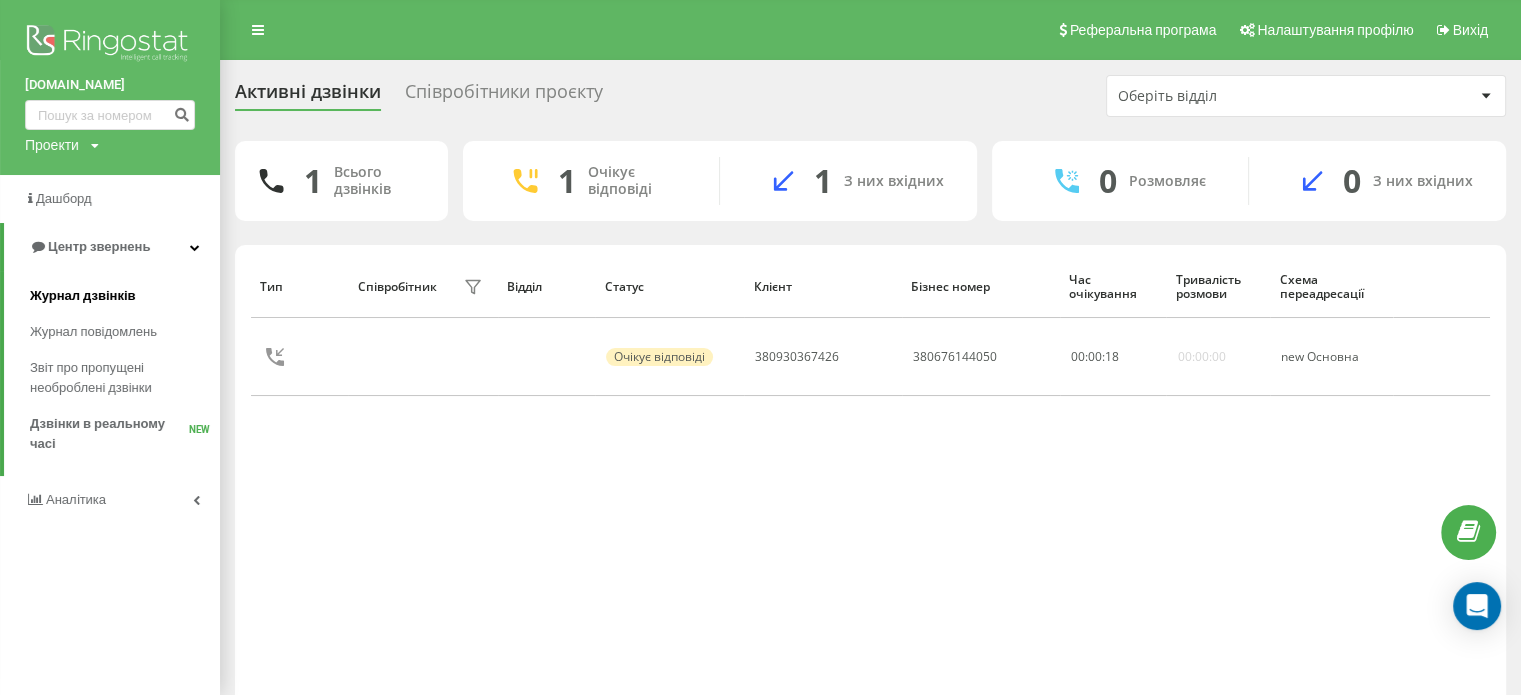 click on "Журнал дзвінків" at bounding box center (83, 296) 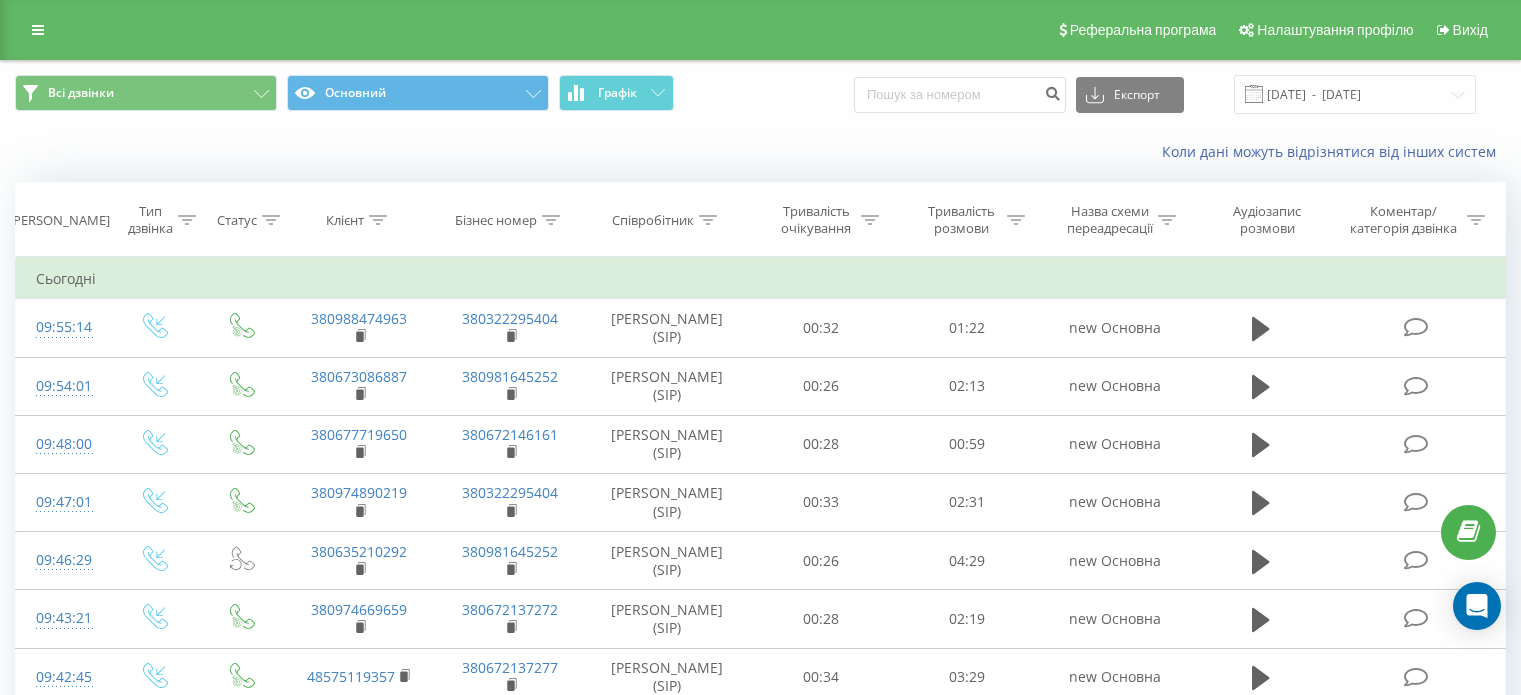 scroll, scrollTop: 0, scrollLeft: 0, axis: both 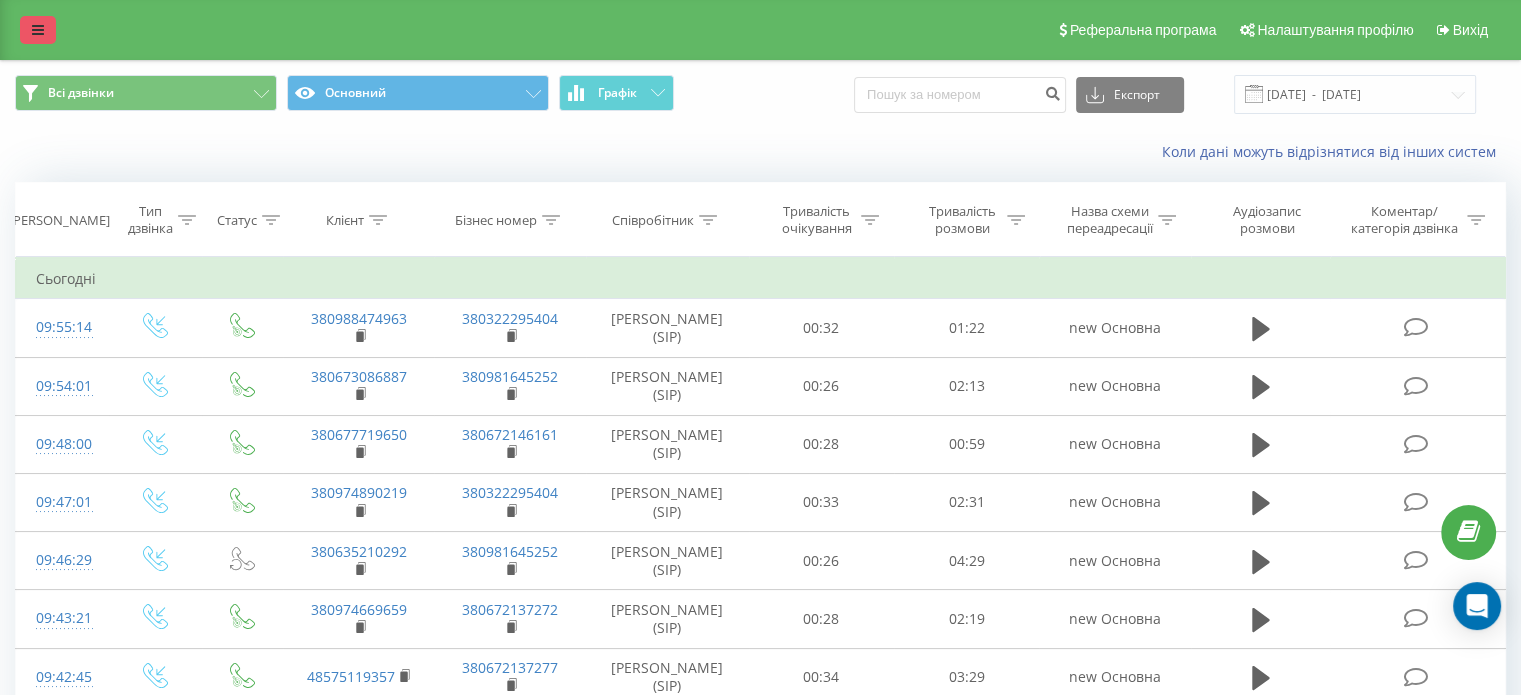 click at bounding box center [38, 30] 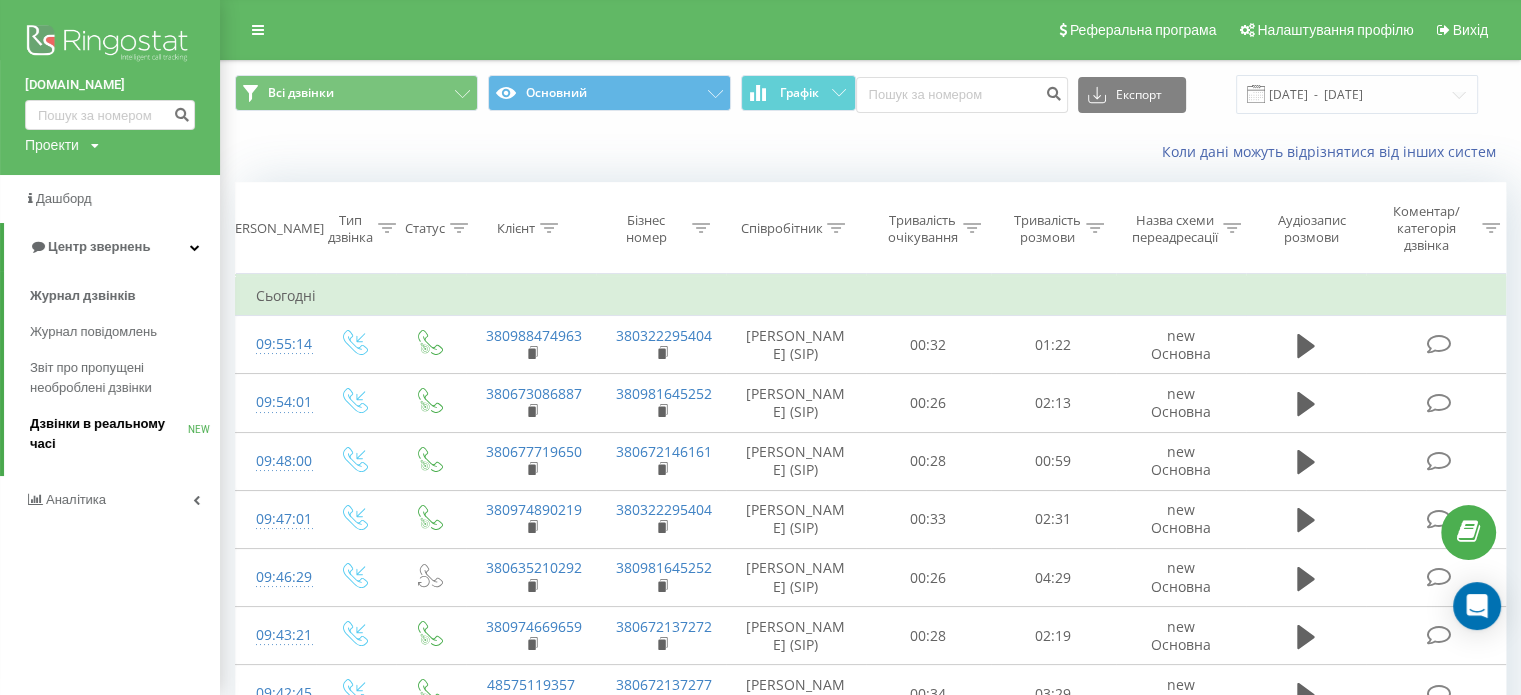 click on "Дзвінки в реальному часі NEW" at bounding box center (125, 434) 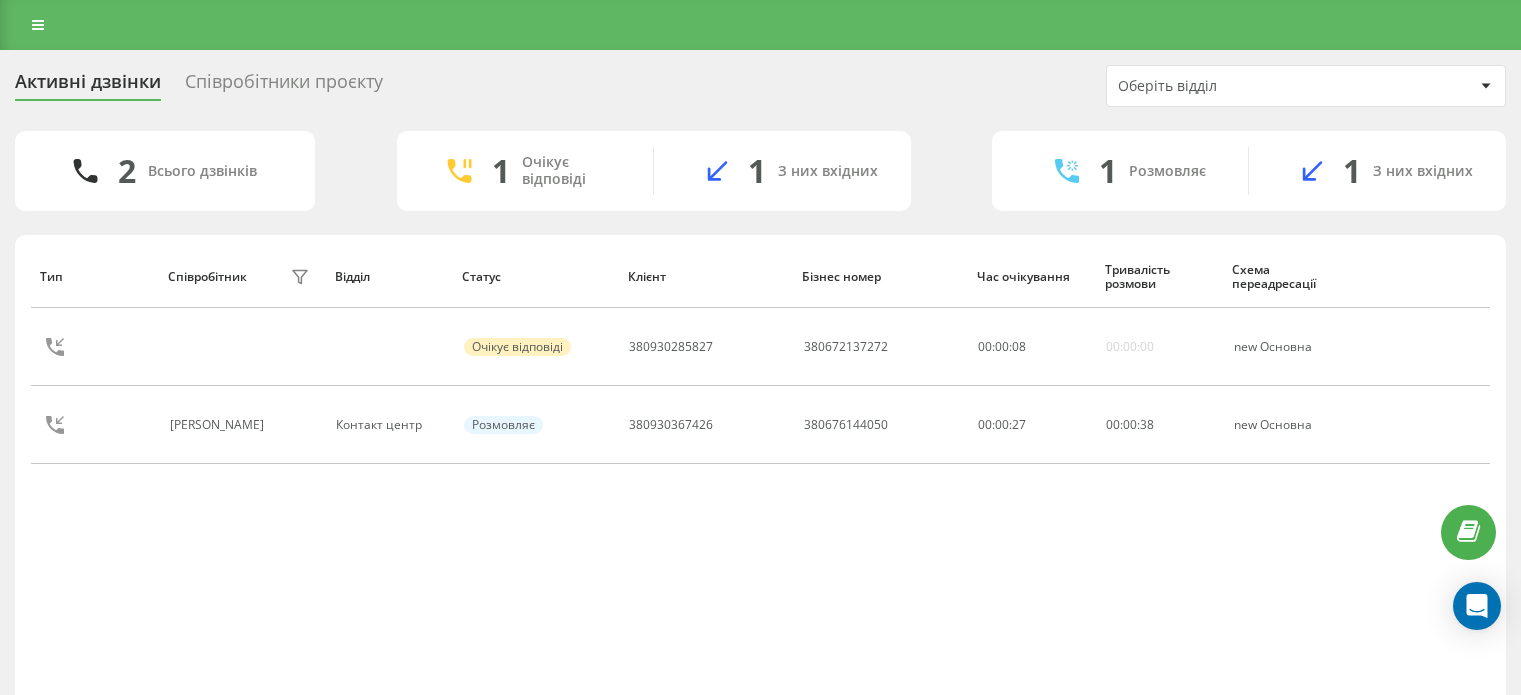 scroll, scrollTop: 0, scrollLeft: 0, axis: both 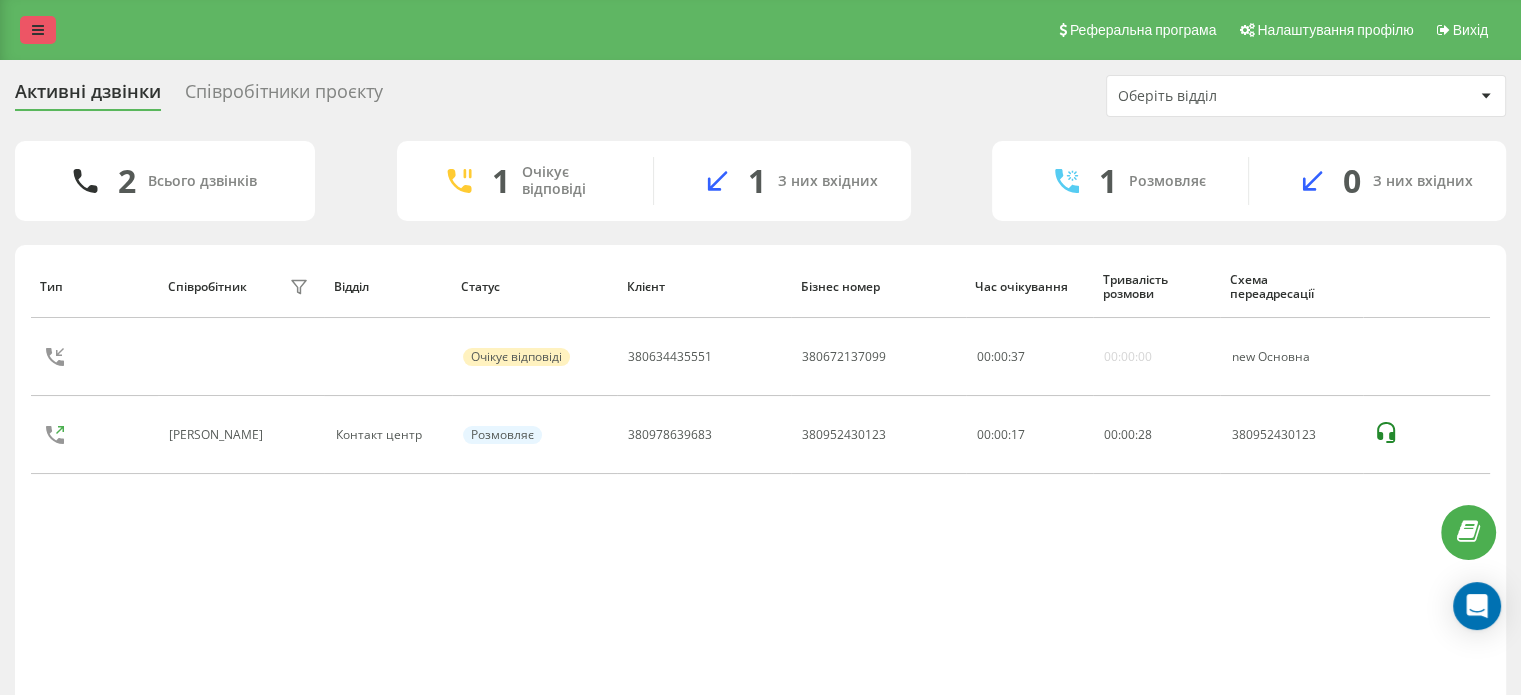 click at bounding box center (38, 30) 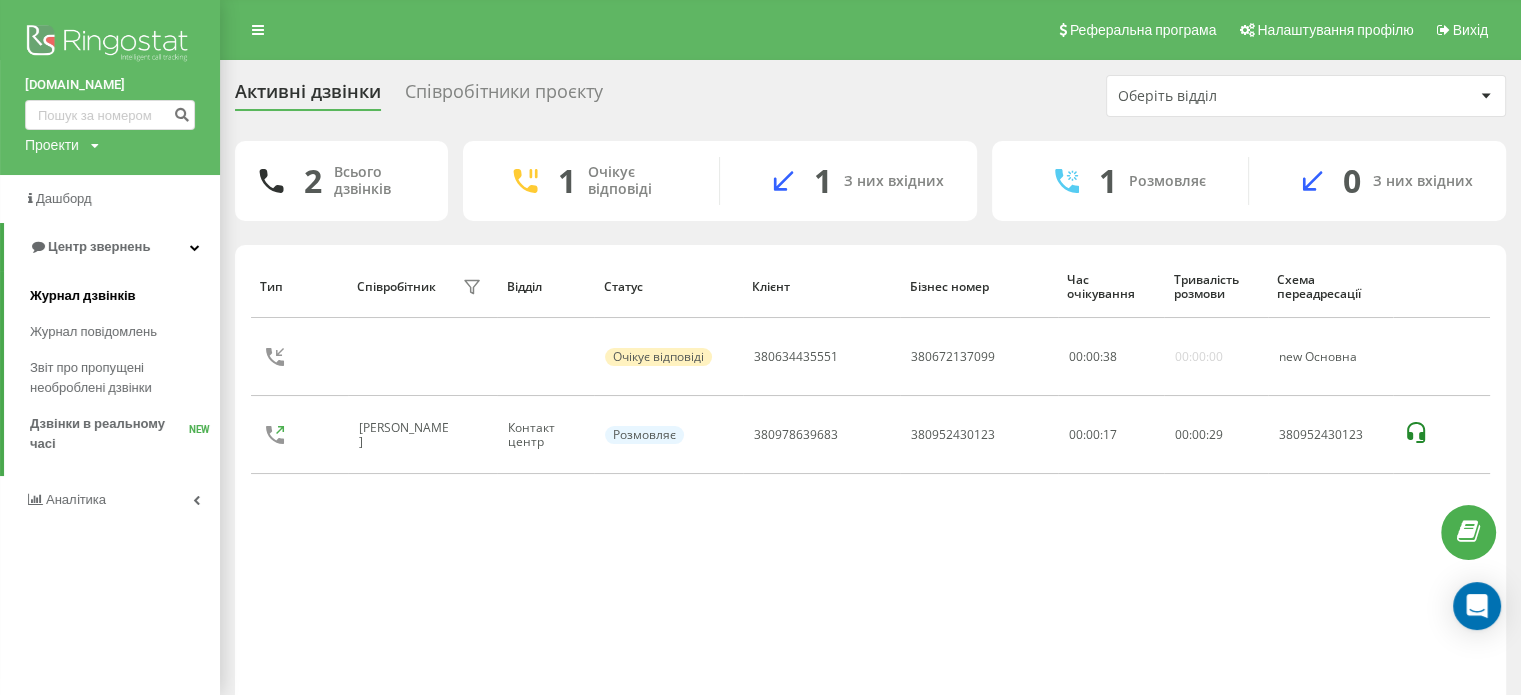 click on "Журнал дзвінків" at bounding box center (83, 296) 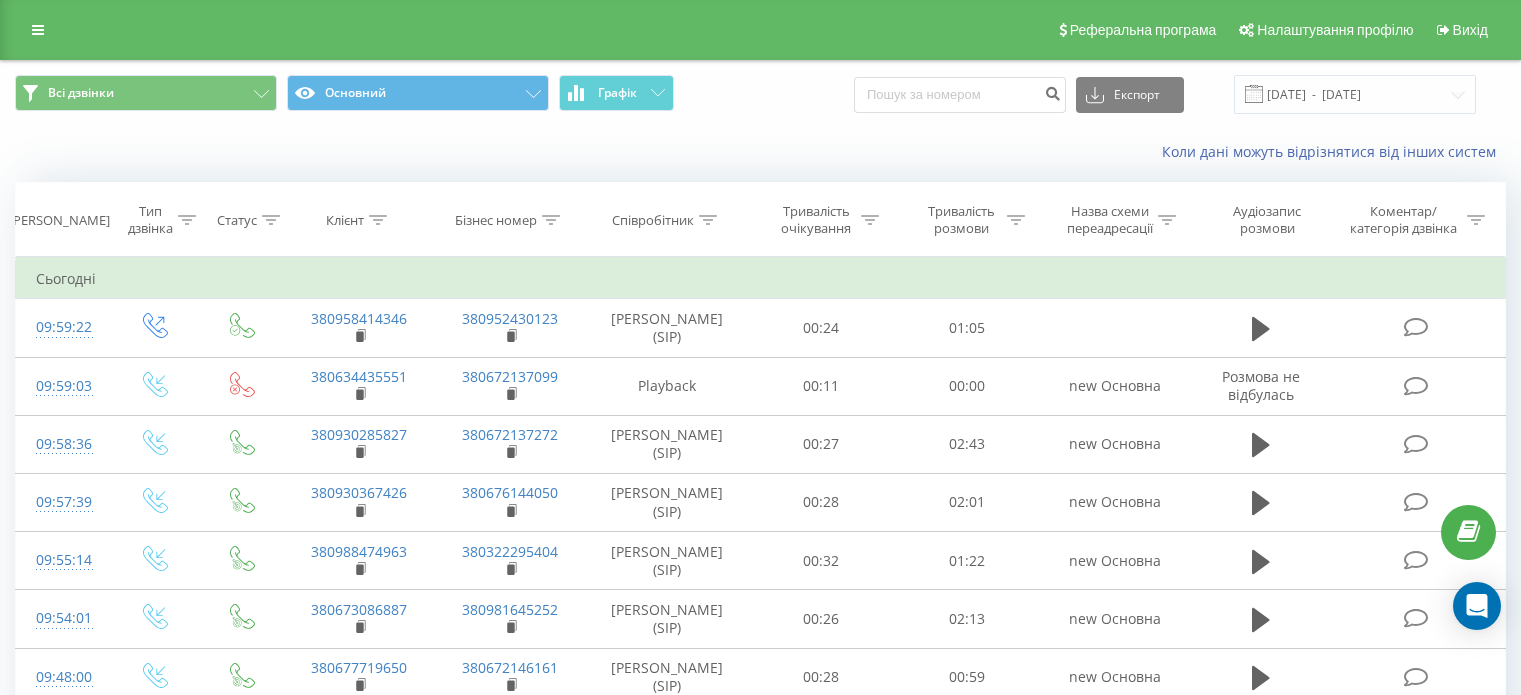 scroll, scrollTop: 0, scrollLeft: 0, axis: both 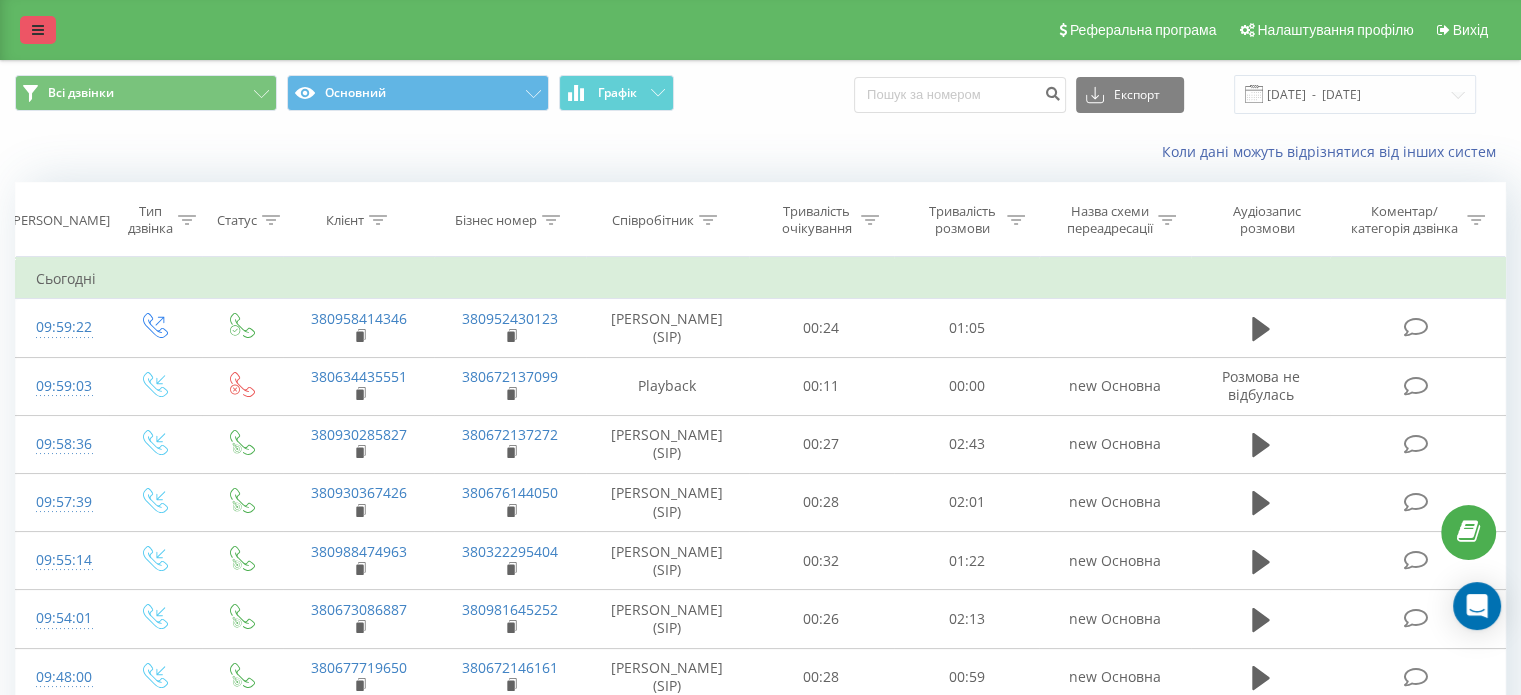click at bounding box center (38, 30) 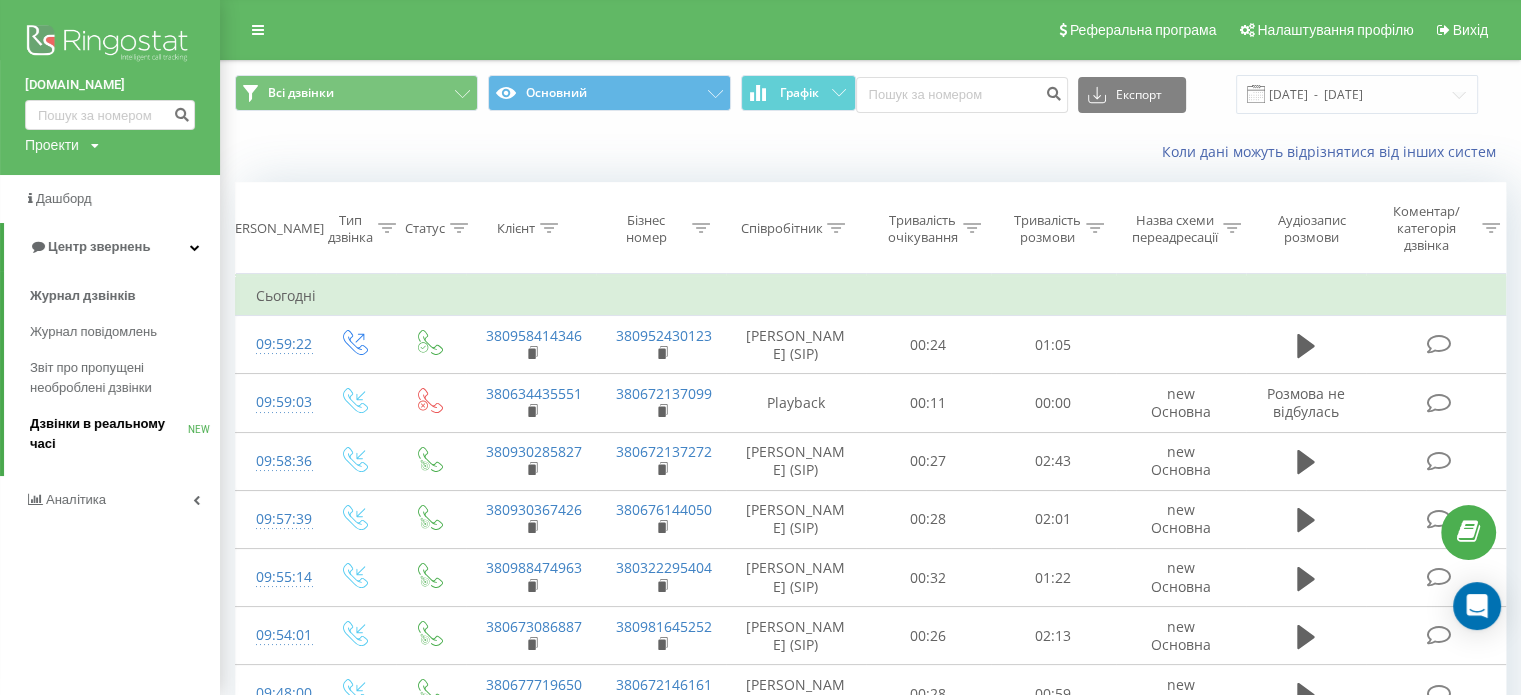 click on "Дзвінки в реальному часі" at bounding box center [109, 434] 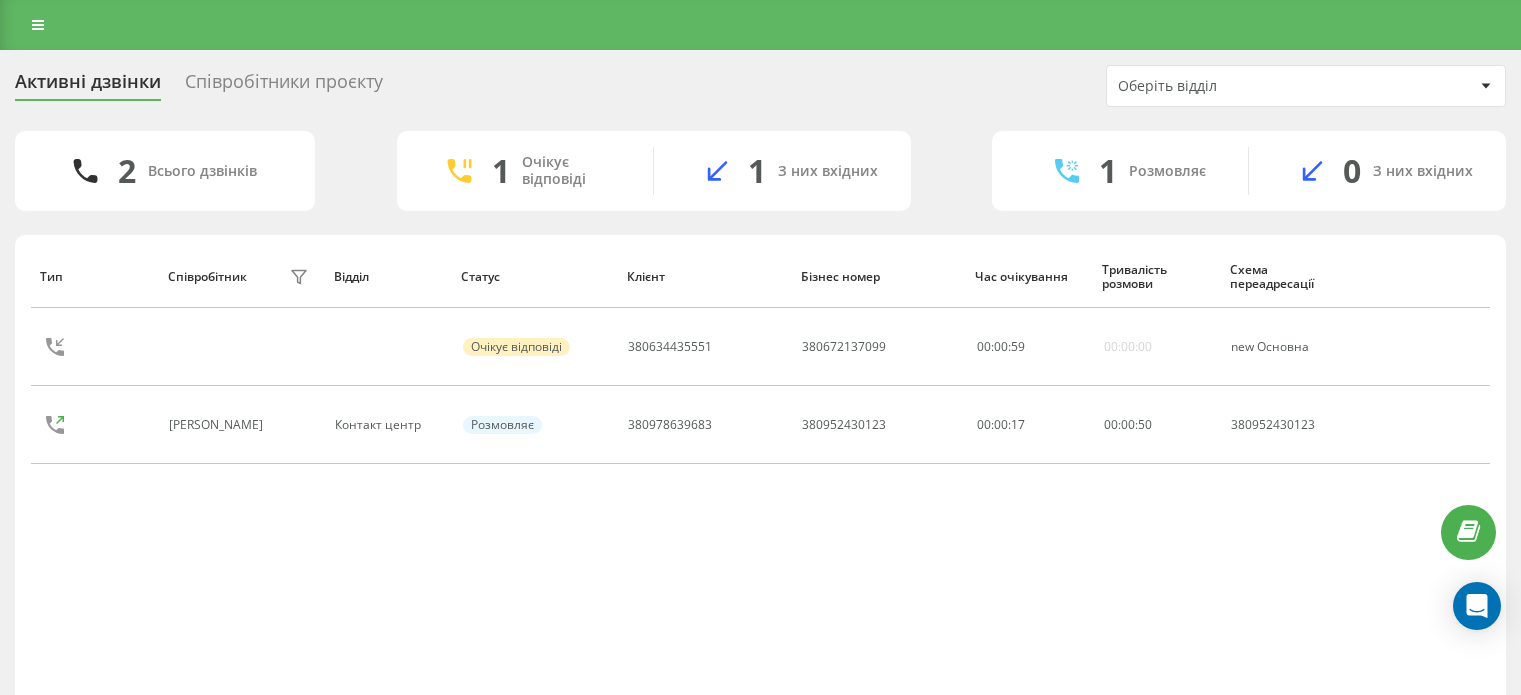 scroll, scrollTop: 0, scrollLeft: 0, axis: both 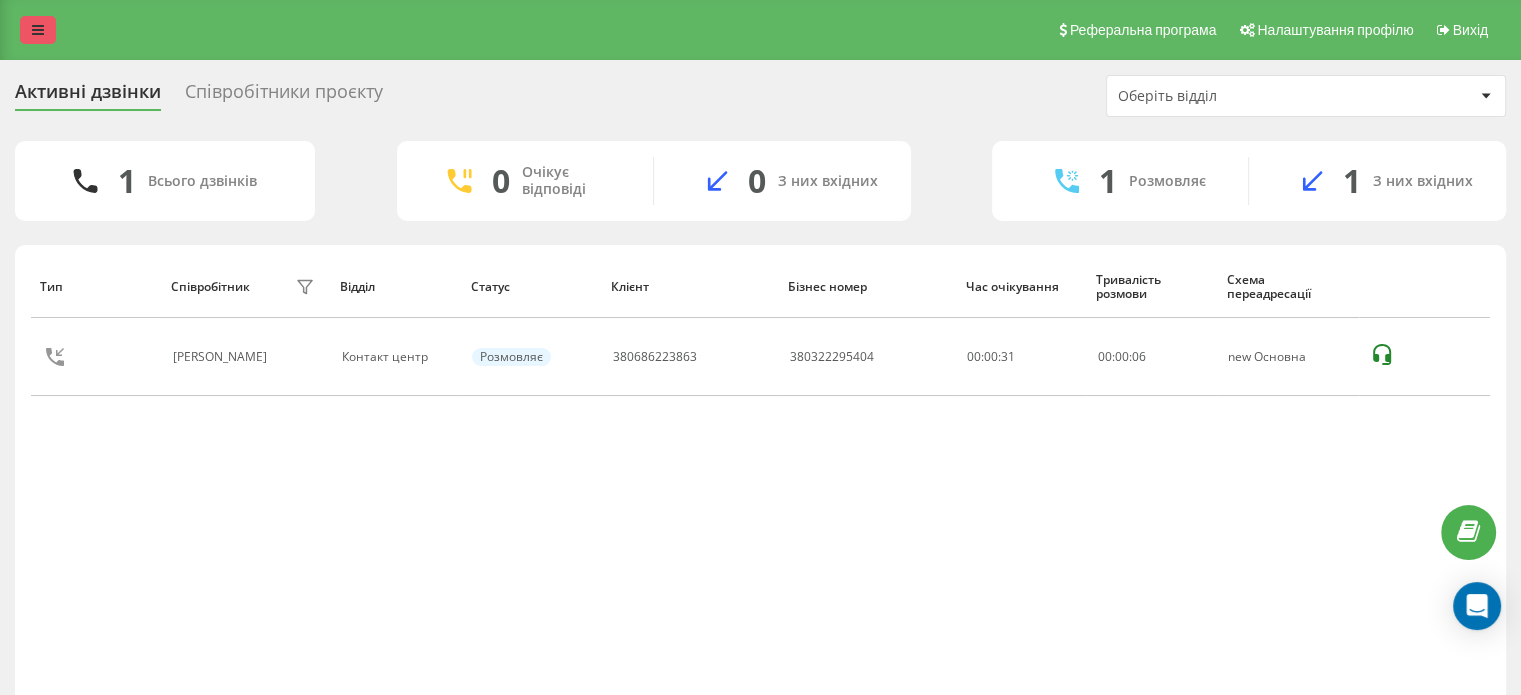 click at bounding box center [38, 30] 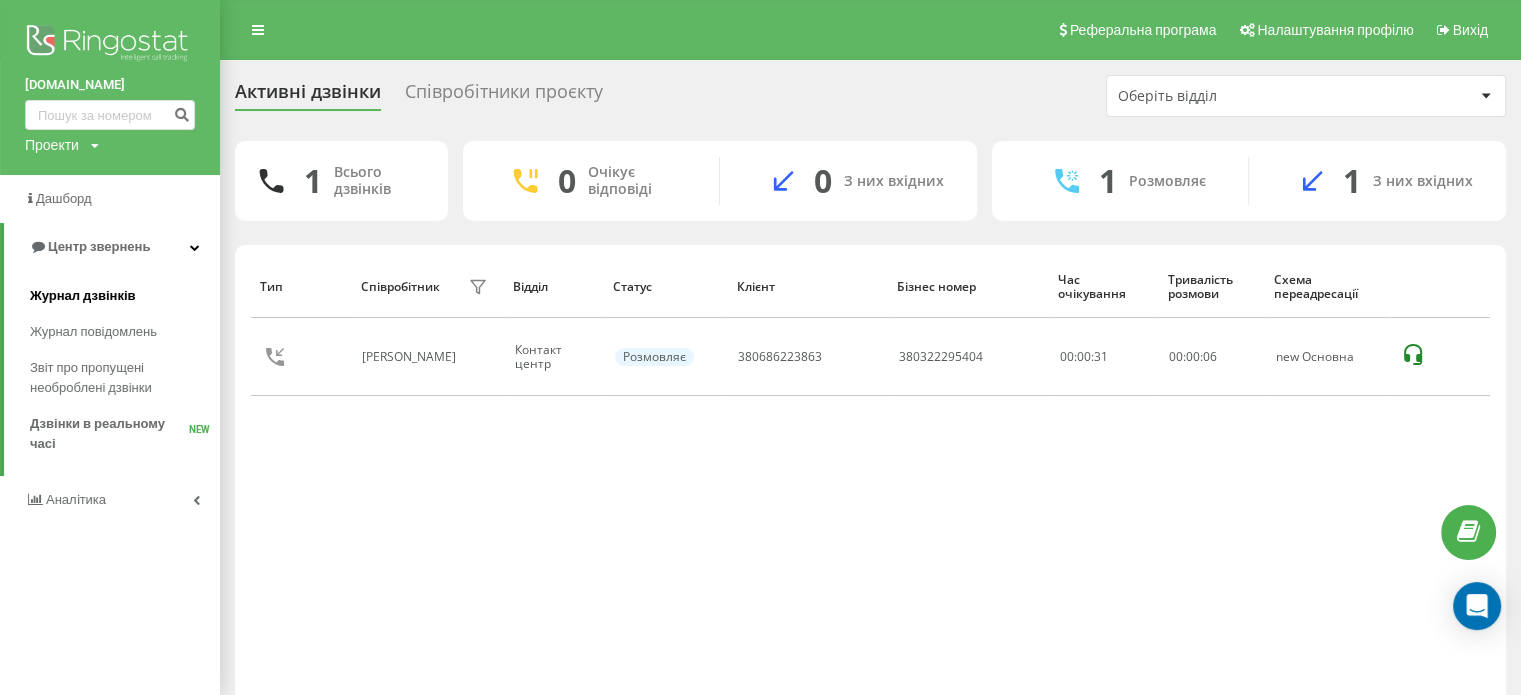click on "Журнал дзвінків" at bounding box center [83, 296] 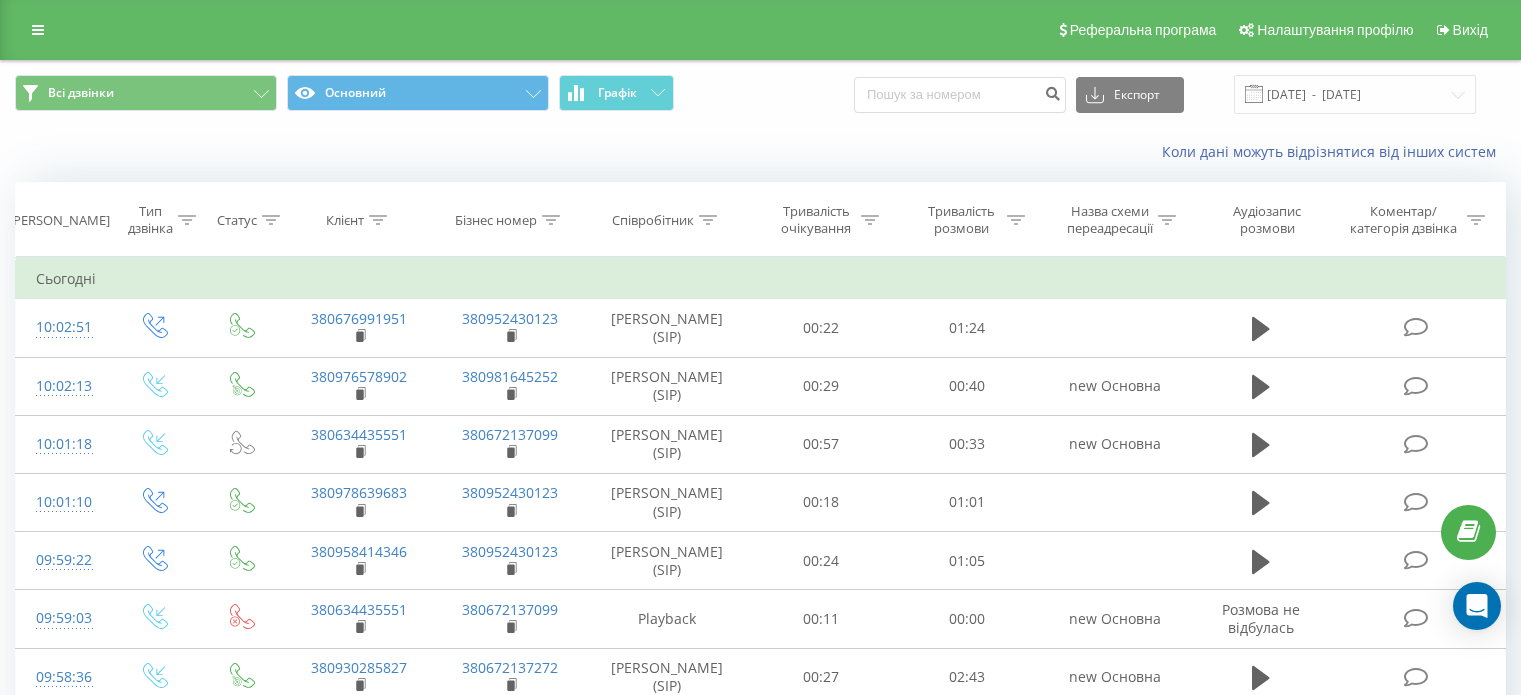 scroll, scrollTop: 0, scrollLeft: 0, axis: both 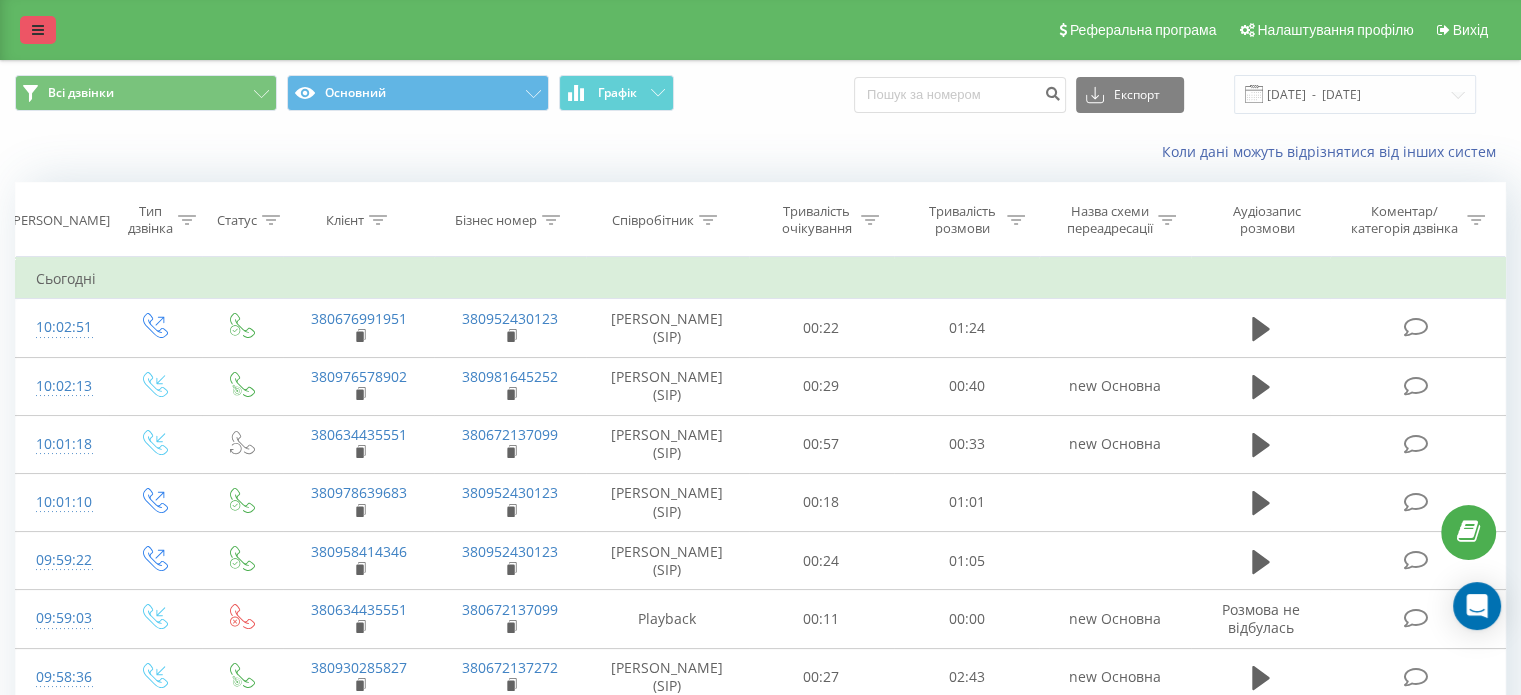 click at bounding box center [38, 30] 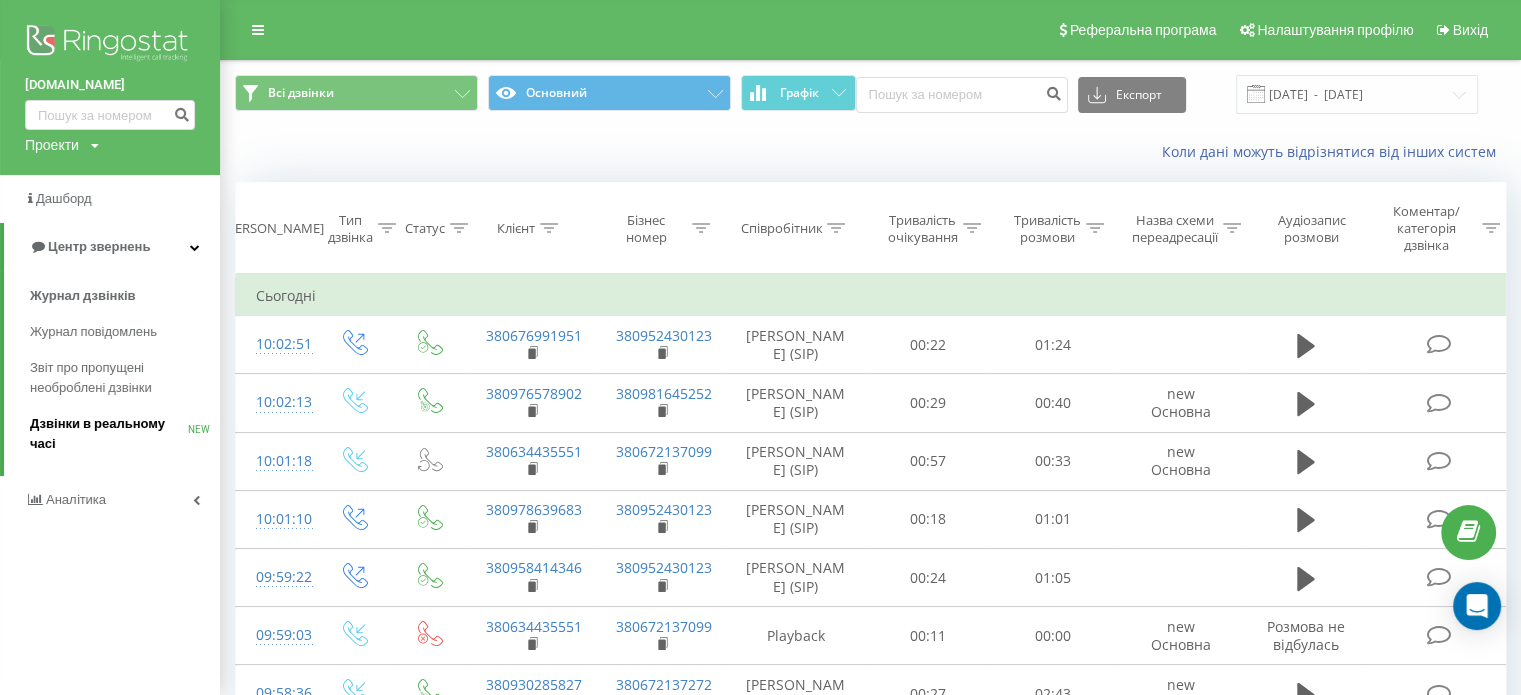 click on "Дзвінки в реальному часі NEW" at bounding box center (125, 434) 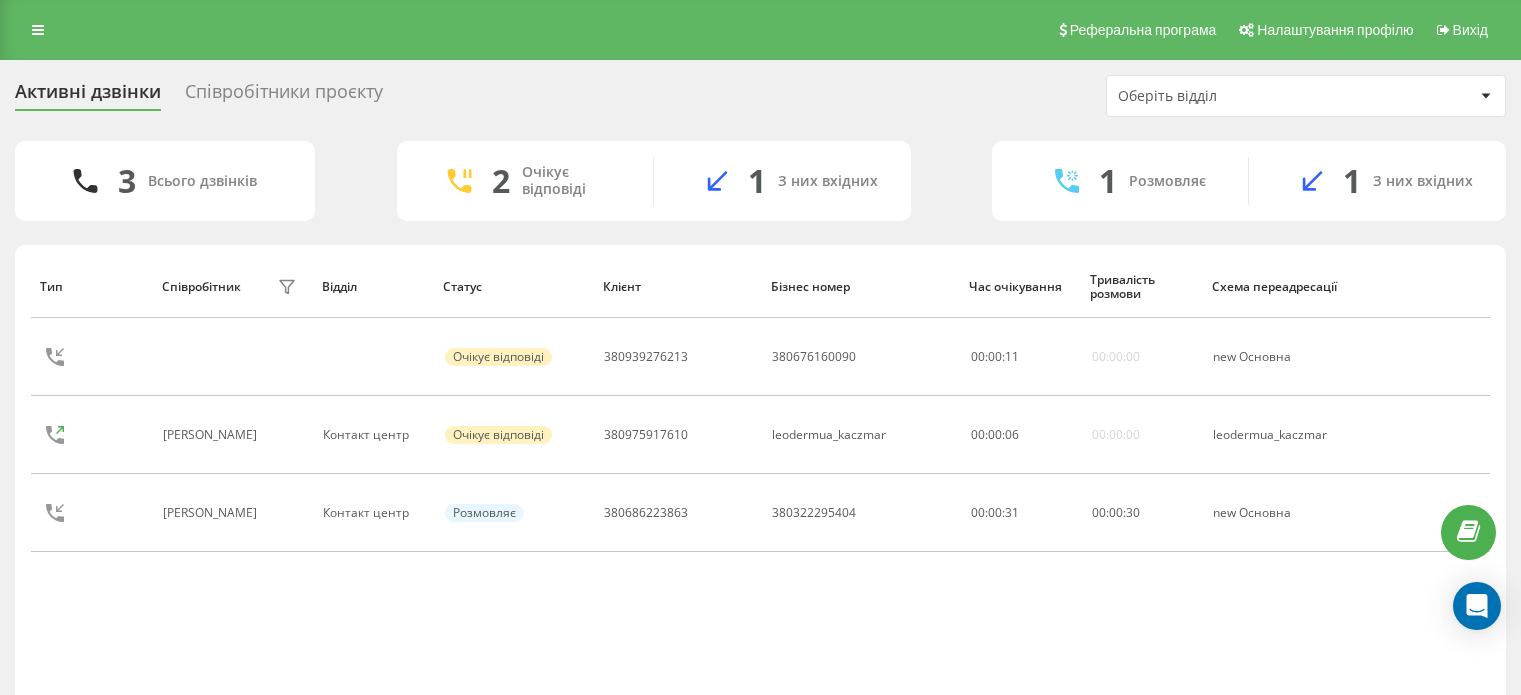 scroll, scrollTop: 0, scrollLeft: 0, axis: both 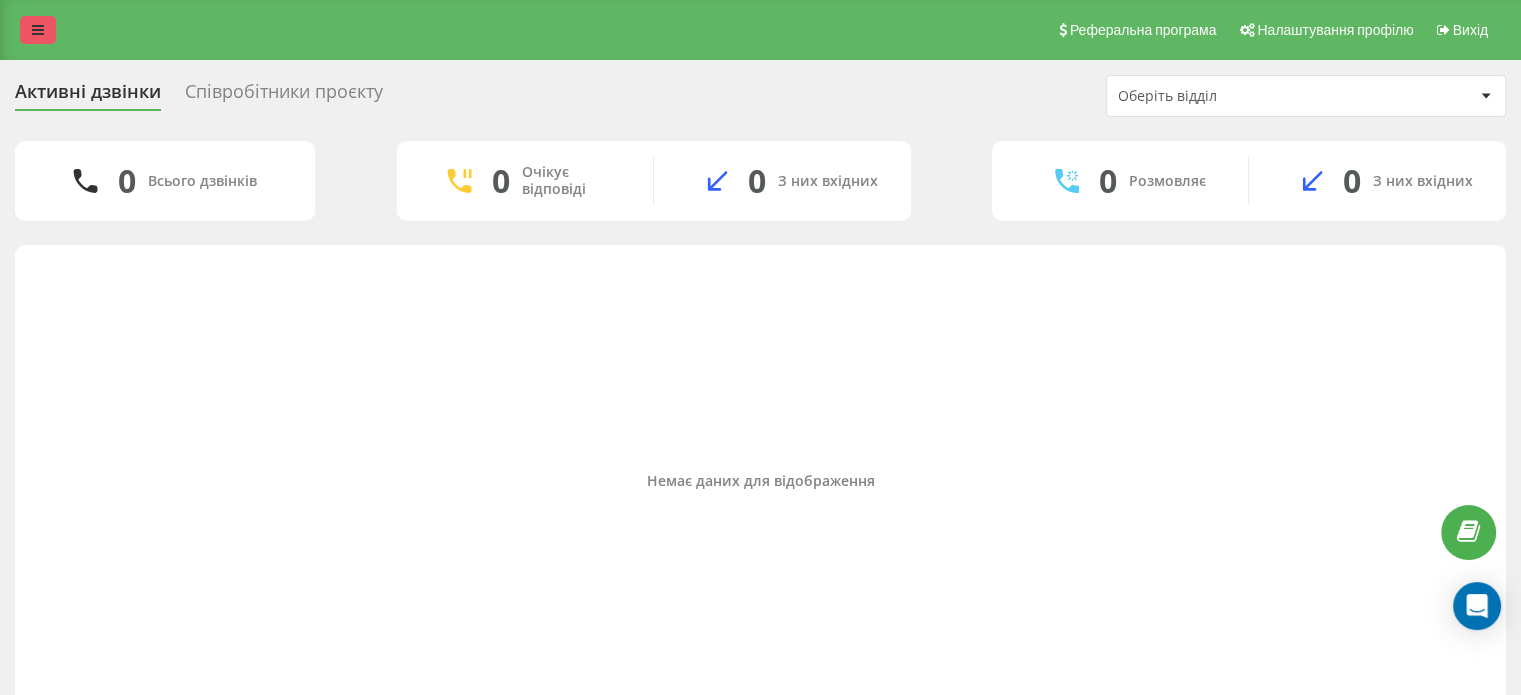click at bounding box center (38, 30) 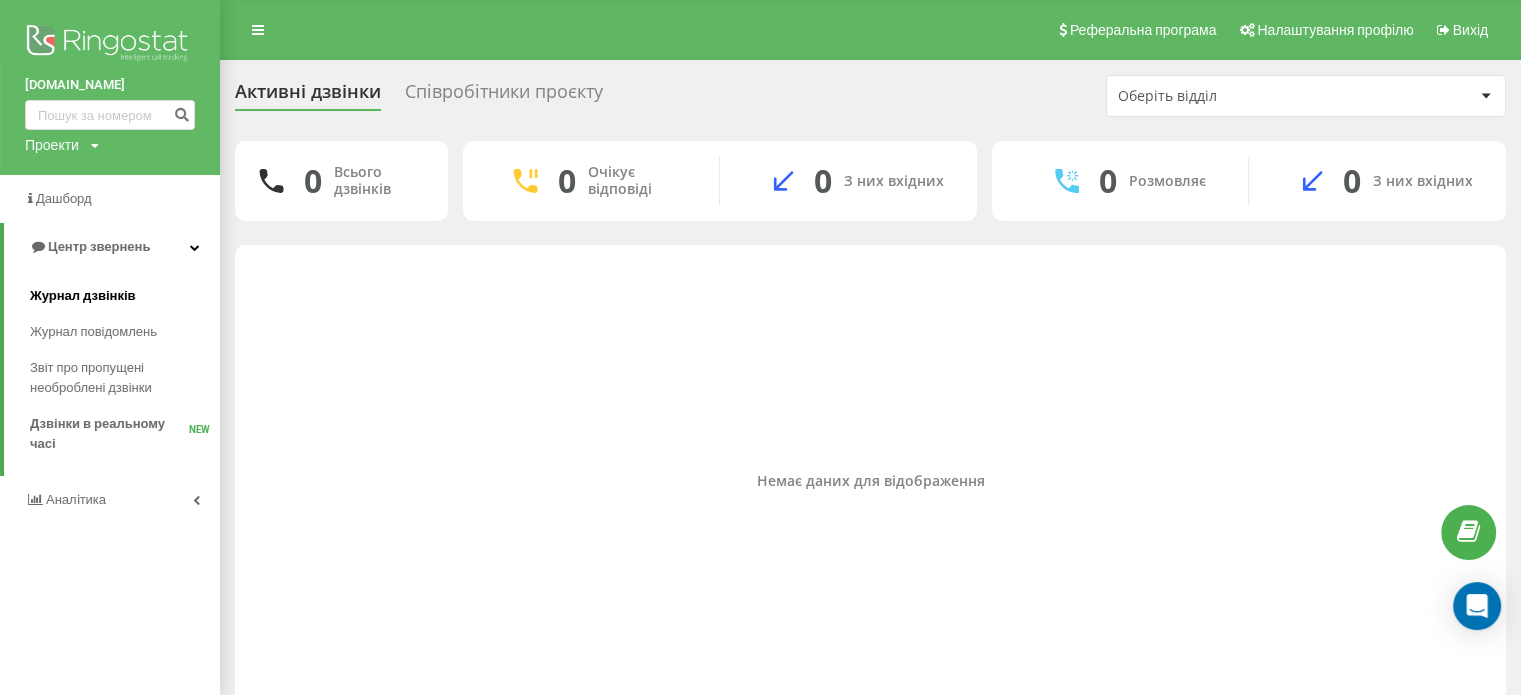 click on "Журнал дзвінків" at bounding box center (125, 296) 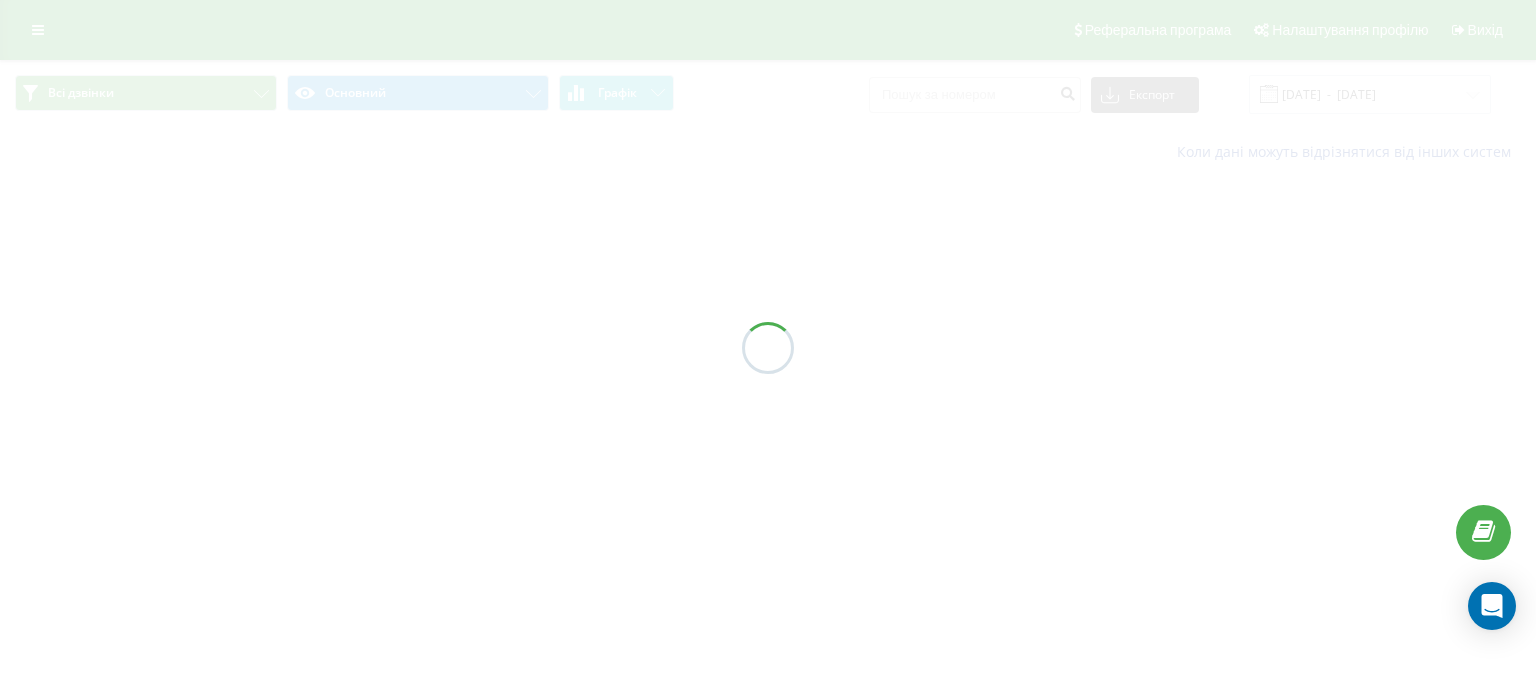 scroll, scrollTop: 0, scrollLeft: 0, axis: both 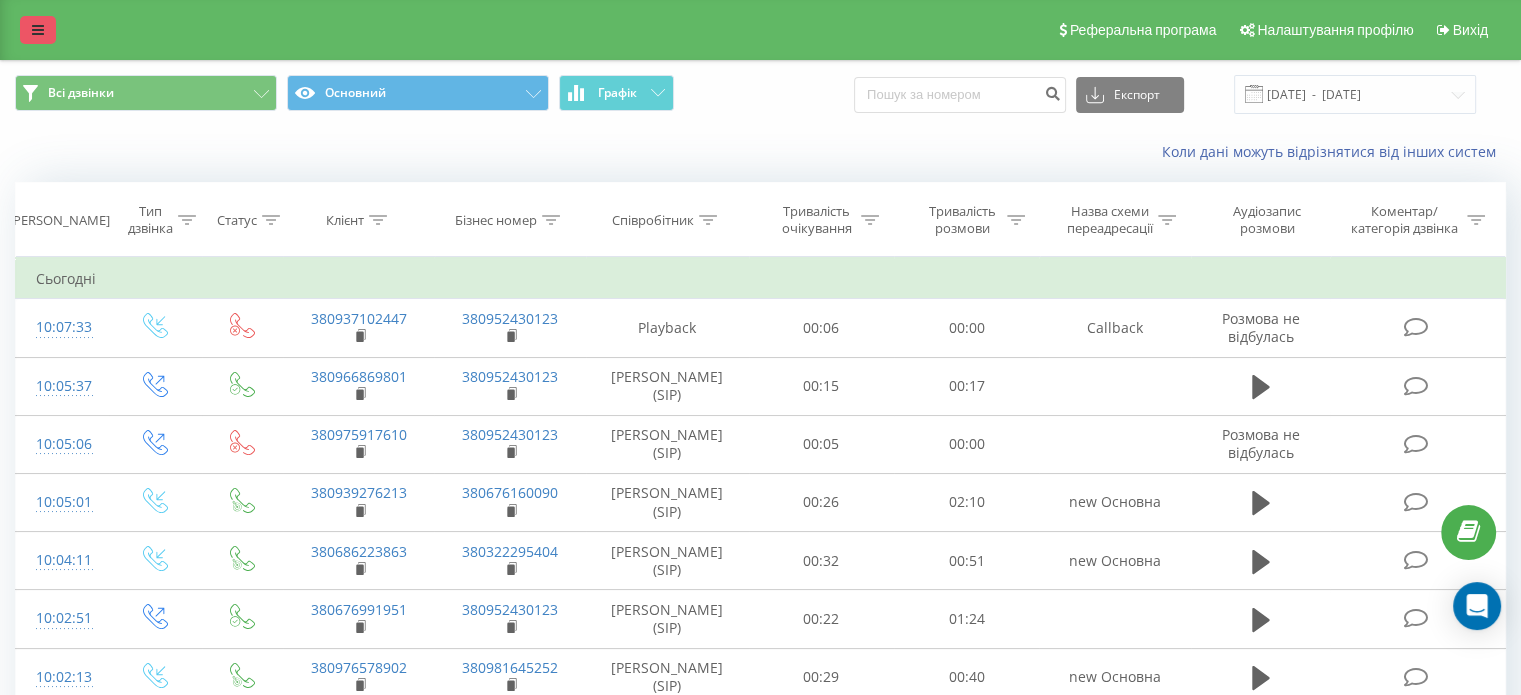 click at bounding box center [38, 30] 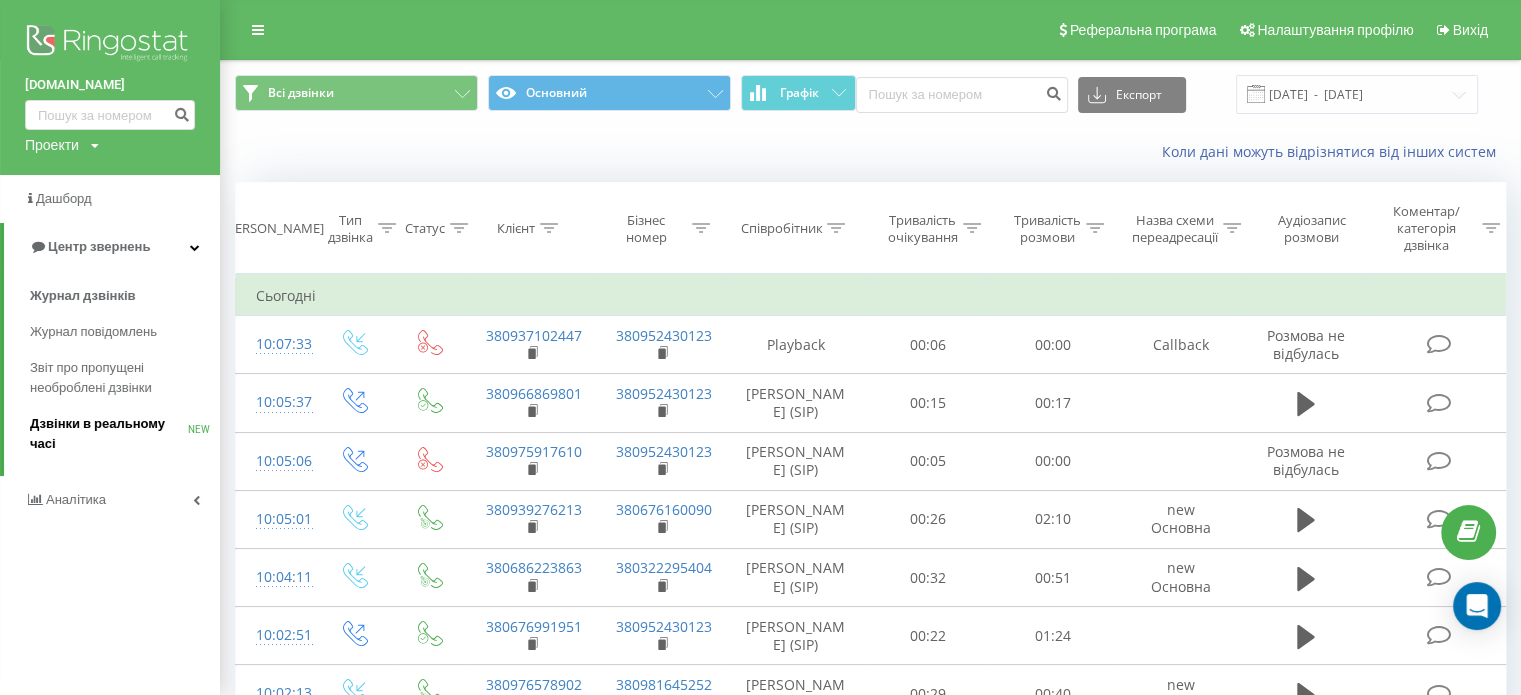 click on "Дзвінки в реальному часі" at bounding box center (109, 434) 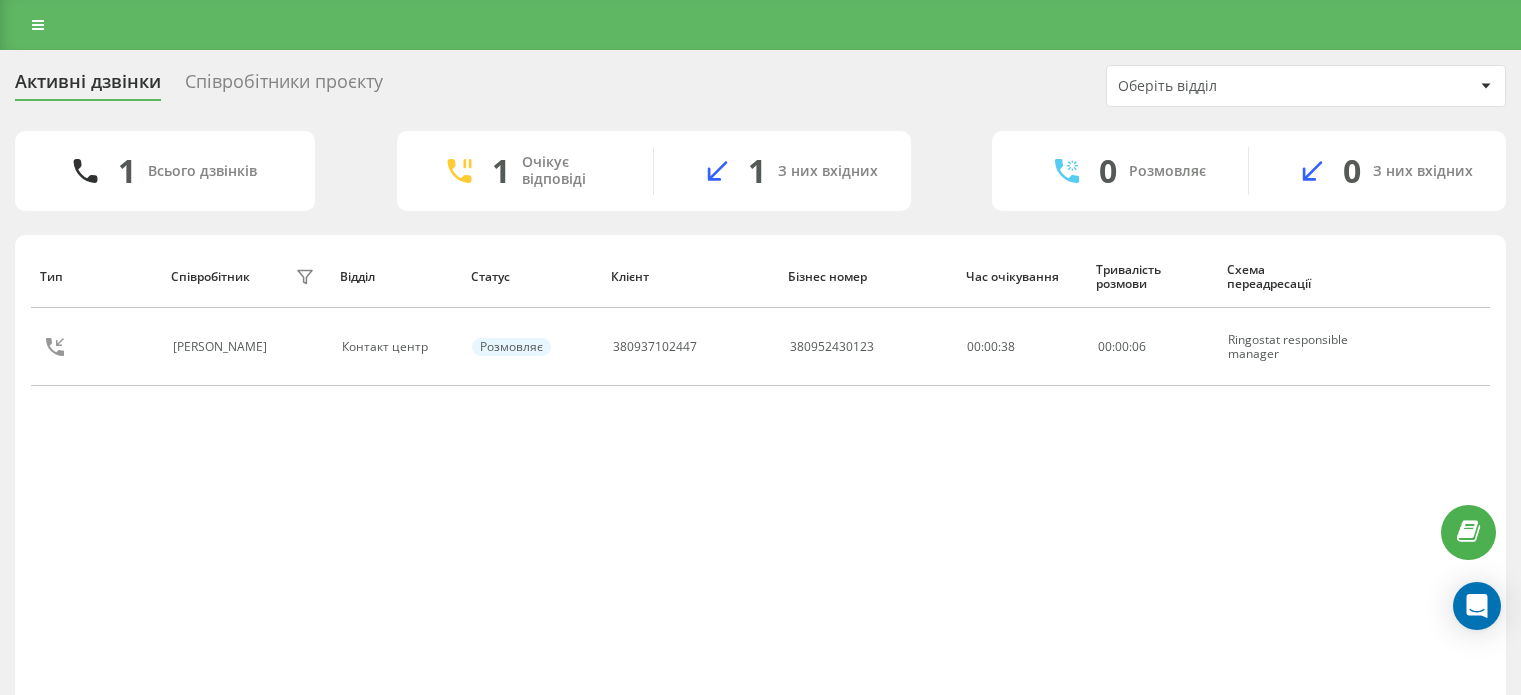 scroll, scrollTop: 0, scrollLeft: 0, axis: both 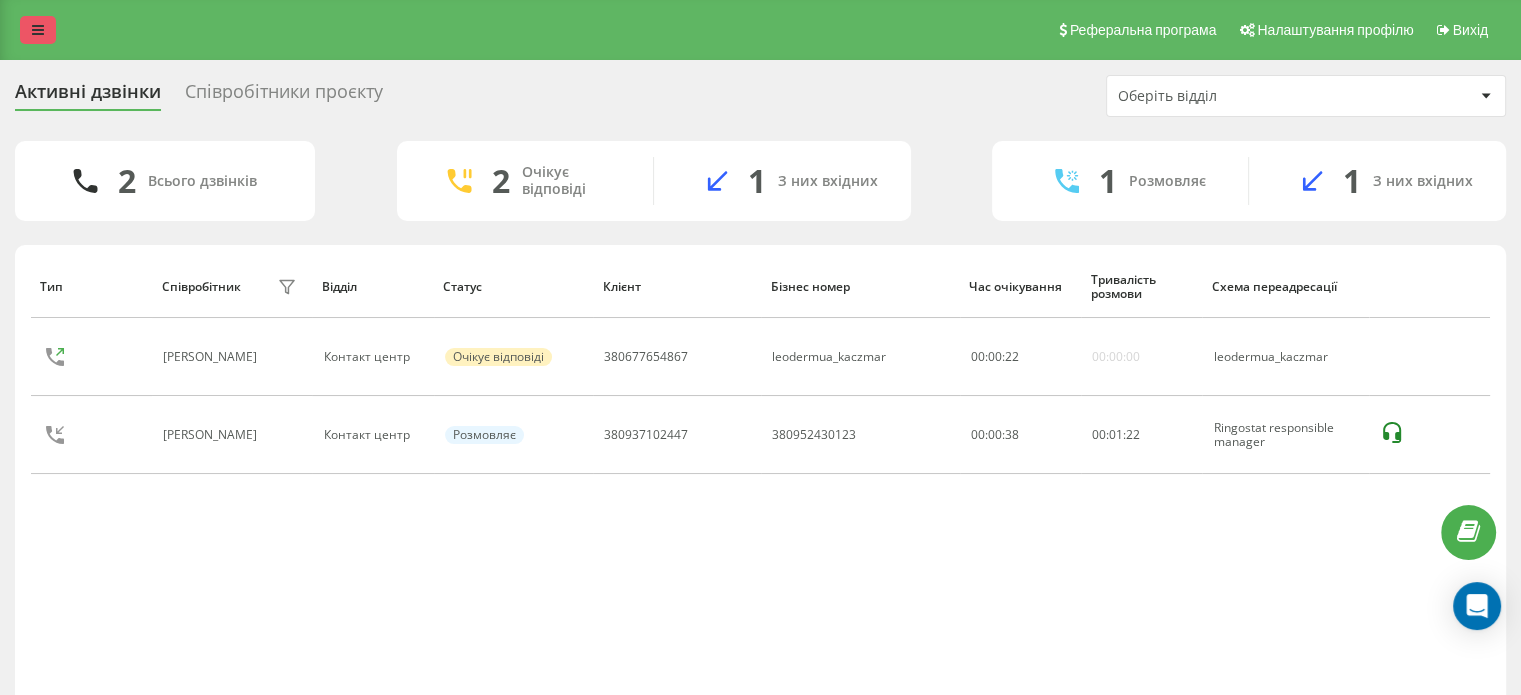 click at bounding box center (38, 30) 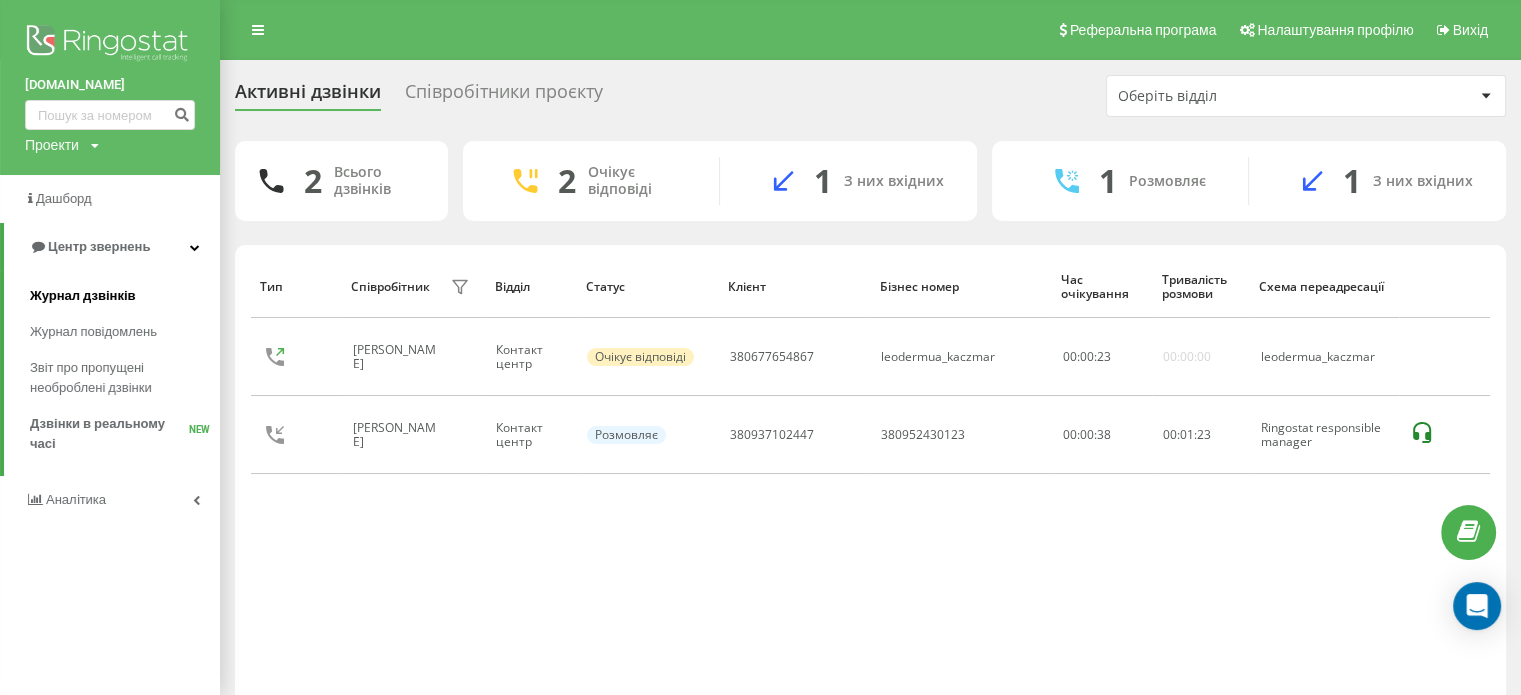 click on "Журнал дзвінків" at bounding box center (83, 296) 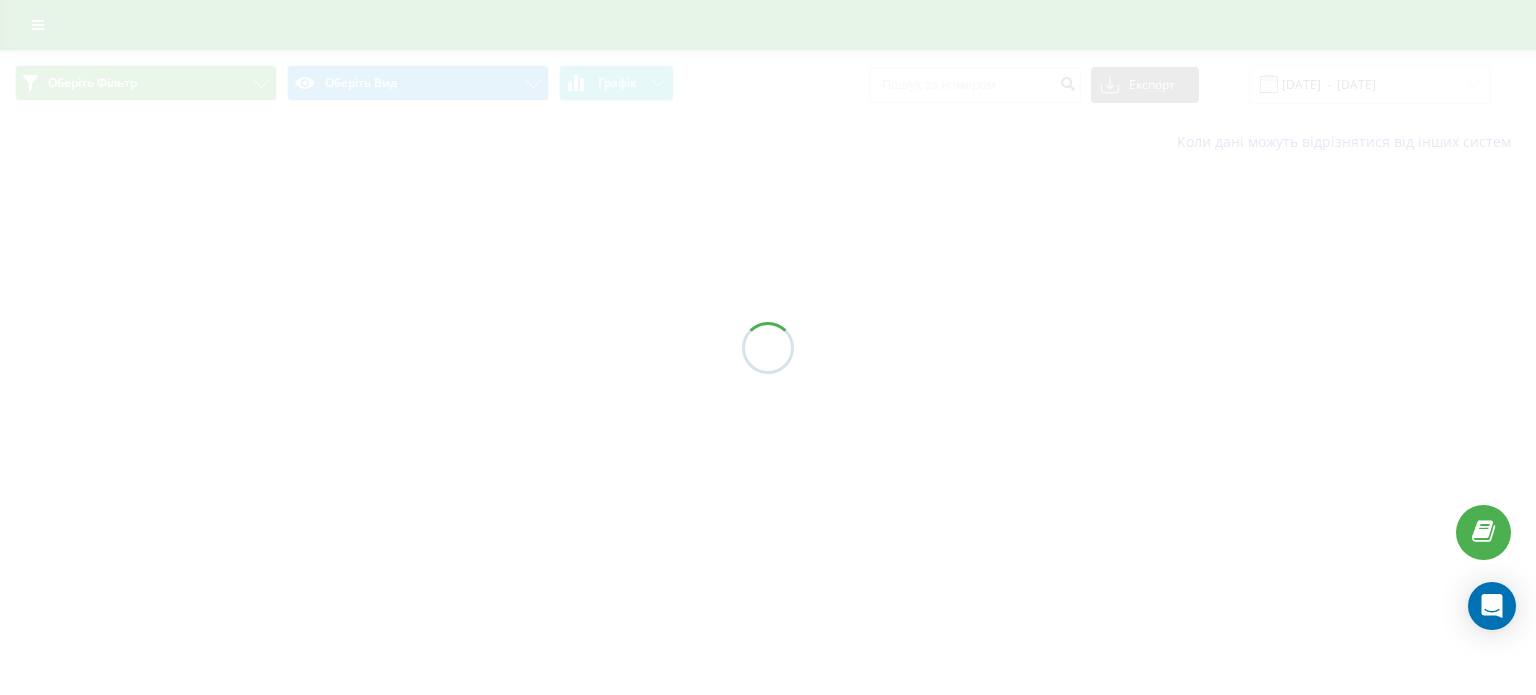 scroll, scrollTop: 0, scrollLeft: 0, axis: both 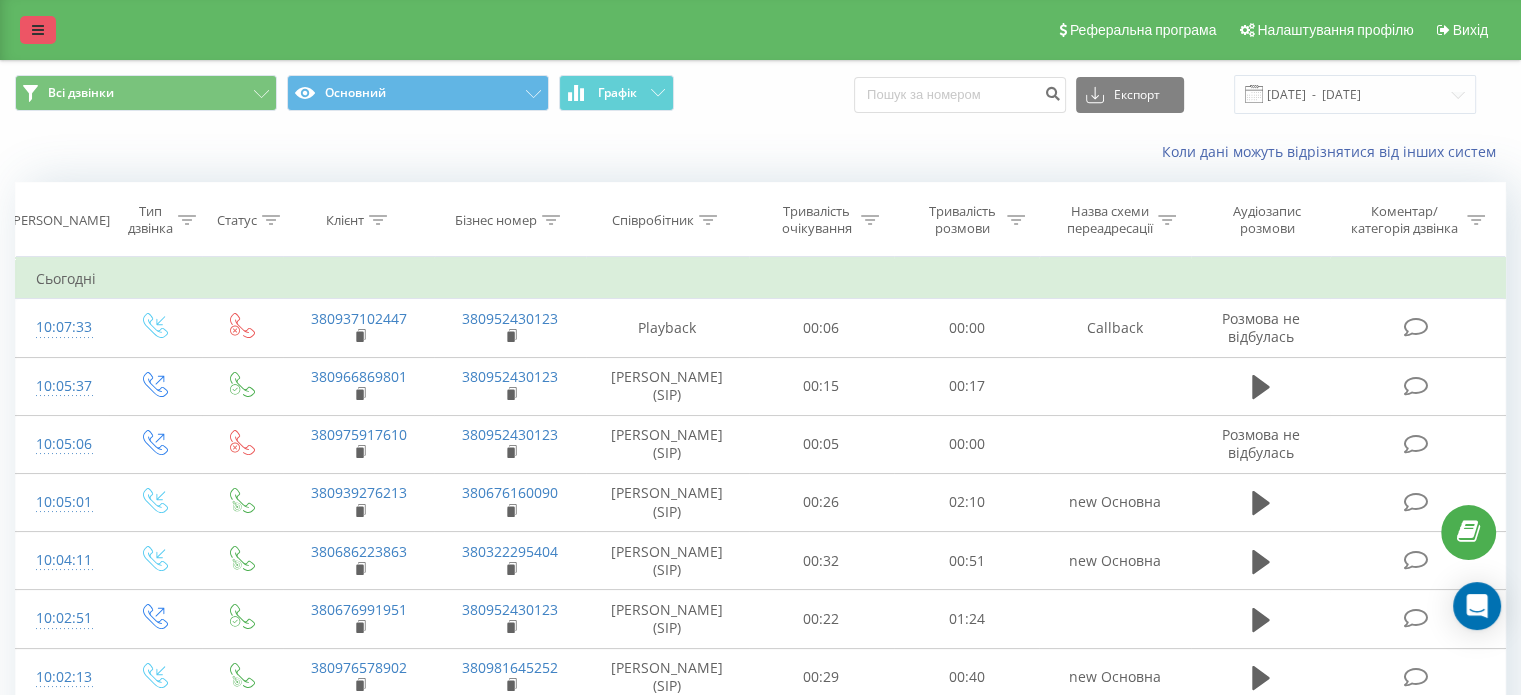 click at bounding box center [38, 30] 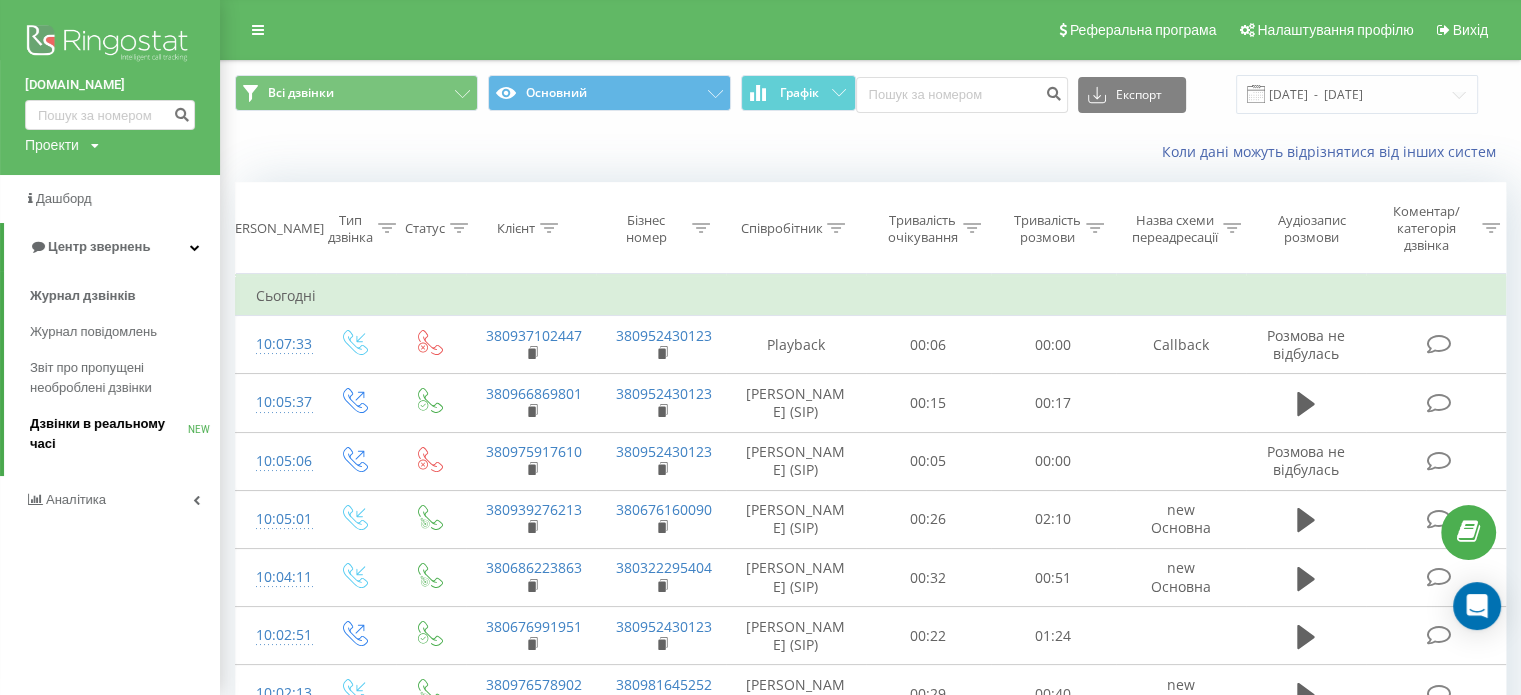 click on "Дзвінки в реальному часі NEW" at bounding box center (125, 434) 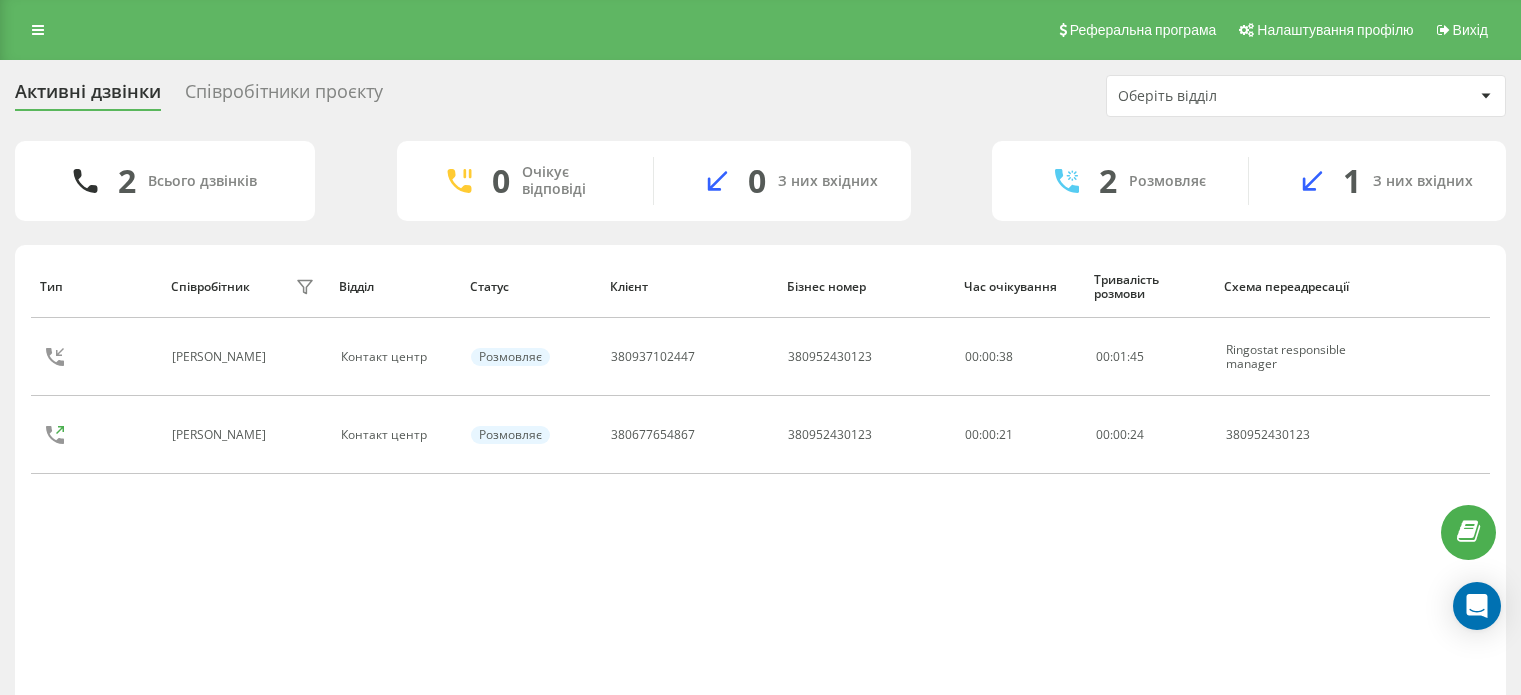 scroll, scrollTop: 0, scrollLeft: 0, axis: both 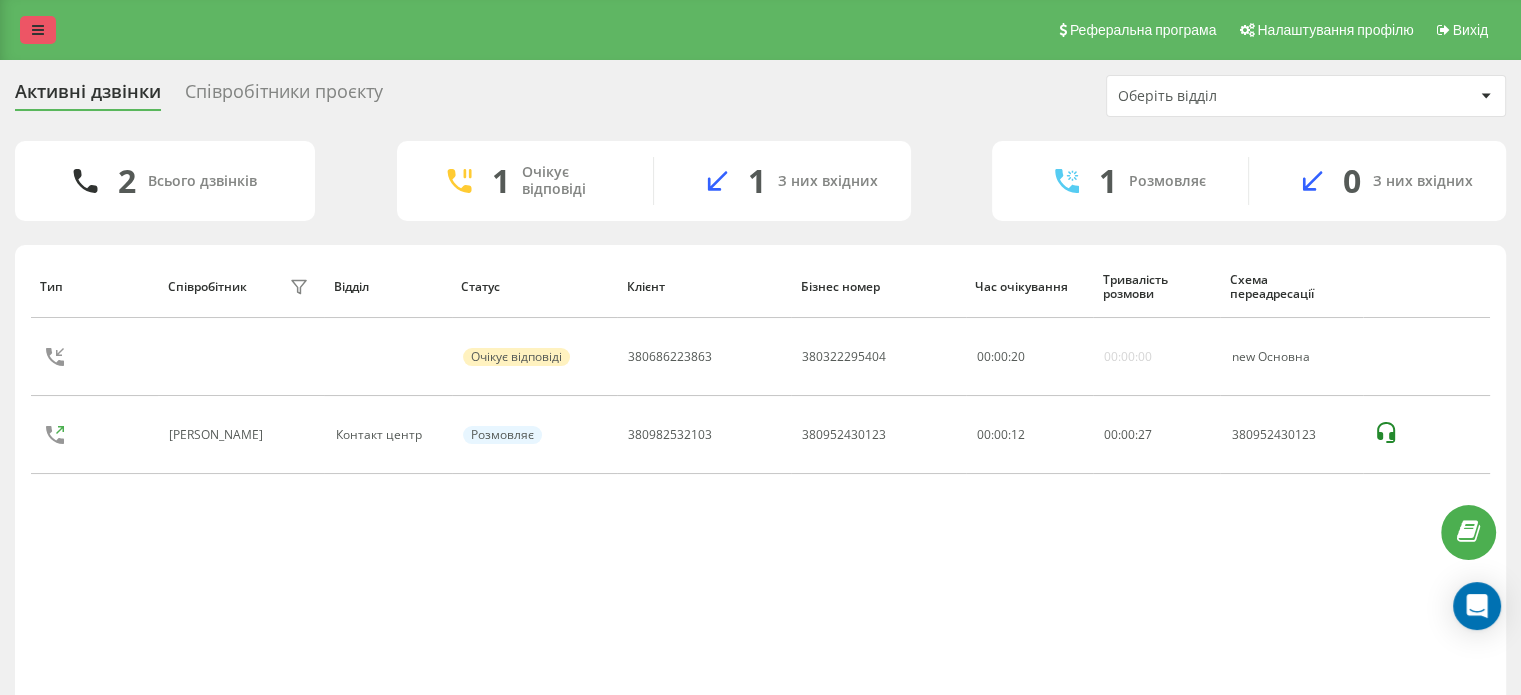 click at bounding box center (38, 30) 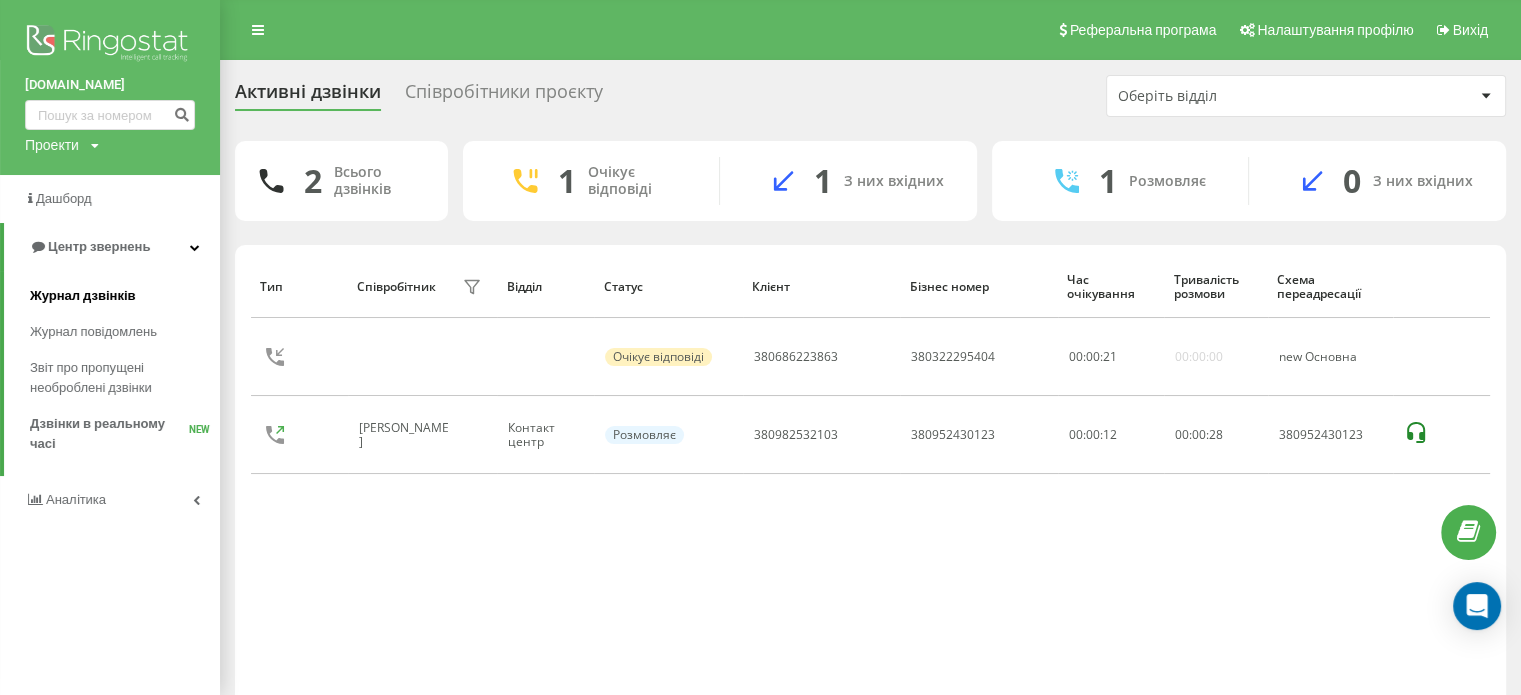 click on "Журнал дзвінків" at bounding box center [83, 296] 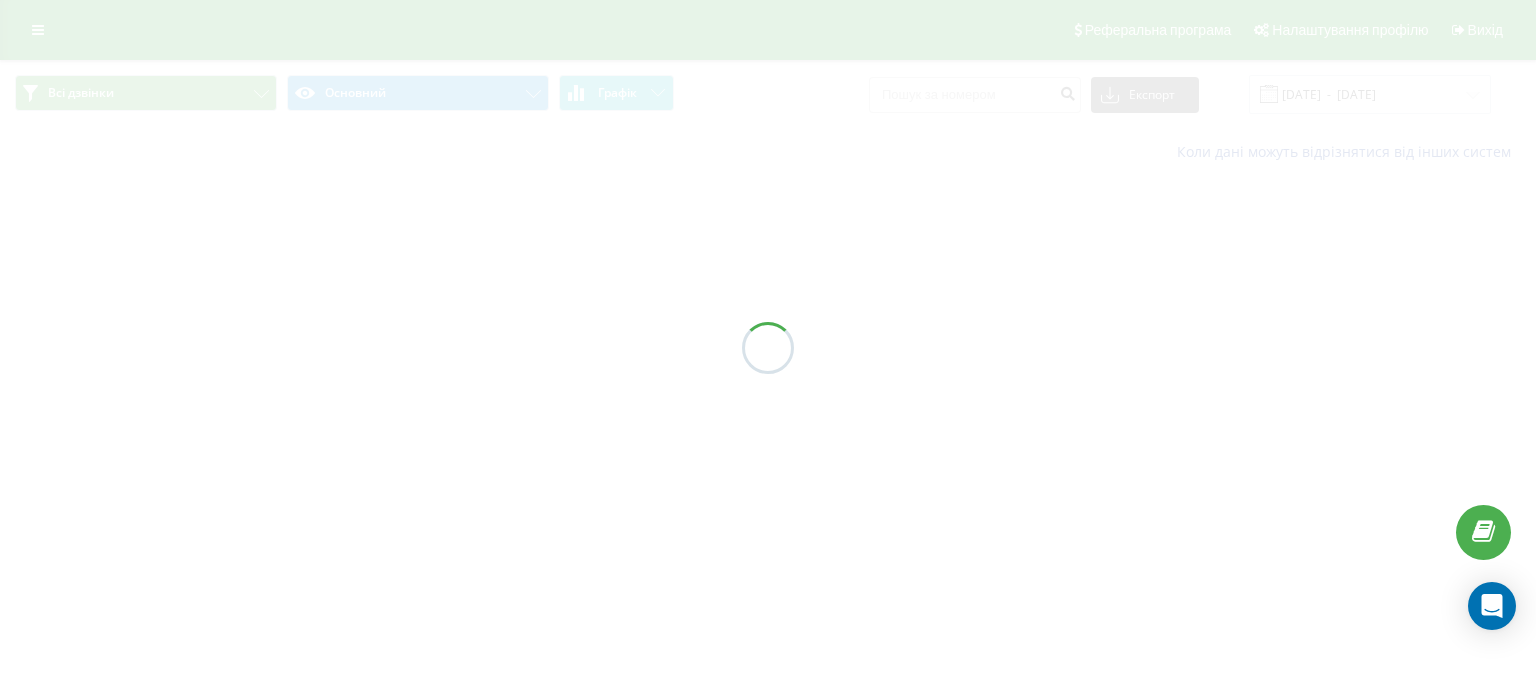 scroll, scrollTop: 0, scrollLeft: 0, axis: both 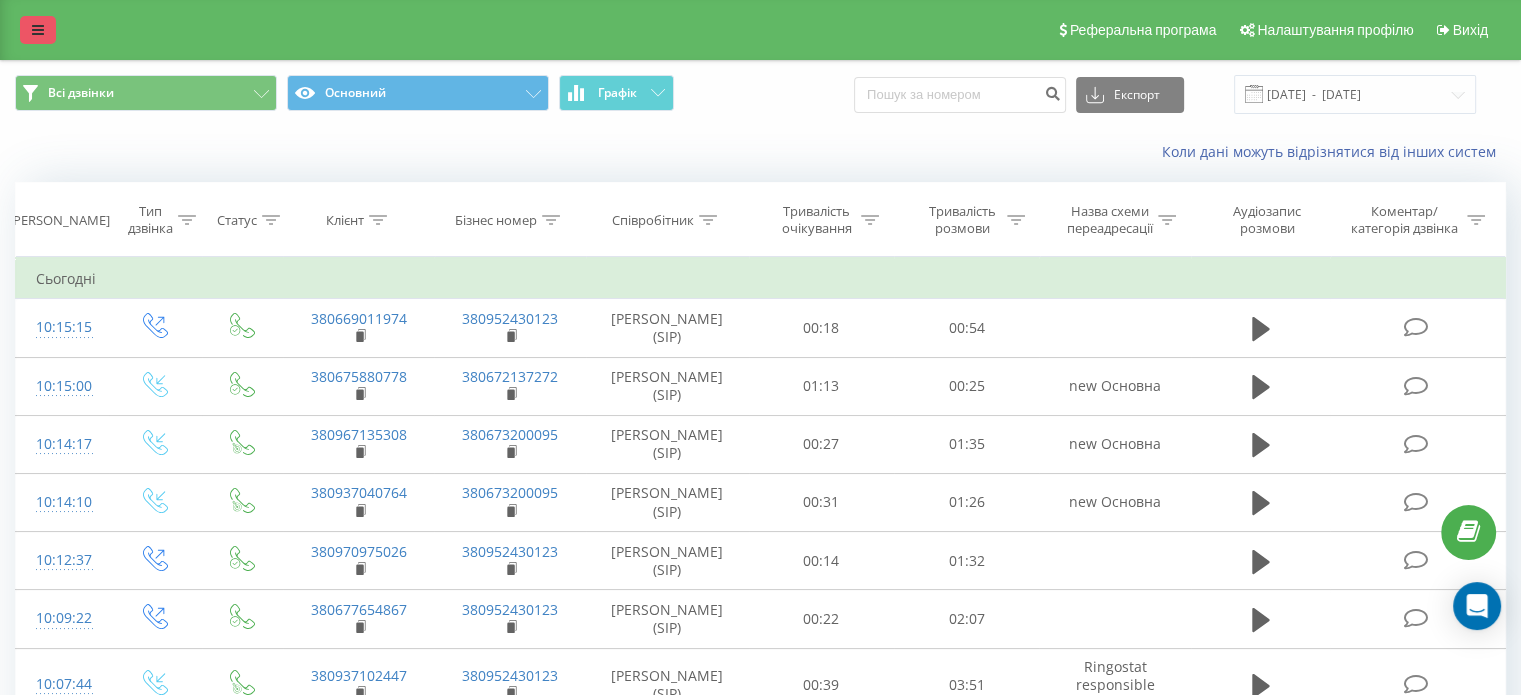 click at bounding box center (38, 30) 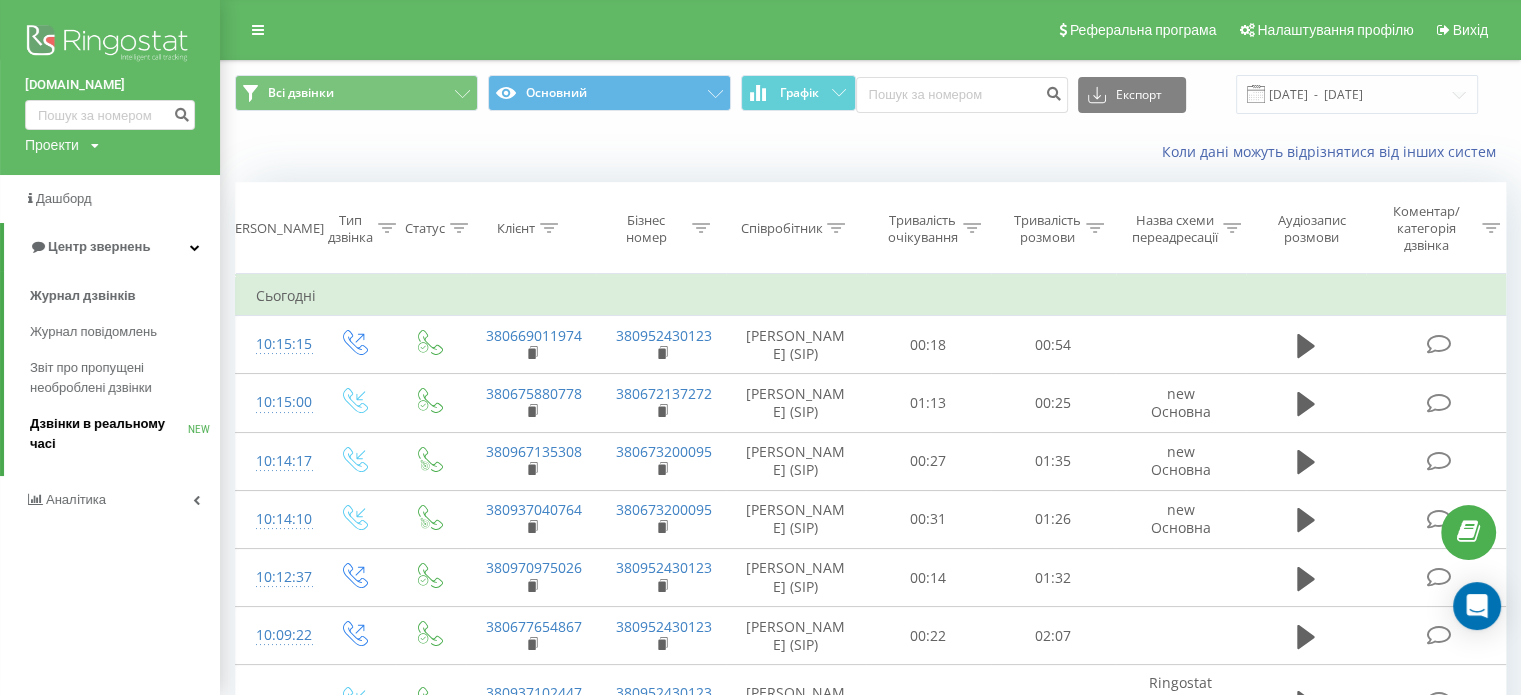 click on "Дзвінки в реальному часі" at bounding box center (109, 434) 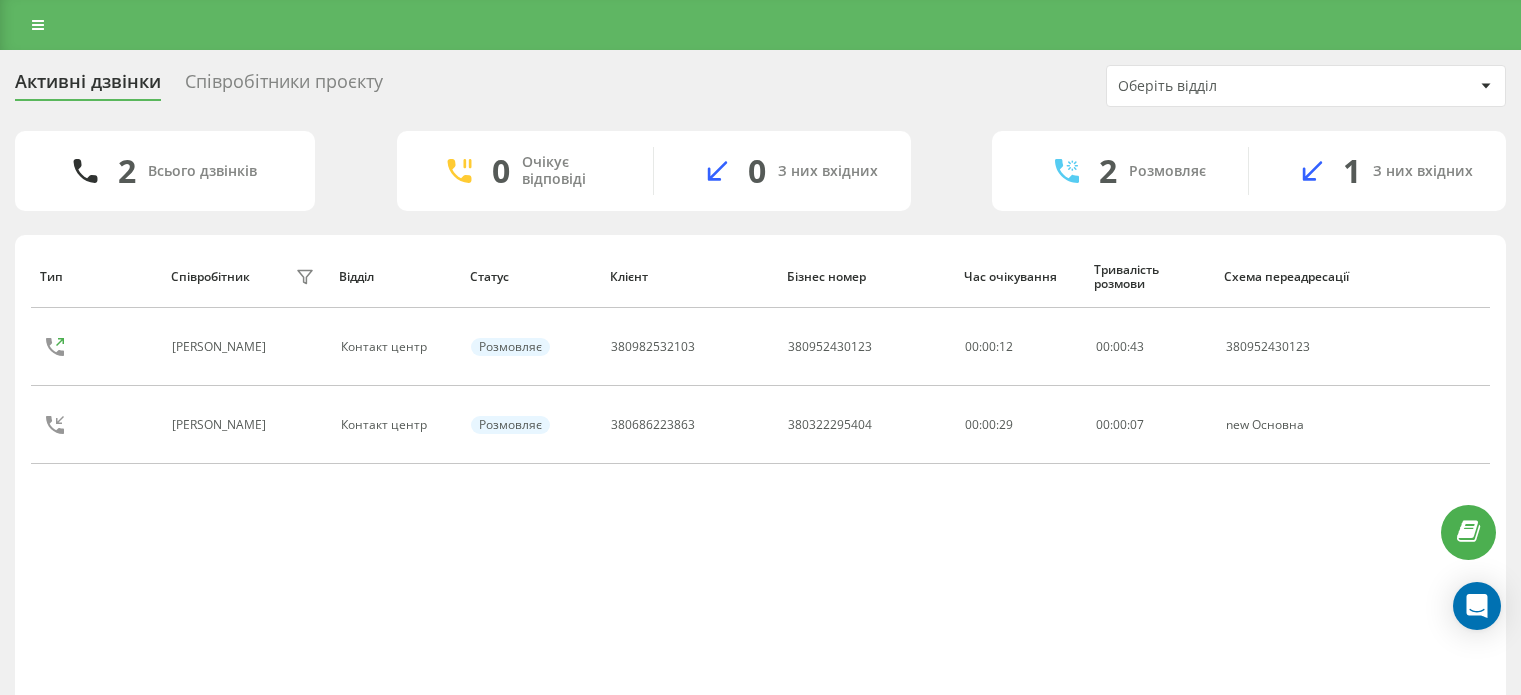 scroll, scrollTop: 0, scrollLeft: 0, axis: both 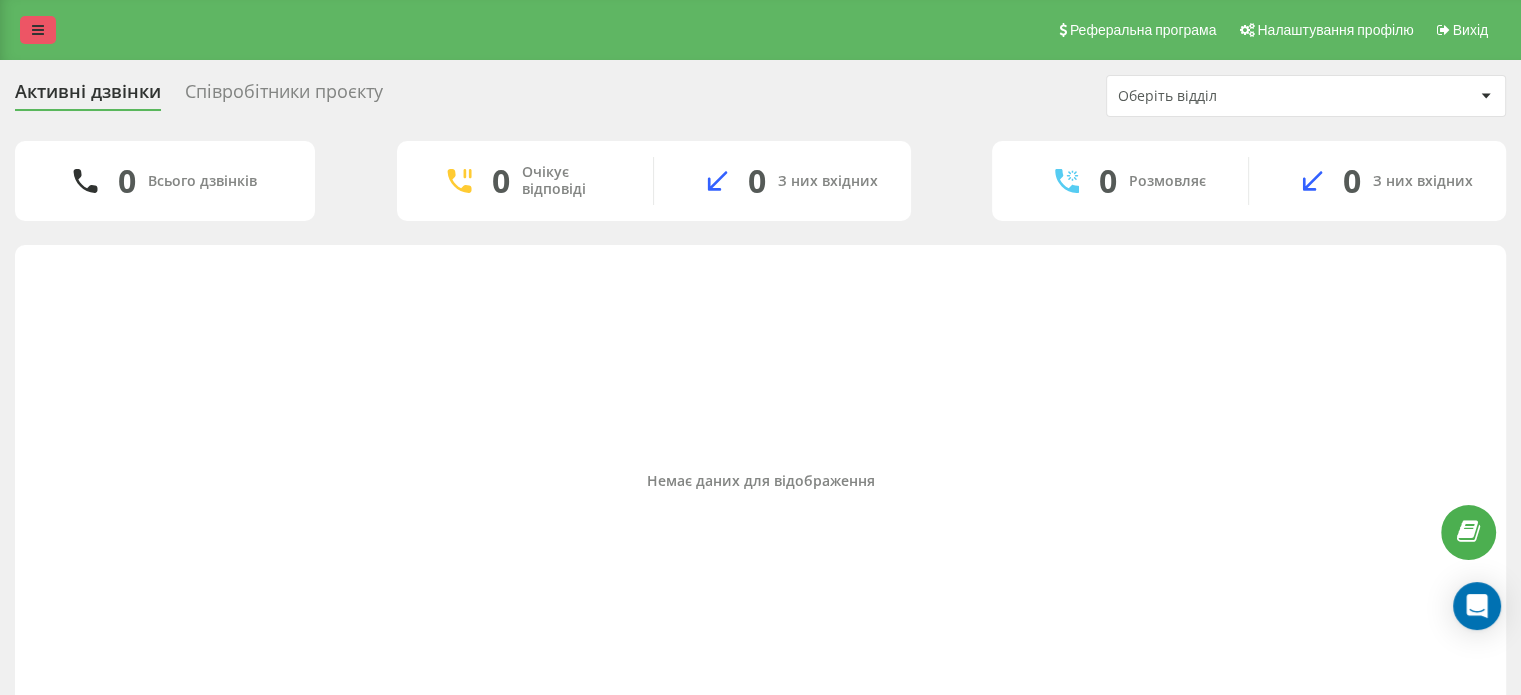 click at bounding box center [38, 30] 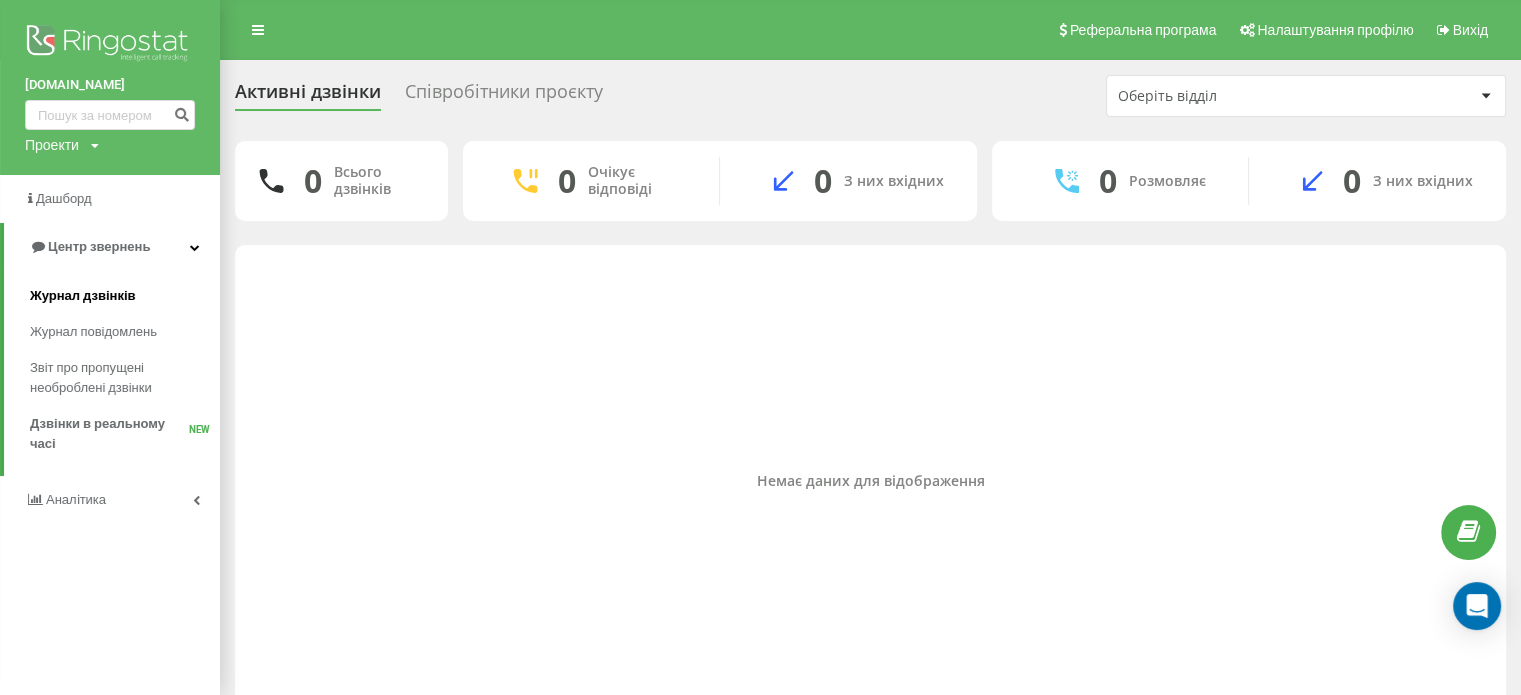 click on "Журнал дзвінків" at bounding box center [83, 296] 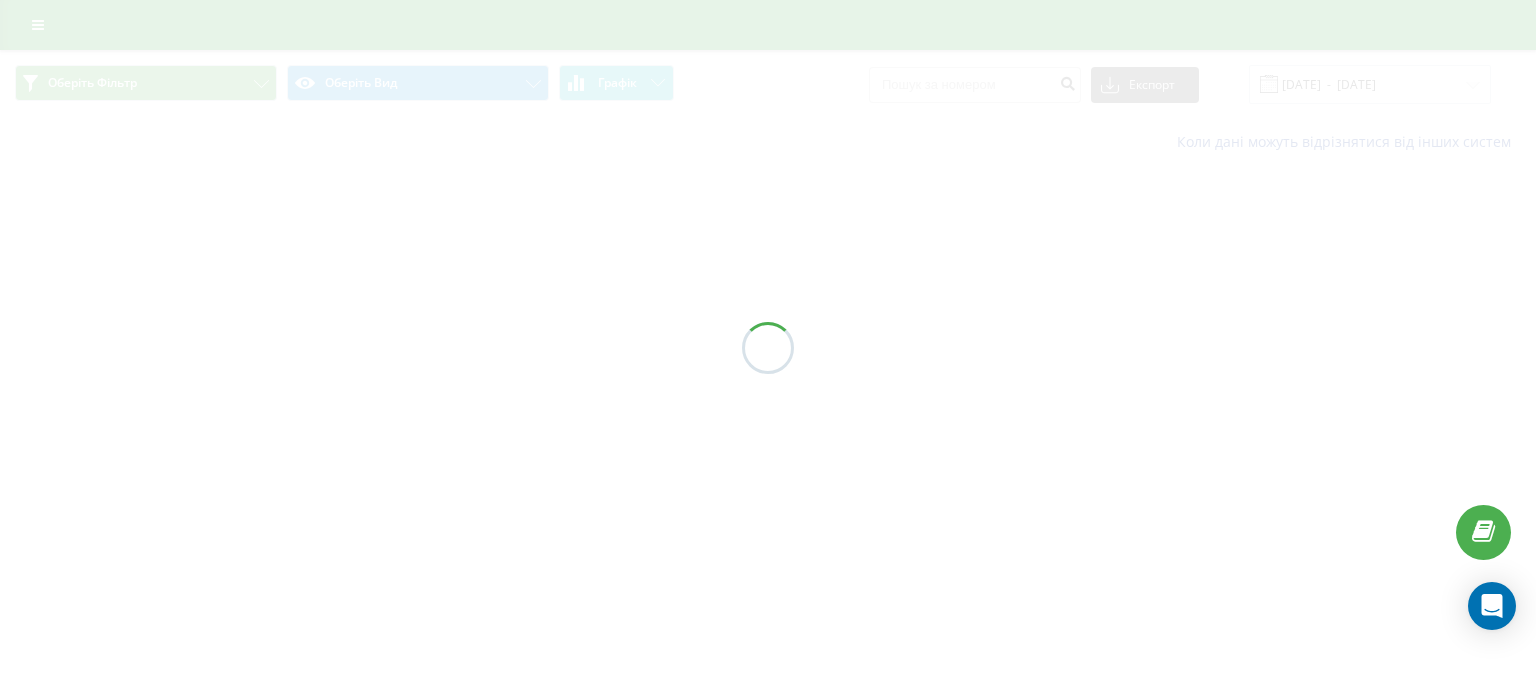 scroll, scrollTop: 0, scrollLeft: 0, axis: both 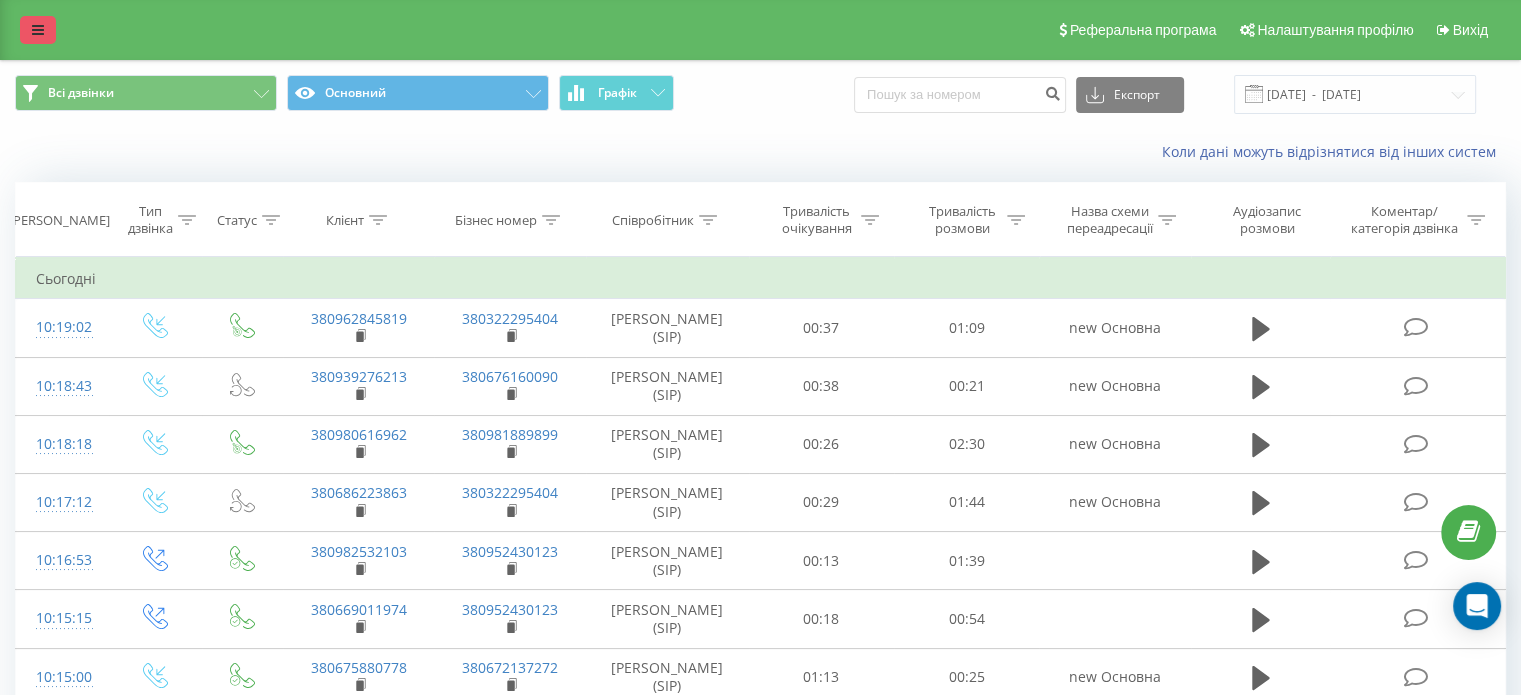 click at bounding box center (38, 30) 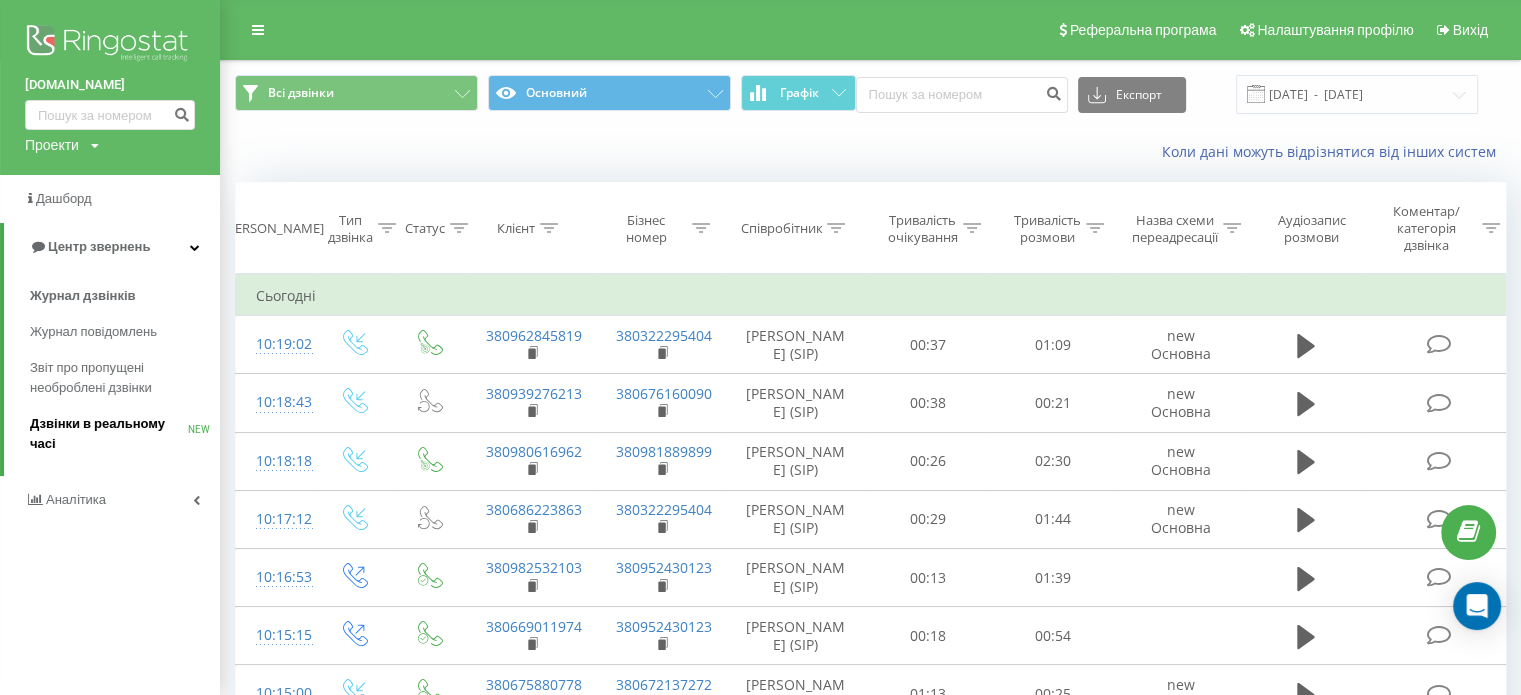 click on "Дзвінки в реальному часі" at bounding box center (109, 434) 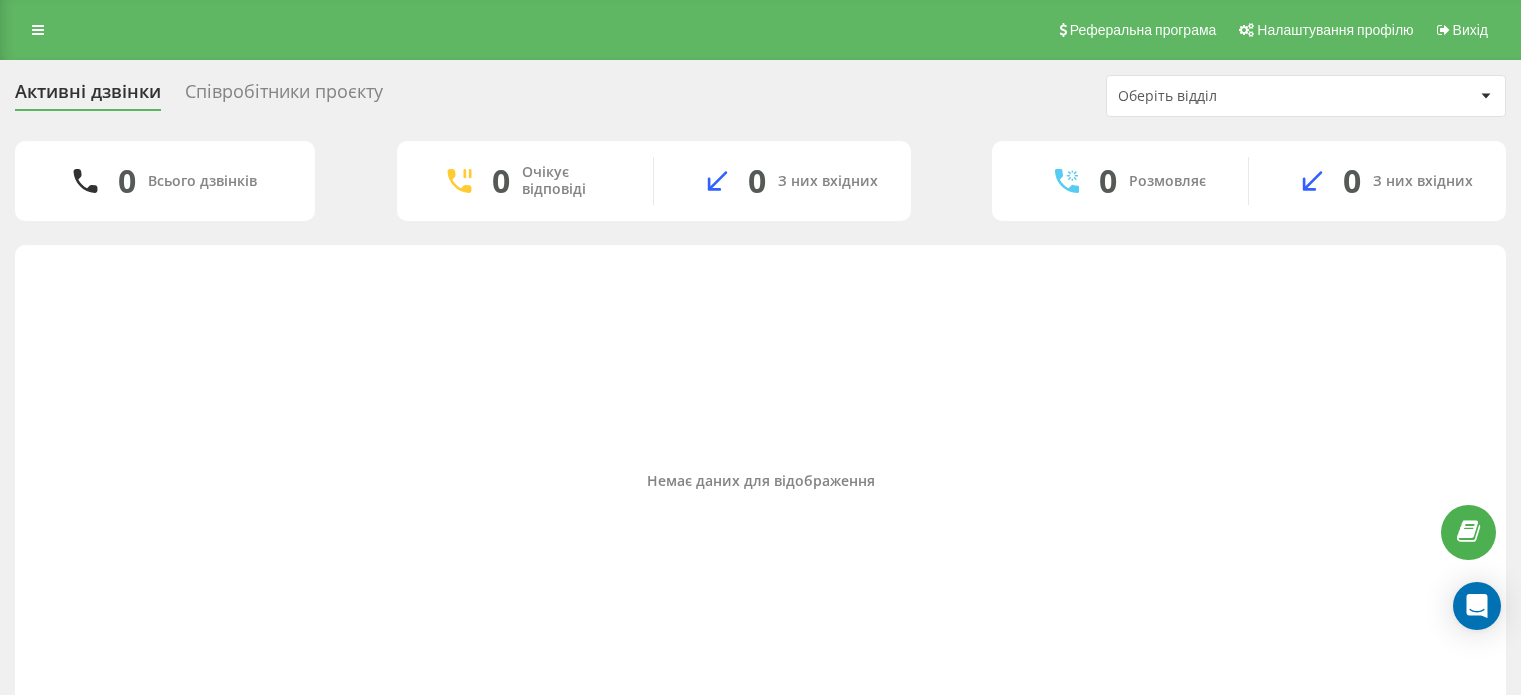 scroll, scrollTop: 0, scrollLeft: 0, axis: both 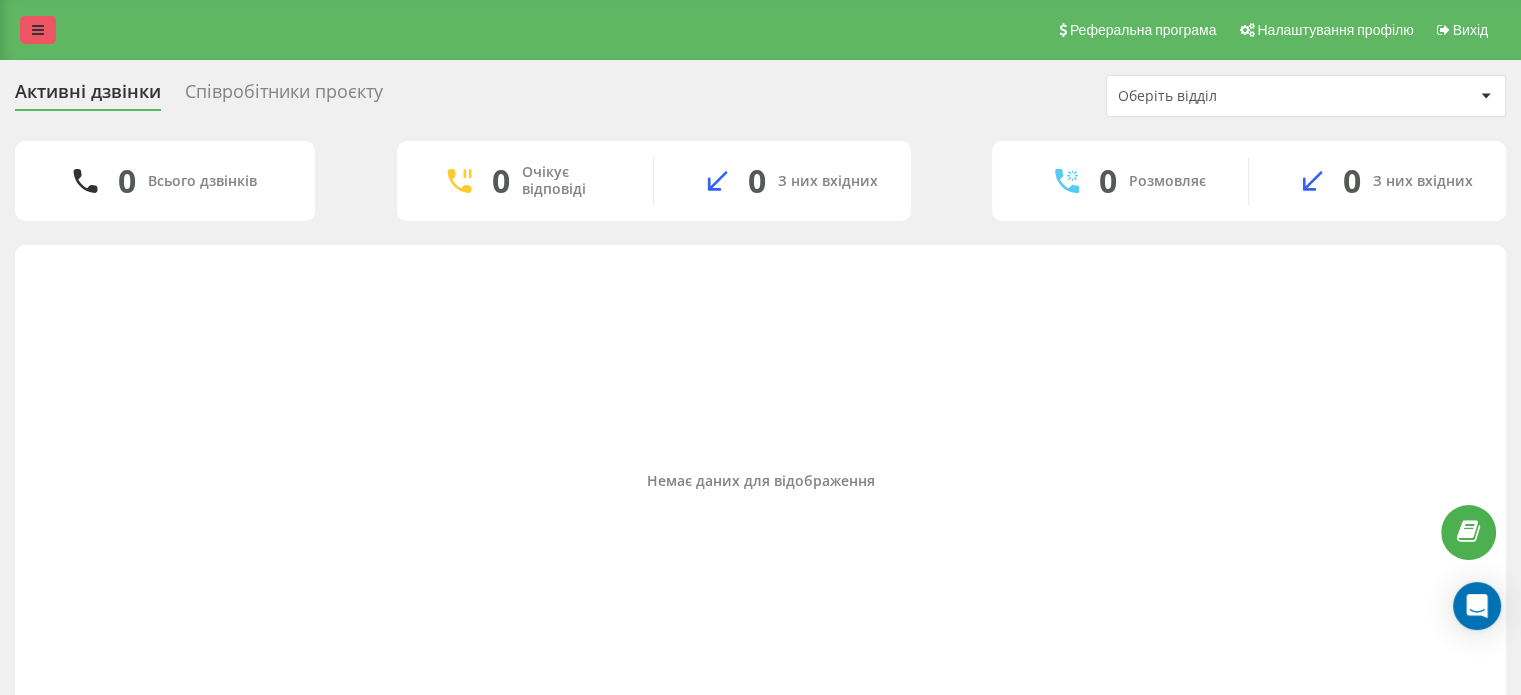 click at bounding box center (38, 30) 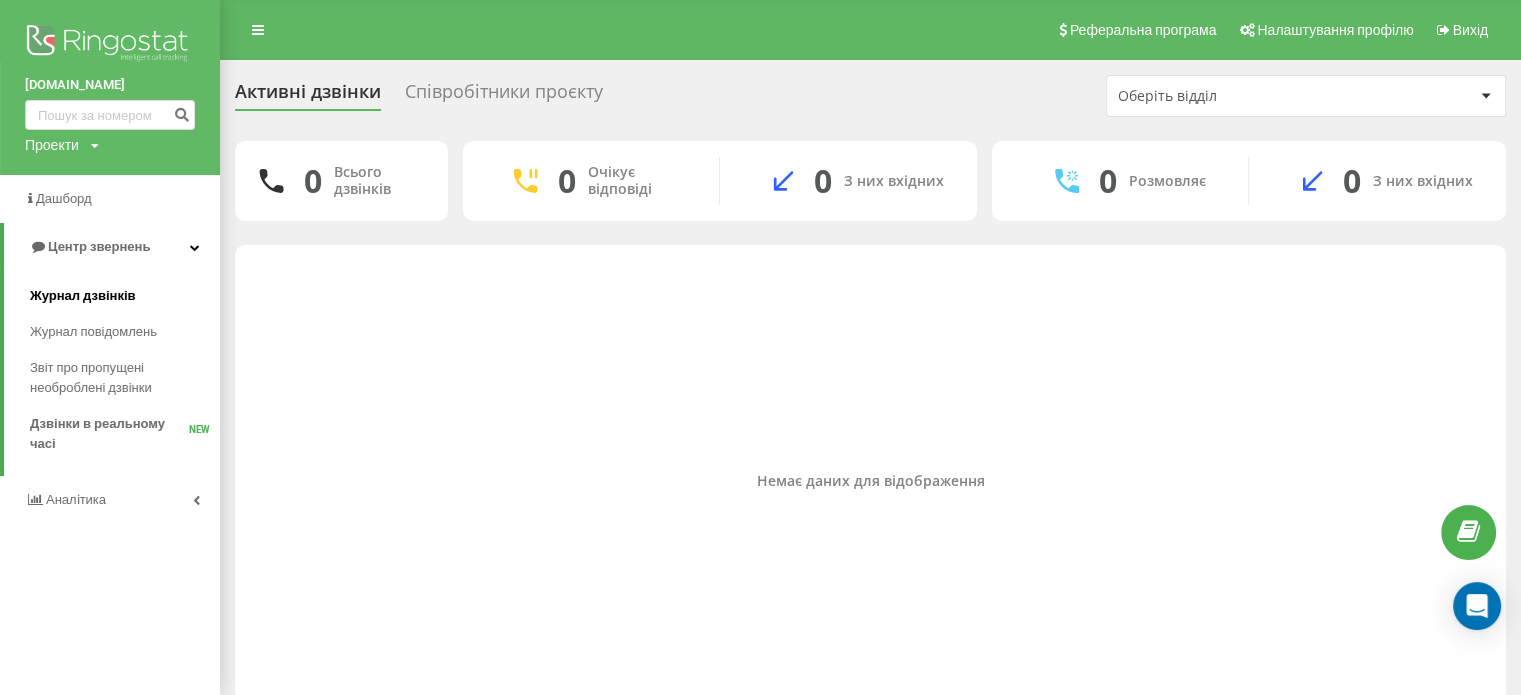 click on "Журнал дзвінків" at bounding box center [83, 296] 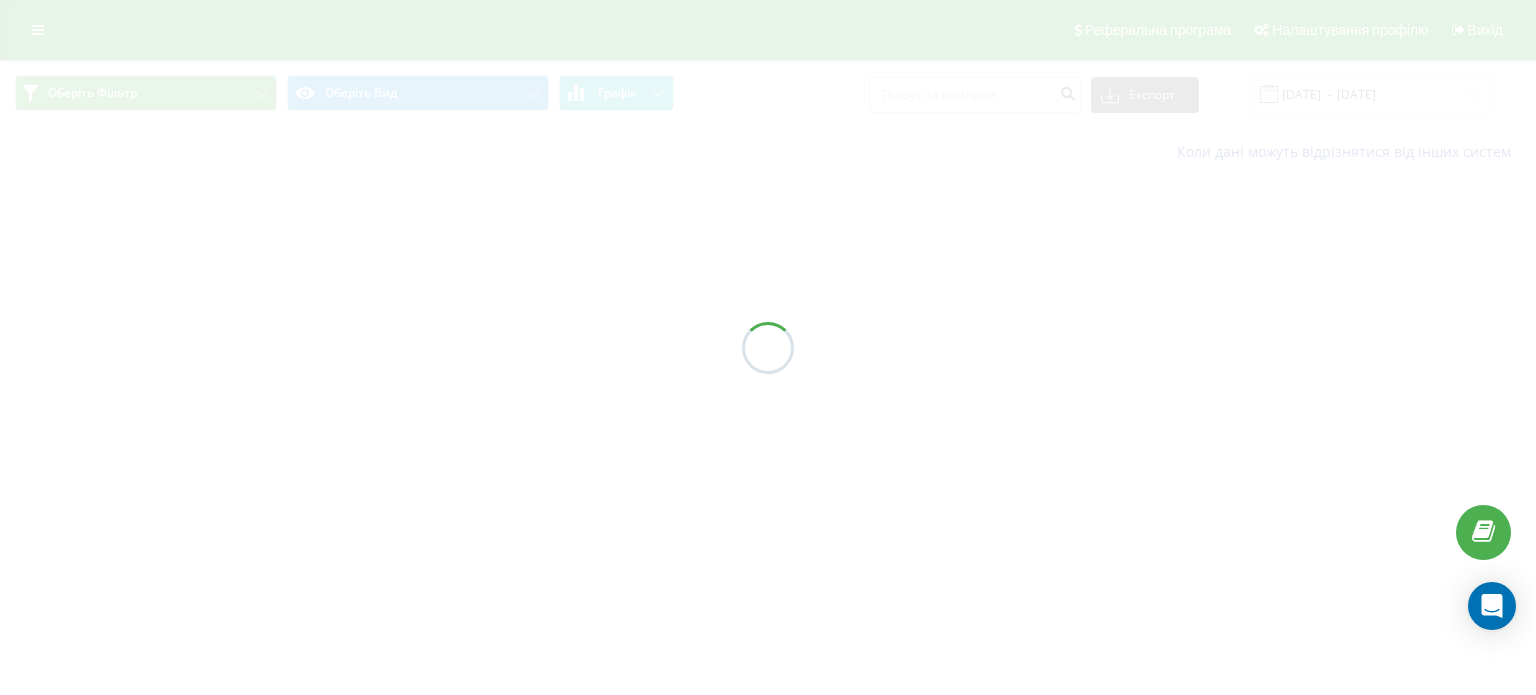 scroll, scrollTop: 0, scrollLeft: 0, axis: both 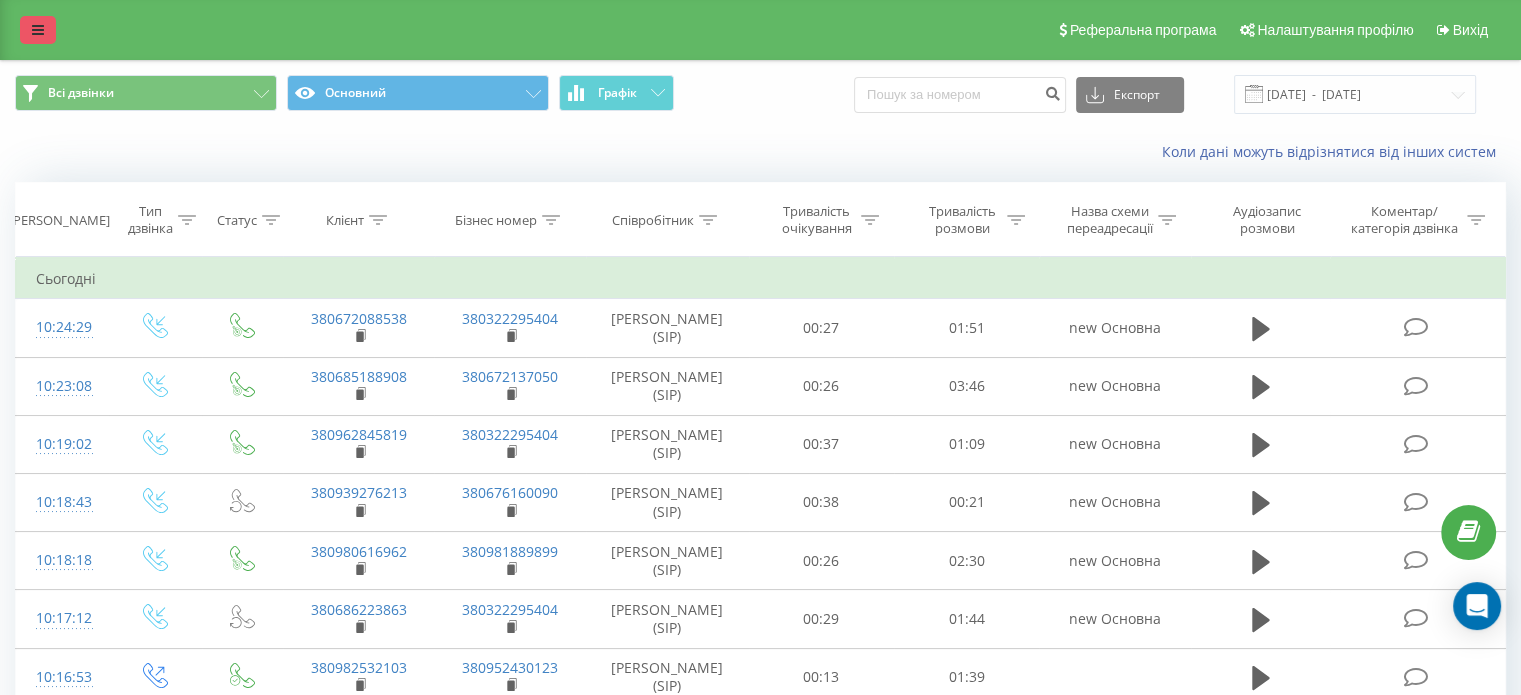 click at bounding box center [38, 30] 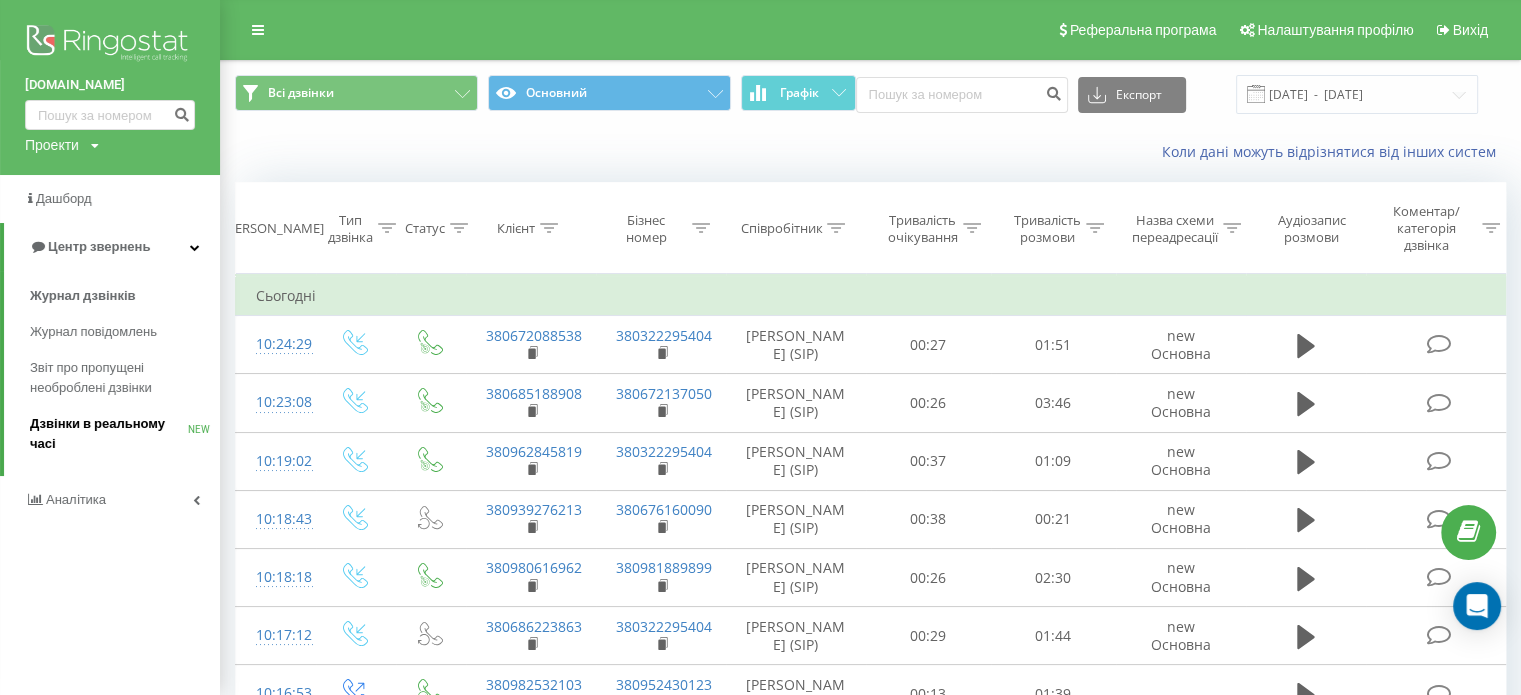 click on "Дзвінки в реальному часі NEW" at bounding box center [125, 434] 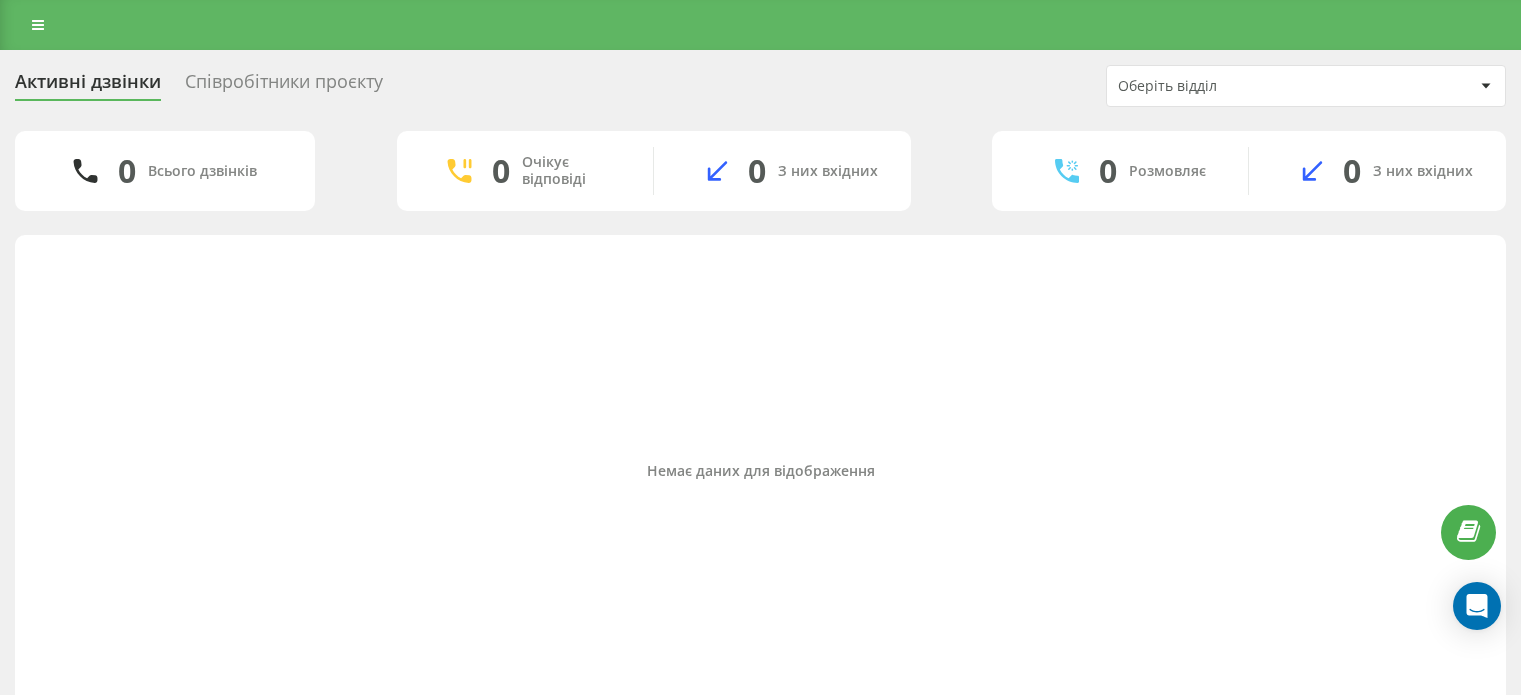 scroll, scrollTop: 0, scrollLeft: 0, axis: both 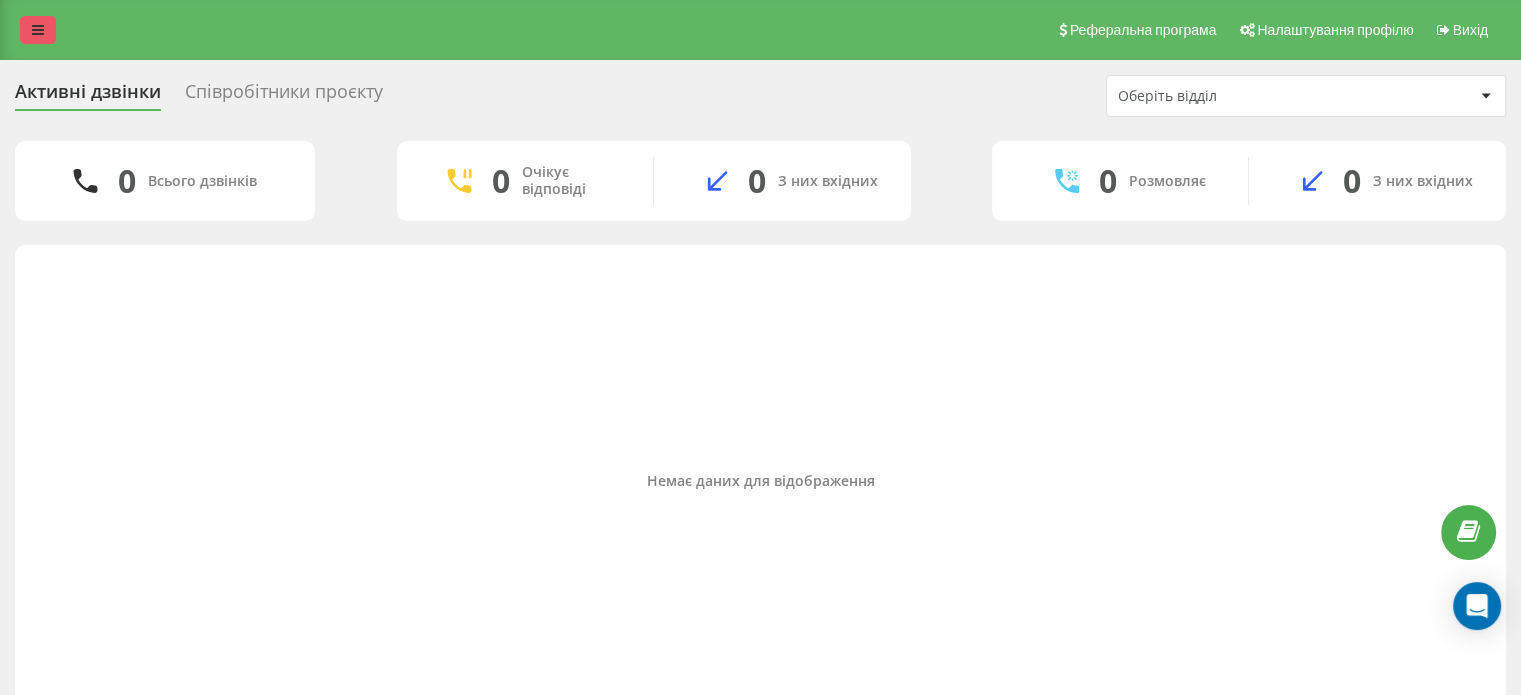 click at bounding box center [38, 30] 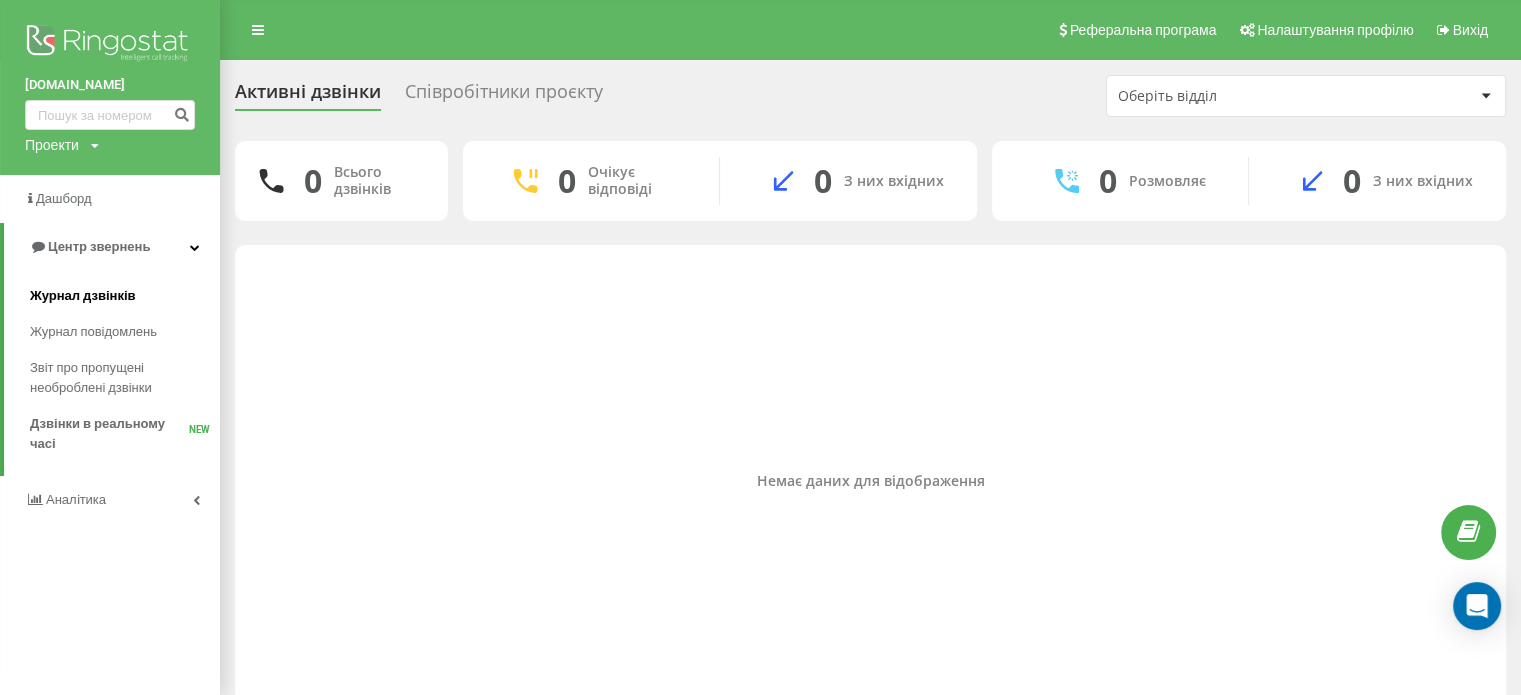 click on "Журнал дзвінків" at bounding box center (83, 296) 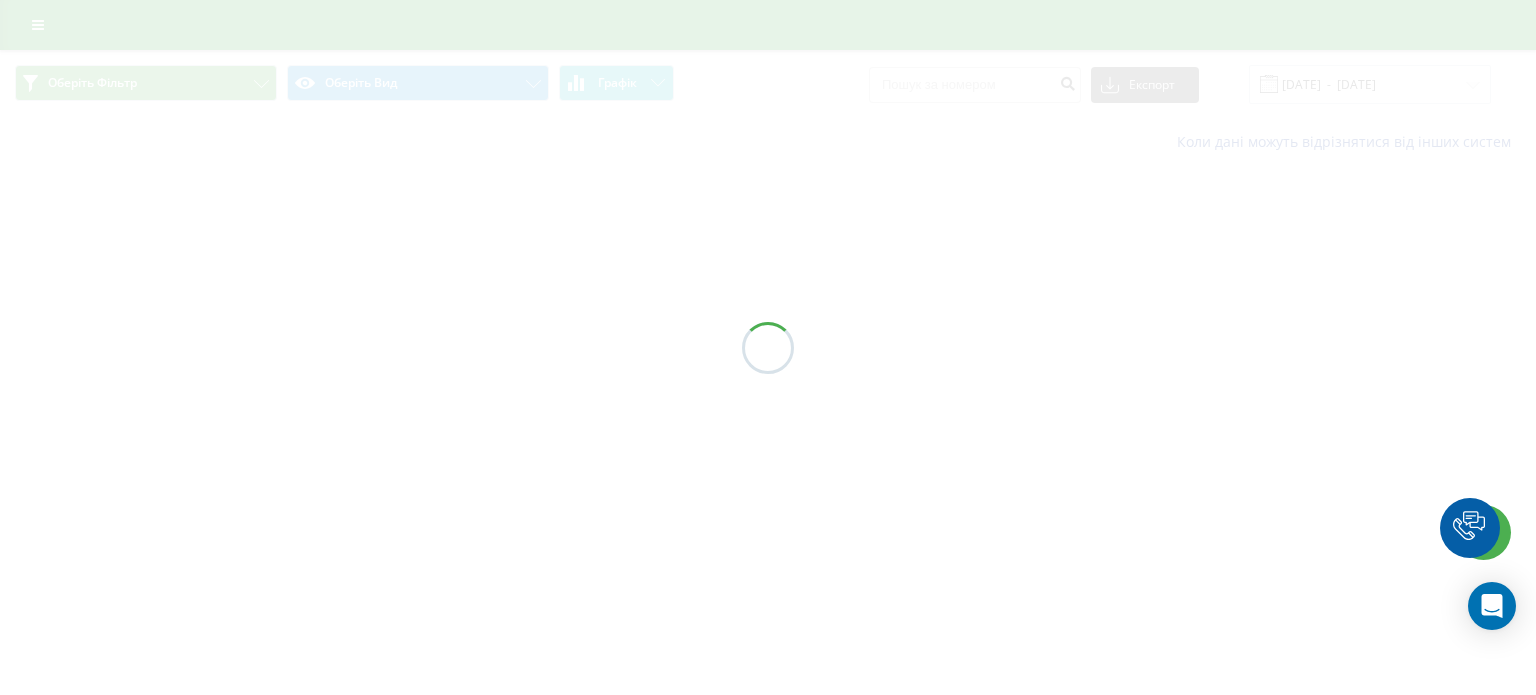 scroll, scrollTop: 0, scrollLeft: 0, axis: both 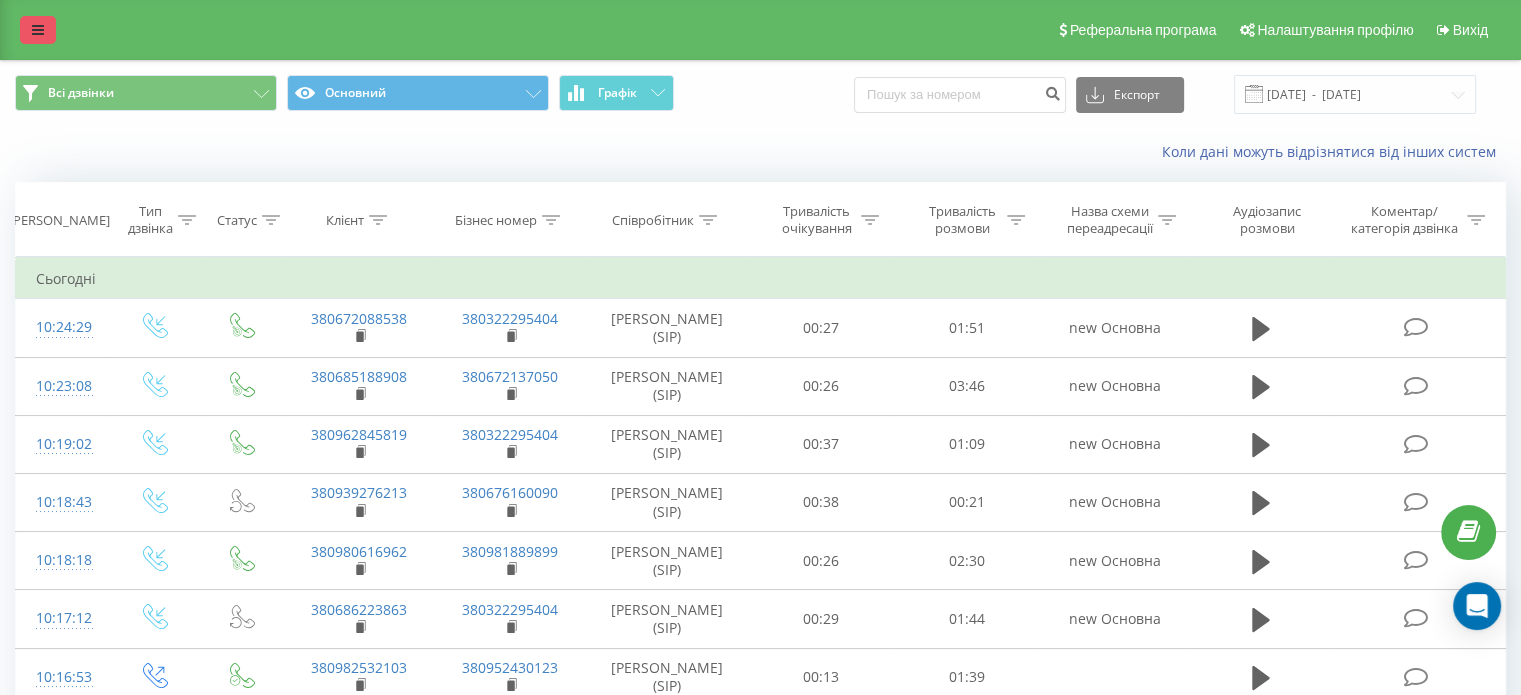 click at bounding box center [38, 30] 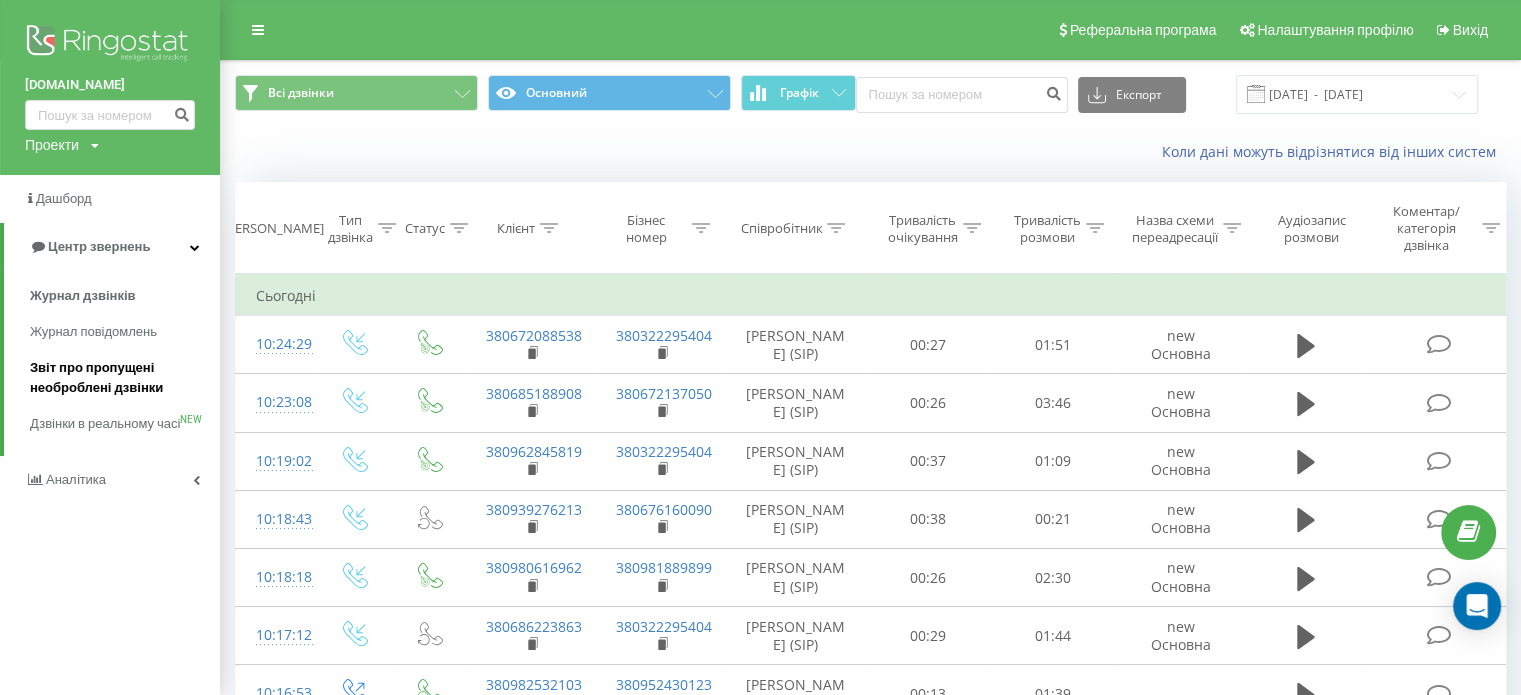 click on "Звіт про пропущені необроблені дзвінки" at bounding box center (120, 378) 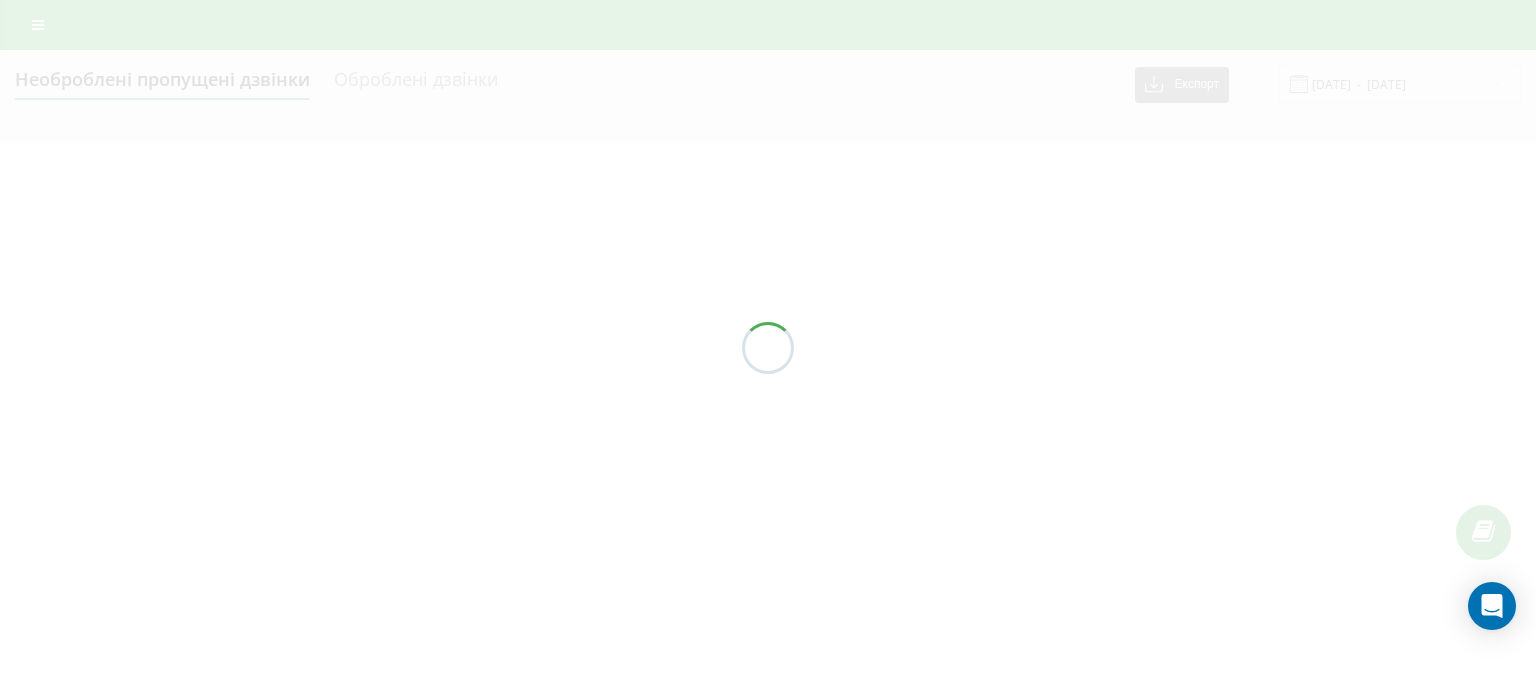 scroll, scrollTop: 0, scrollLeft: 0, axis: both 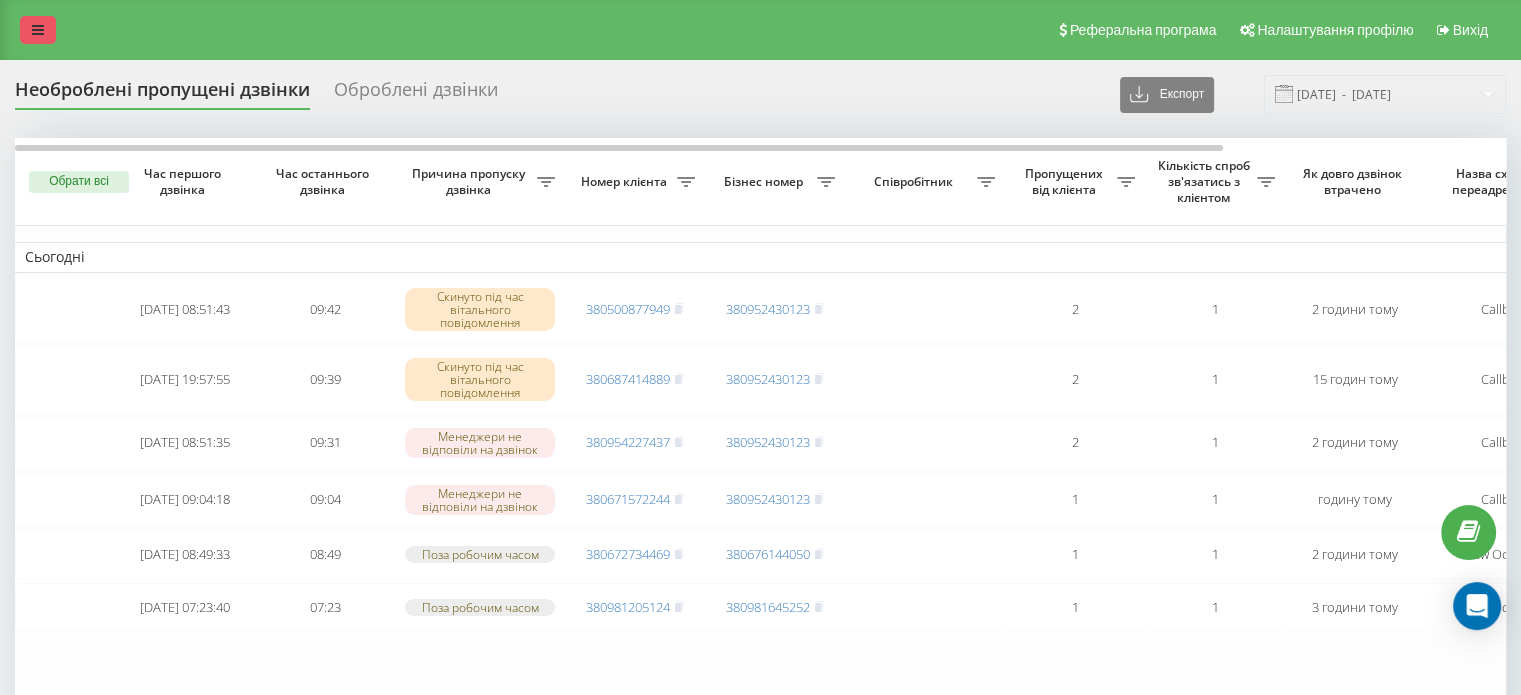 click at bounding box center [38, 30] 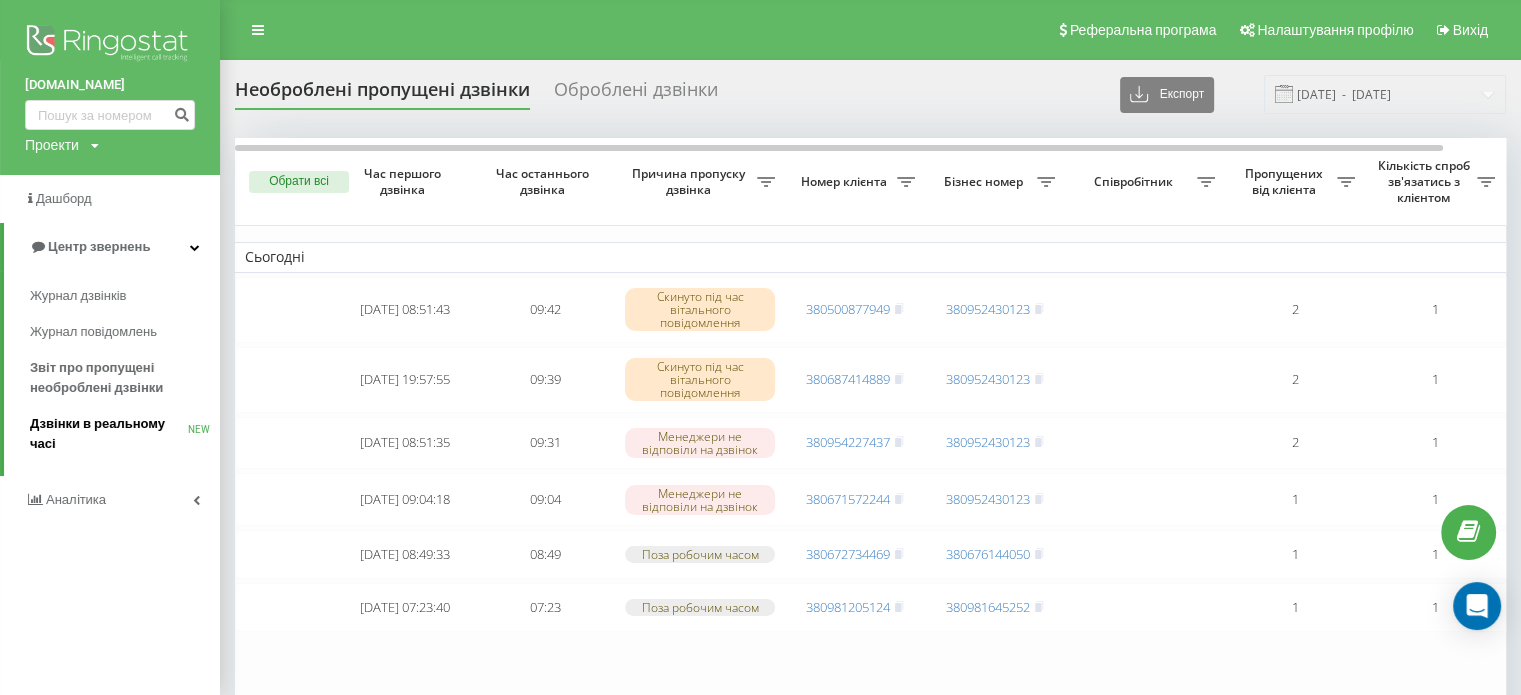 click on "Дзвінки в реальному часі NEW" at bounding box center [125, 434] 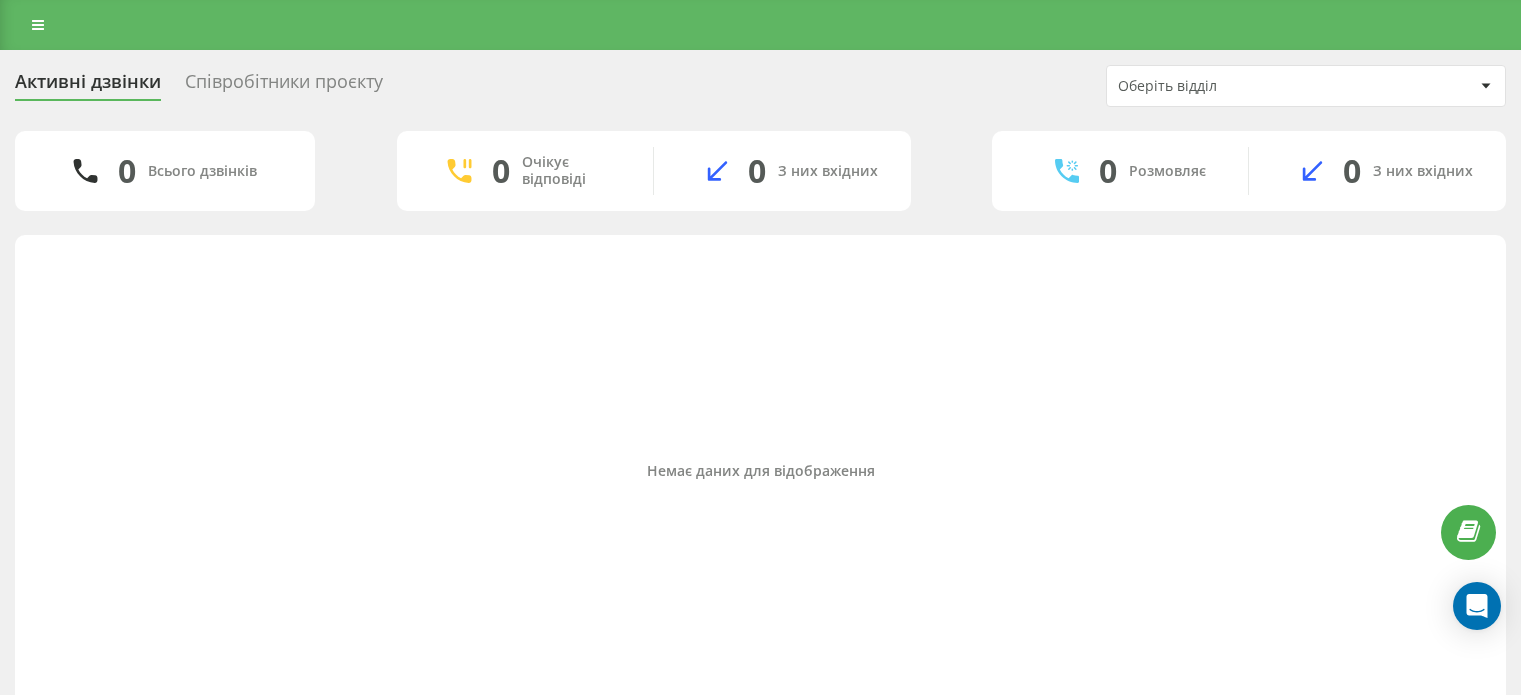 scroll, scrollTop: 0, scrollLeft: 0, axis: both 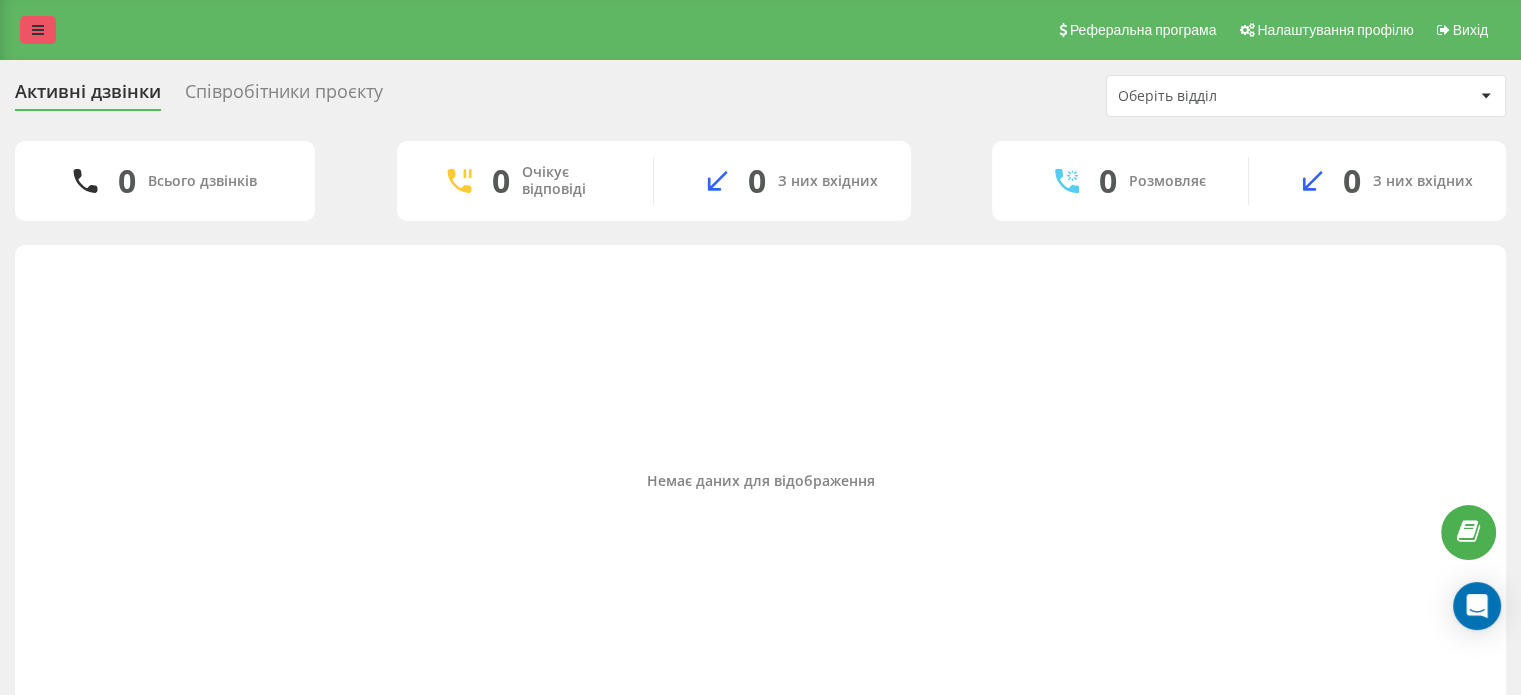 click at bounding box center (38, 30) 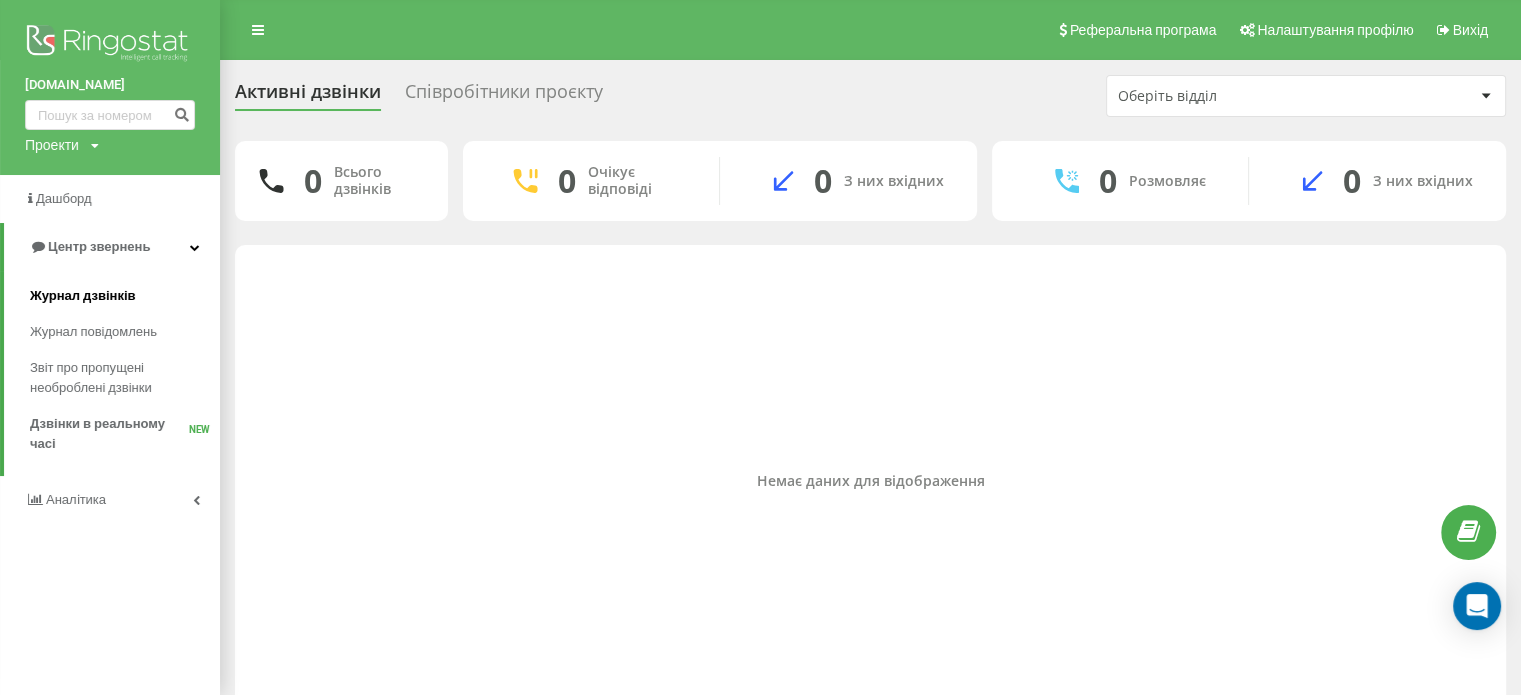 click on "Журнал дзвінків" at bounding box center [83, 296] 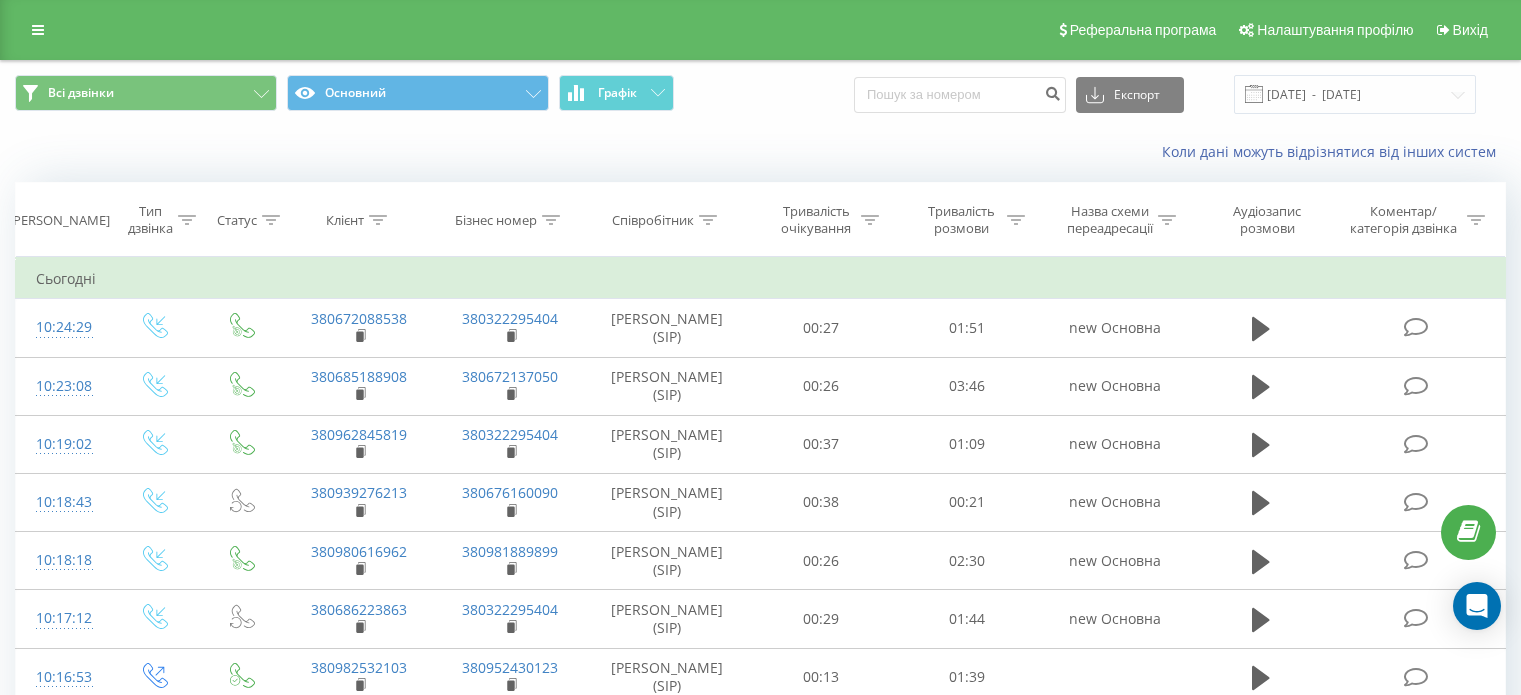 scroll, scrollTop: 0, scrollLeft: 0, axis: both 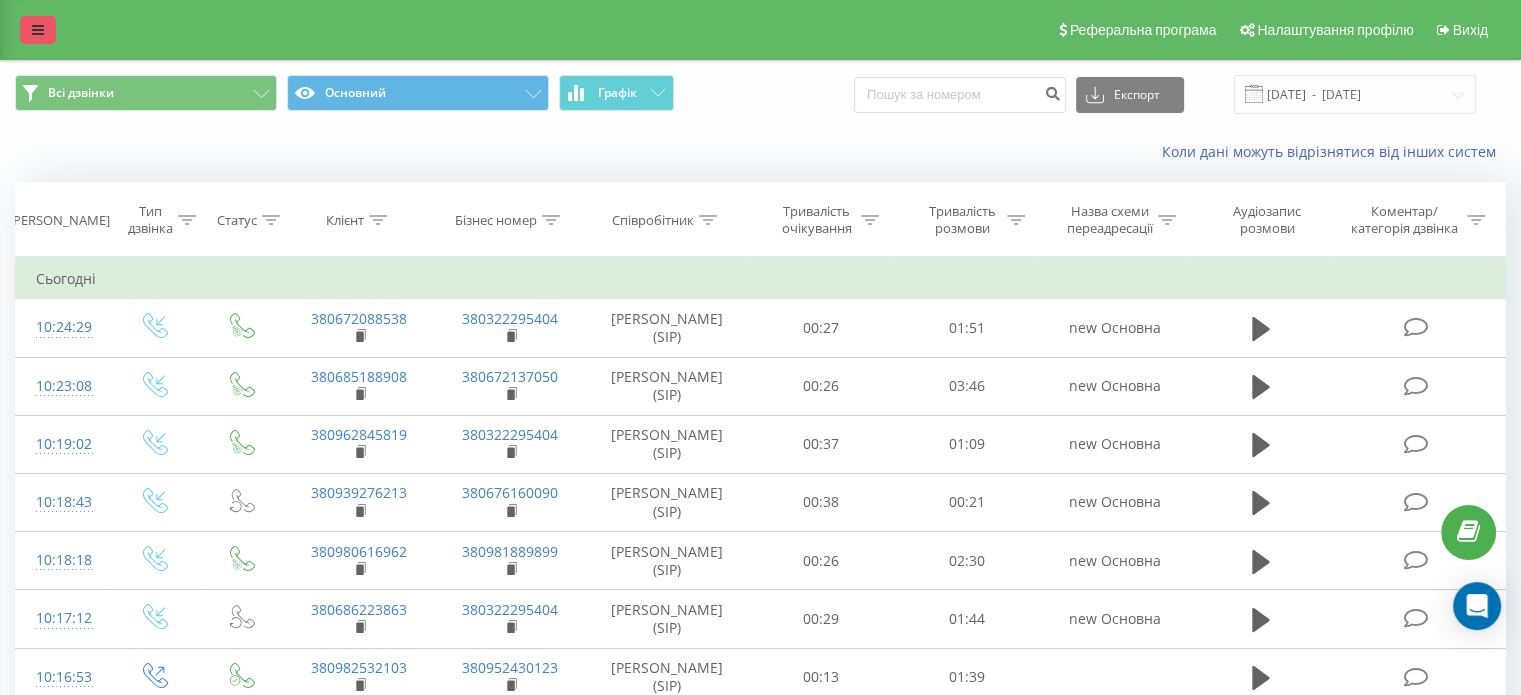 click at bounding box center [38, 30] 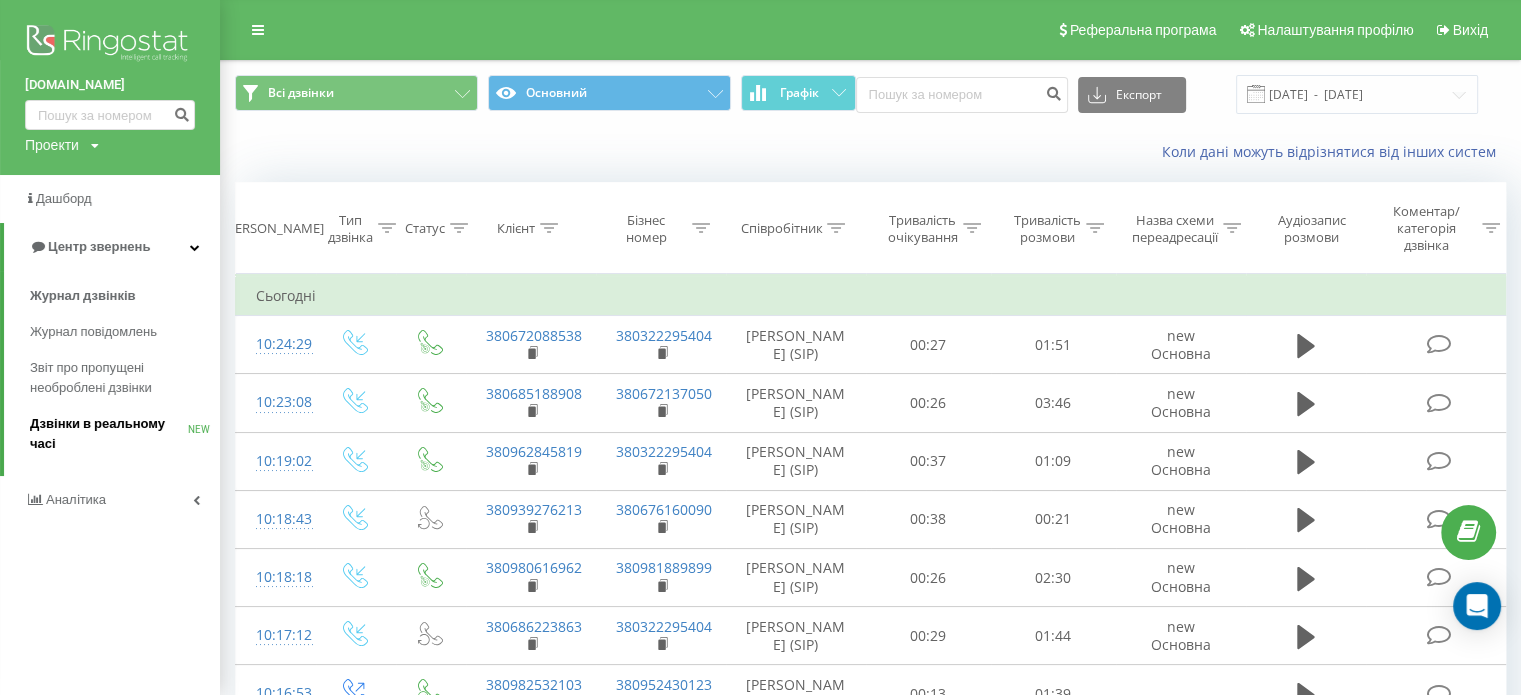 click on "Дзвінки в реальному часі" at bounding box center [109, 434] 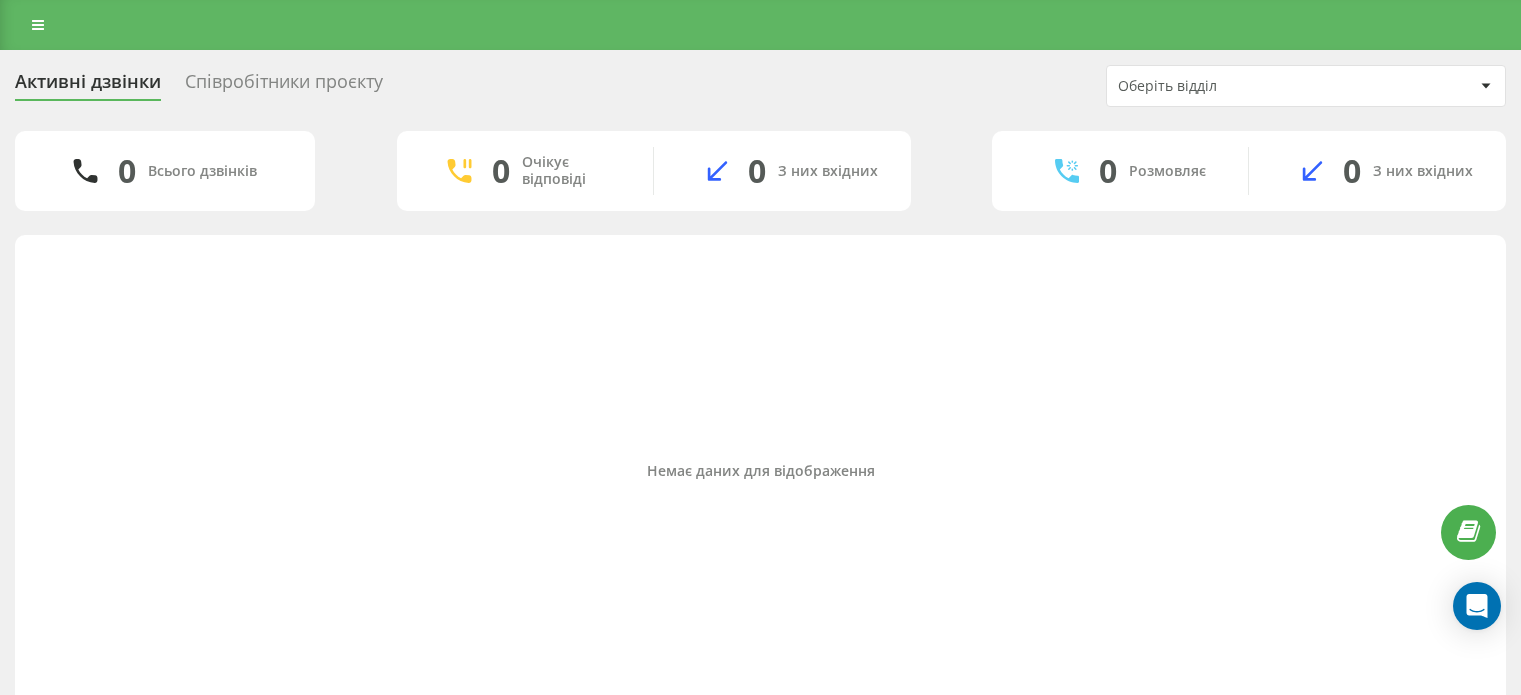 scroll, scrollTop: 0, scrollLeft: 0, axis: both 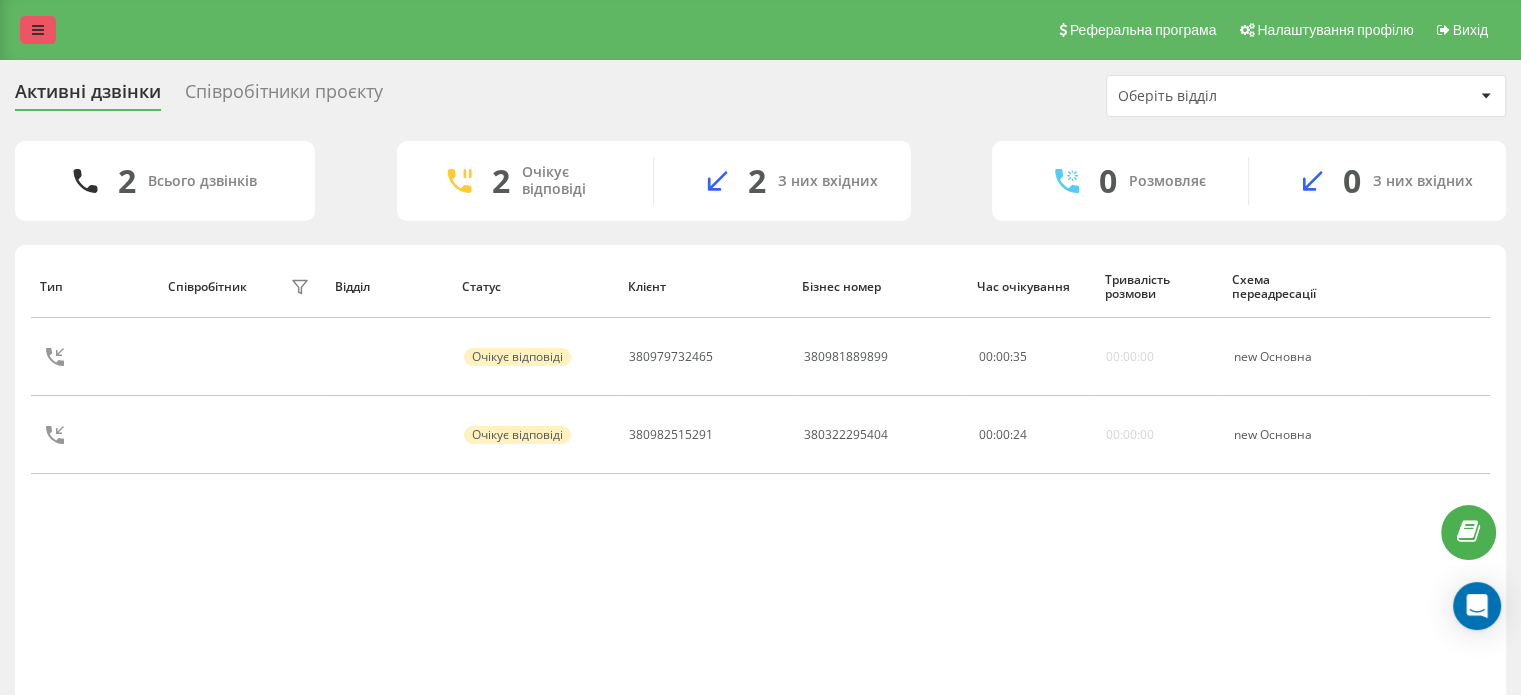 click at bounding box center (38, 30) 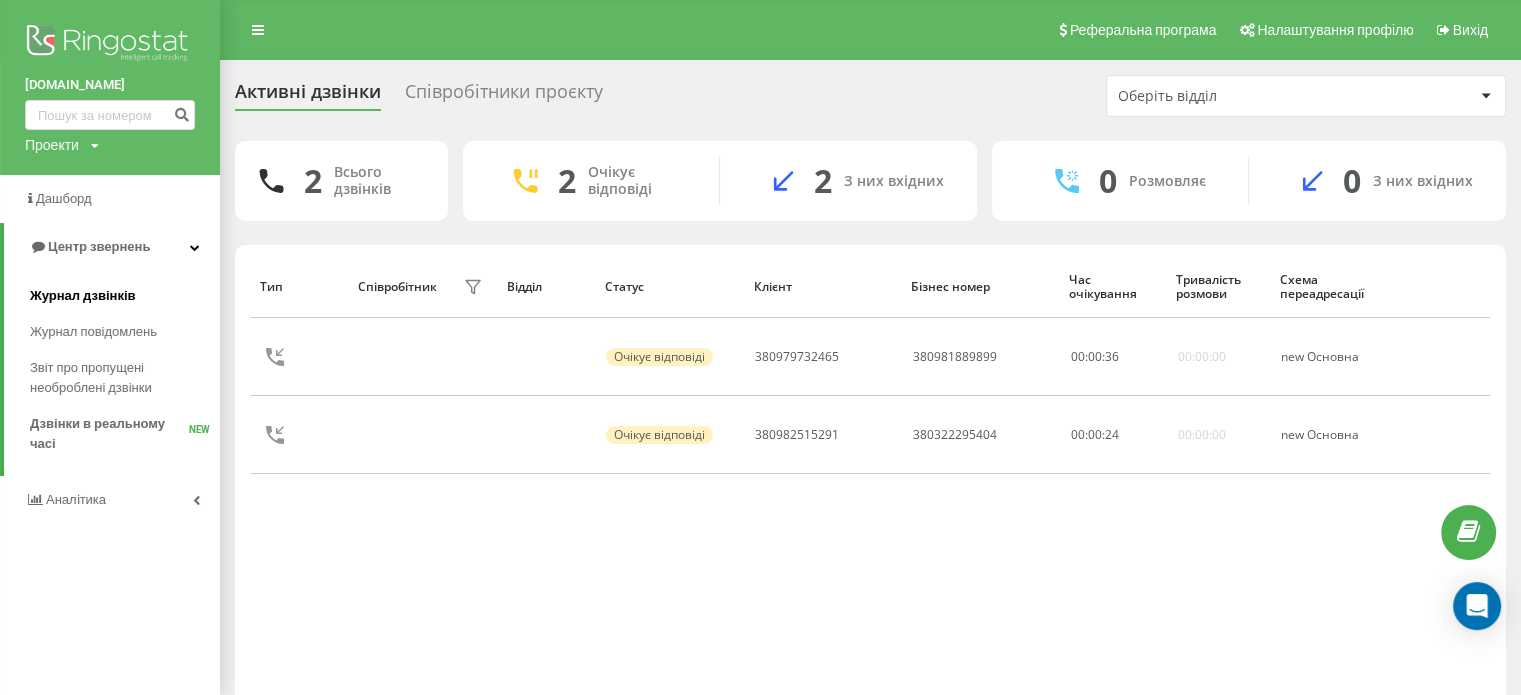 click on "Журнал дзвінків" at bounding box center [125, 296] 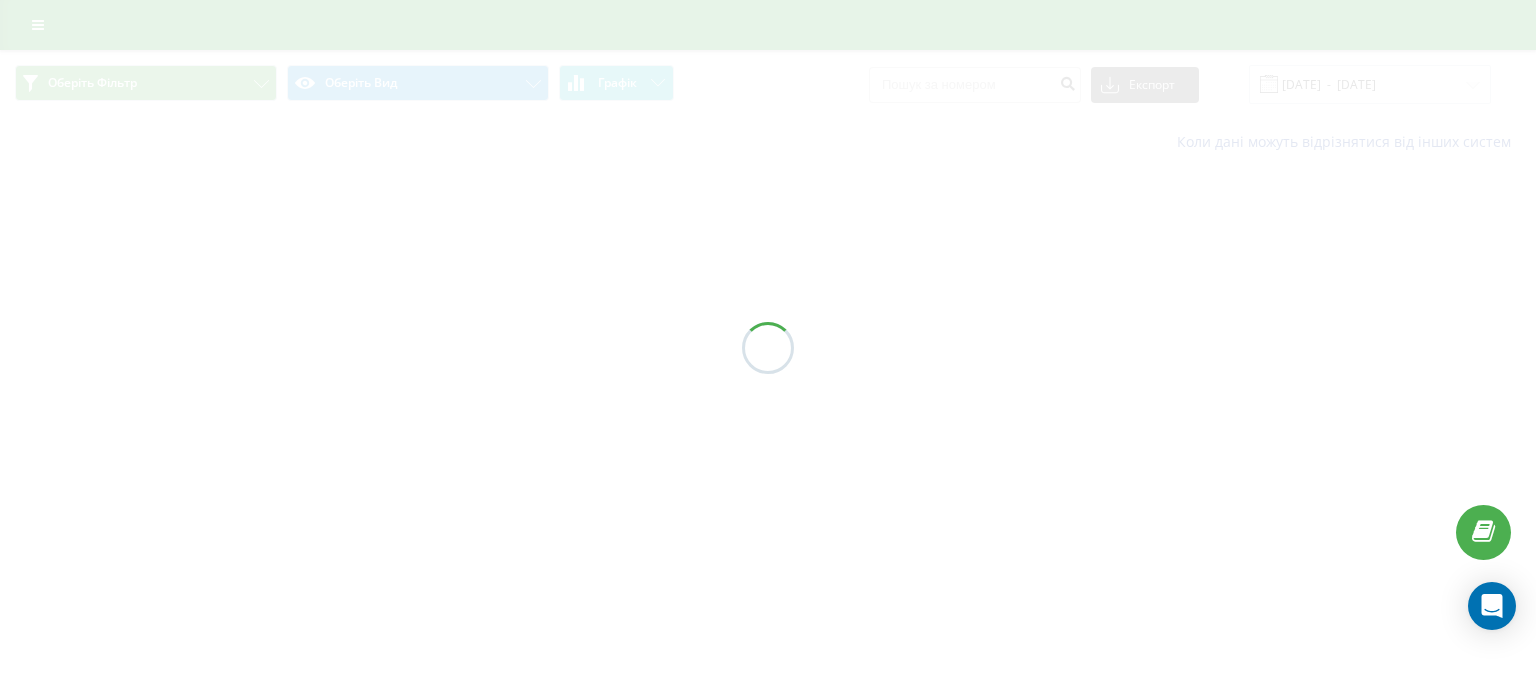 scroll, scrollTop: 0, scrollLeft: 0, axis: both 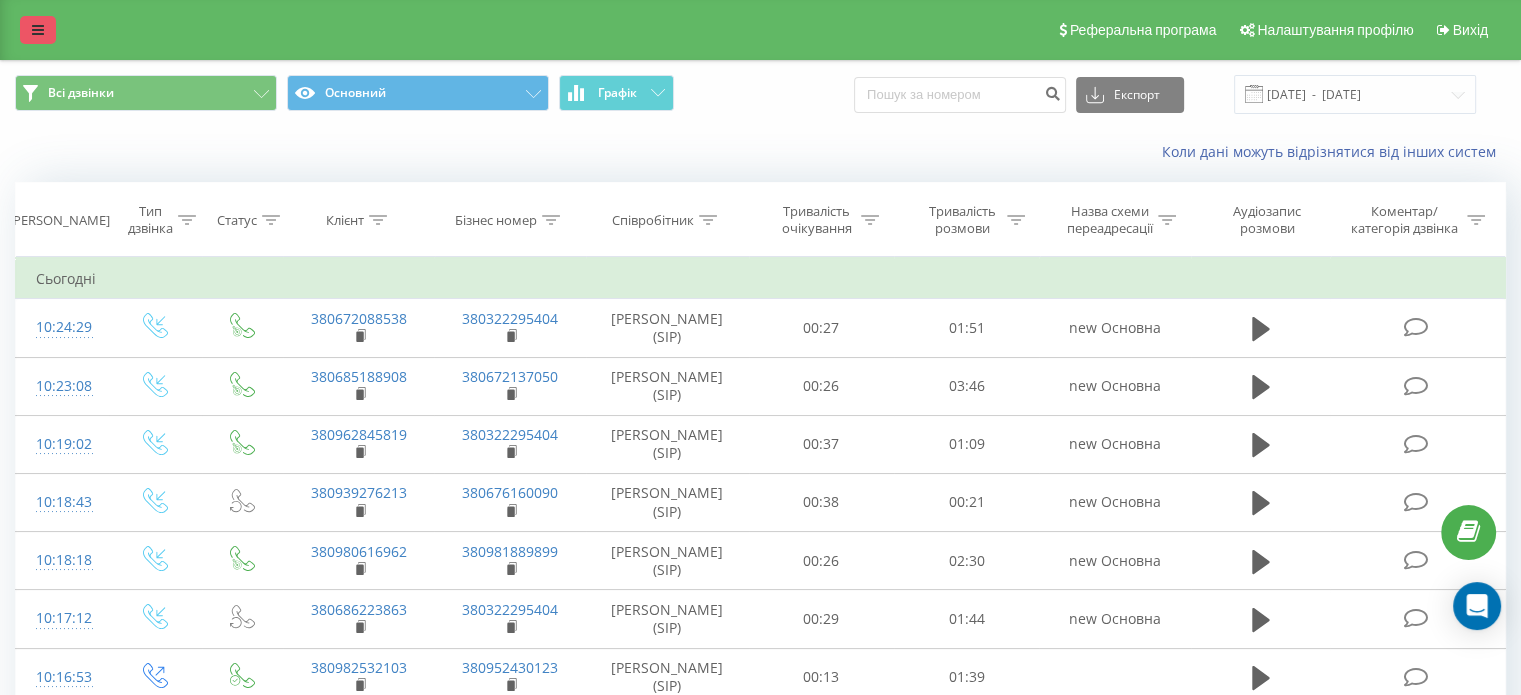 click at bounding box center (38, 30) 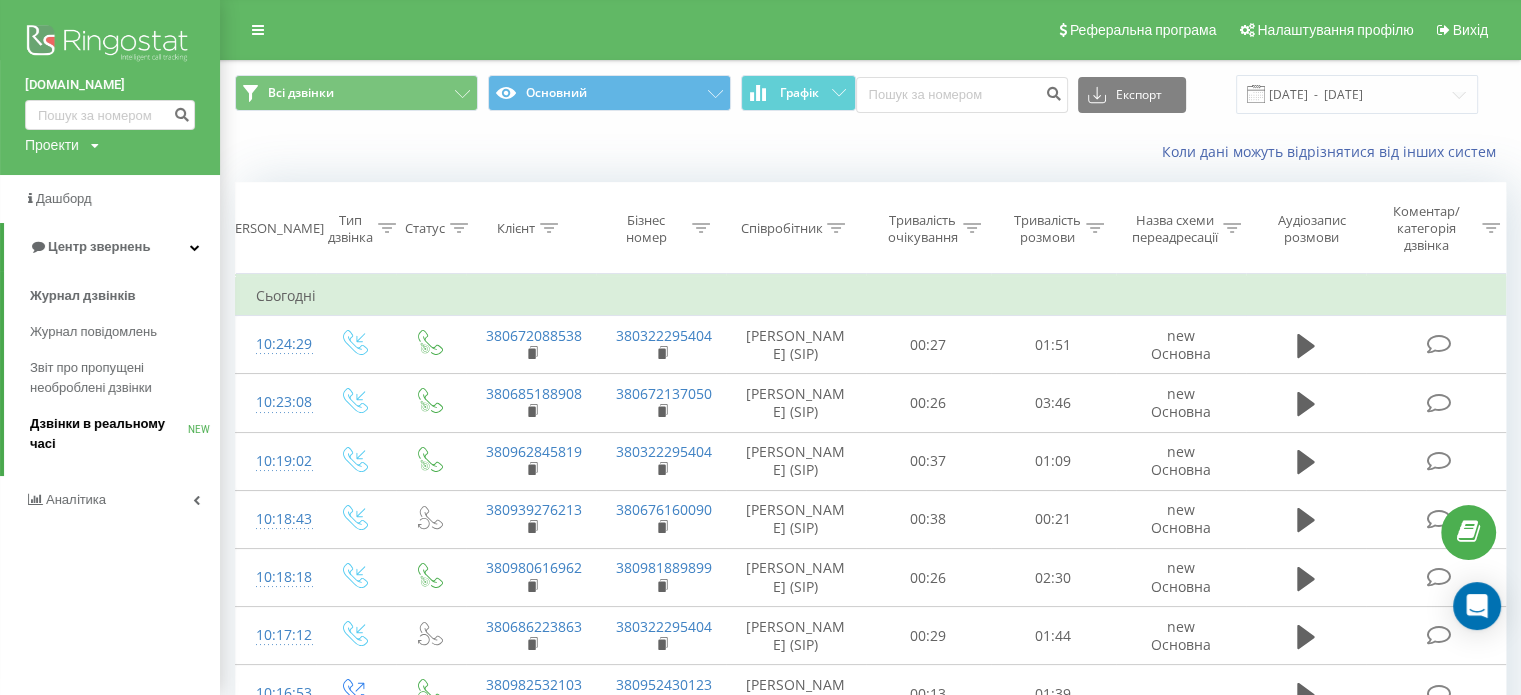 click on "Дзвінки в реальному часі NEW" at bounding box center [125, 434] 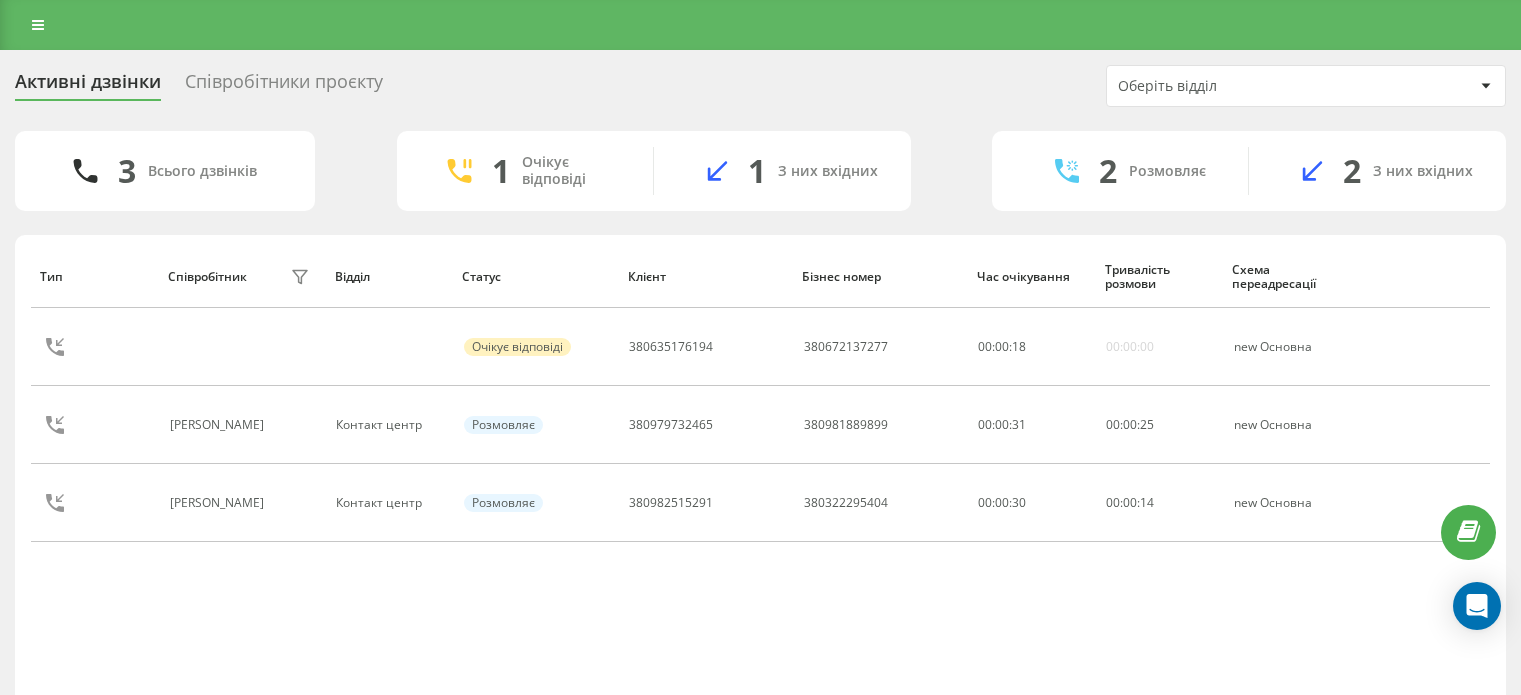 scroll, scrollTop: 0, scrollLeft: 0, axis: both 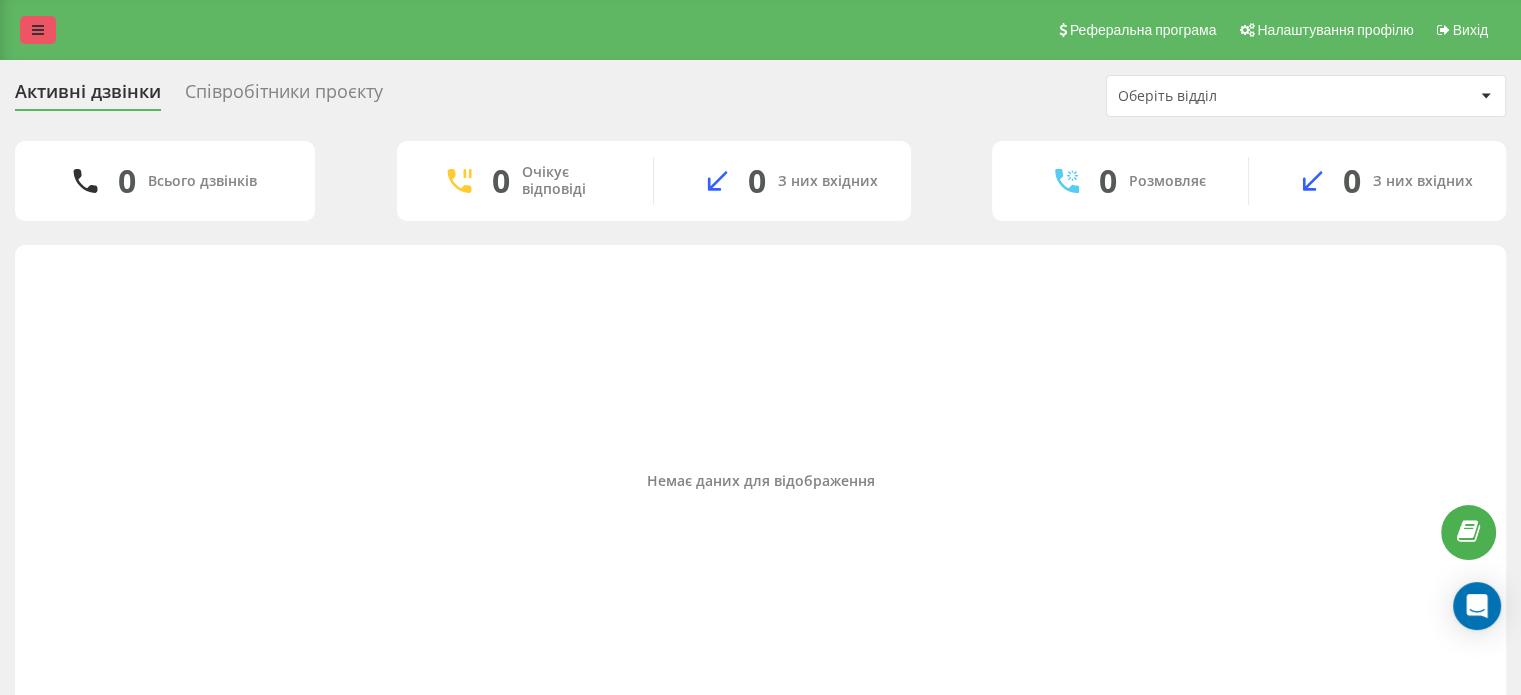 click at bounding box center (38, 30) 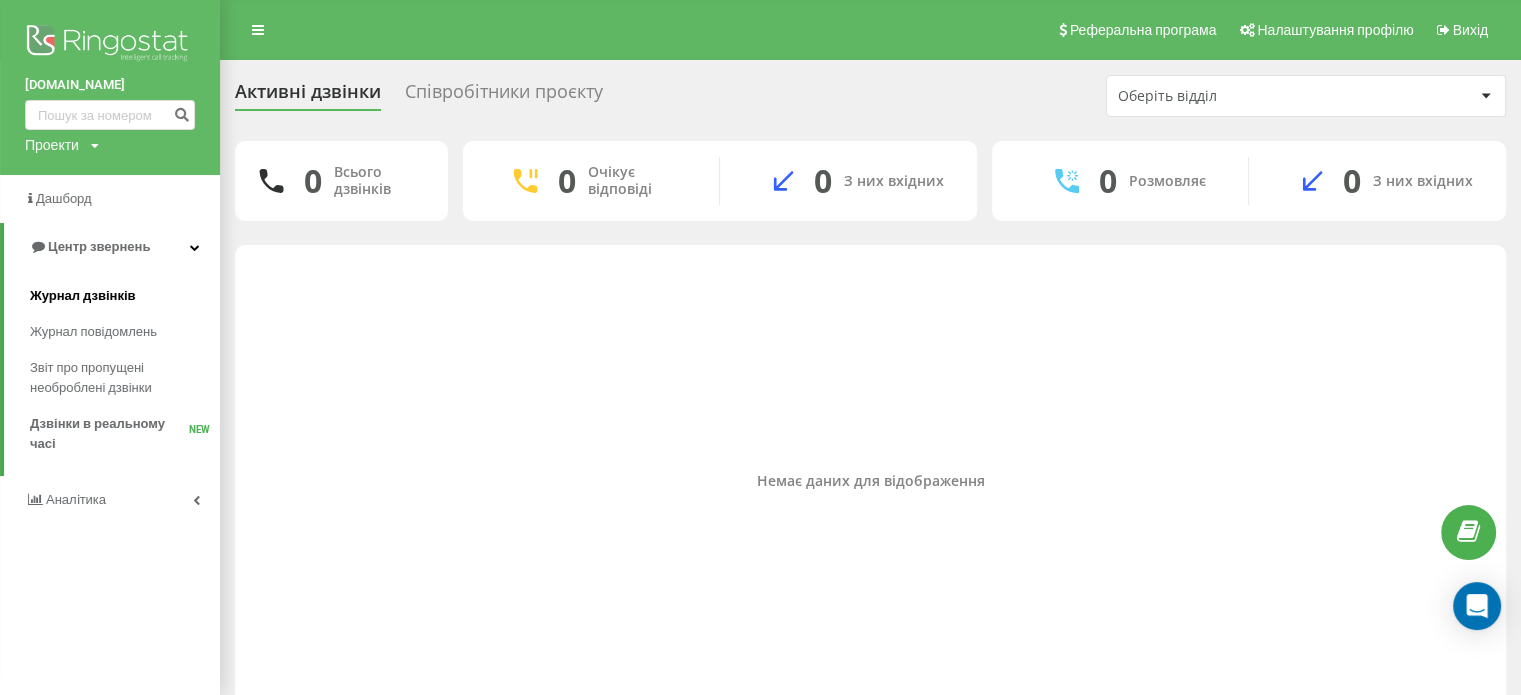 click on "Журнал дзвінків" at bounding box center [83, 296] 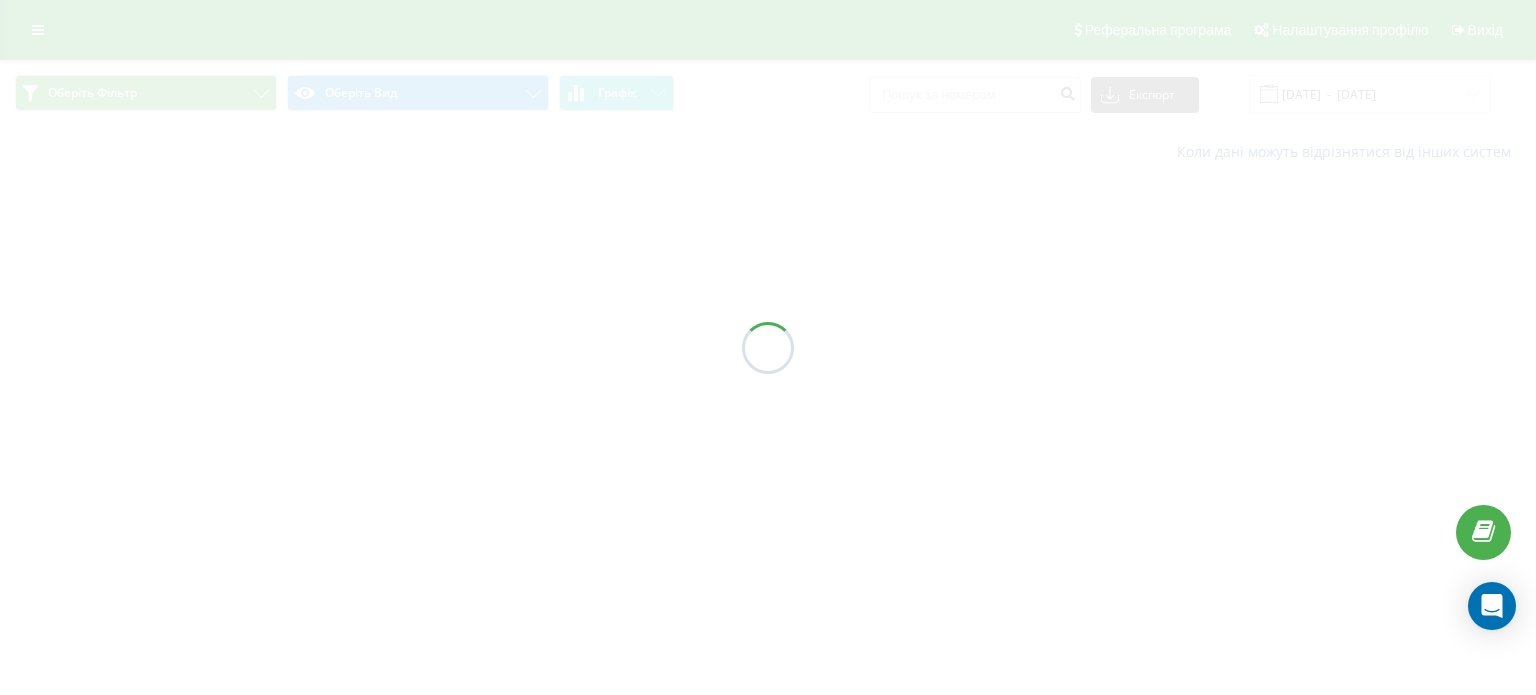 scroll, scrollTop: 0, scrollLeft: 0, axis: both 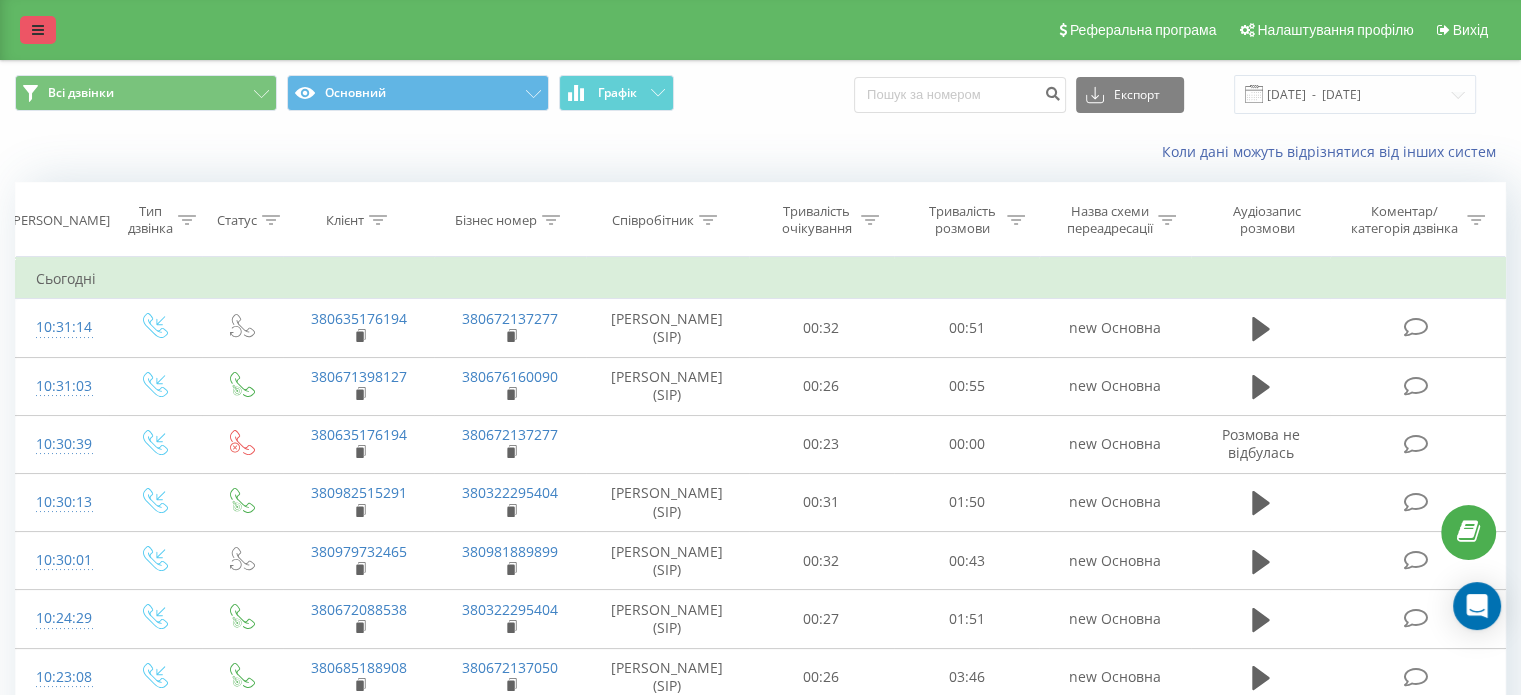 click at bounding box center (38, 30) 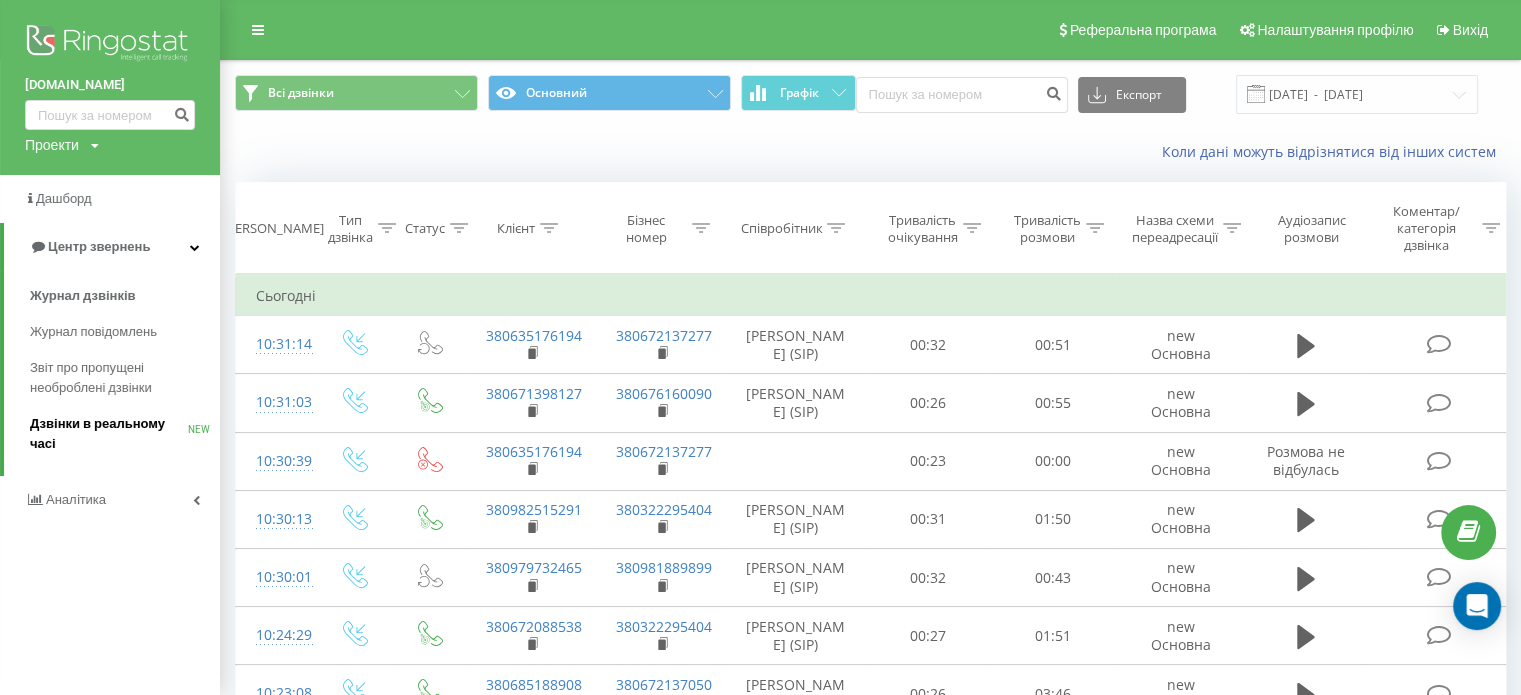 click on "Дзвінки в реальному часі" at bounding box center (109, 434) 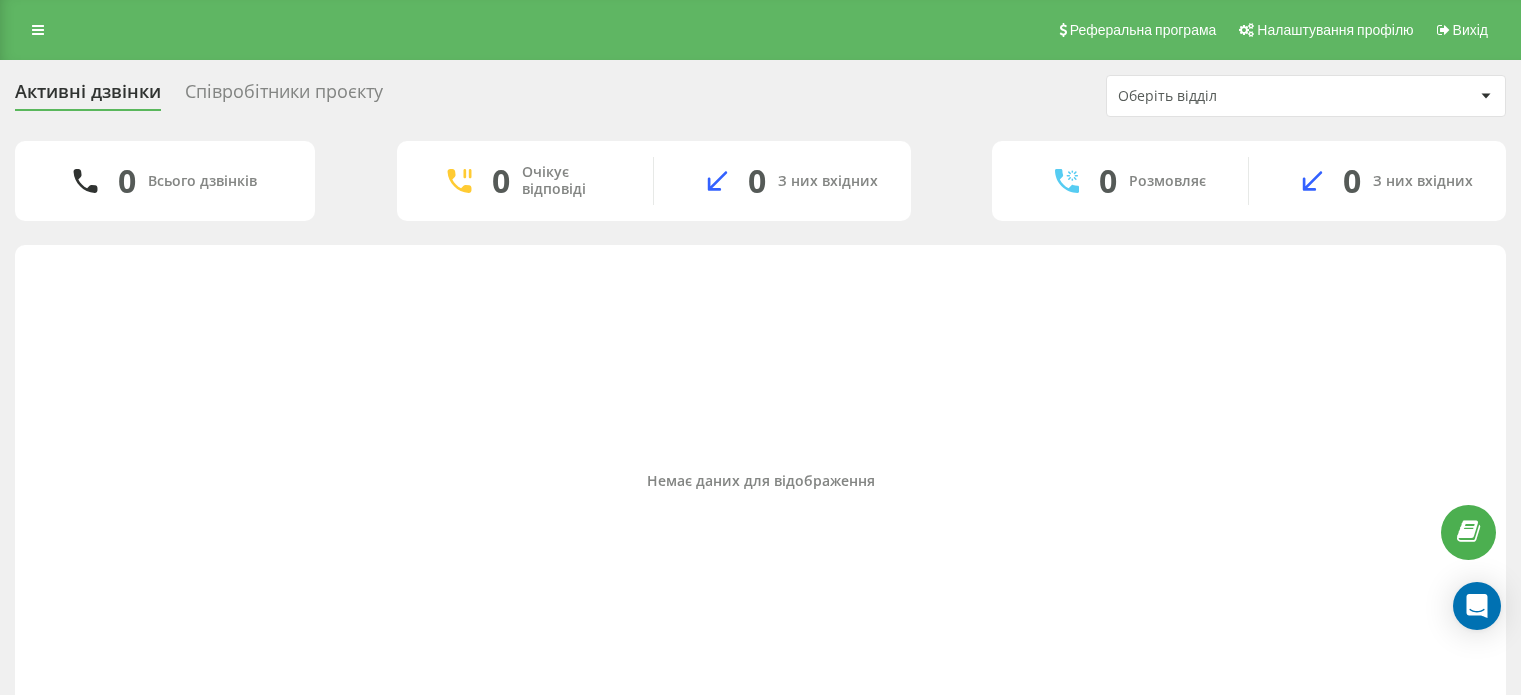 scroll, scrollTop: 0, scrollLeft: 0, axis: both 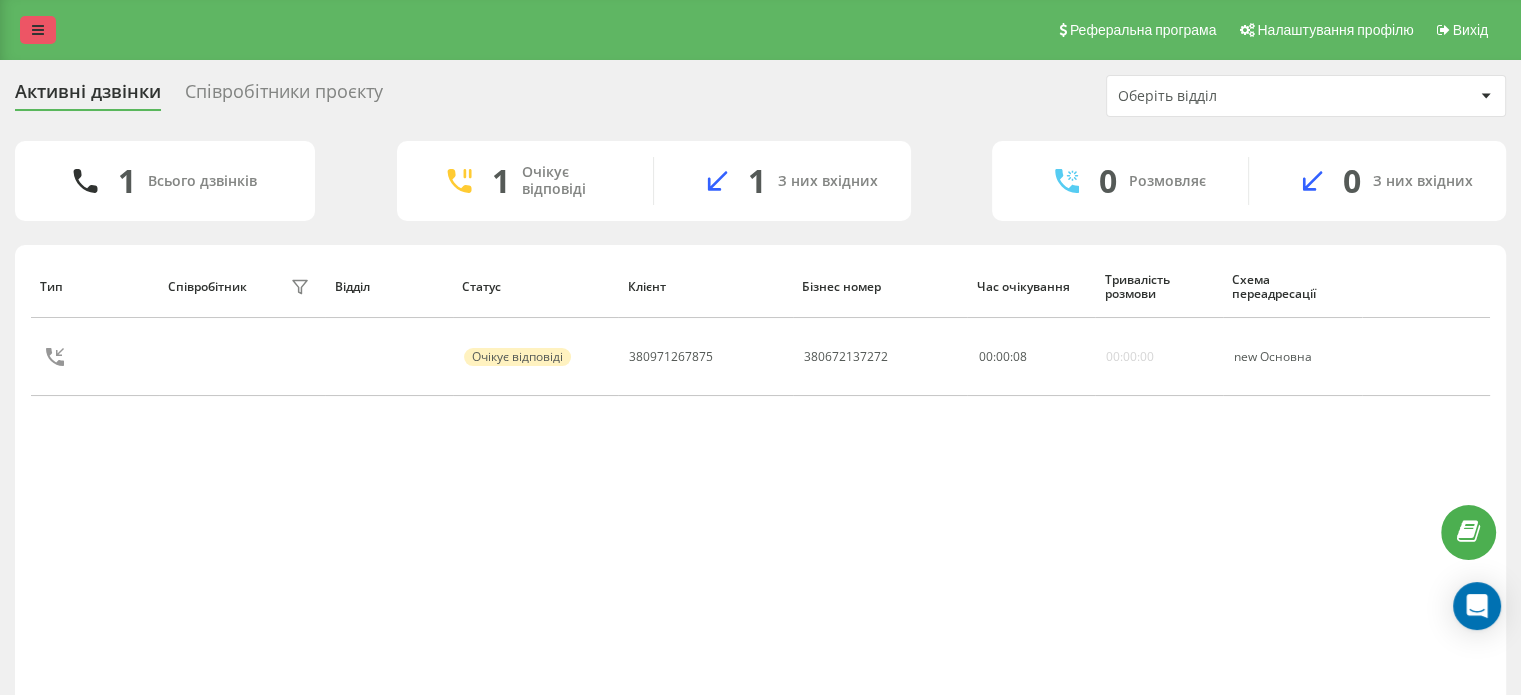click at bounding box center (38, 30) 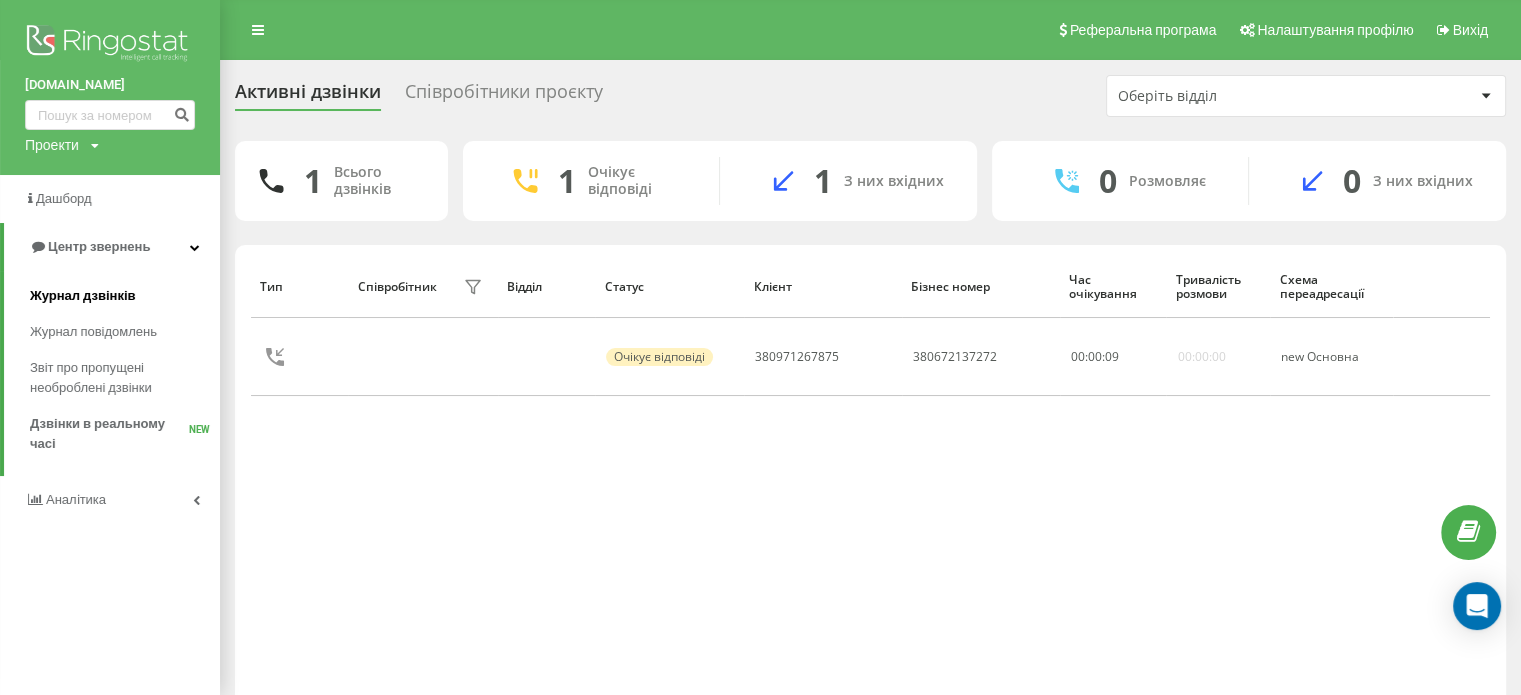 click on "Журнал дзвінків" at bounding box center (83, 296) 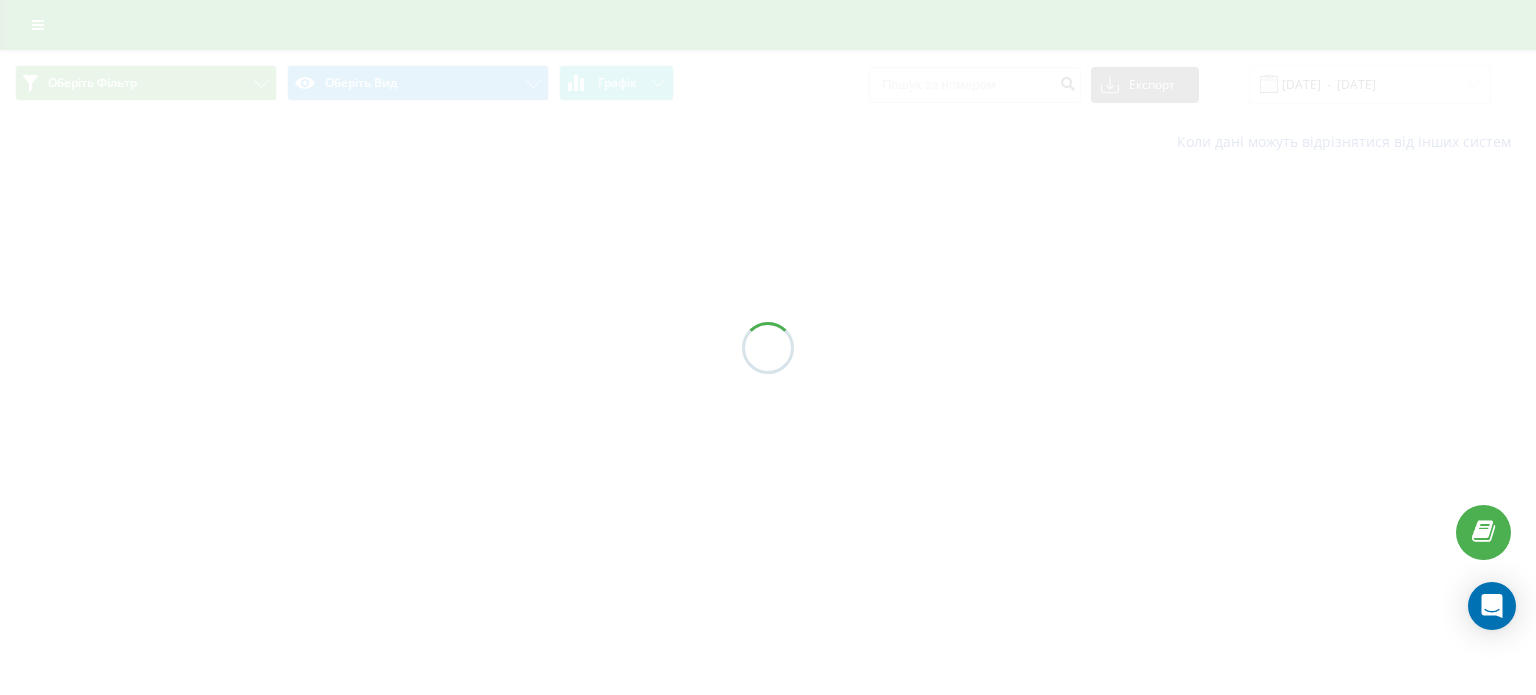 scroll, scrollTop: 0, scrollLeft: 0, axis: both 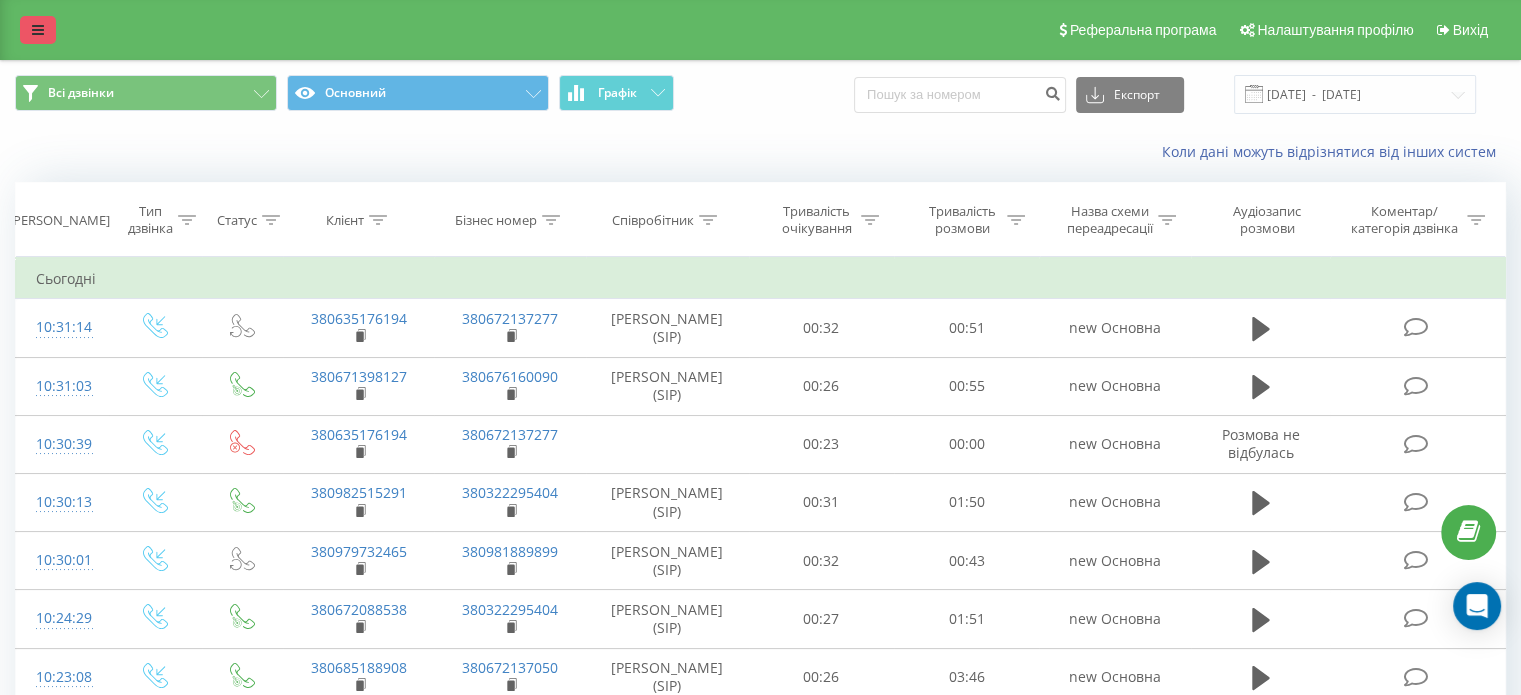 click at bounding box center [38, 30] 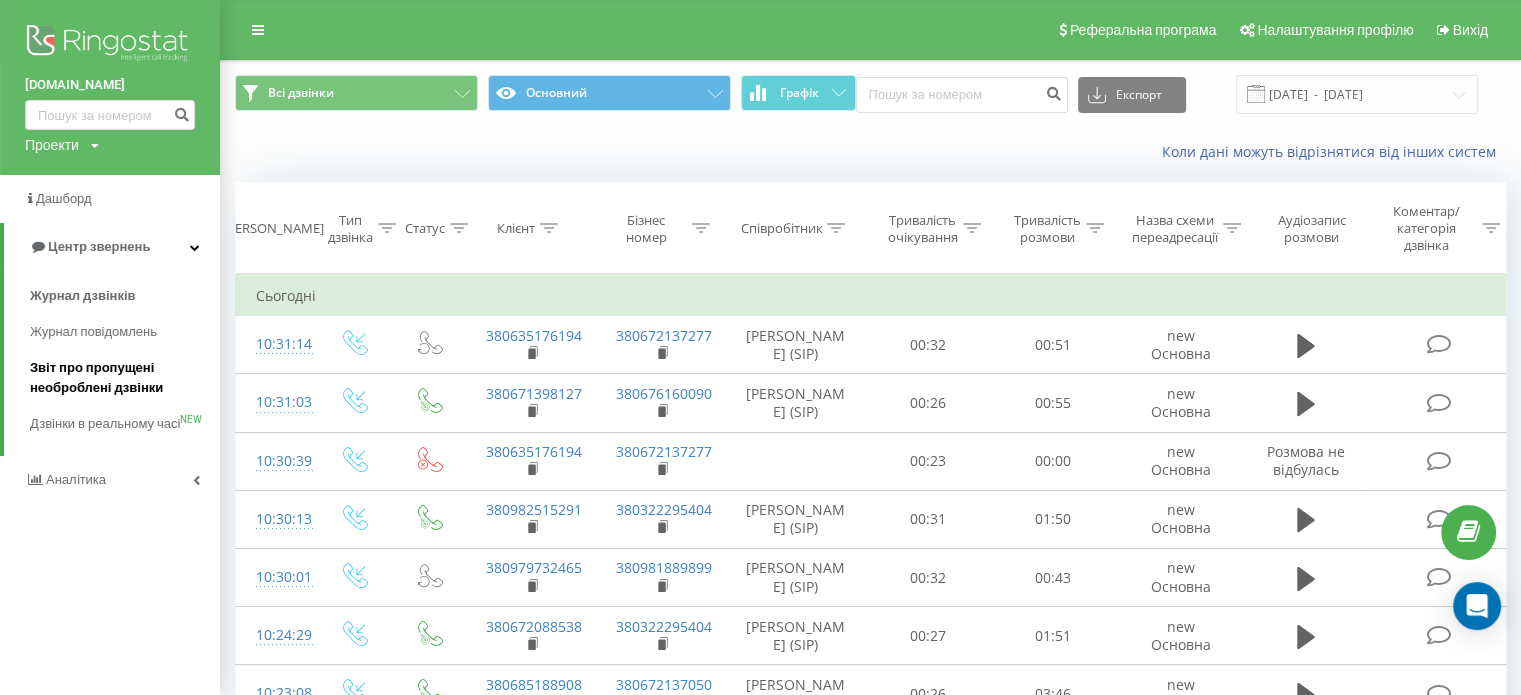 drag, startPoint x: 43, startPoint y: 411, endPoint x: 49, endPoint y: 396, distance: 16.155495 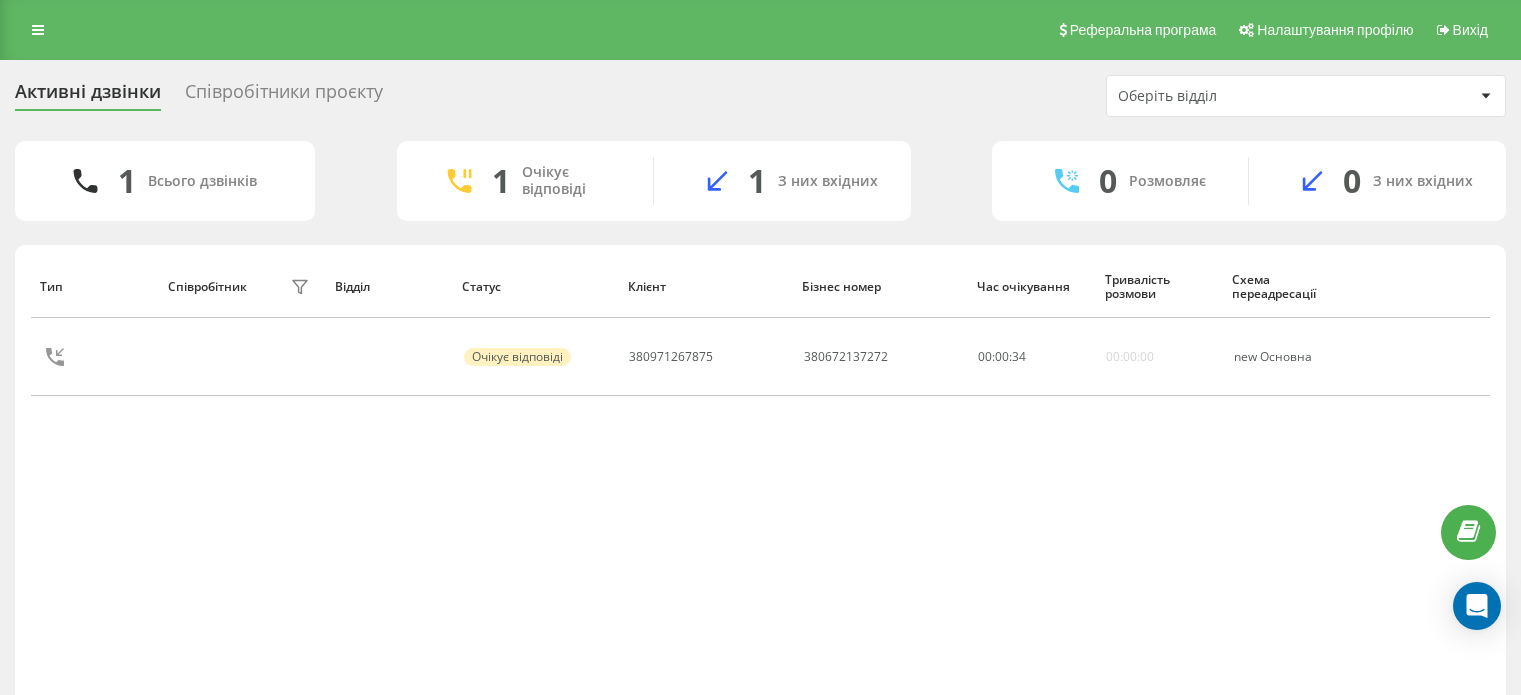scroll, scrollTop: 0, scrollLeft: 0, axis: both 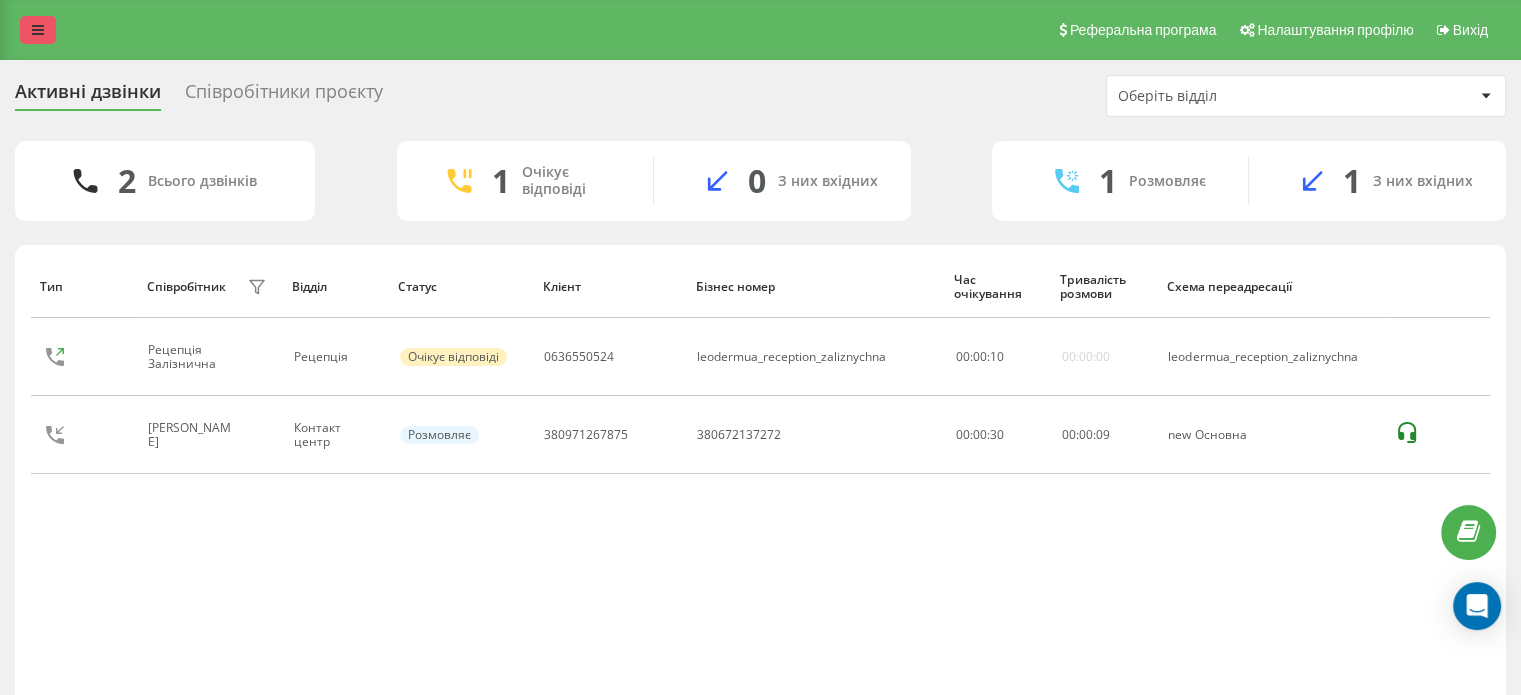 click at bounding box center [38, 30] 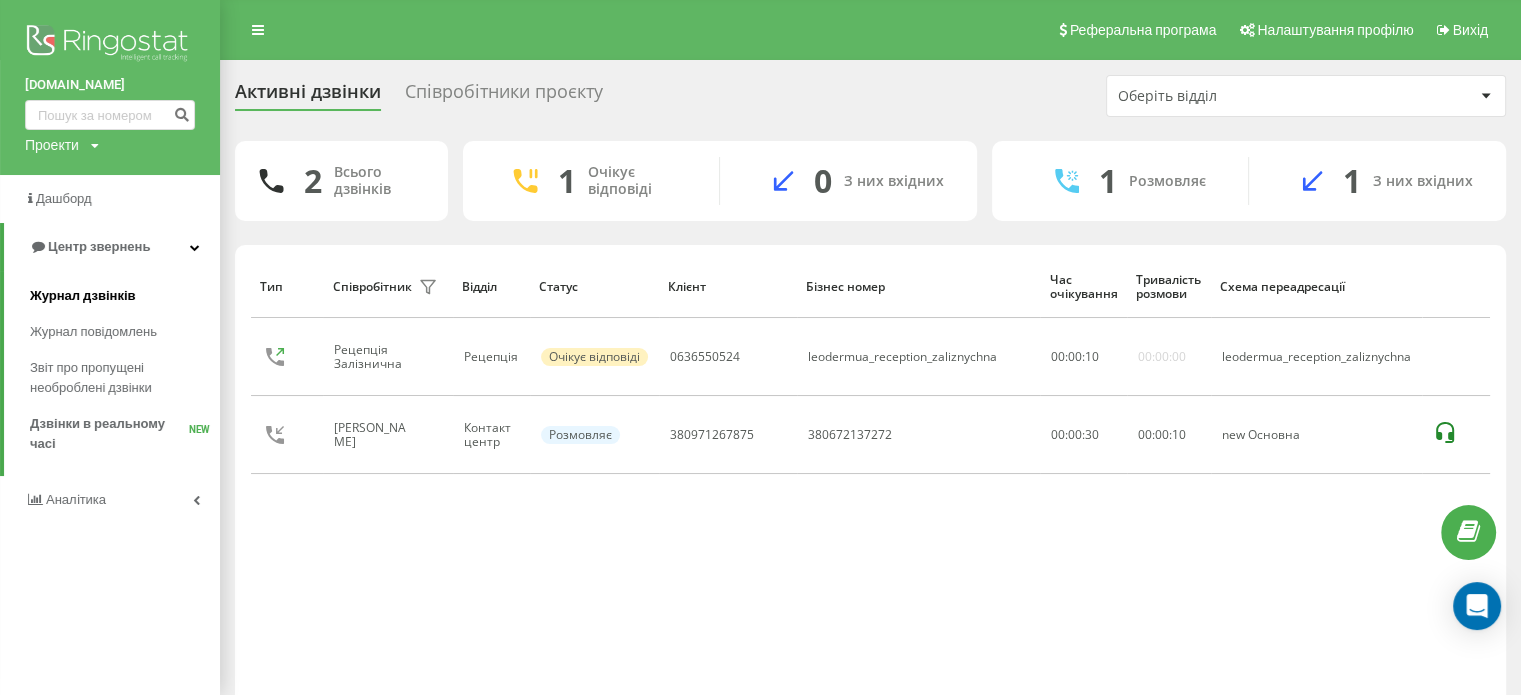 click on "Журнал дзвінків" at bounding box center [83, 296] 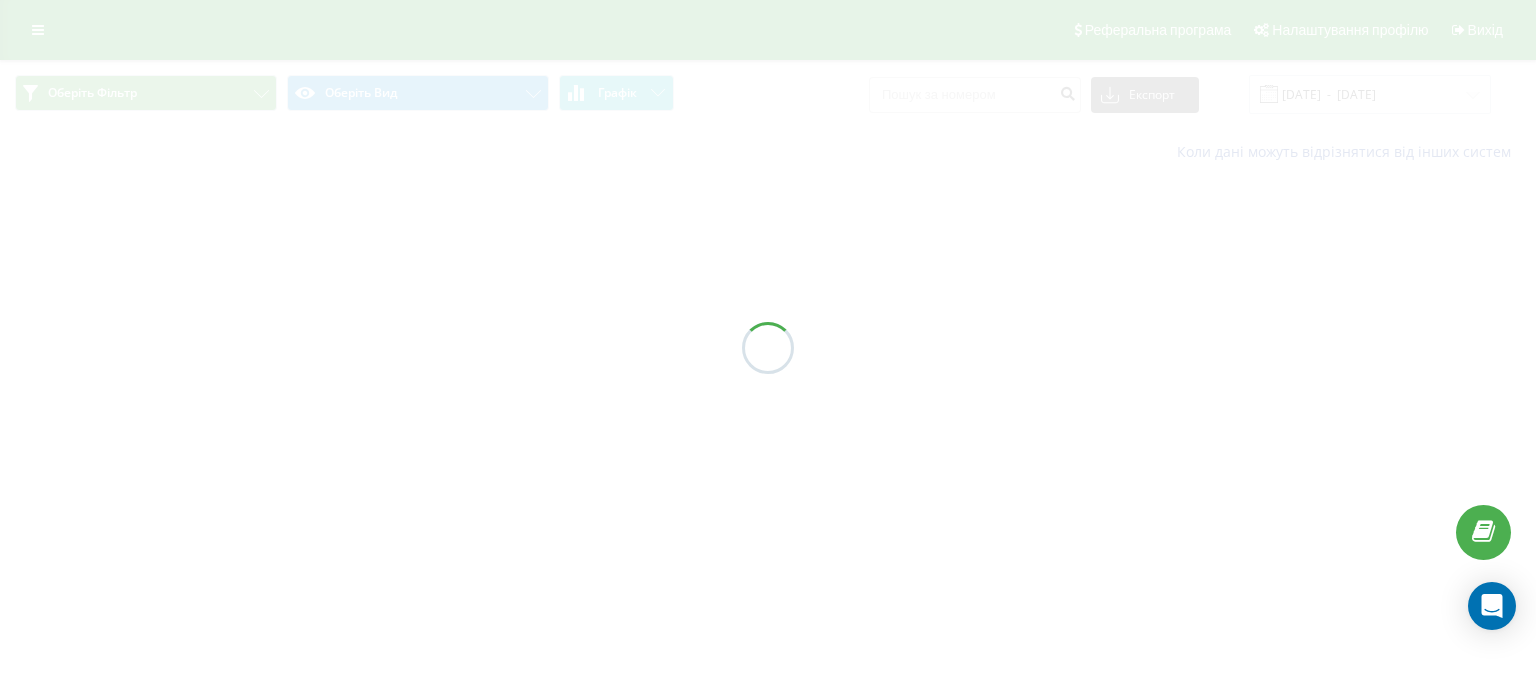 scroll, scrollTop: 0, scrollLeft: 0, axis: both 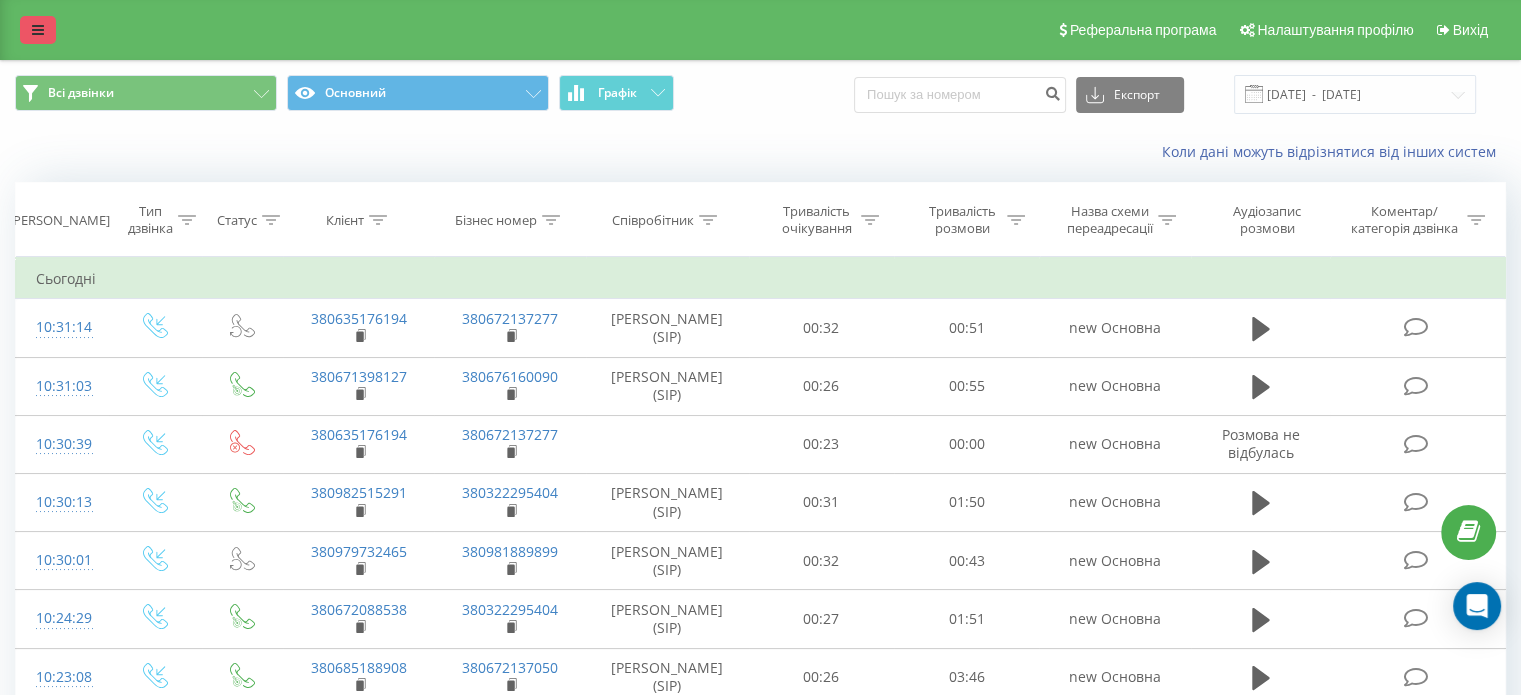 click at bounding box center [38, 30] 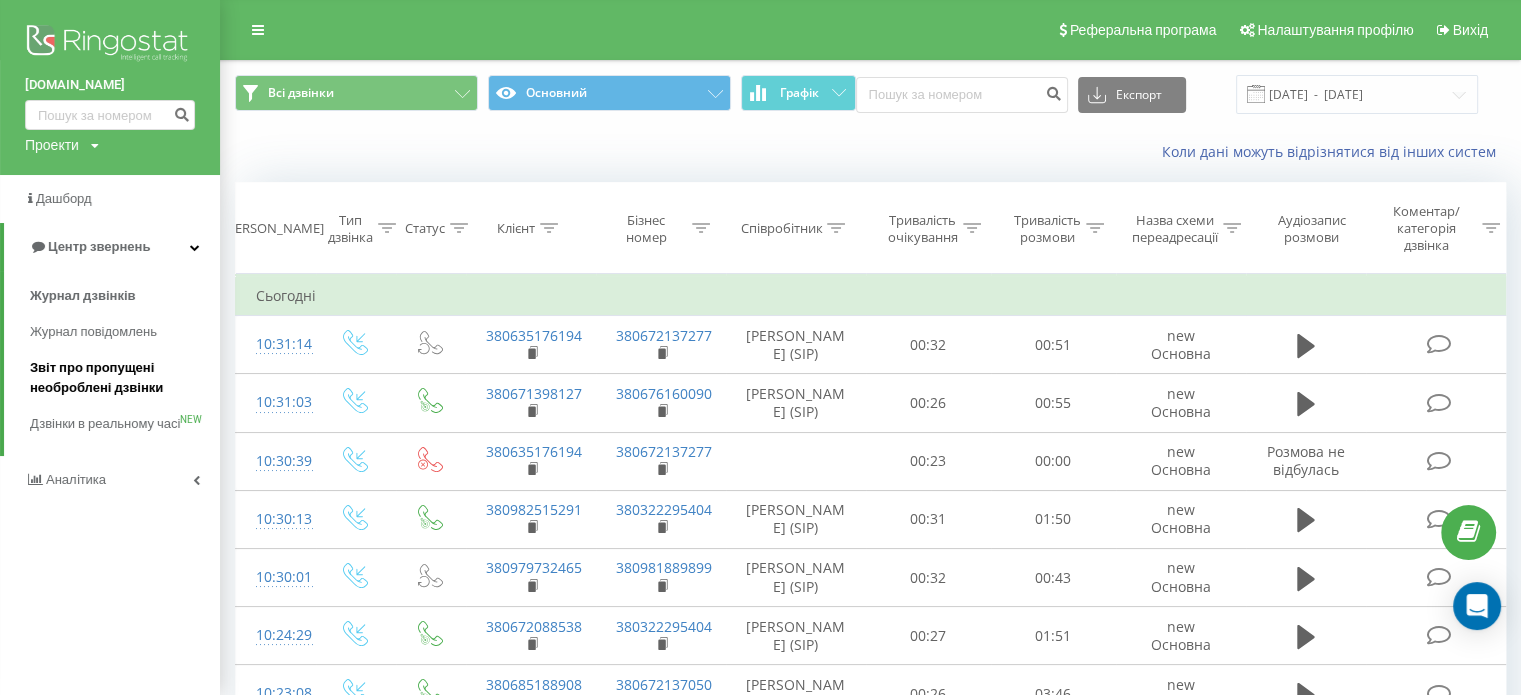 click on "Звіт про пропущені необроблені дзвінки" at bounding box center (120, 378) 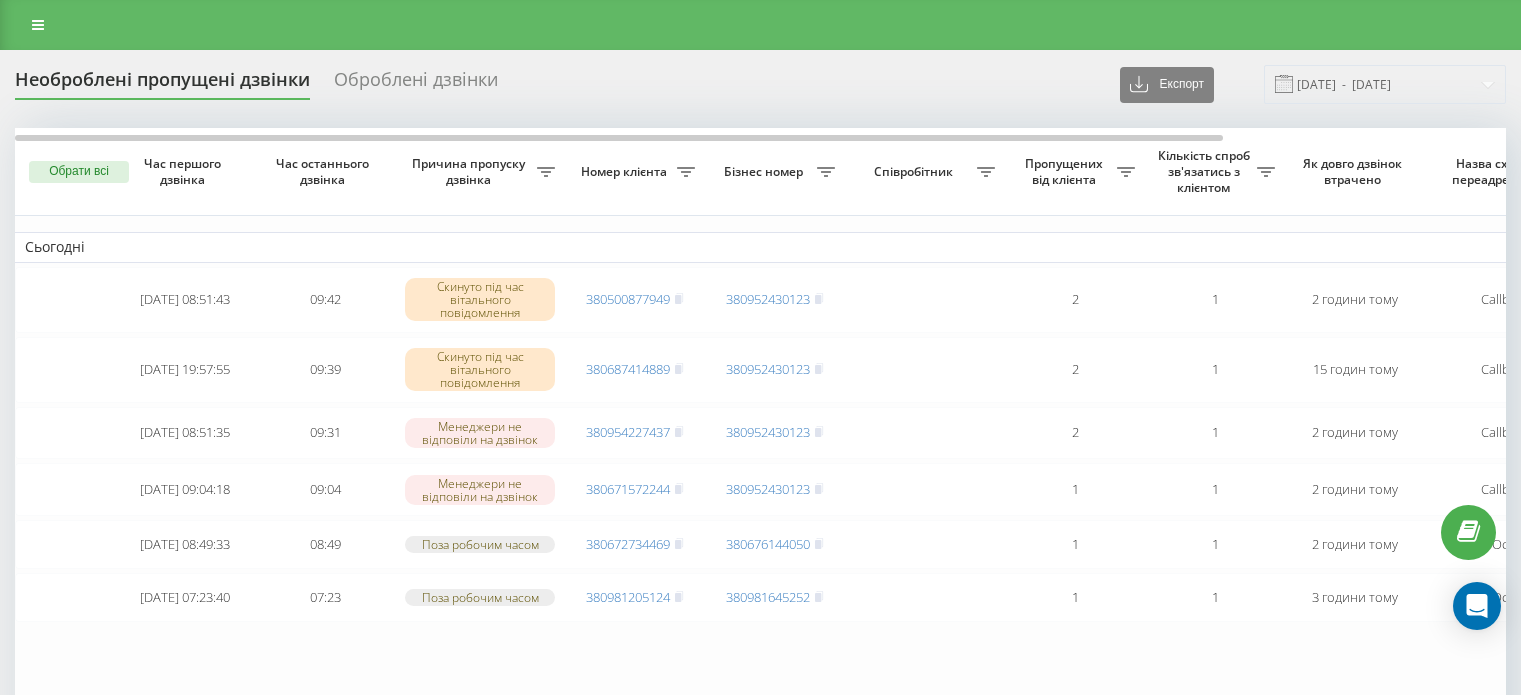scroll, scrollTop: 0, scrollLeft: 0, axis: both 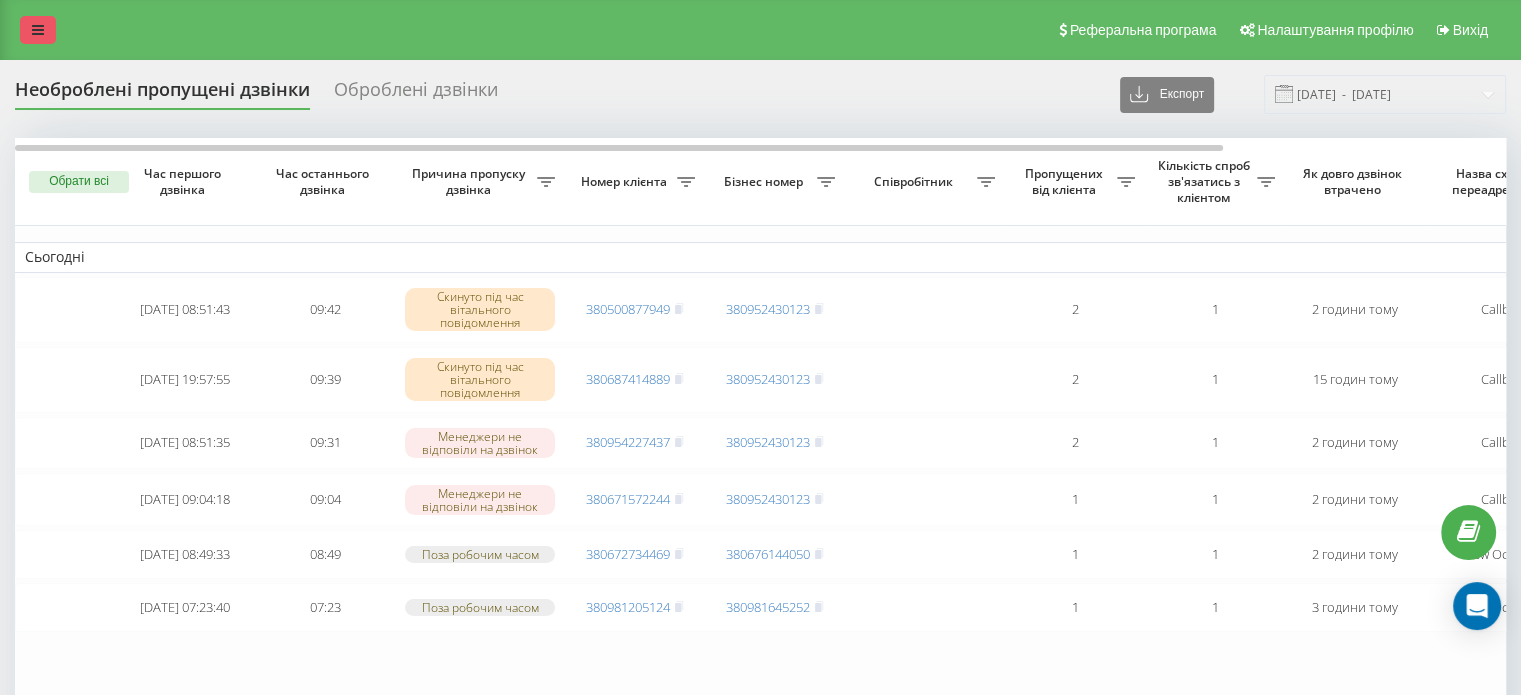 click at bounding box center [38, 30] 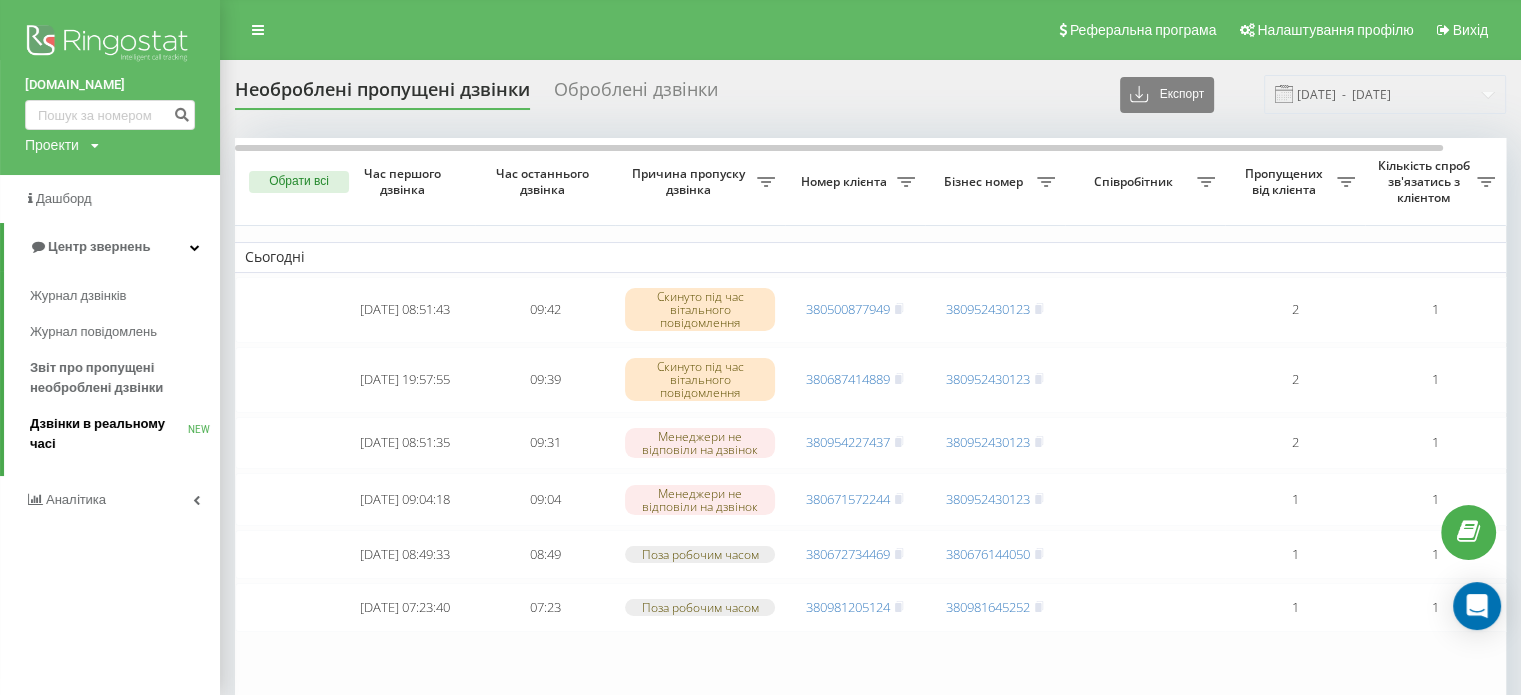 click on "Дзвінки в реальному часі NEW" at bounding box center [125, 434] 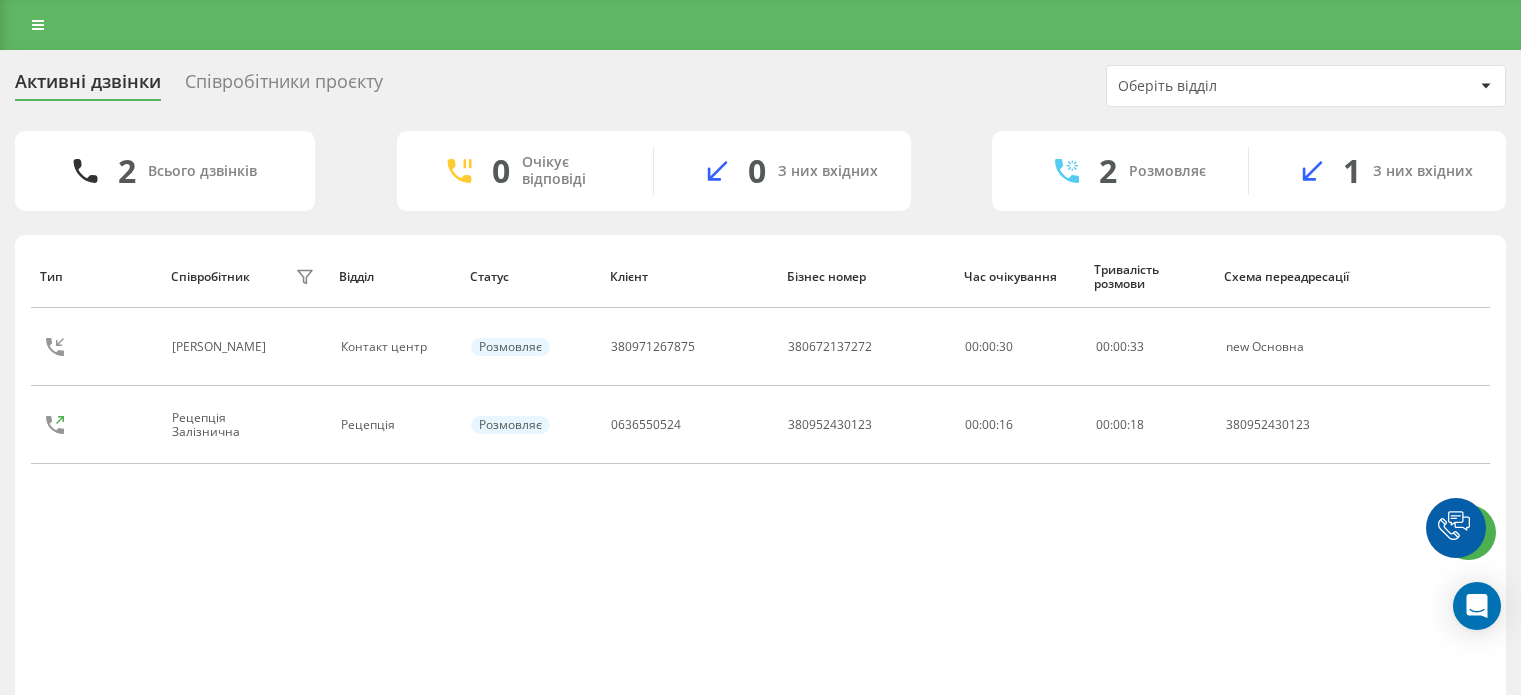 scroll, scrollTop: 0, scrollLeft: 0, axis: both 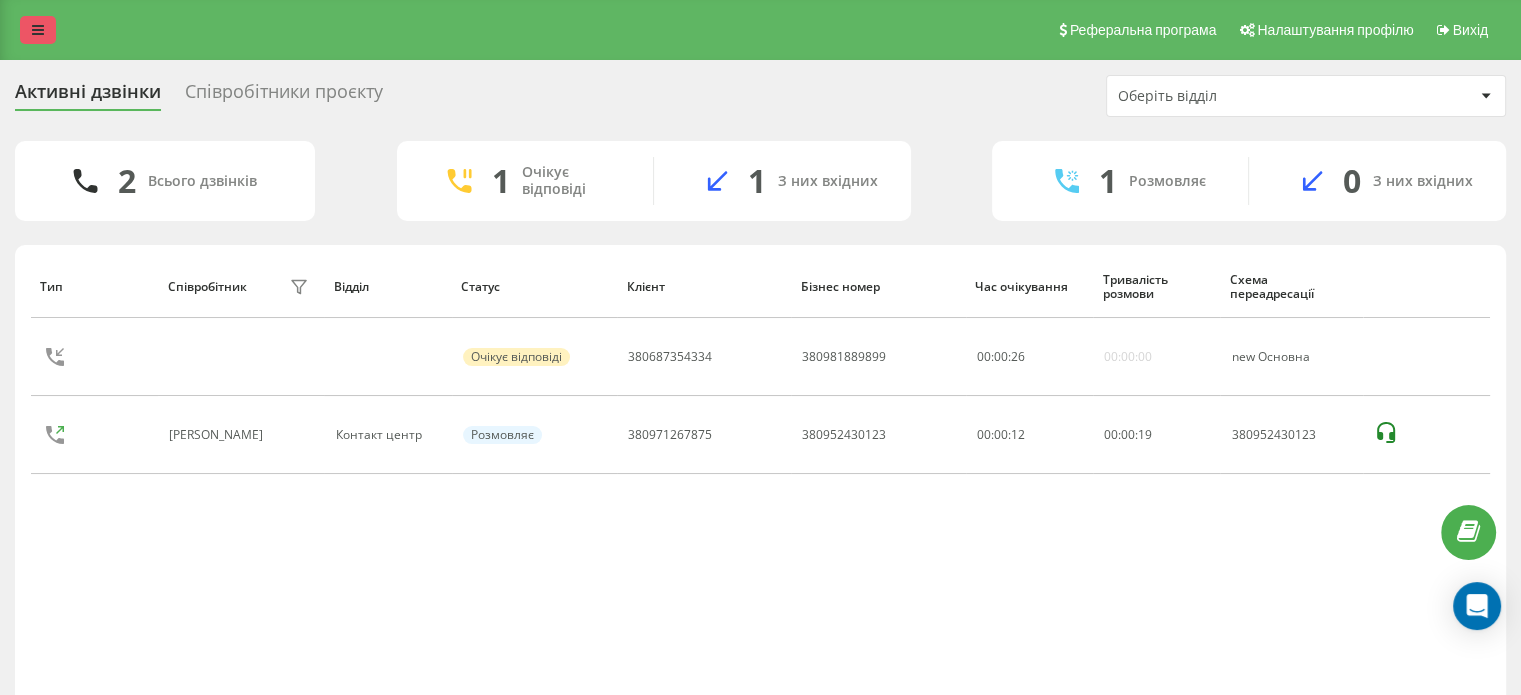 click at bounding box center (38, 30) 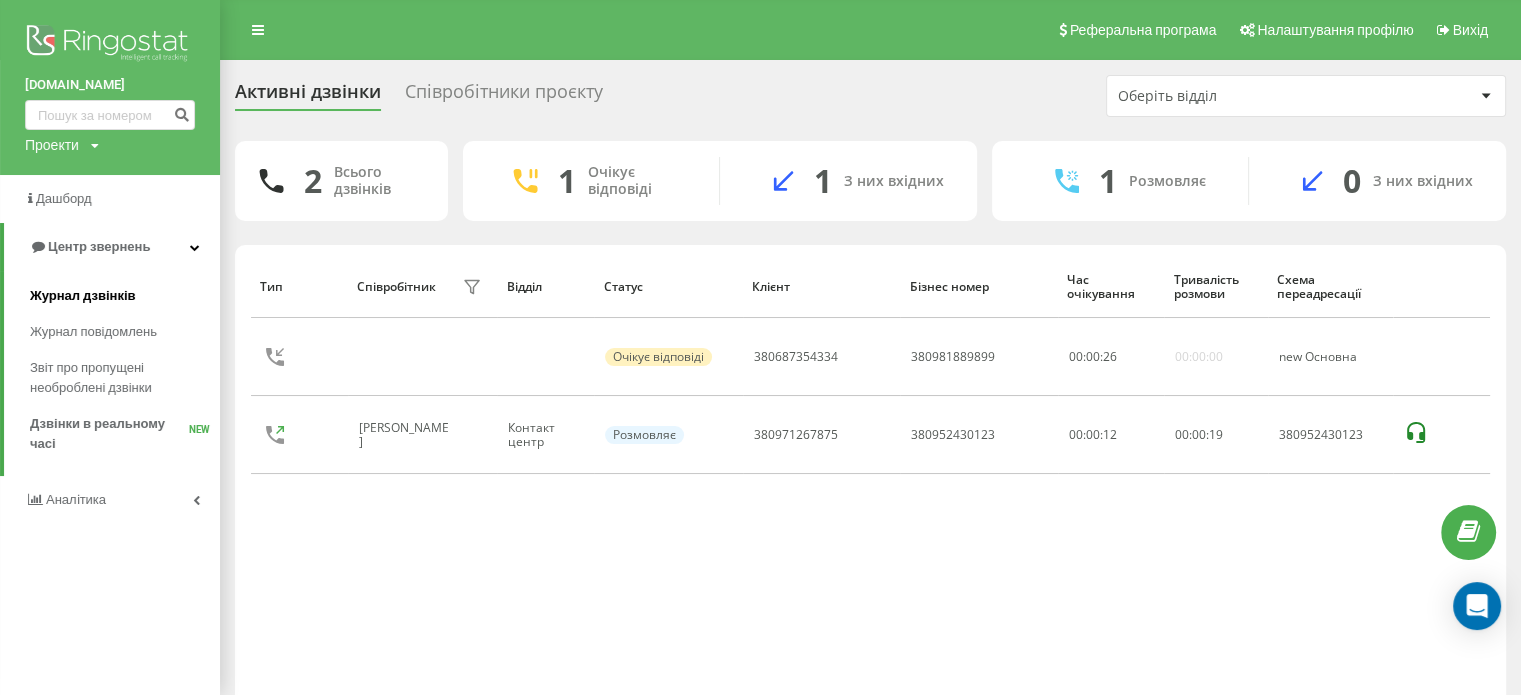 click on "Журнал дзвінків" at bounding box center [83, 296] 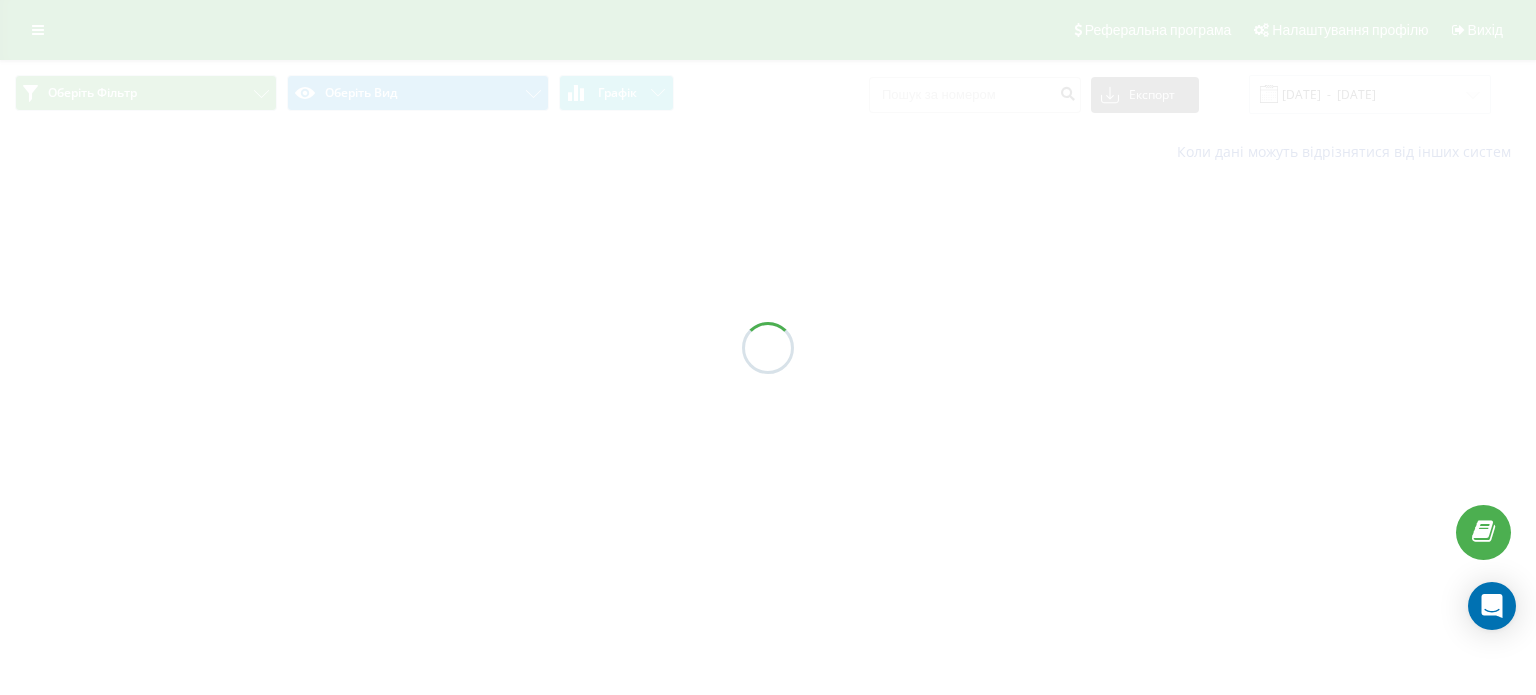 scroll, scrollTop: 0, scrollLeft: 0, axis: both 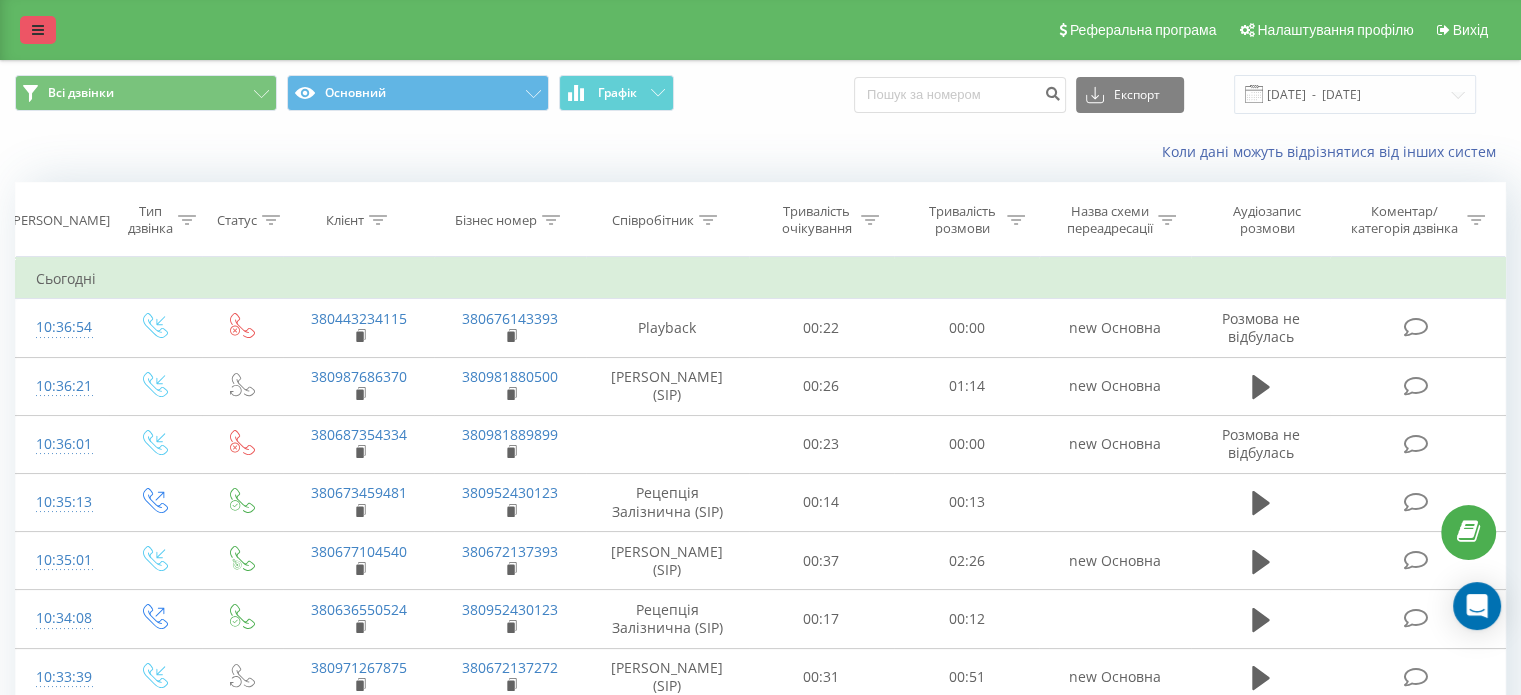click at bounding box center (38, 30) 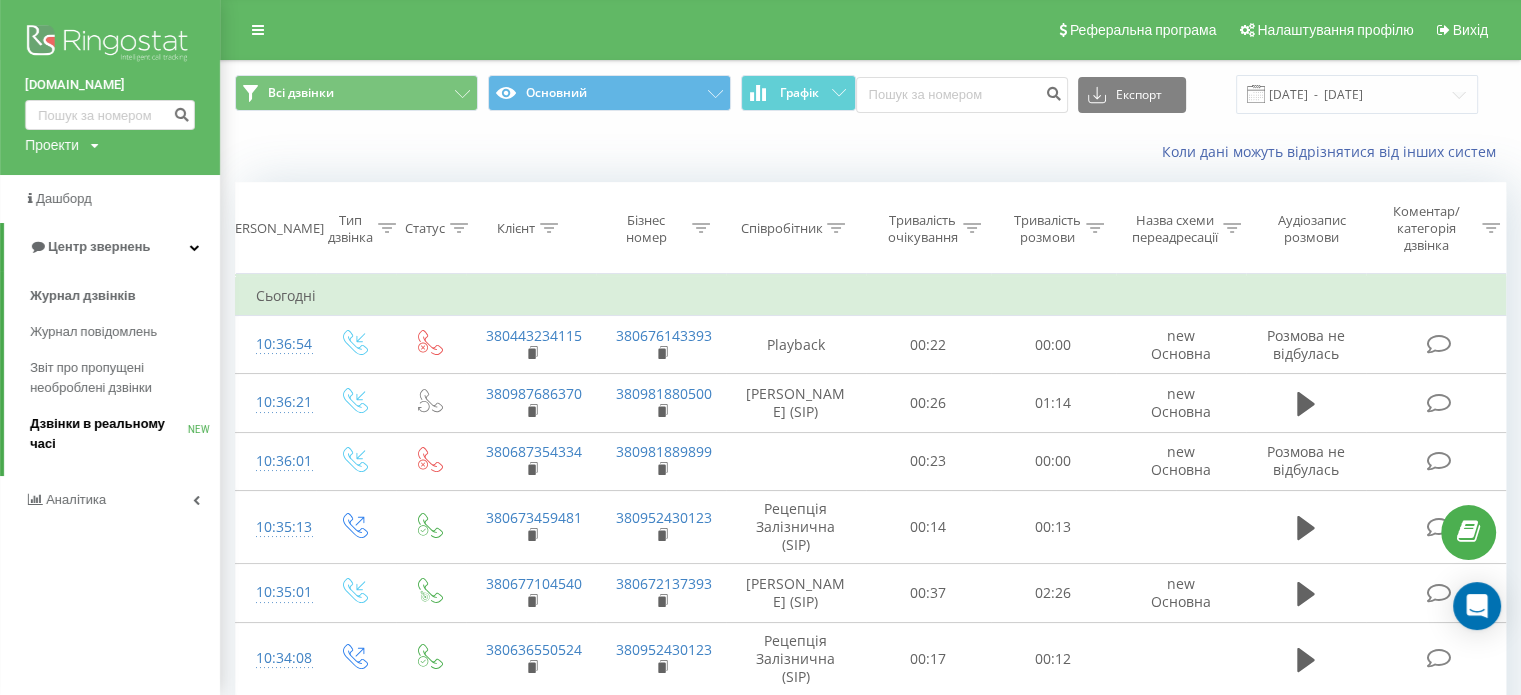 click on "Дзвінки в реальному часі NEW" at bounding box center [125, 434] 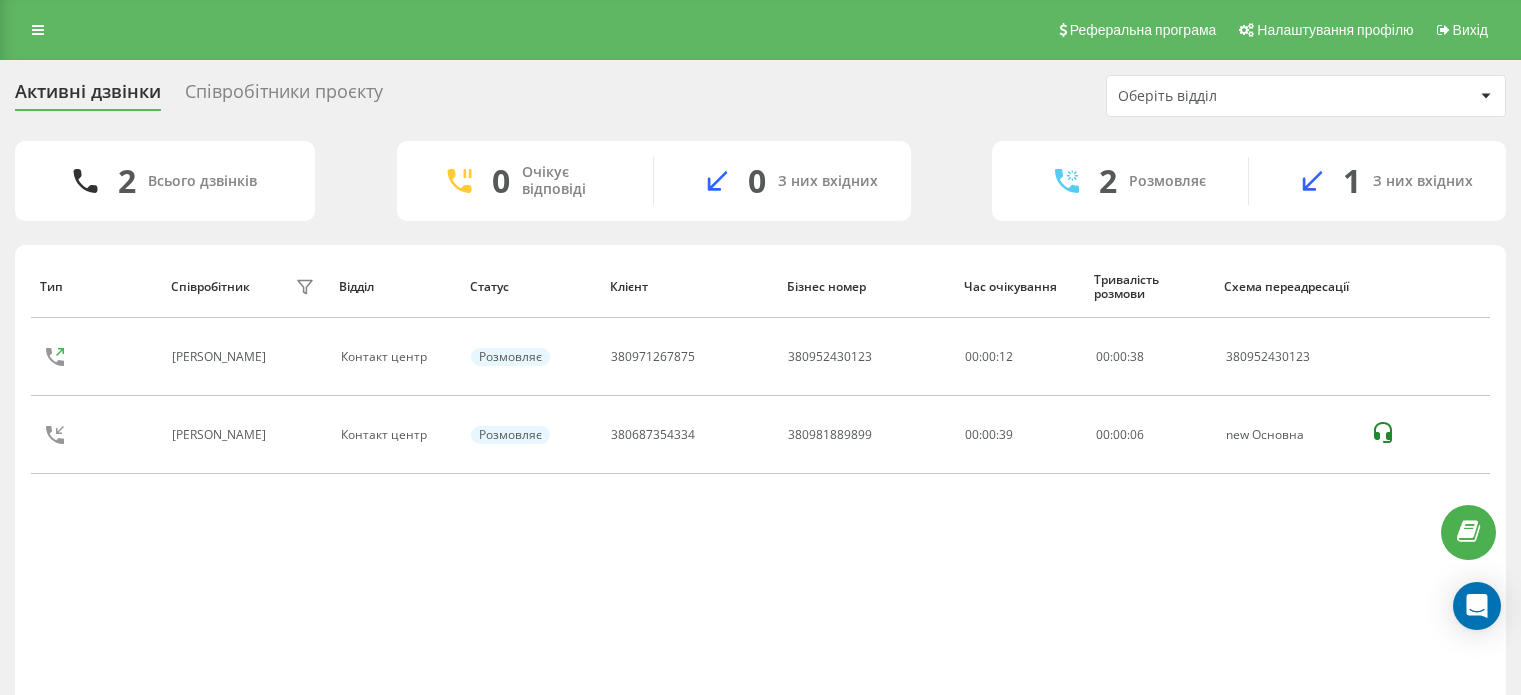 scroll, scrollTop: 0, scrollLeft: 0, axis: both 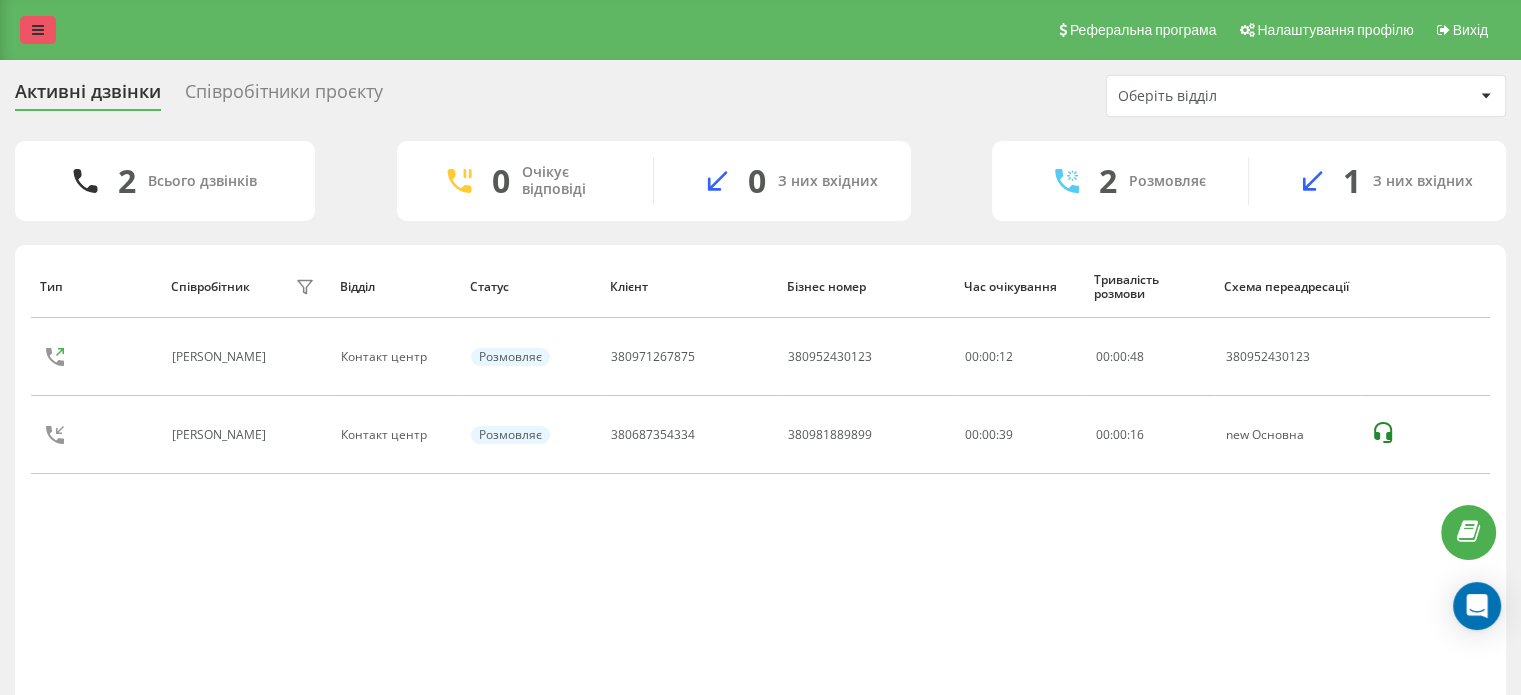 click at bounding box center (38, 30) 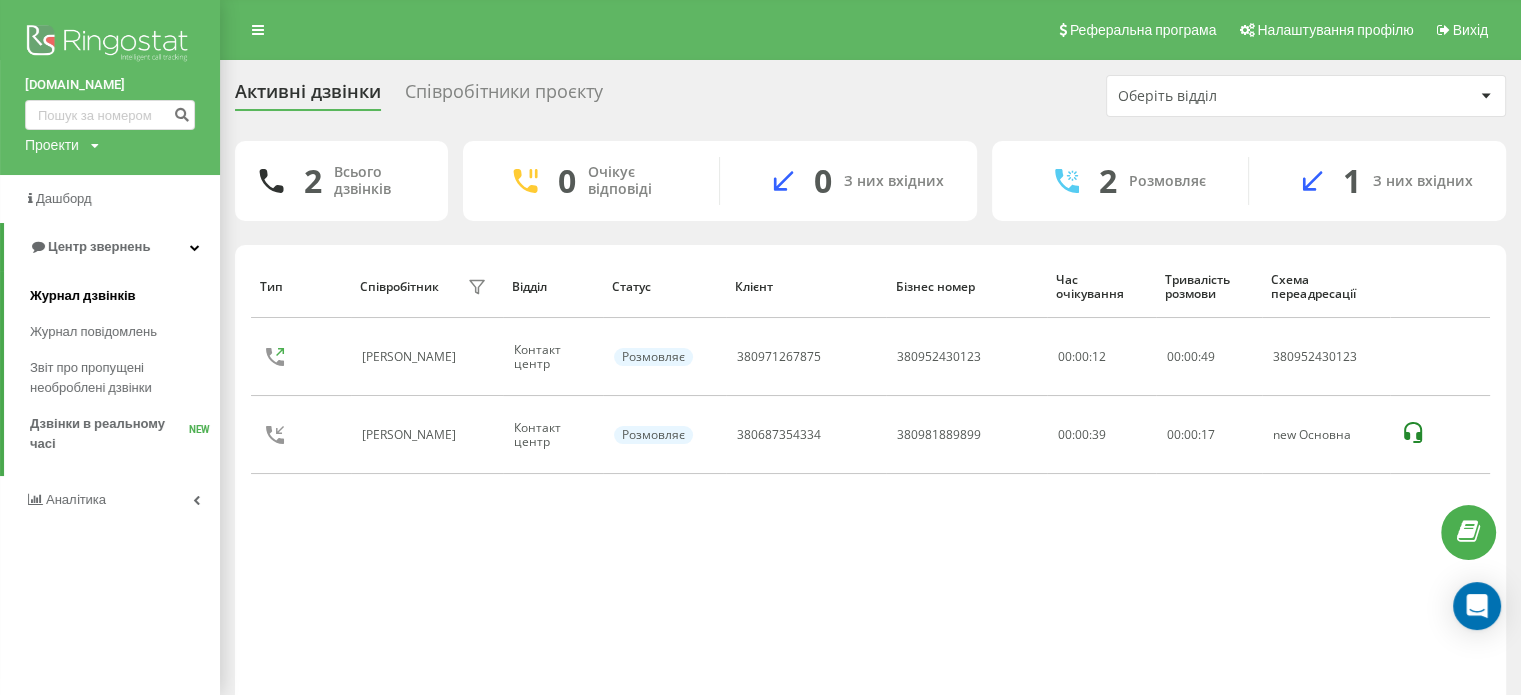 click on "Журнал дзвінків" at bounding box center [83, 296] 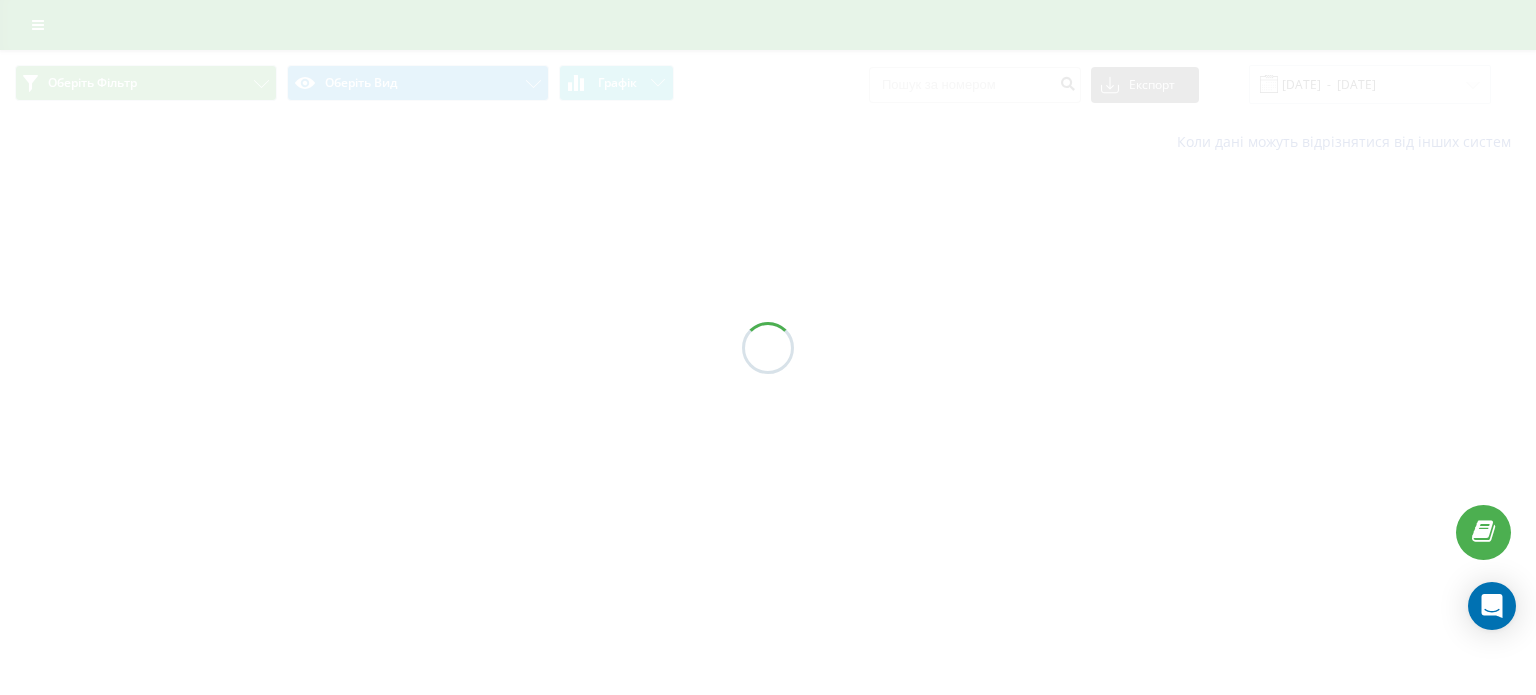 scroll, scrollTop: 0, scrollLeft: 0, axis: both 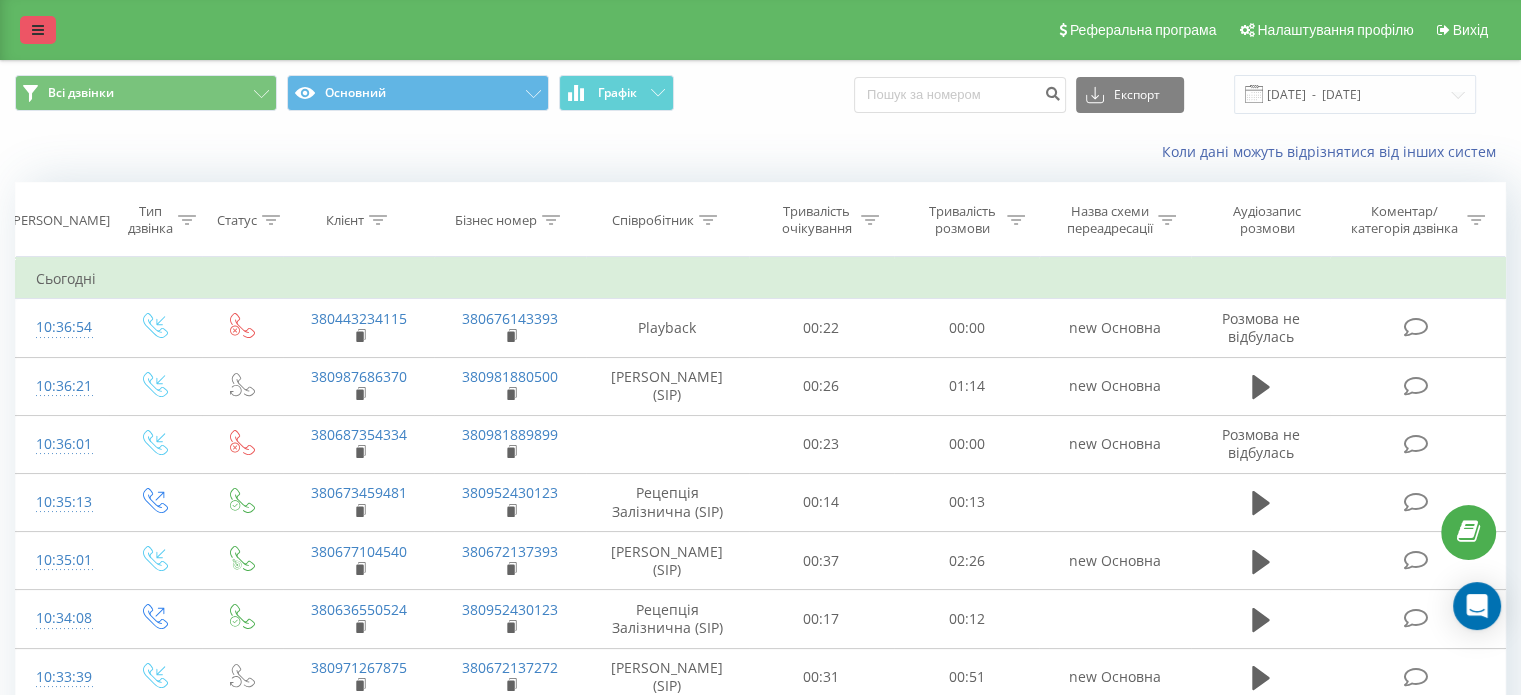 click at bounding box center [38, 30] 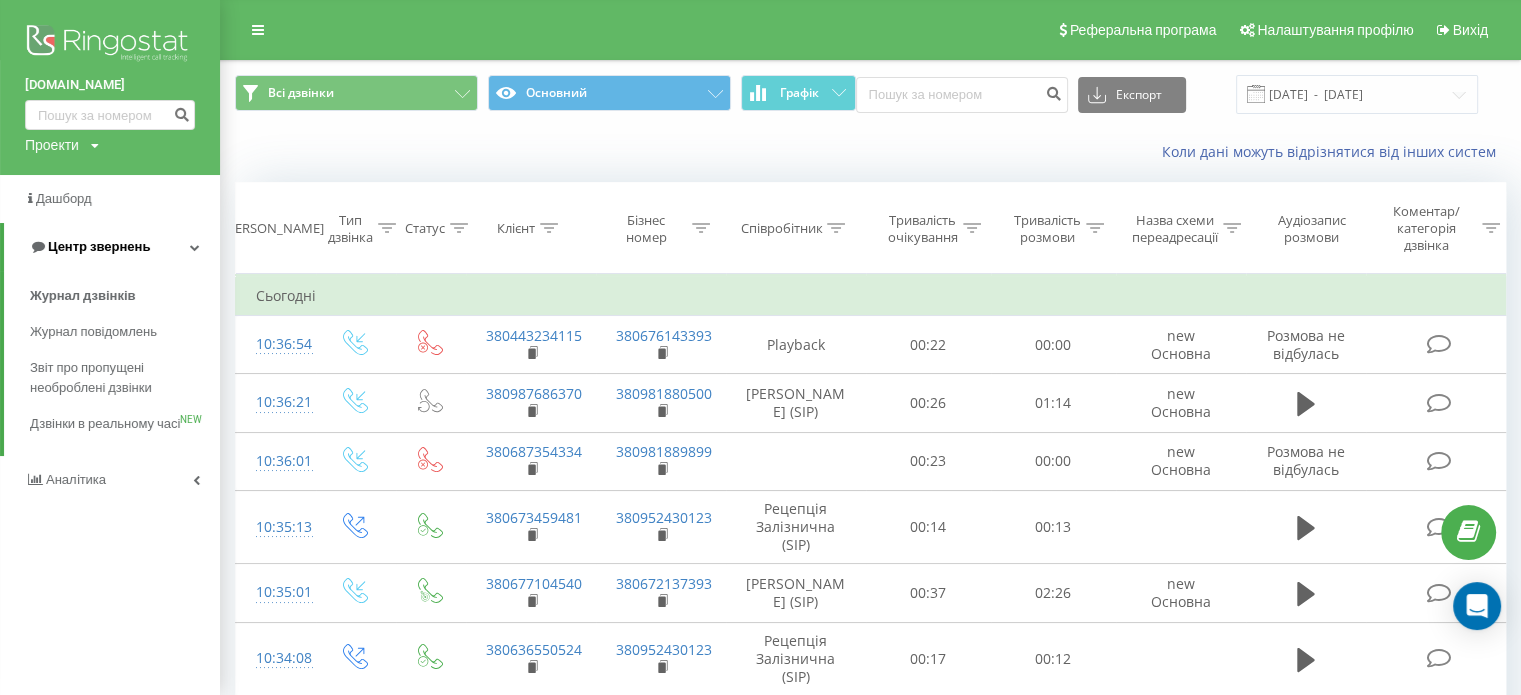 drag, startPoint x: 57, startPoint y: 437, endPoint x: 60, endPoint y: 262, distance: 175.02571 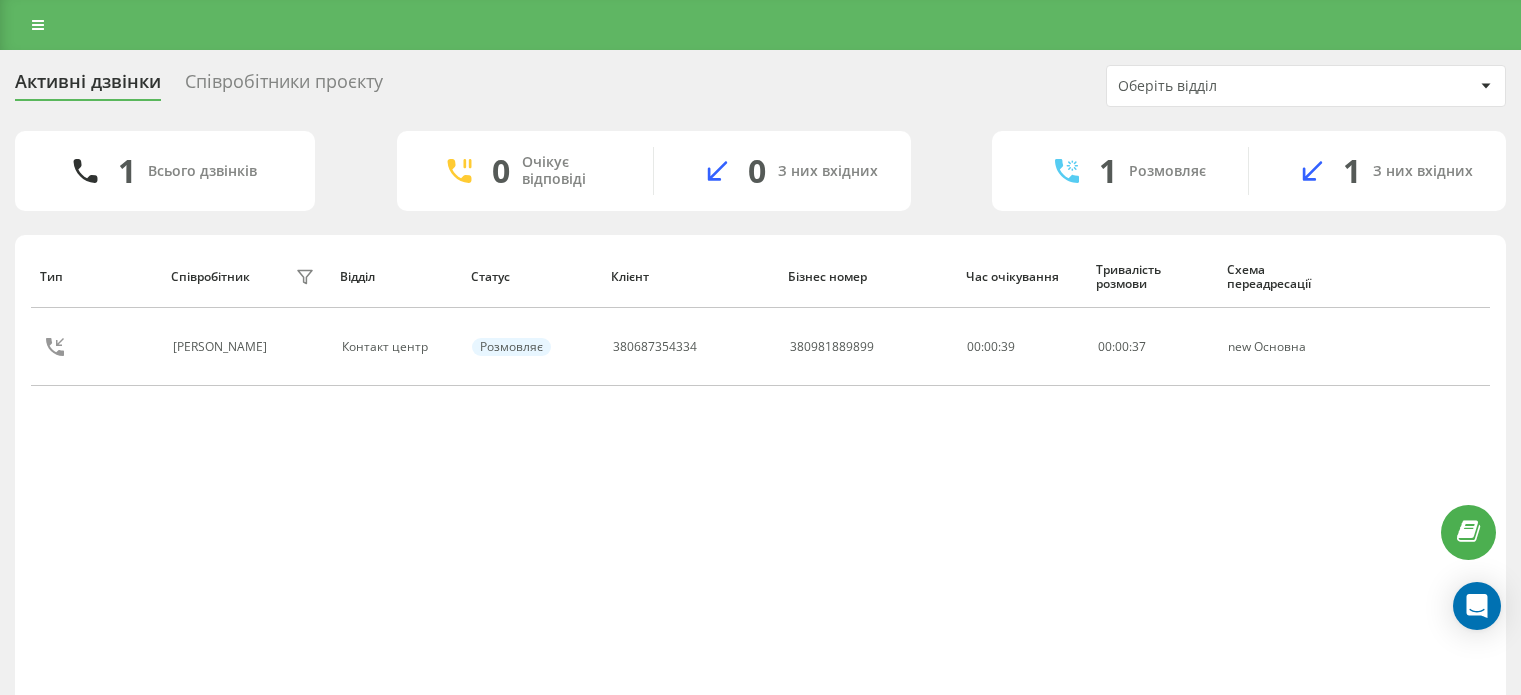 scroll, scrollTop: 0, scrollLeft: 0, axis: both 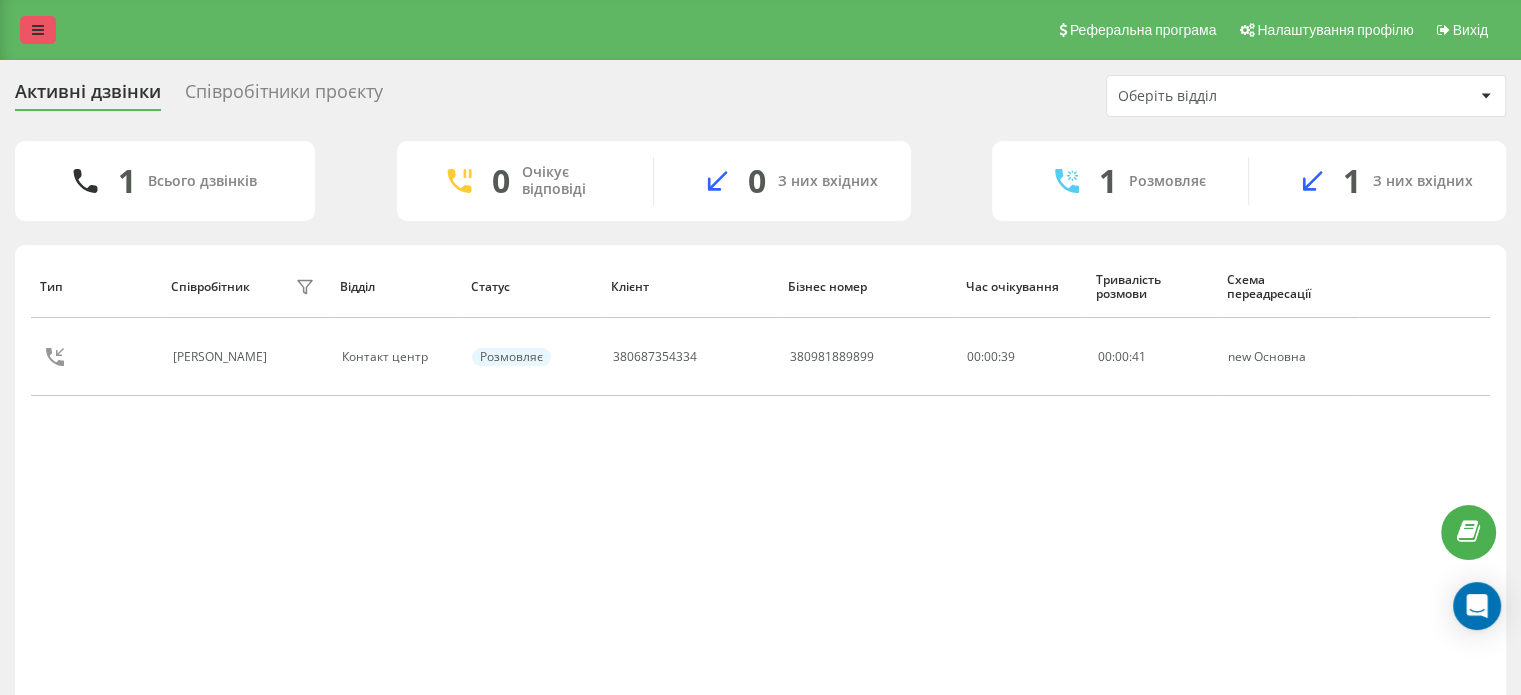 click at bounding box center [38, 30] 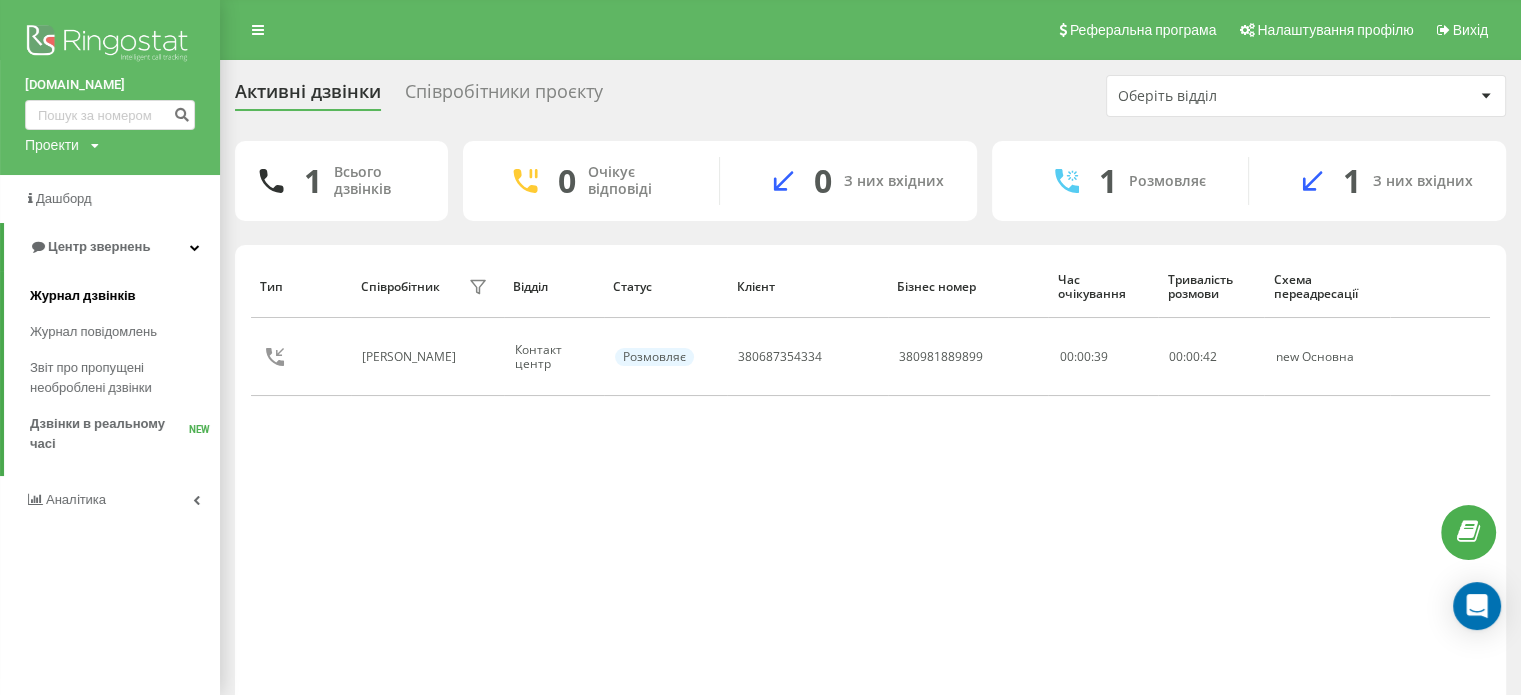 click on "Журнал дзвінків" at bounding box center (83, 296) 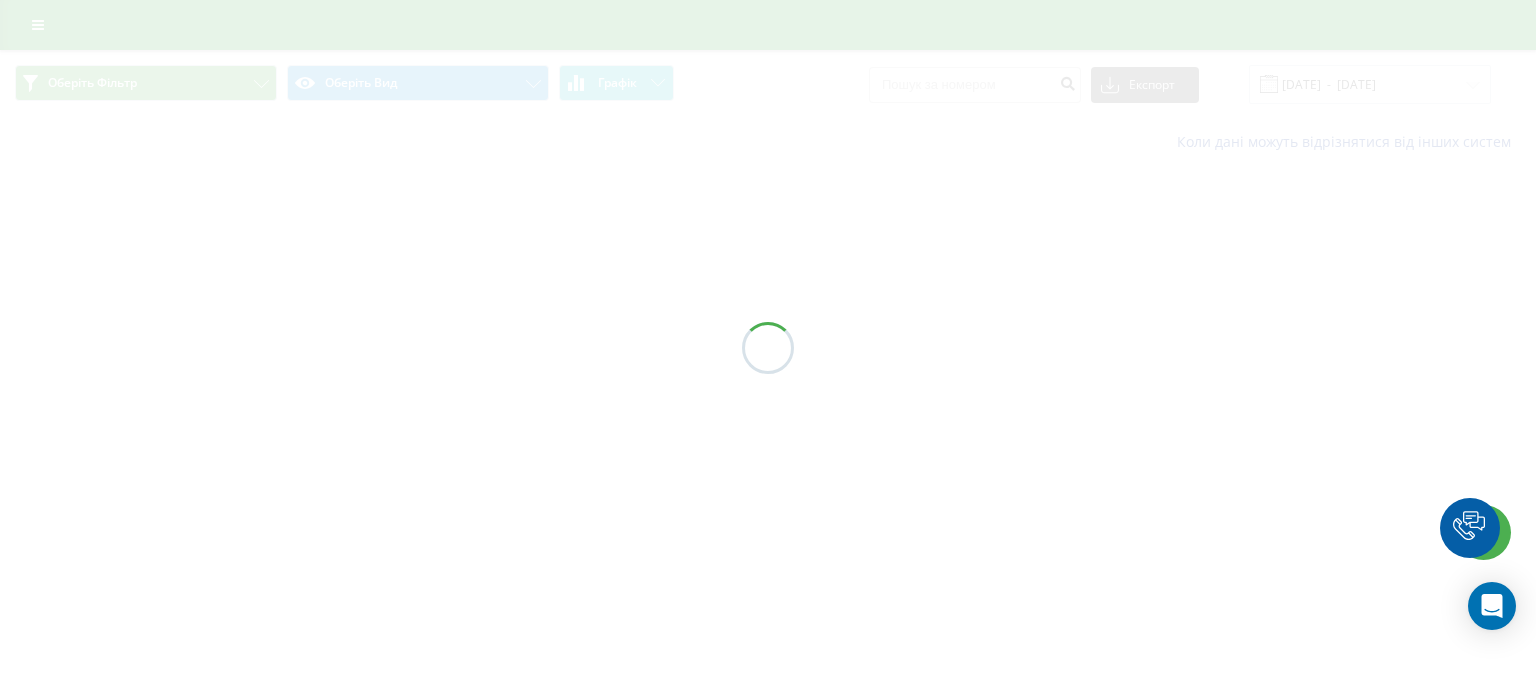 scroll, scrollTop: 0, scrollLeft: 0, axis: both 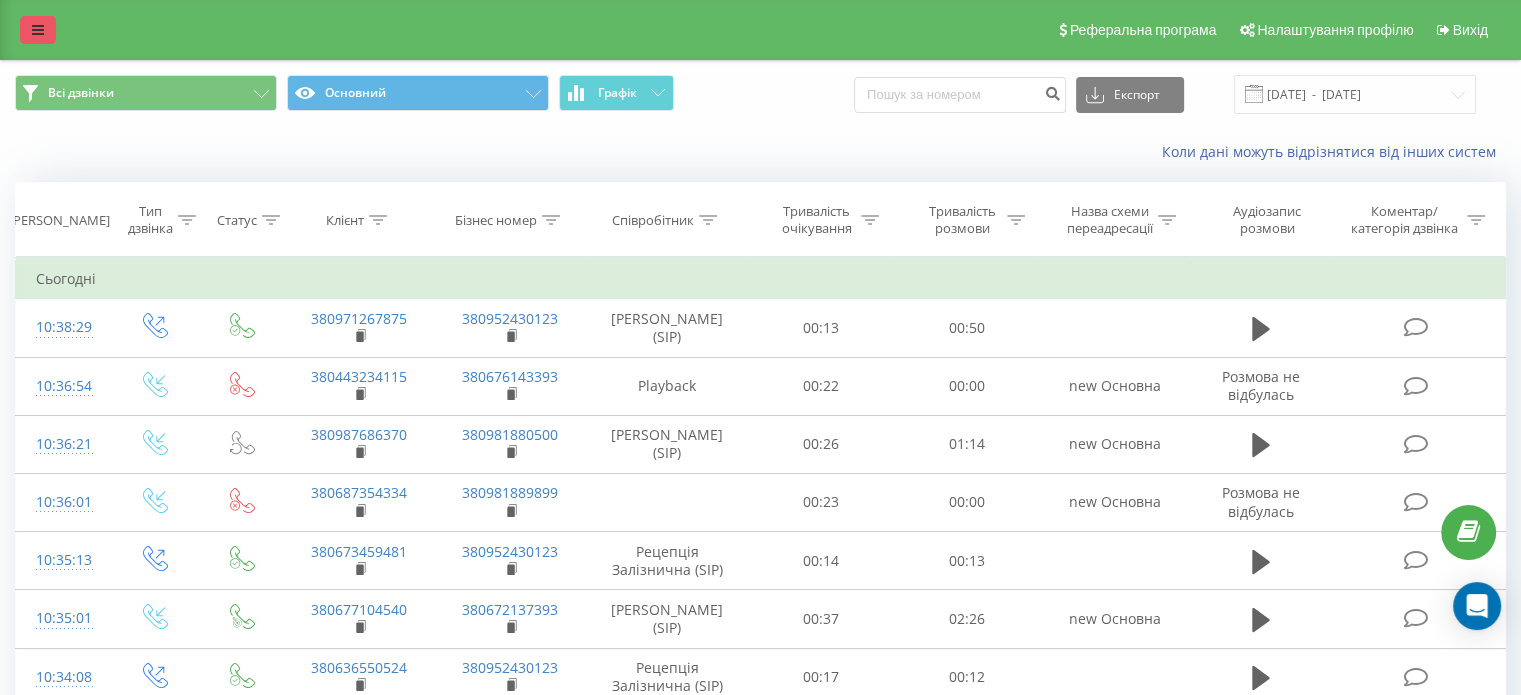 click at bounding box center (38, 30) 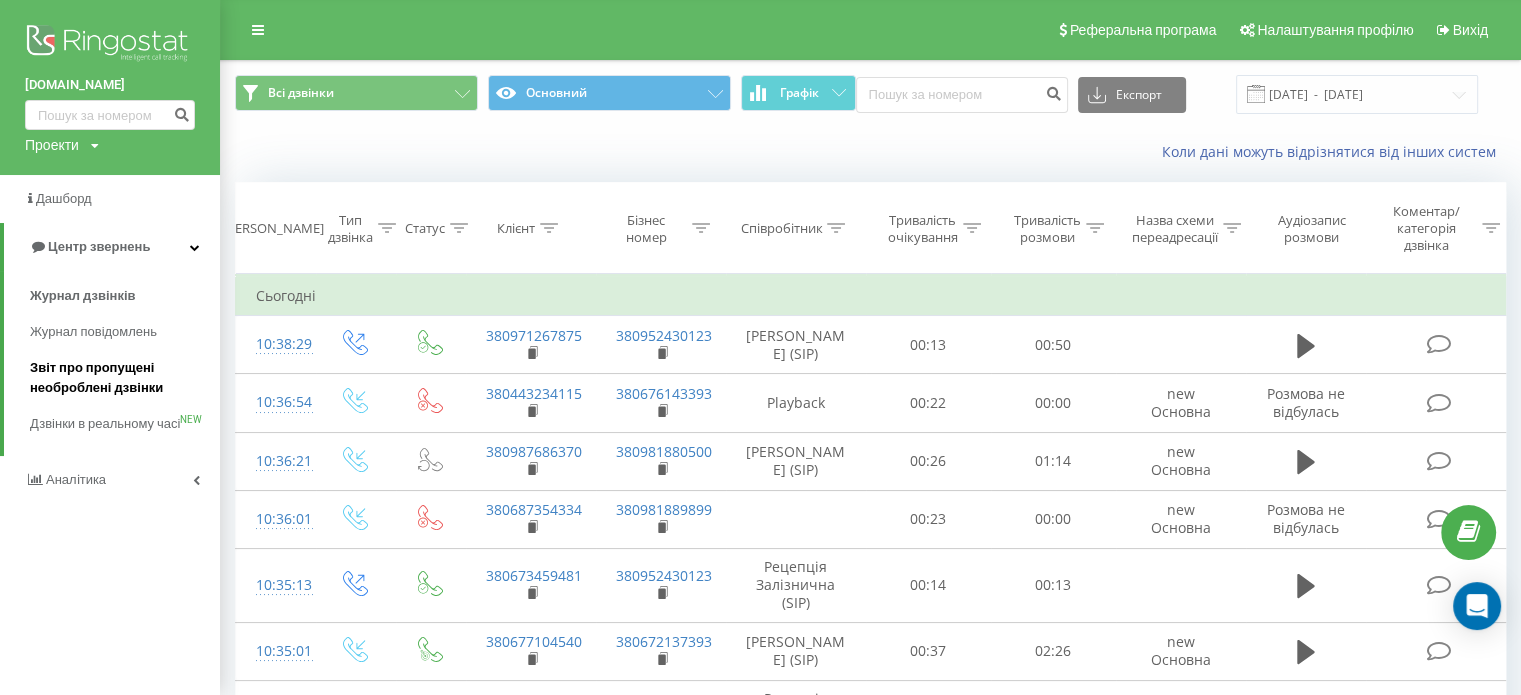 drag, startPoint x: 68, startPoint y: 391, endPoint x: 82, endPoint y: 238, distance: 153.63919 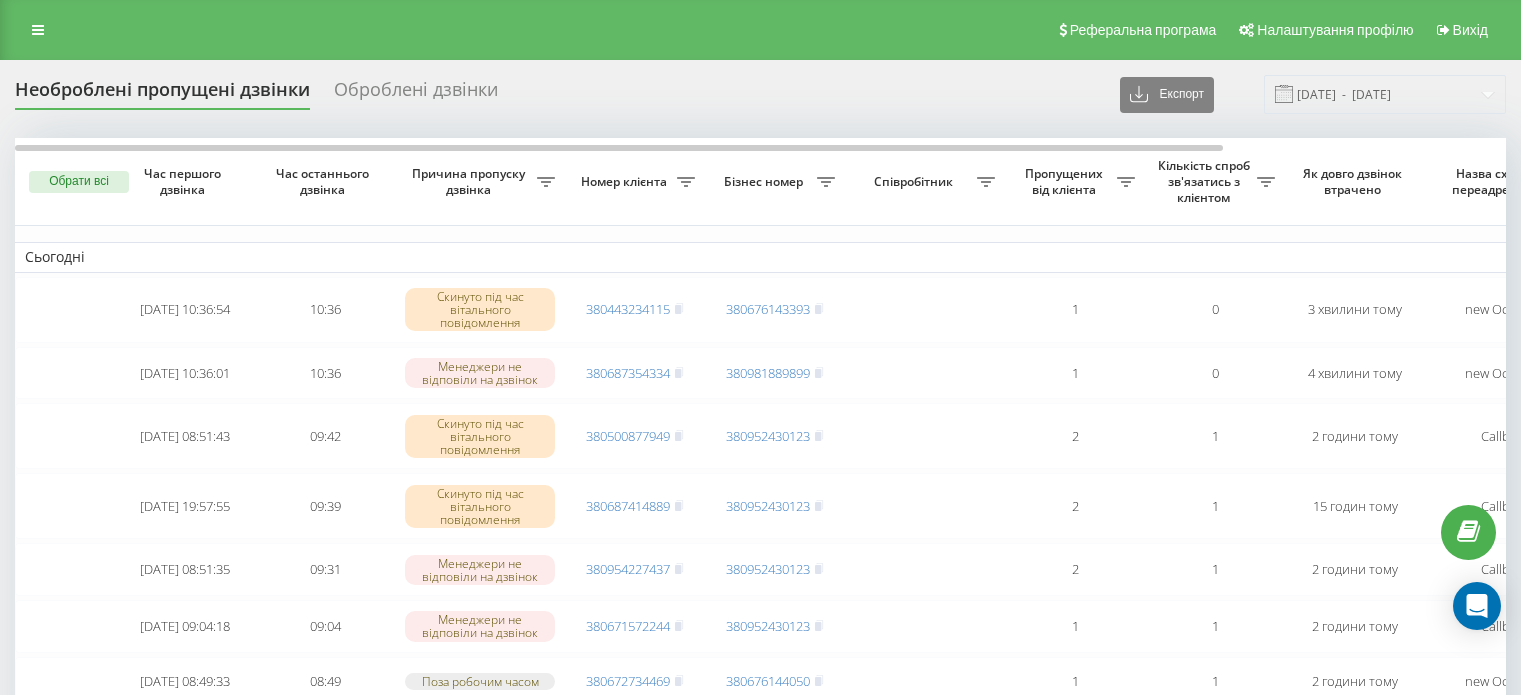 scroll, scrollTop: 0, scrollLeft: 0, axis: both 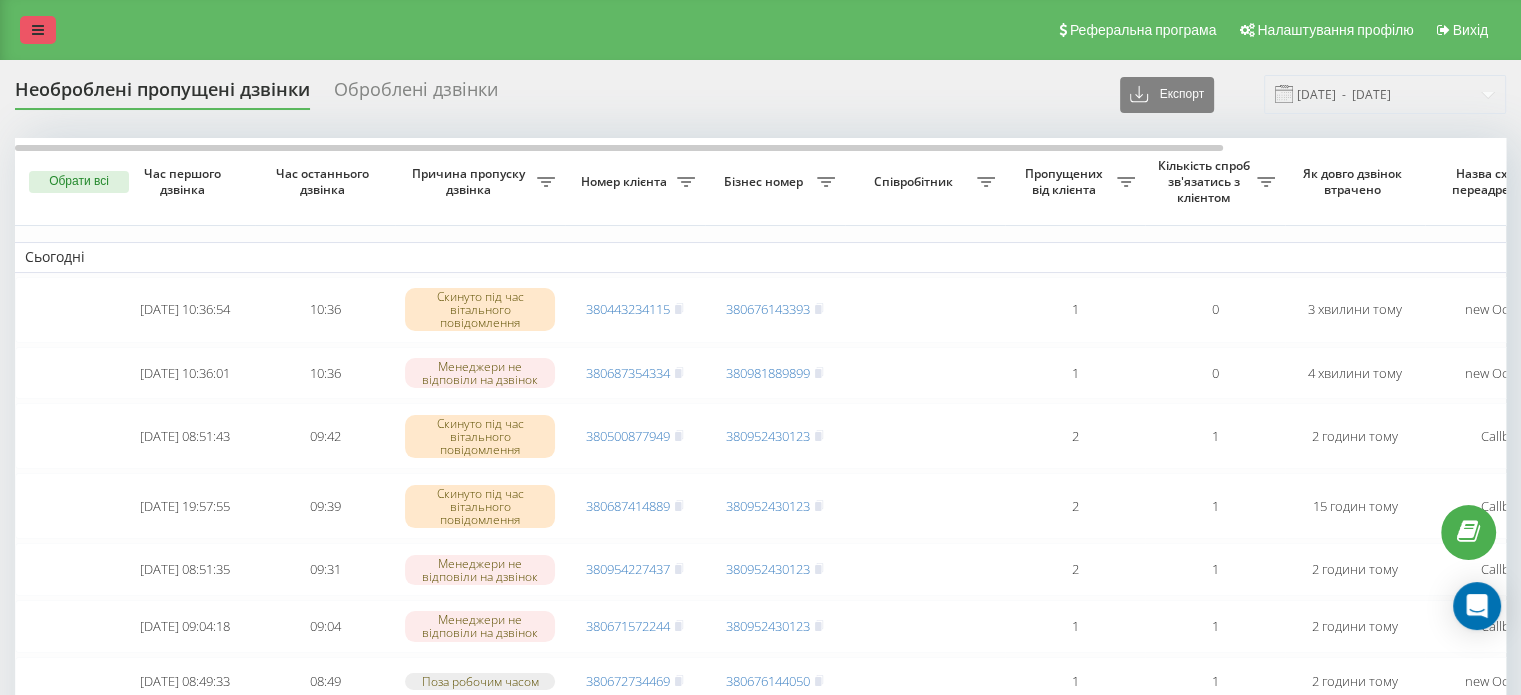 click at bounding box center [38, 30] 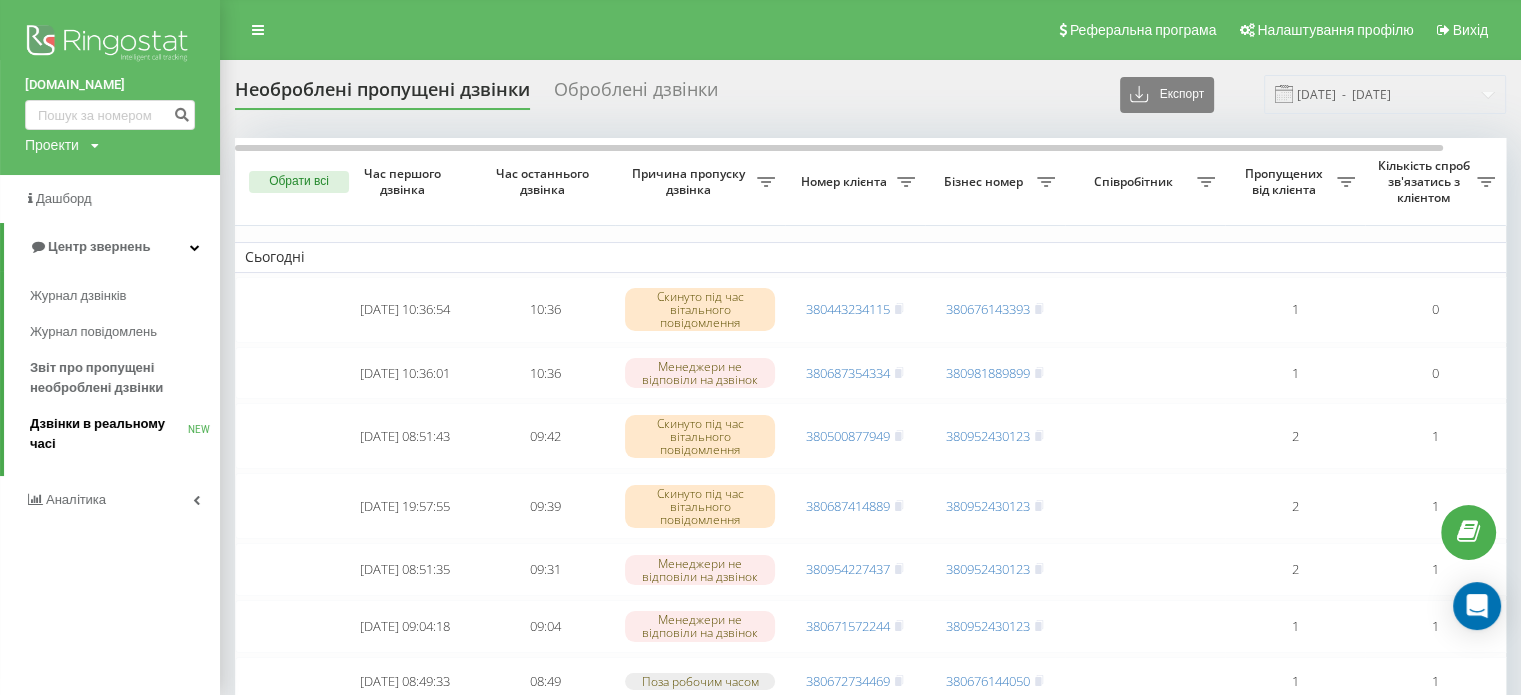 click on "Дзвінки в реальному часі" at bounding box center (109, 434) 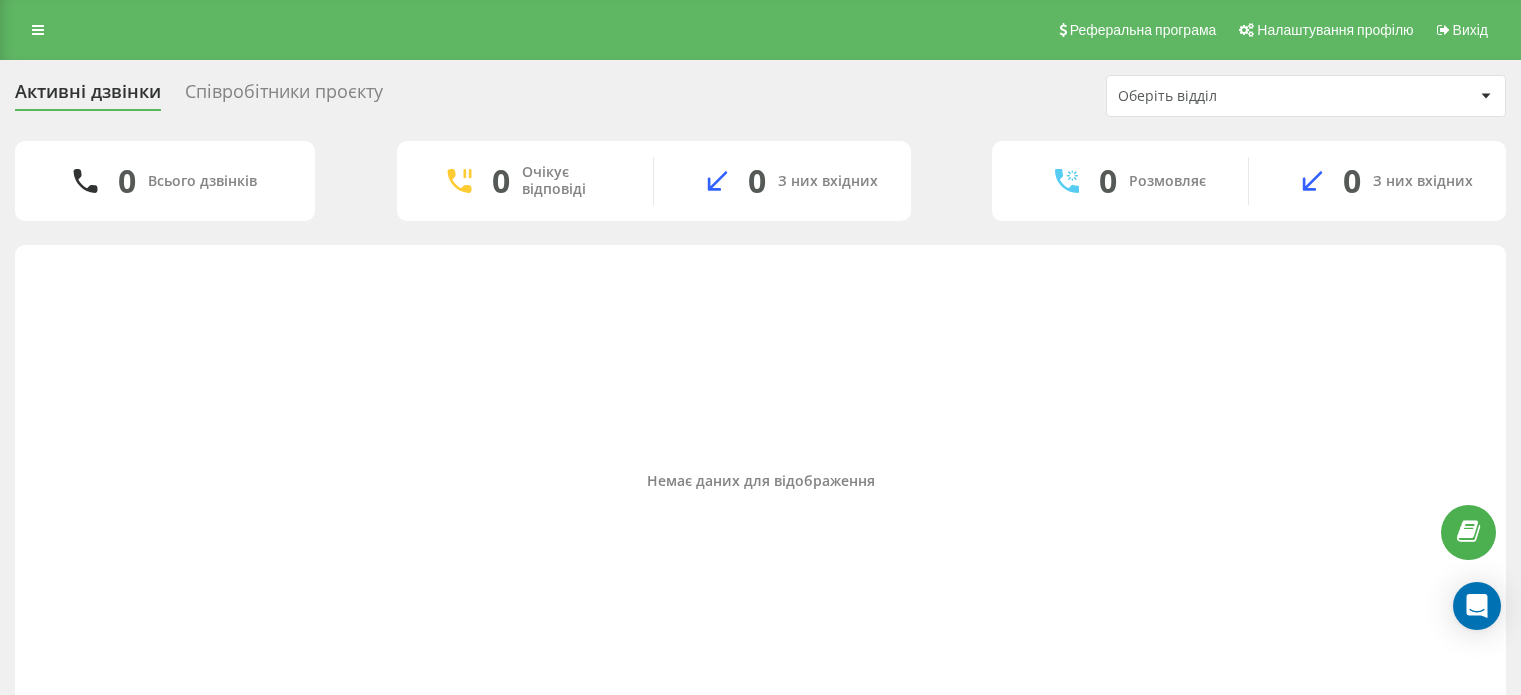 scroll, scrollTop: 0, scrollLeft: 0, axis: both 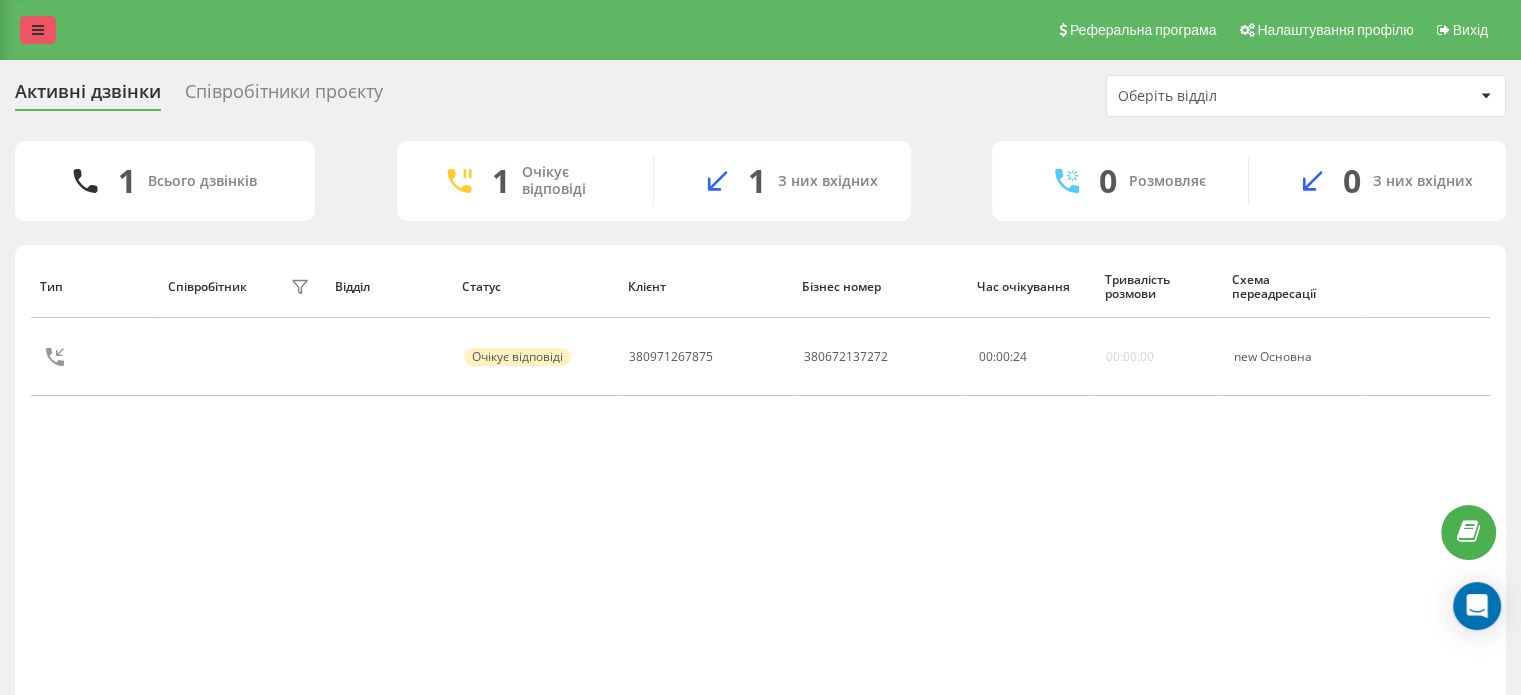 click at bounding box center [38, 30] 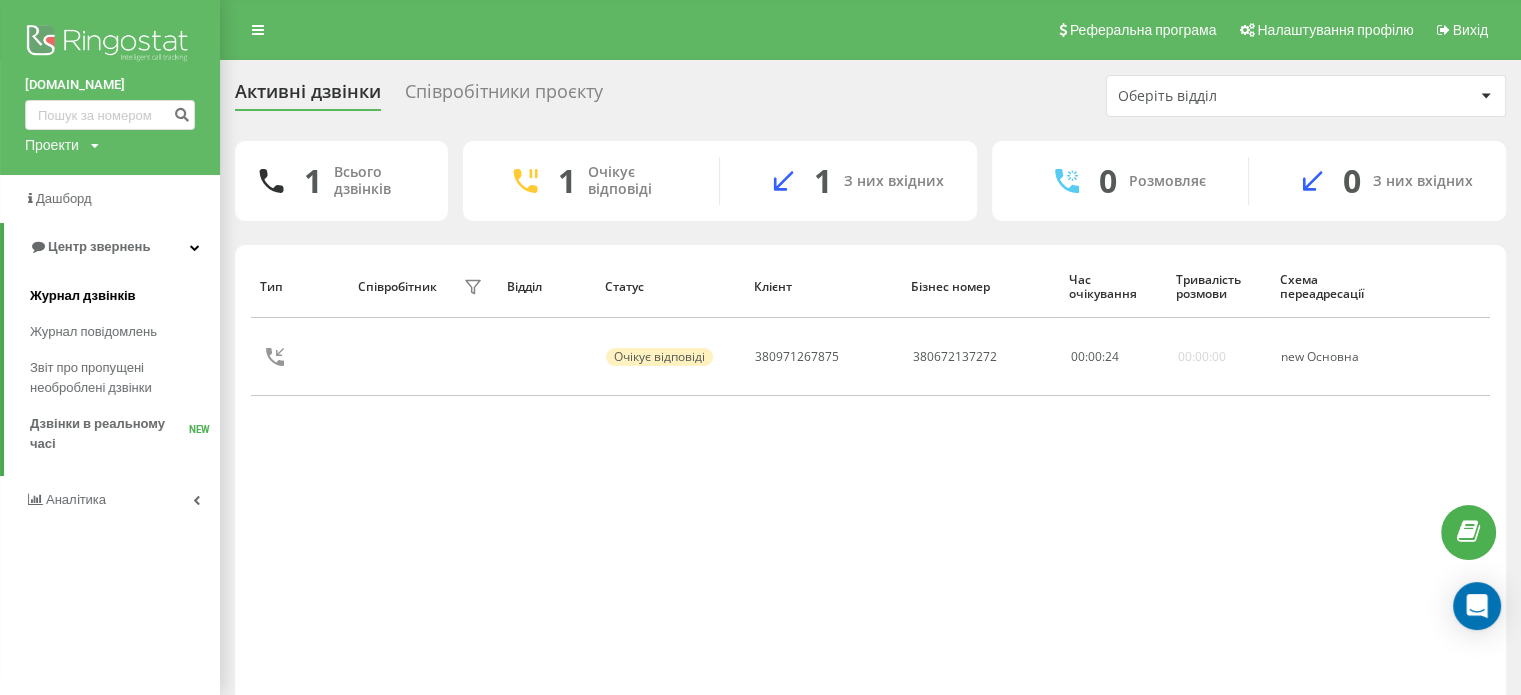 click on "Журнал дзвінків" at bounding box center [83, 296] 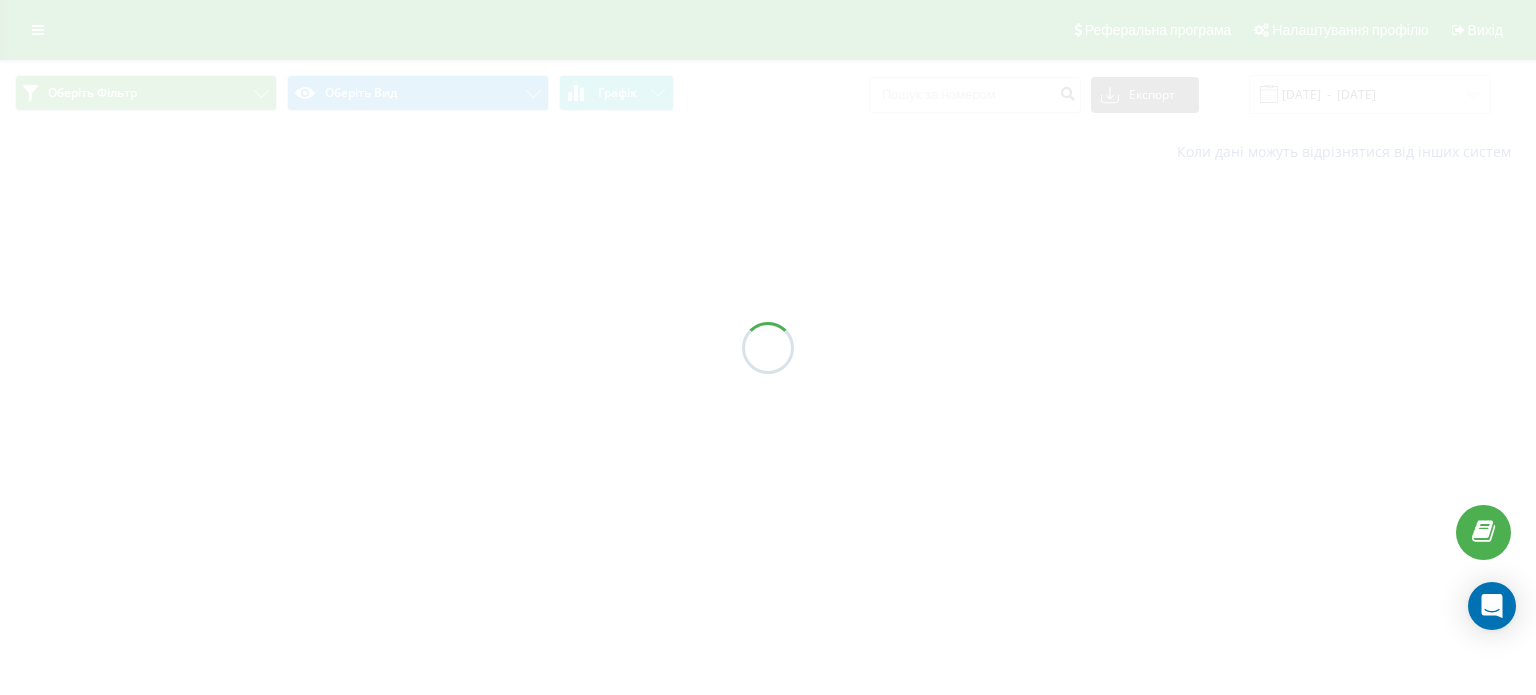 scroll, scrollTop: 0, scrollLeft: 0, axis: both 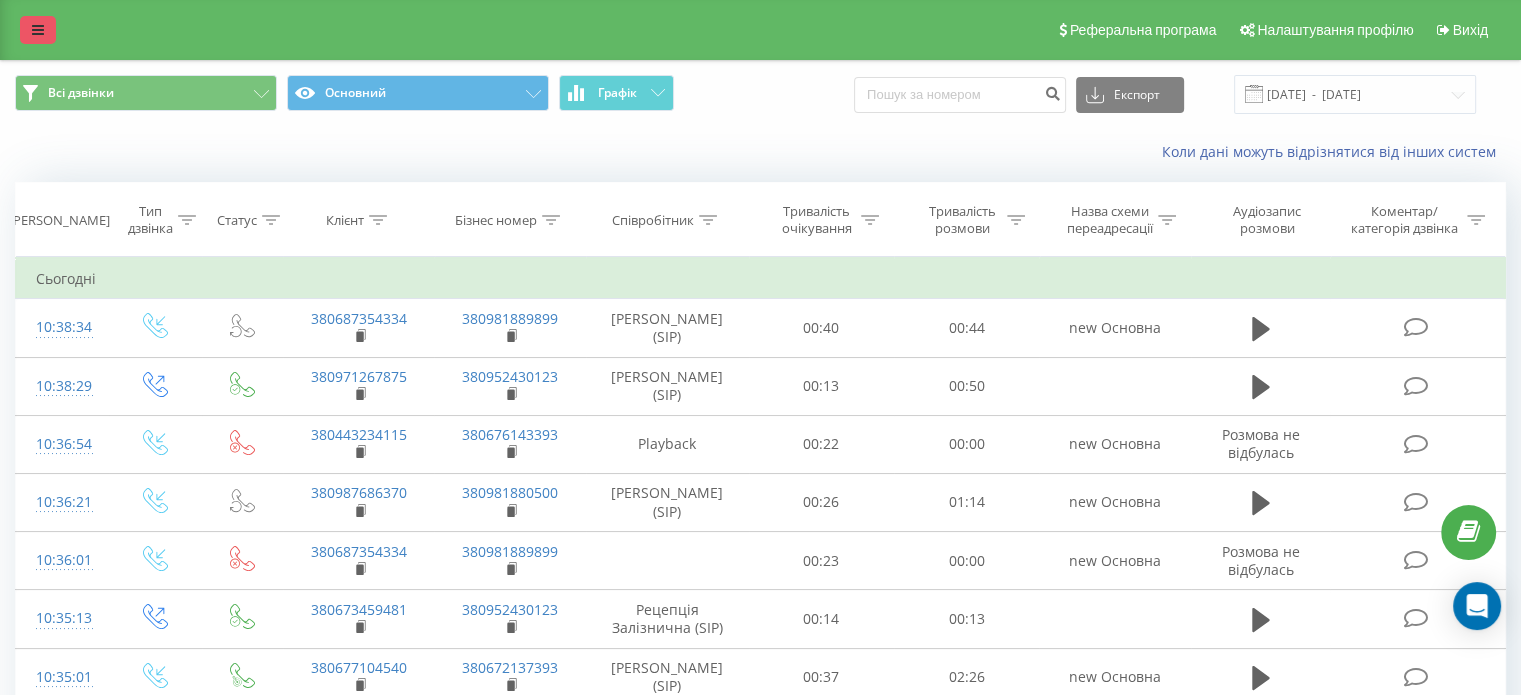 click at bounding box center [38, 30] 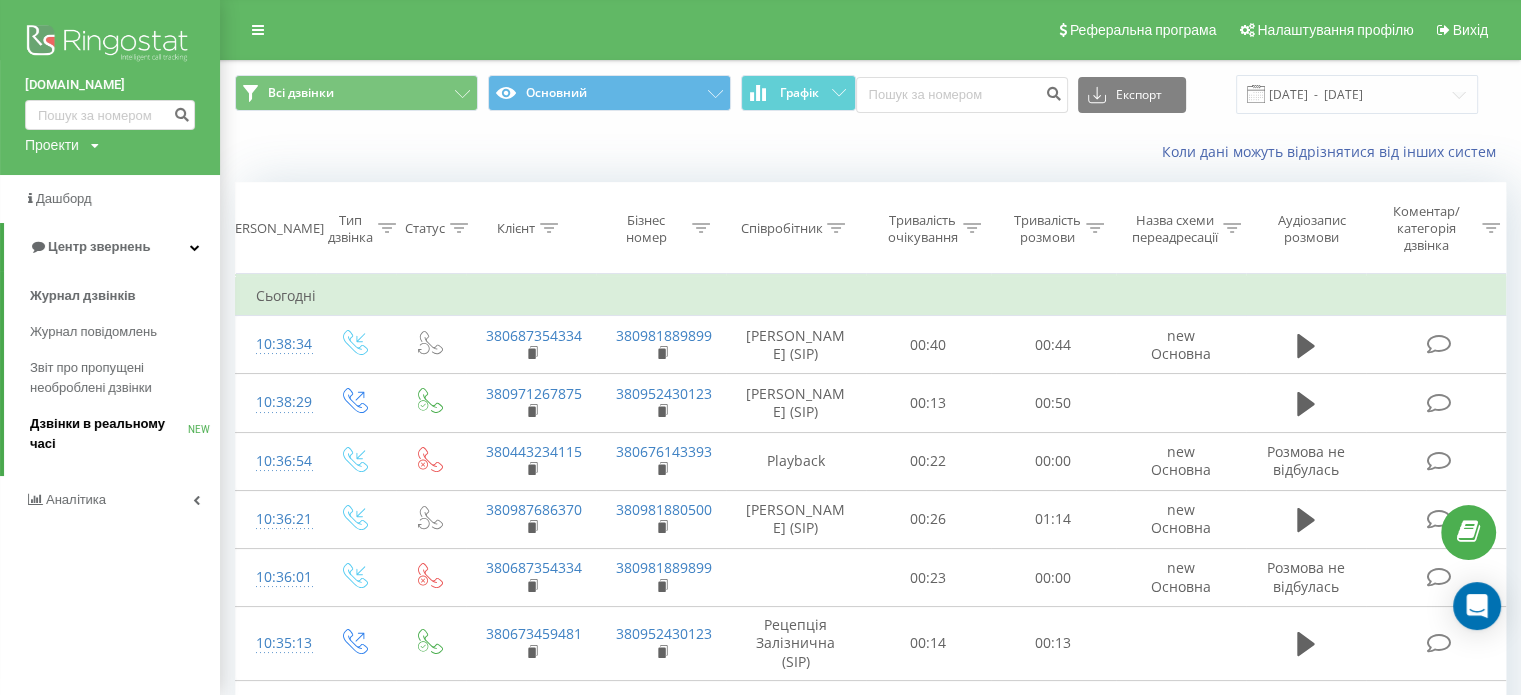 click on "Дзвінки в реальному часі" at bounding box center [109, 434] 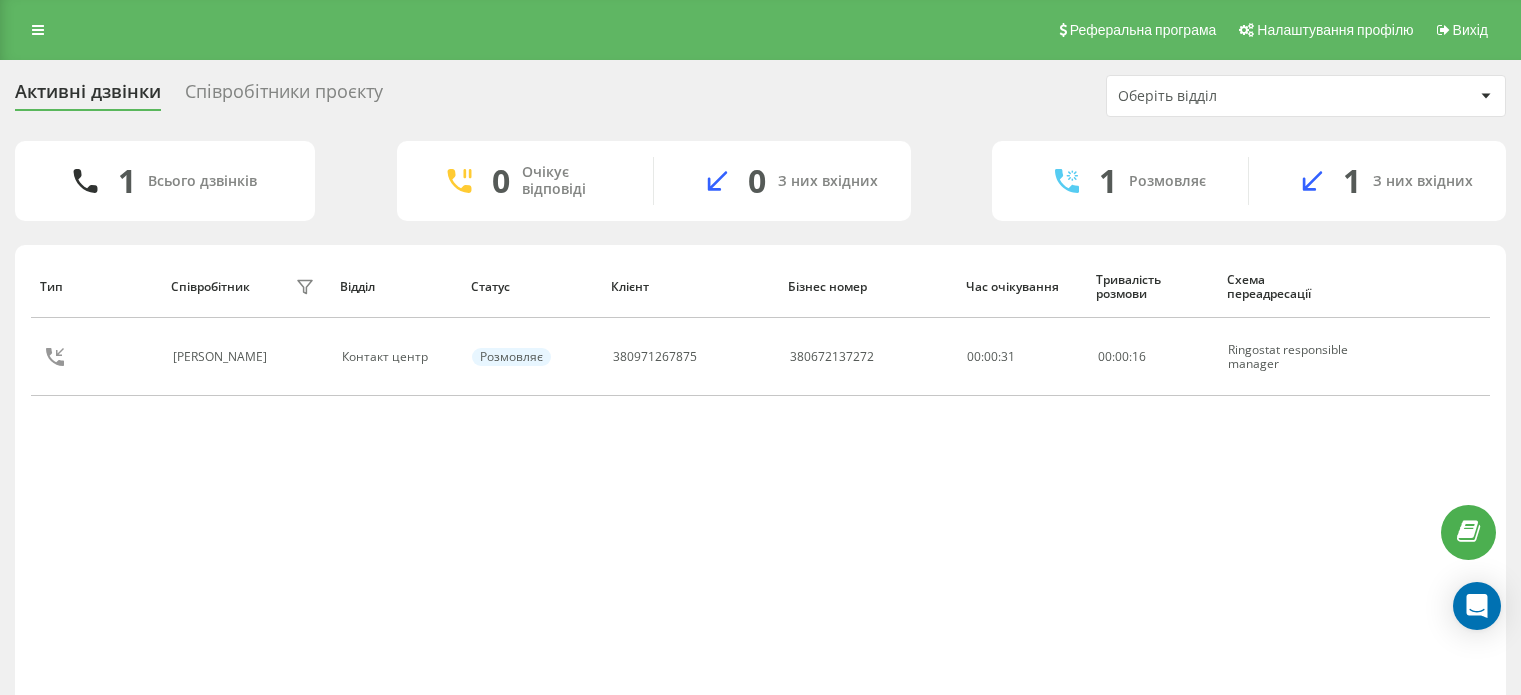 scroll, scrollTop: 0, scrollLeft: 0, axis: both 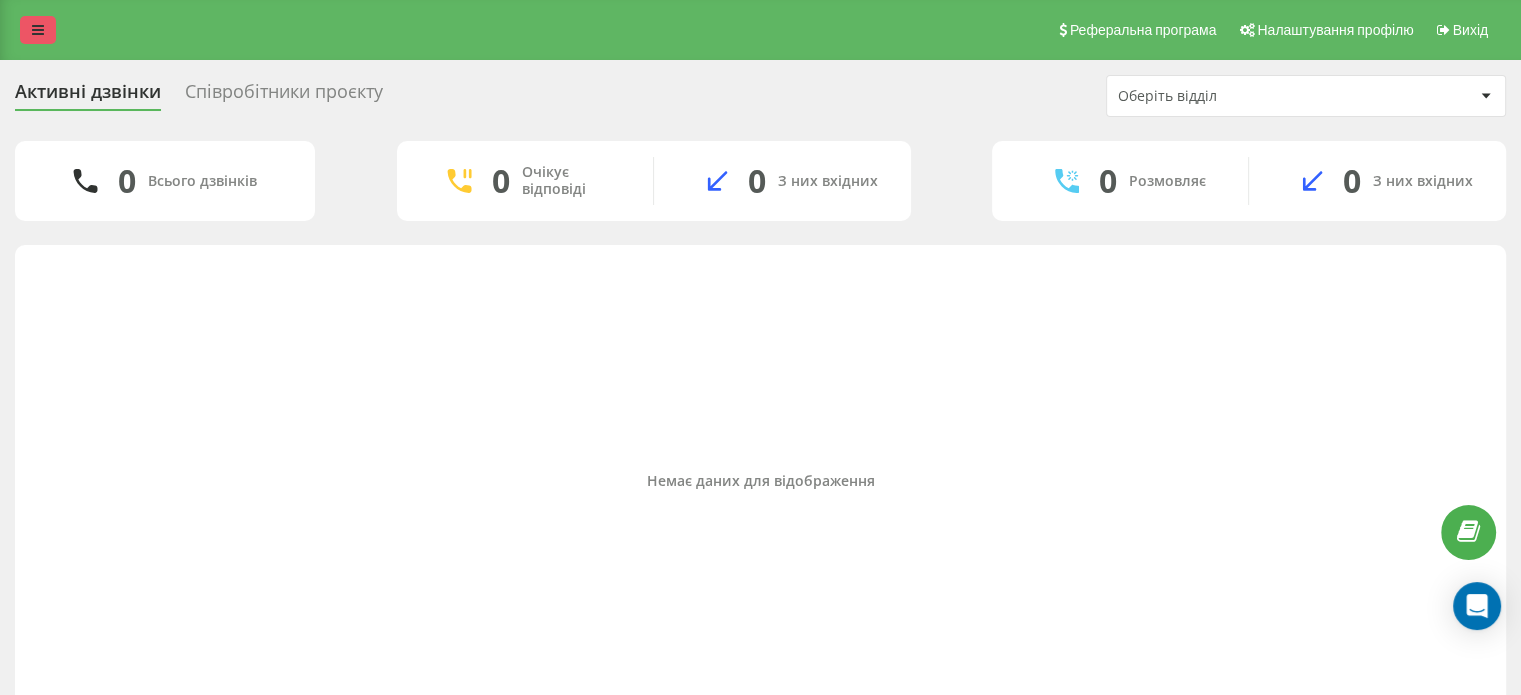 click at bounding box center [38, 30] 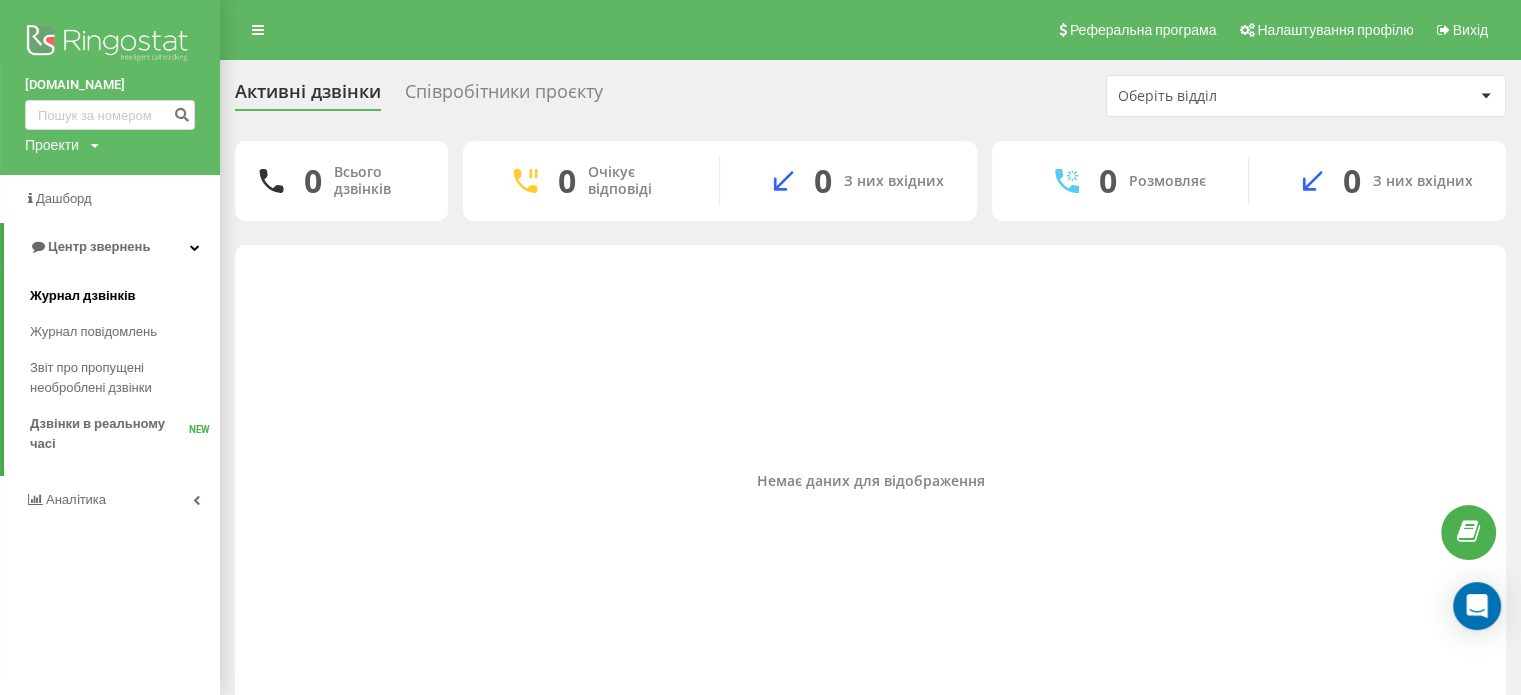 click on "Журнал дзвінків" at bounding box center (125, 296) 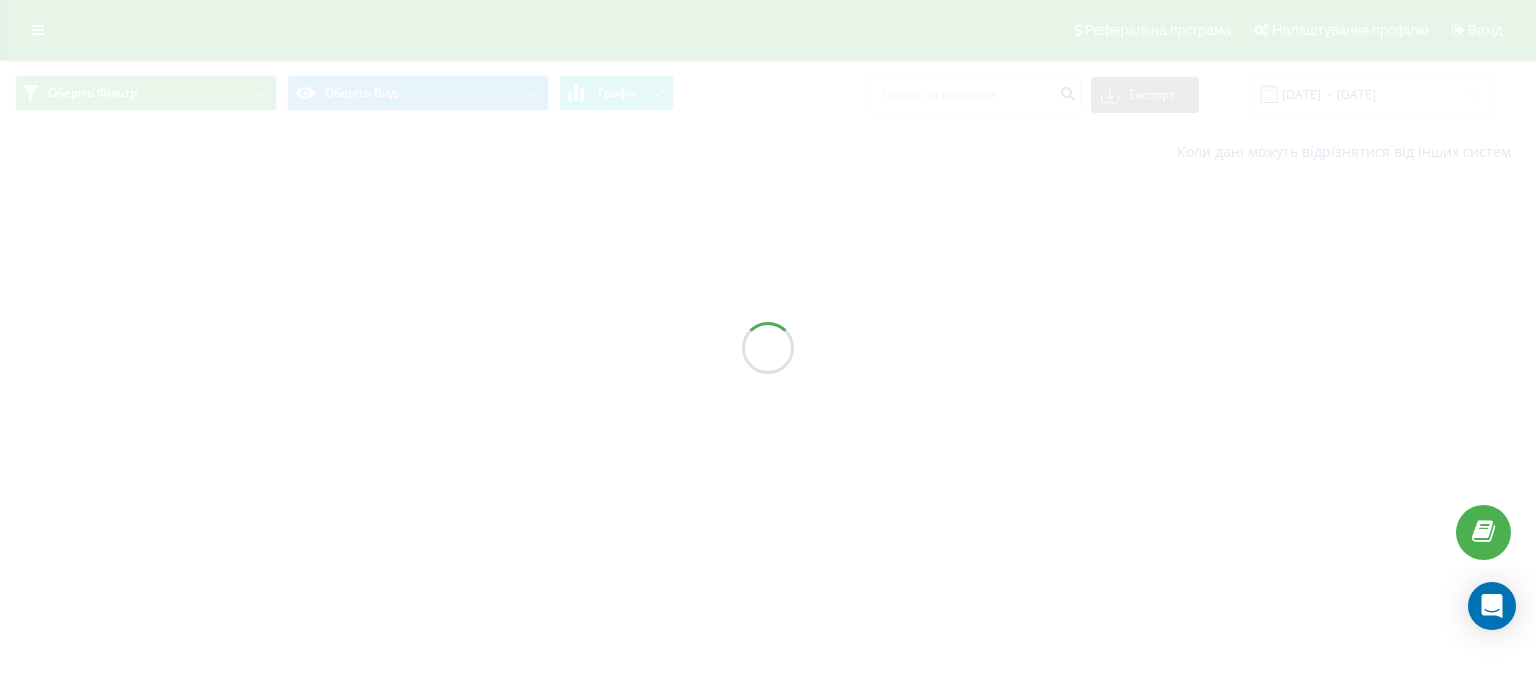 scroll, scrollTop: 0, scrollLeft: 0, axis: both 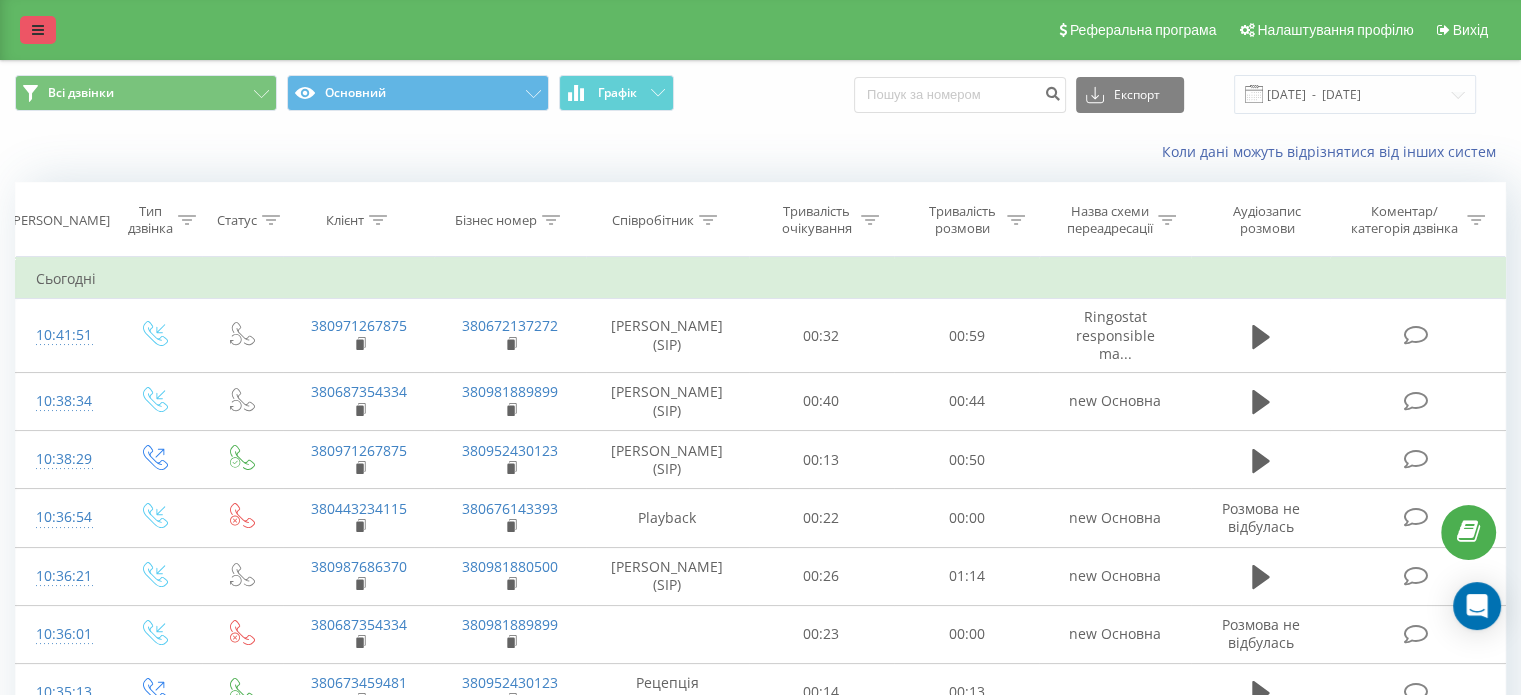 click at bounding box center (38, 30) 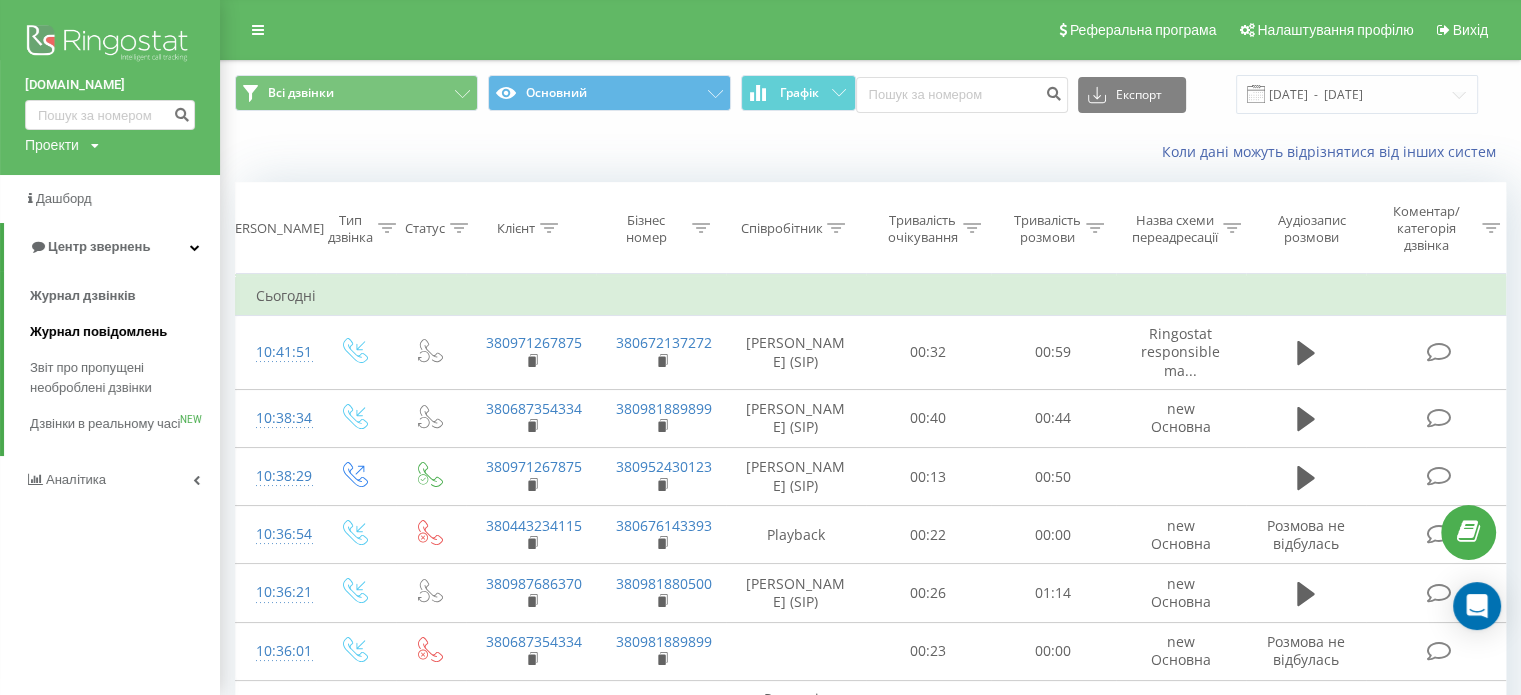 drag, startPoint x: 80, startPoint y: 427, endPoint x: 92, endPoint y: 346, distance: 81.88406 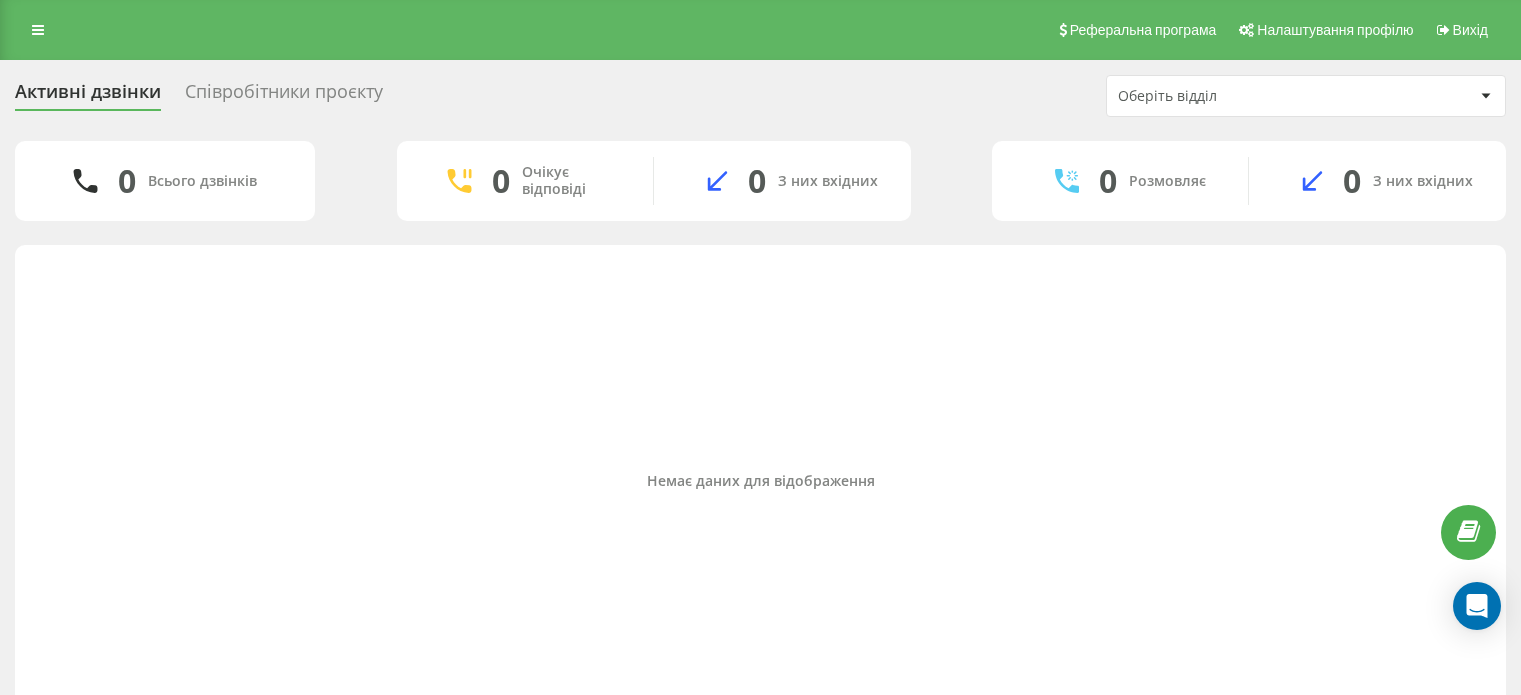 scroll, scrollTop: 0, scrollLeft: 0, axis: both 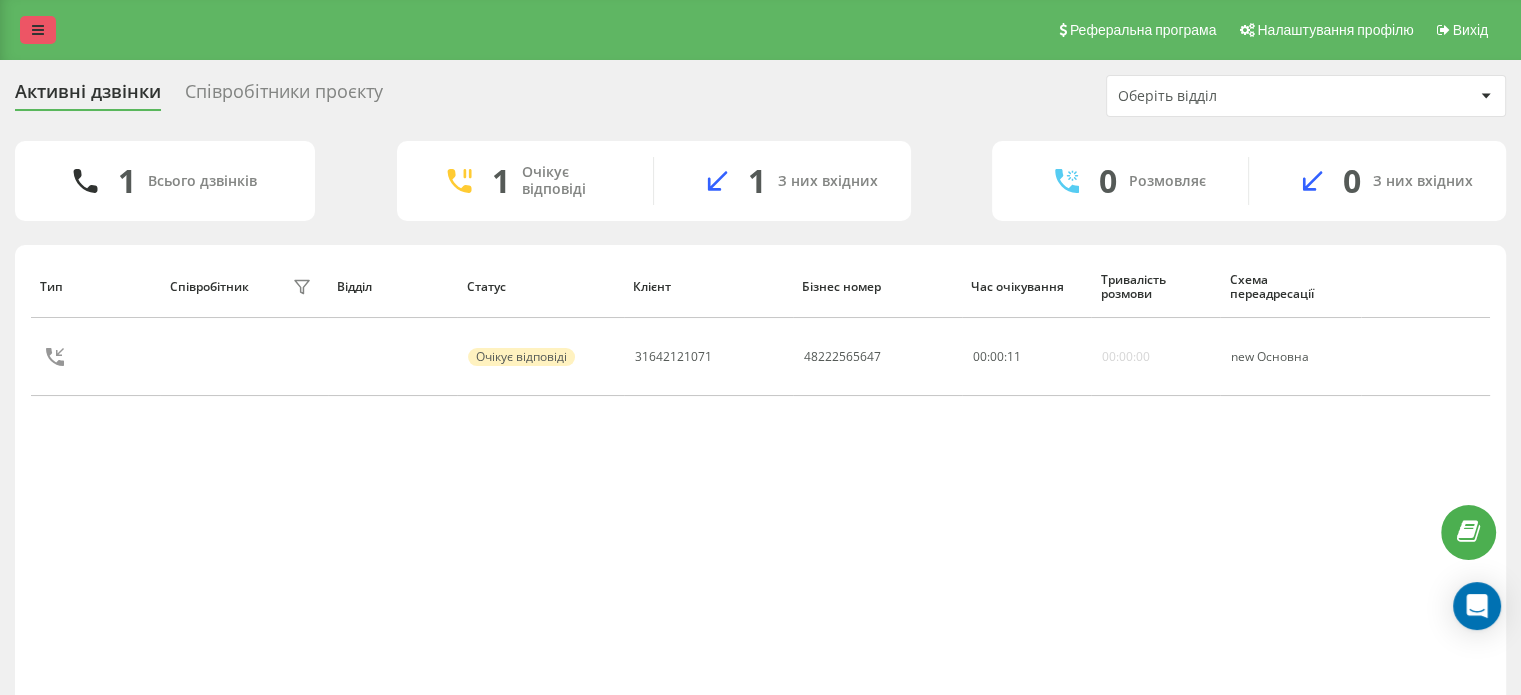click at bounding box center [38, 30] 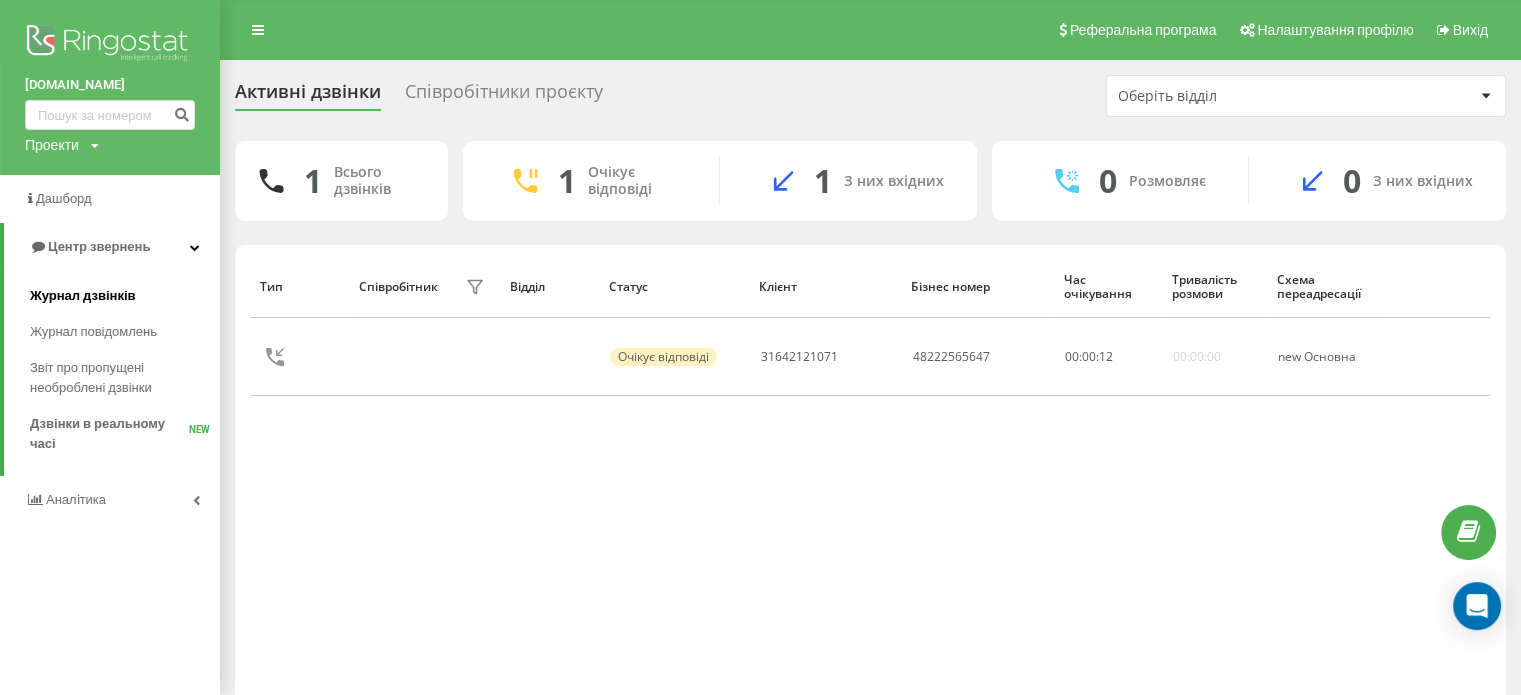 click on "Журнал дзвінків" at bounding box center [83, 296] 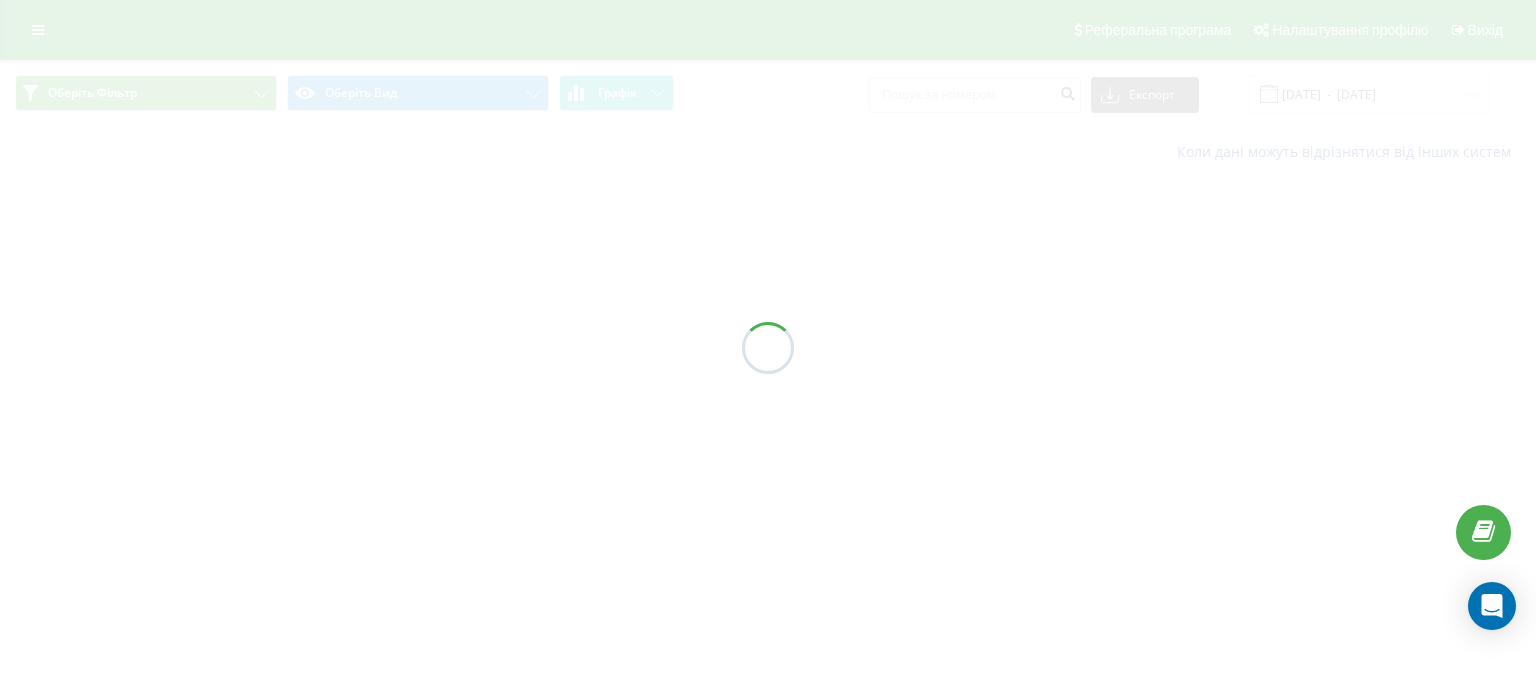 scroll, scrollTop: 0, scrollLeft: 0, axis: both 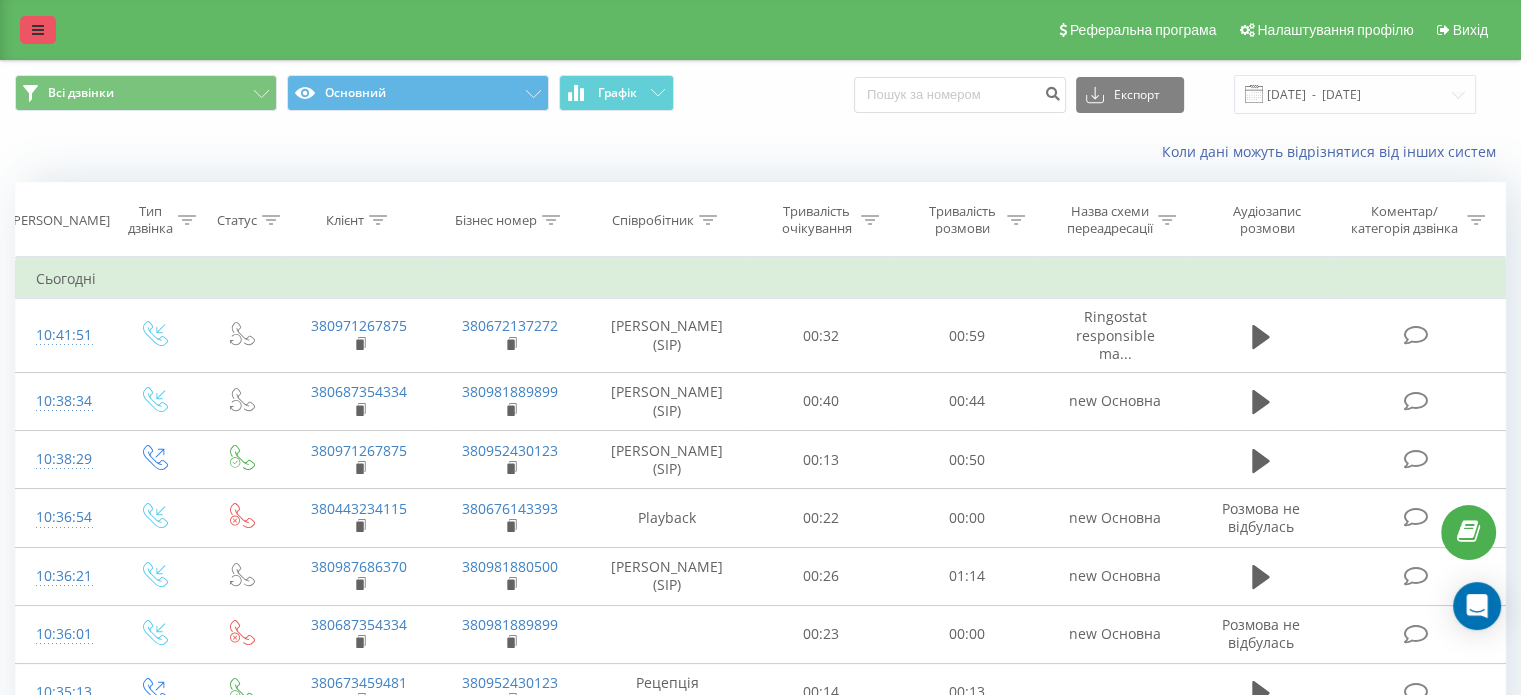click at bounding box center (38, 30) 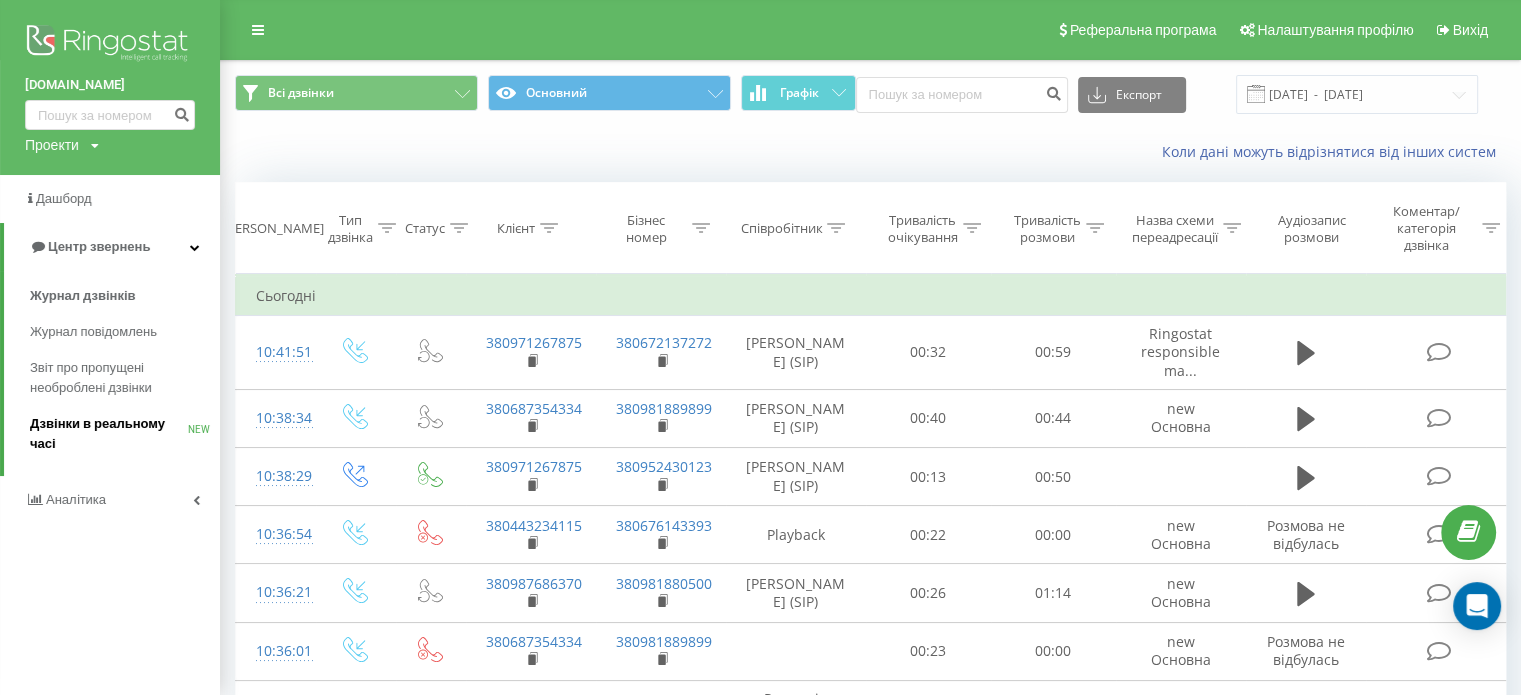 click on "Дзвінки в реальному часі" at bounding box center (109, 434) 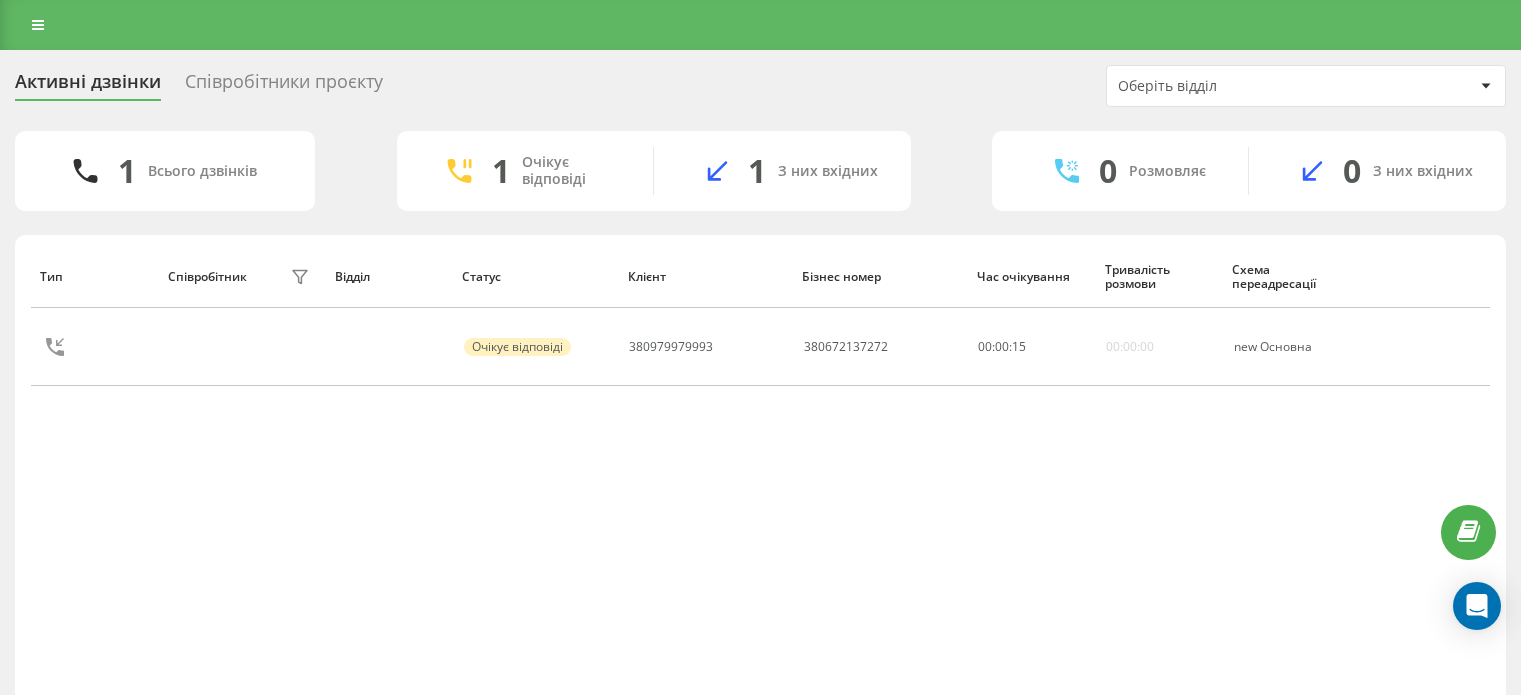 scroll, scrollTop: 0, scrollLeft: 0, axis: both 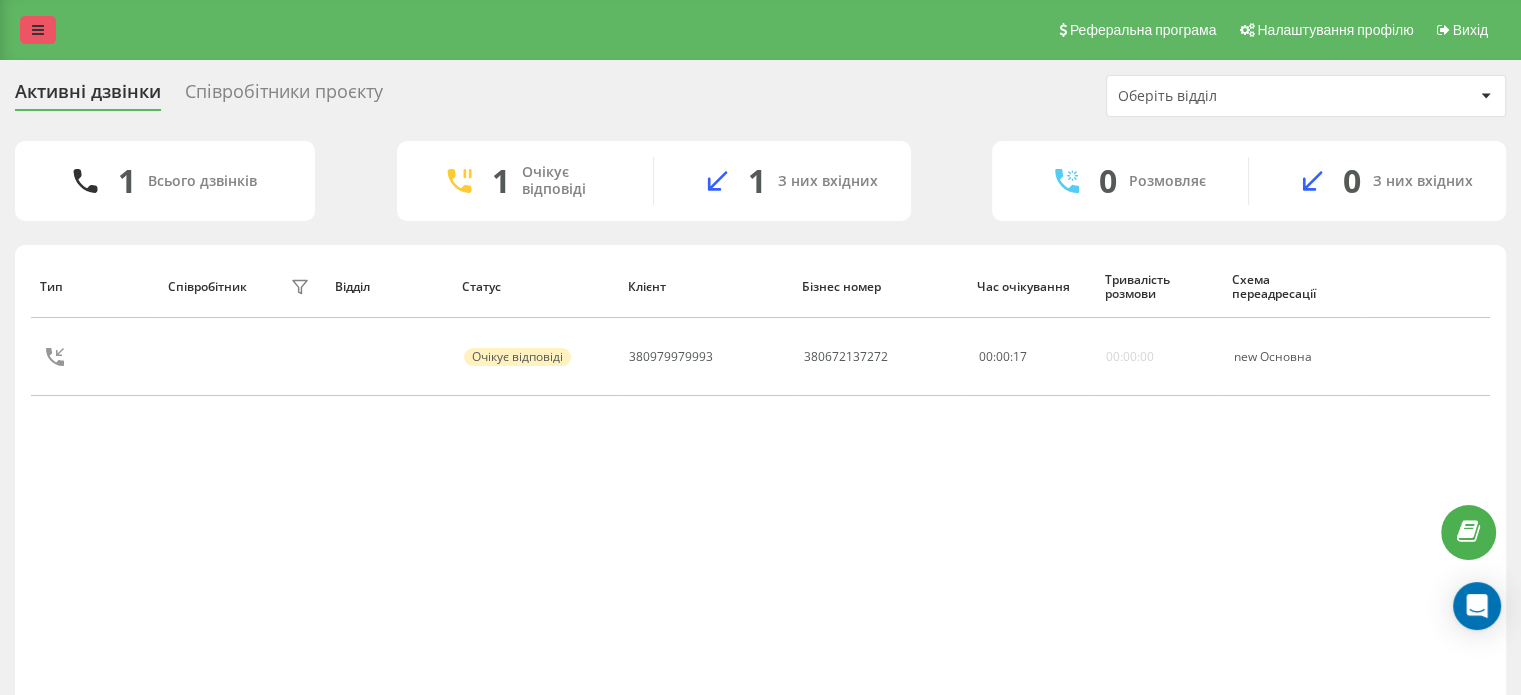 click at bounding box center [38, 30] 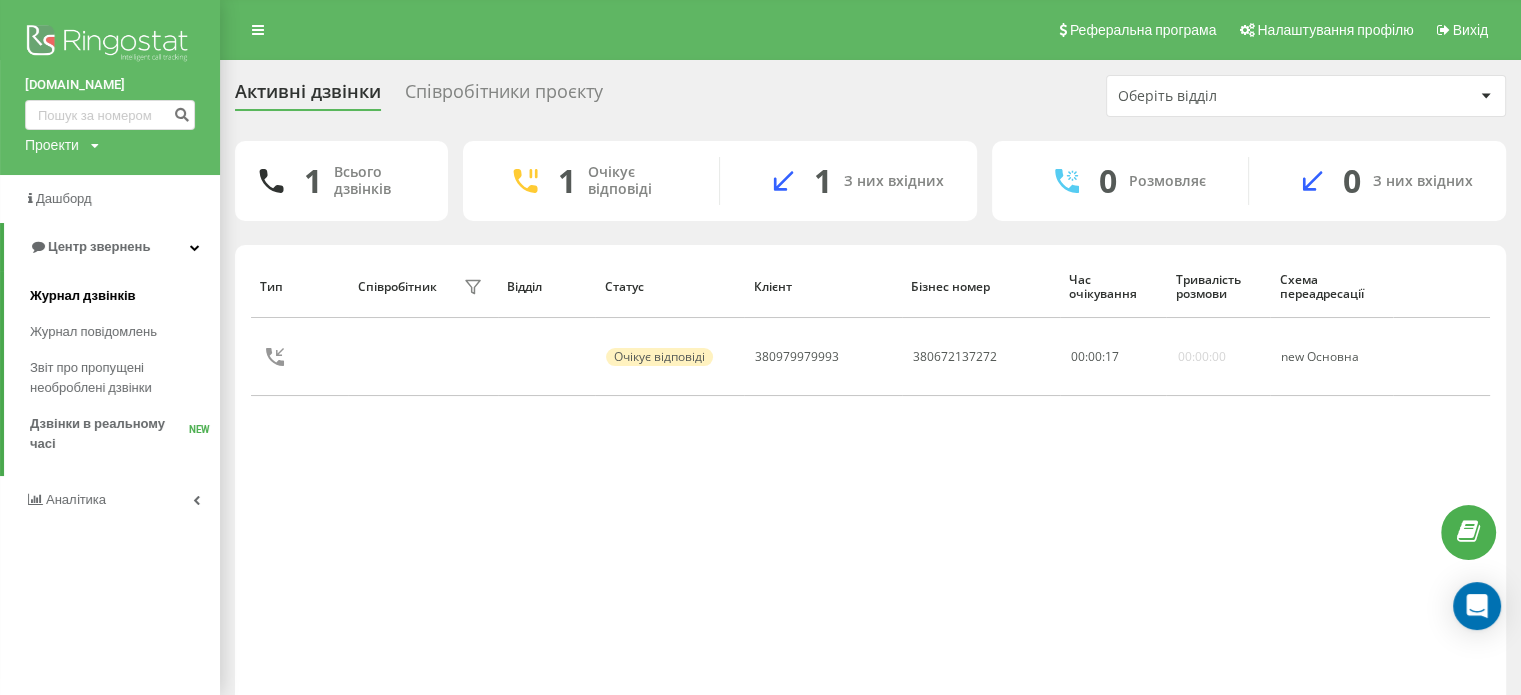 click on "Журнал дзвінків" at bounding box center (125, 296) 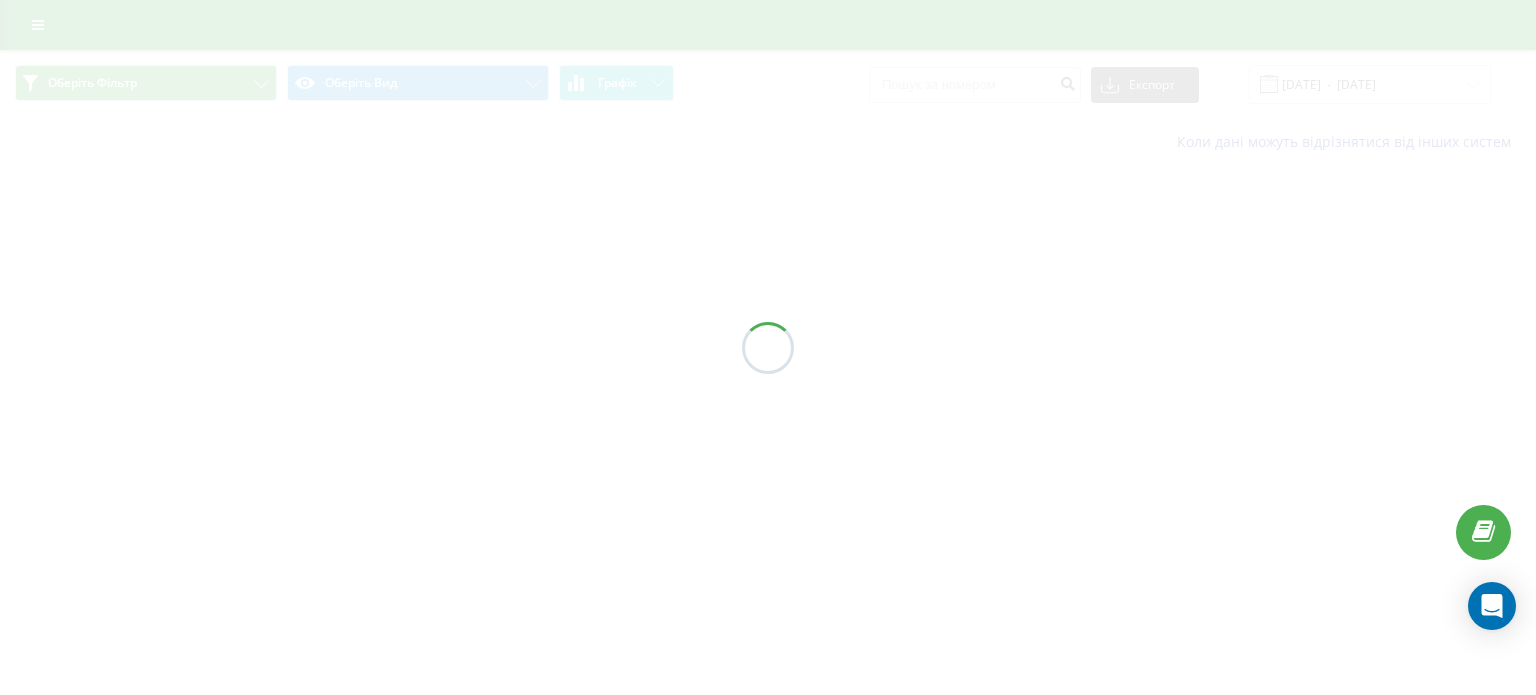 scroll, scrollTop: 0, scrollLeft: 0, axis: both 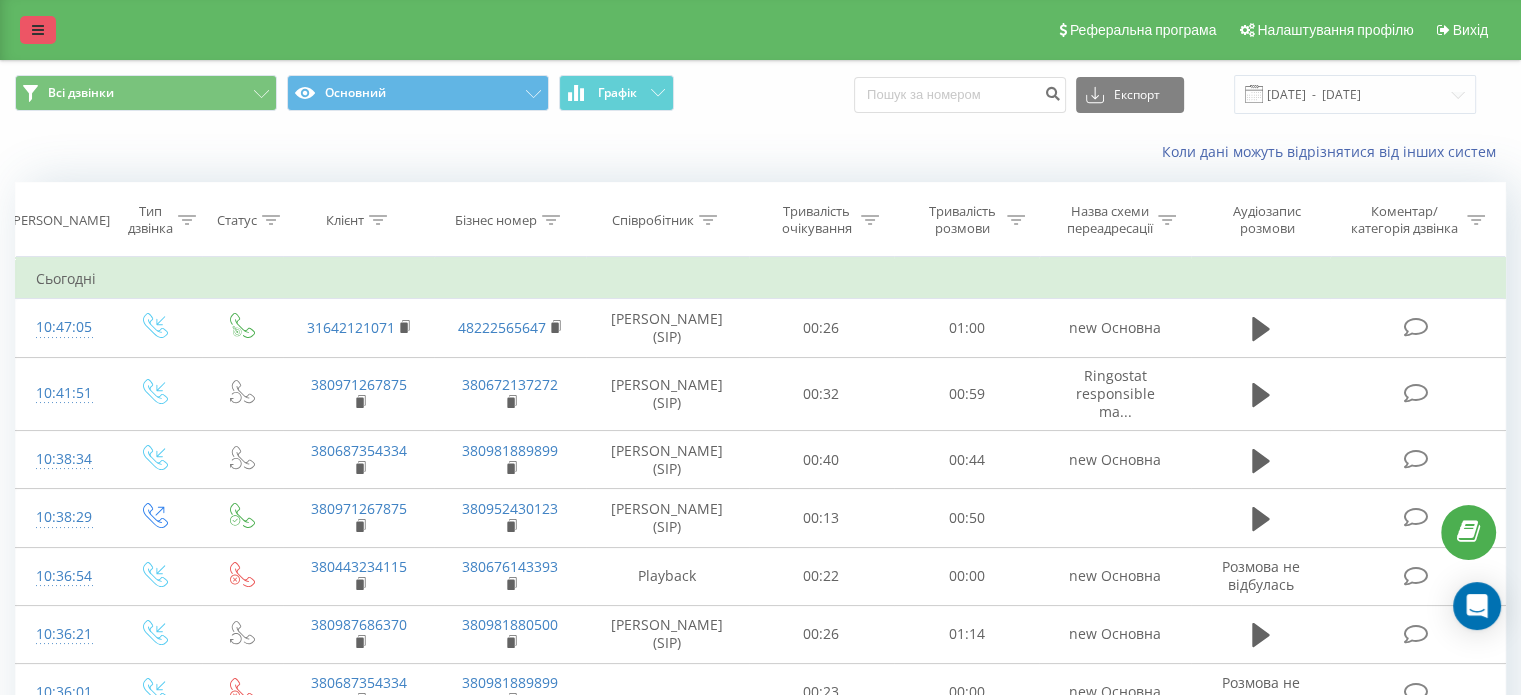 click at bounding box center (38, 30) 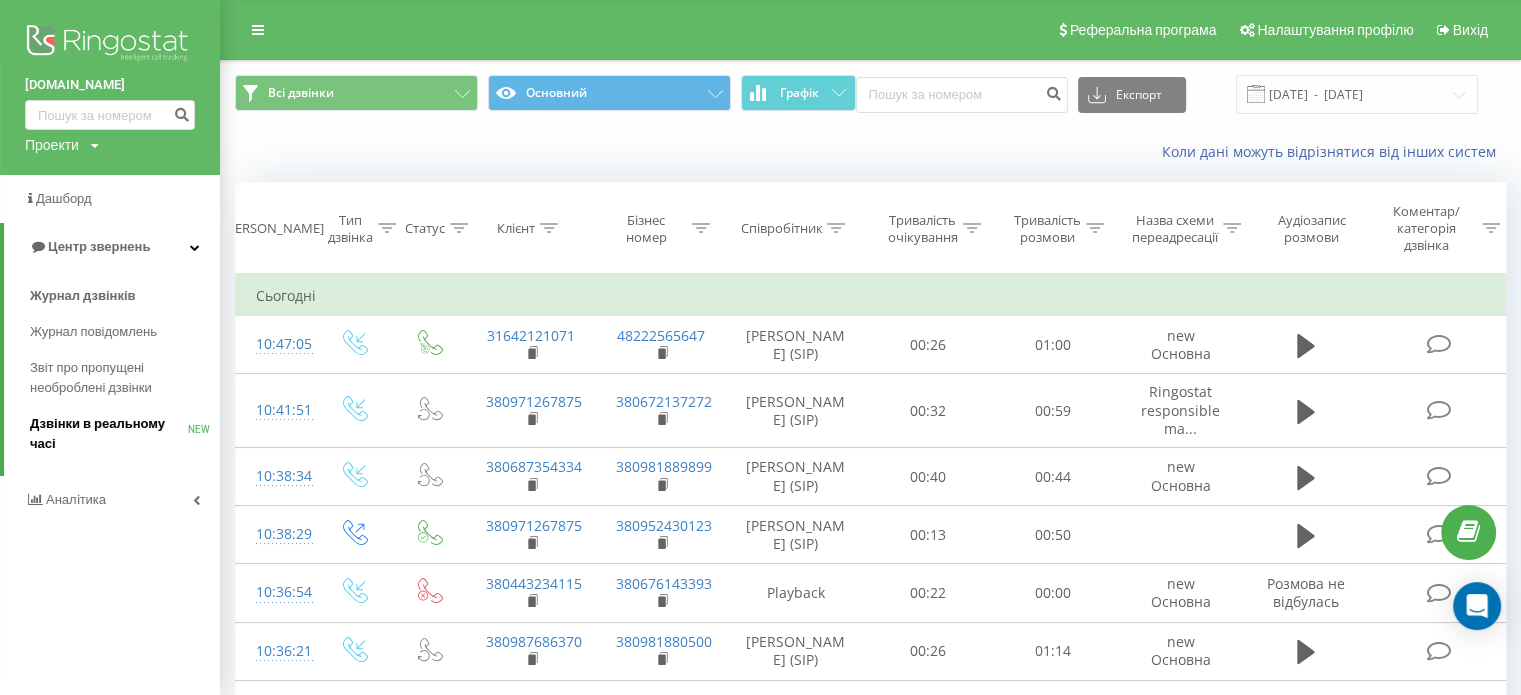 click on "Дзвінки в реальному часі NEW" at bounding box center (125, 434) 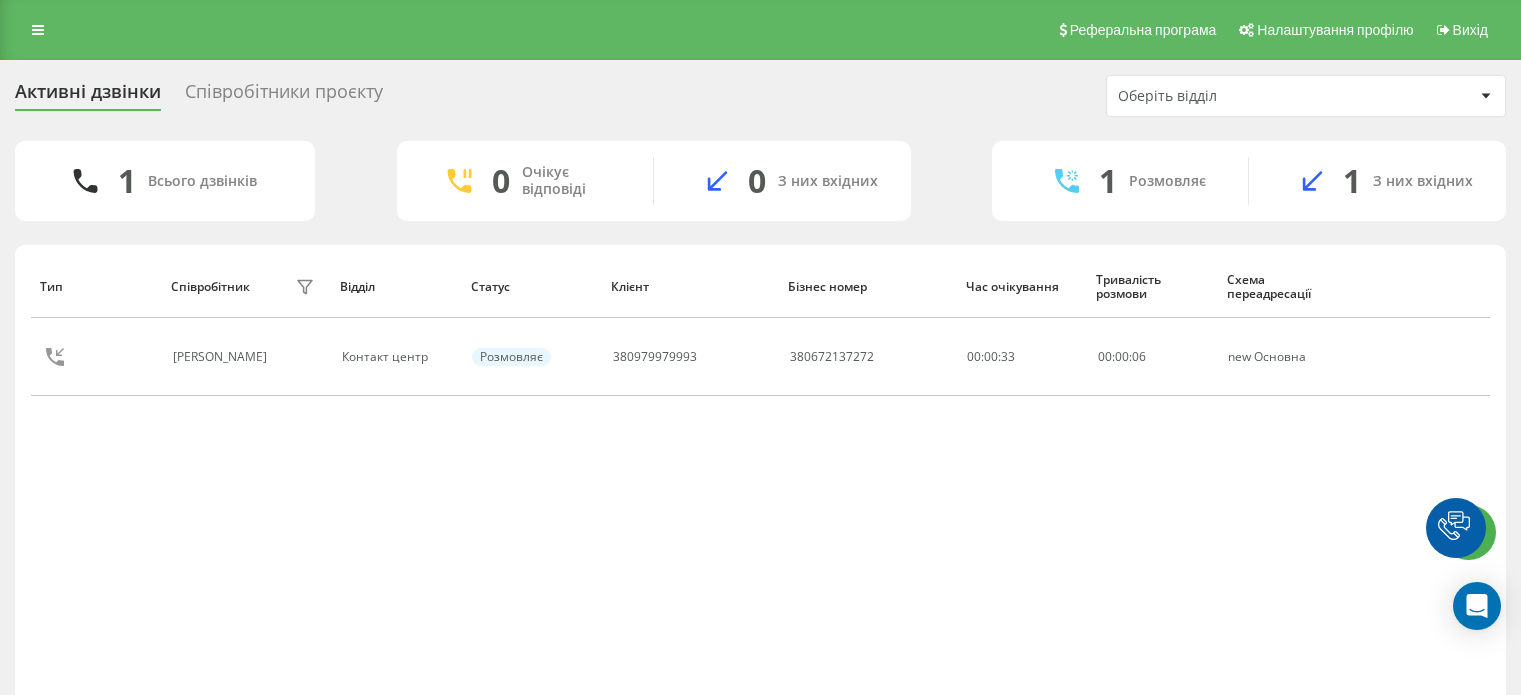 scroll, scrollTop: 0, scrollLeft: 0, axis: both 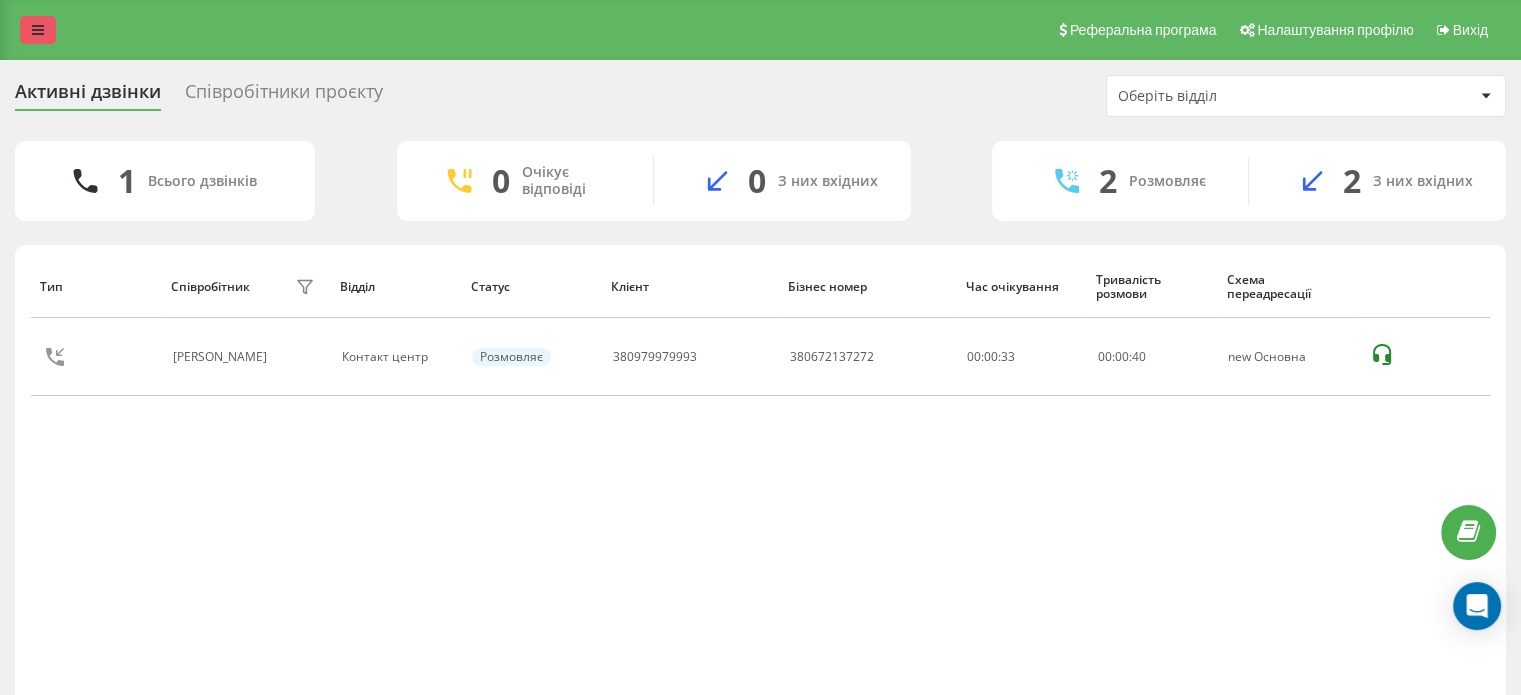click at bounding box center [38, 30] 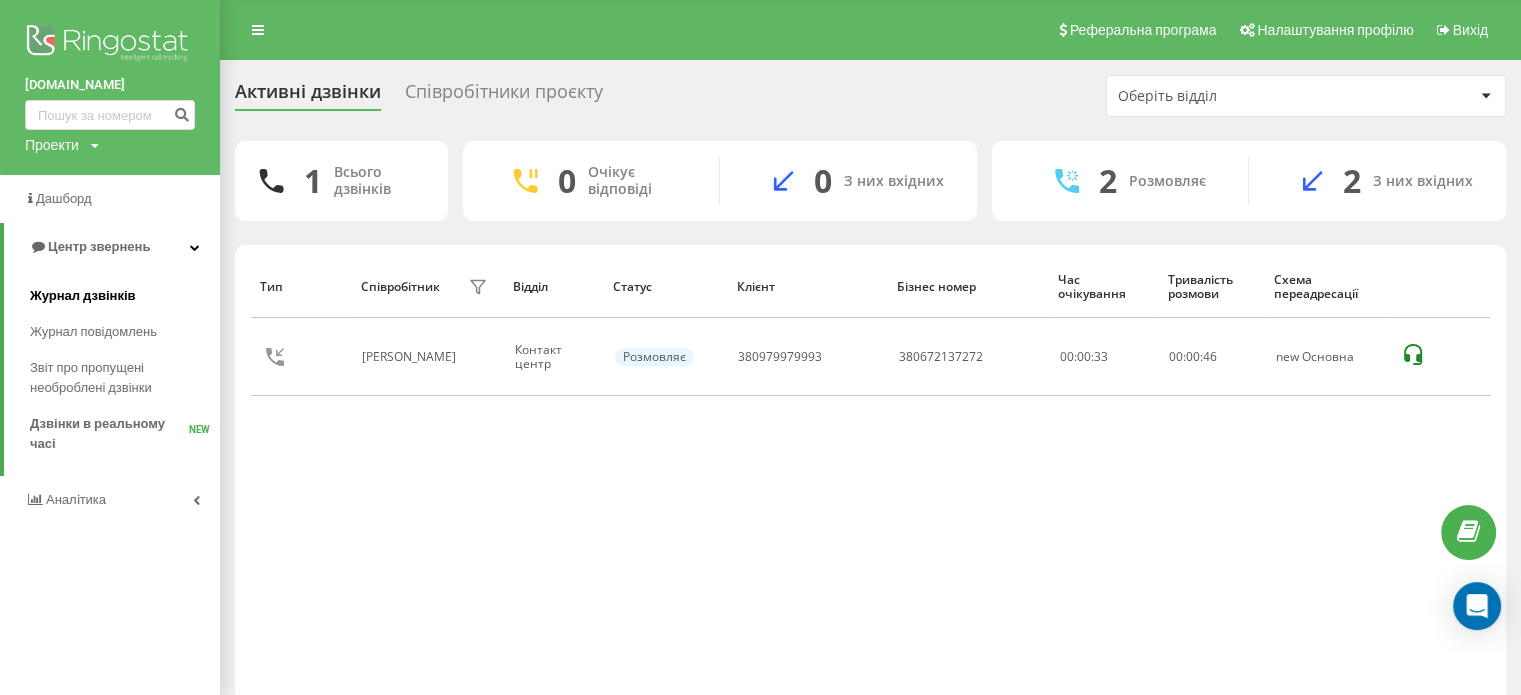 click on "Журнал дзвінків" at bounding box center [83, 296] 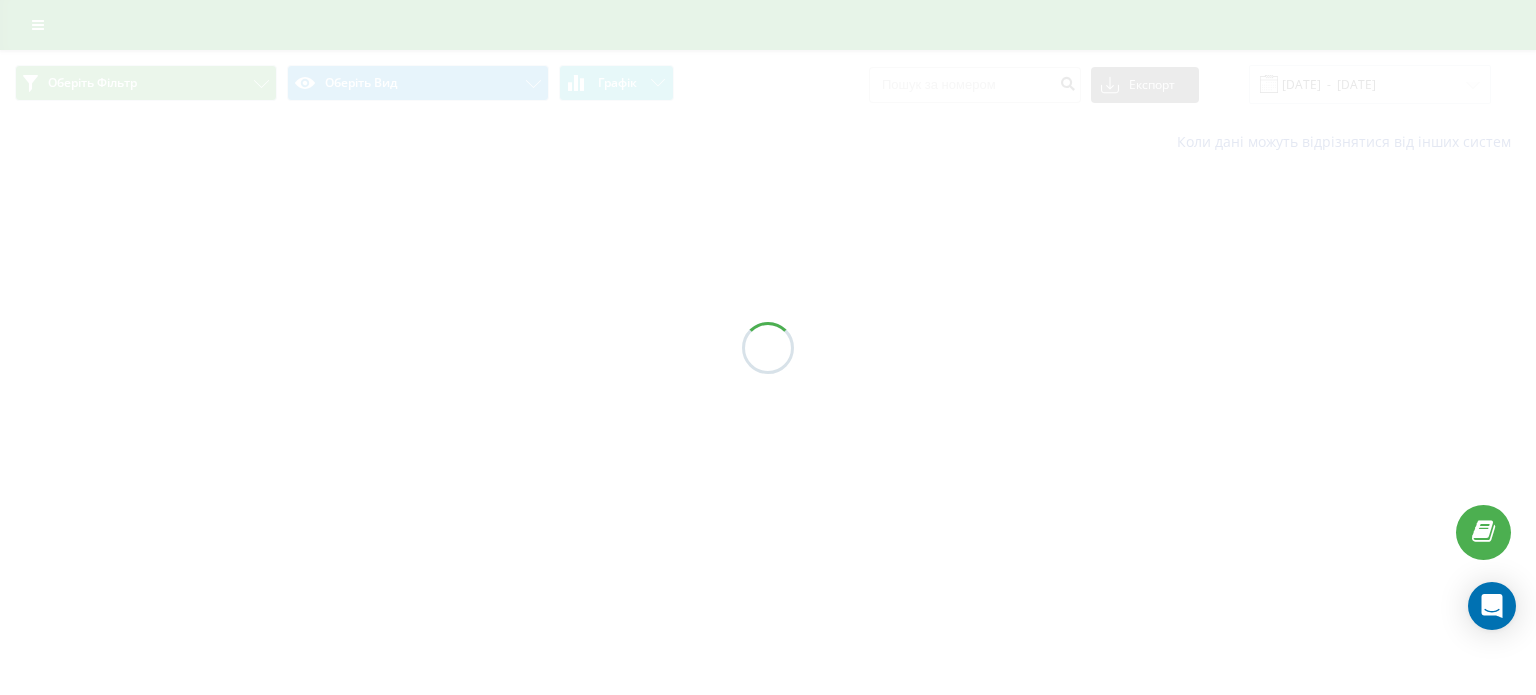 scroll, scrollTop: 0, scrollLeft: 0, axis: both 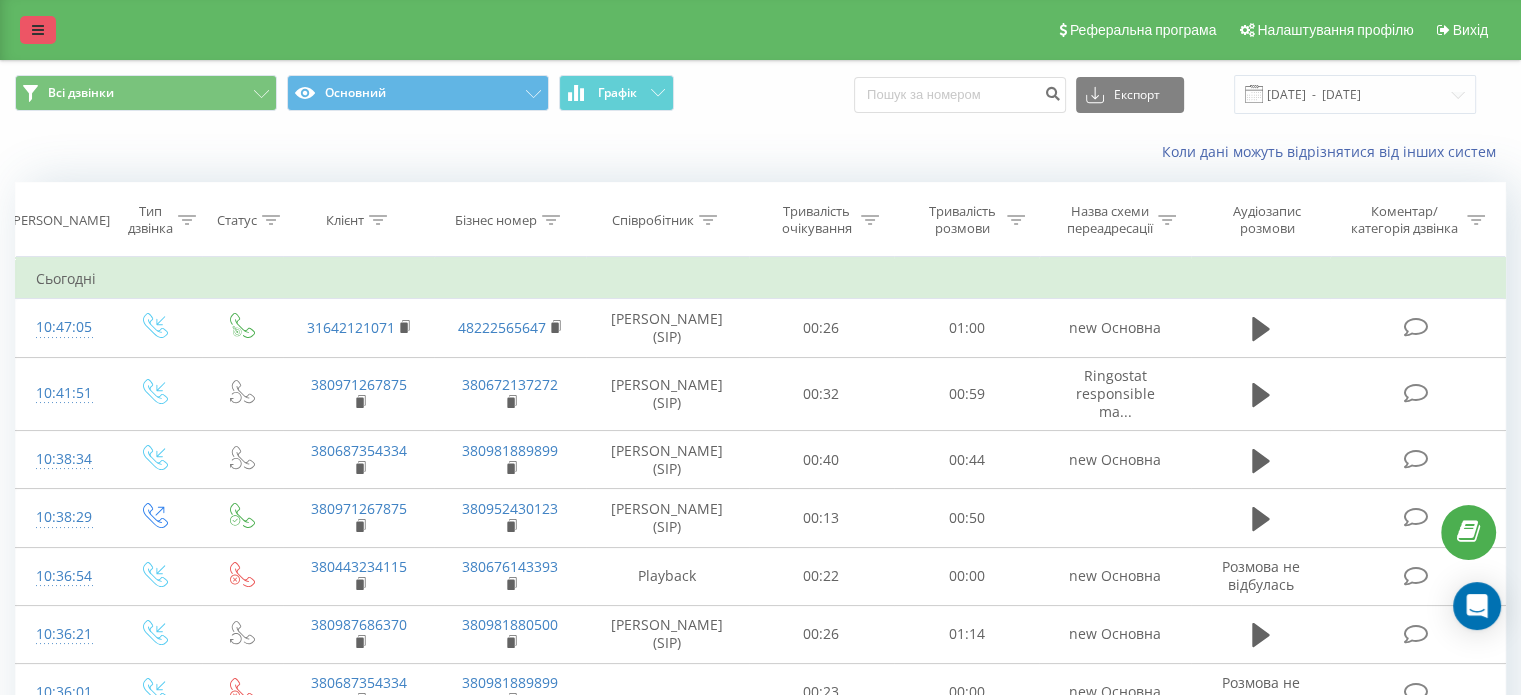 click at bounding box center (38, 30) 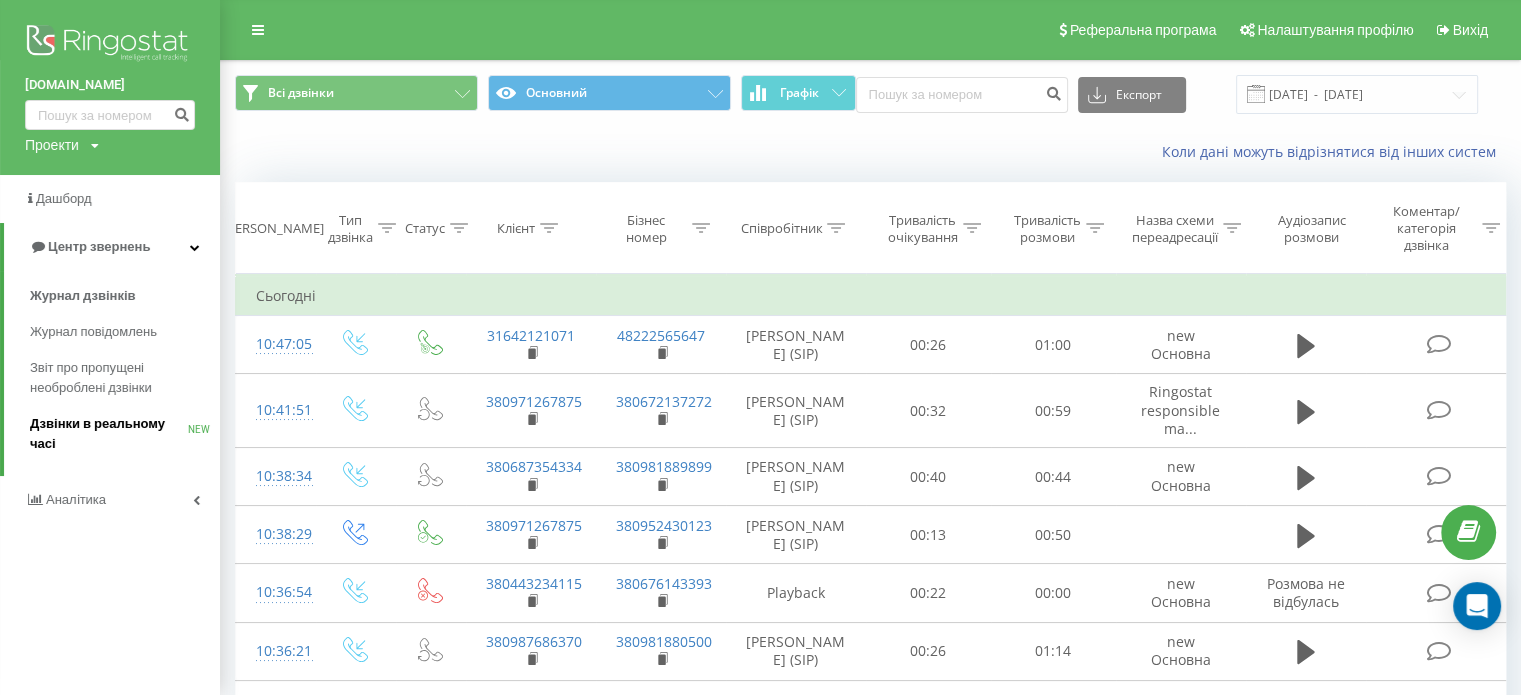 click on "Дзвінки в реальному часі" at bounding box center (109, 434) 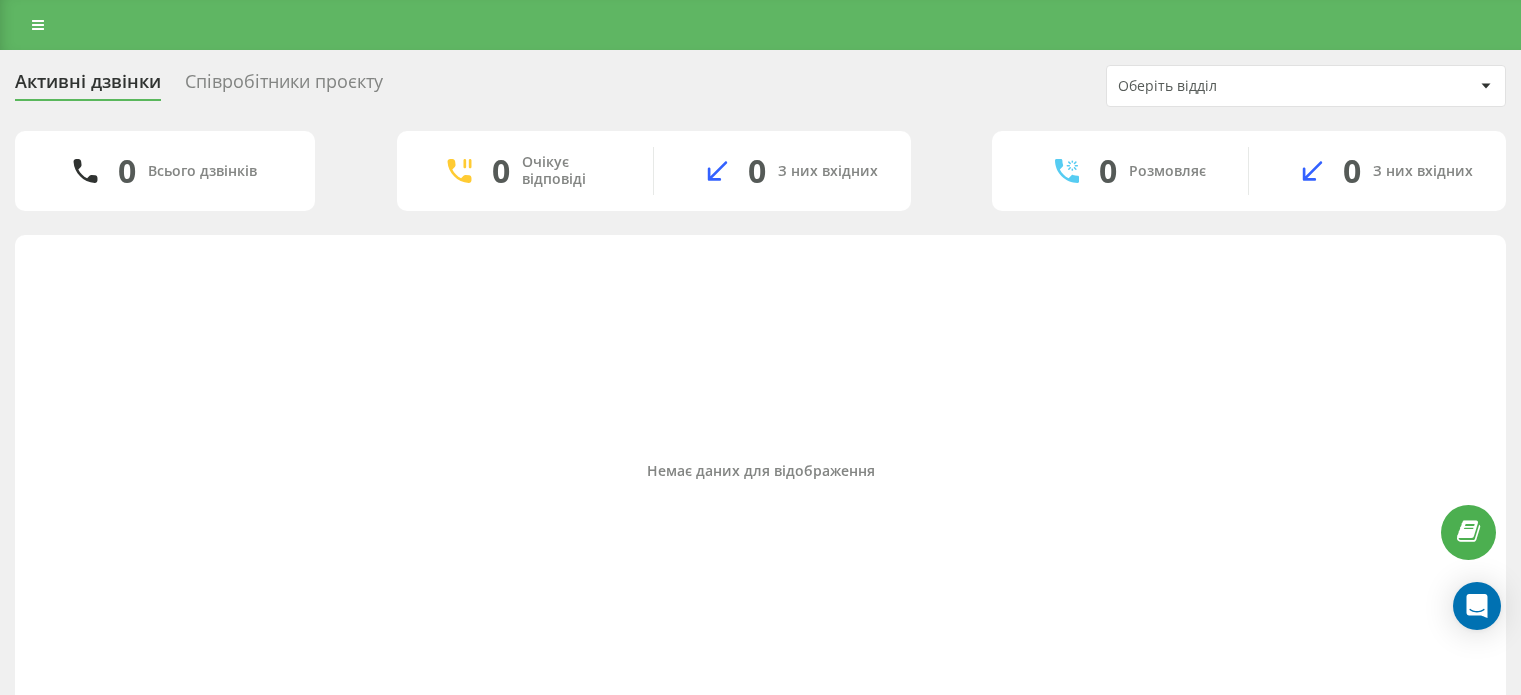 scroll, scrollTop: 0, scrollLeft: 0, axis: both 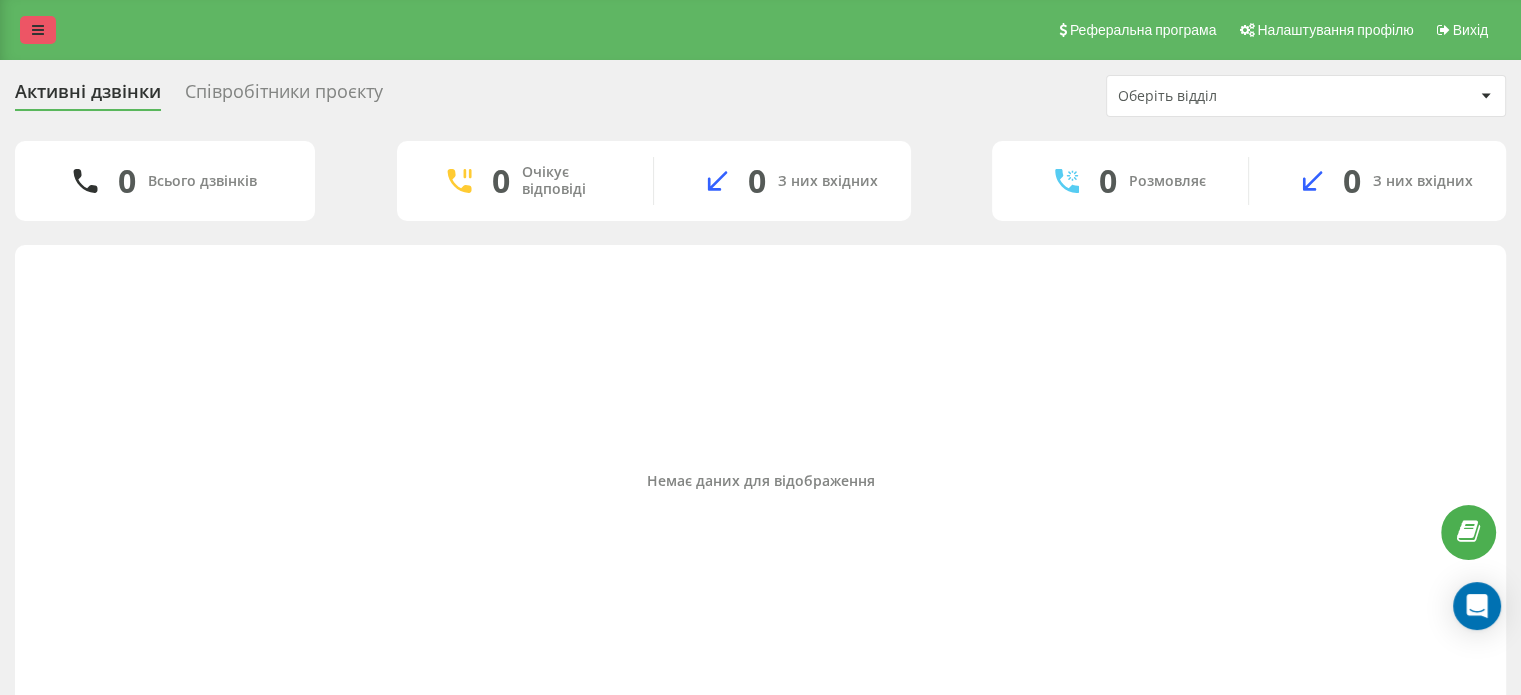 click at bounding box center [38, 30] 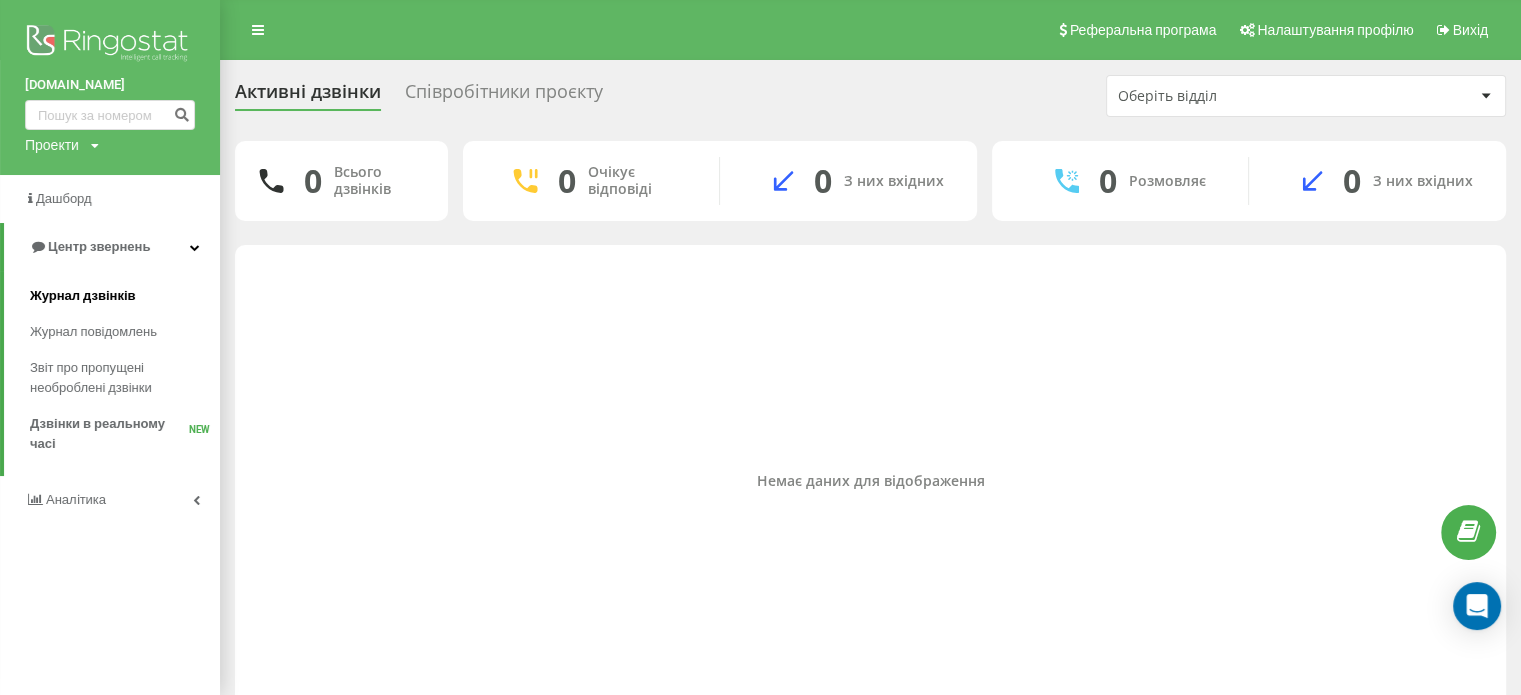 click on "Журнал дзвінків" at bounding box center [83, 296] 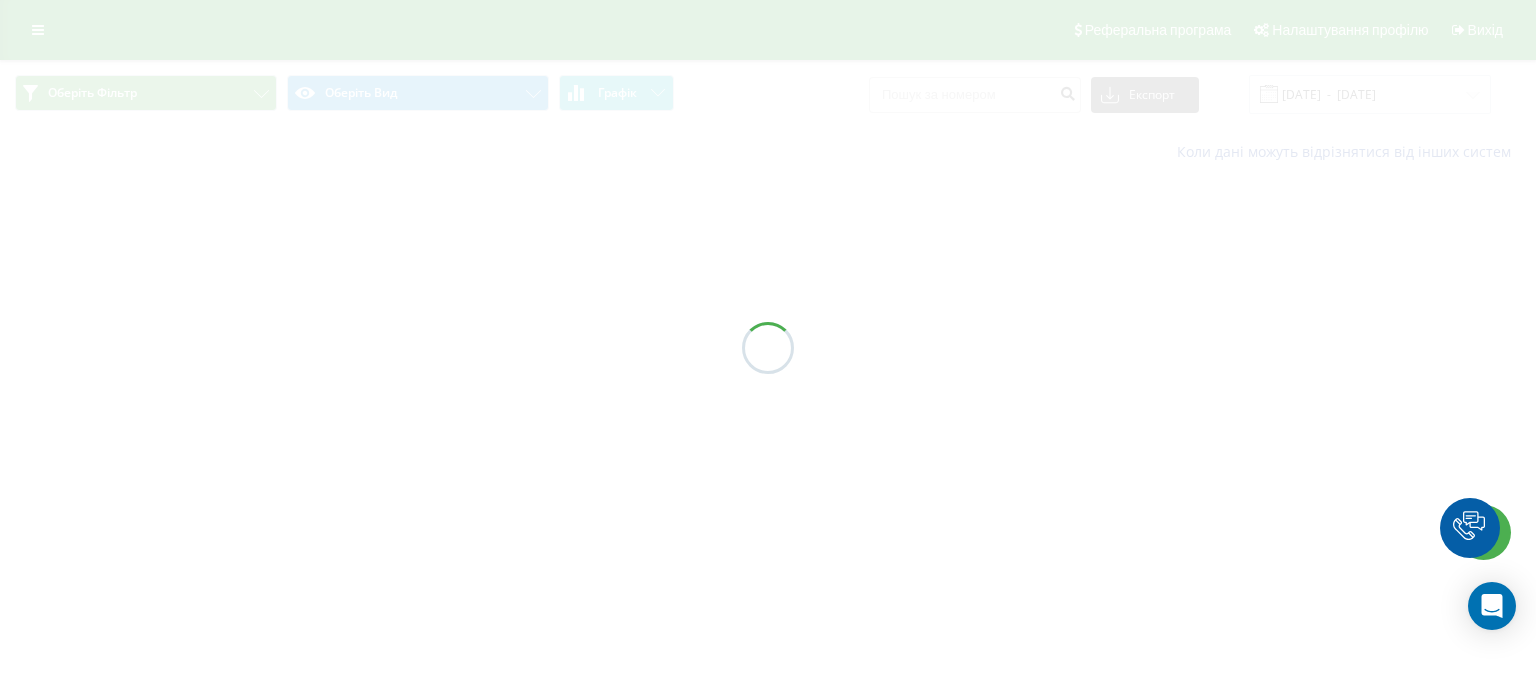 scroll, scrollTop: 0, scrollLeft: 0, axis: both 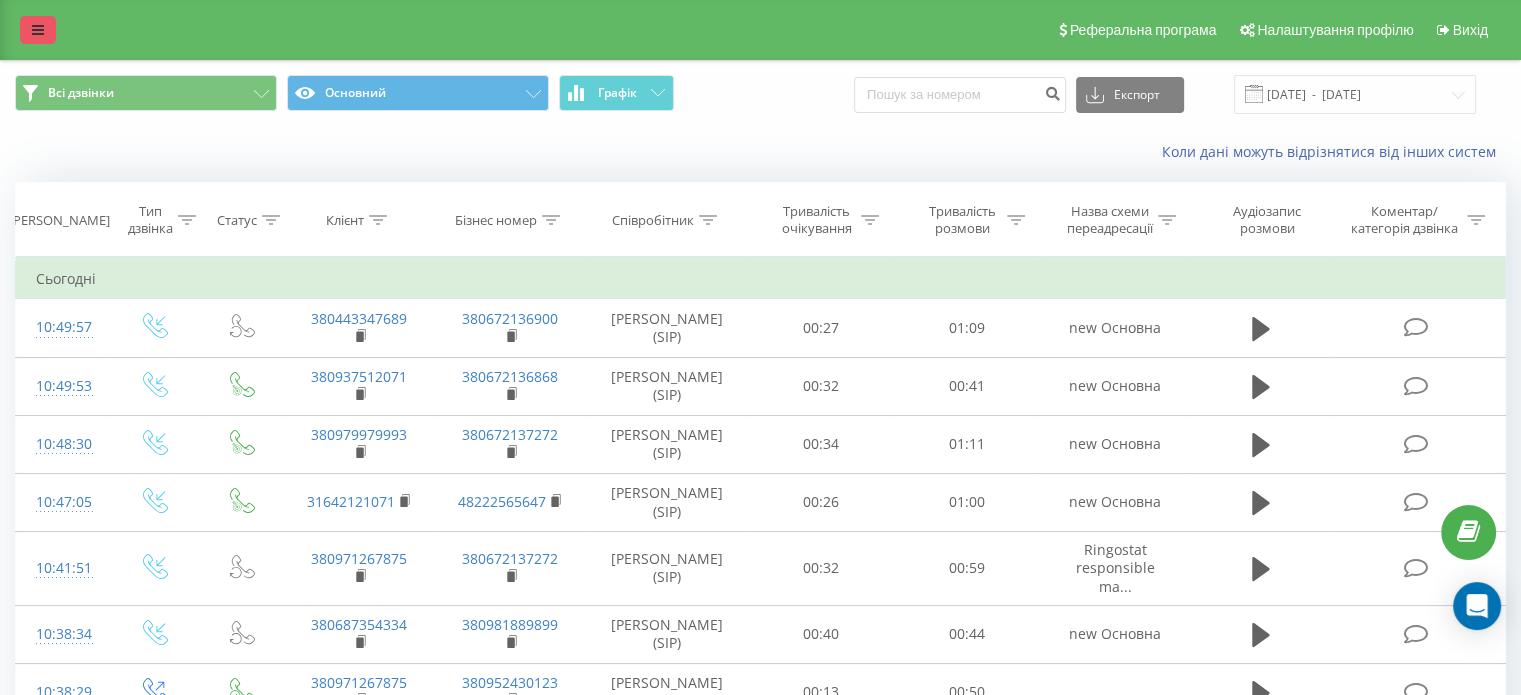 click at bounding box center (38, 30) 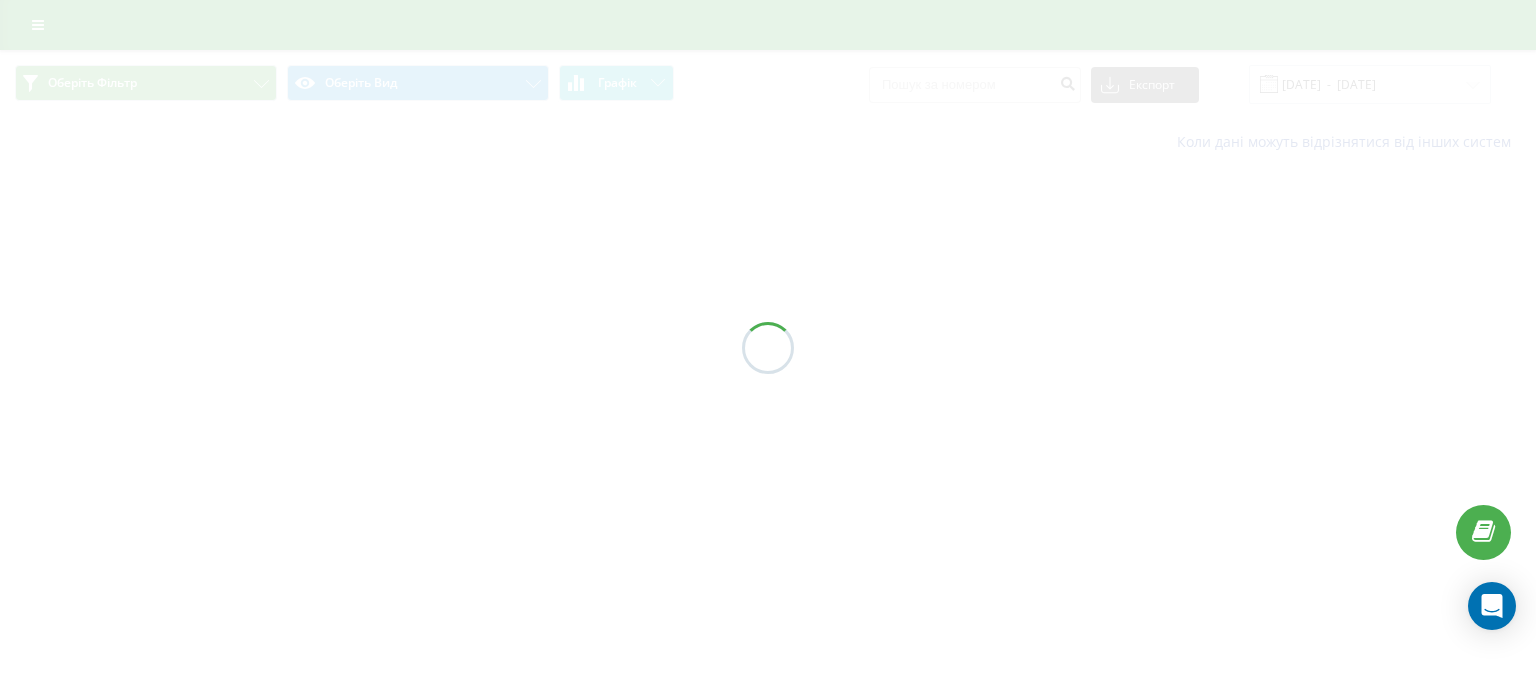 scroll, scrollTop: 0, scrollLeft: 0, axis: both 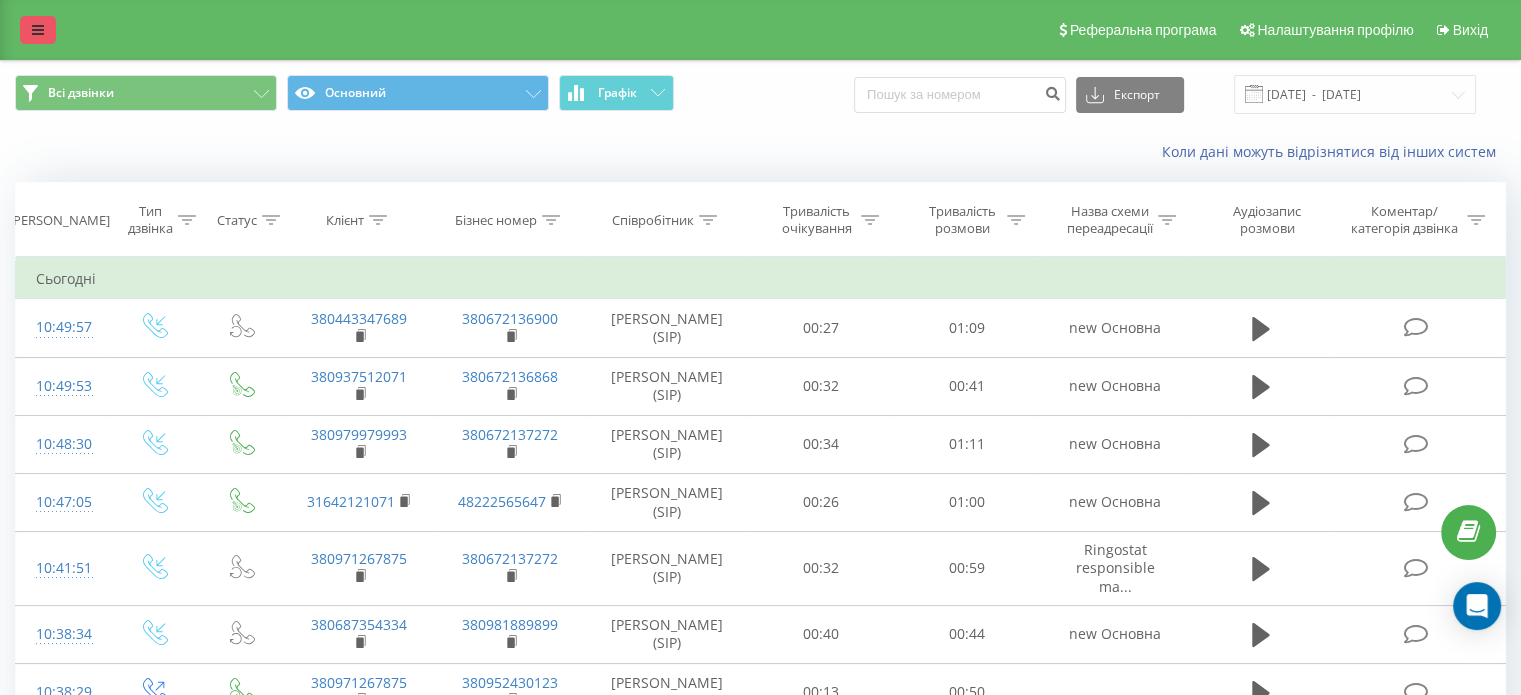 click at bounding box center (38, 30) 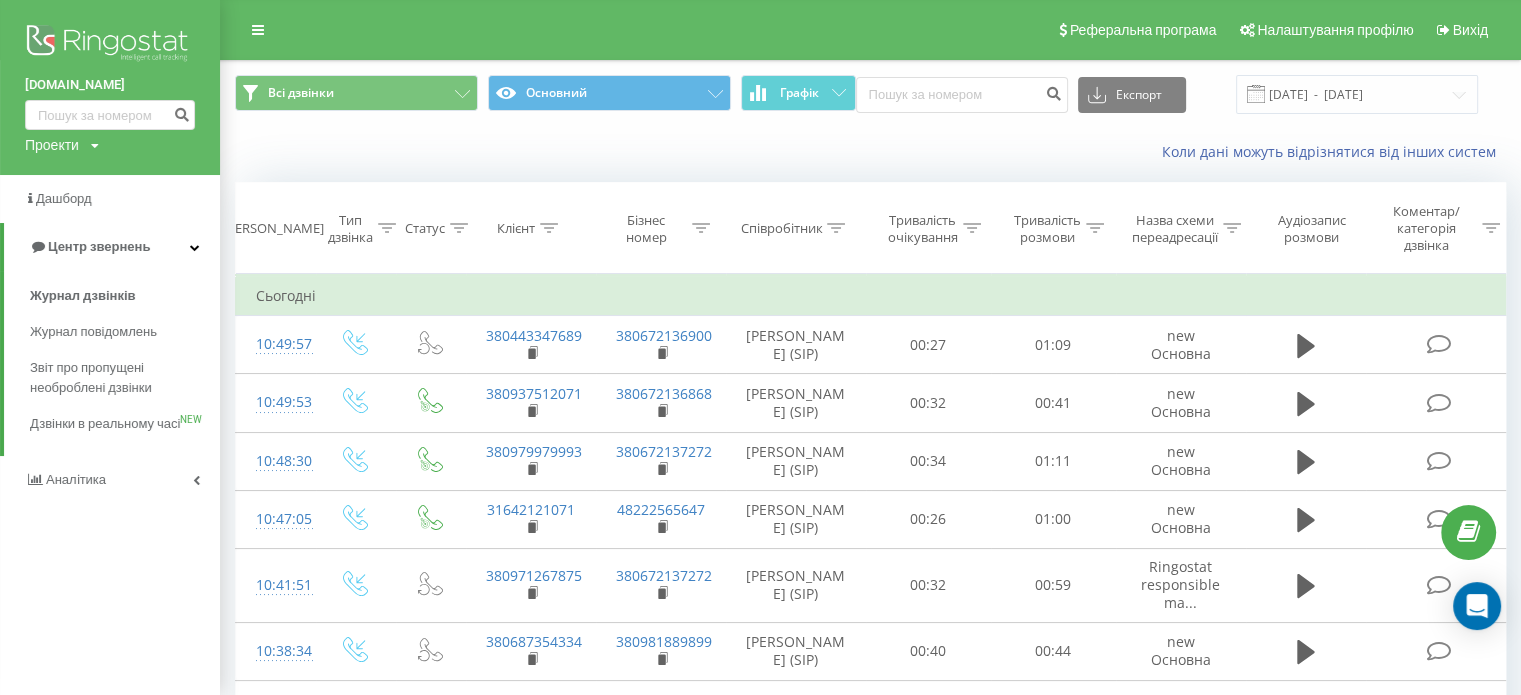 drag, startPoint x: 94, startPoint y: 415, endPoint x: 220, endPoint y: 245, distance: 211.60341 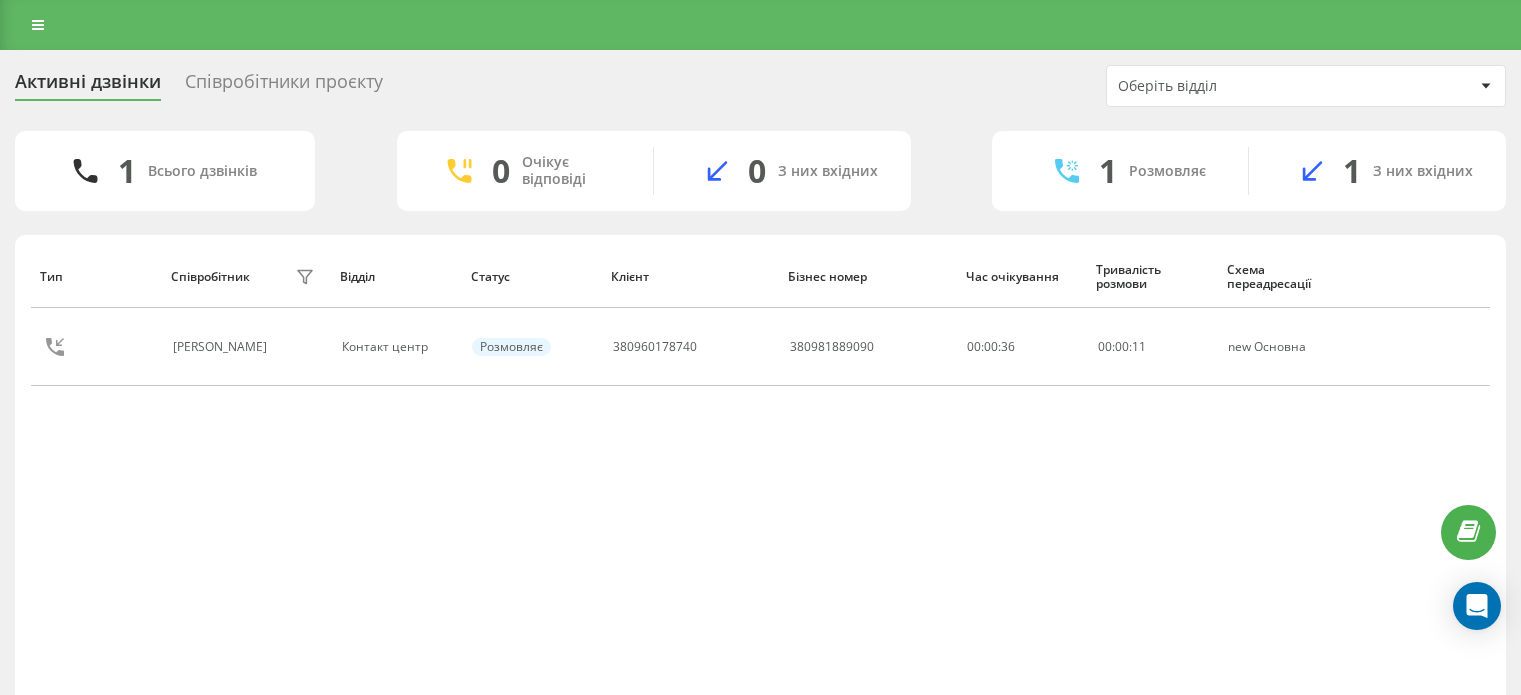 scroll, scrollTop: 0, scrollLeft: 0, axis: both 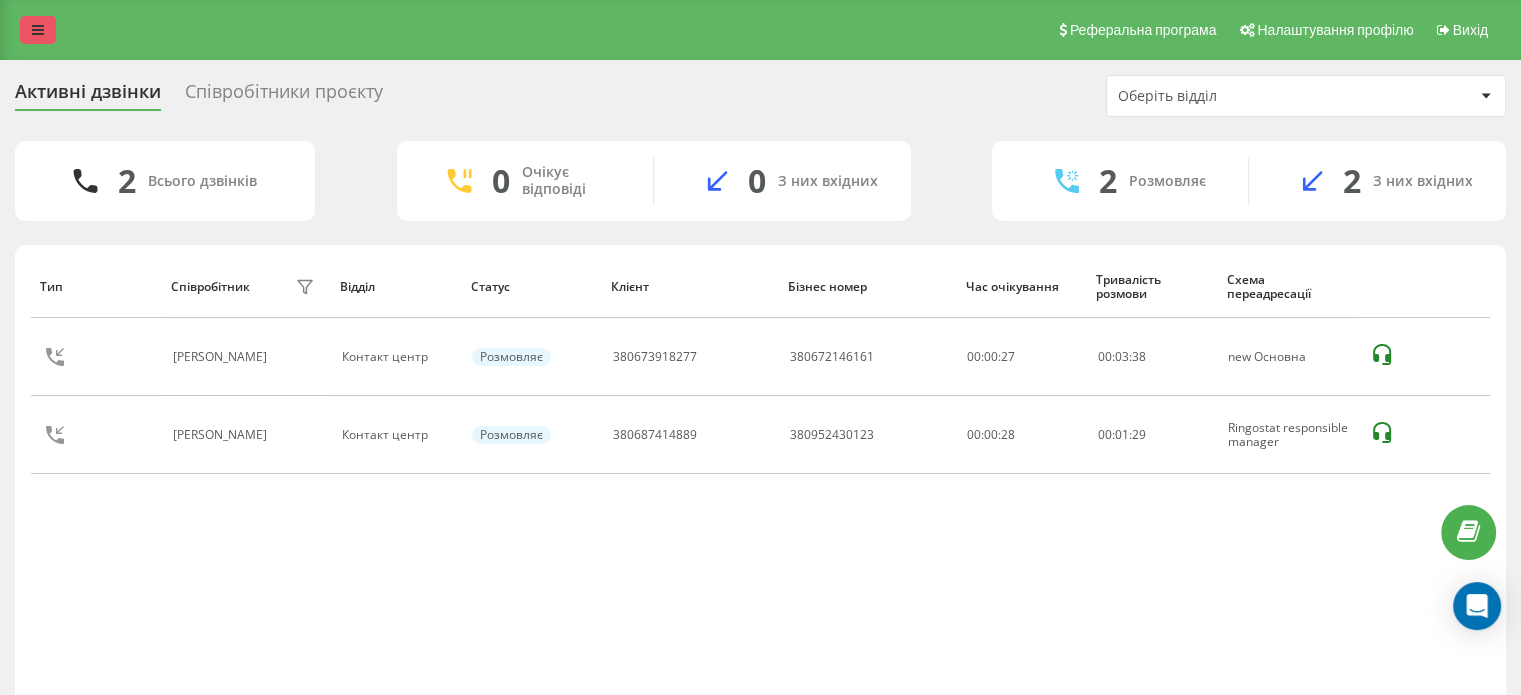 click at bounding box center [38, 30] 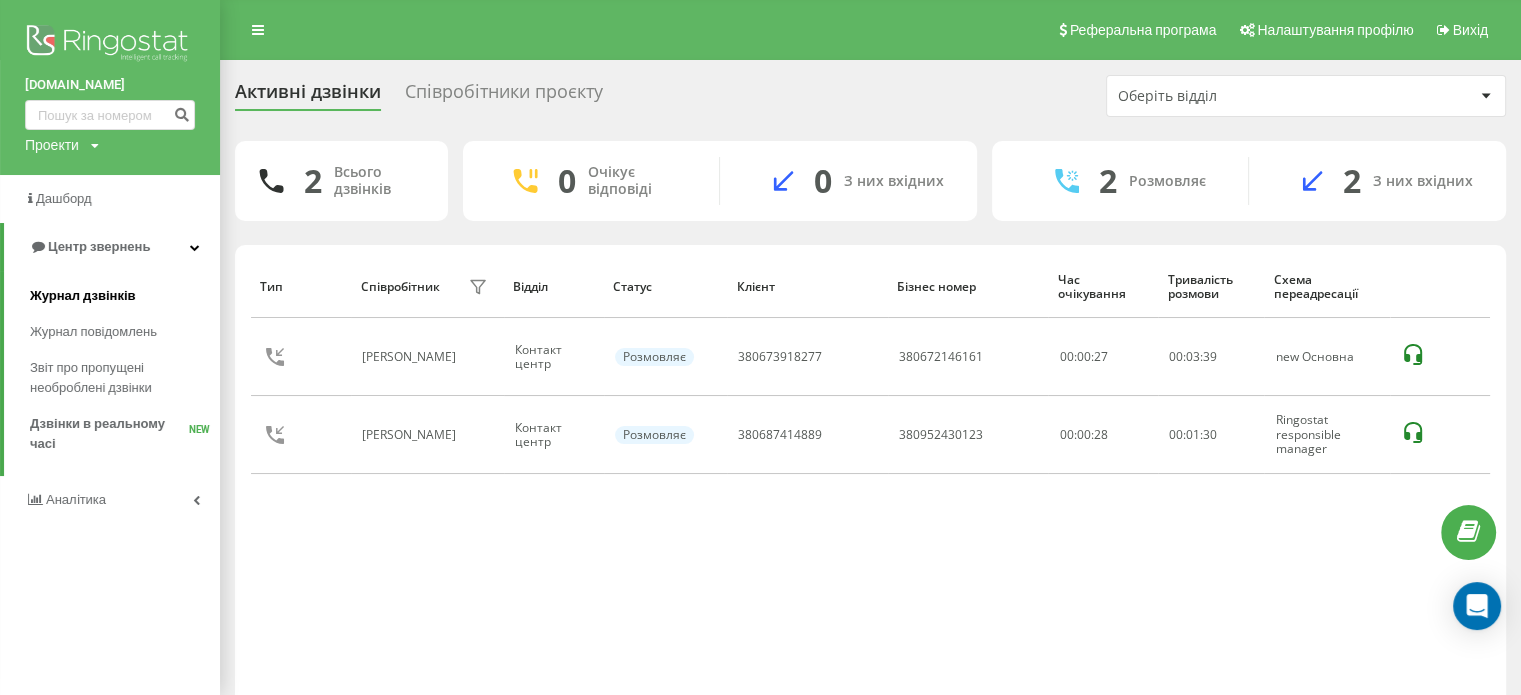 click on "Журнал дзвінків" at bounding box center [83, 296] 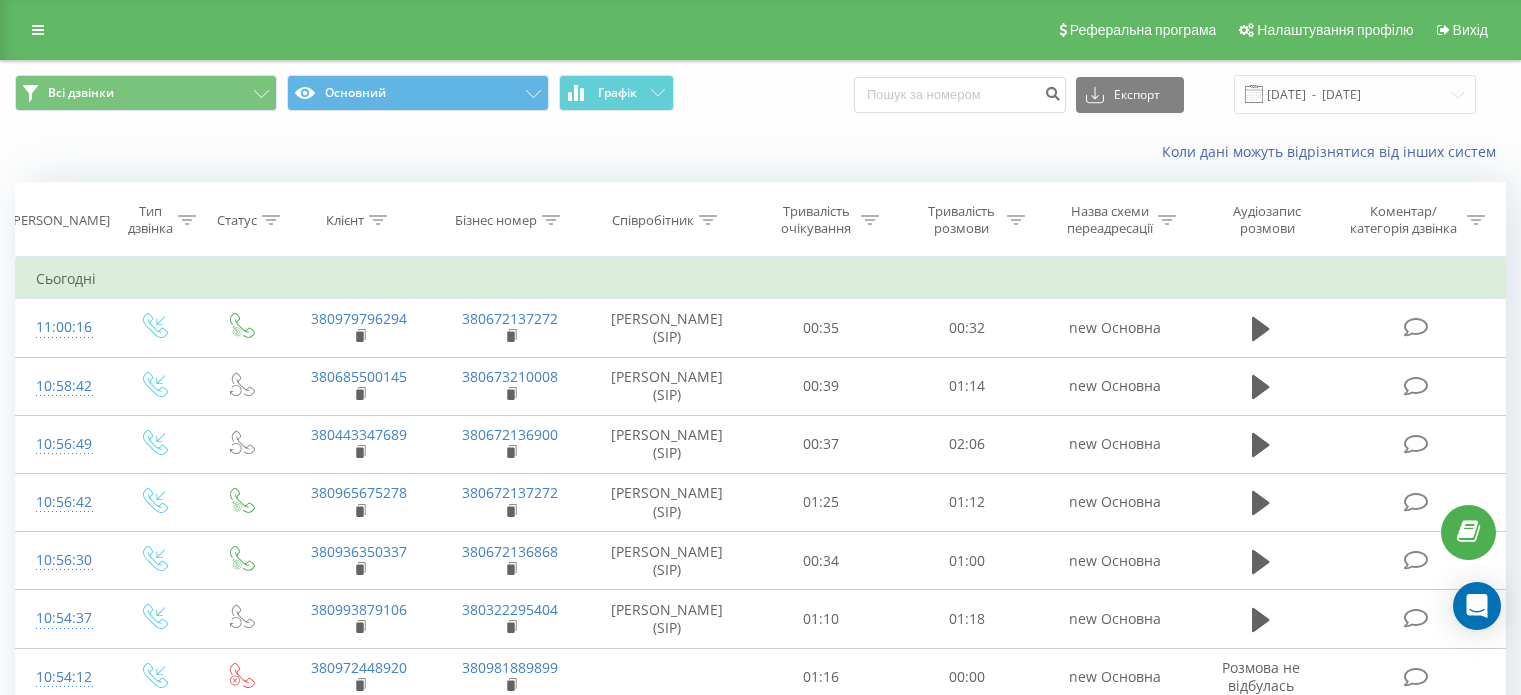 scroll, scrollTop: 0, scrollLeft: 0, axis: both 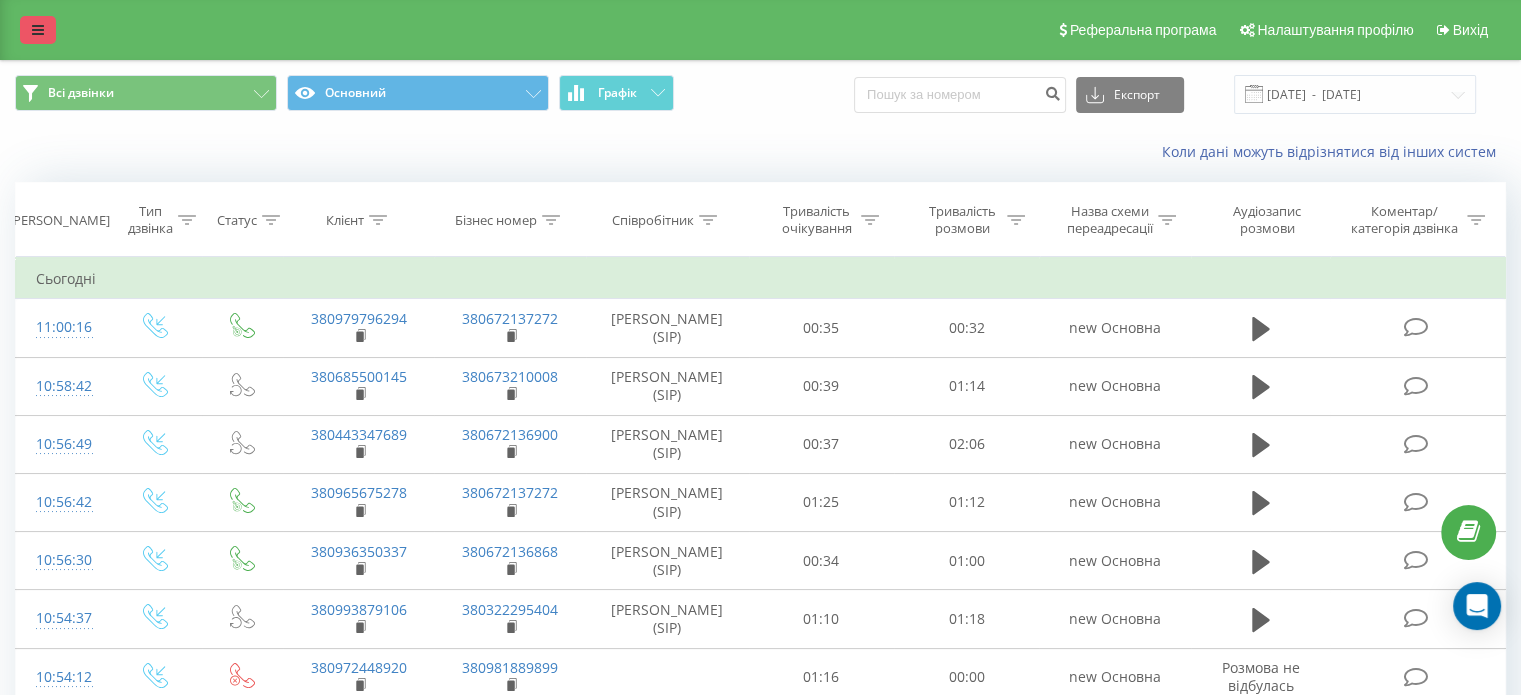 click at bounding box center (38, 30) 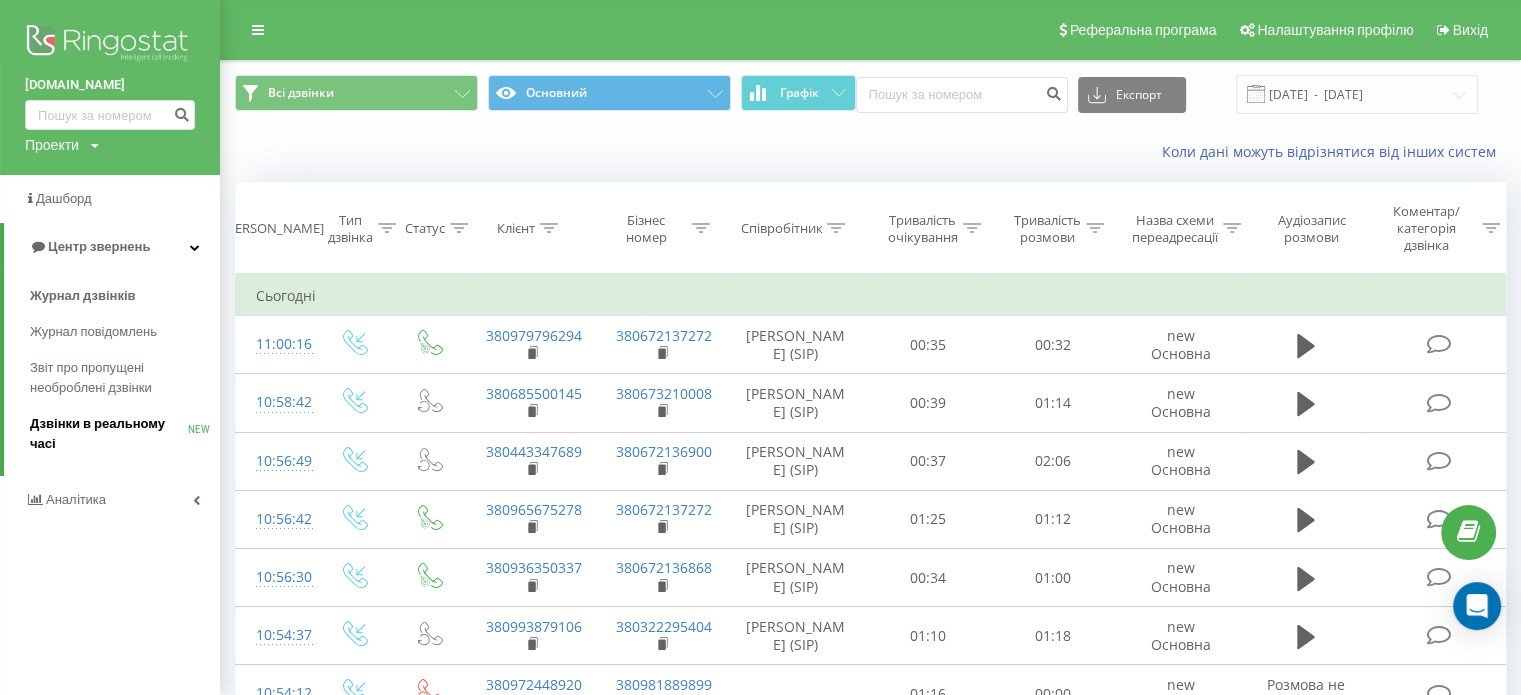 click on "Дзвінки в реальному часі" at bounding box center (109, 434) 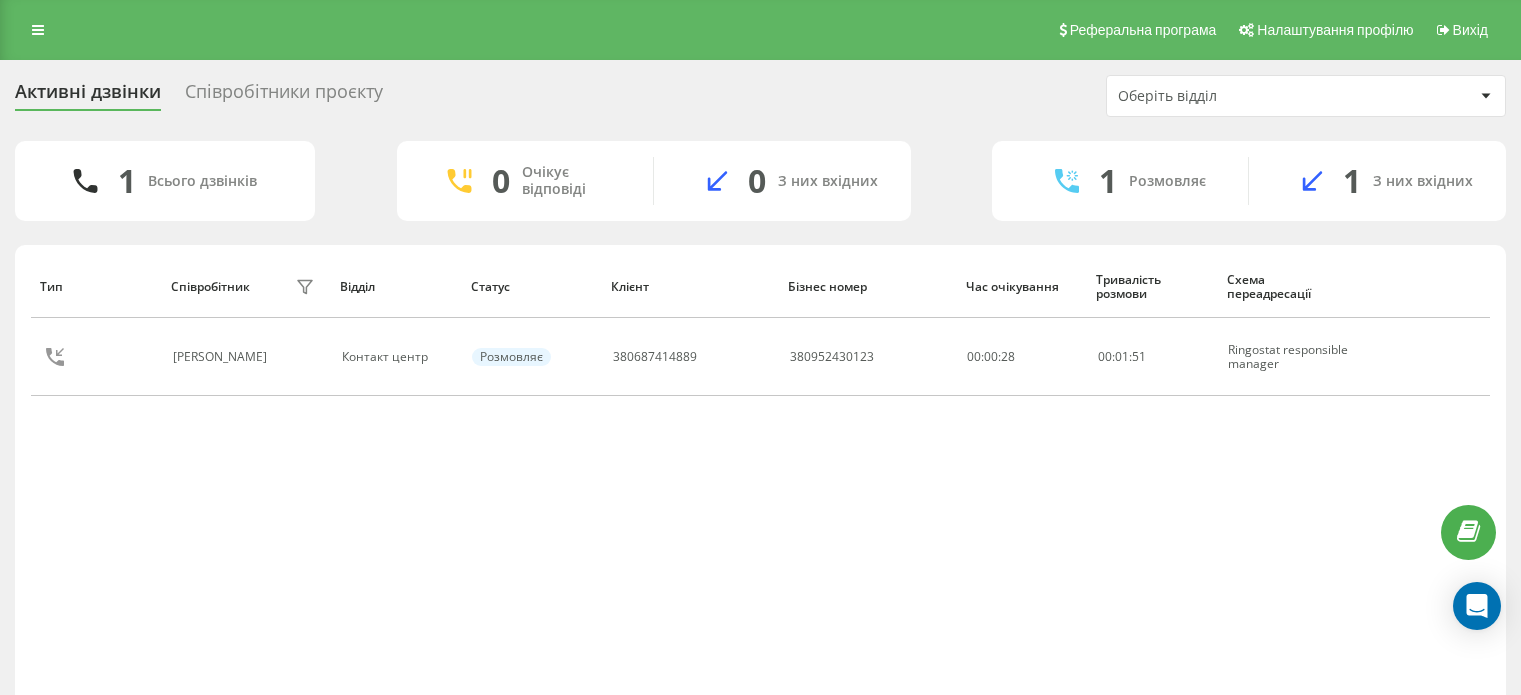 scroll, scrollTop: 0, scrollLeft: 0, axis: both 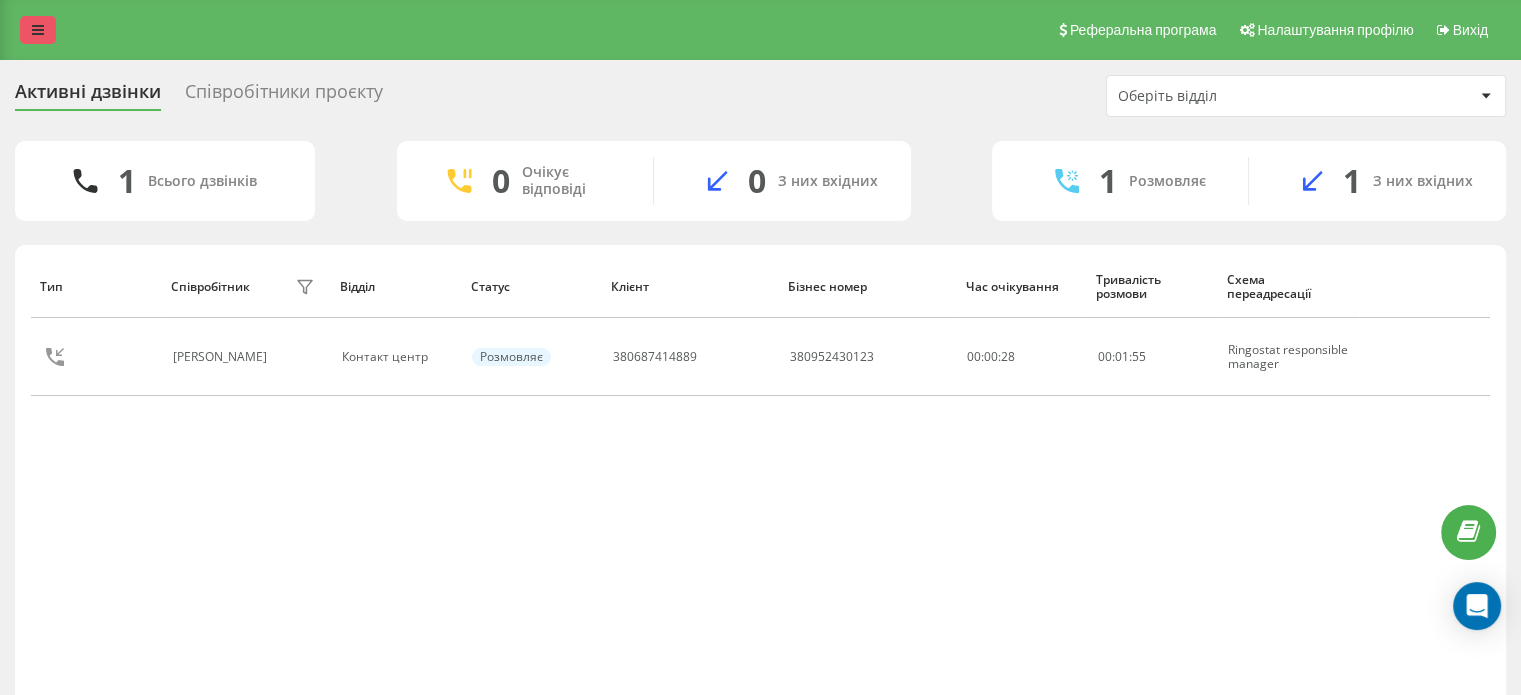 click at bounding box center (38, 30) 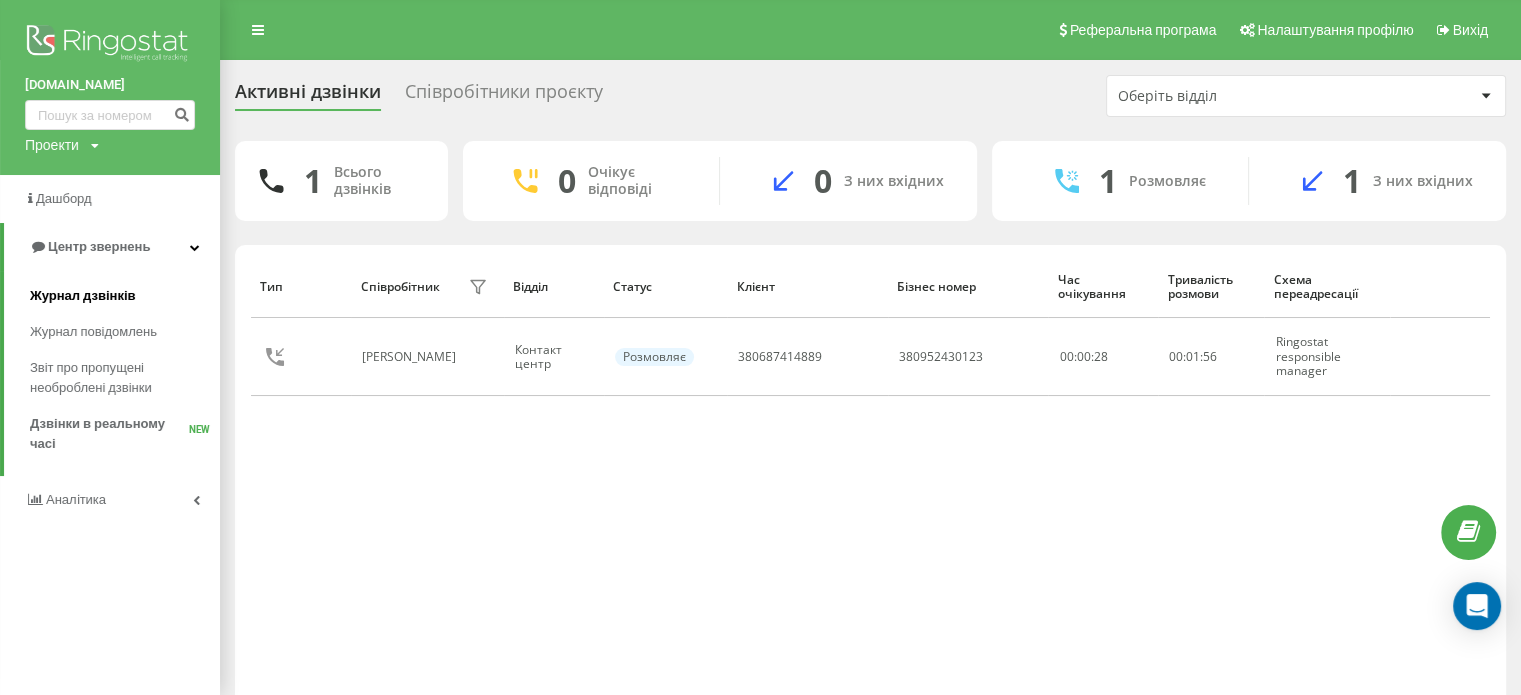click on "Журнал дзвінків" at bounding box center (125, 296) 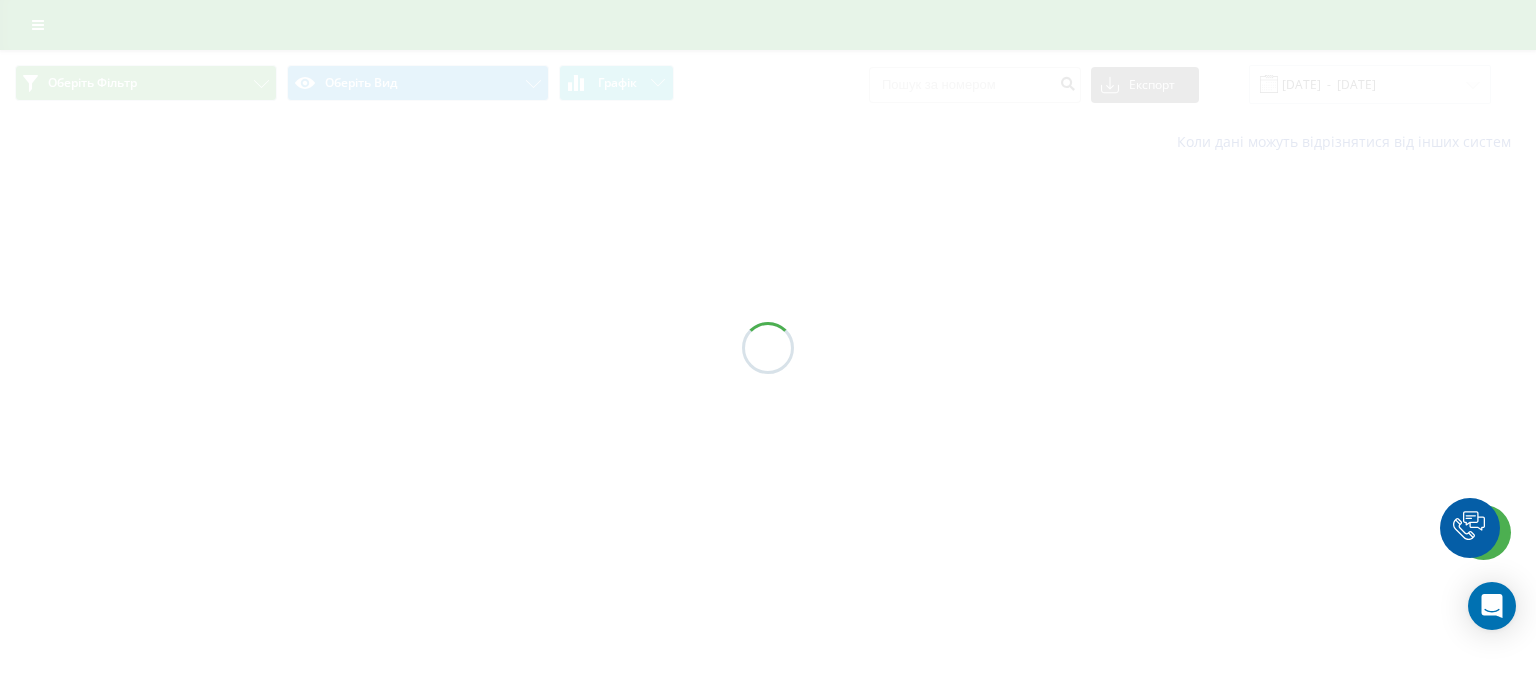 scroll, scrollTop: 0, scrollLeft: 0, axis: both 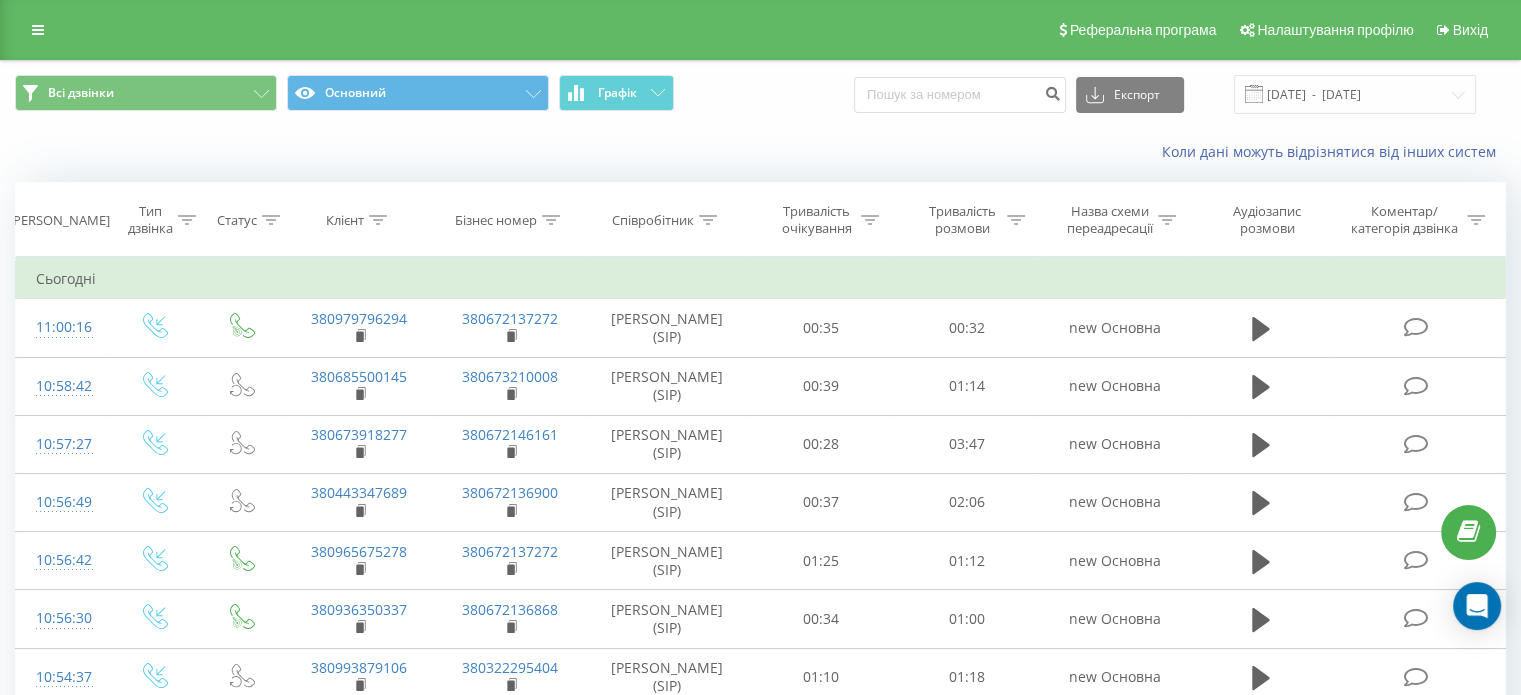 click on "Реферальна програма Налаштування профілю Вихід" at bounding box center [760, 30] 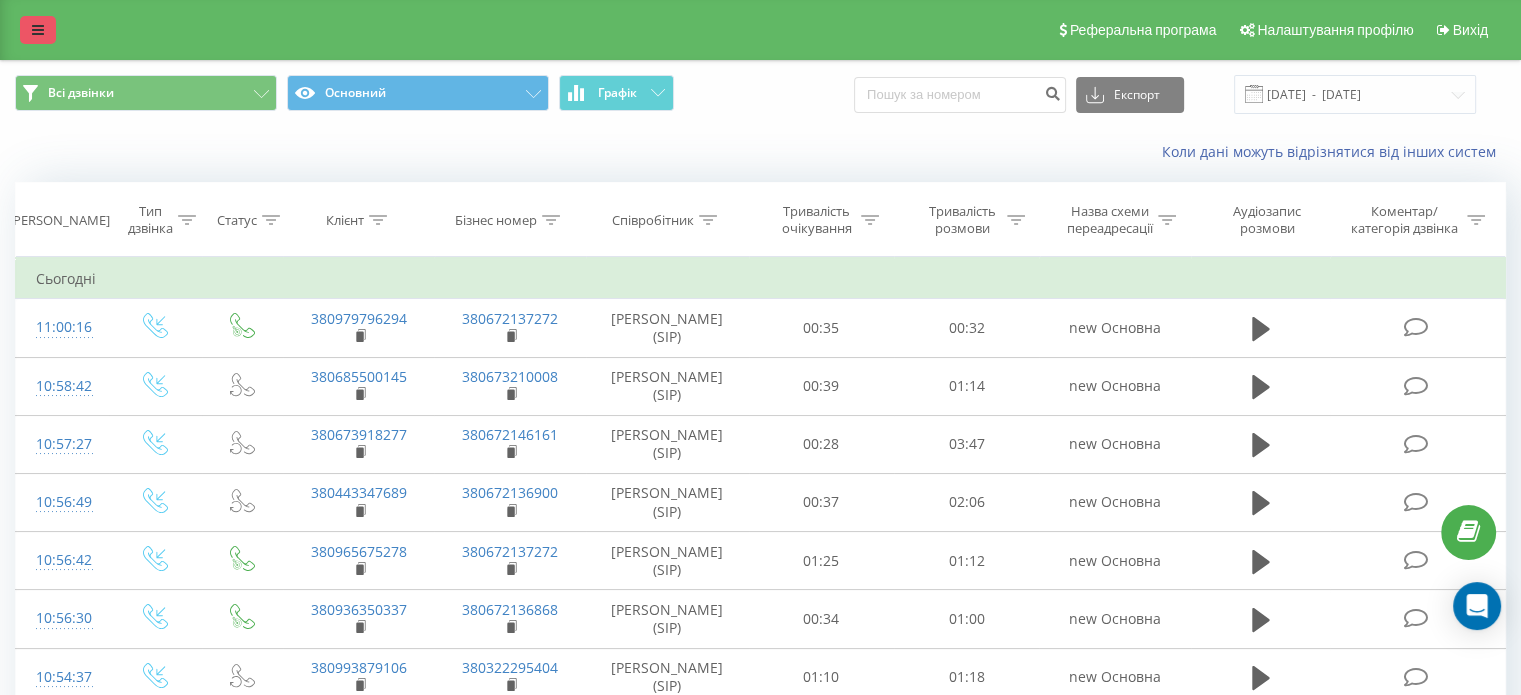 click at bounding box center (38, 30) 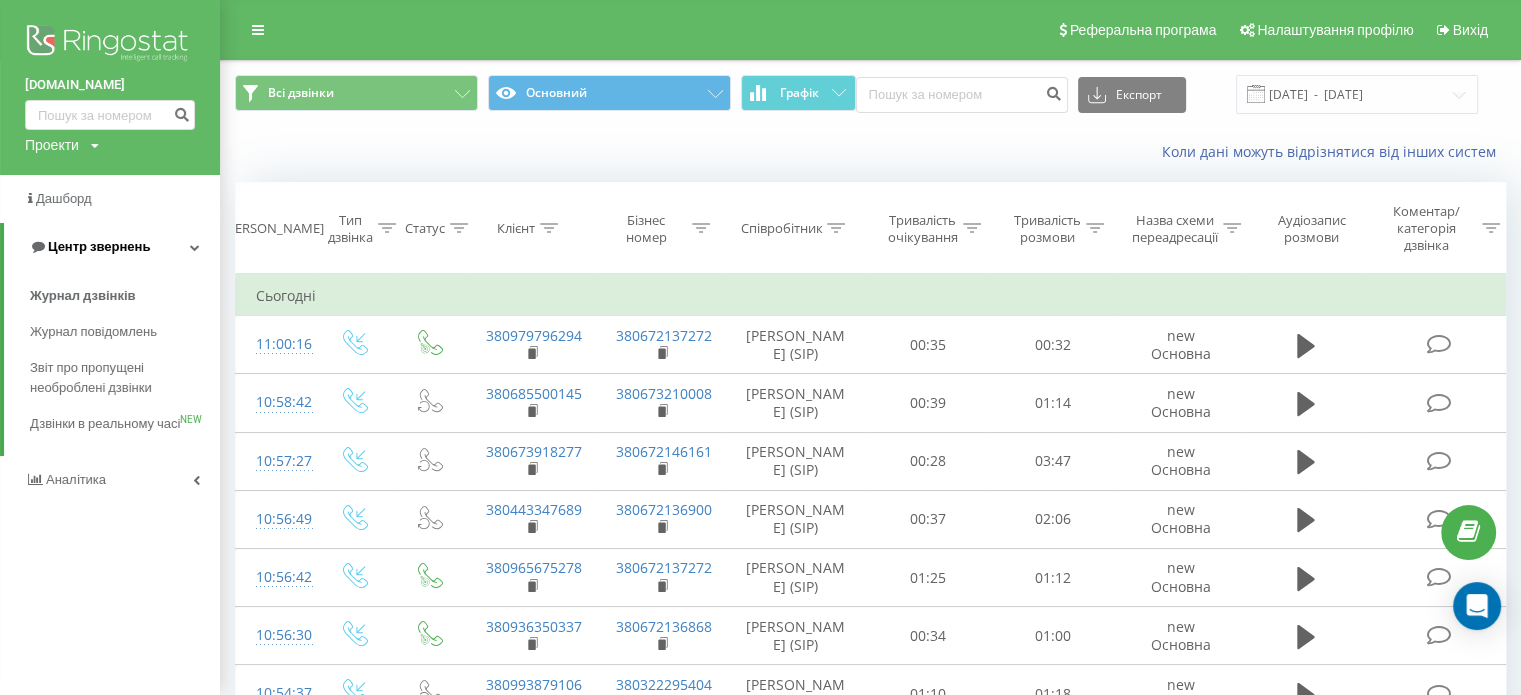 drag, startPoint x: 151, startPoint y: 301, endPoint x: 174, endPoint y: 264, distance: 43.56604 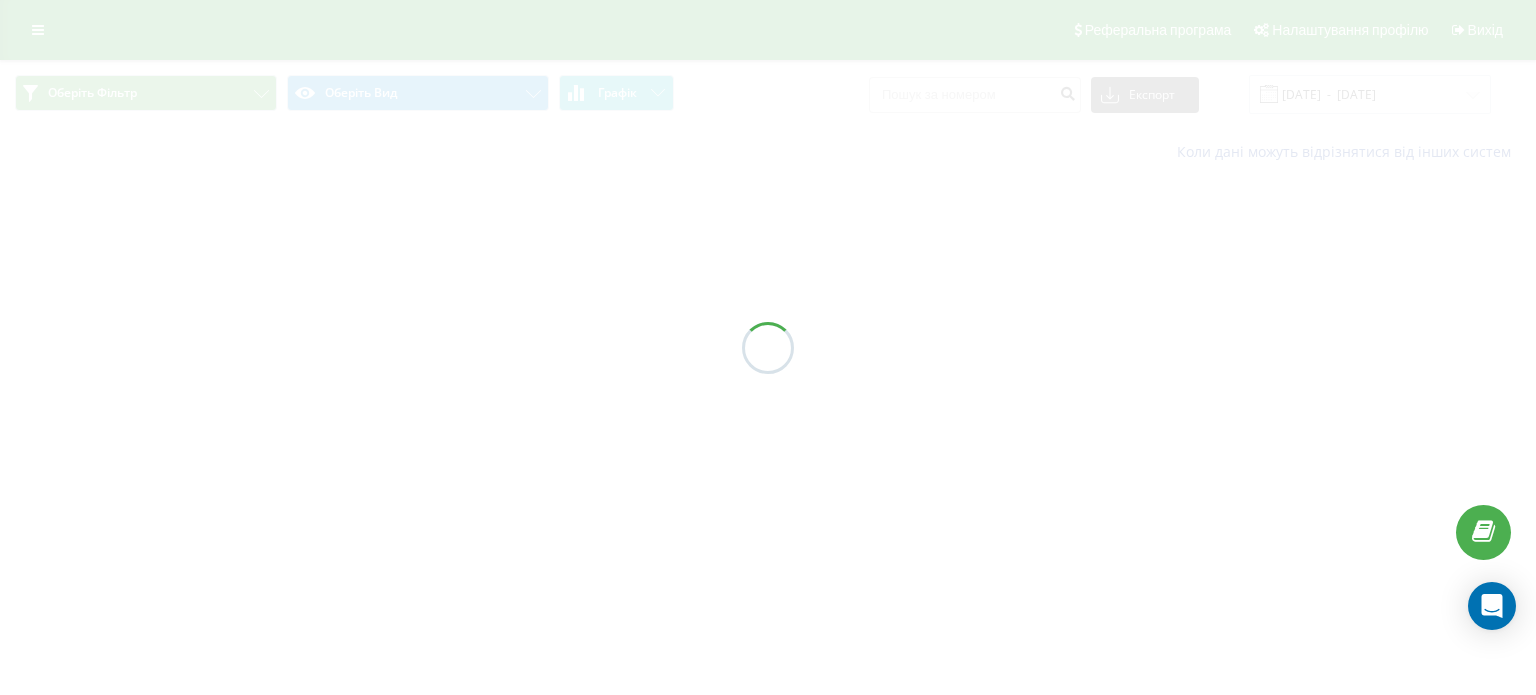 scroll, scrollTop: 0, scrollLeft: 0, axis: both 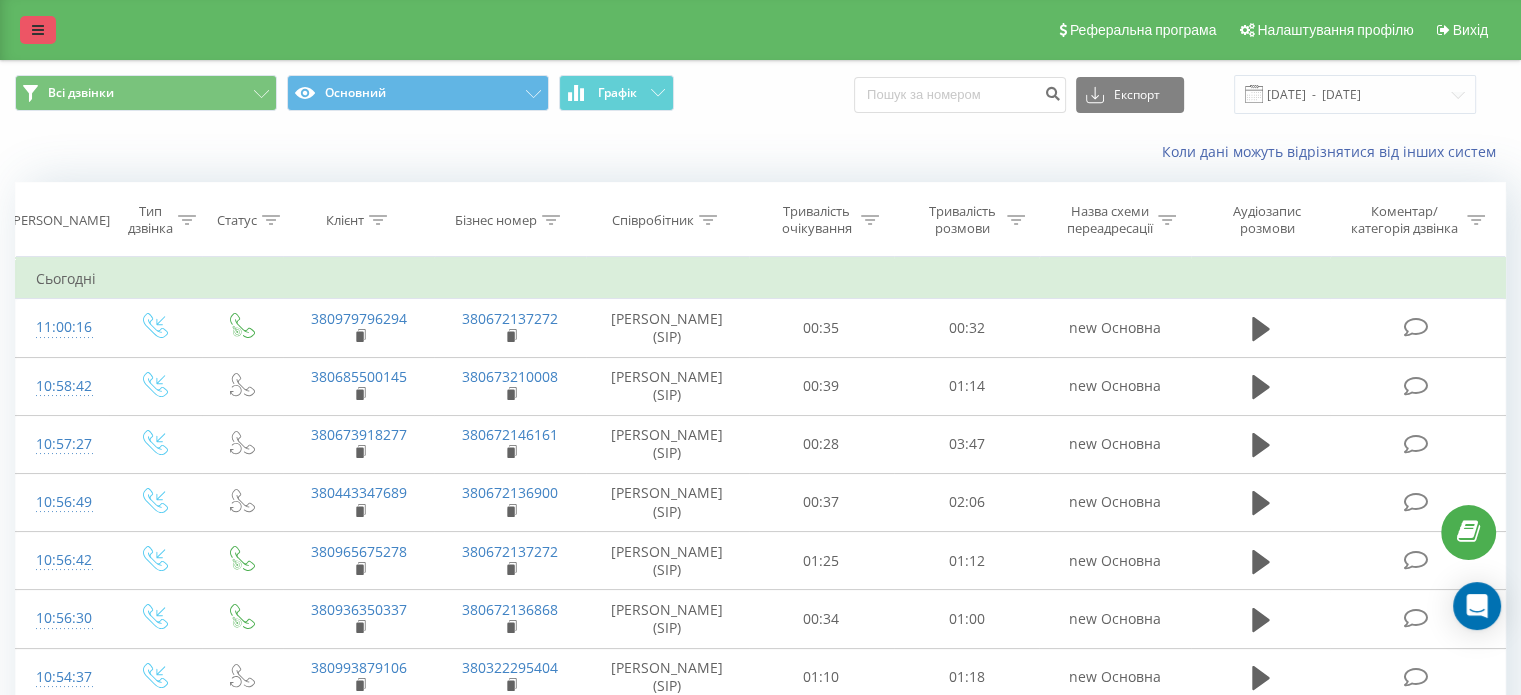 click at bounding box center (38, 30) 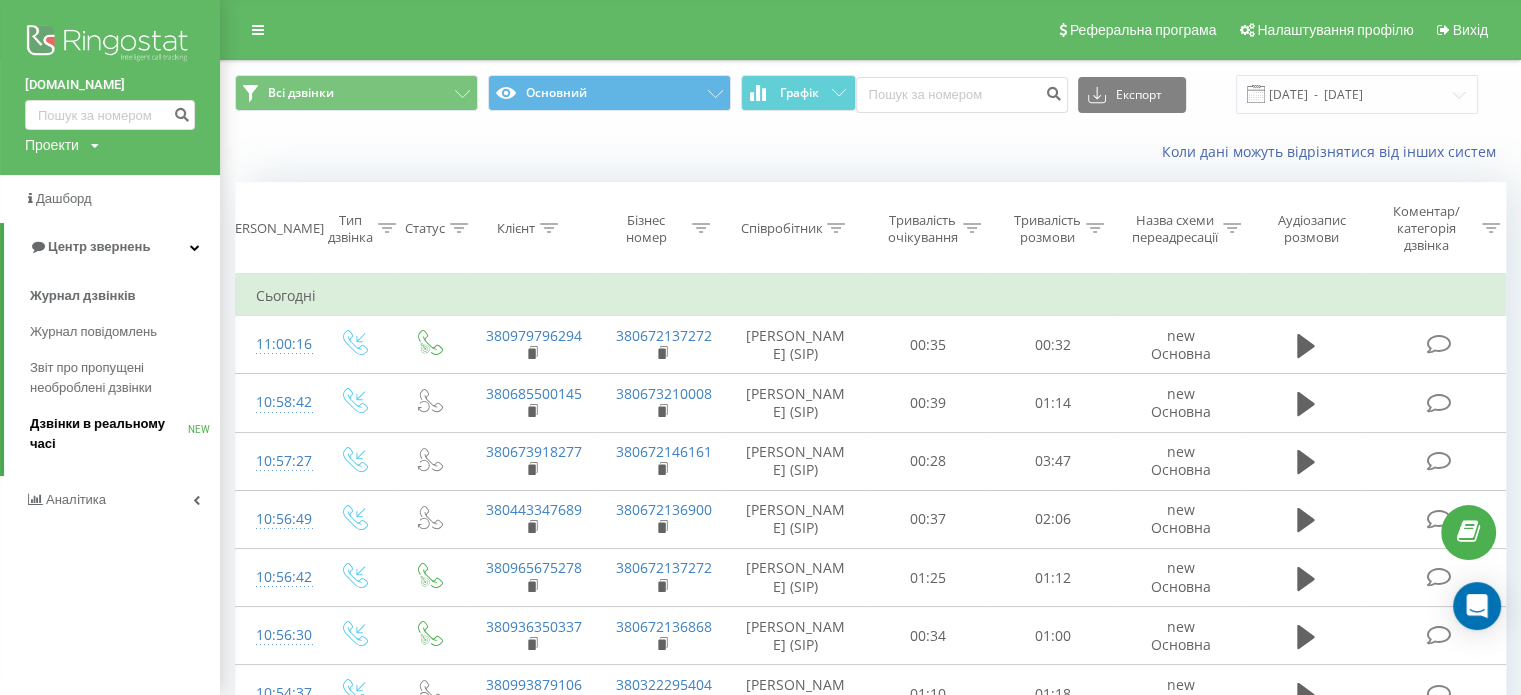 click on "Дзвінки в реальному часі" at bounding box center [109, 434] 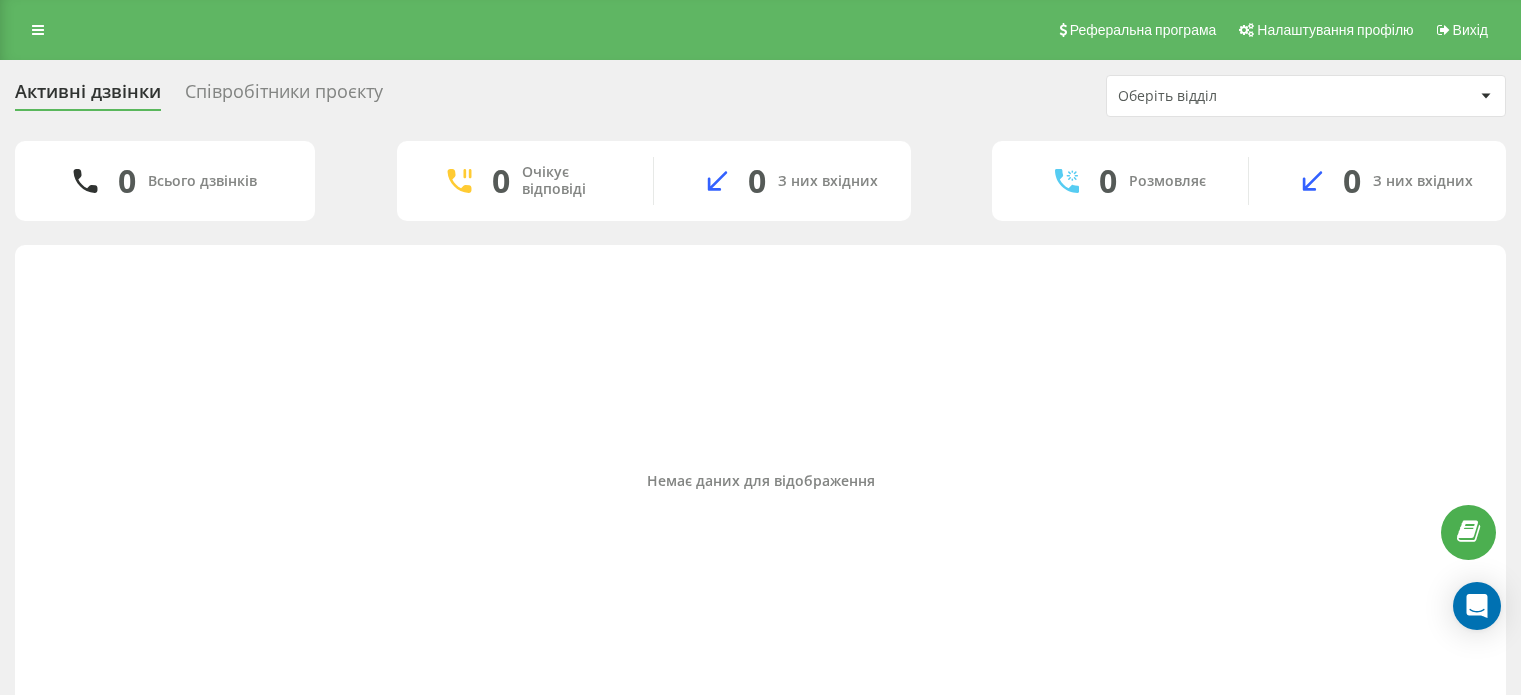 scroll, scrollTop: 0, scrollLeft: 0, axis: both 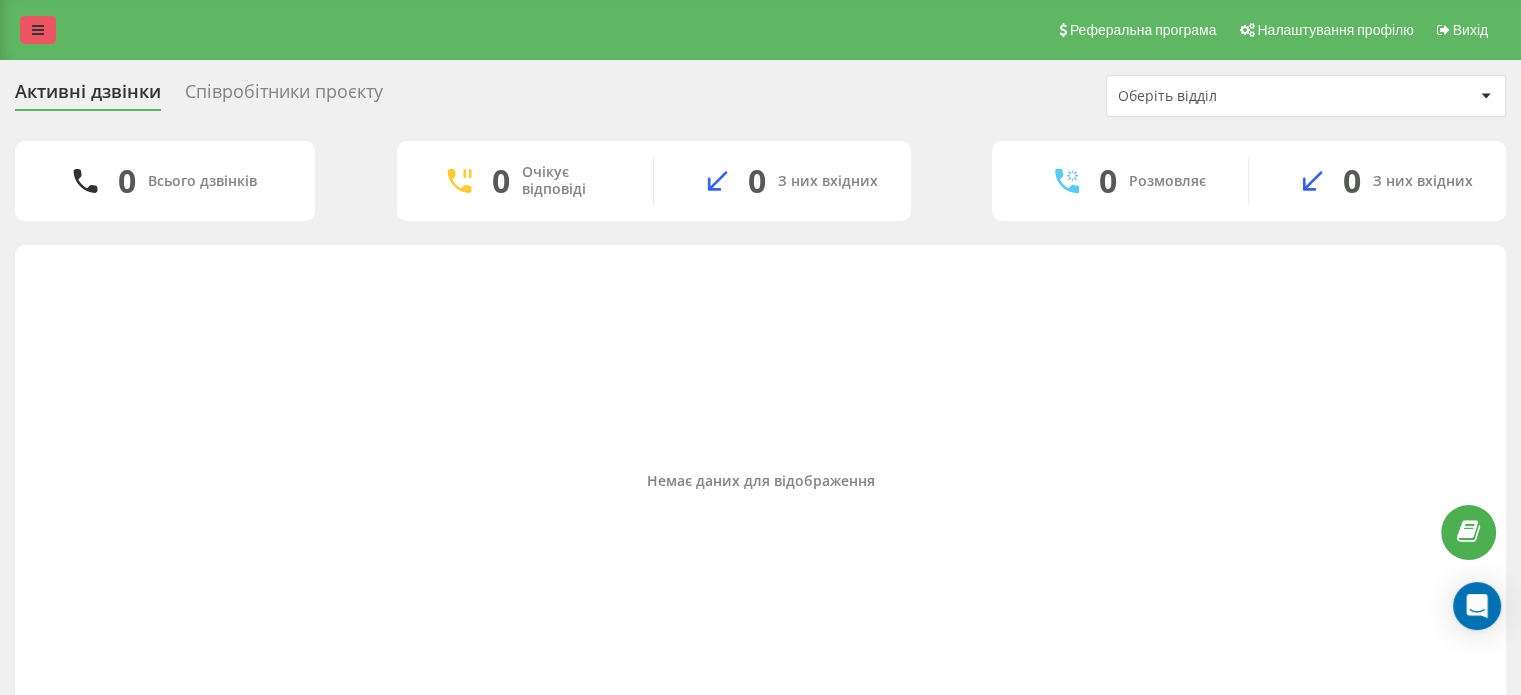 click at bounding box center [38, 30] 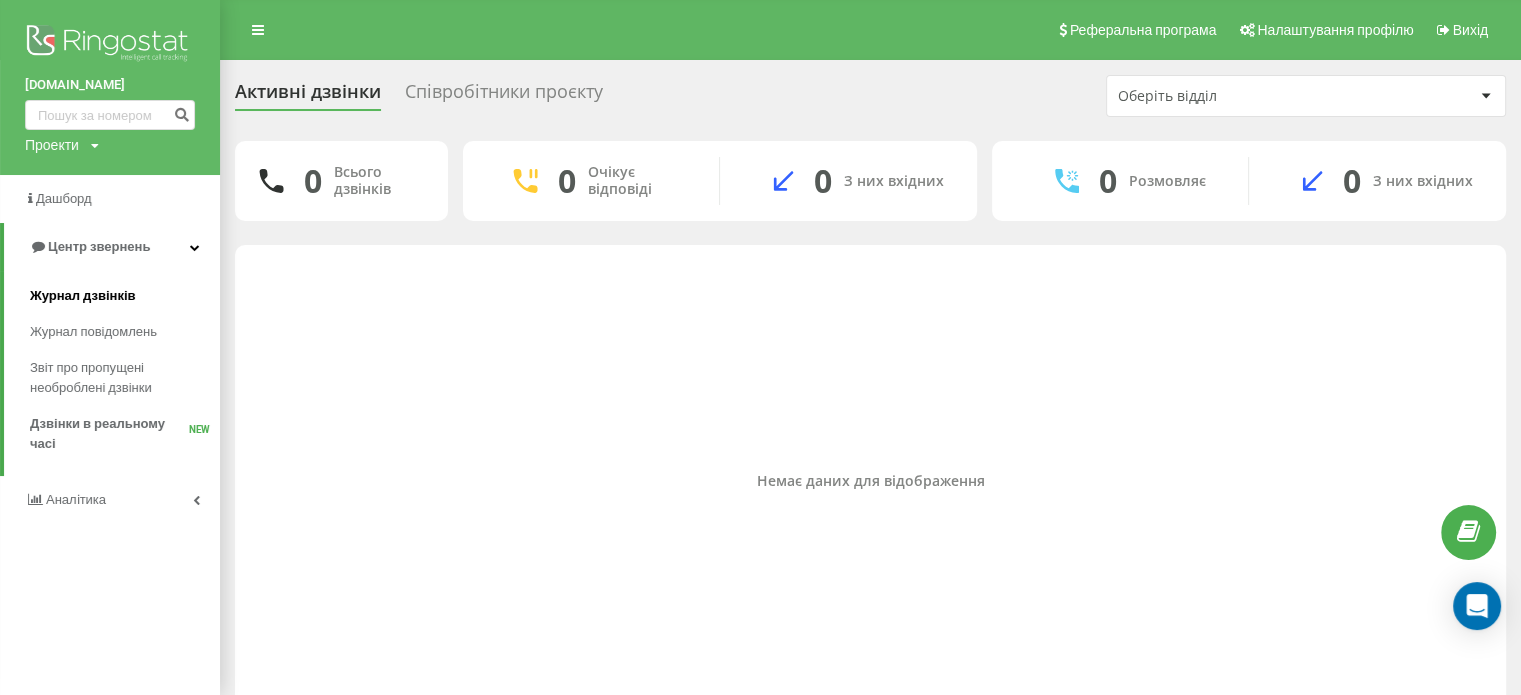 click on "Журнал дзвінків" at bounding box center (125, 296) 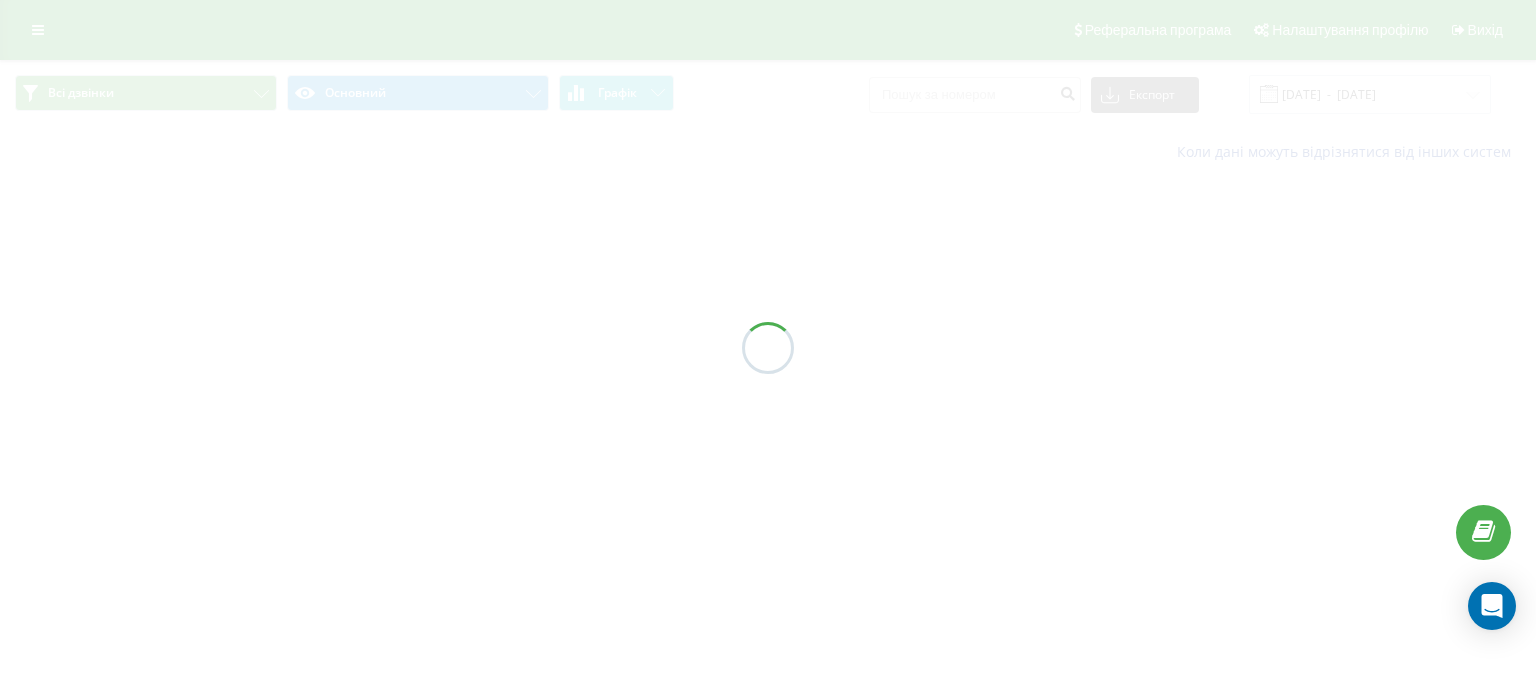 scroll, scrollTop: 0, scrollLeft: 0, axis: both 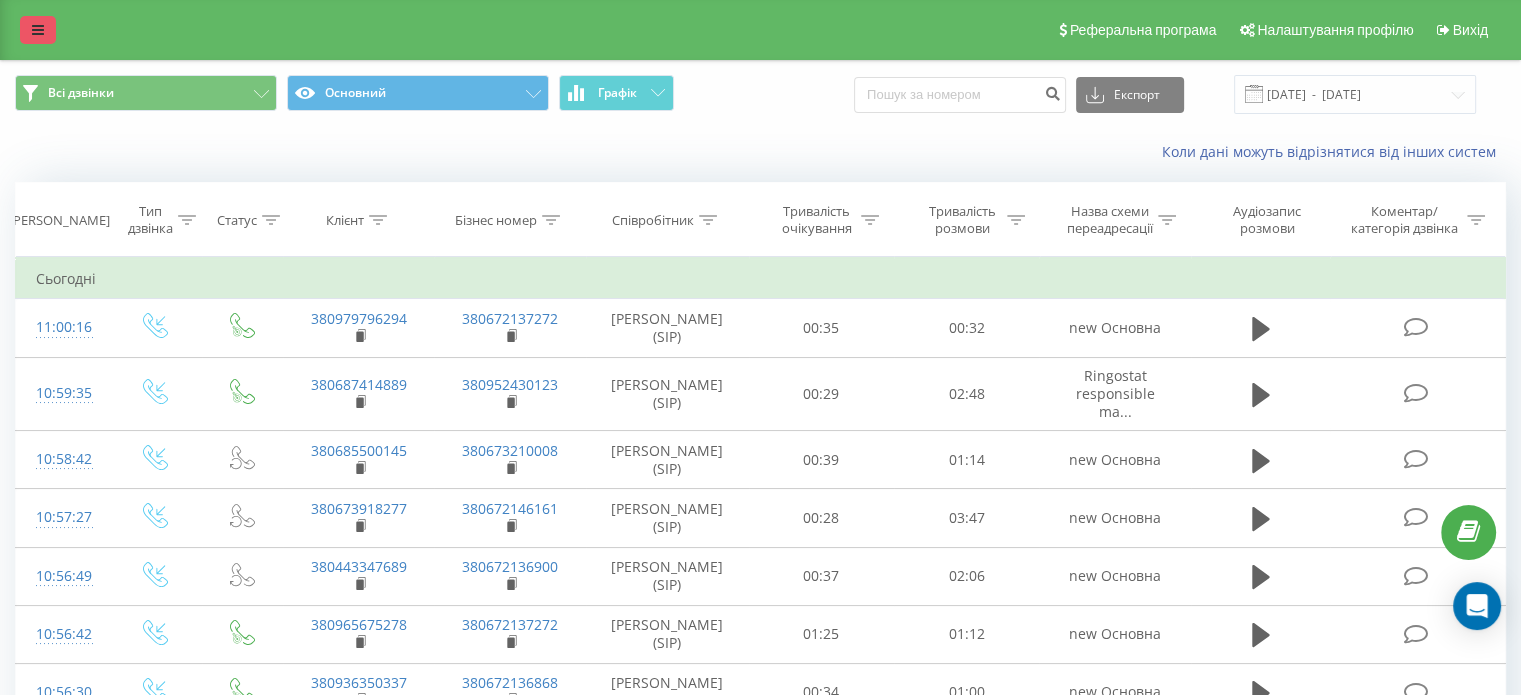 click at bounding box center (38, 30) 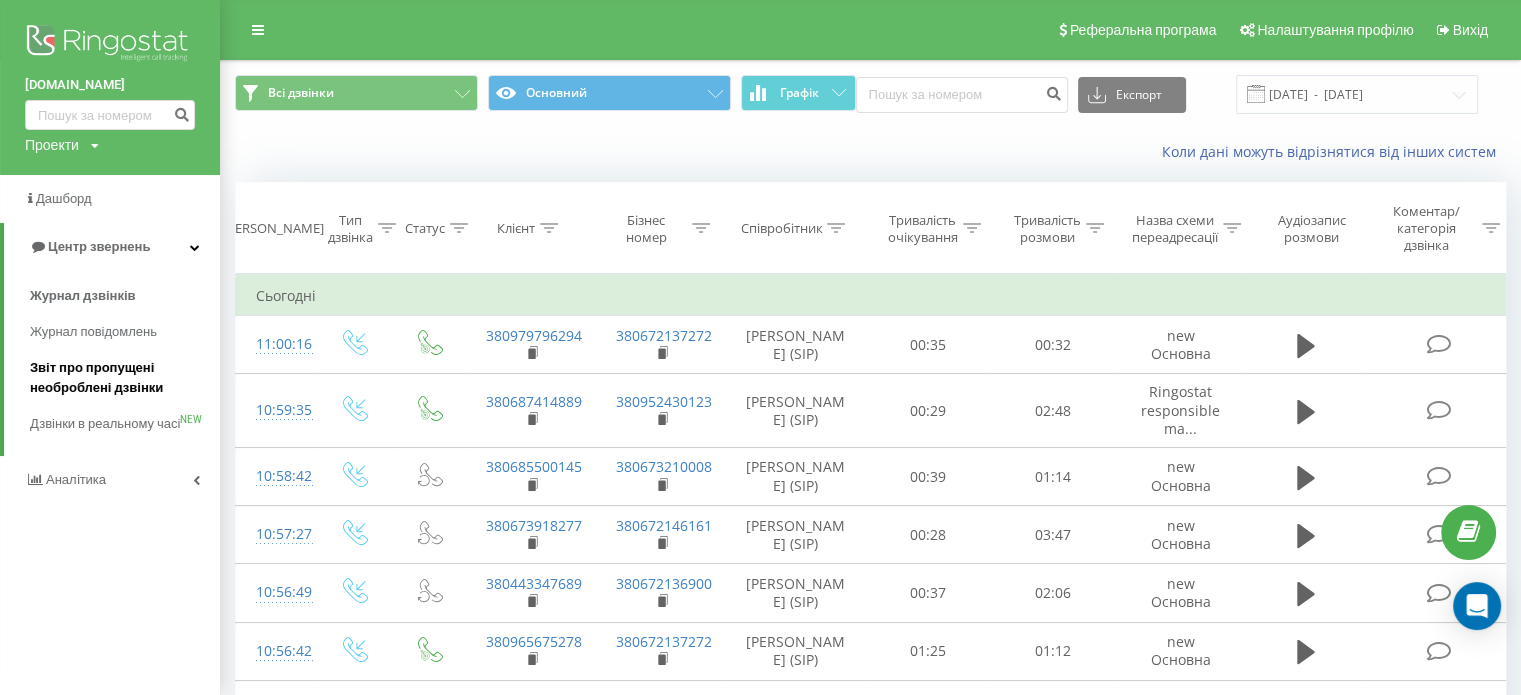 click on "Звіт про пропущені необроблені дзвінки" at bounding box center [120, 378] 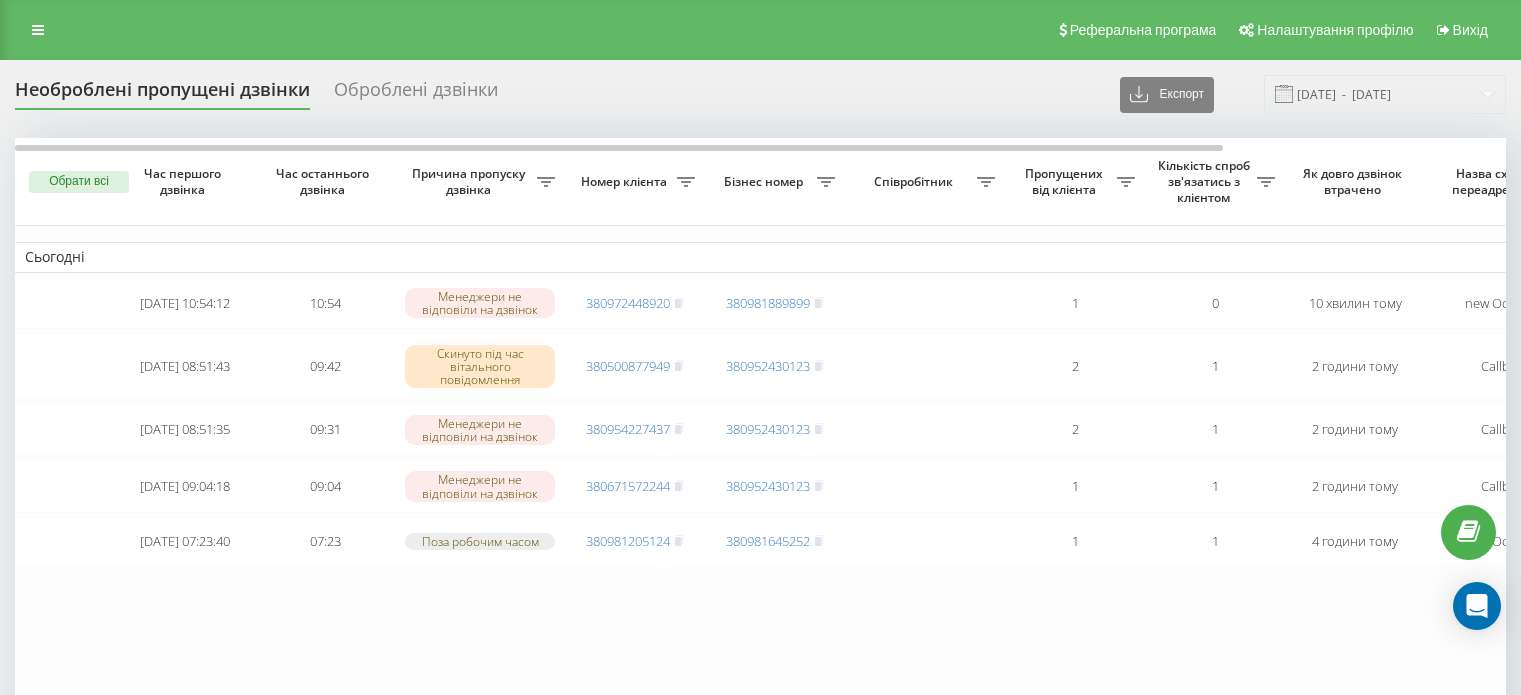 scroll, scrollTop: 0, scrollLeft: 0, axis: both 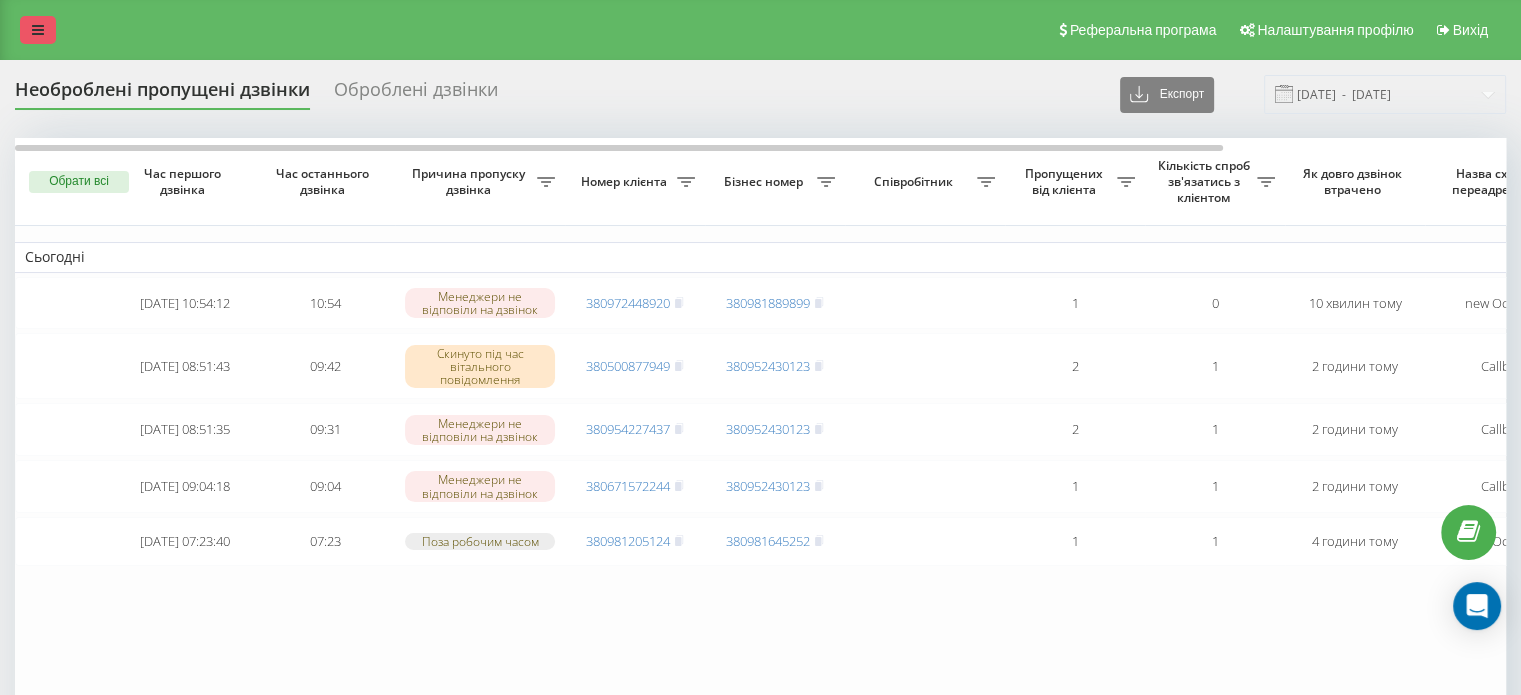 click at bounding box center (38, 30) 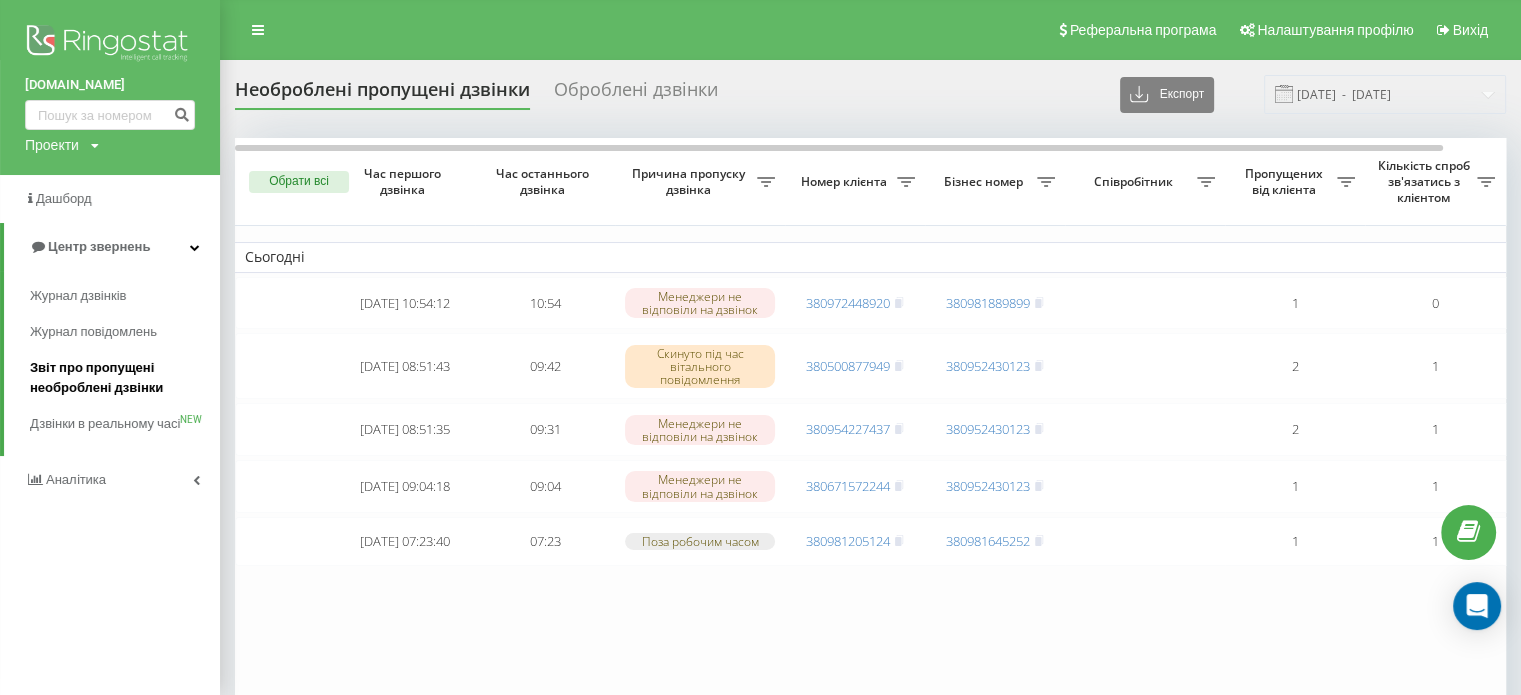 drag, startPoint x: 87, startPoint y: 427, endPoint x: 87, endPoint y: 385, distance: 42 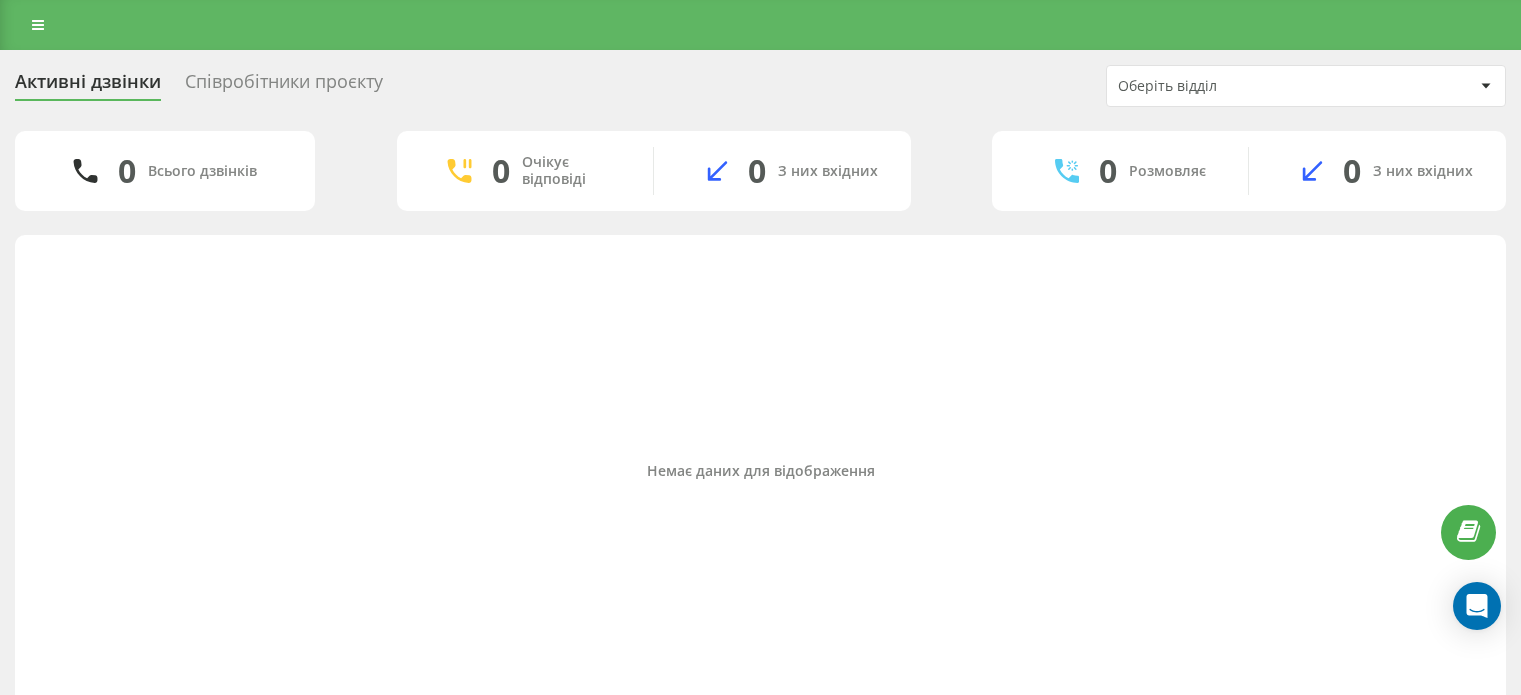 scroll, scrollTop: 0, scrollLeft: 0, axis: both 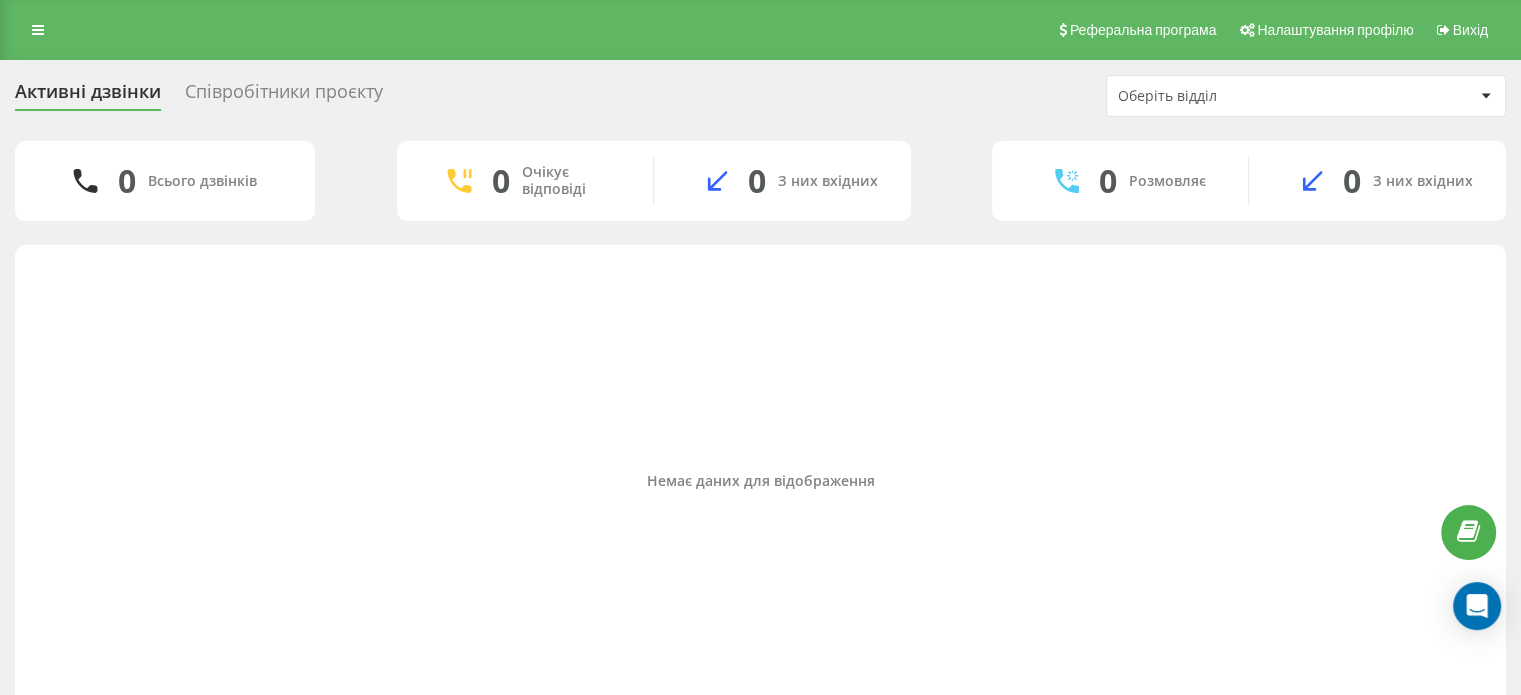 click at bounding box center [38, 30] 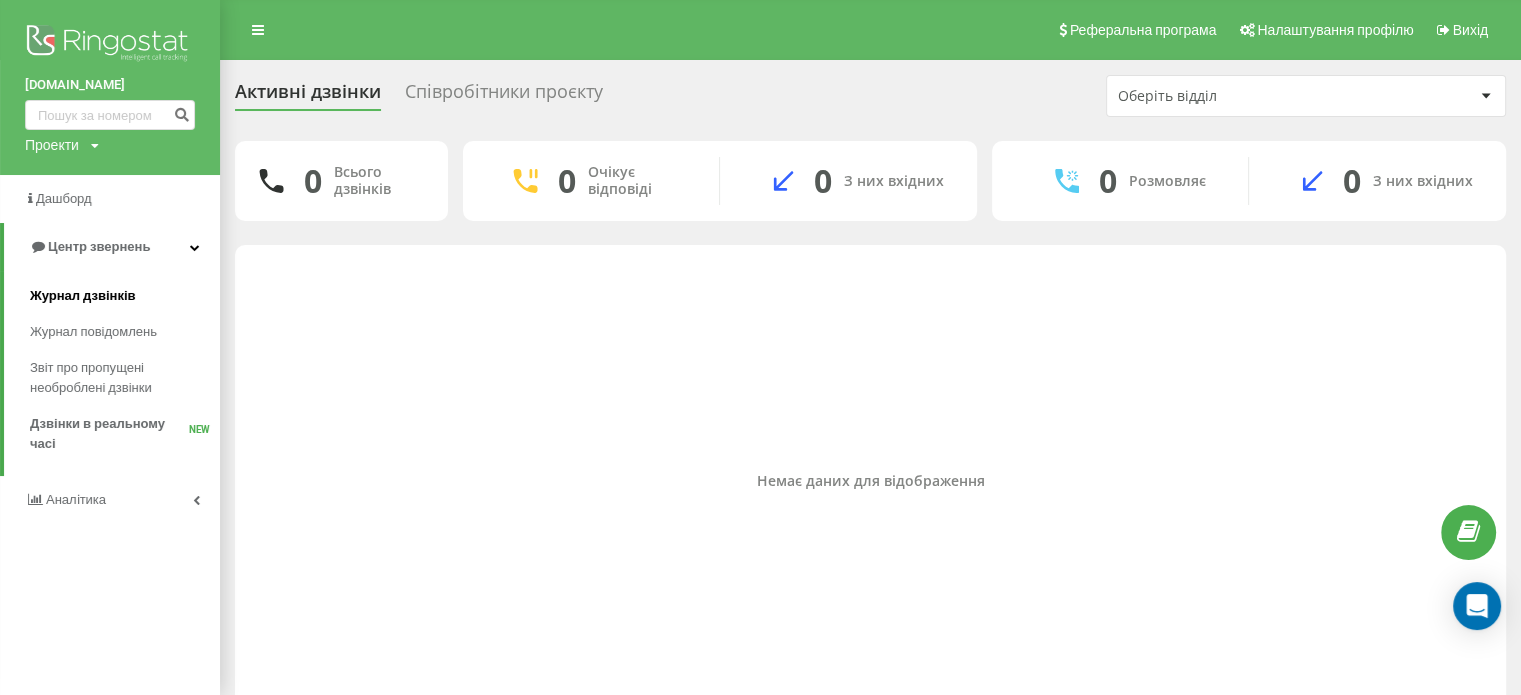click on "Журнал дзвінків" at bounding box center [125, 296] 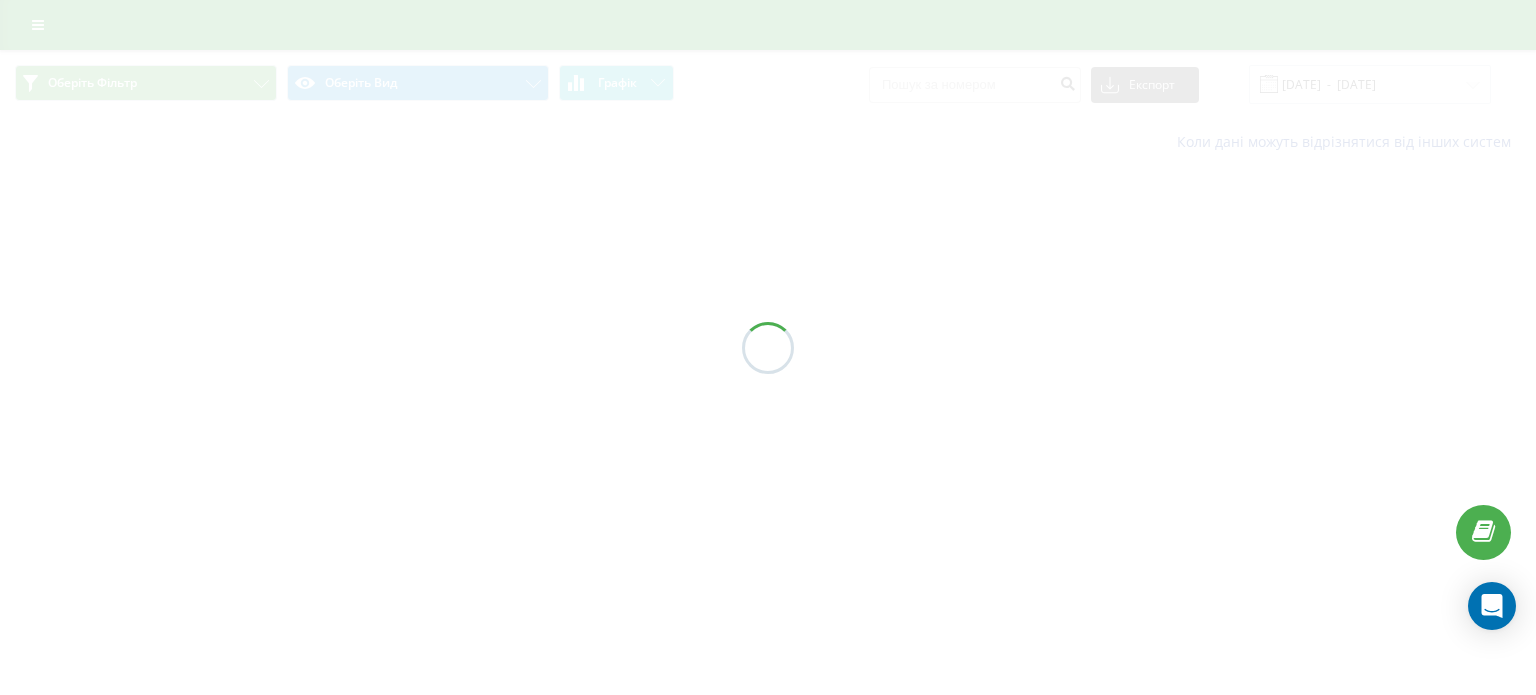 scroll, scrollTop: 0, scrollLeft: 0, axis: both 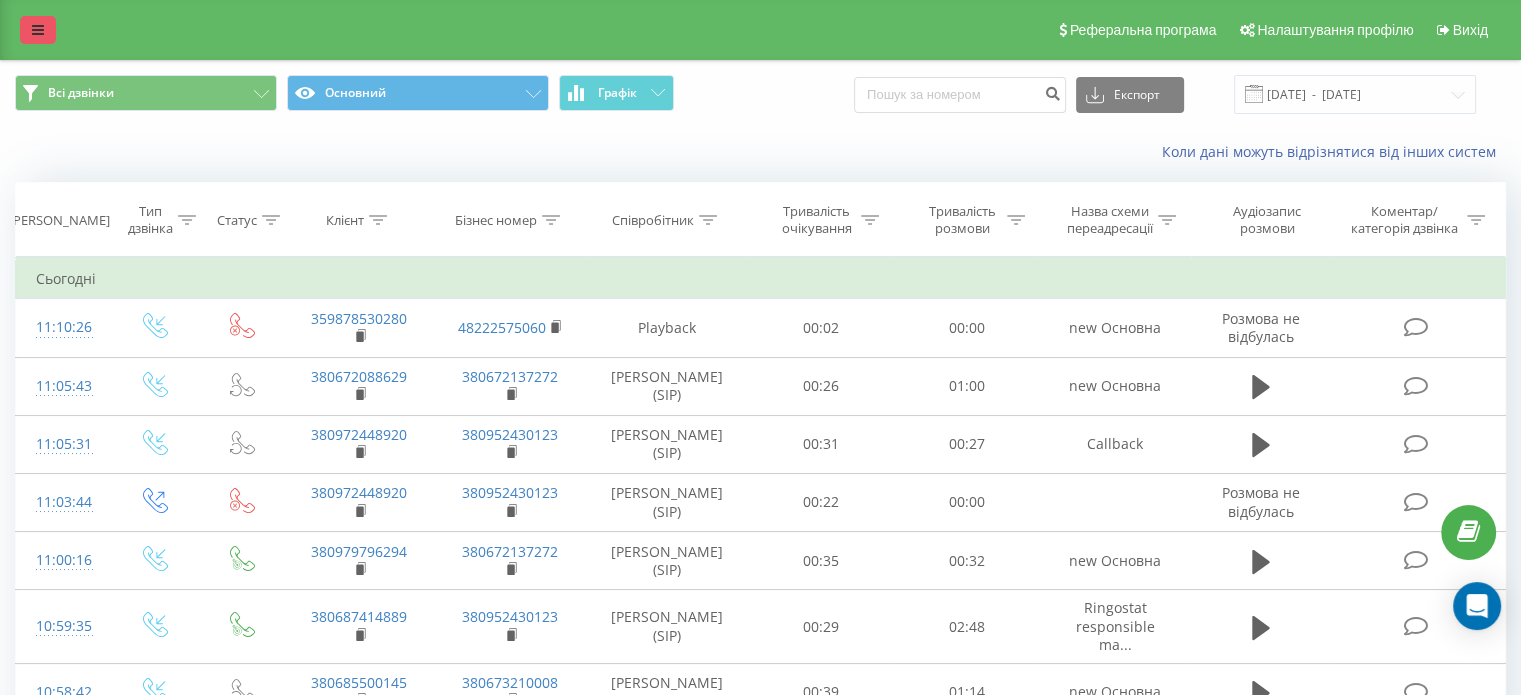 click at bounding box center [38, 30] 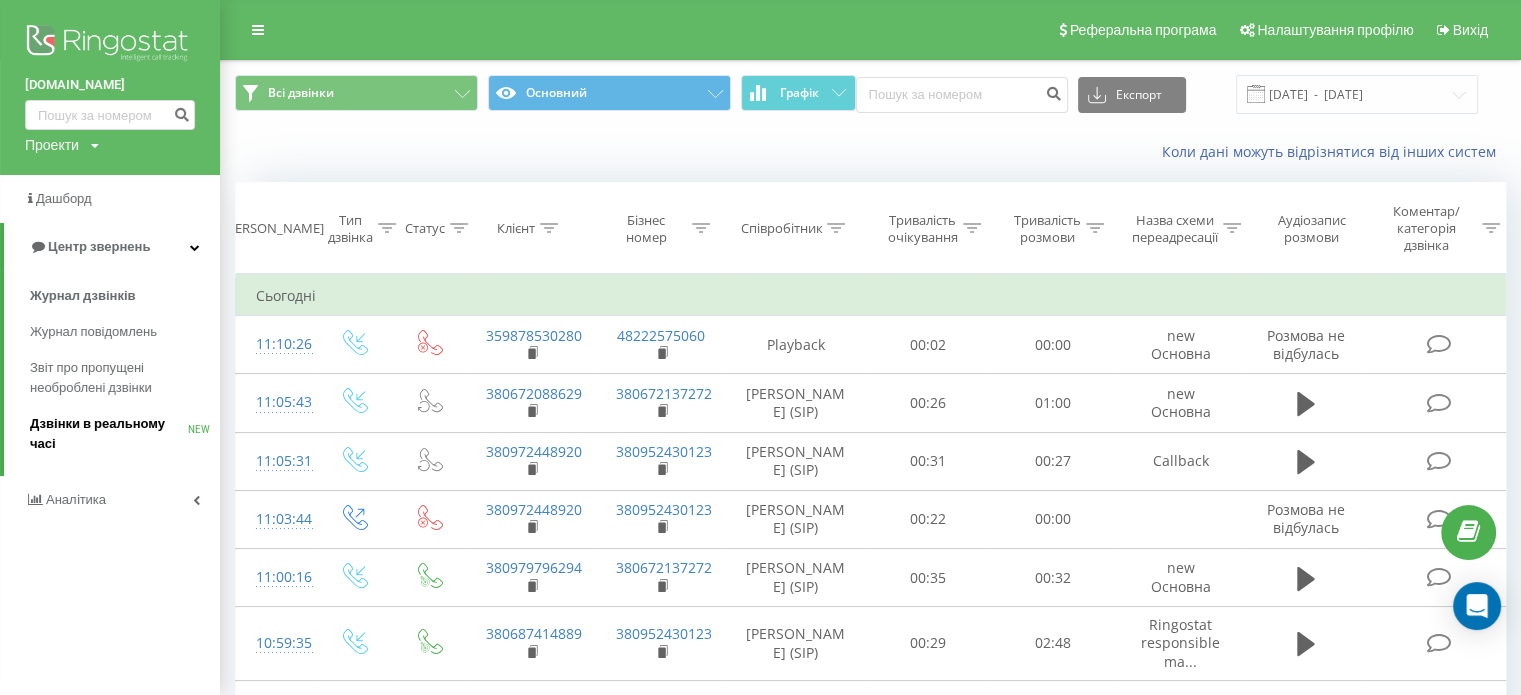 click on "Дзвінки в реальному часі" at bounding box center (109, 434) 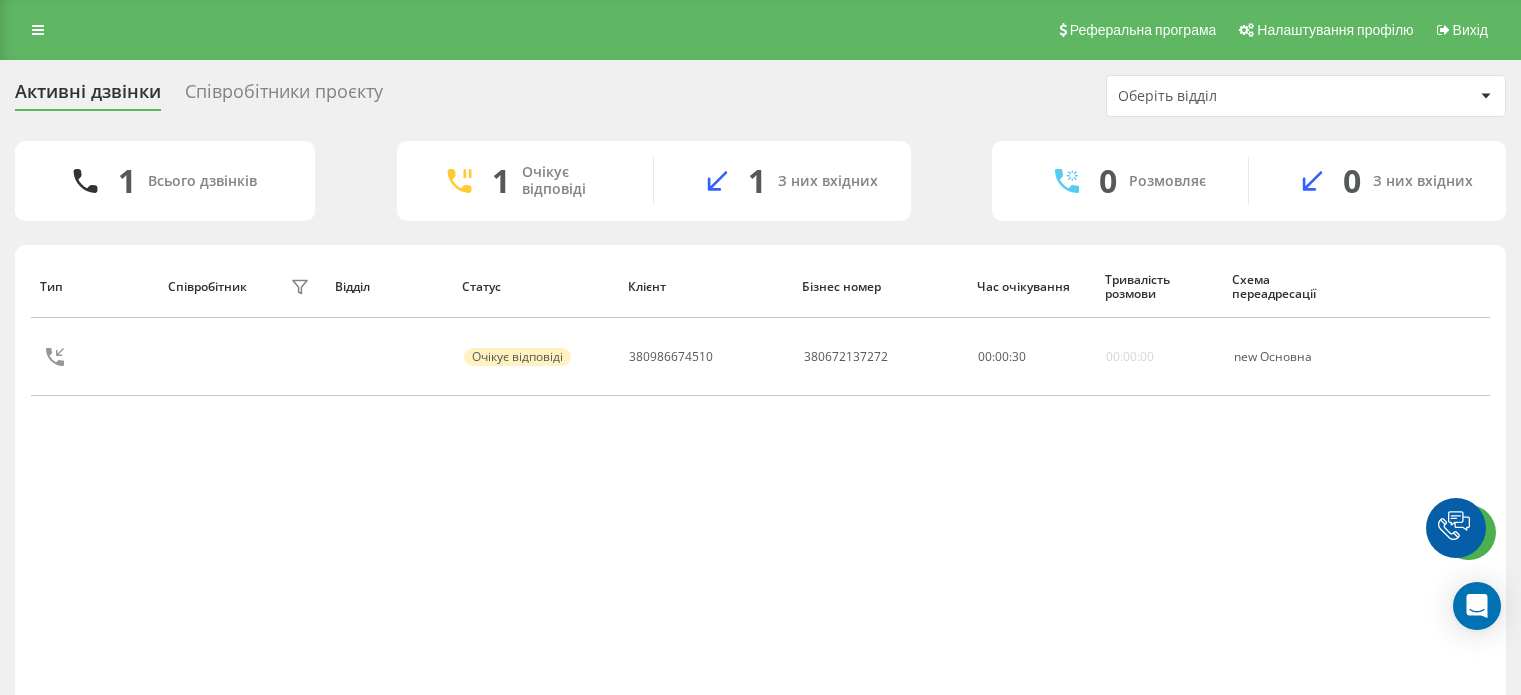 scroll, scrollTop: 0, scrollLeft: 0, axis: both 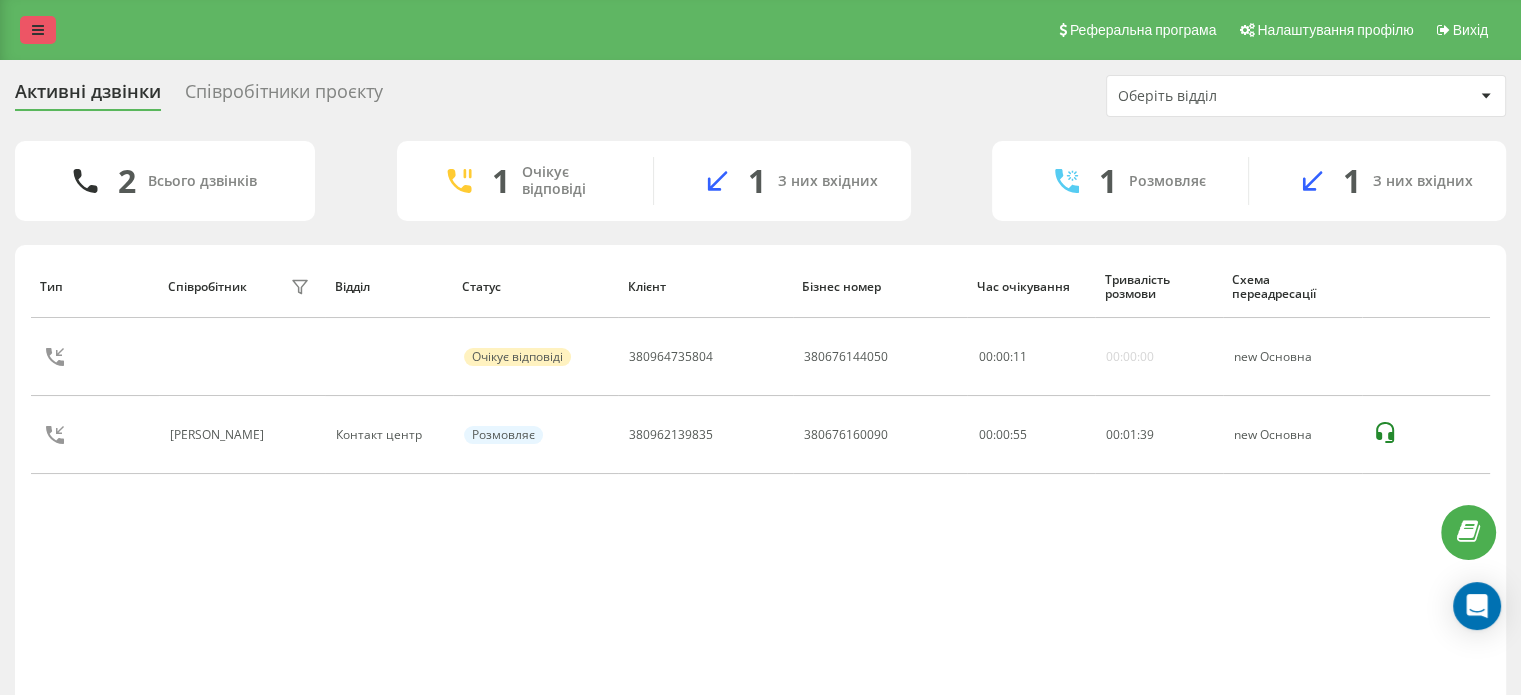 click at bounding box center [38, 30] 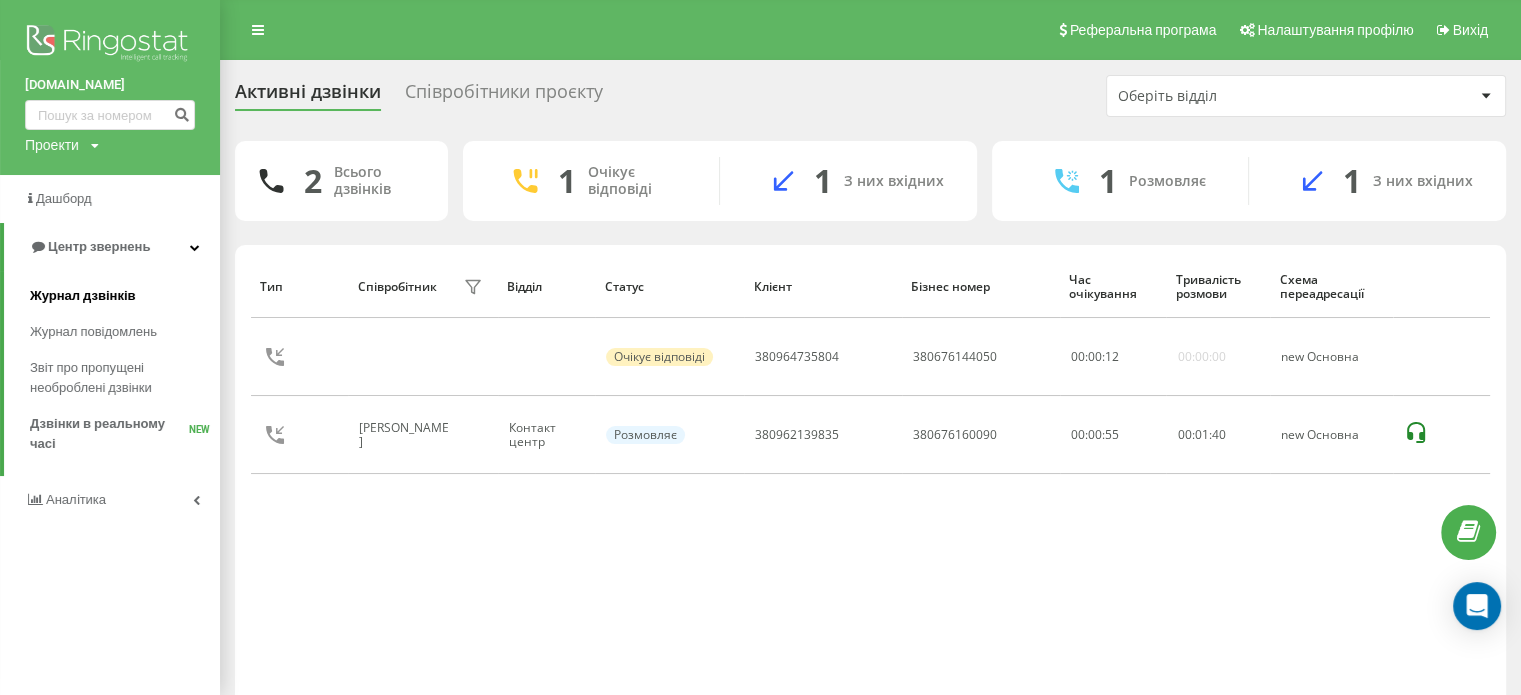 click on "Журнал дзвінків" at bounding box center [83, 296] 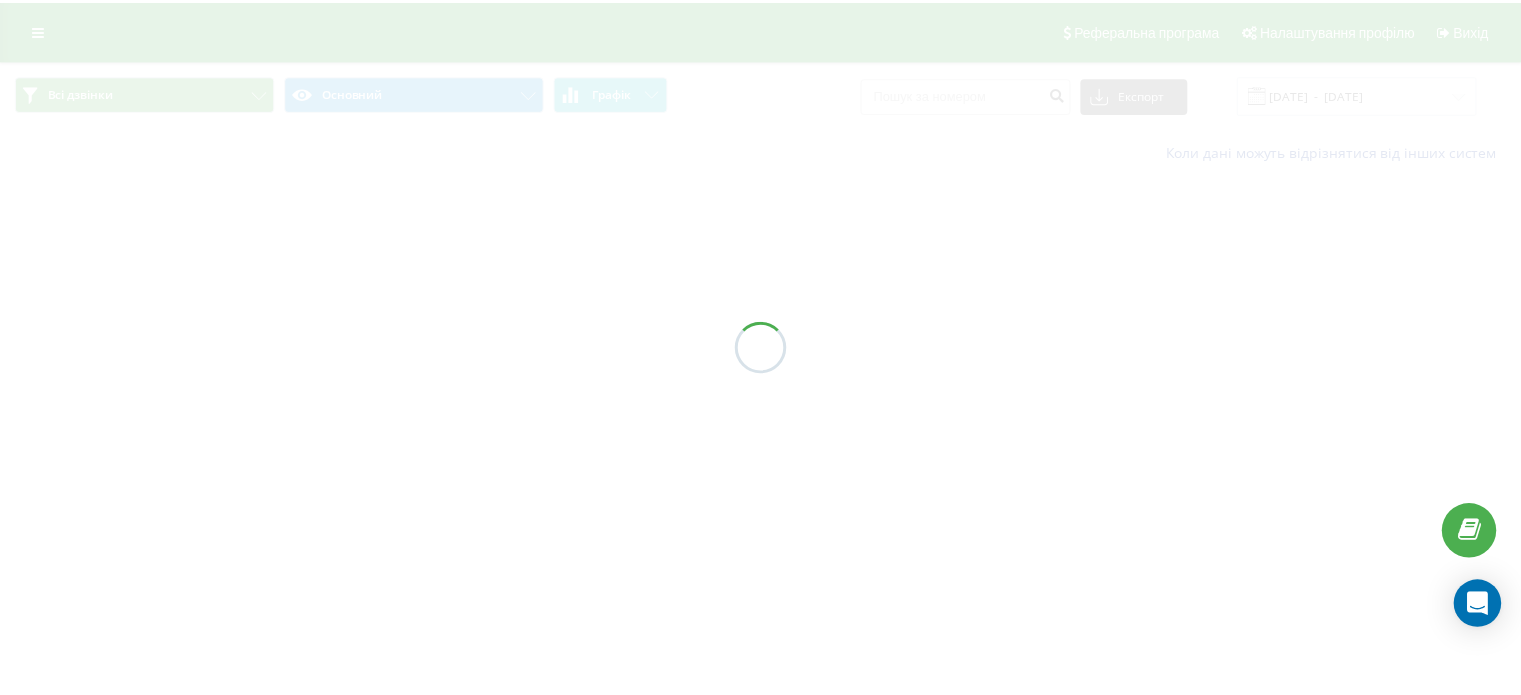 scroll, scrollTop: 0, scrollLeft: 0, axis: both 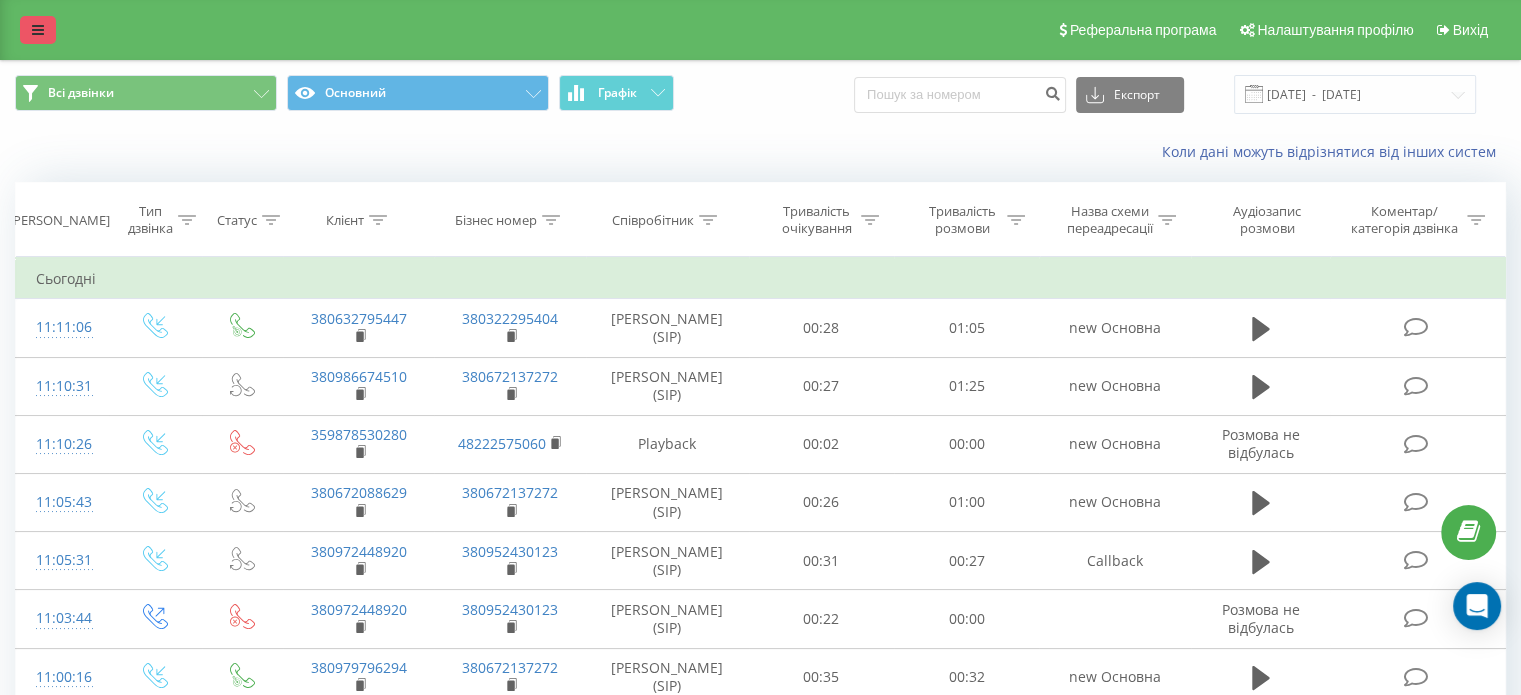 click at bounding box center [38, 30] 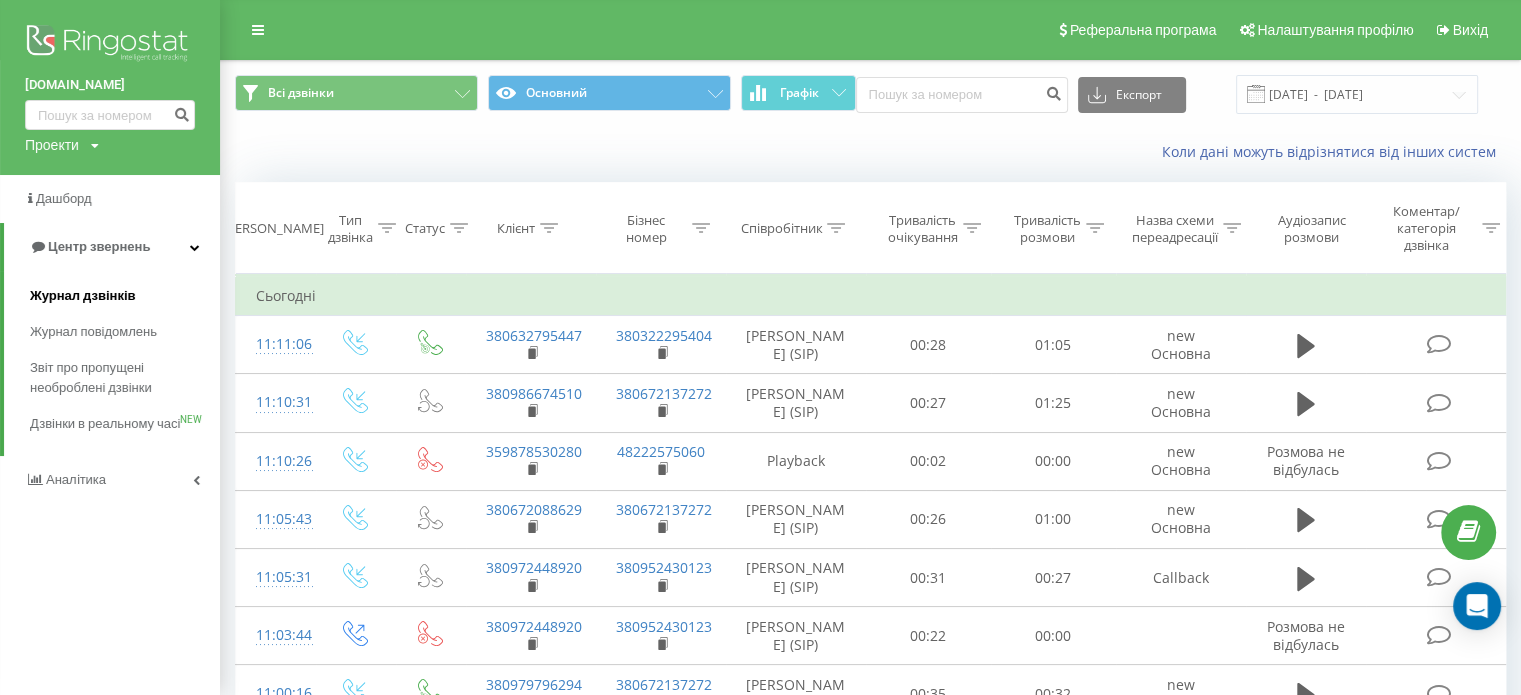 click on "Журнал дзвінків" at bounding box center (125, 296) 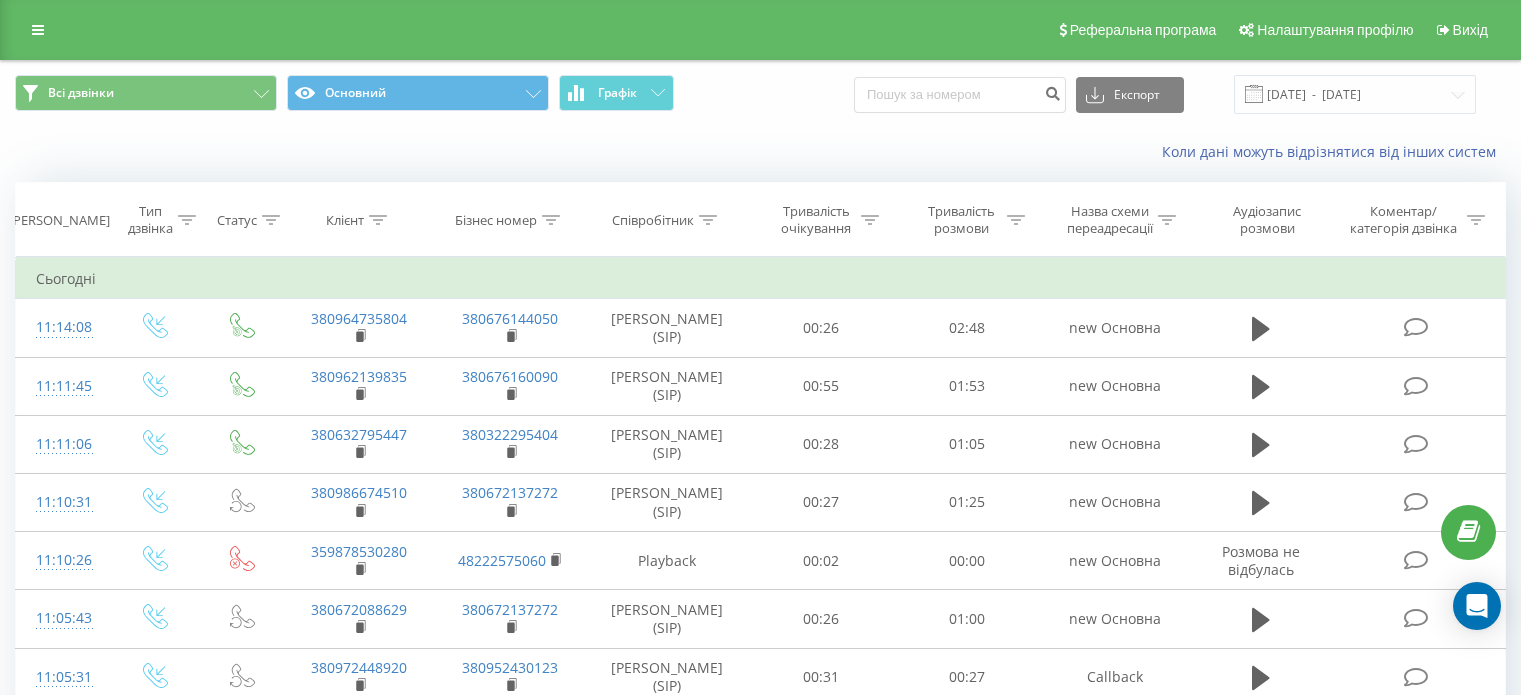 scroll, scrollTop: 0, scrollLeft: 0, axis: both 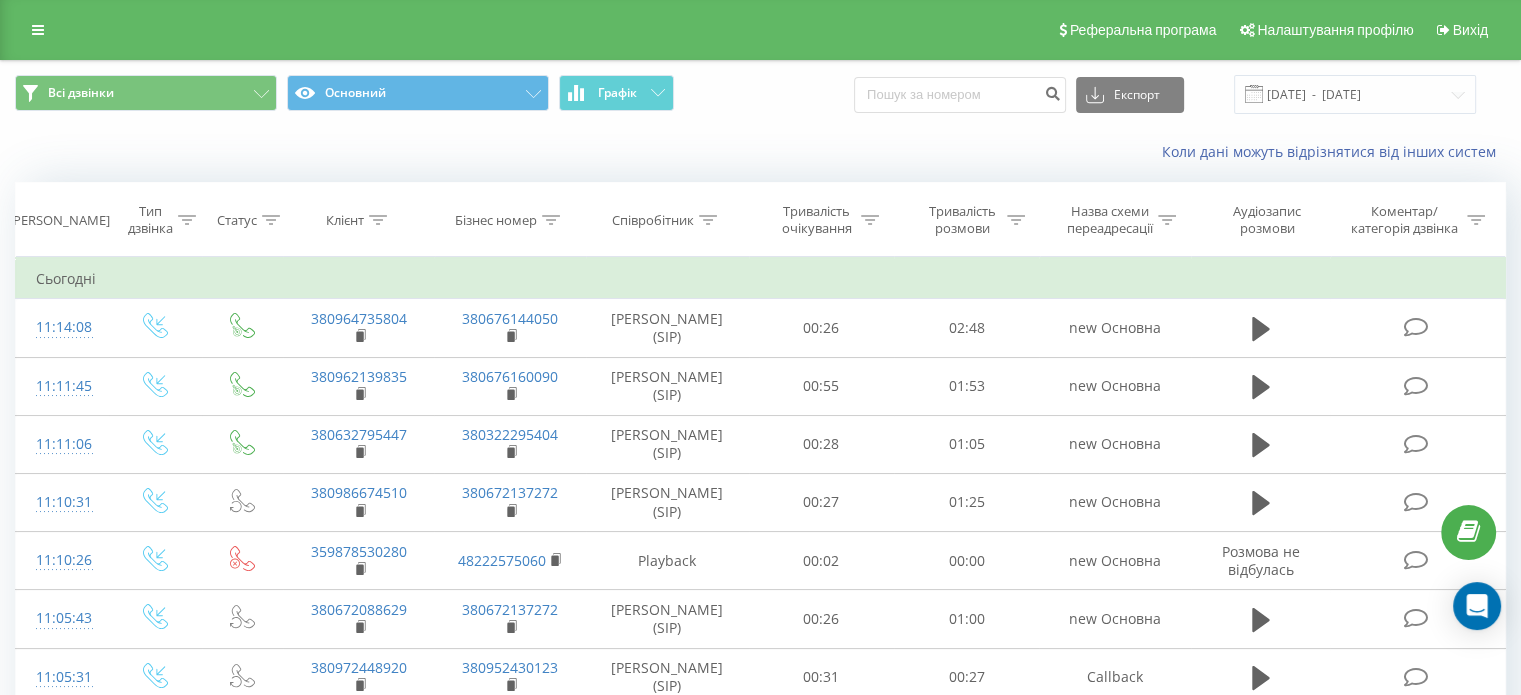 click on "Реферальна програма Налаштування профілю Вихід" at bounding box center [760, 30] 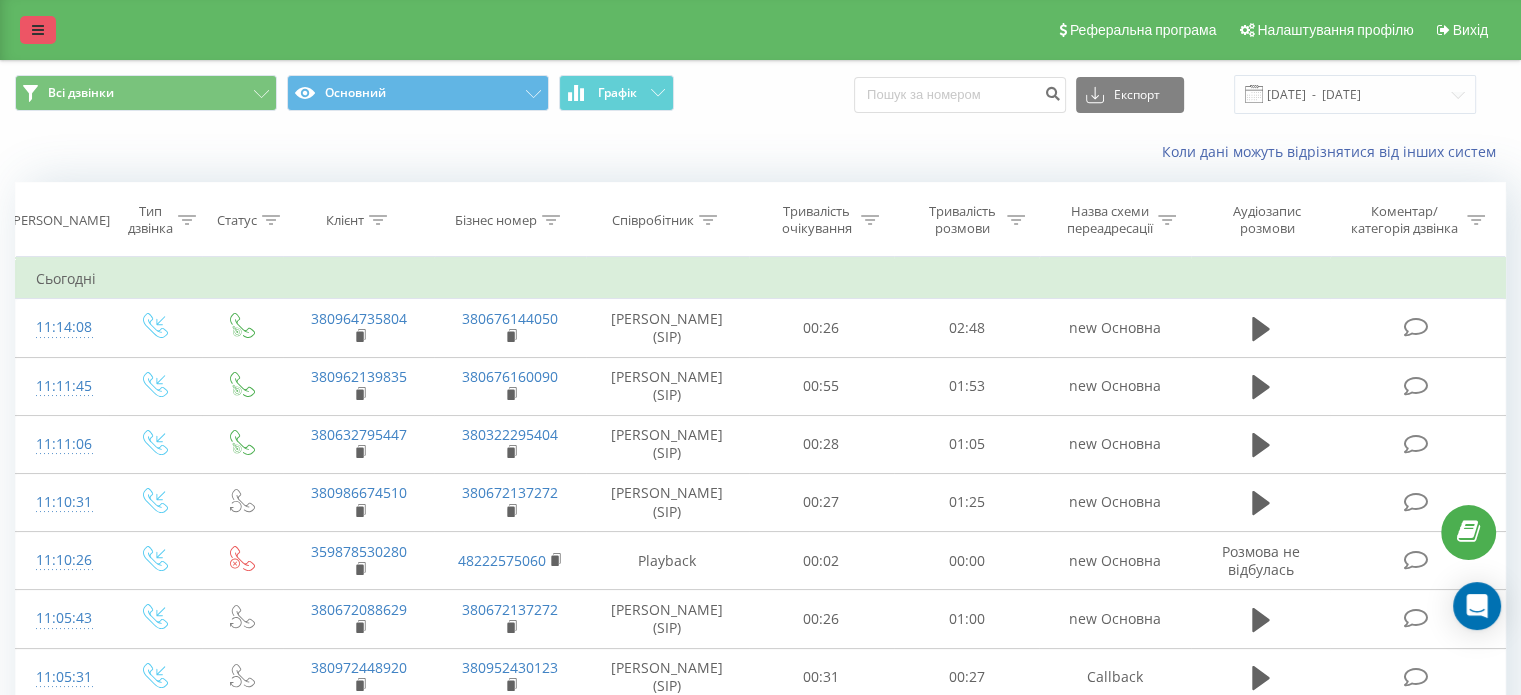 click at bounding box center [38, 30] 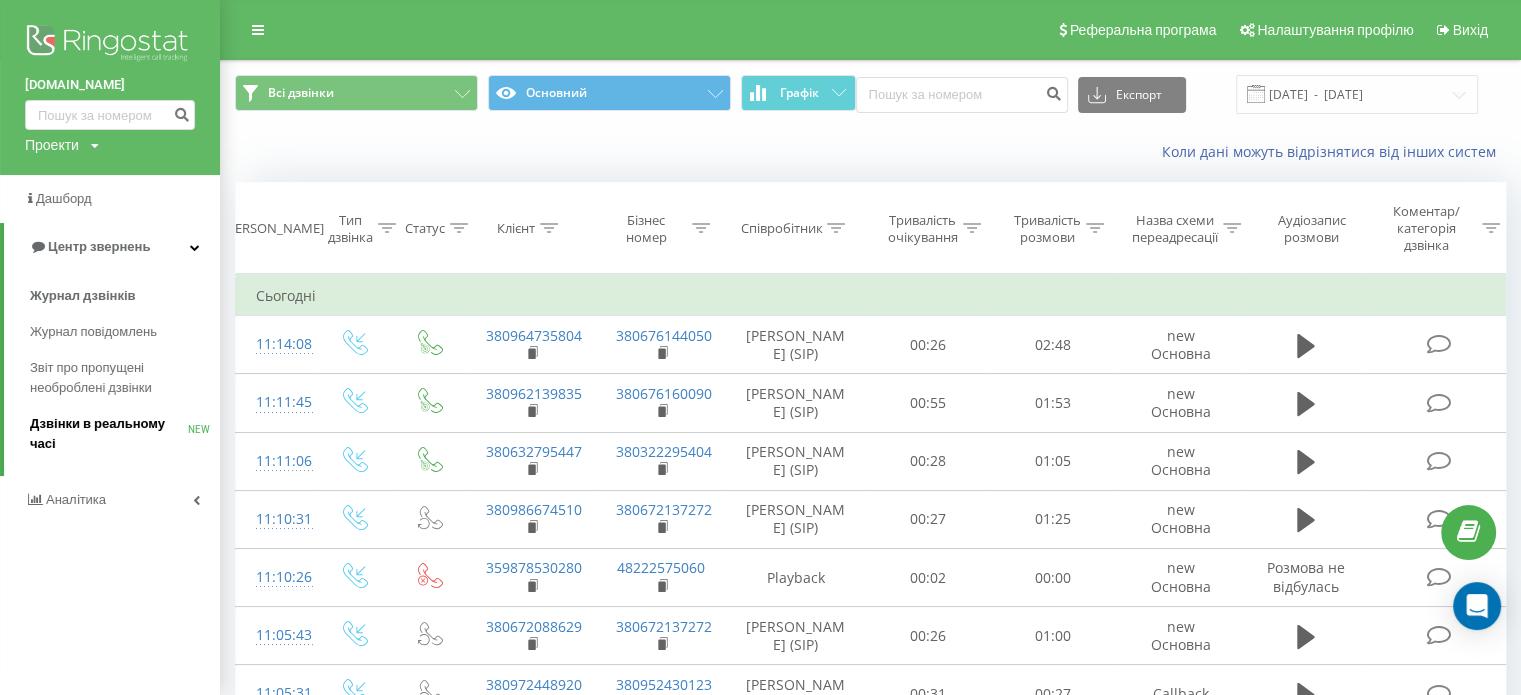 click on "Дзвінки в реальному часі NEW" at bounding box center [125, 434] 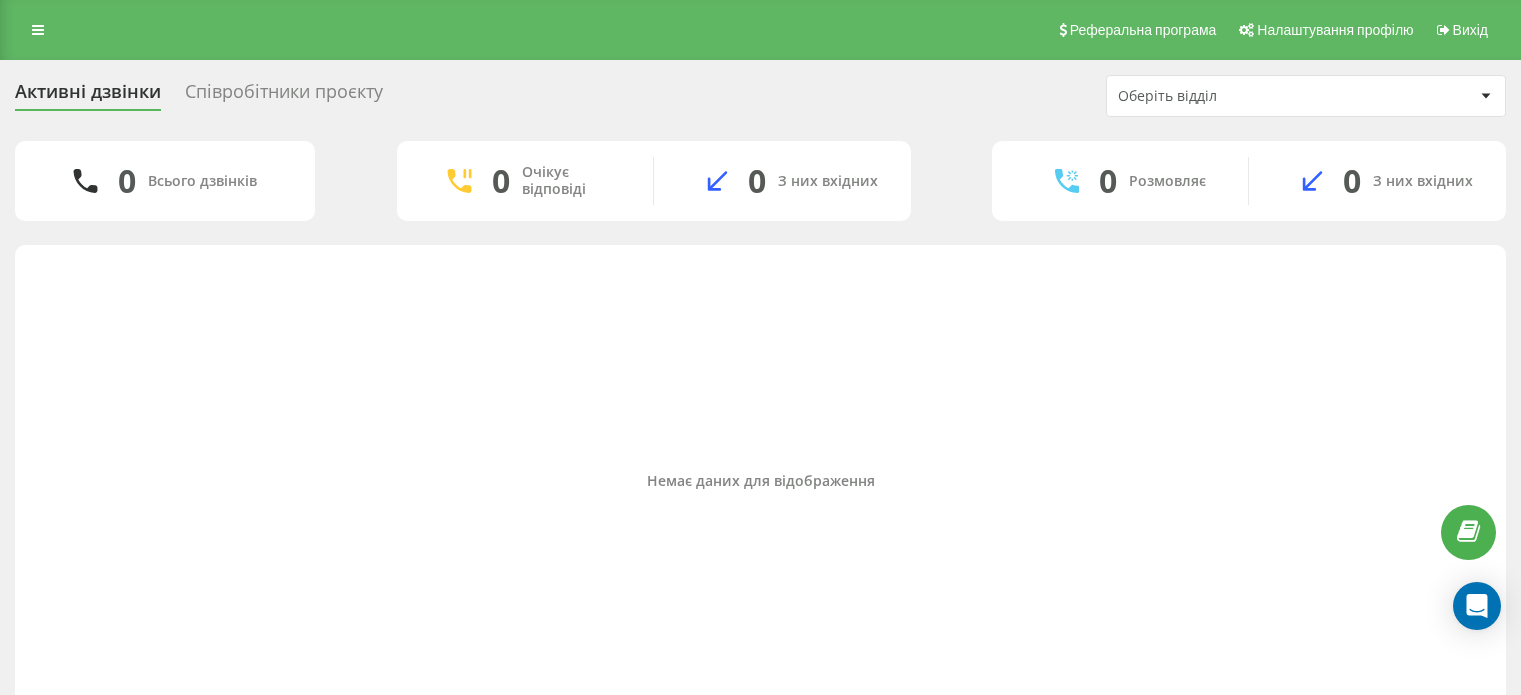 scroll, scrollTop: 0, scrollLeft: 0, axis: both 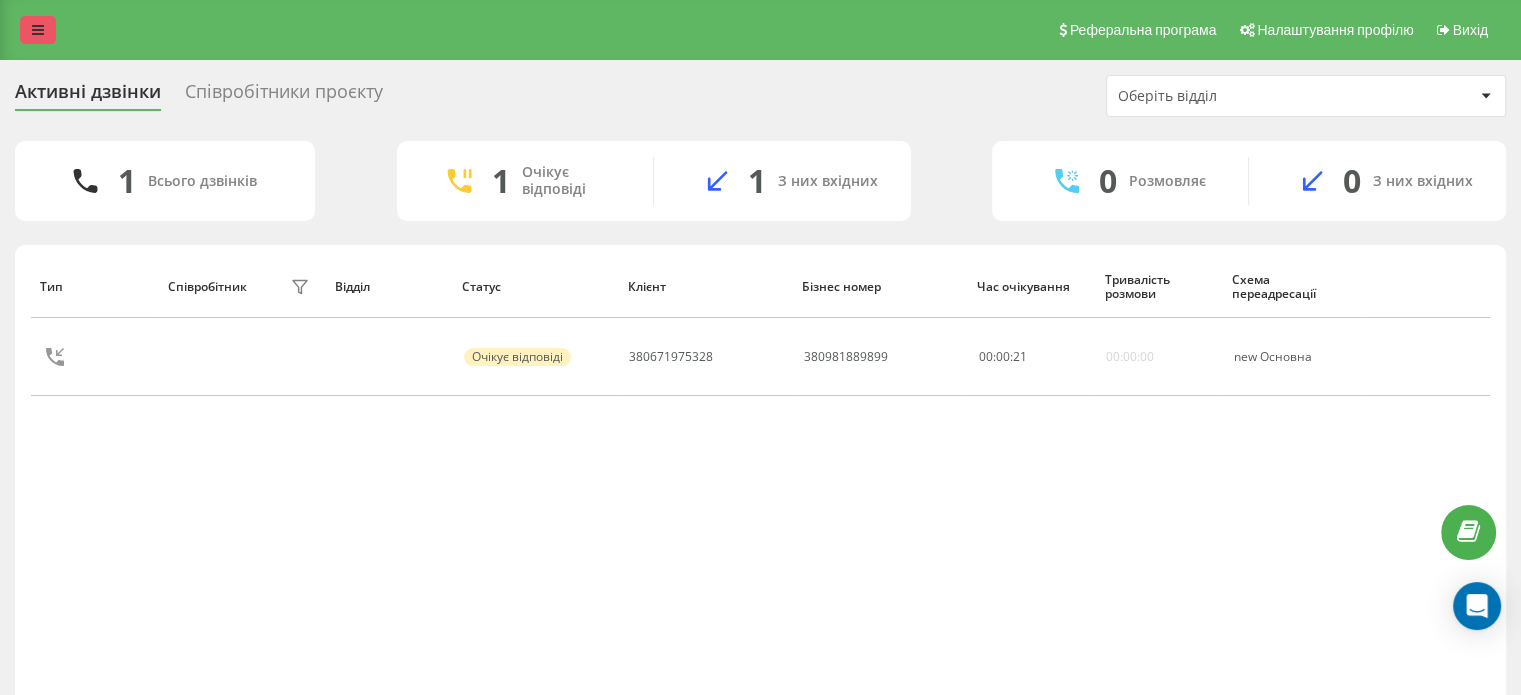 click at bounding box center (38, 30) 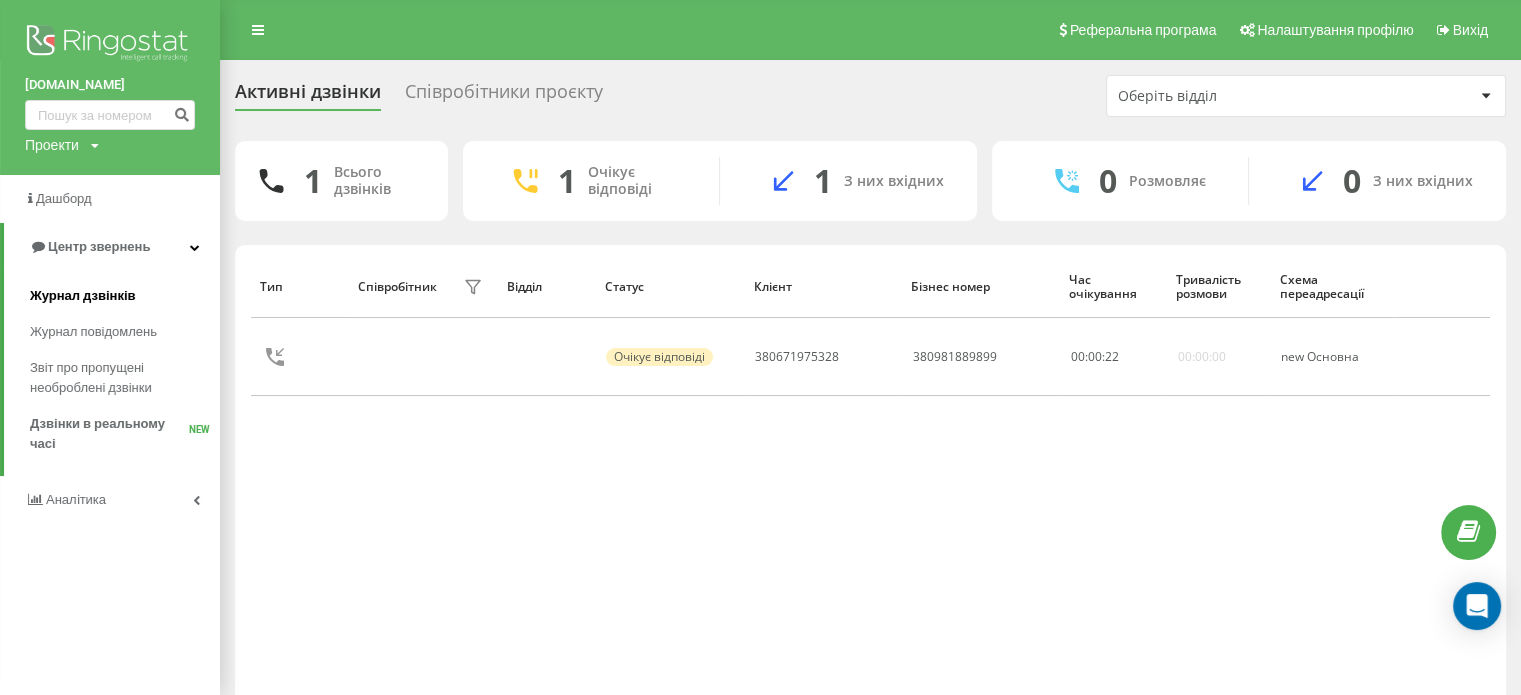 click on "Журнал дзвінків" at bounding box center (125, 296) 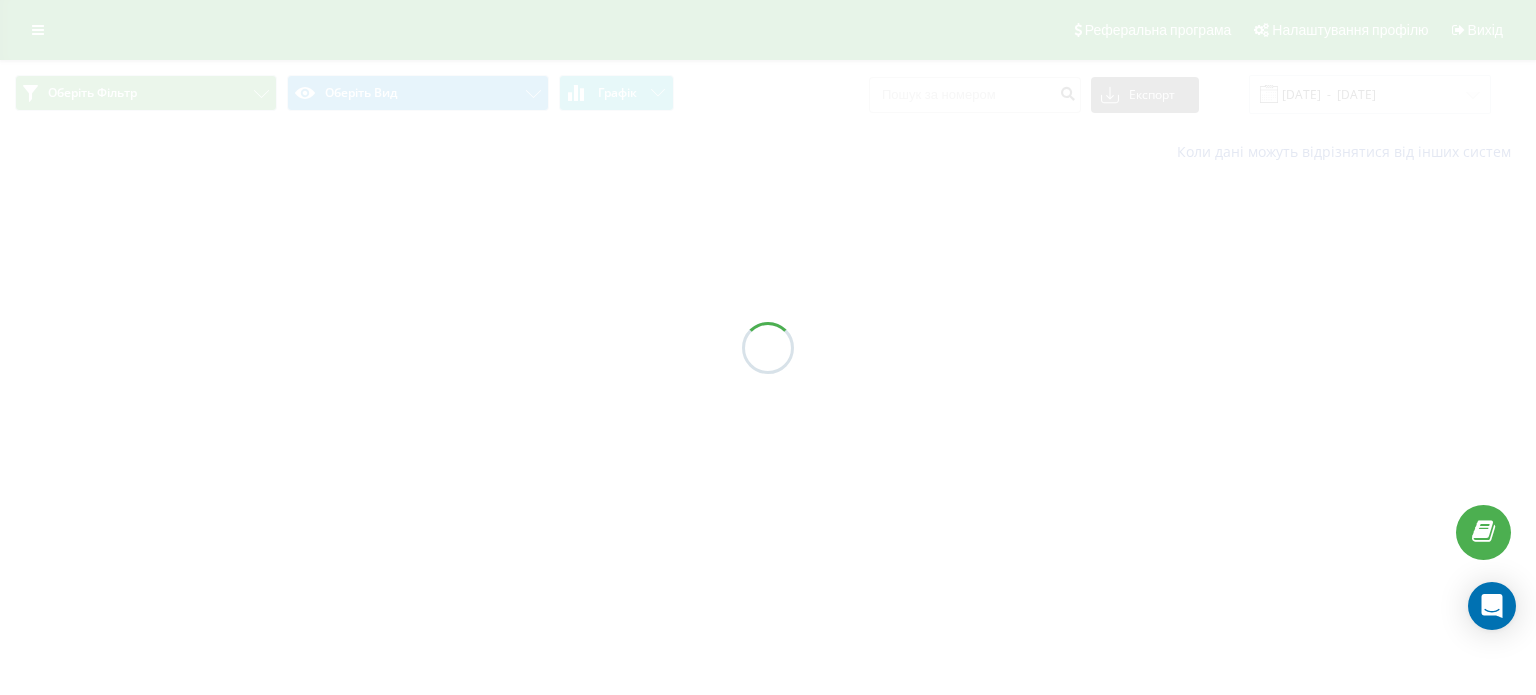 scroll, scrollTop: 0, scrollLeft: 0, axis: both 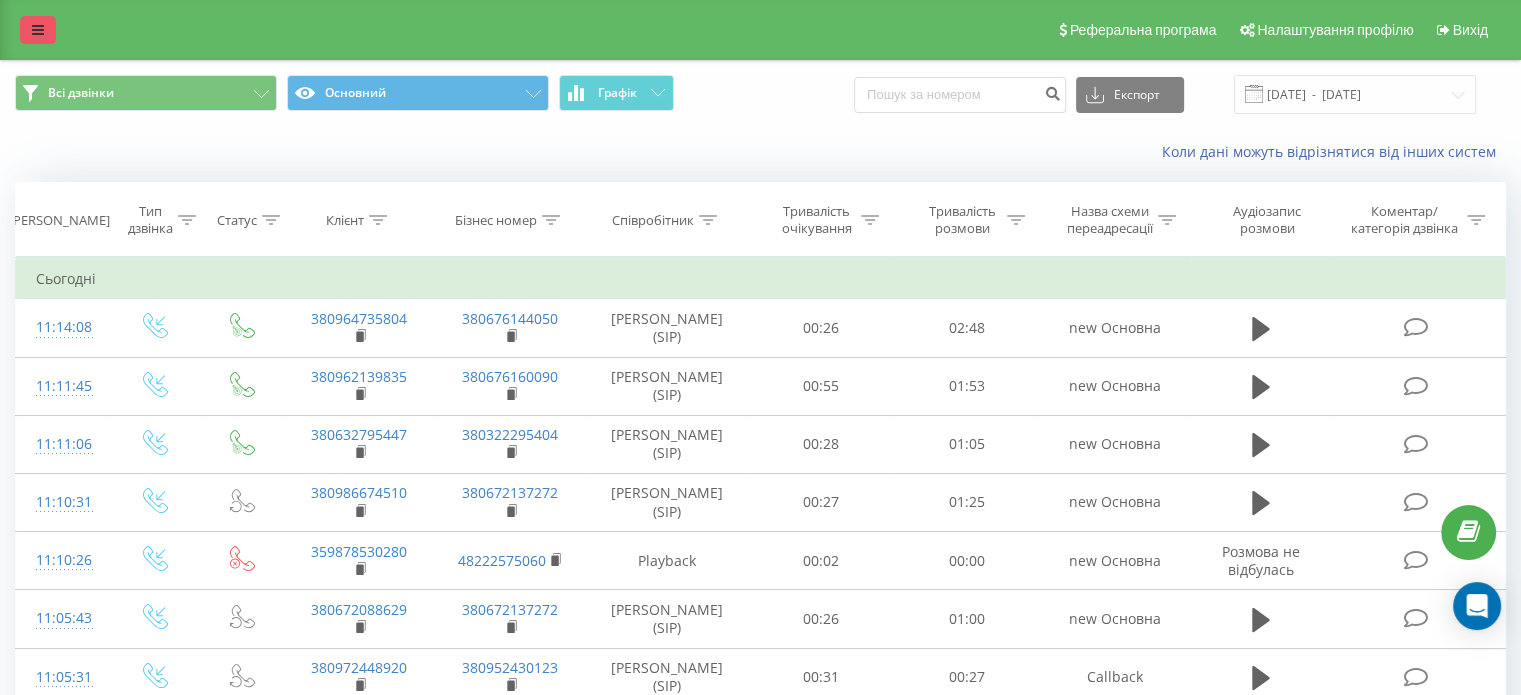 click at bounding box center [38, 30] 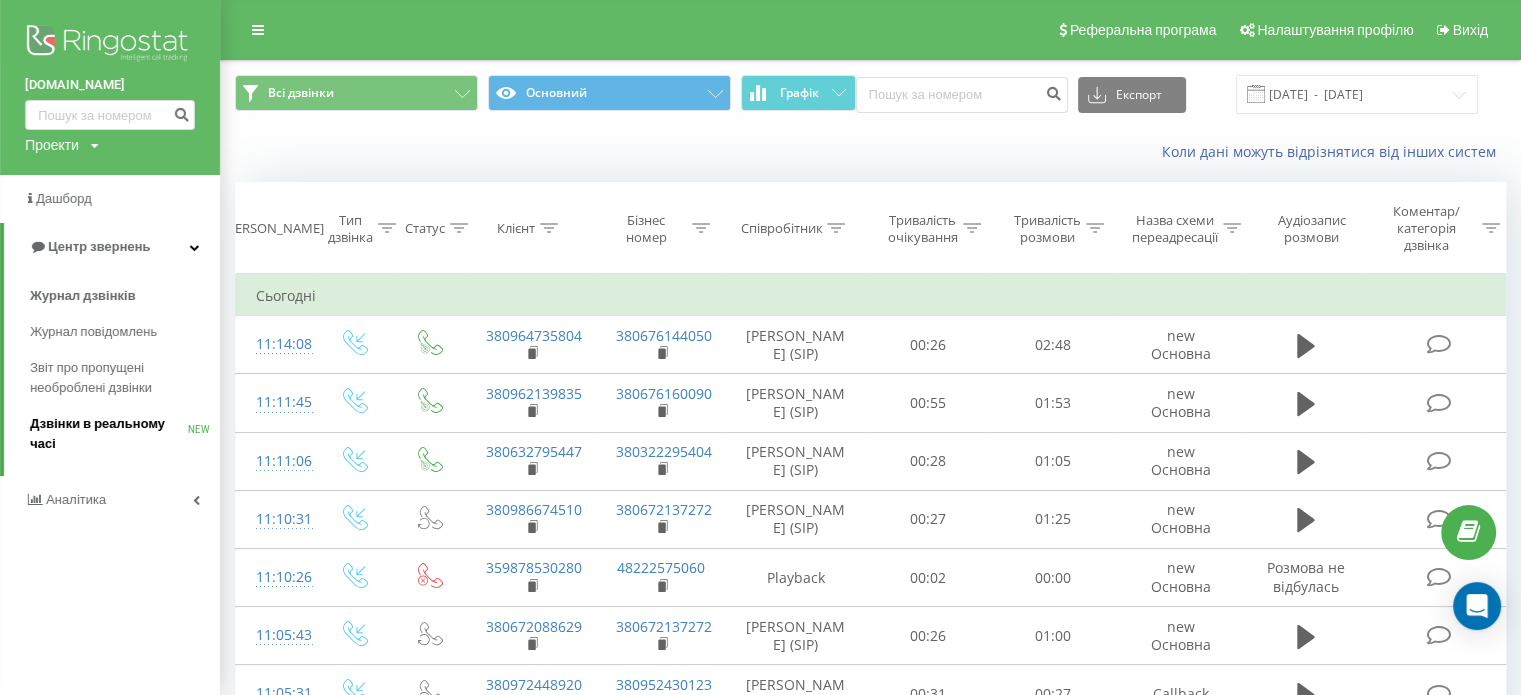 click on "Дзвінки в реальному часі" at bounding box center [109, 434] 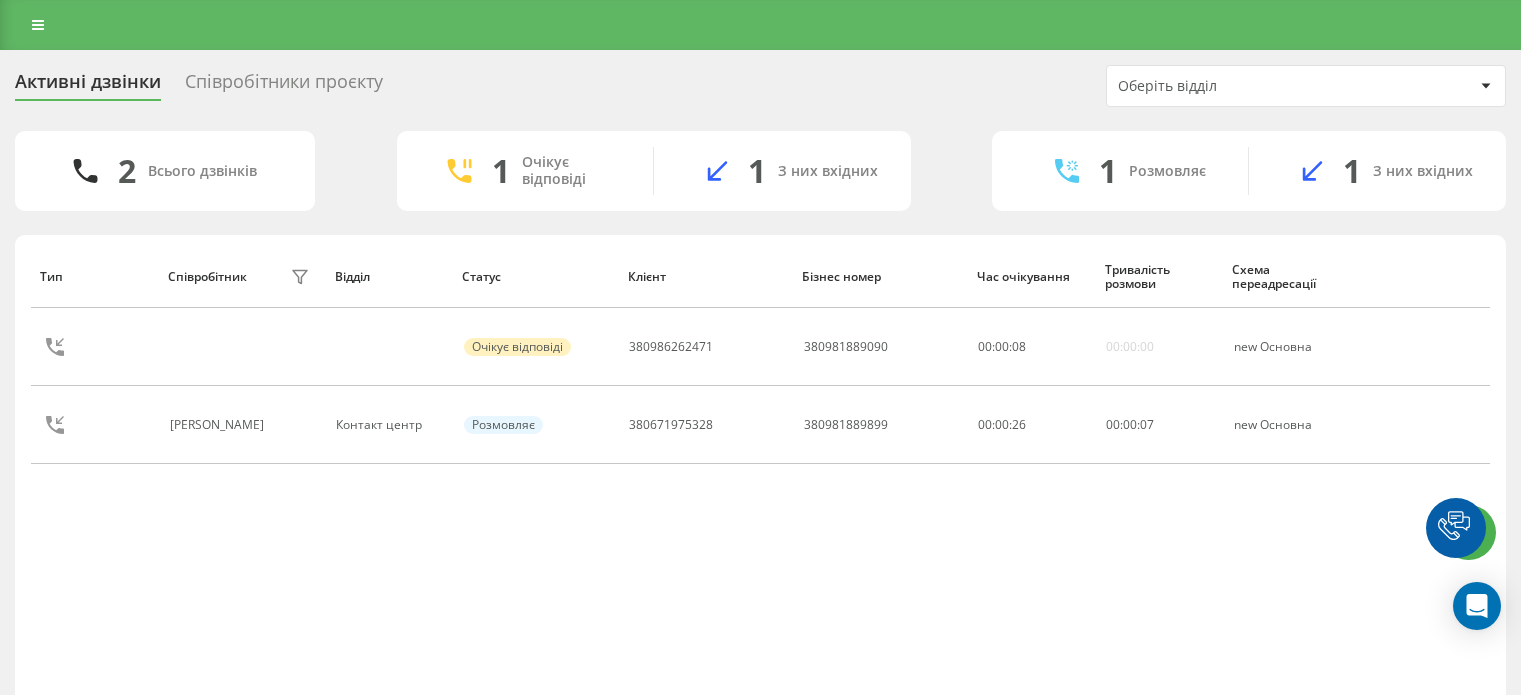scroll, scrollTop: 0, scrollLeft: 0, axis: both 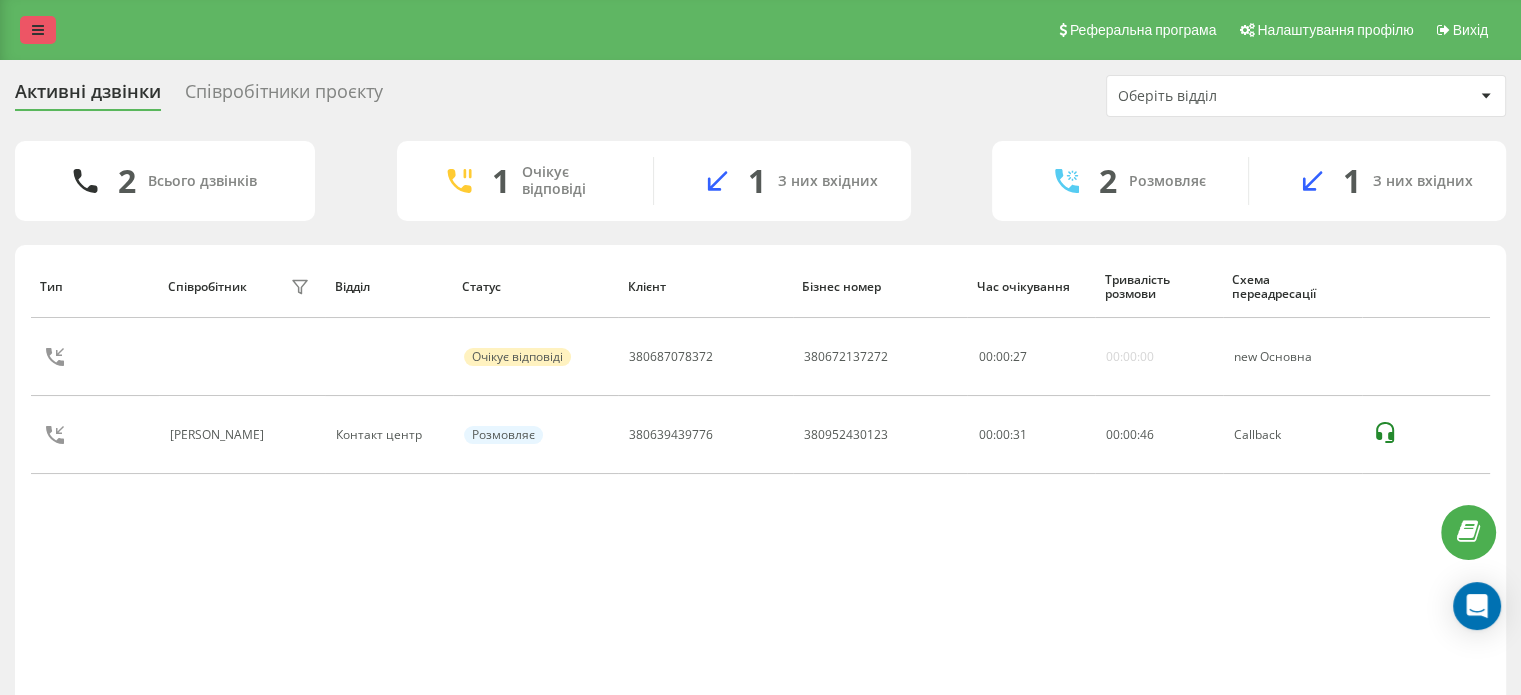 click at bounding box center [38, 30] 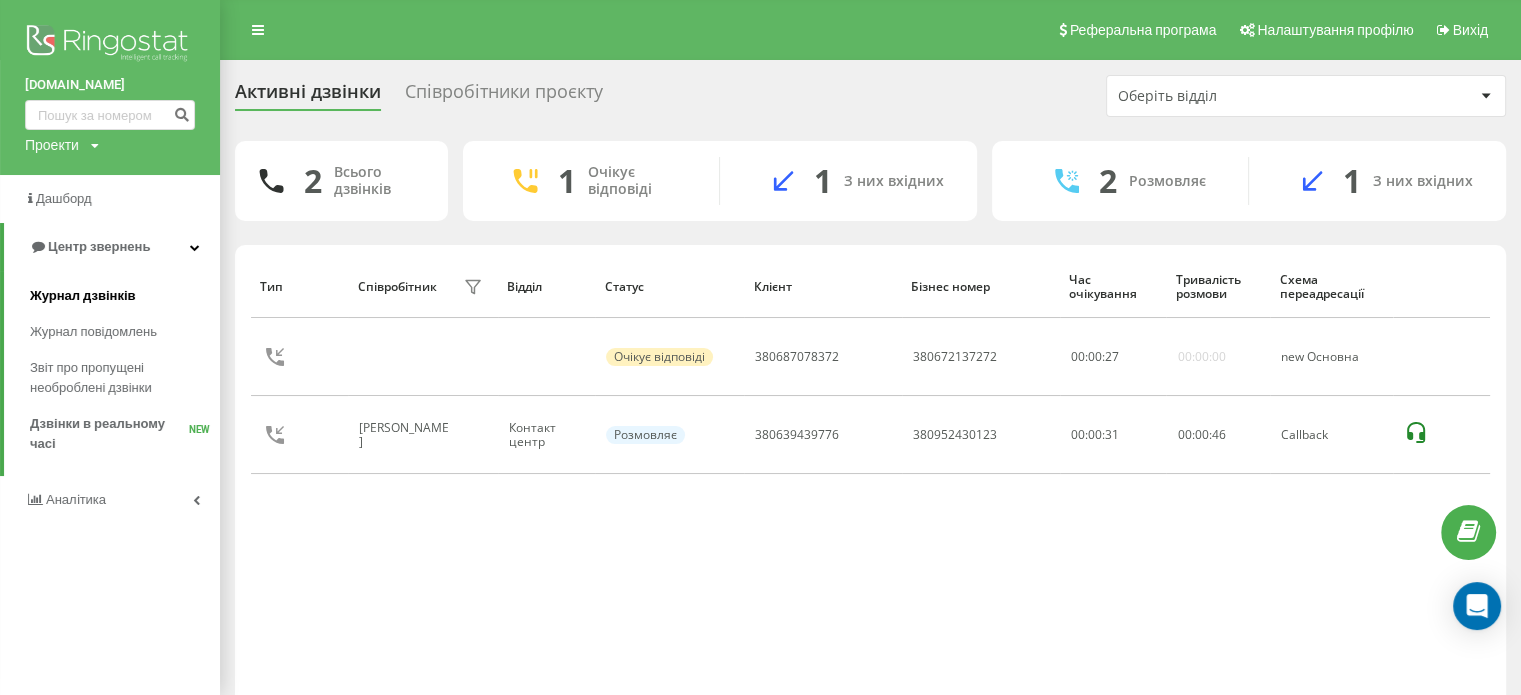click on "Журнал дзвінків" at bounding box center (125, 296) 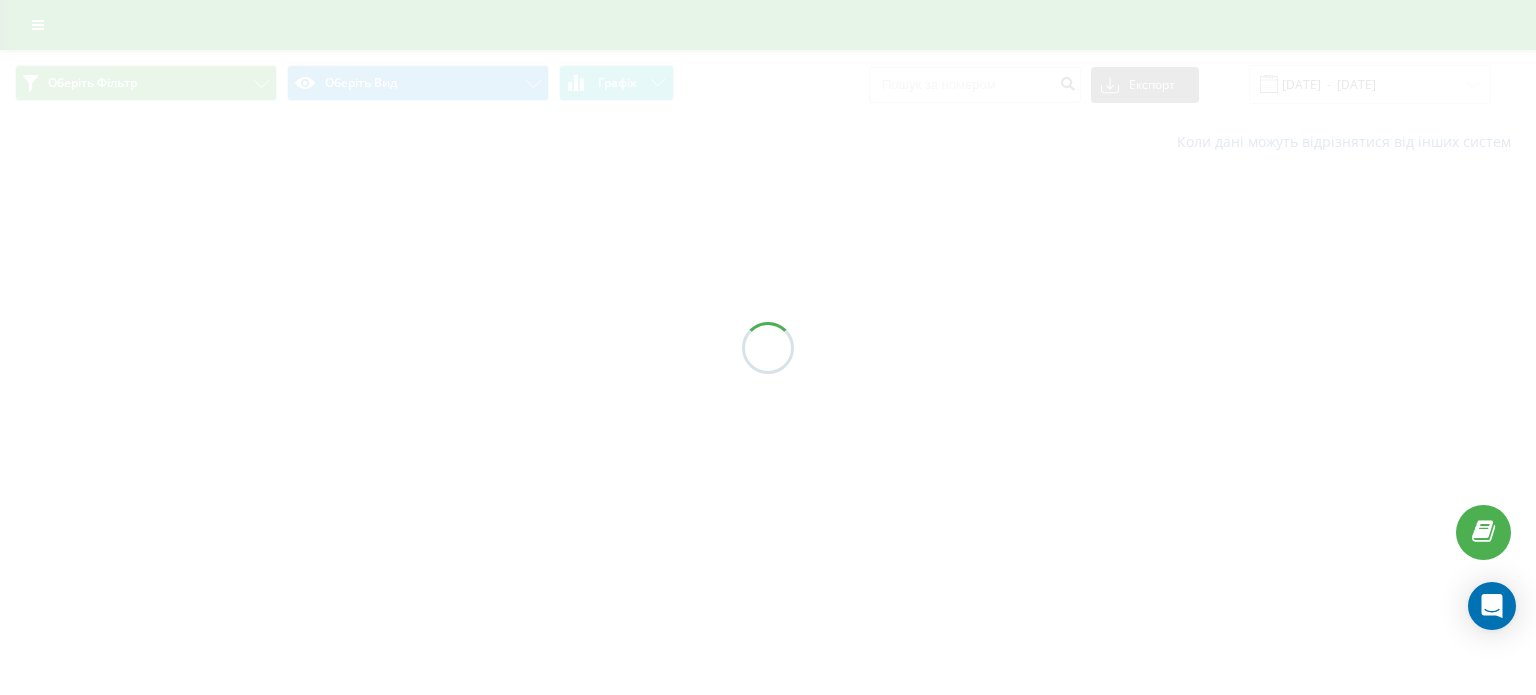 scroll, scrollTop: 0, scrollLeft: 0, axis: both 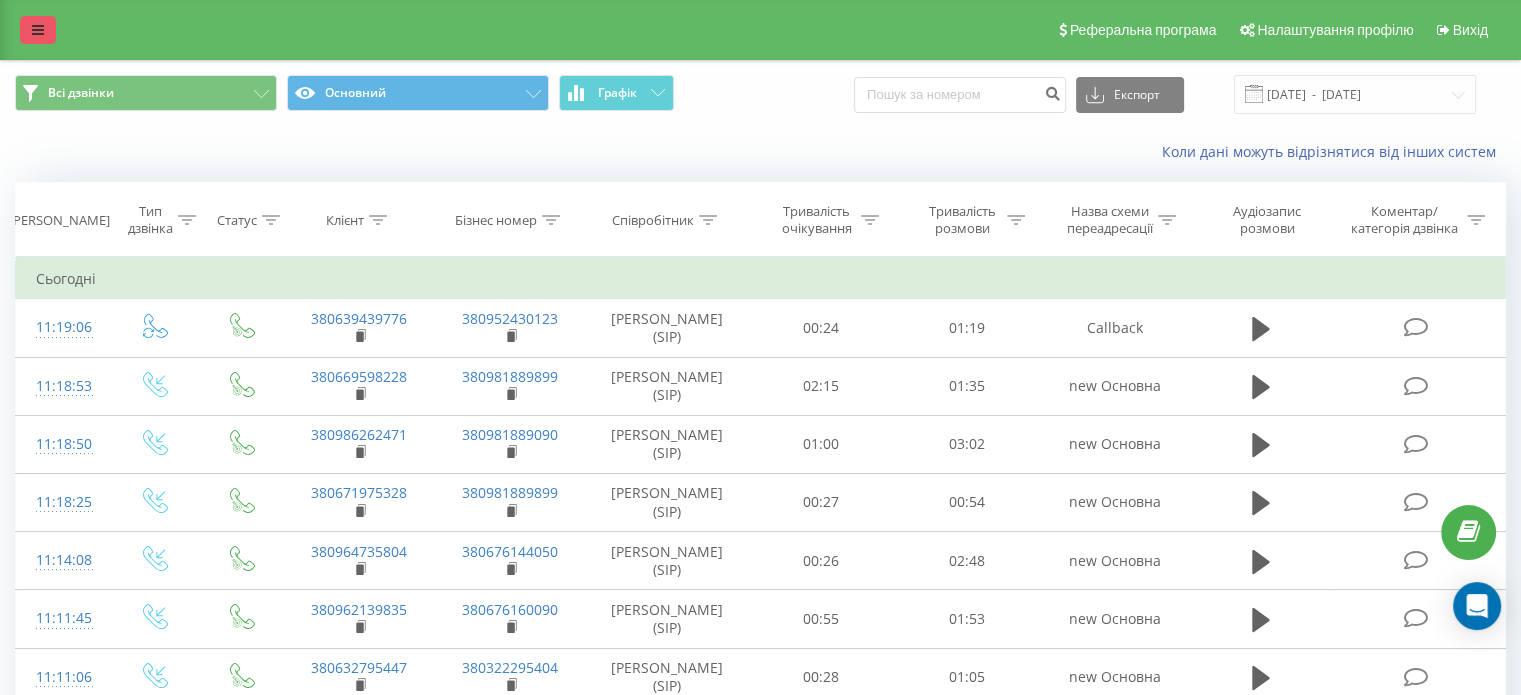 click at bounding box center (38, 30) 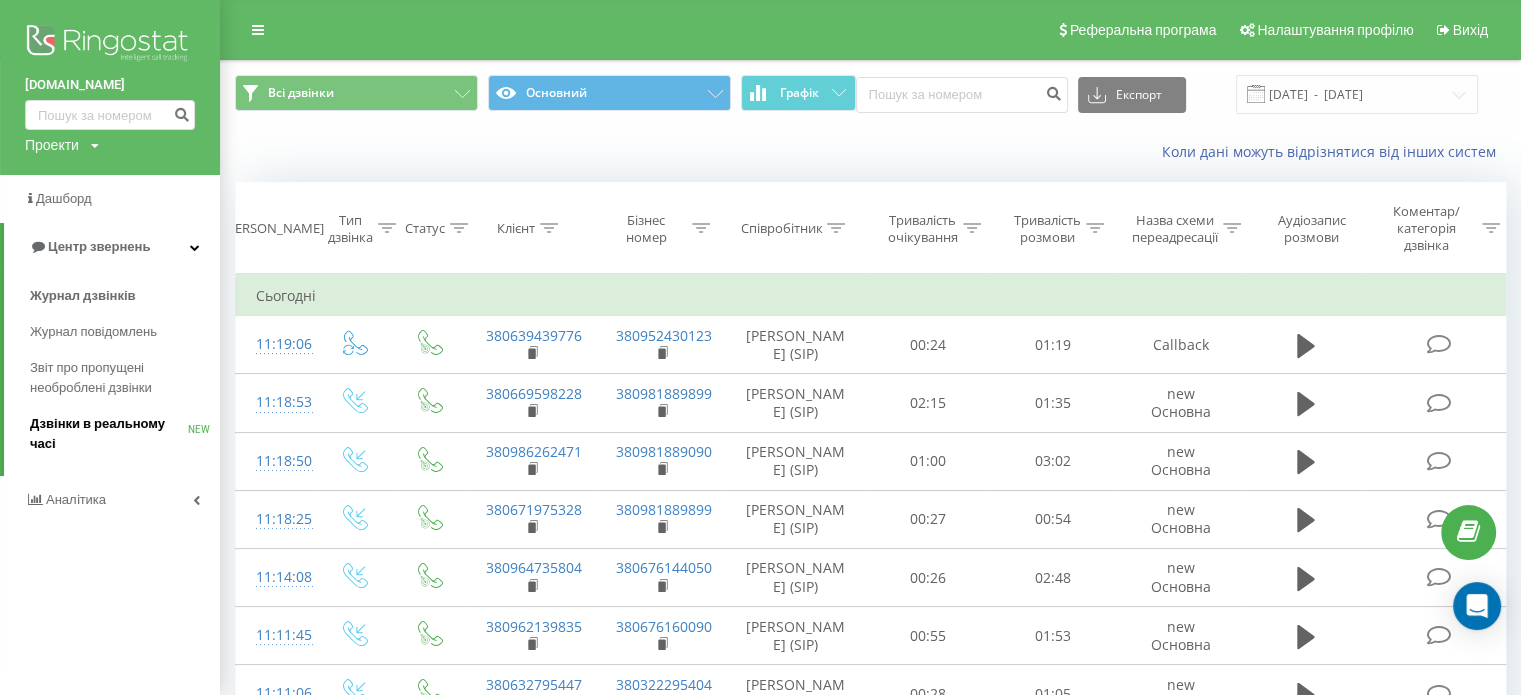 click on "Дзвінки в реальному часі" at bounding box center (109, 434) 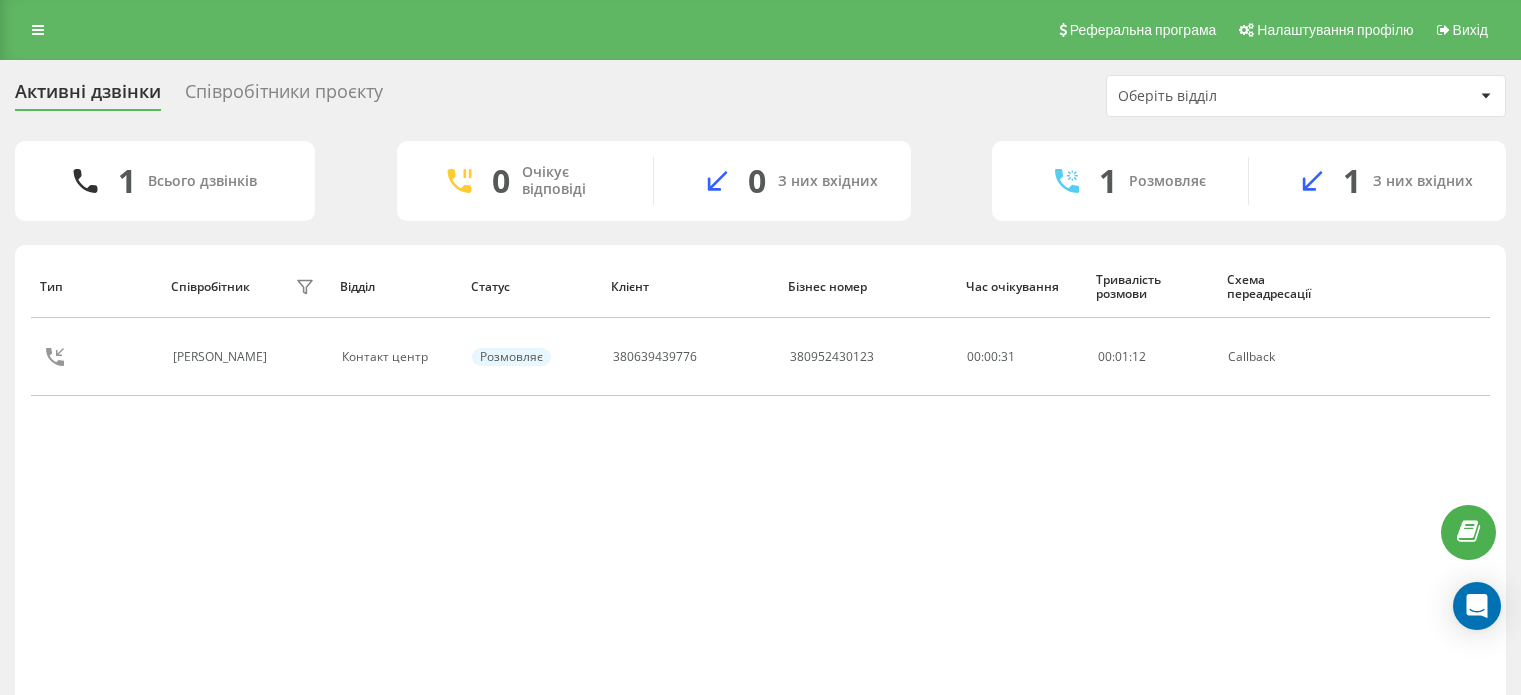 scroll, scrollTop: 0, scrollLeft: 0, axis: both 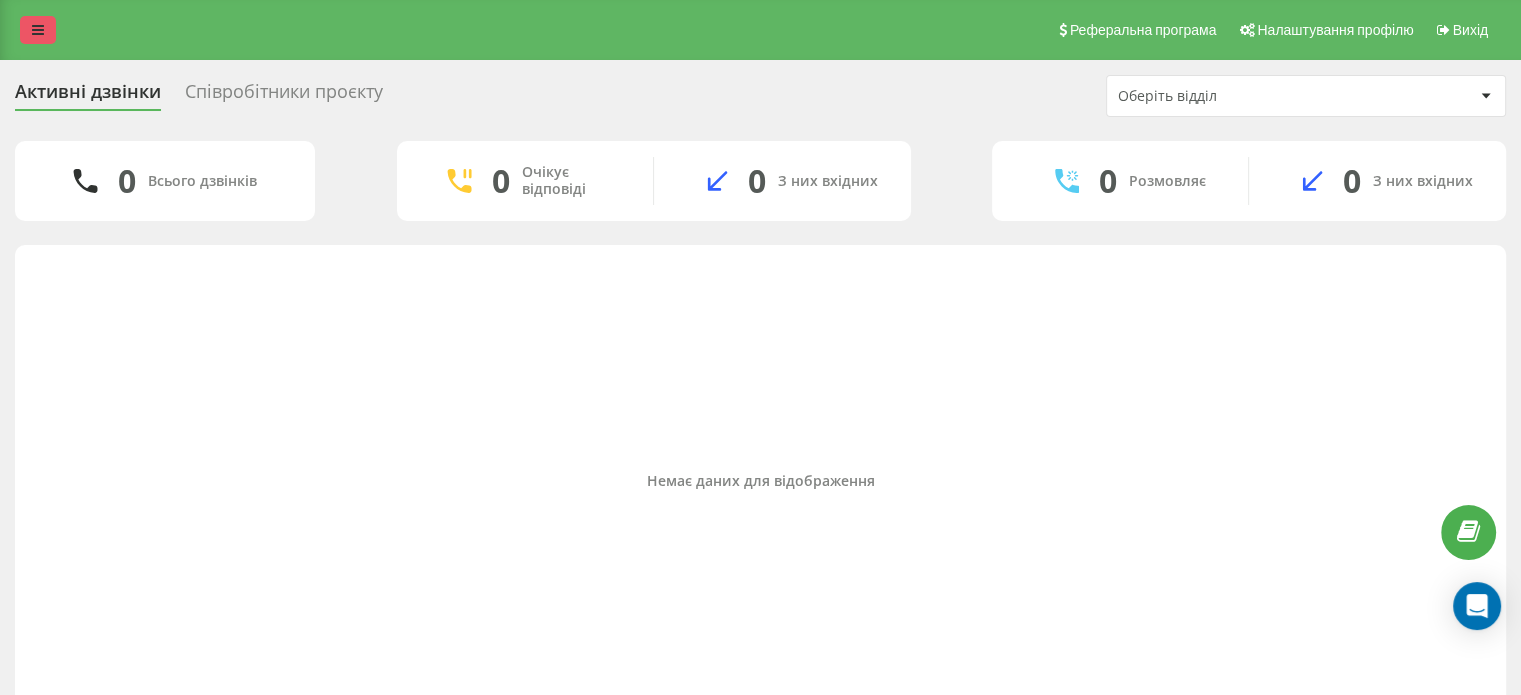 click at bounding box center (38, 30) 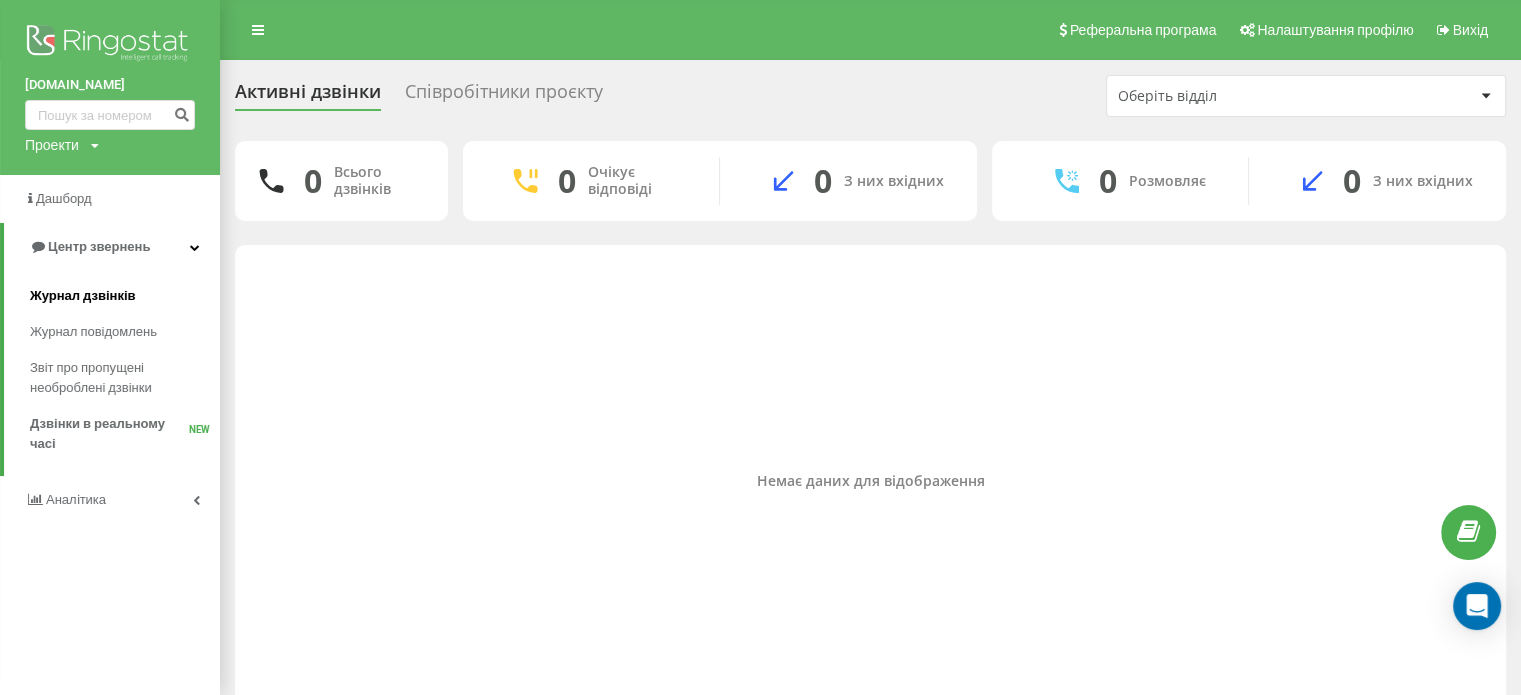click on "Журнал дзвінків" at bounding box center [83, 296] 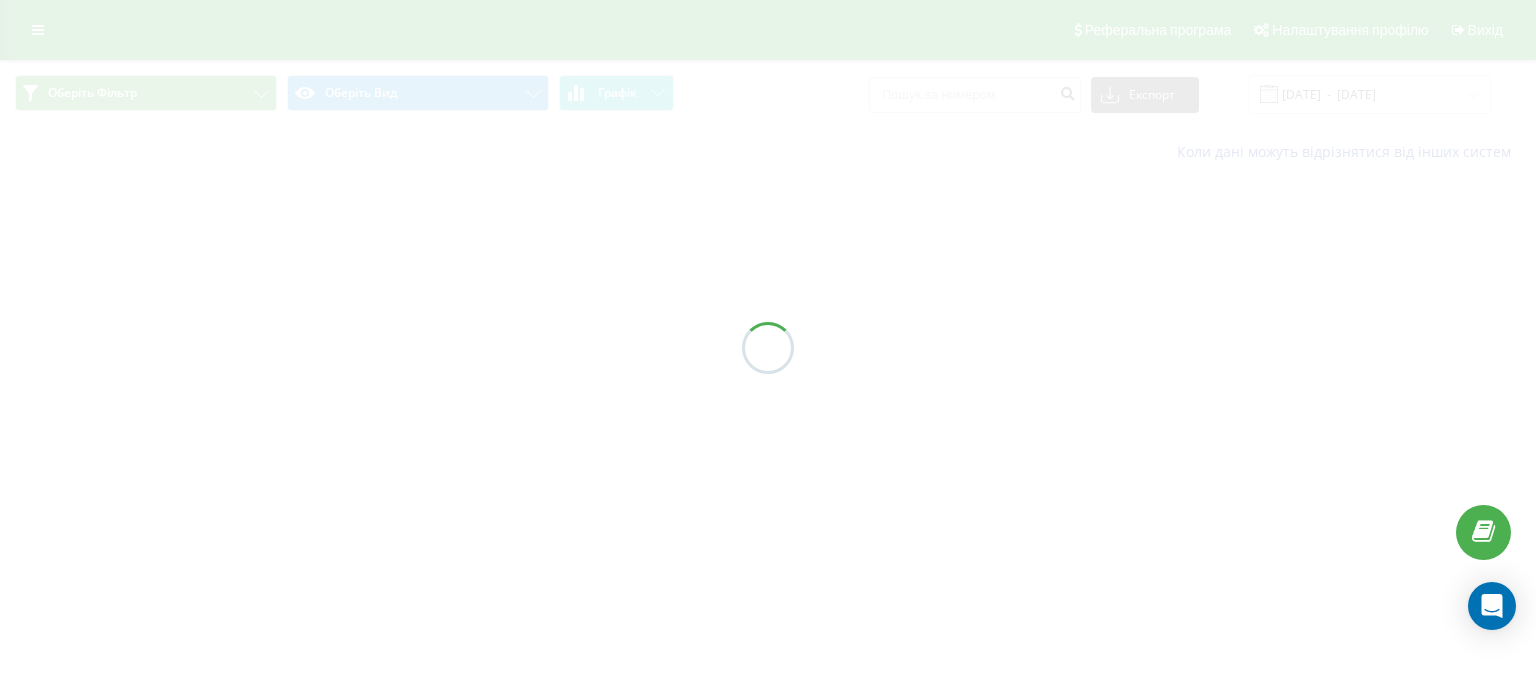 scroll, scrollTop: 0, scrollLeft: 0, axis: both 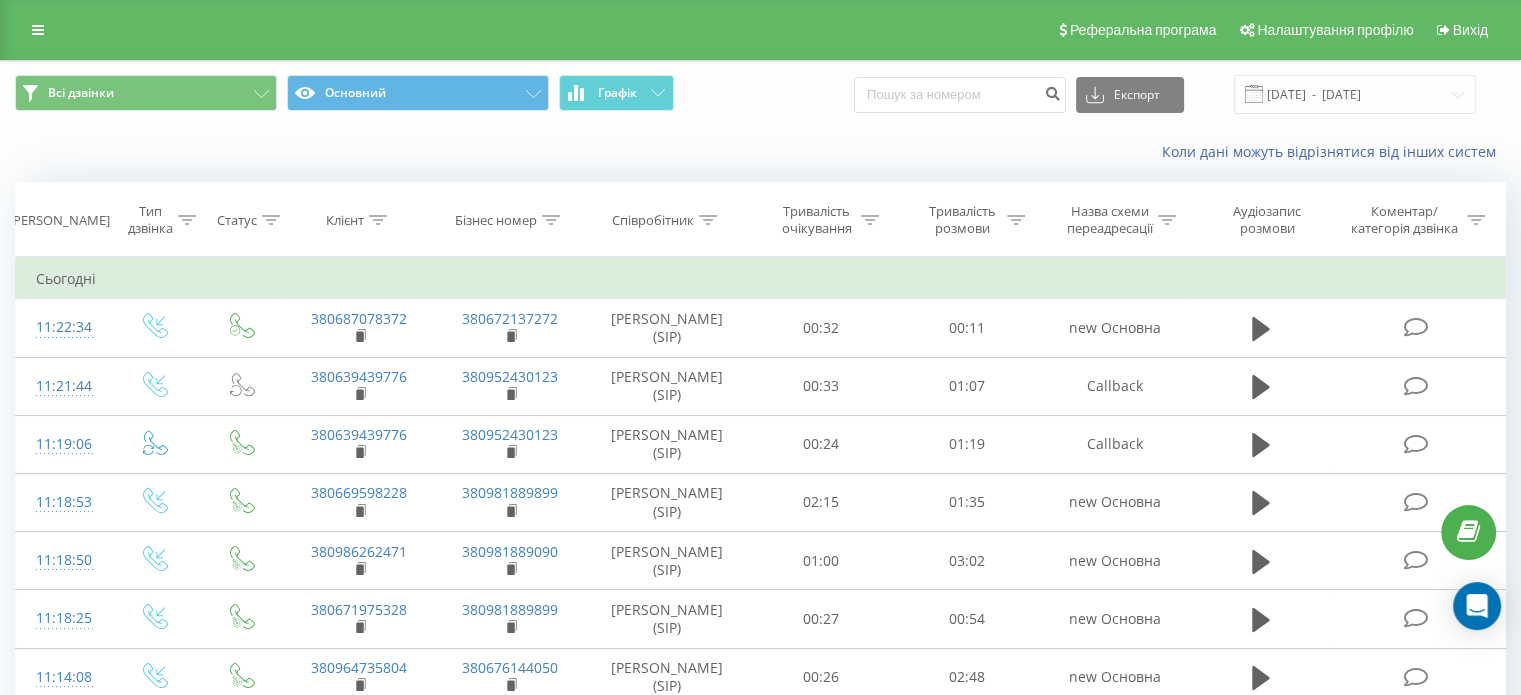 click on "Реферальна програма Налаштування профілю Вихід" at bounding box center (760, 30) 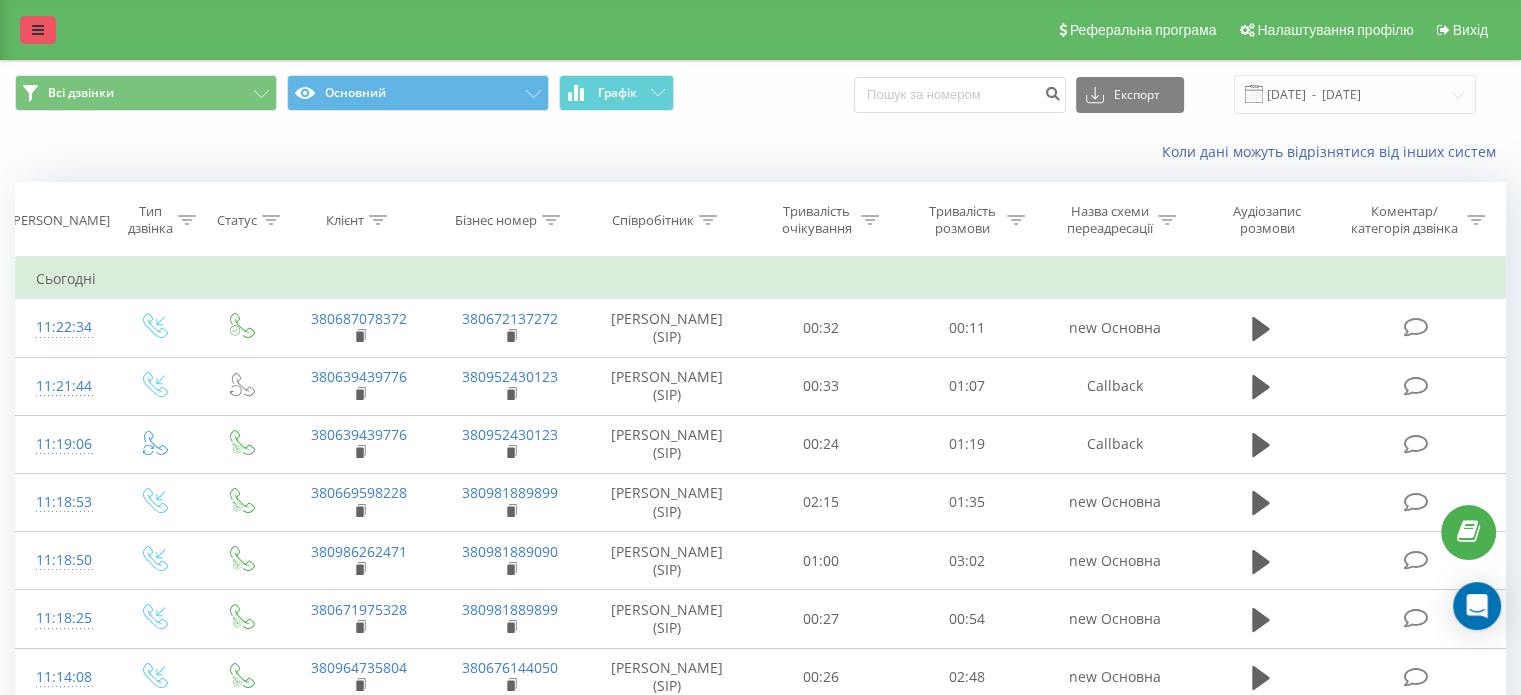 click at bounding box center [38, 30] 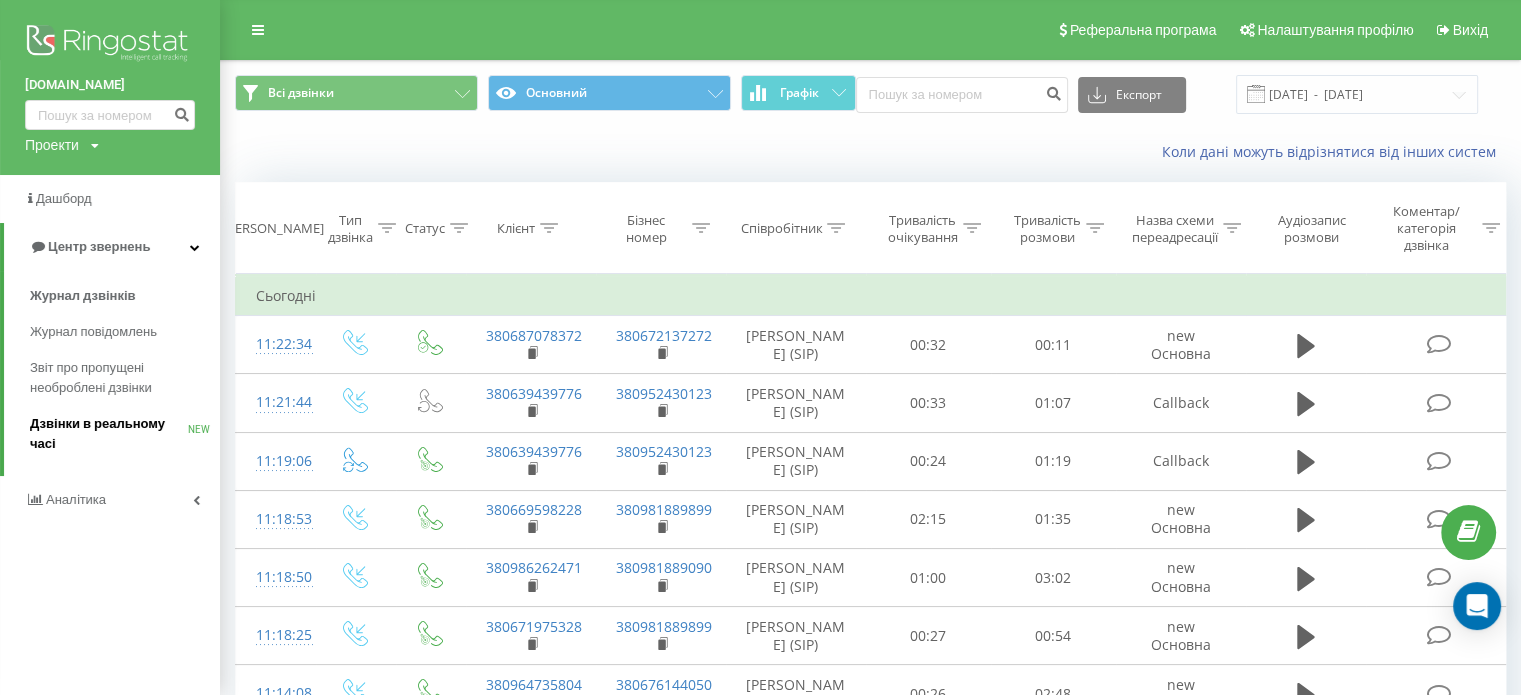 click on "Дзвінки в реальному часі NEW" at bounding box center [125, 434] 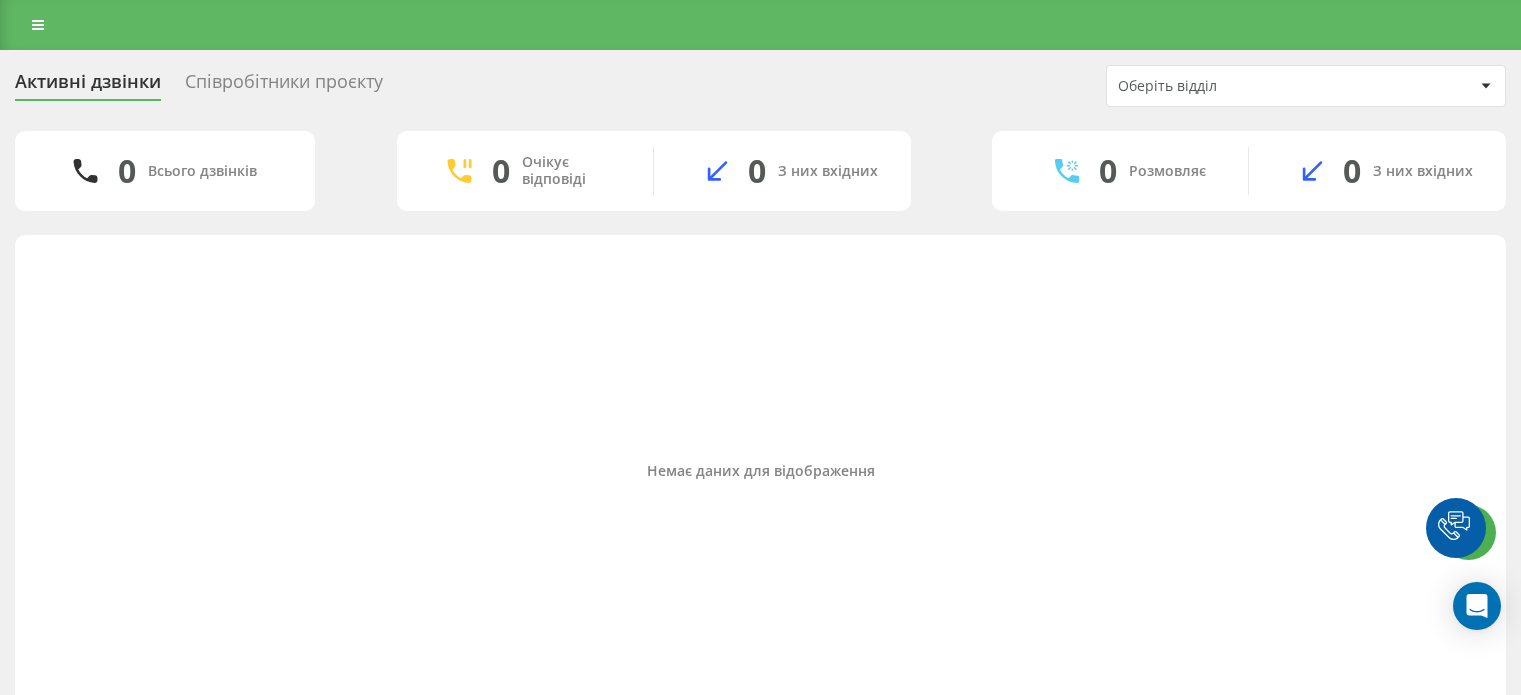 scroll, scrollTop: 0, scrollLeft: 0, axis: both 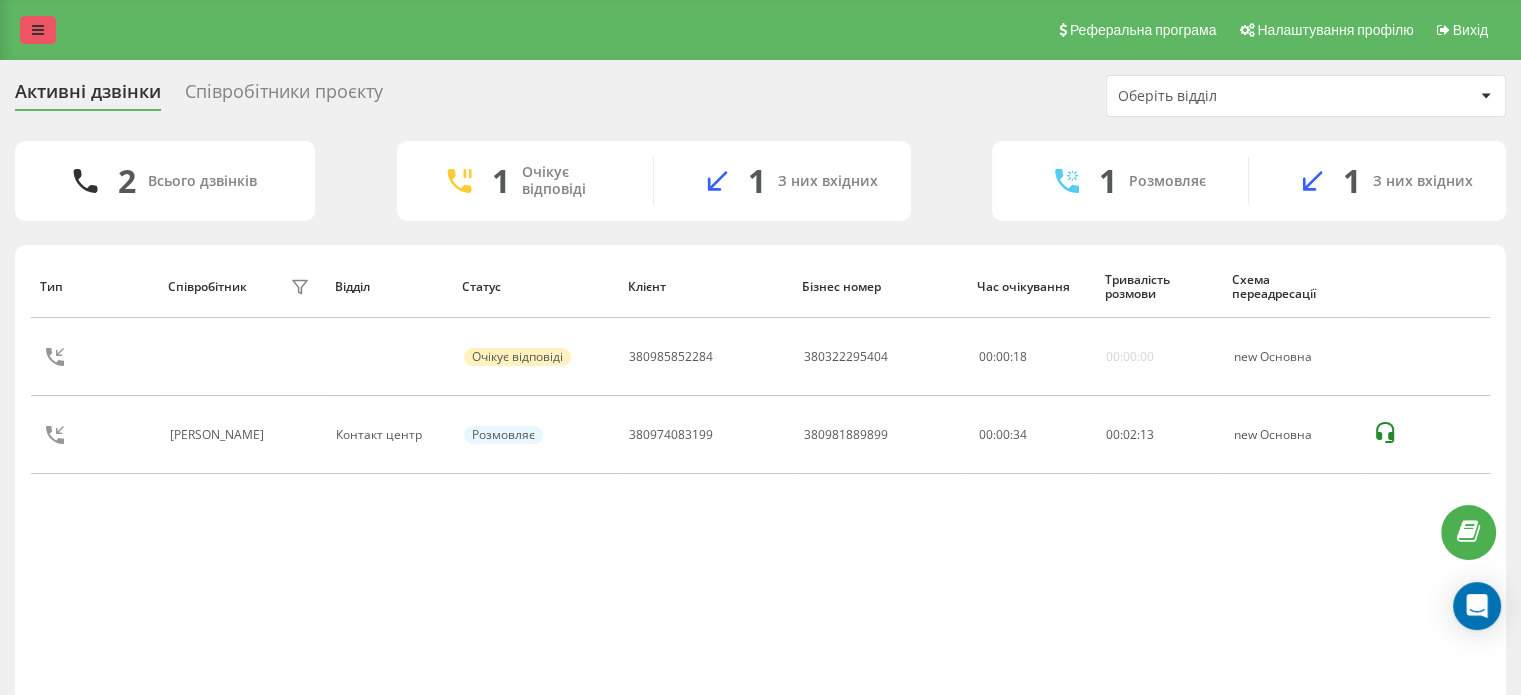 click at bounding box center (38, 30) 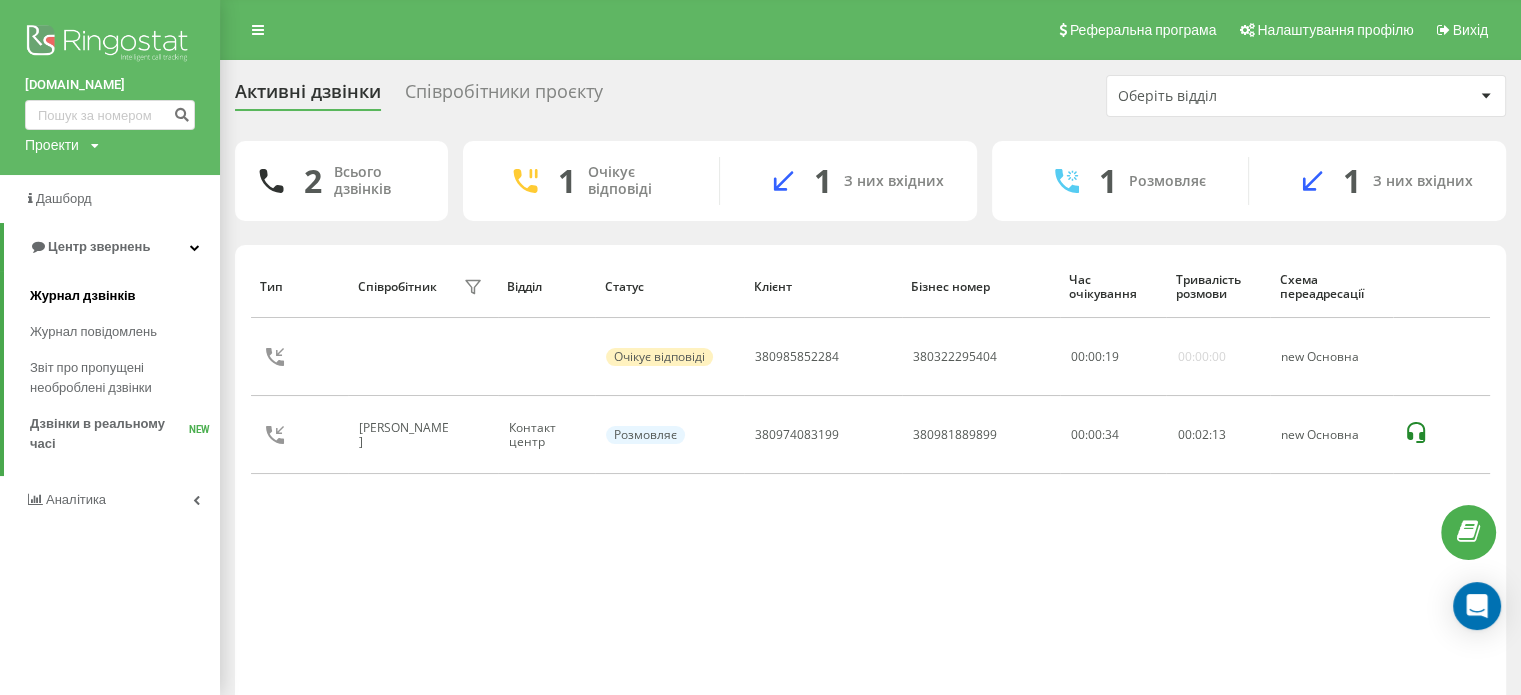 click on "Журнал дзвінків" at bounding box center (83, 296) 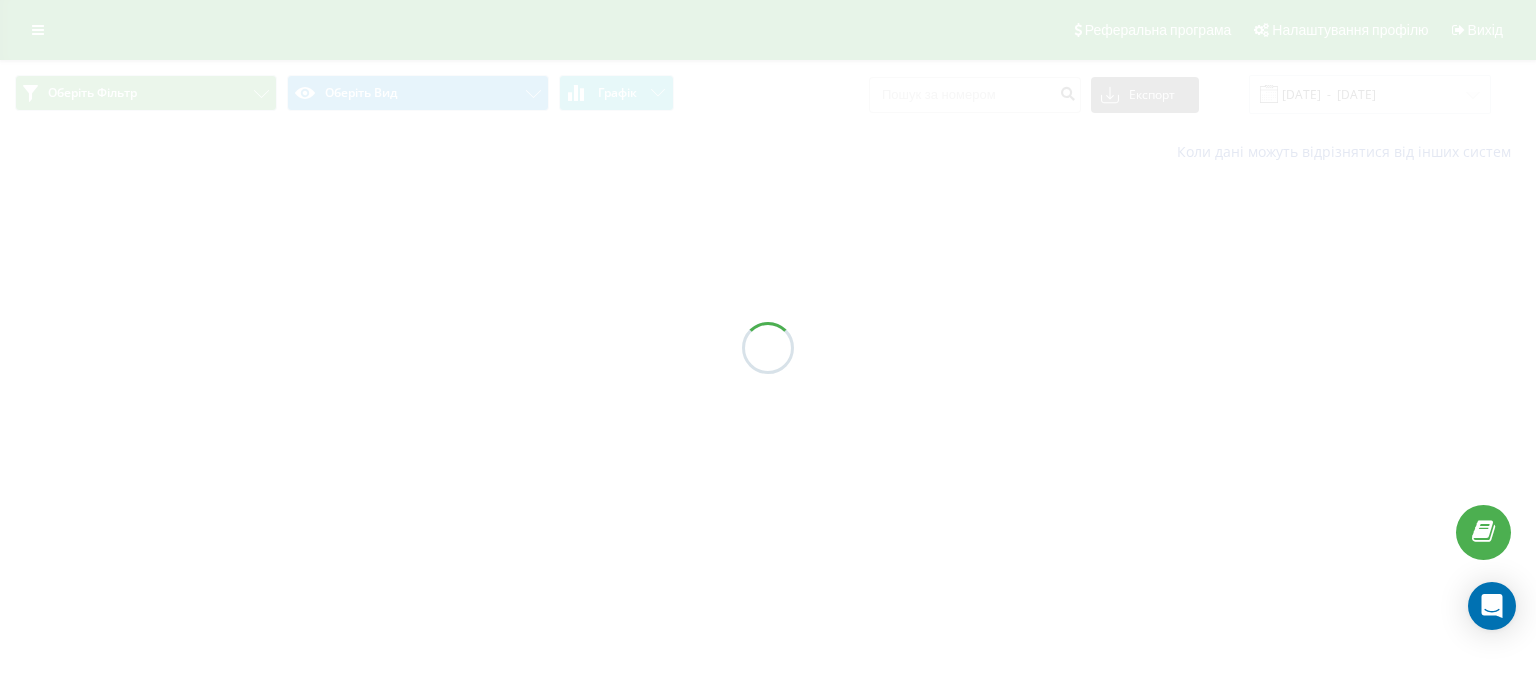 scroll, scrollTop: 0, scrollLeft: 0, axis: both 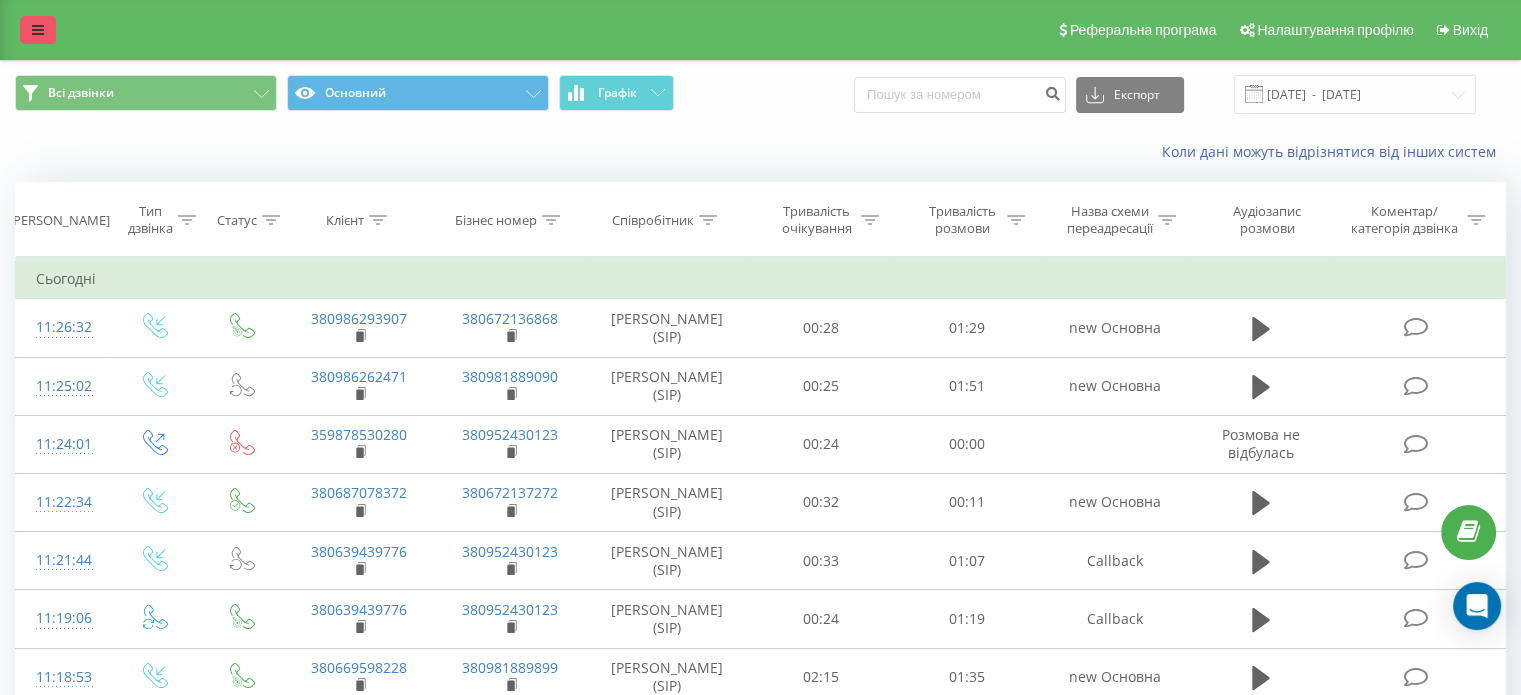 click at bounding box center (38, 30) 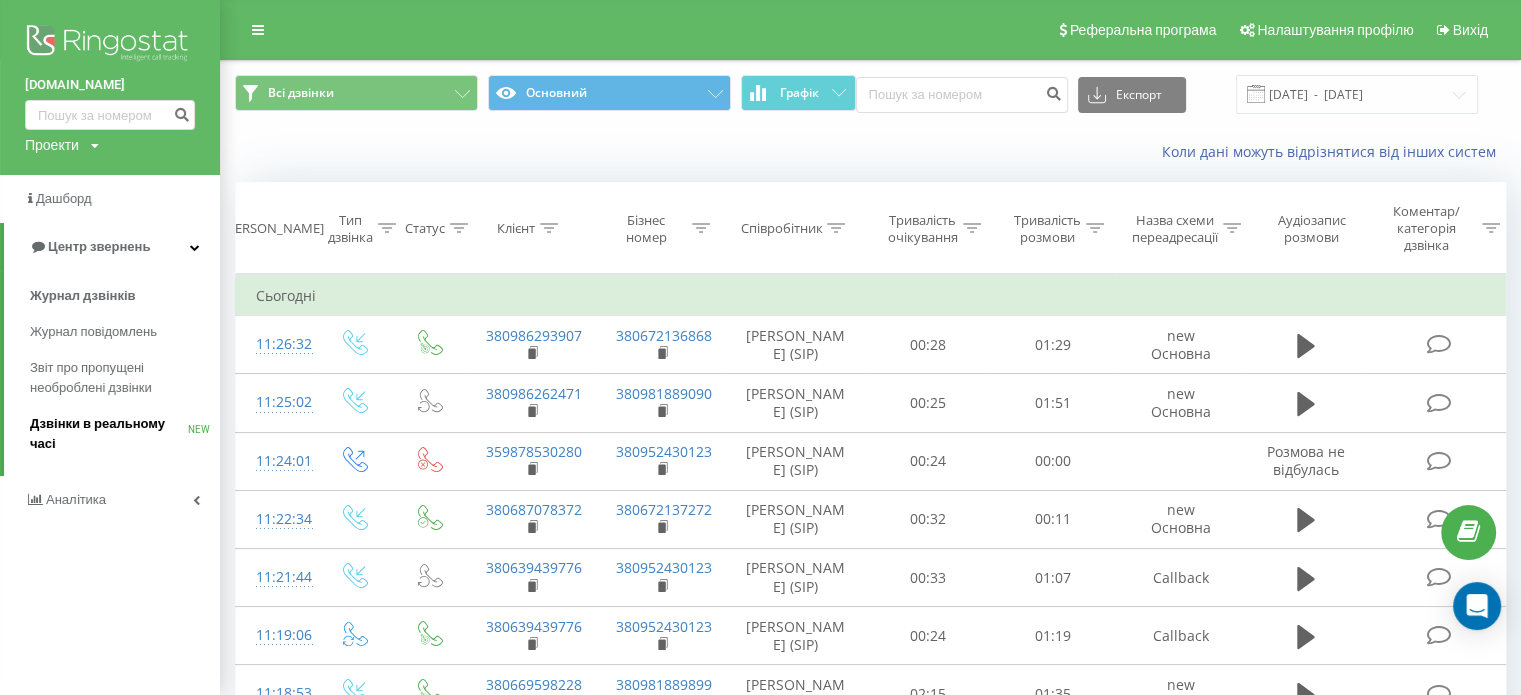 click on "Дзвінки в реальному часі" at bounding box center (109, 434) 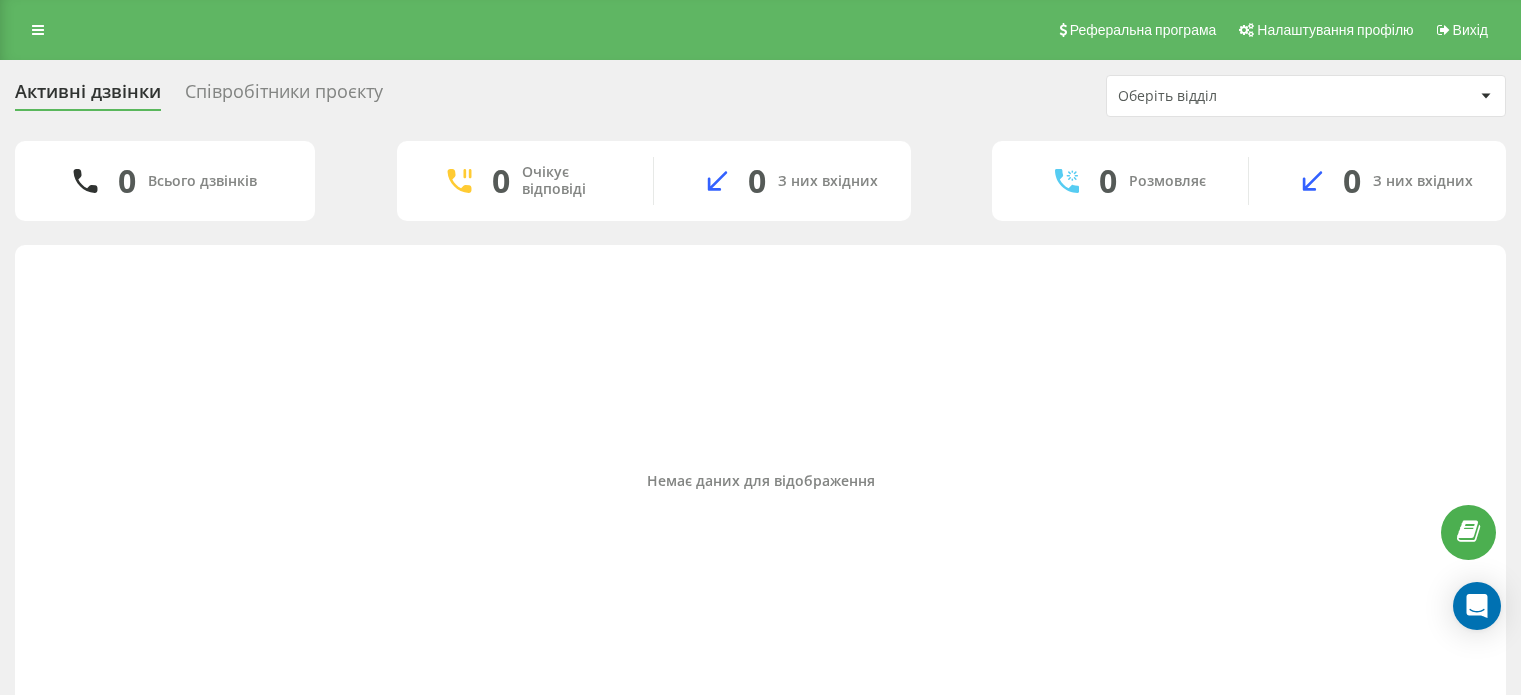 scroll, scrollTop: 0, scrollLeft: 0, axis: both 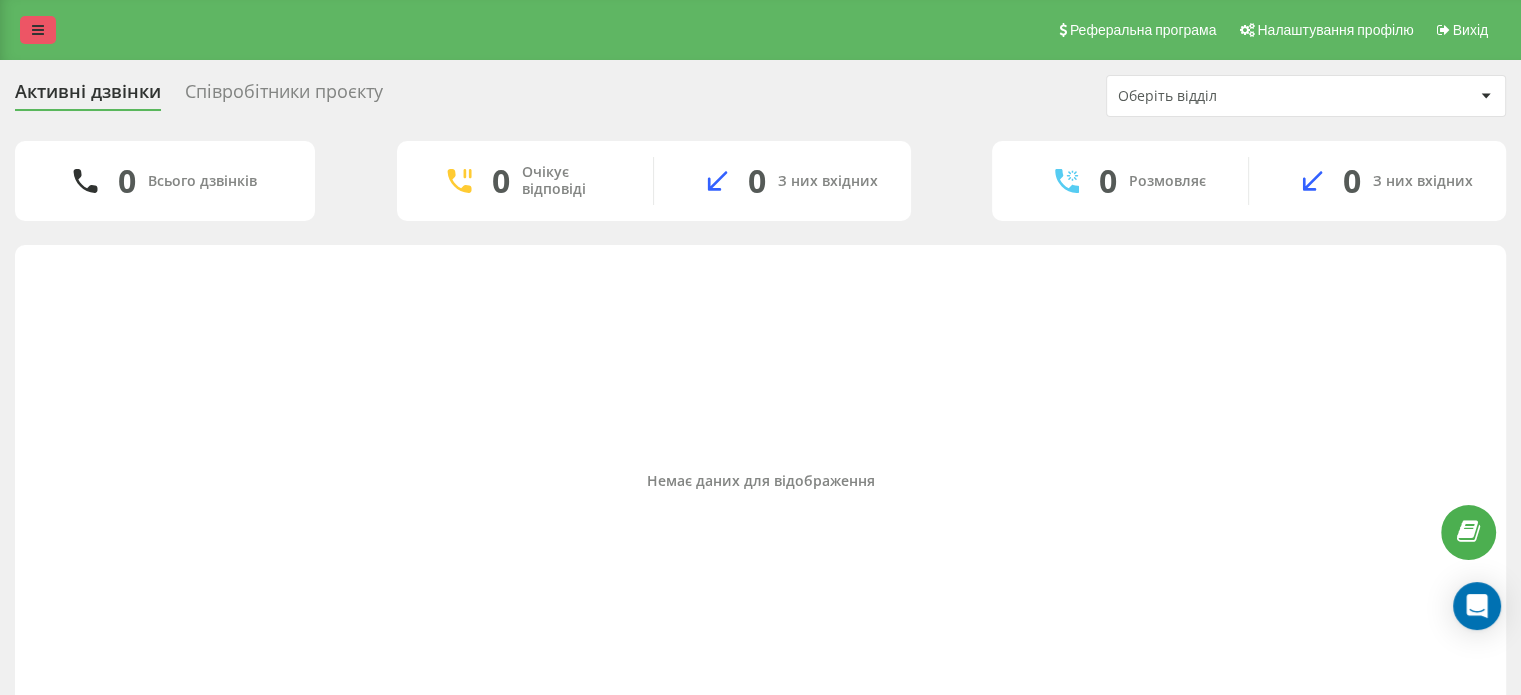 click at bounding box center (38, 30) 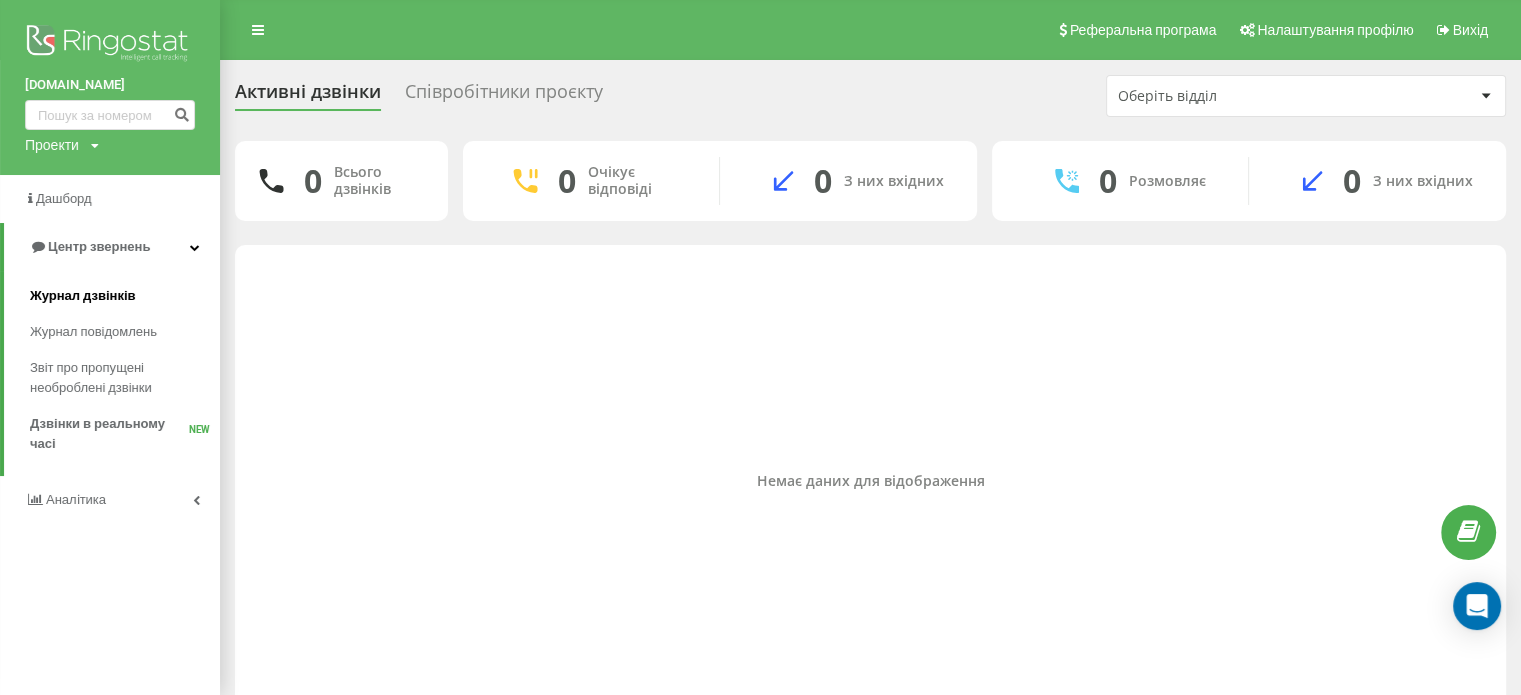 click on "Журнал дзвінків" at bounding box center (83, 296) 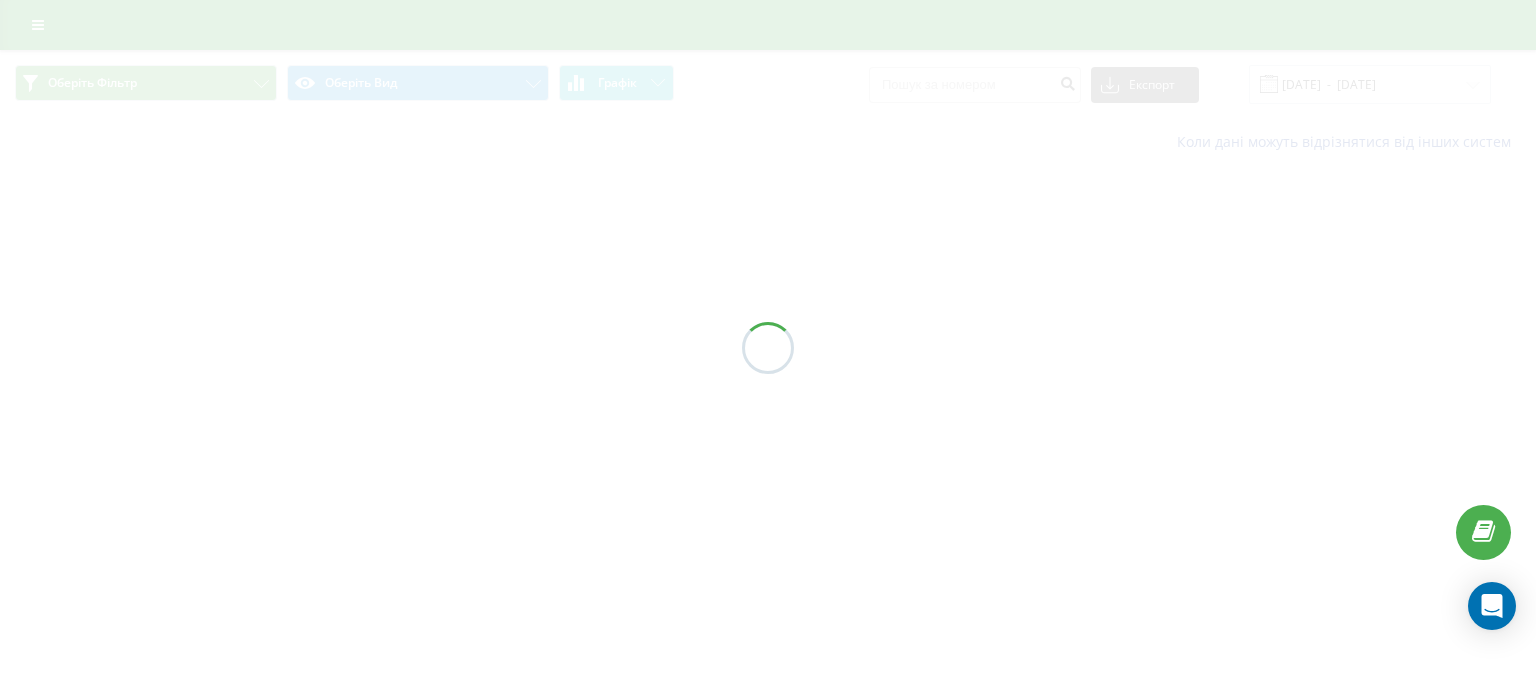 scroll, scrollTop: 0, scrollLeft: 0, axis: both 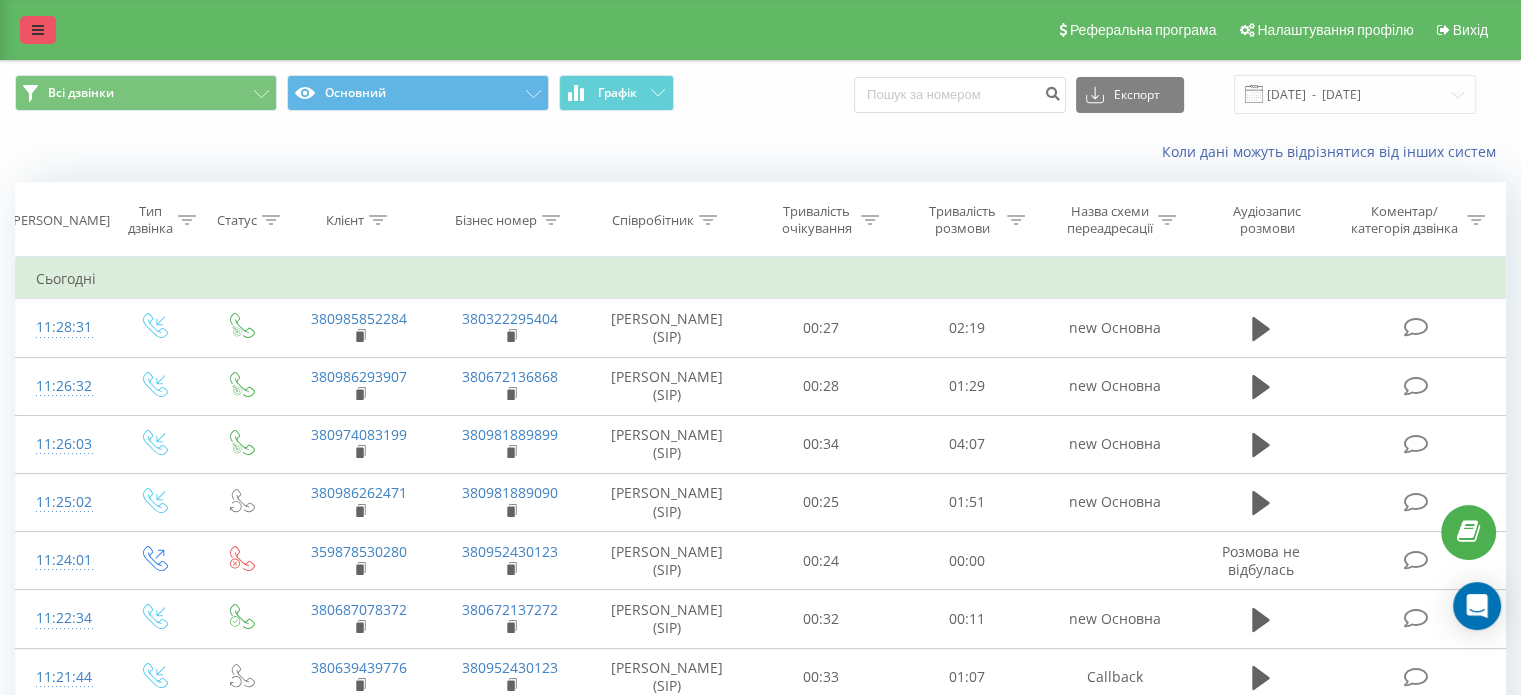 click at bounding box center [38, 30] 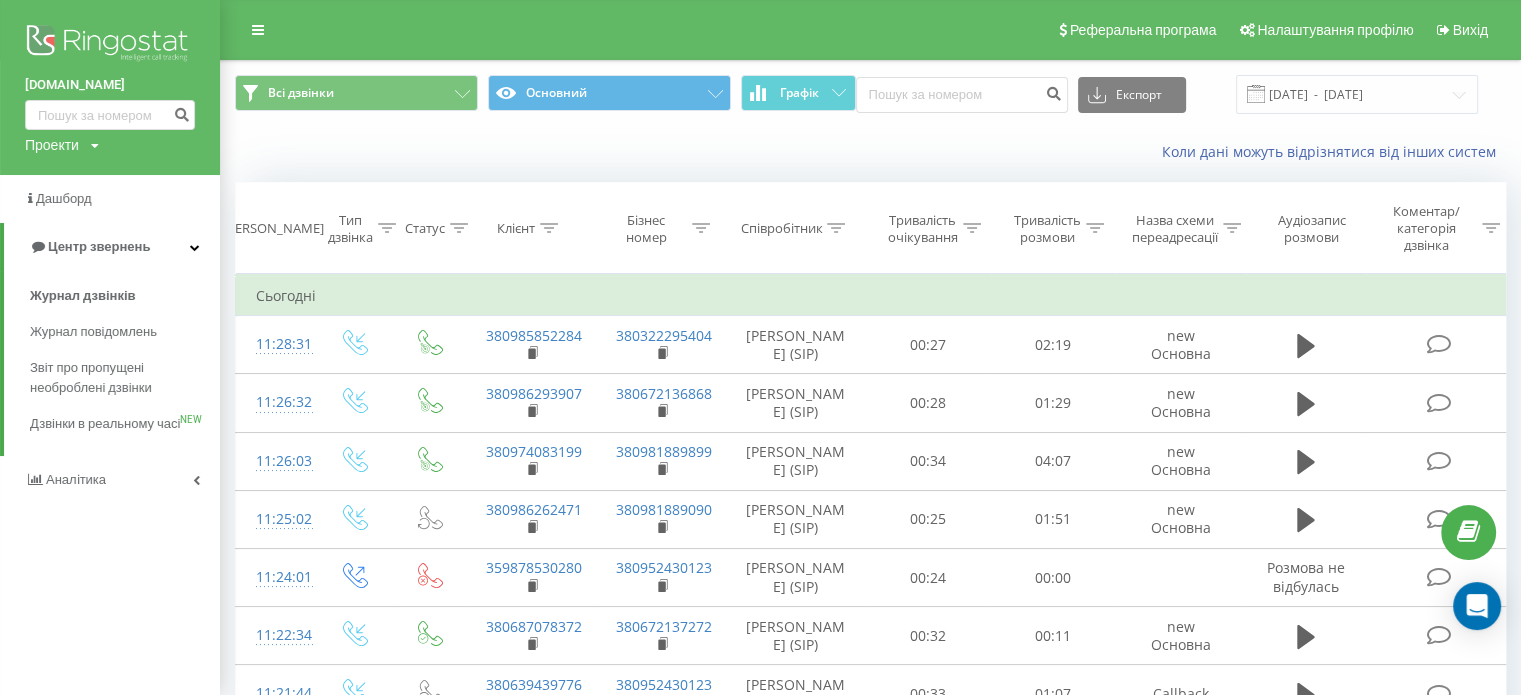 drag, startPoint x: 124, startPoint y: 423, endPoint x: 65, endPoint y: 38, distance: 389.49454 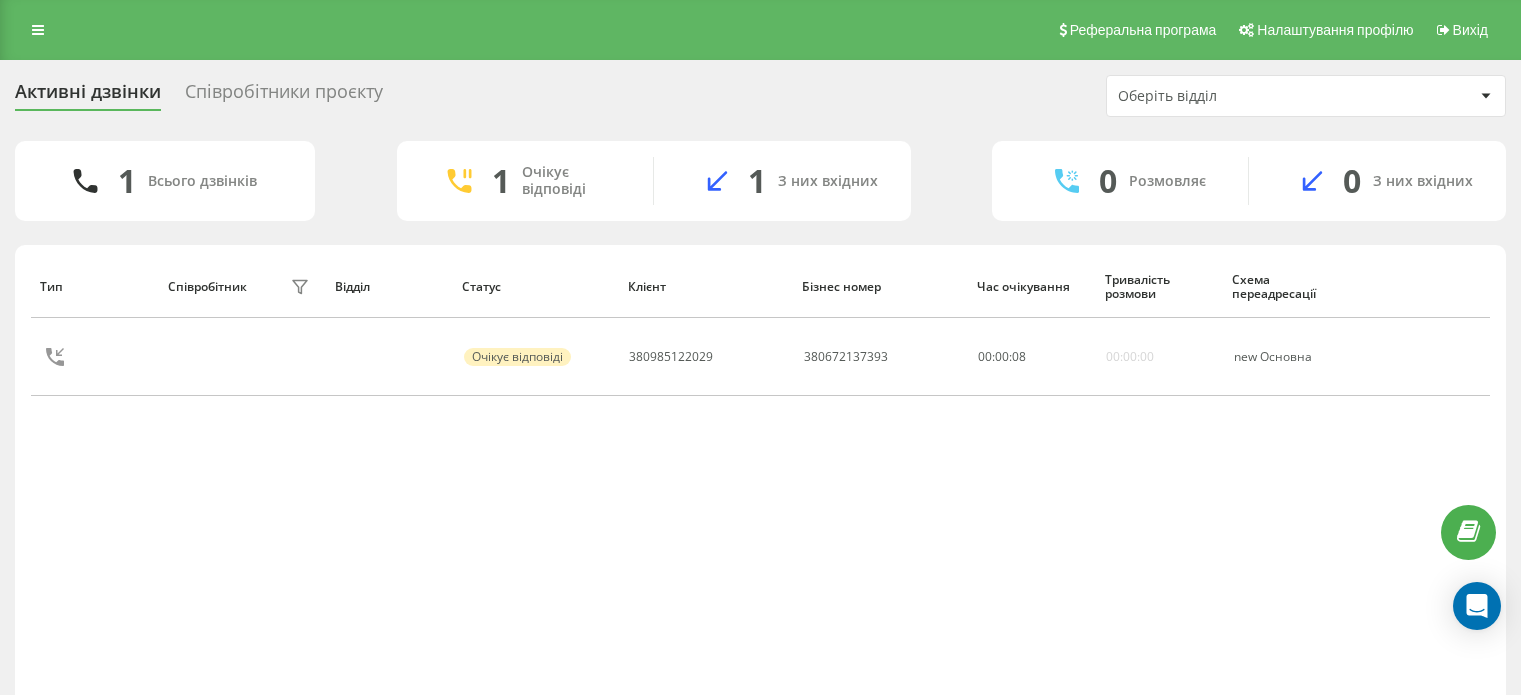 scroll, scrollTop: 0, scrollLeft: 0, axis: both 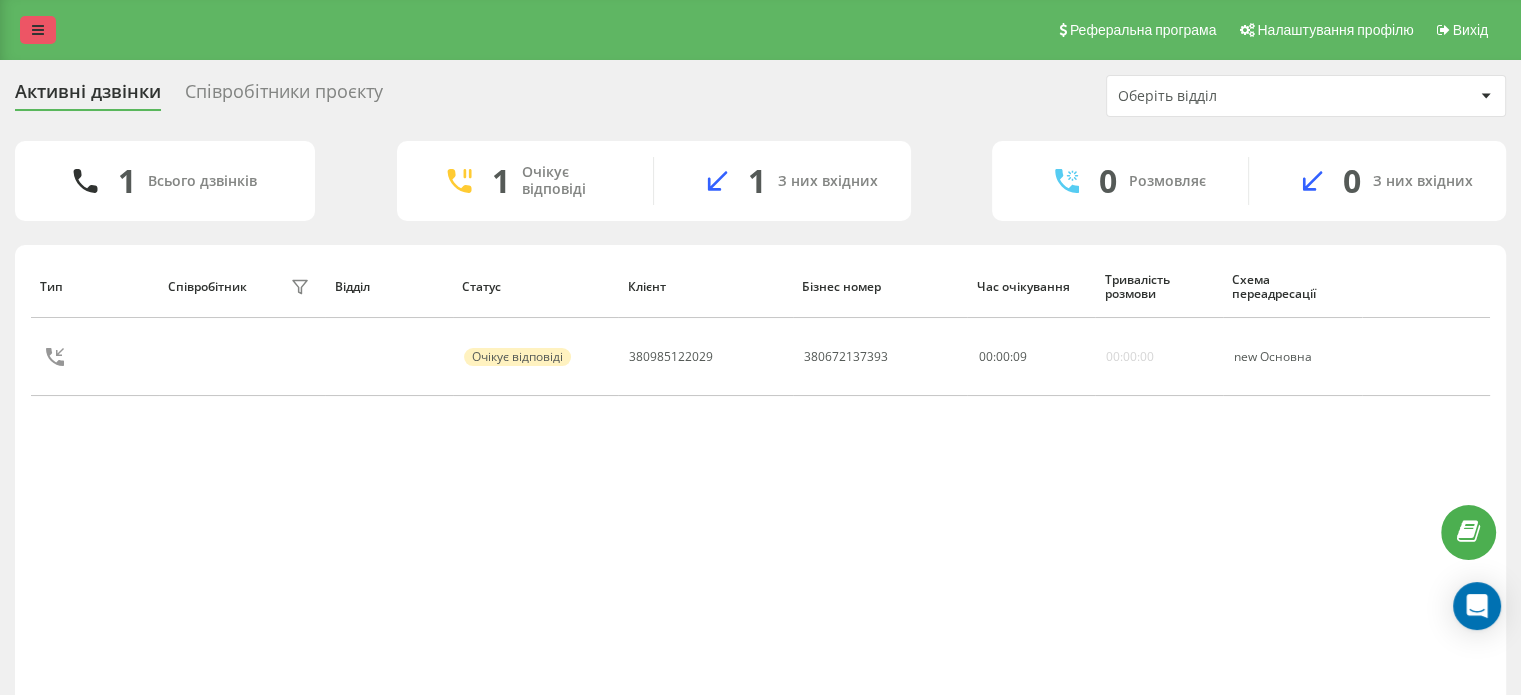 click at bounding box center (38, 30) 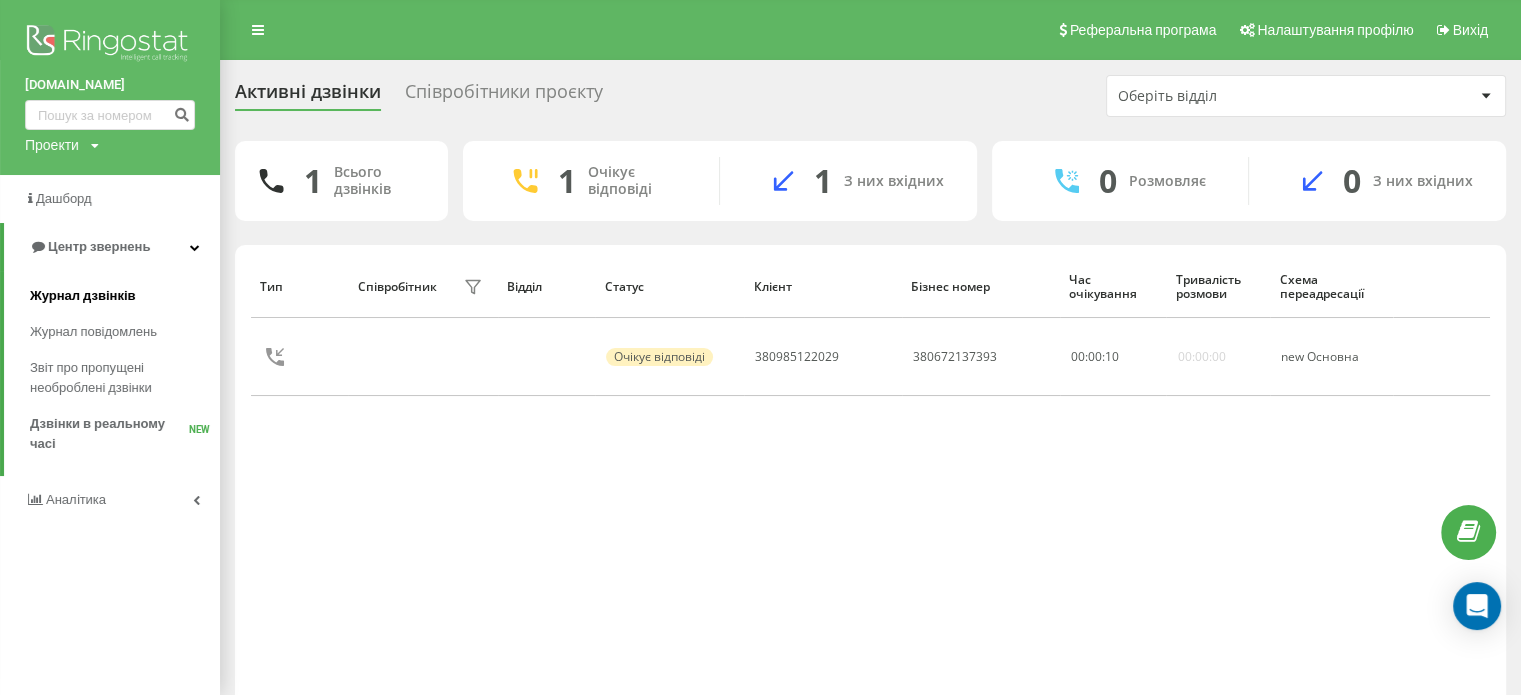 click on "Журнал дзвінків" at bounding box center (83, 296) 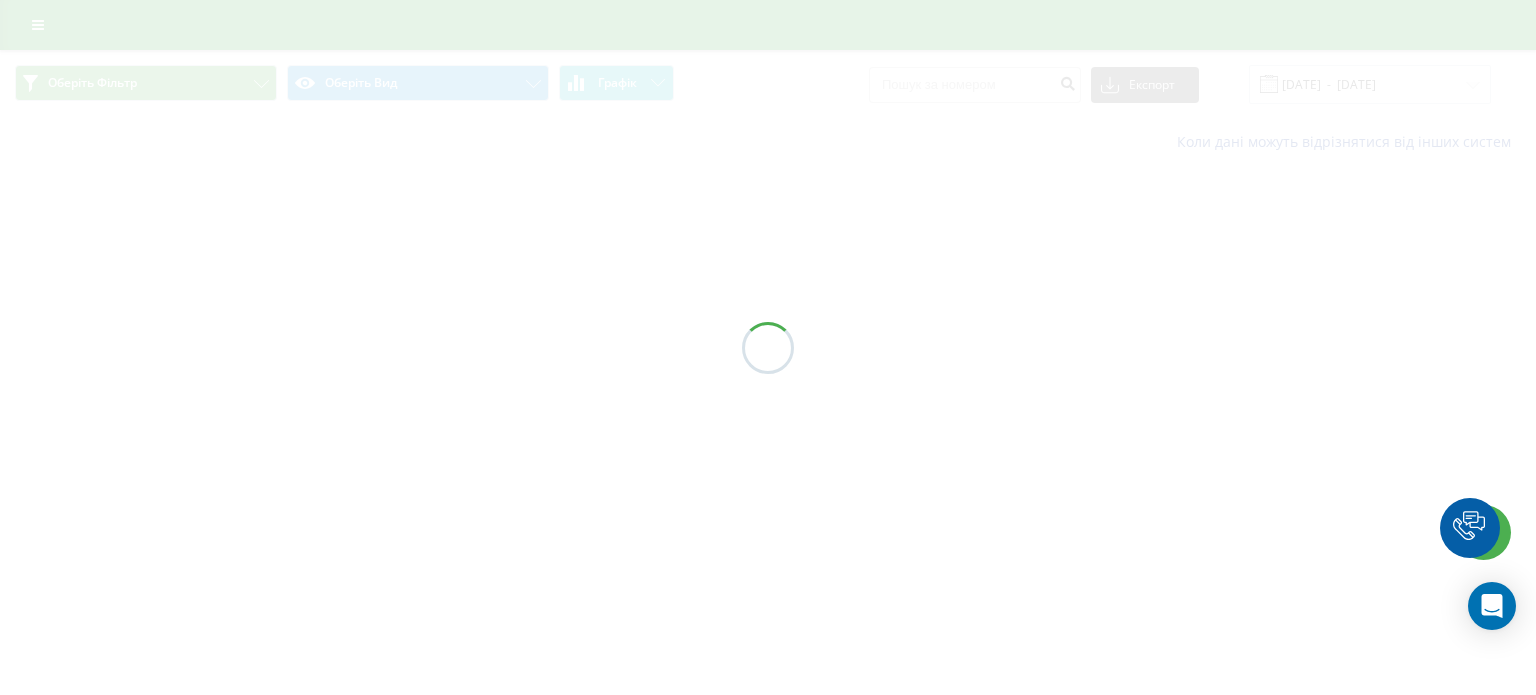 scroll, scrollTop: 0, scrollLeft: 0, axis: both 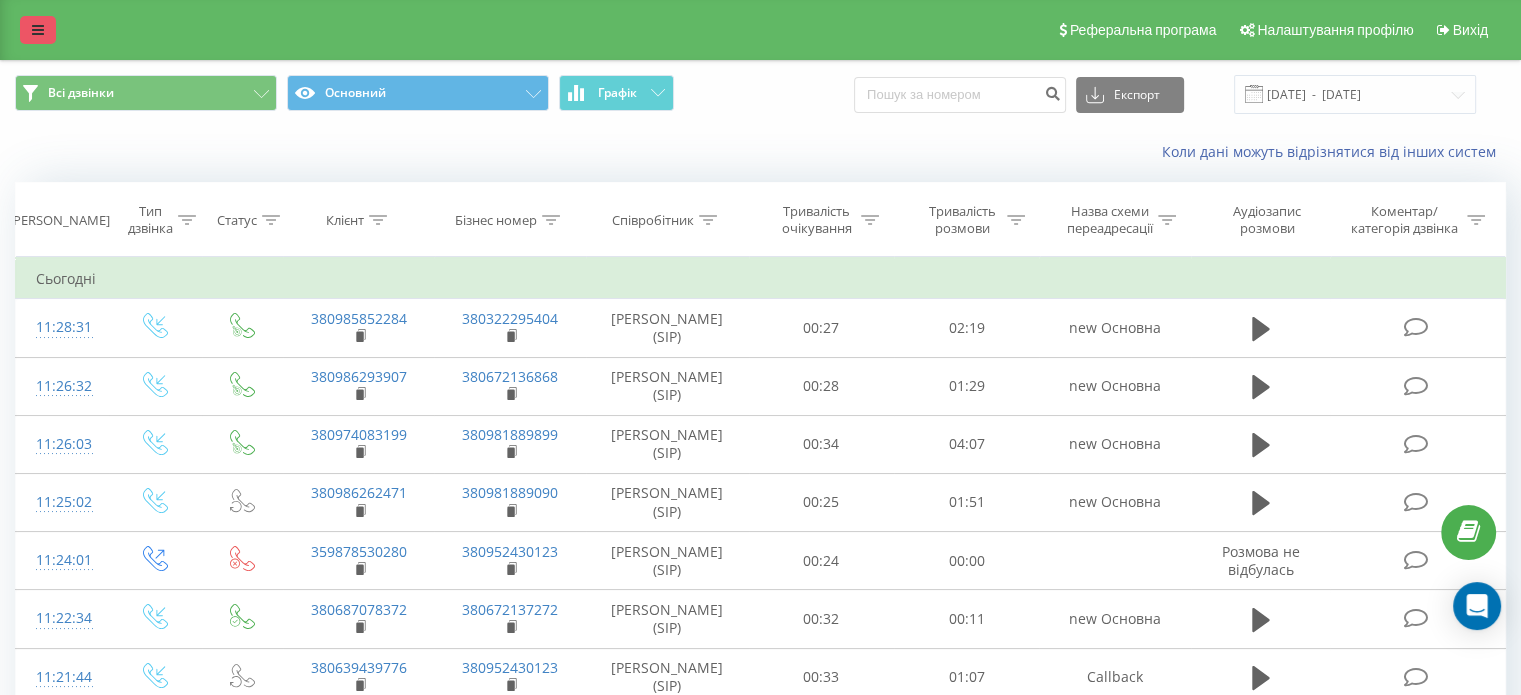 click at bounding box center (38, 30) 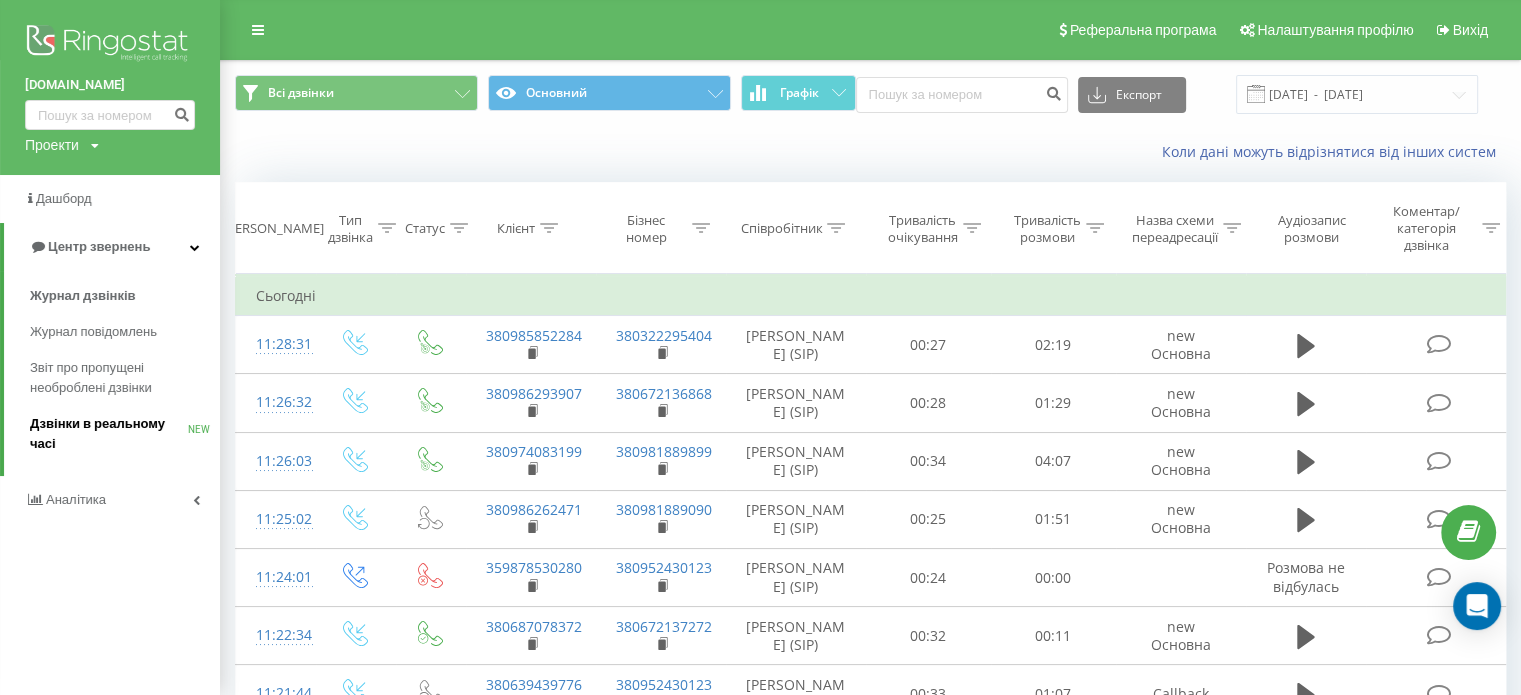 click on "Дзвінки в реальному часі" at bounding box center (109, 434) 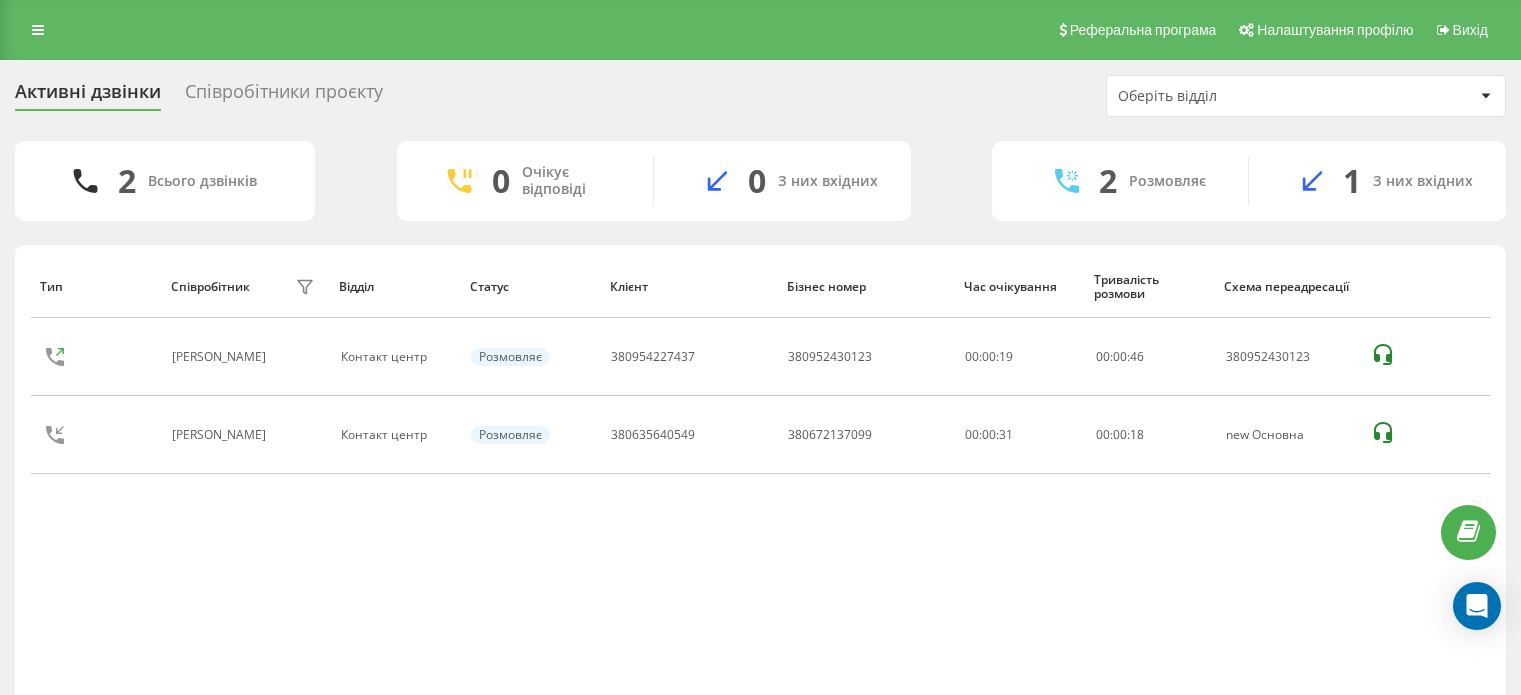 scroll, scrollTop: 0, scrollLeft: 0, axis: both 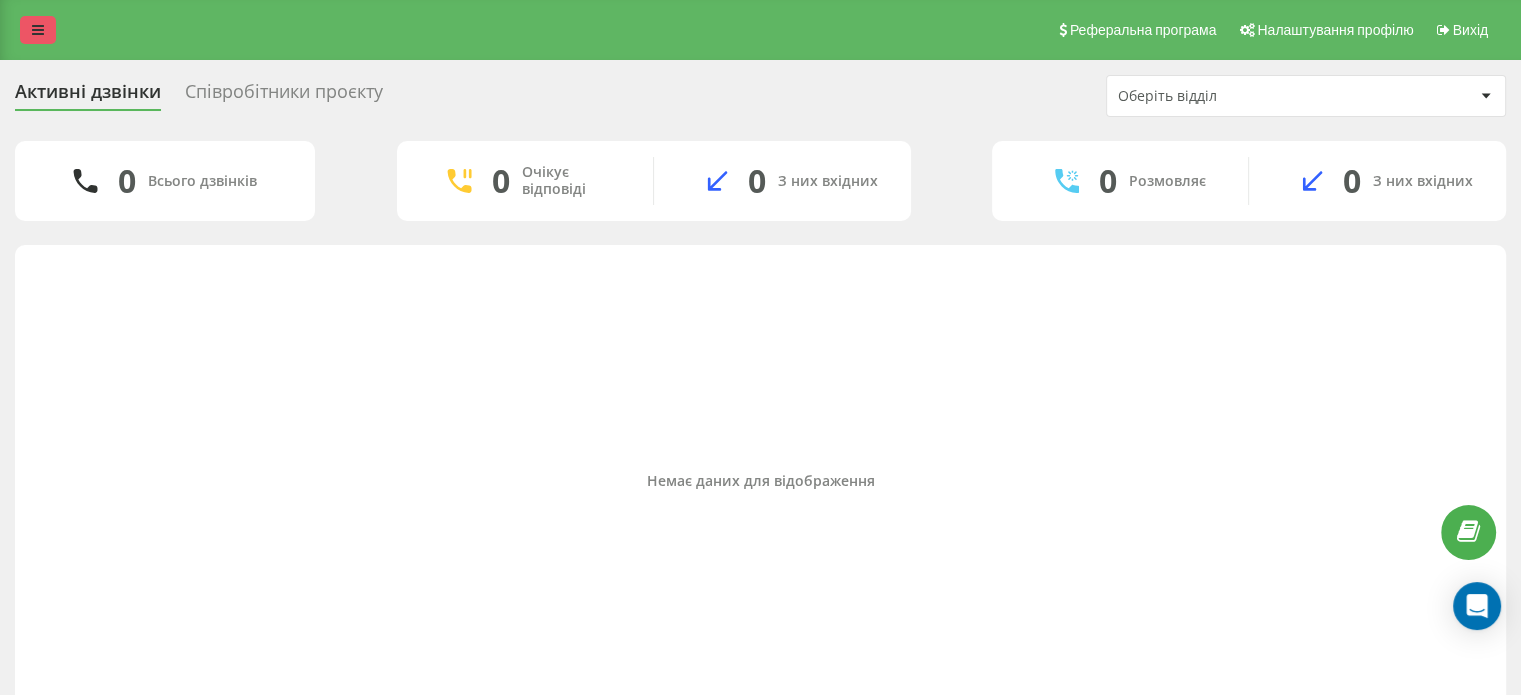 click at bounding box center (38, 30) 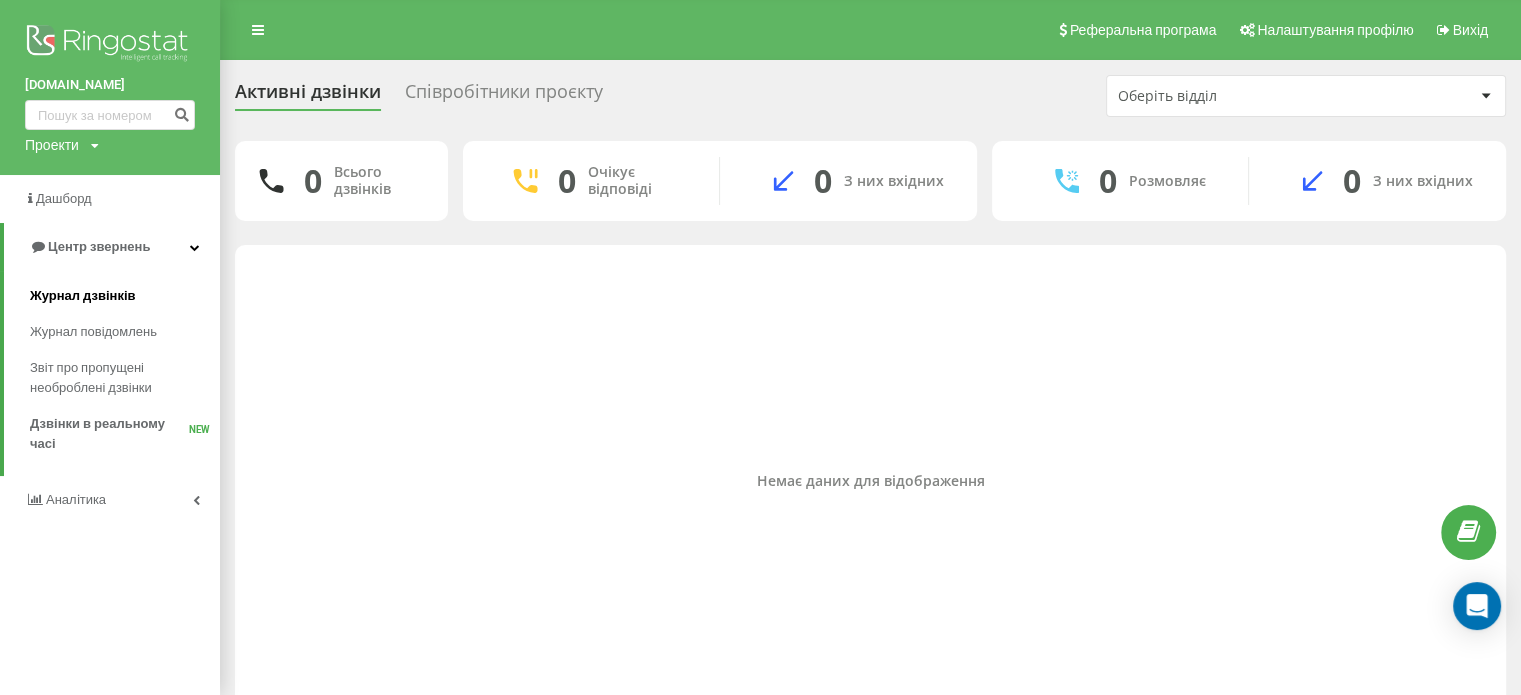 click on "Журнал дзвінків" at bounding box center (83, 296) 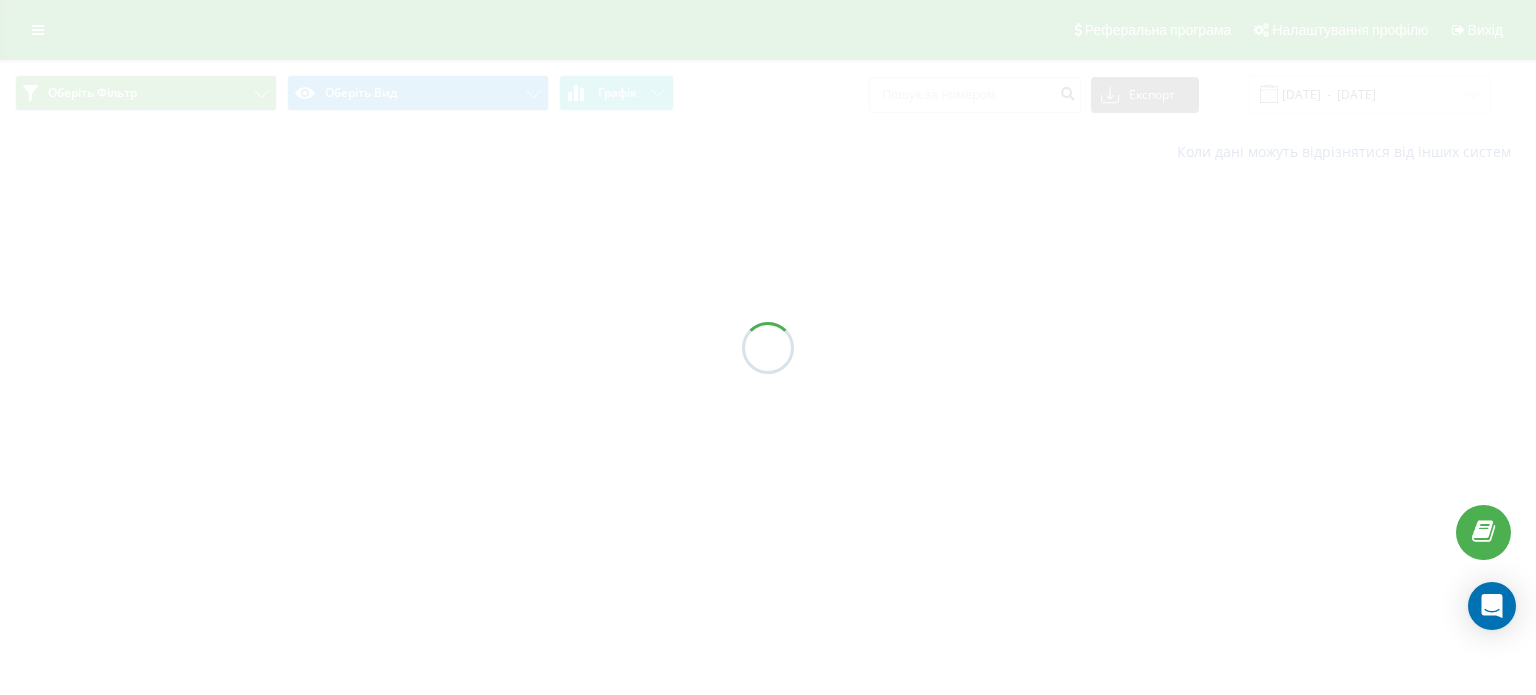 scroll, scrollTop: 0, scrollLeft: 0, axis: both 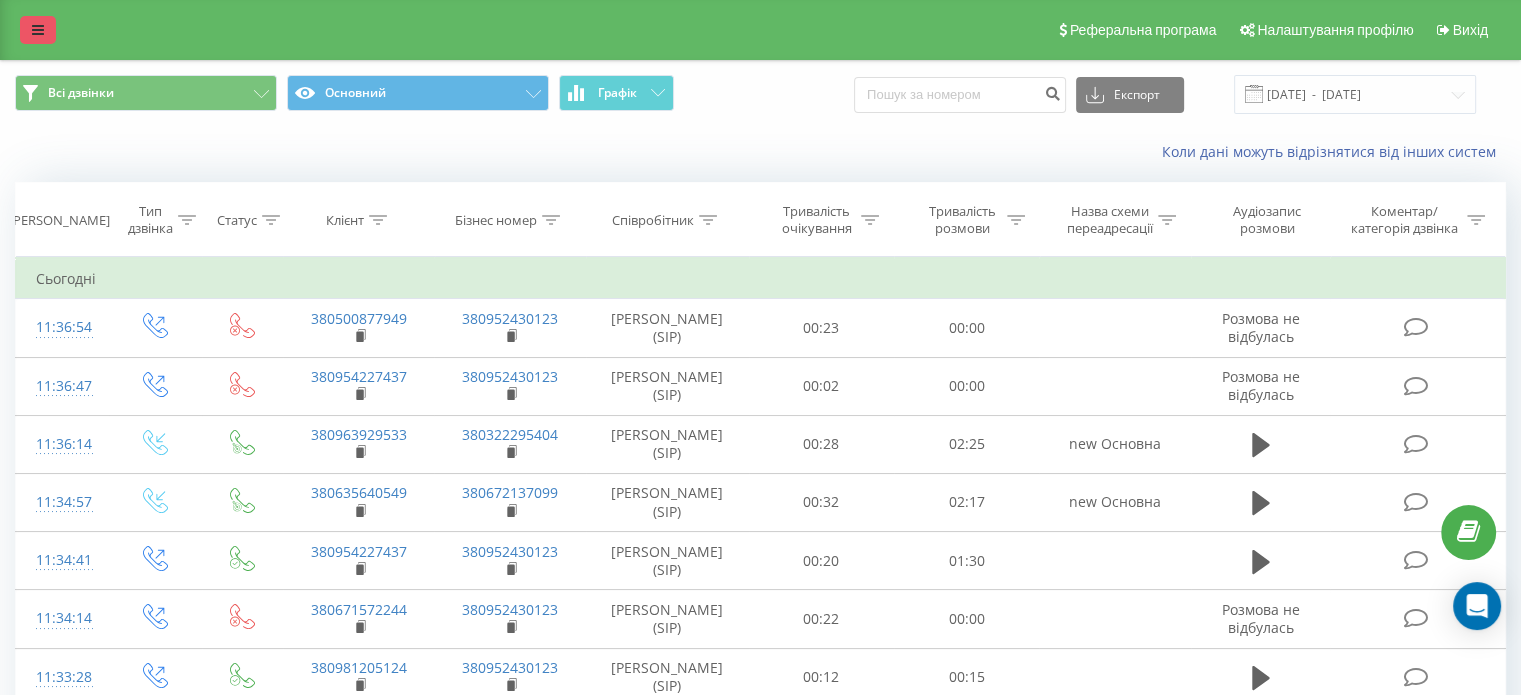 click at bounding box center (38, 30) 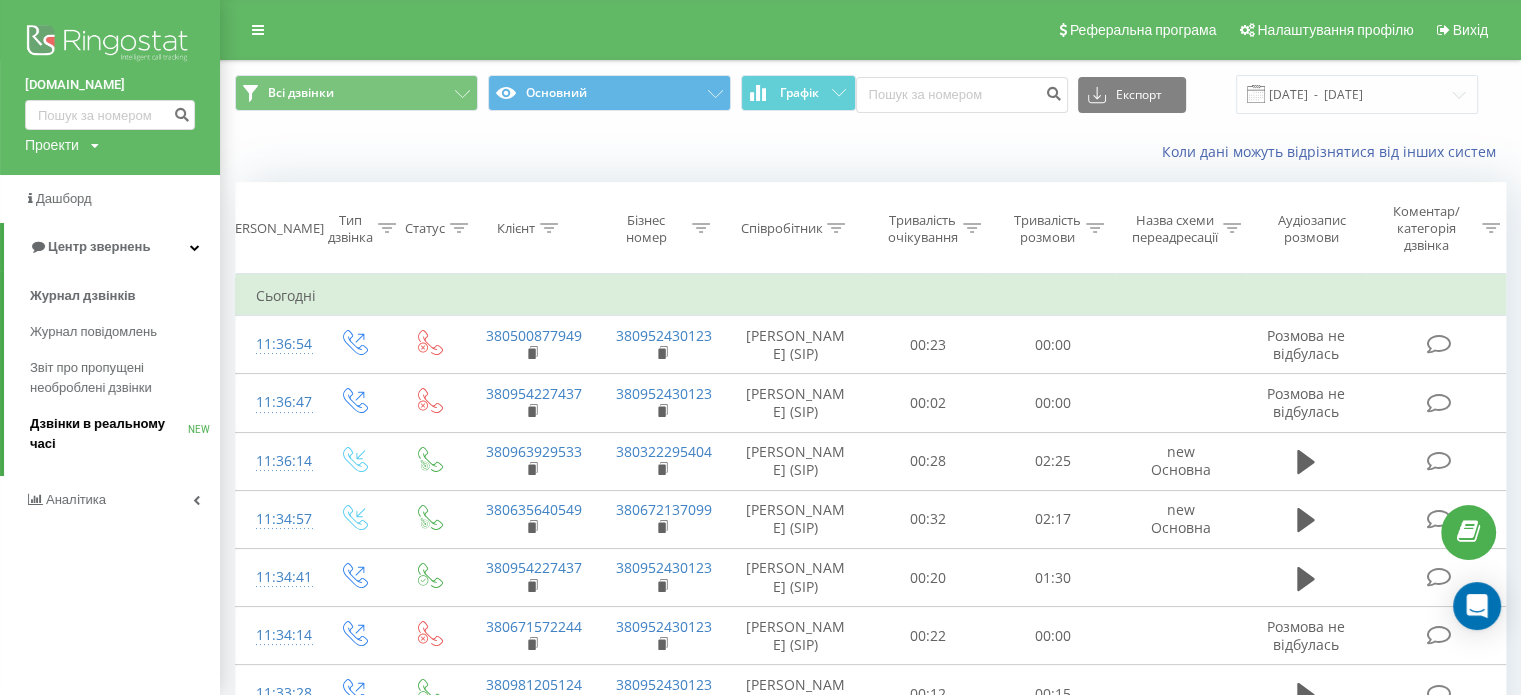 click on "Дзвінки в реальному часі NEW" at bounding box center [125, 434] 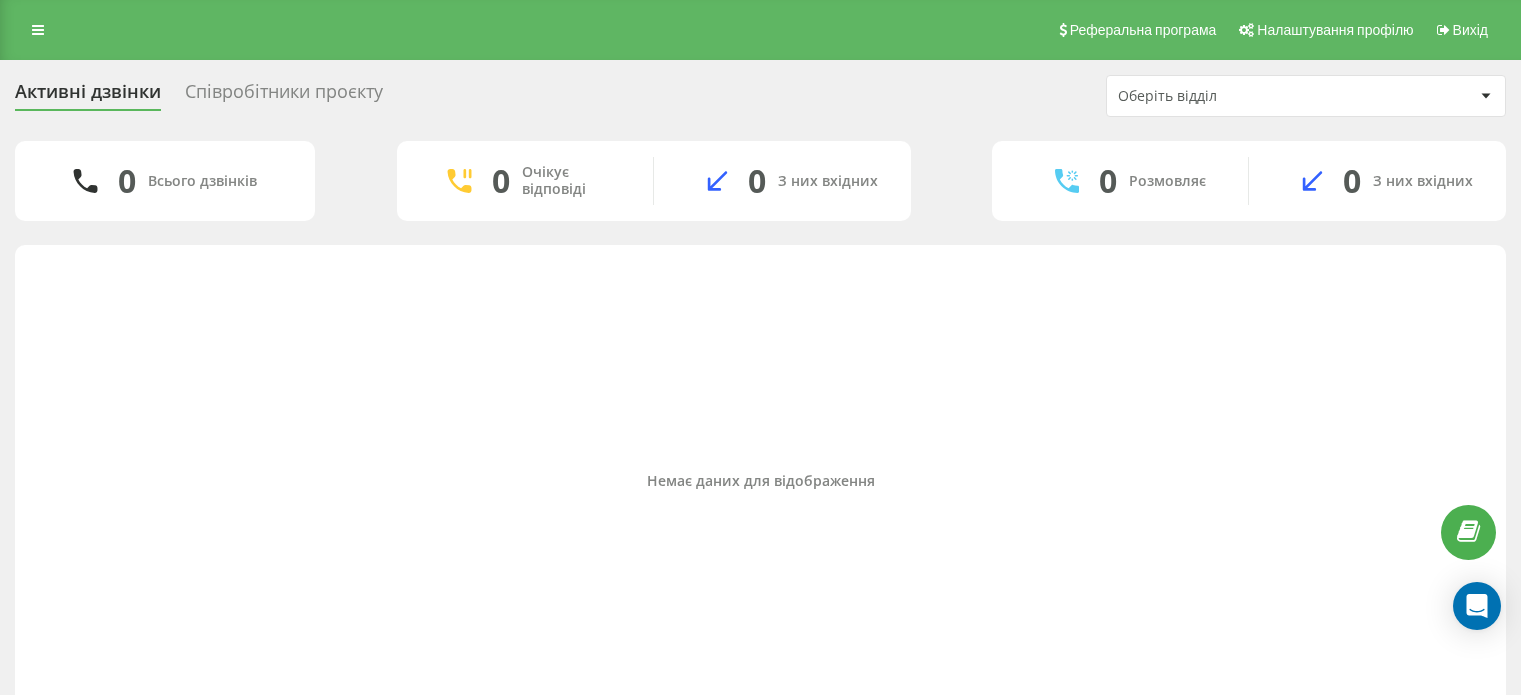 scroll, scrollTop: 0, scrollLeft: 0, axis: both 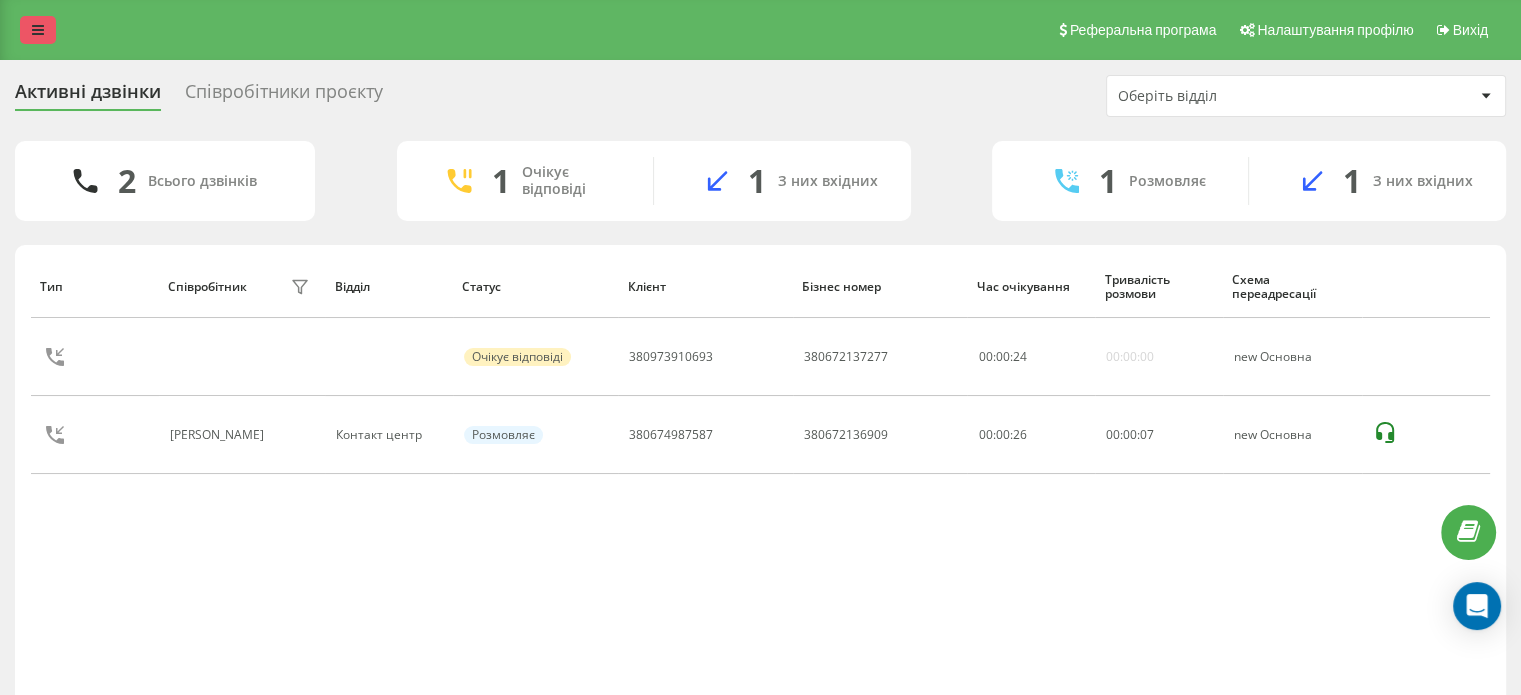 click at bounding box center (38, 30) 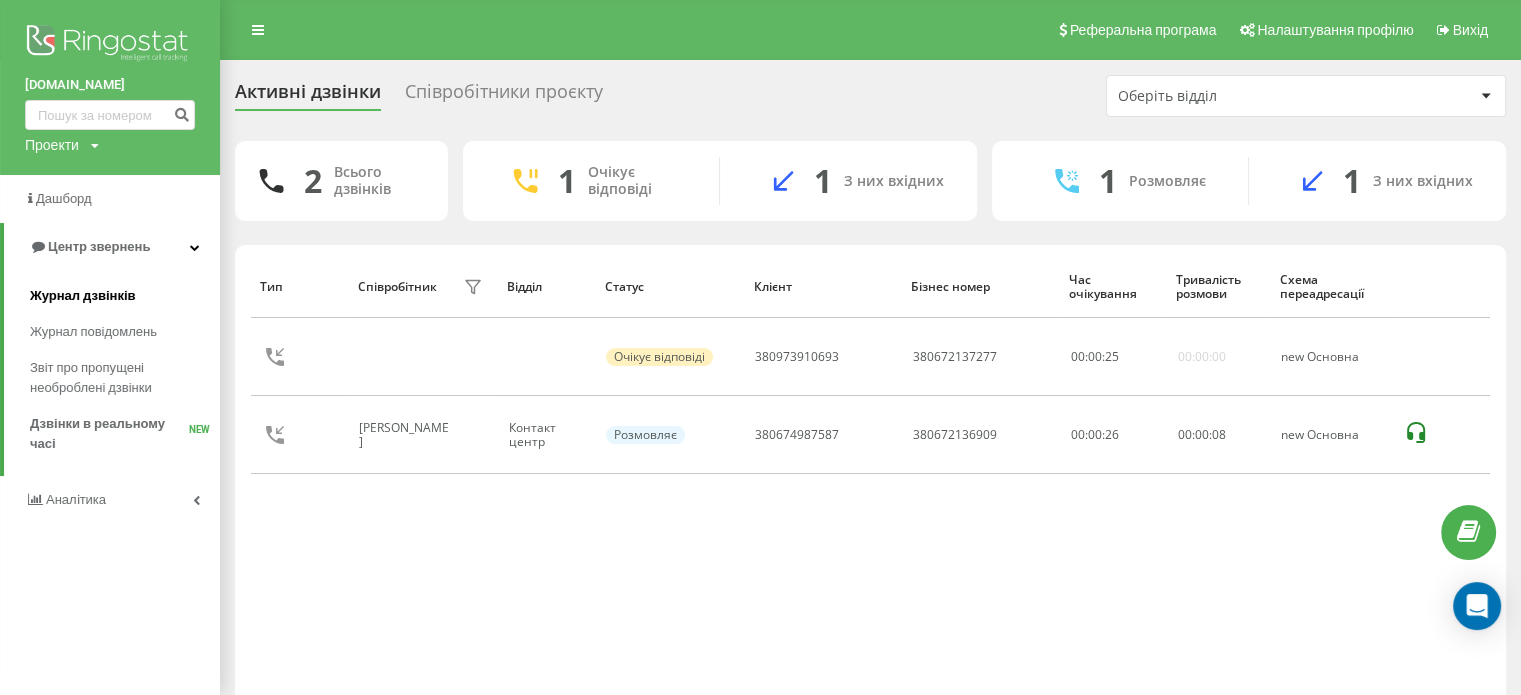 click on "Журнал дзвінків" at bounding box center (83, 296) 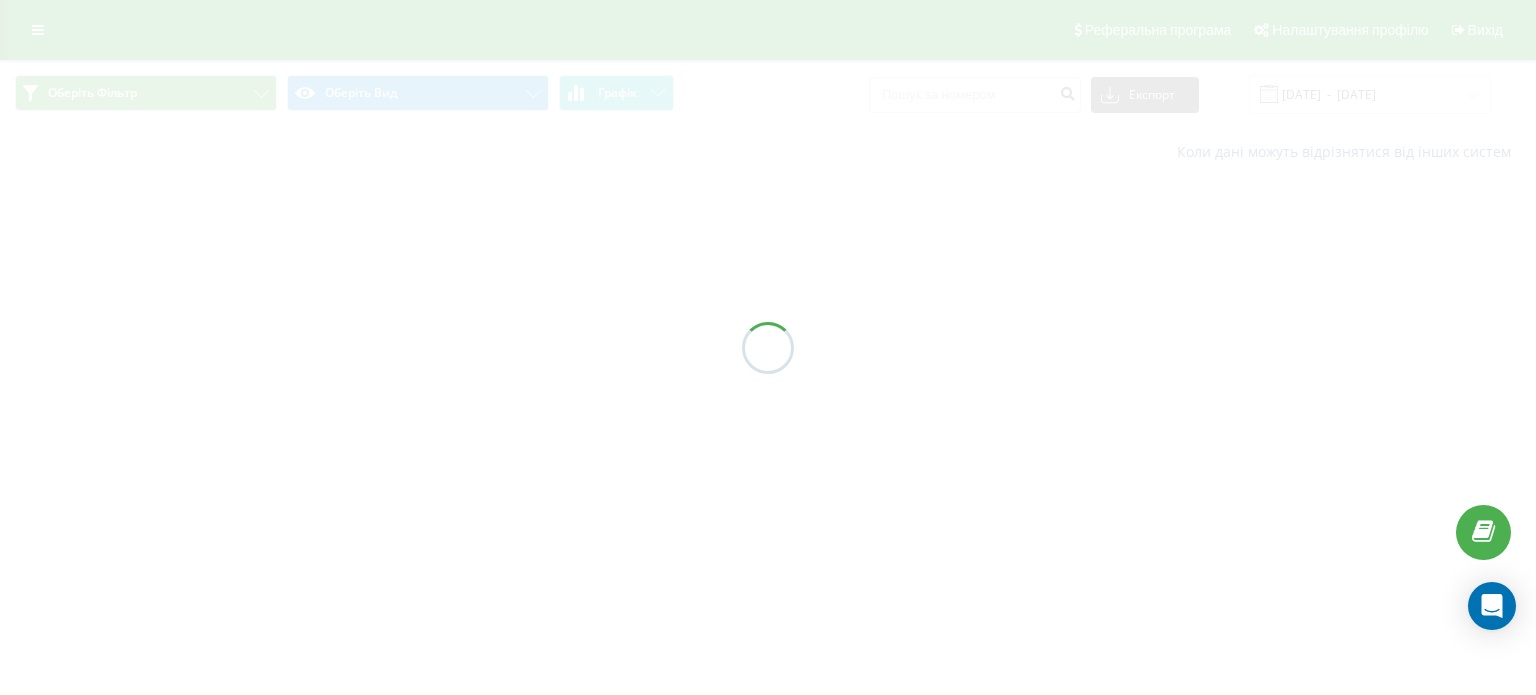 scroll, scrollTop: 0, scrollLeft: 0, axis: both 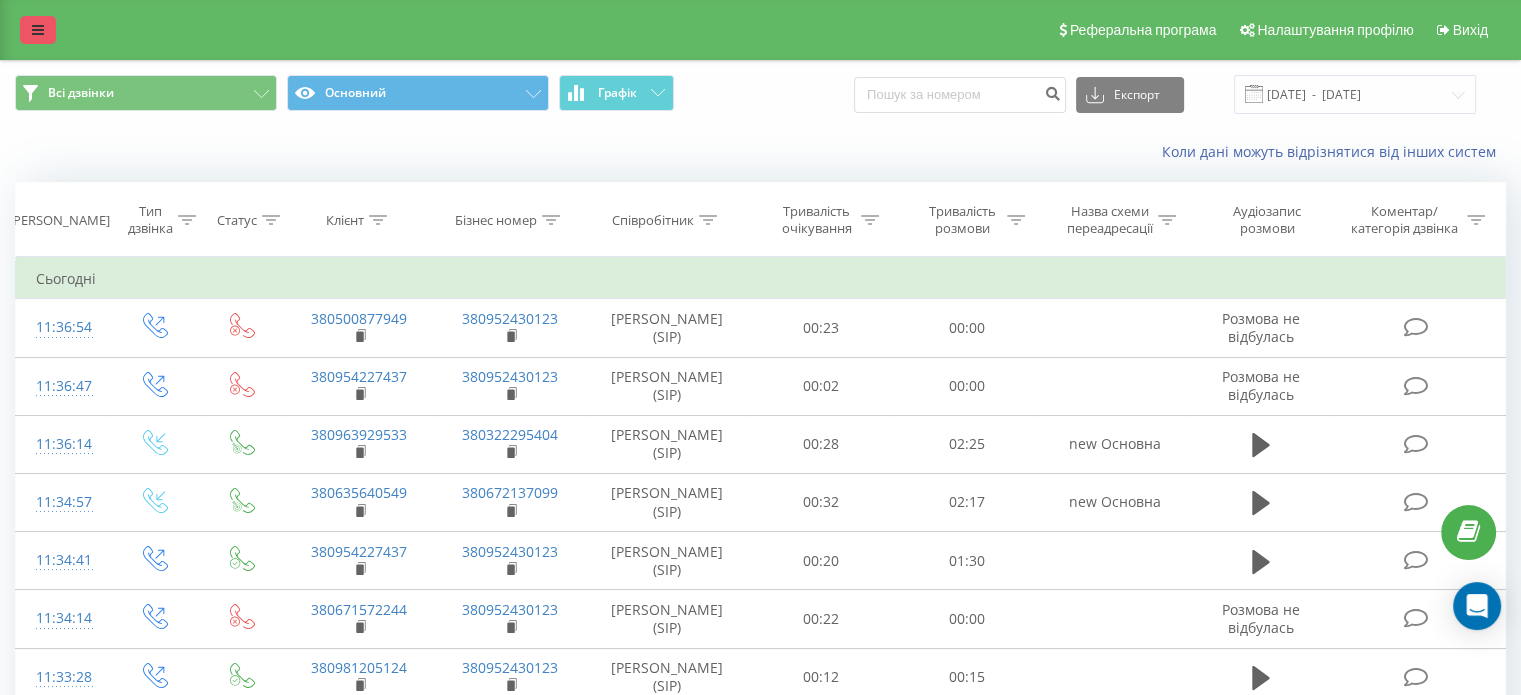 click at bounding box center [38, 30] 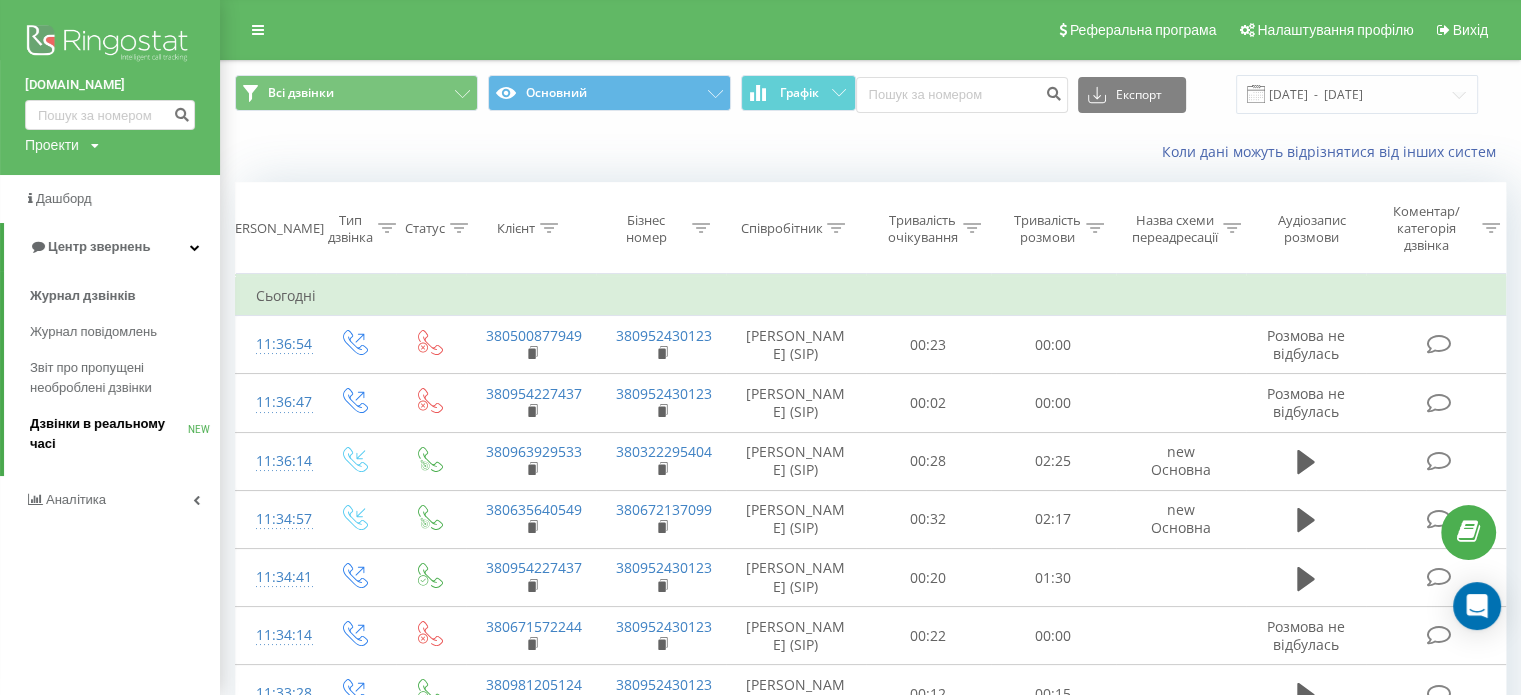 click on "Дзвінки в реальному часі" at bounding box center [109, 434] 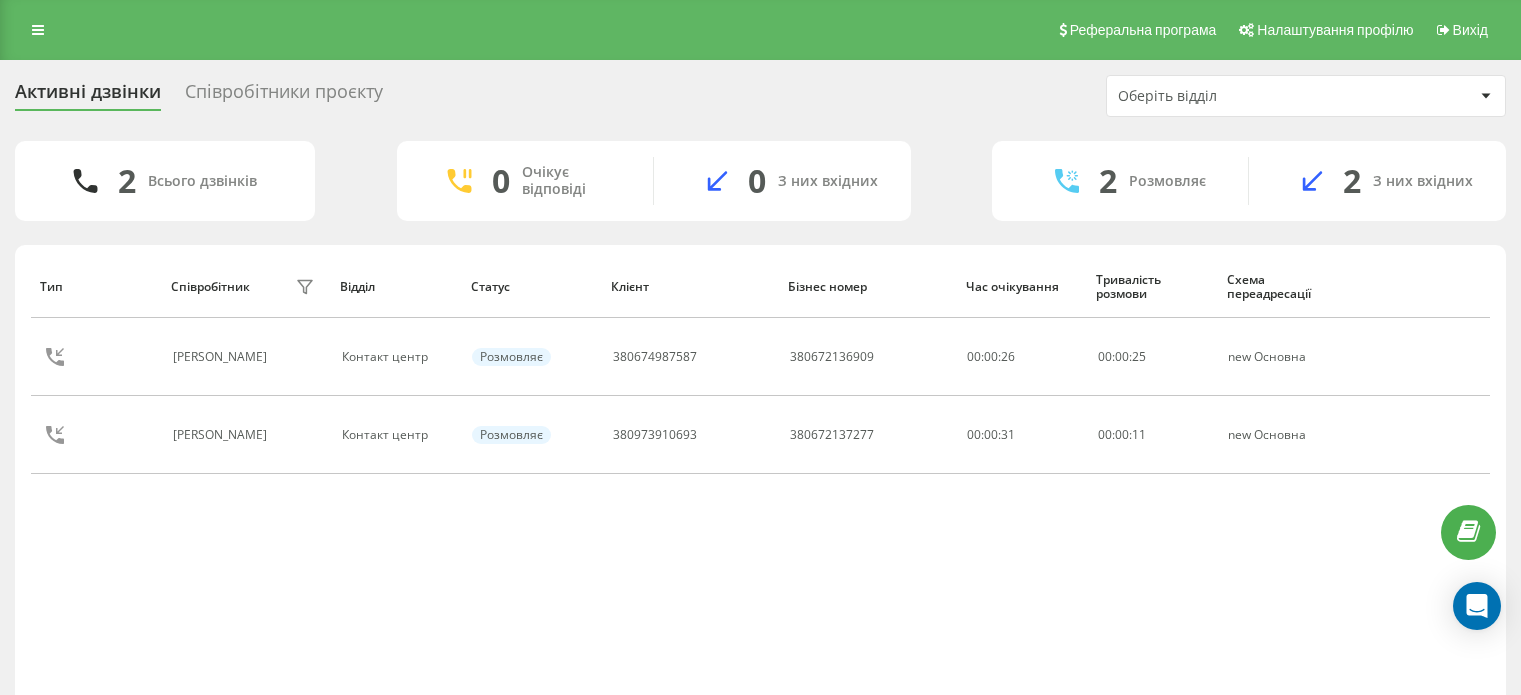 scroll, scrollTop: 0, scrollLeft: 0, axis: both 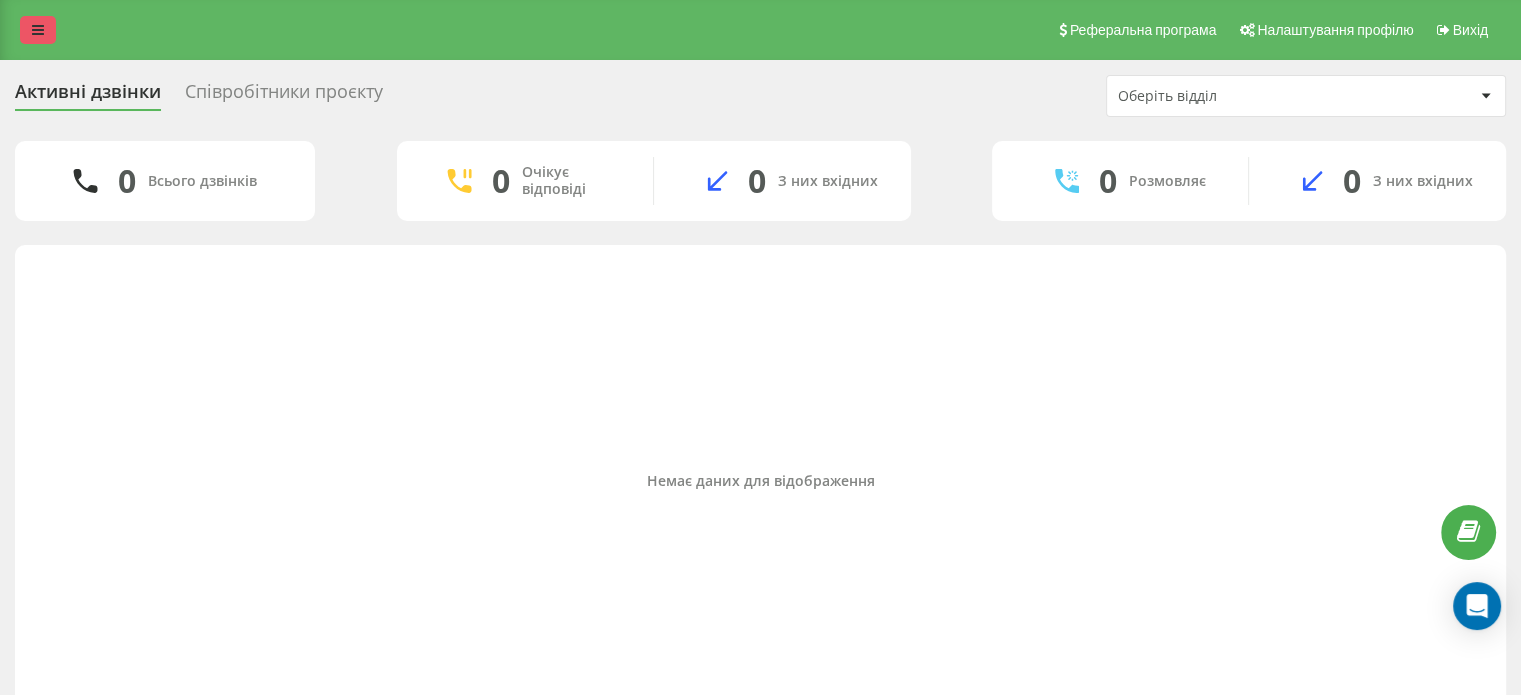 click at bounding box center (38, 30) 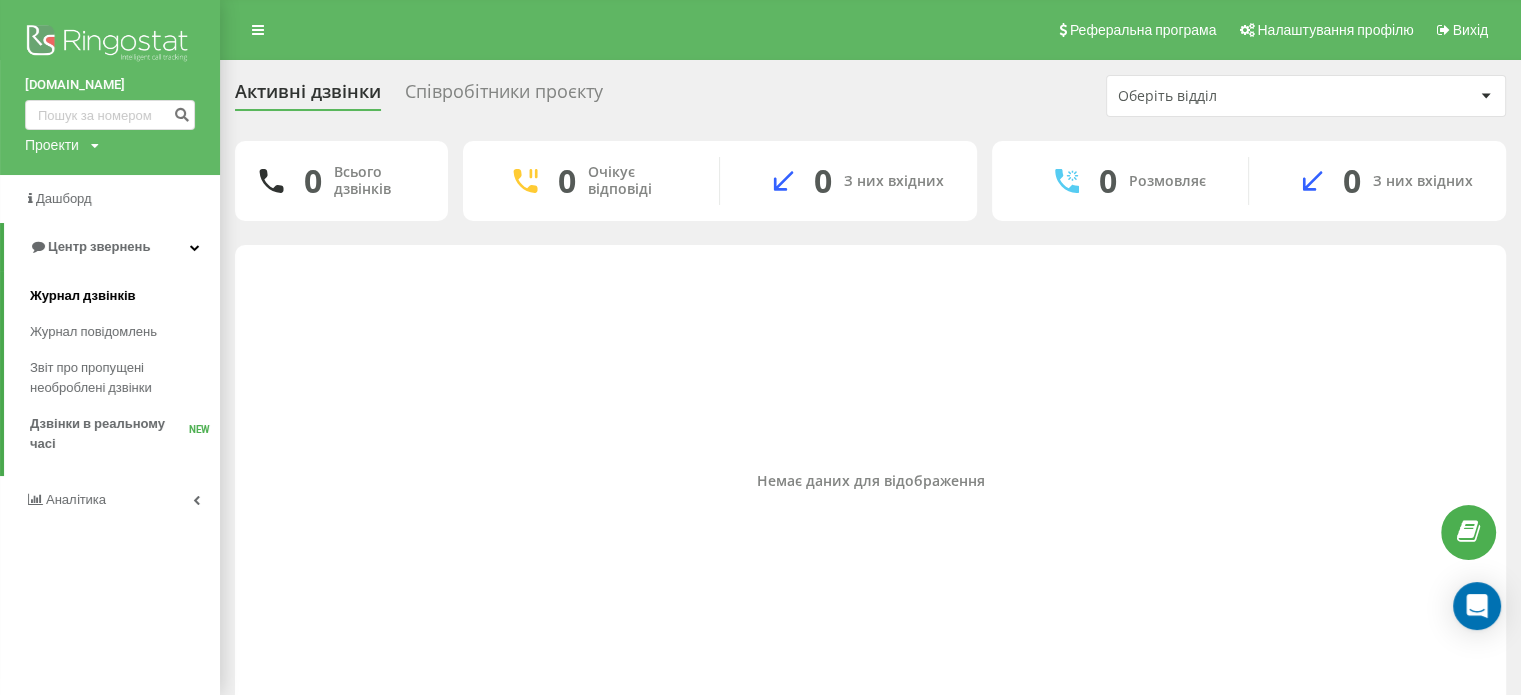 click on "Журнал дзвінків" at bounding box center (83, 296) 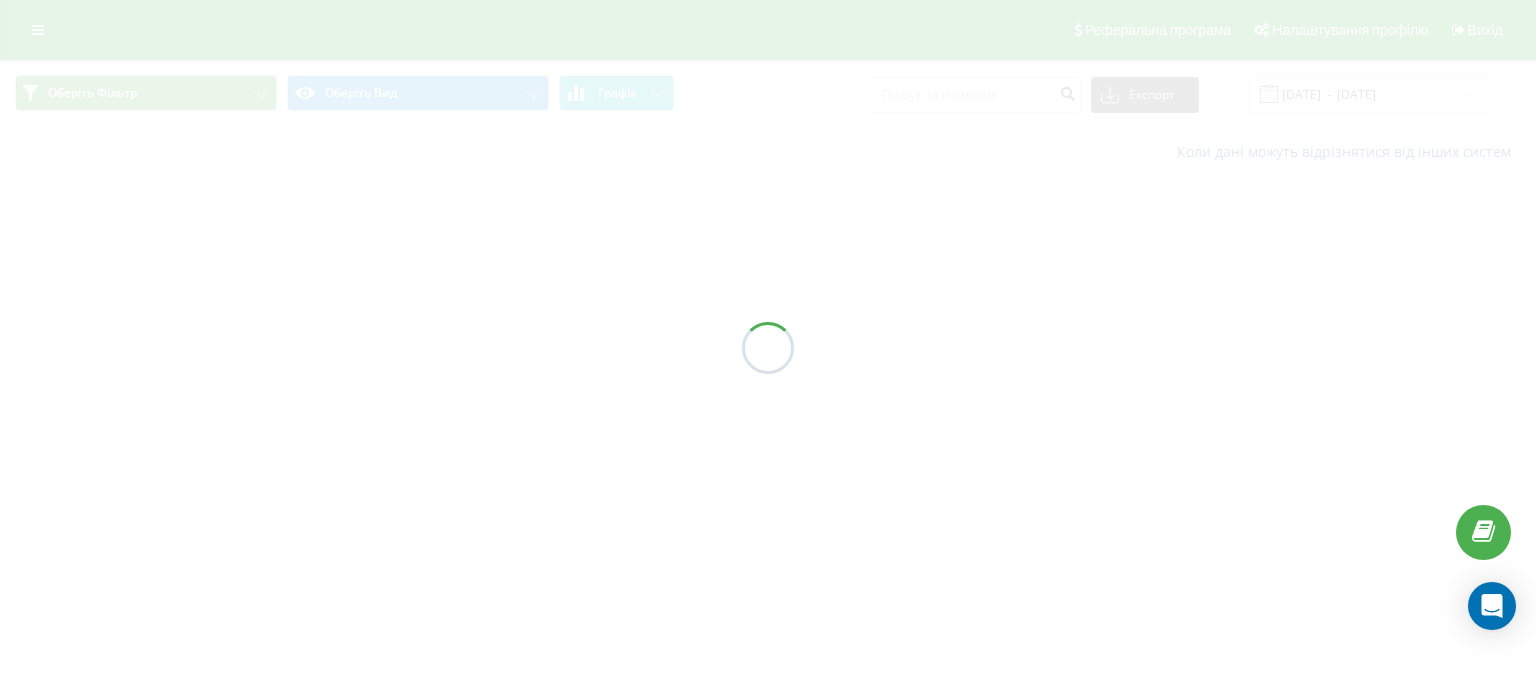 scroll, scrollTop: 0, scrollLeft: 0, axis: both 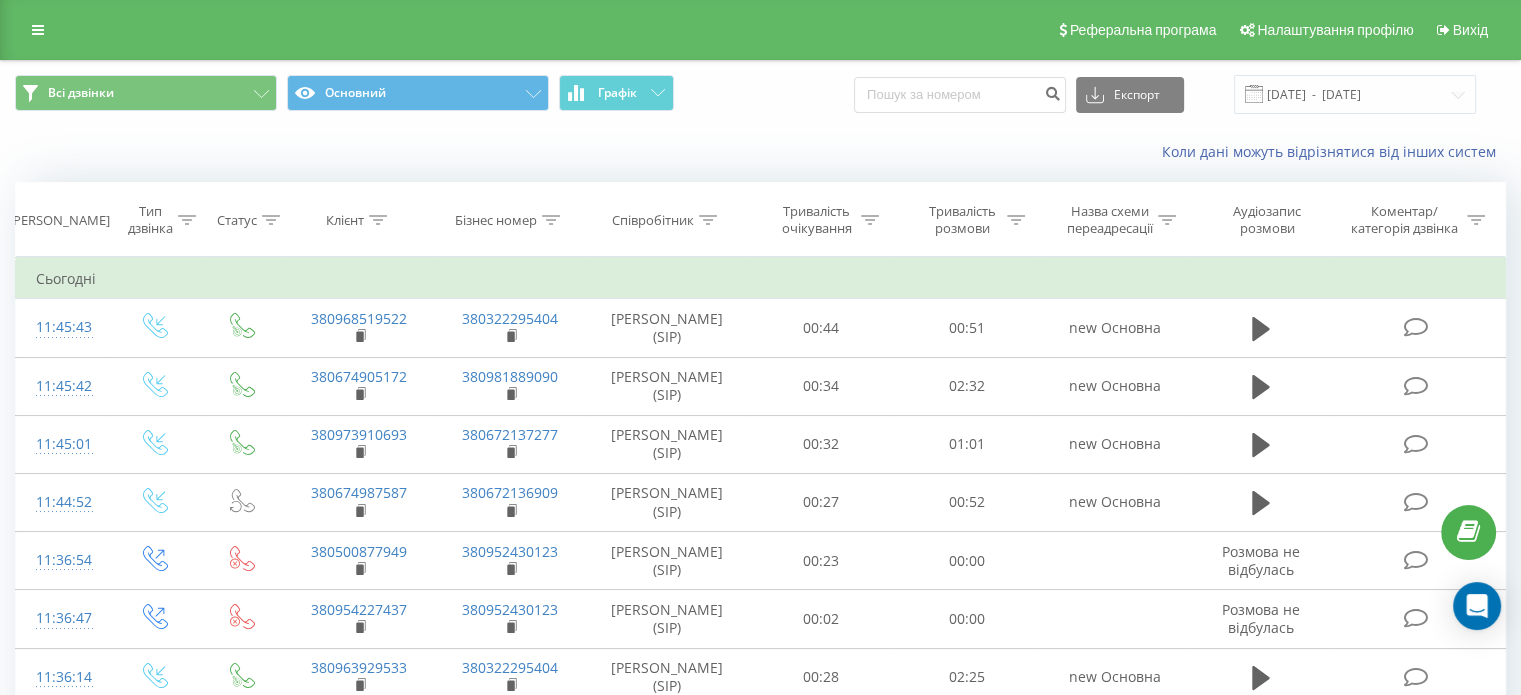 click on "Реферальна програма Налаштування профілю Вихід" at bounding box center (760, 30) 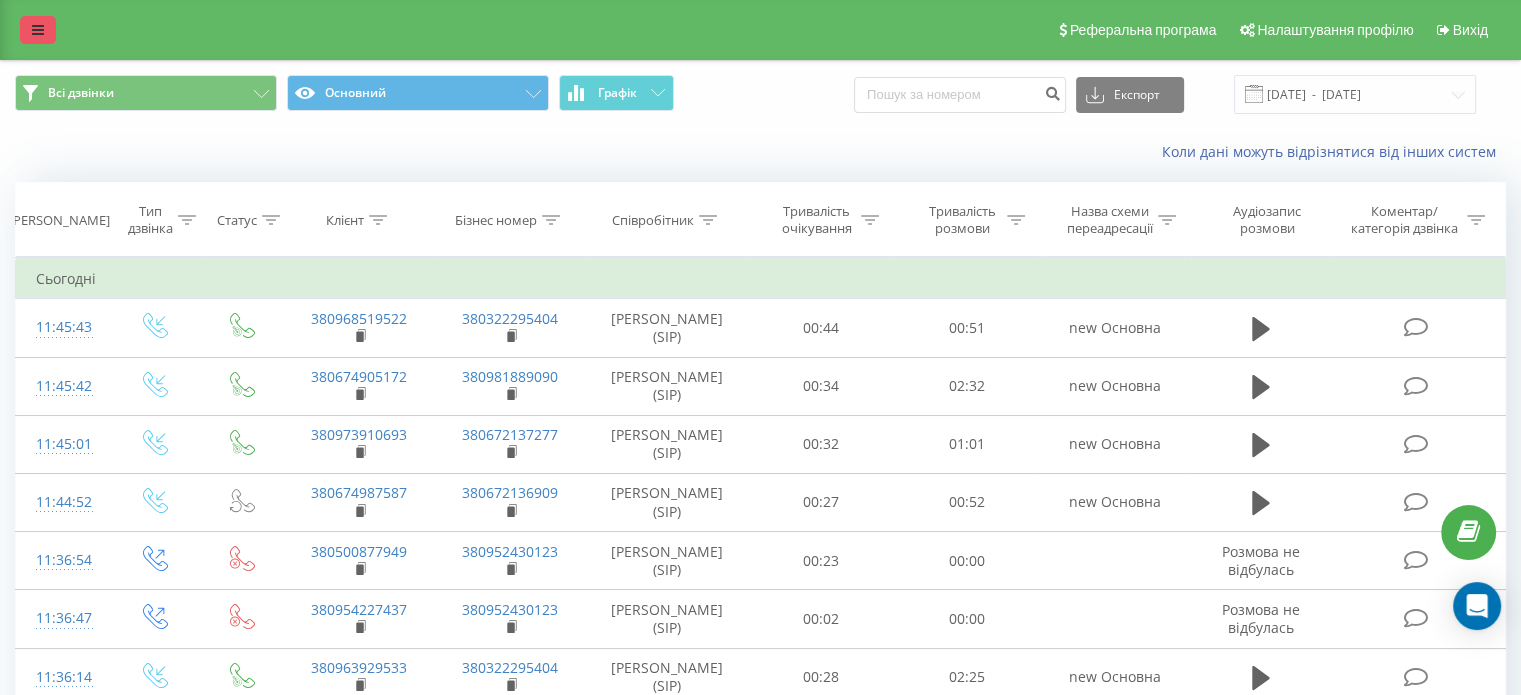 click at bounding box center (38, 30) 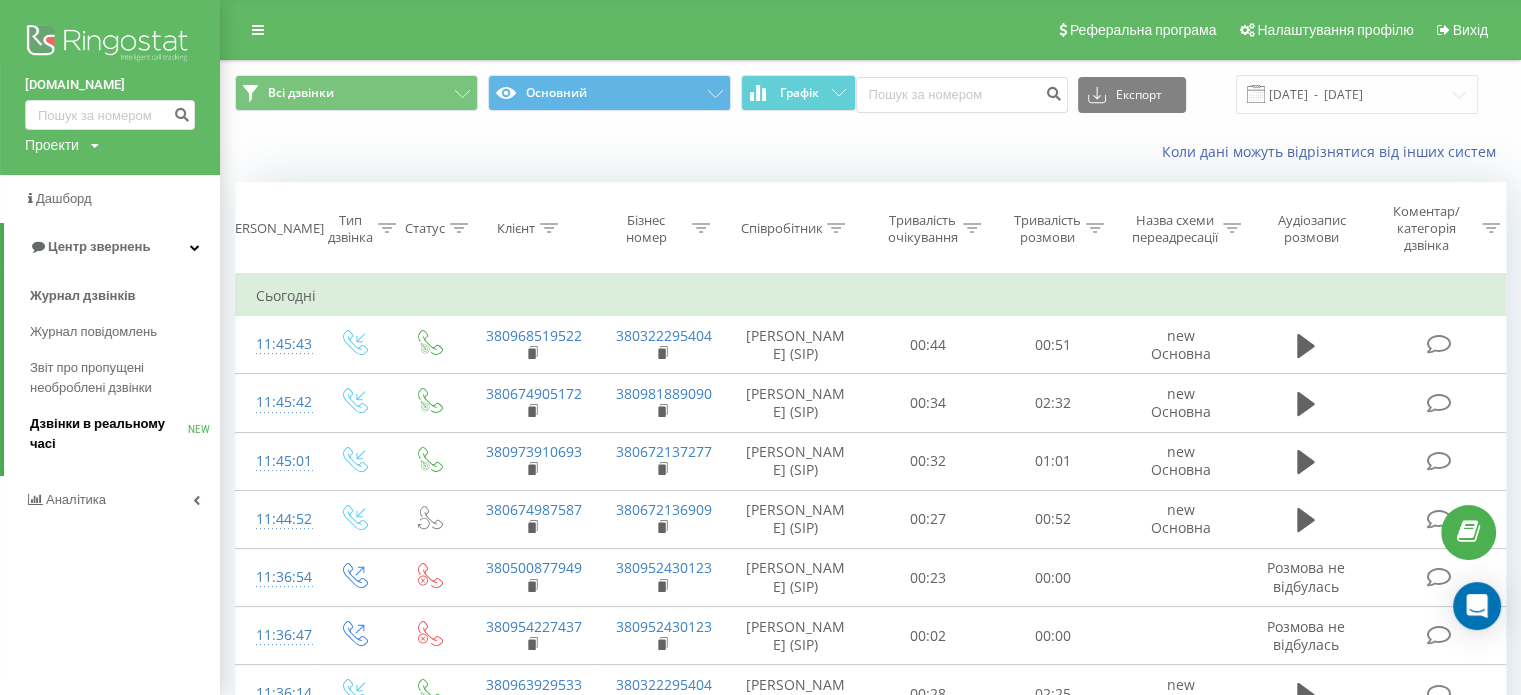 click on "Дзвінки в реальному часі" at bounding box center (109, 434) 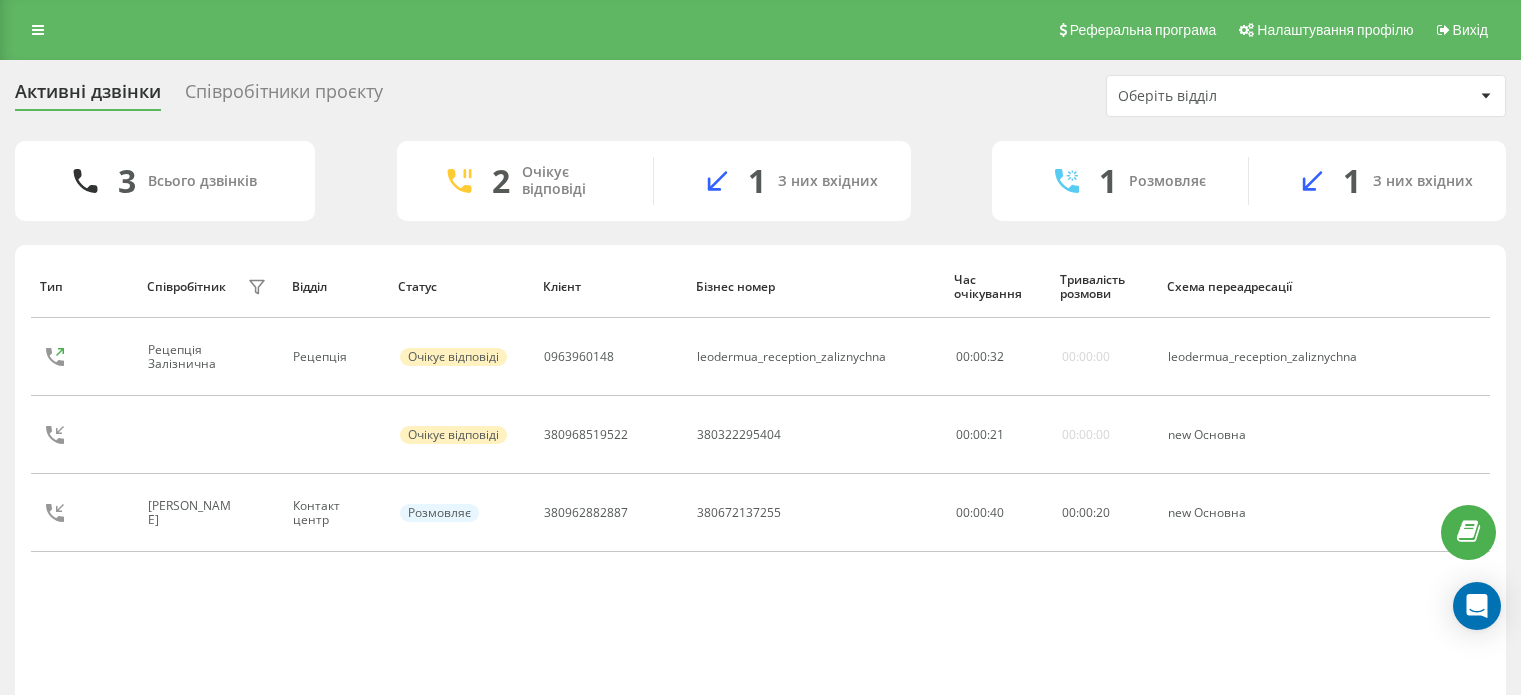 scroll, scrollTop: 0, scrollLeft: 0, axis: both 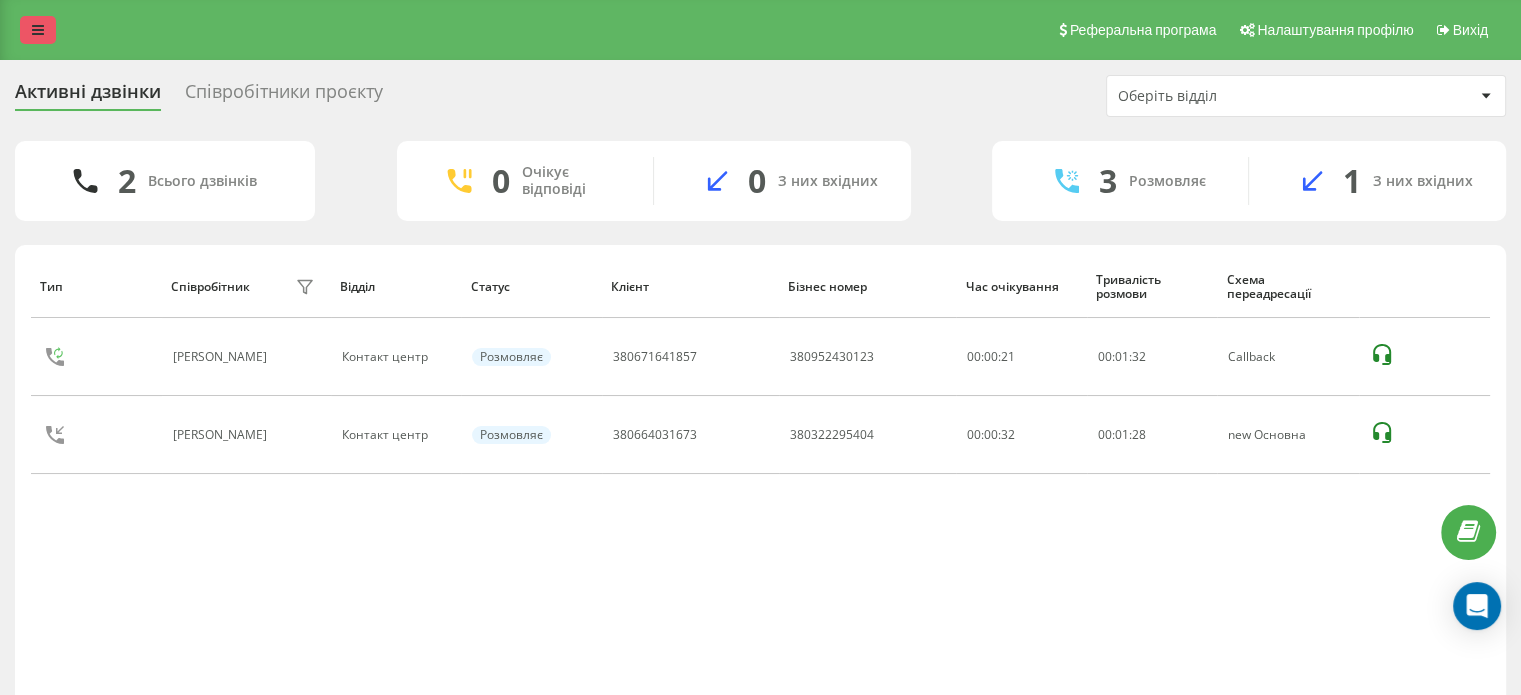 click at bounding box center [38, 30] 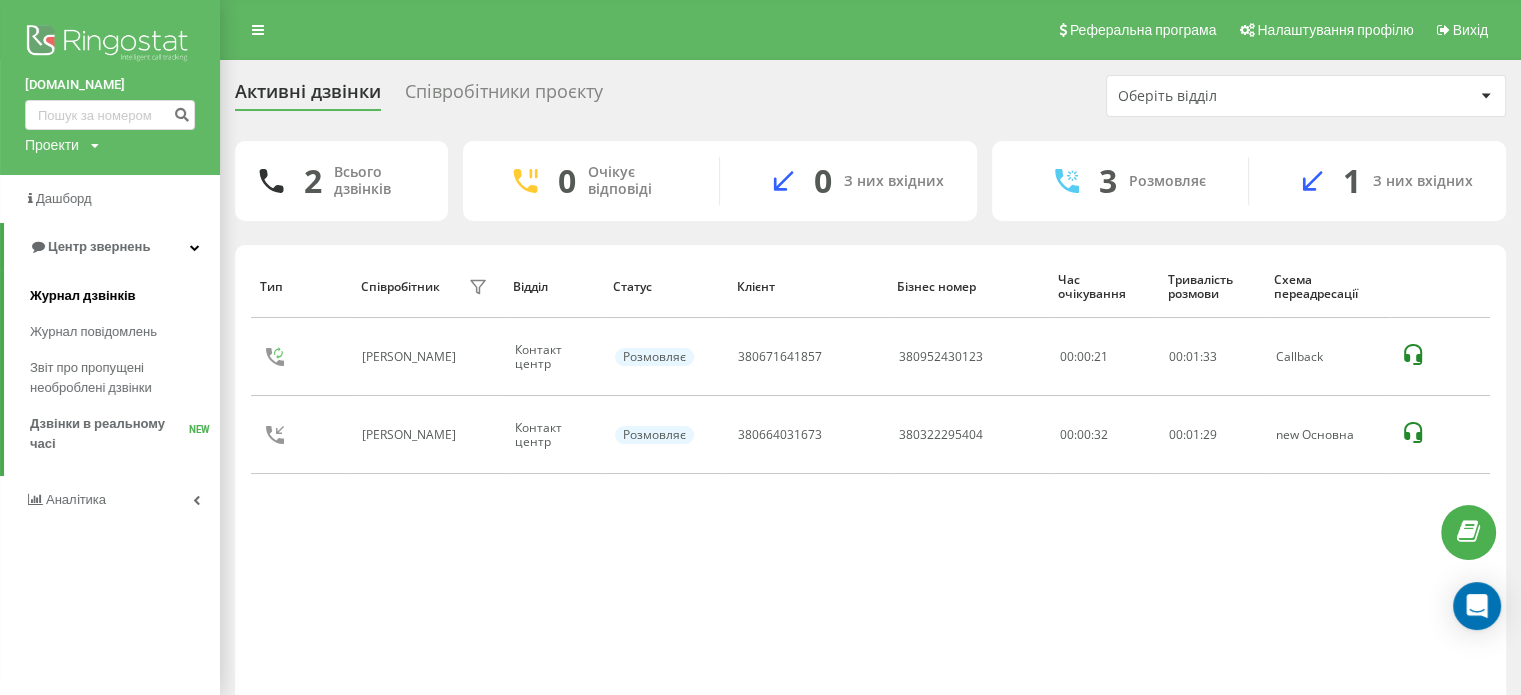 click on "Журнал дзвінків" at bounding box center (83, 296) 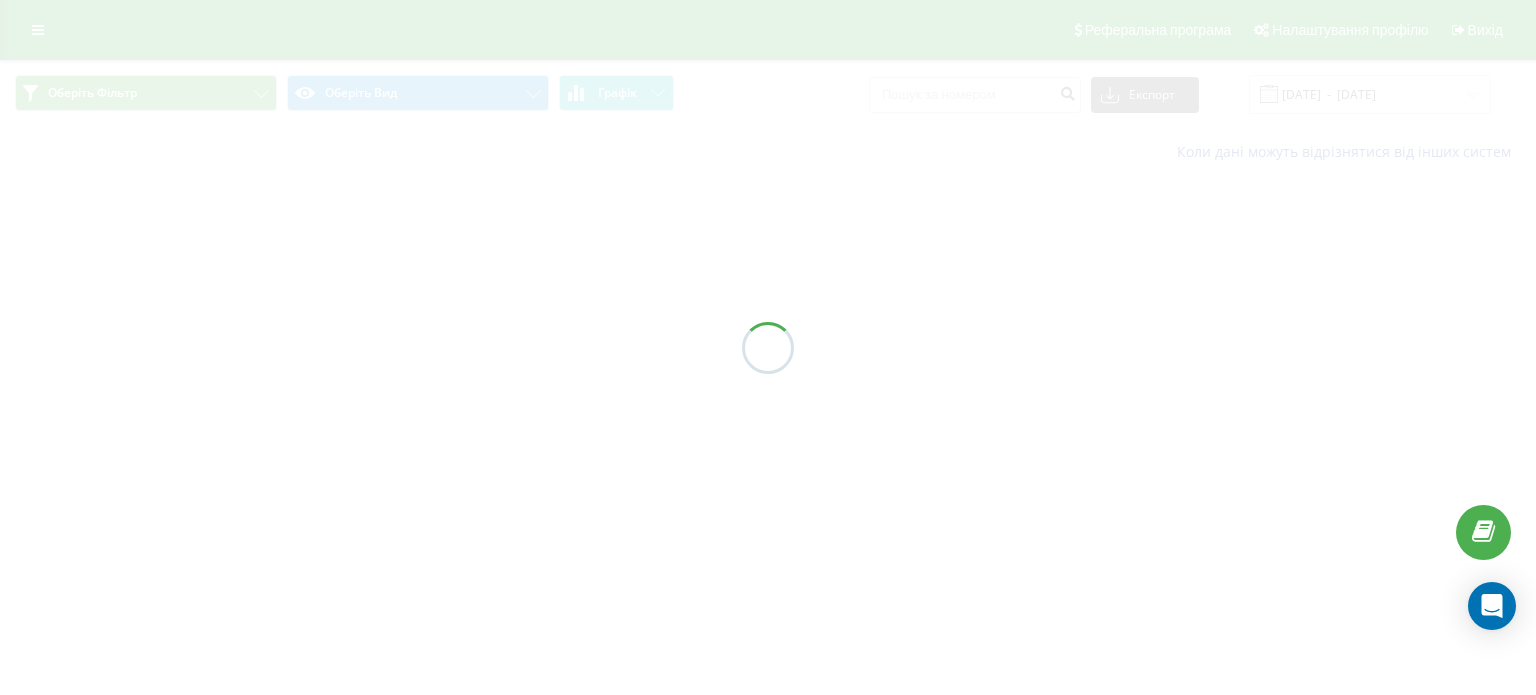 scroll, scrollTop: 0, scrollLeft: 0, axis: both 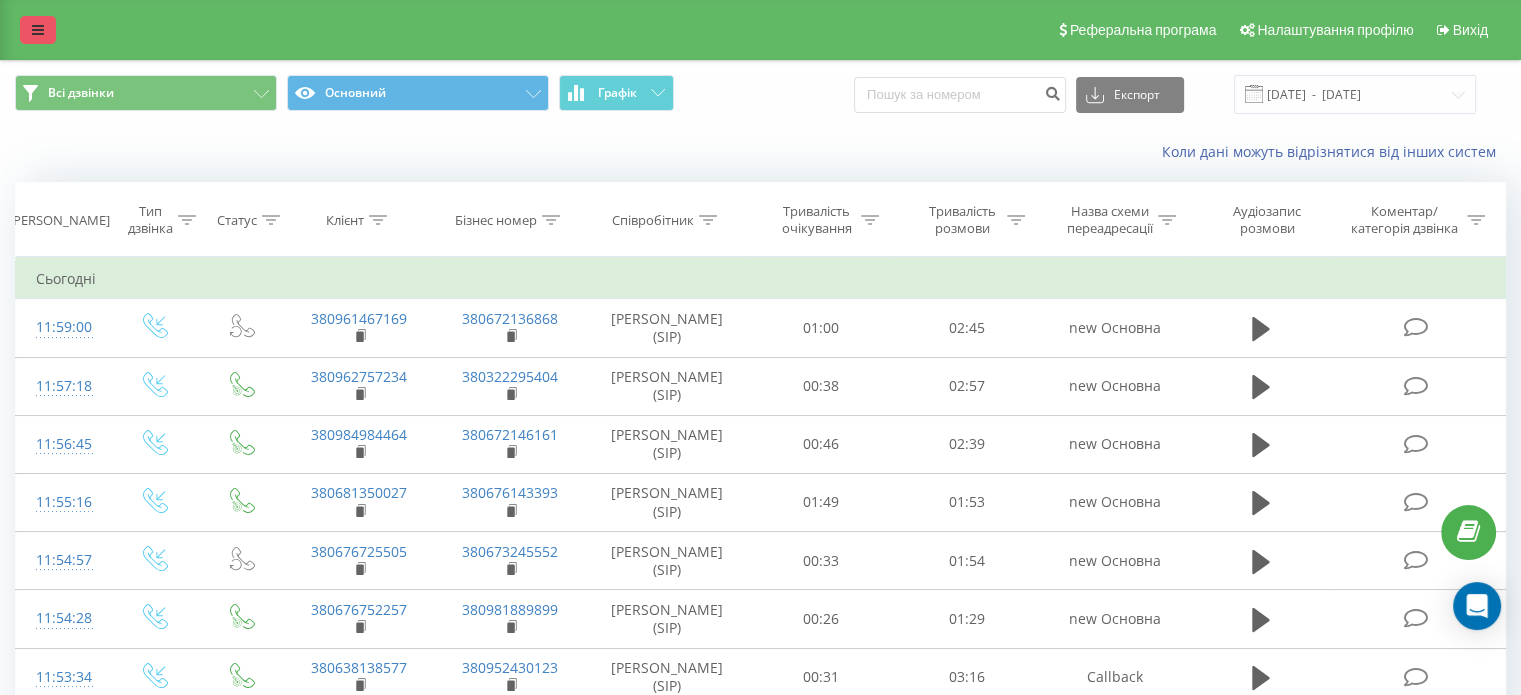 click at bounding box center [38, 30] 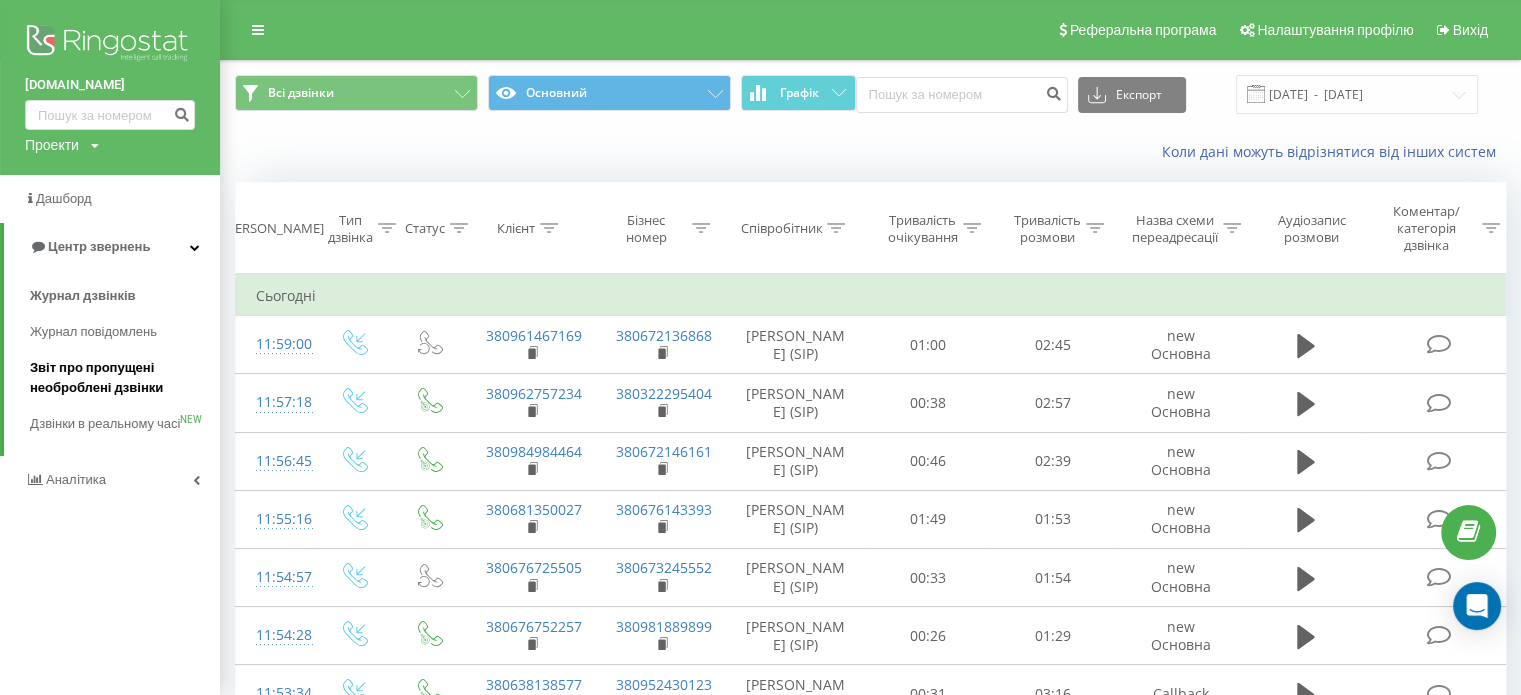 click on "Дзвінки в реальному часі" at bounding box center [105, 424] 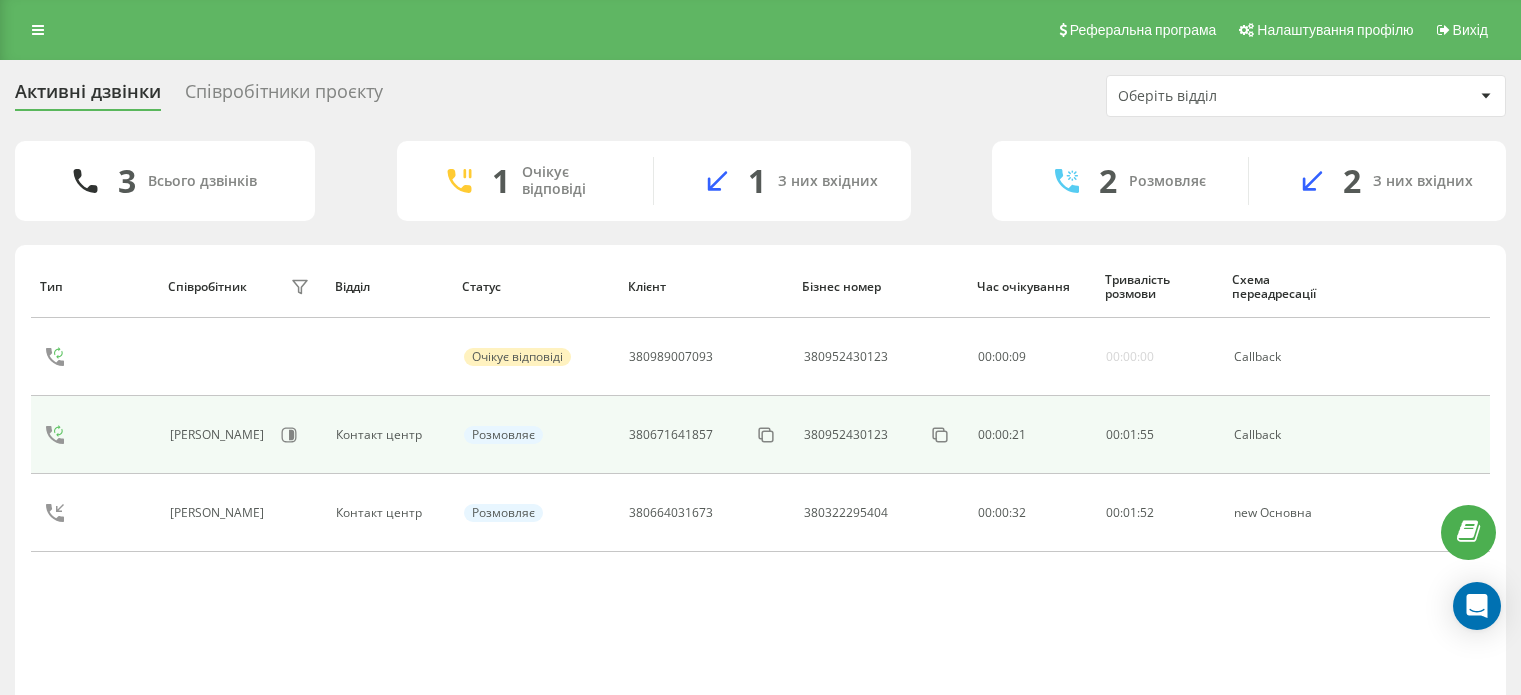 scroll, scrollTop: 0, scrollLeft: 0, axis: both 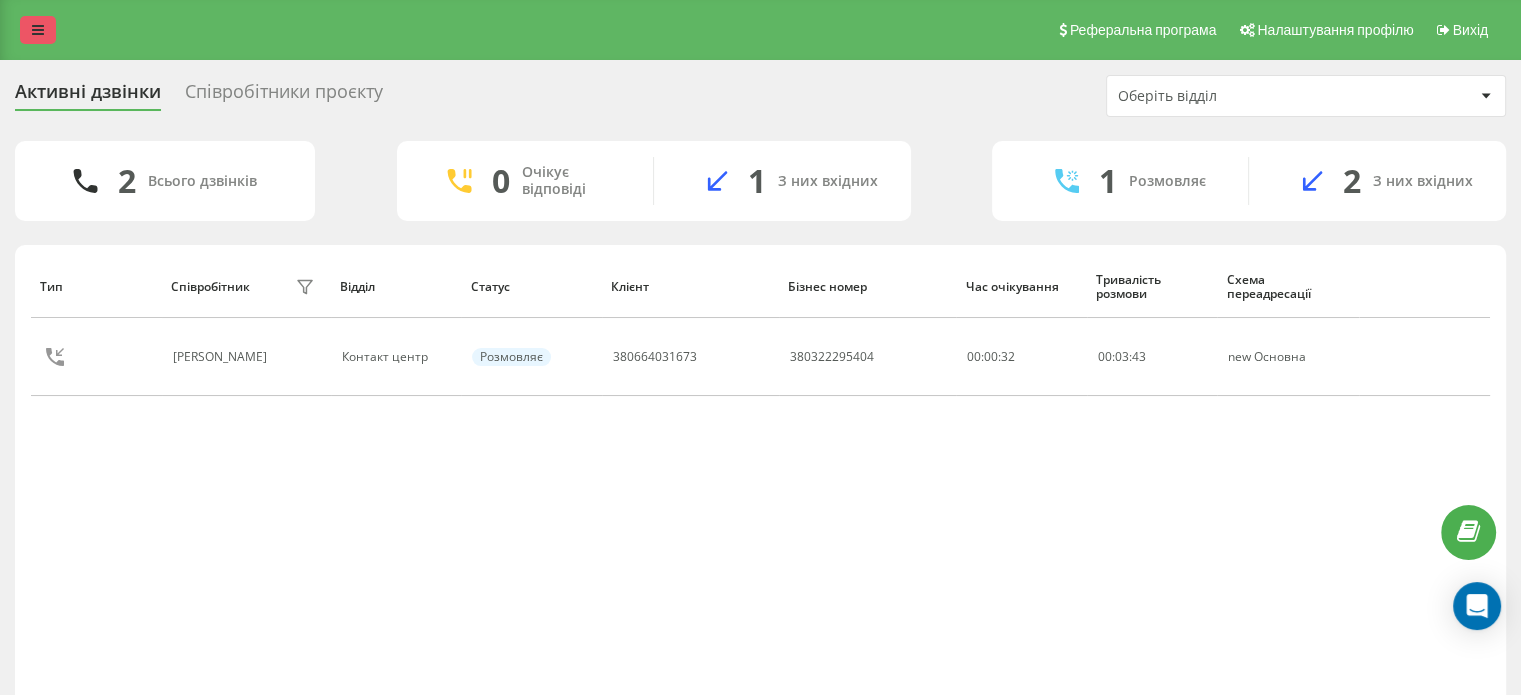 click at bounding box center (38, 30) 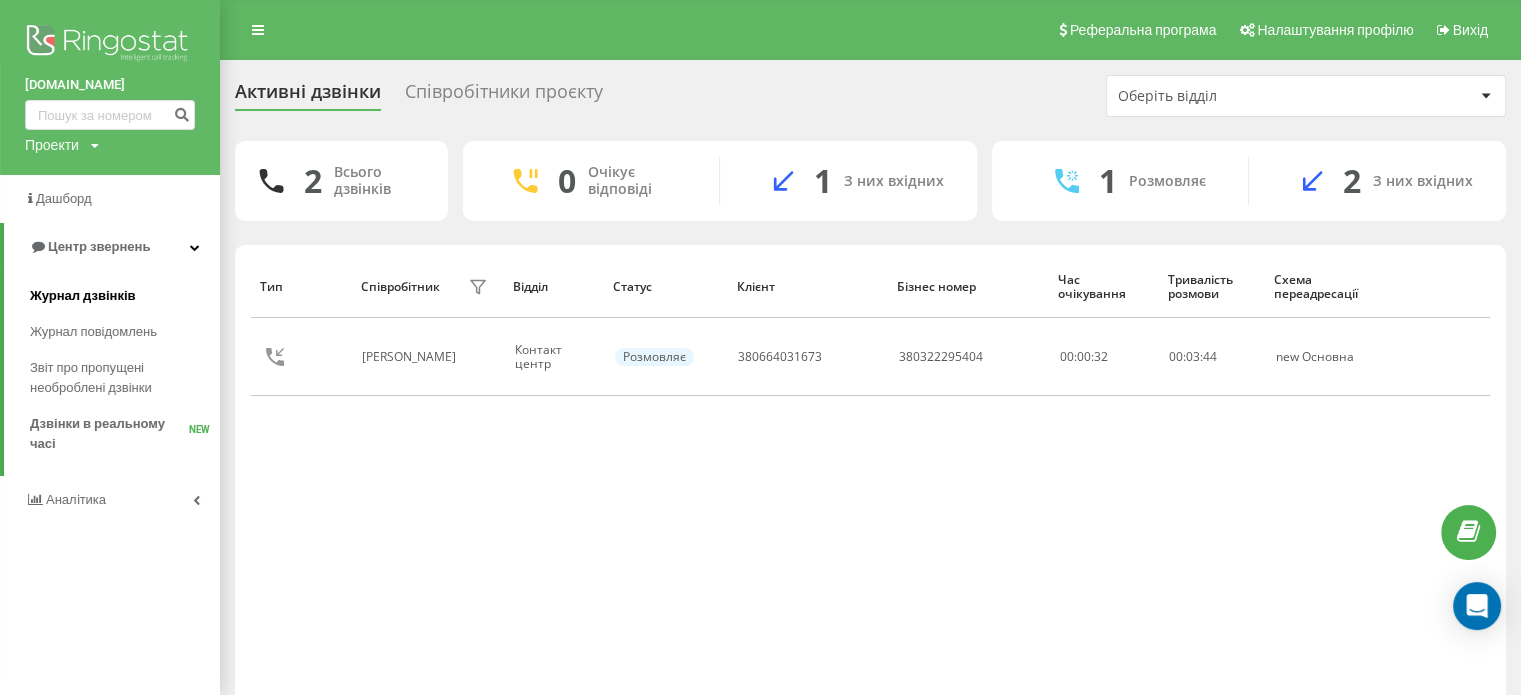 click on "Журнал дзвінків" at bounding box center (83, 296) 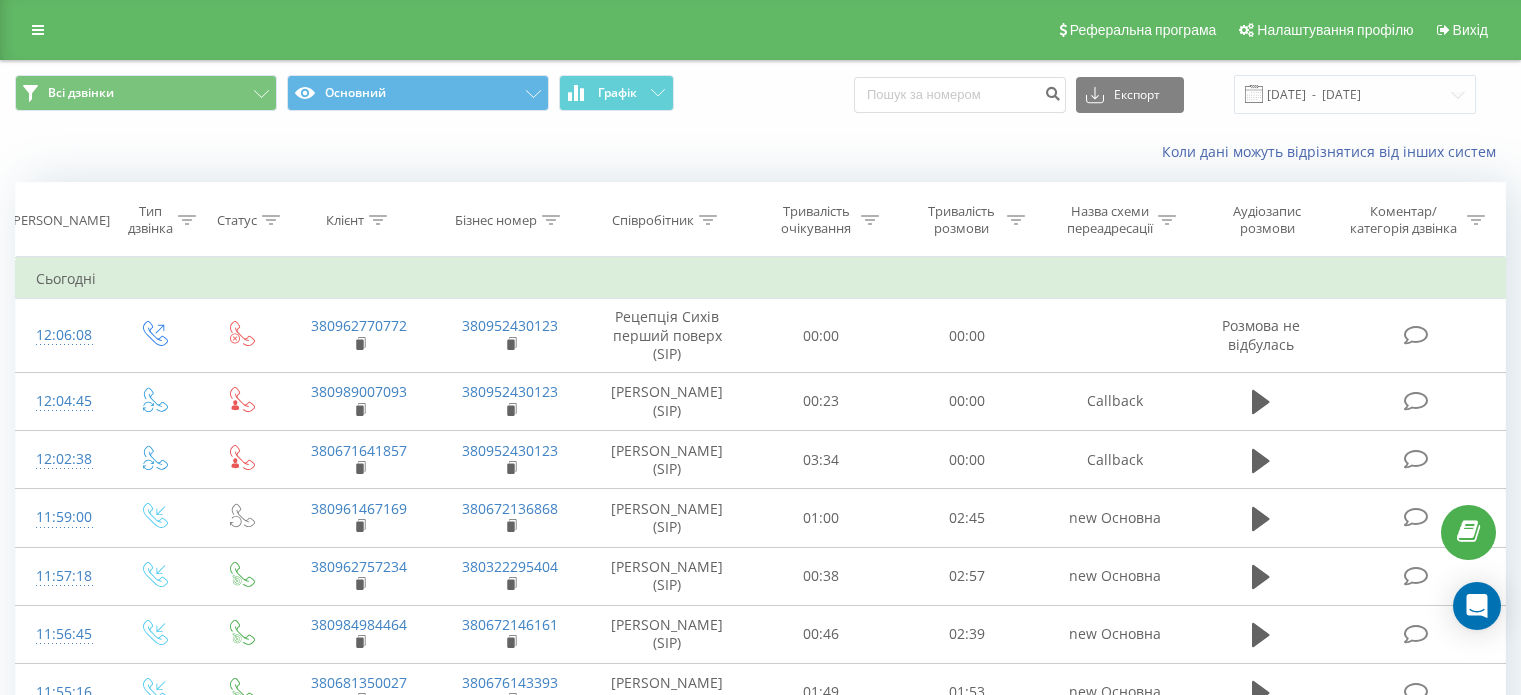 scroll, scrollTop: 0, scrollLeft: 0, axis: both 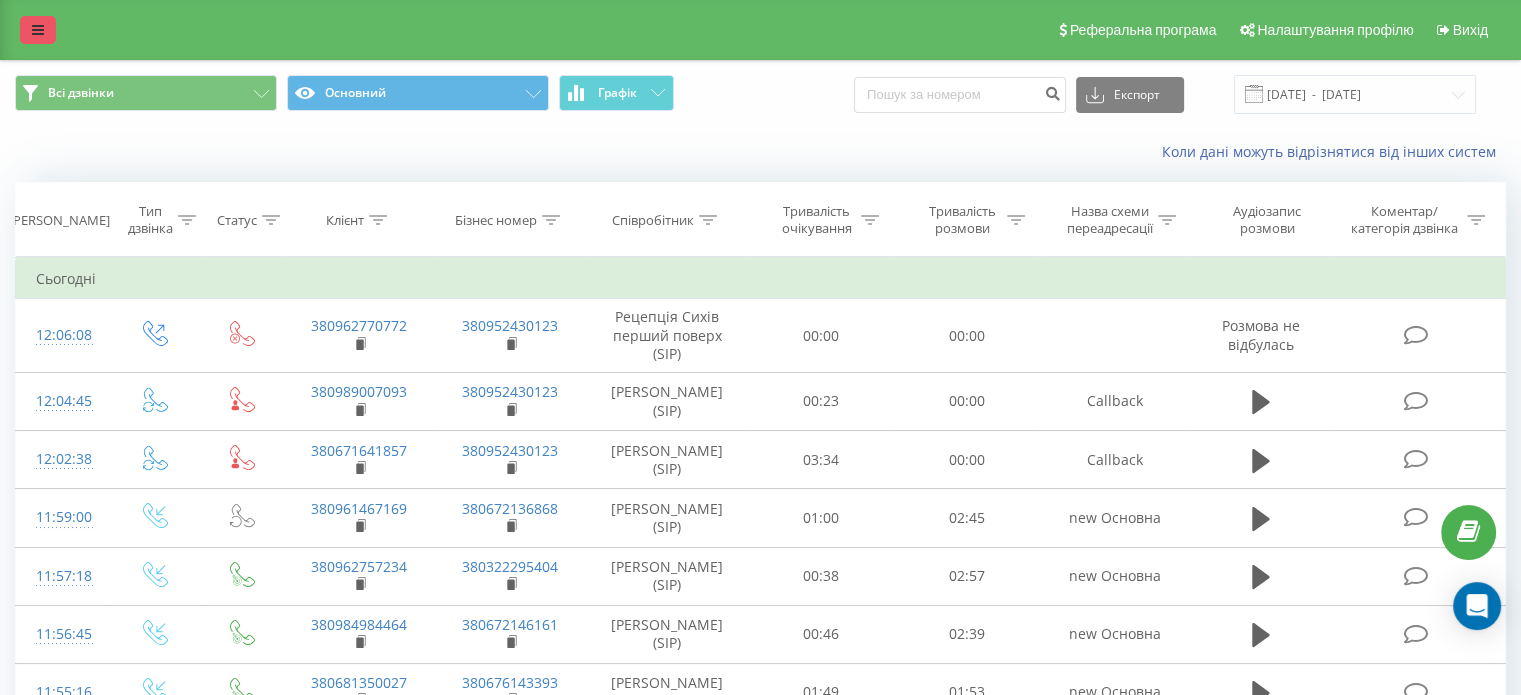 click at bounding box center [38, 30] 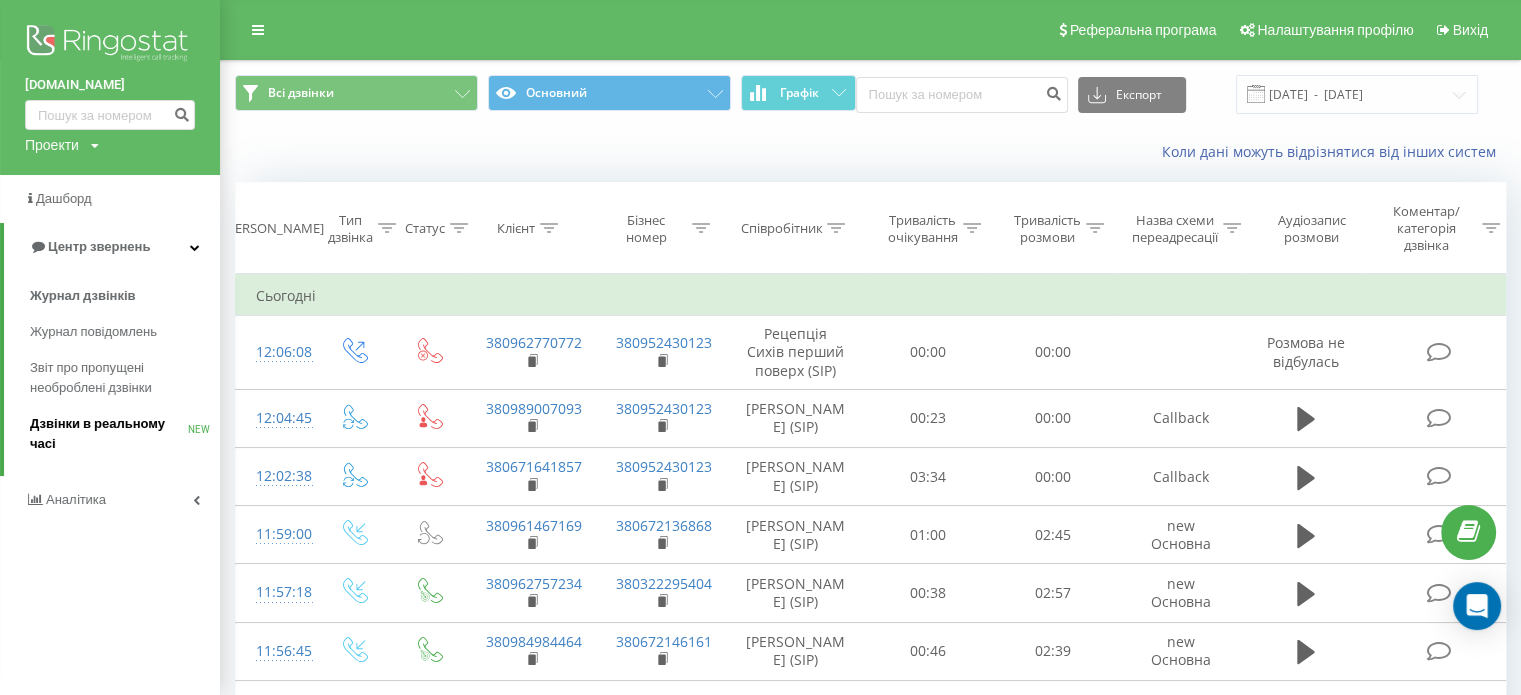 click on "Дзвінки в реальному часі NEW" at bounding box center [125, 434] 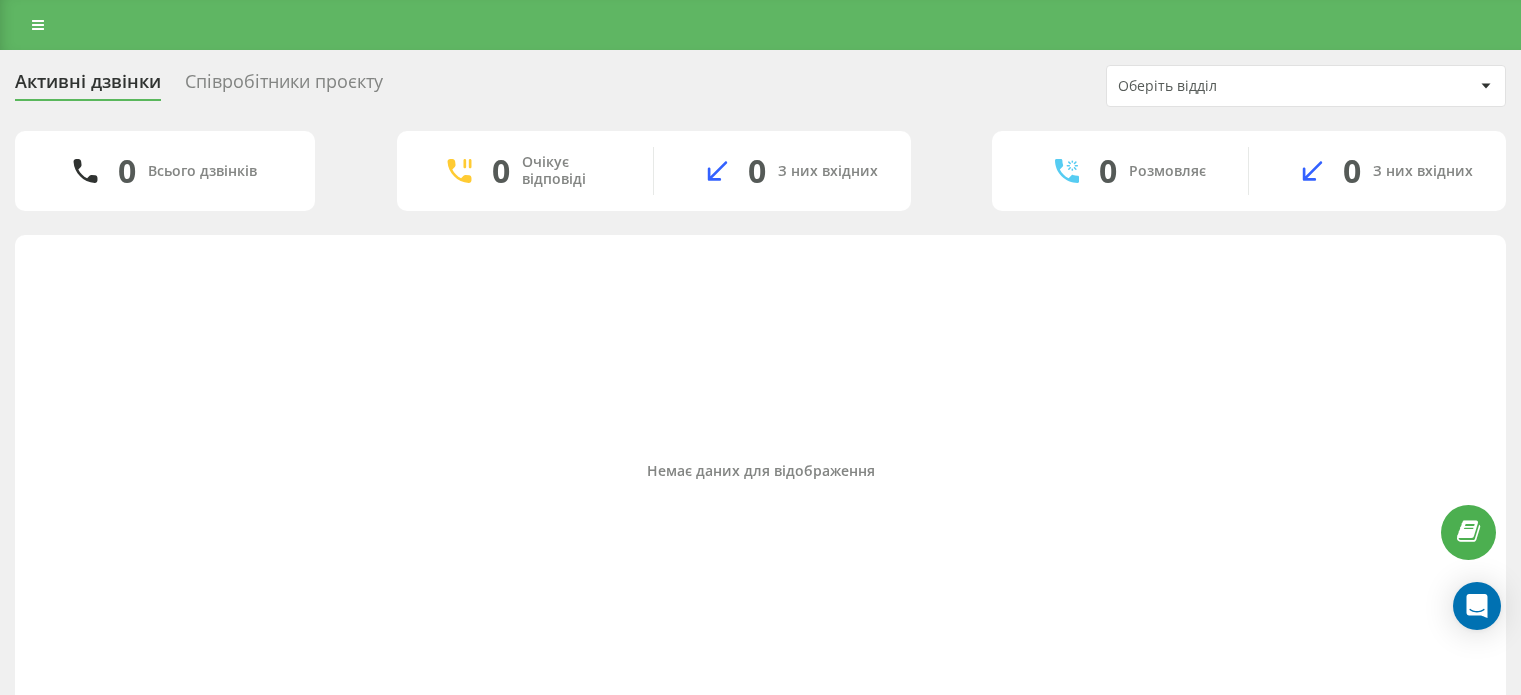 scroll, scrollTop: 0, scrollLeft: 0, axis: both 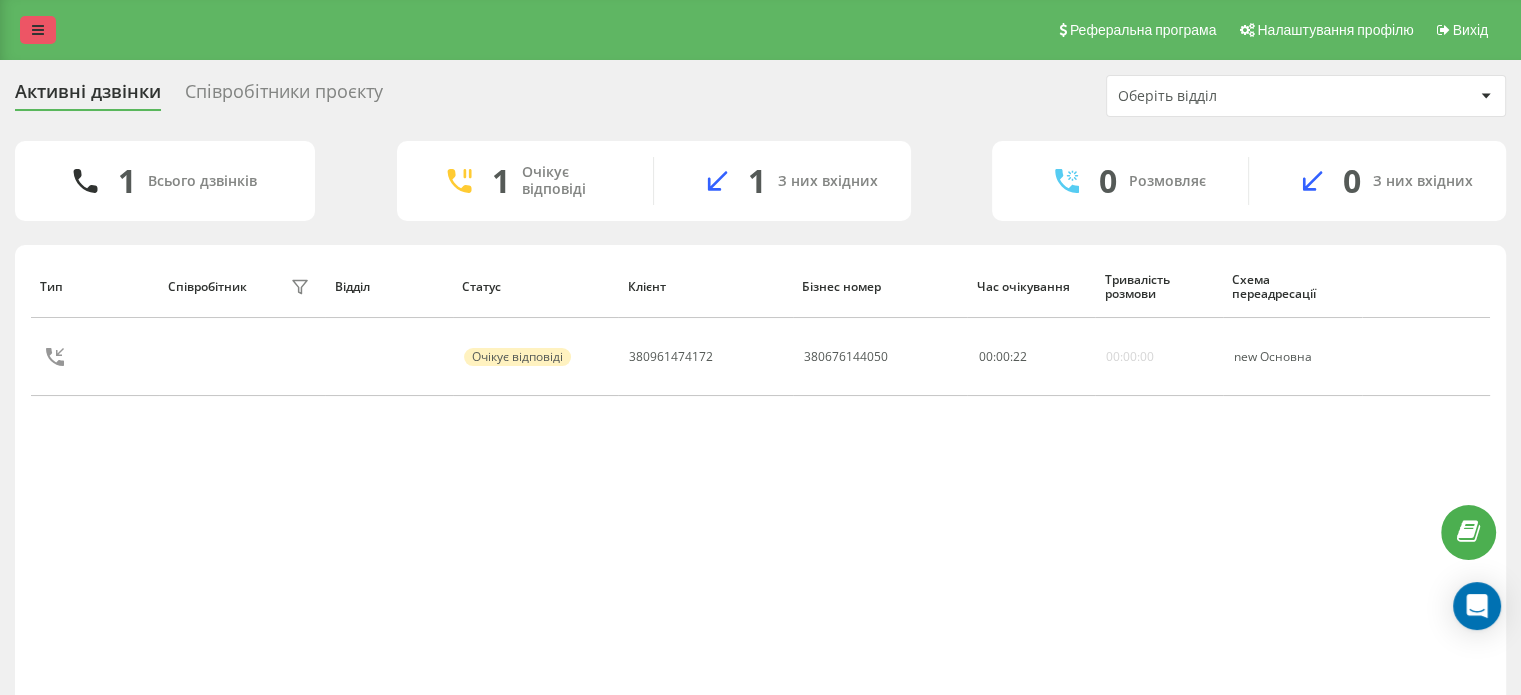 click at bounding box center [38, 30] 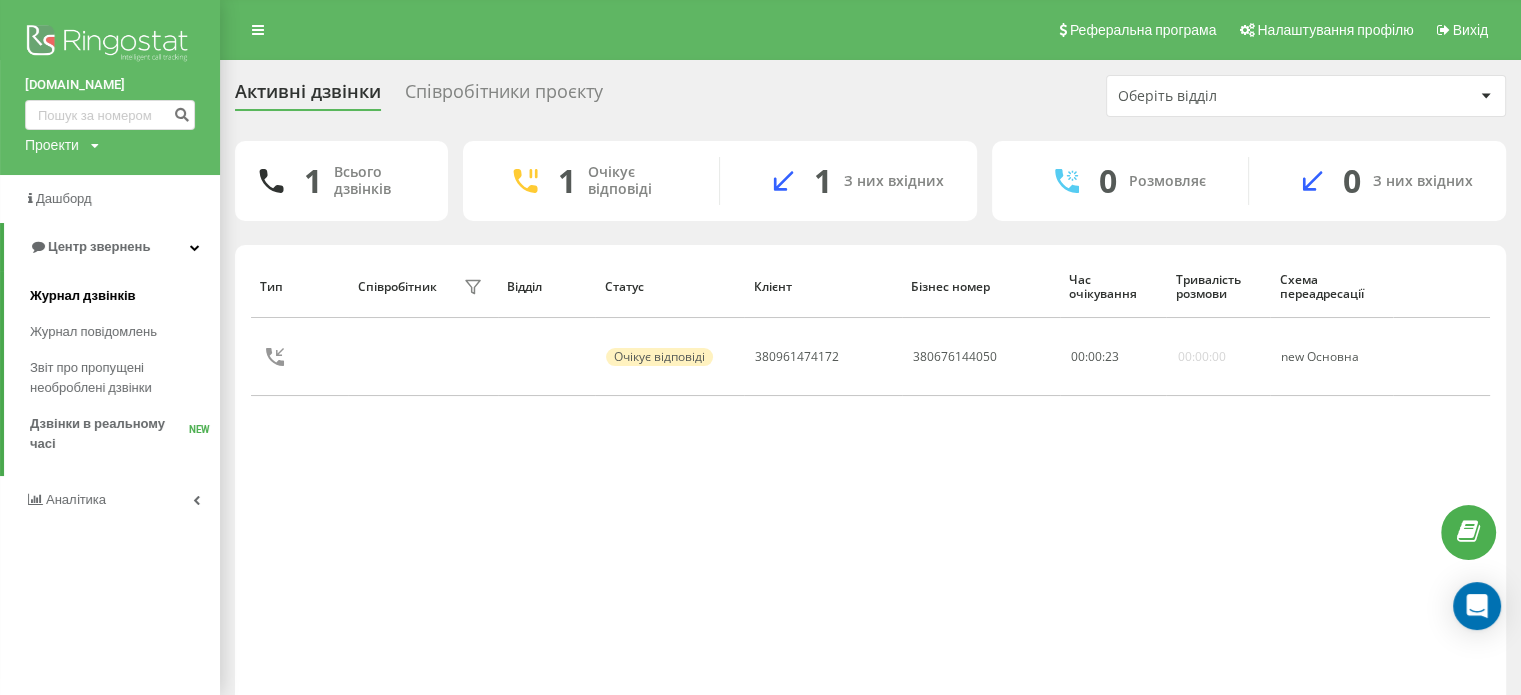 click on "Журнал дзвінків" at bounding box center [83, 296] 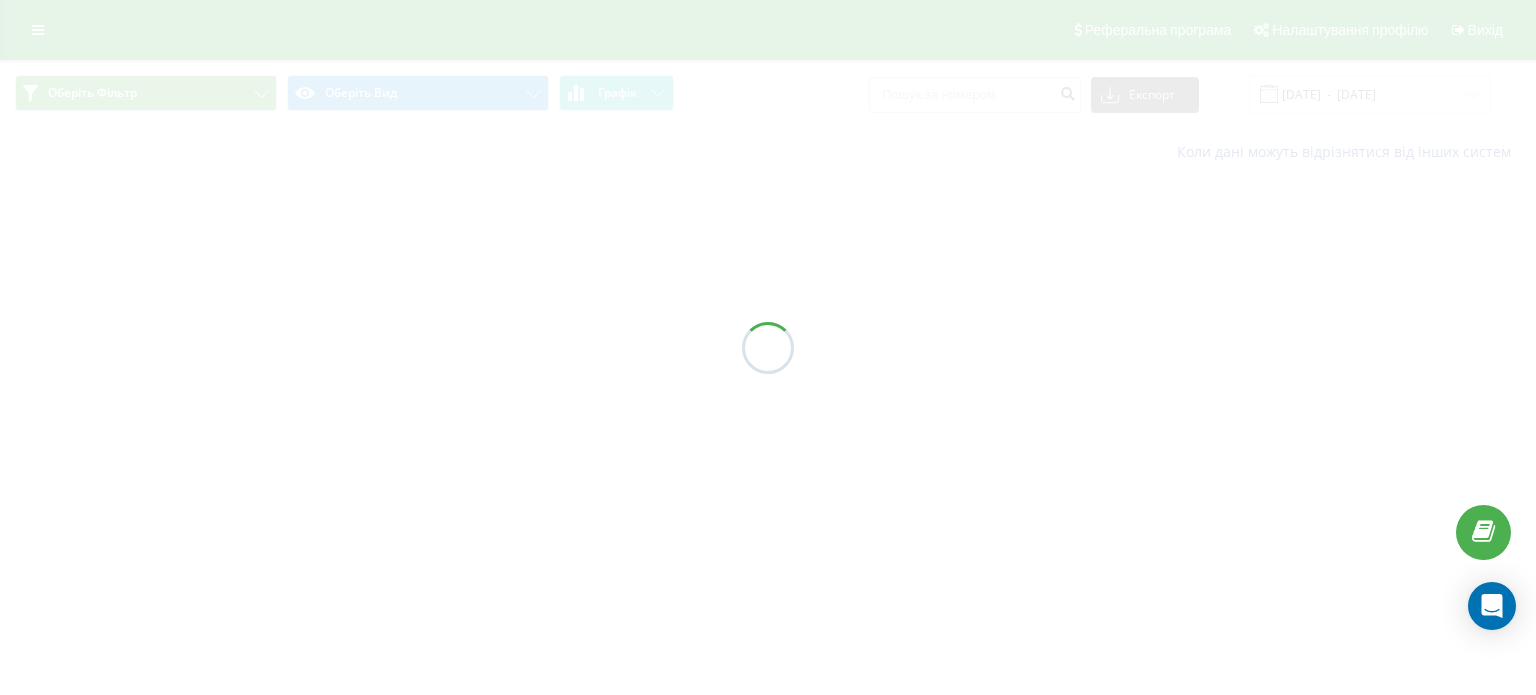 scroll, scrollTop: 0, scrollLeft: 0, axis: both 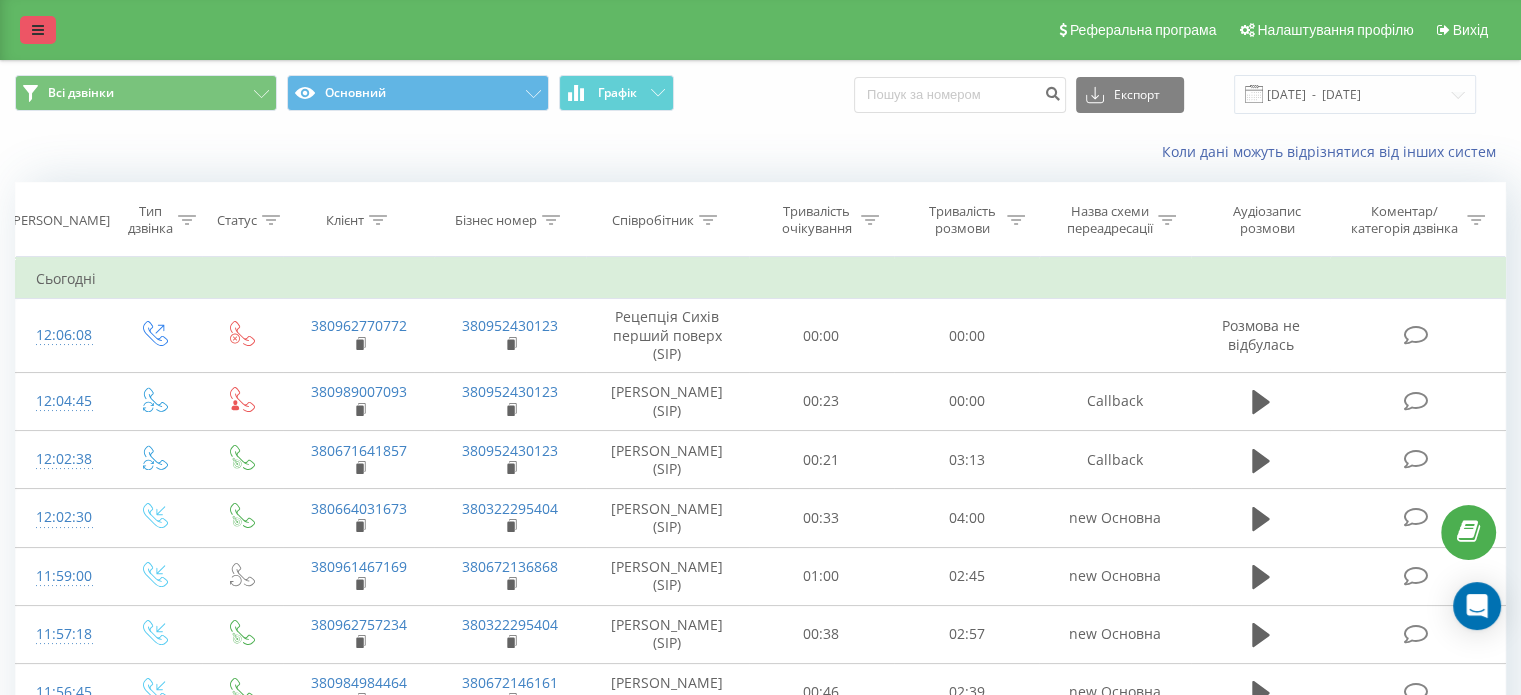 click at bounding box center (38, 30) 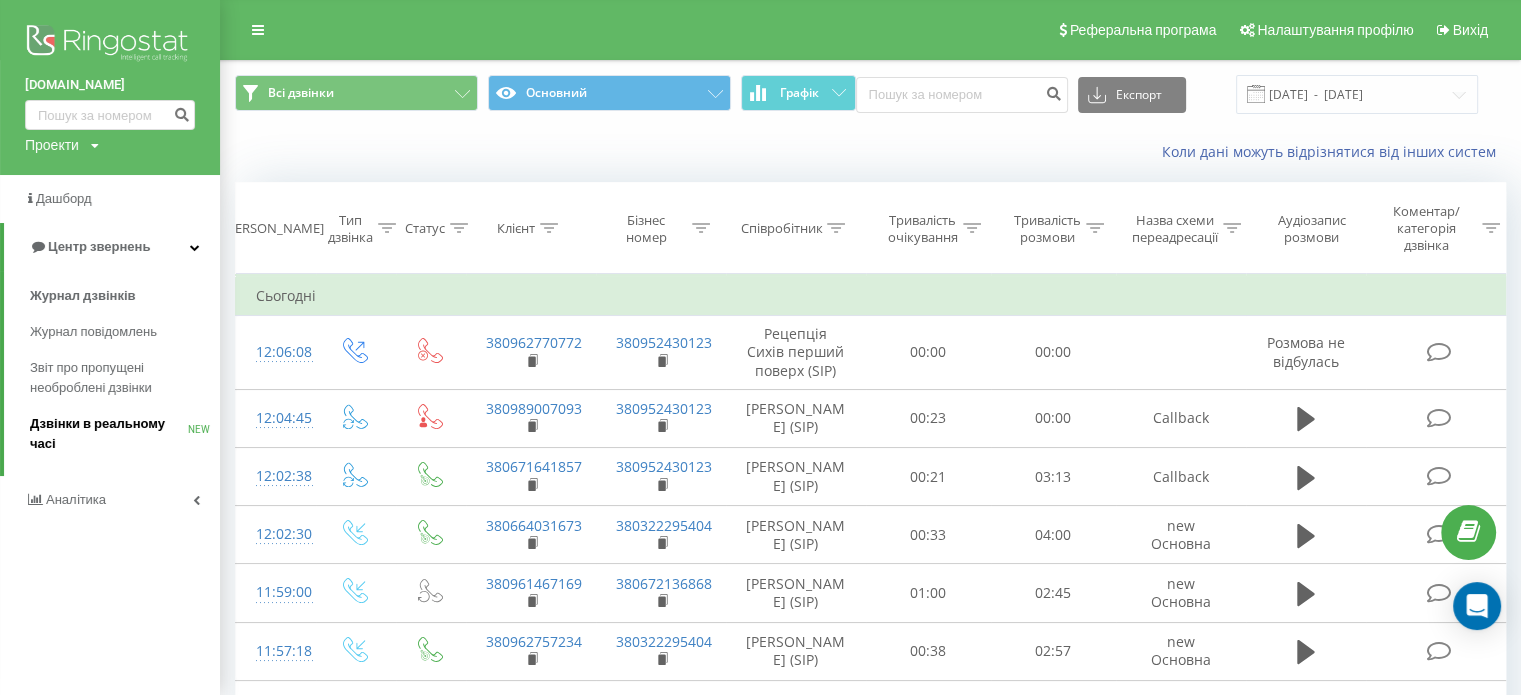 click on "Дзвінки в реальному часі NEW" at bounding box center [125, 434] 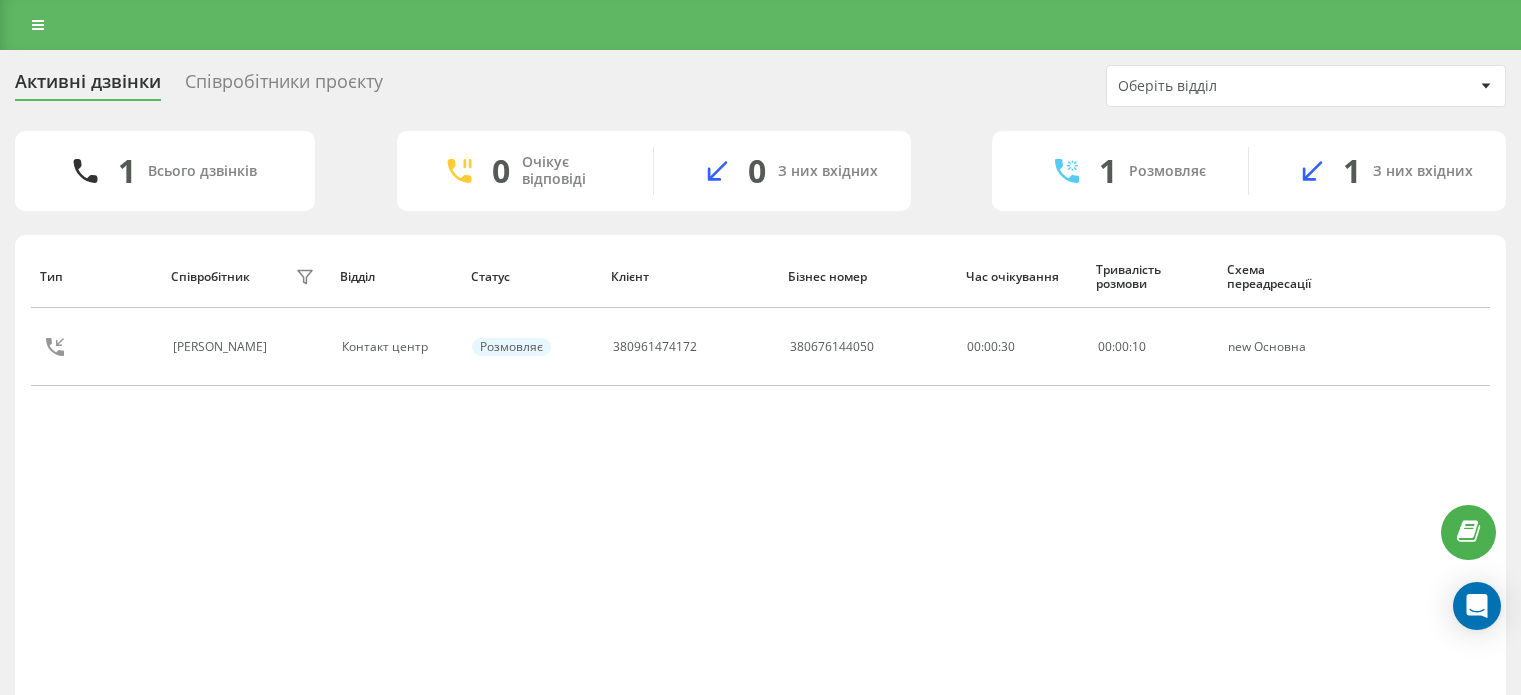 scroll, scrollTop: 0, scrollLeft: 0, axis: both 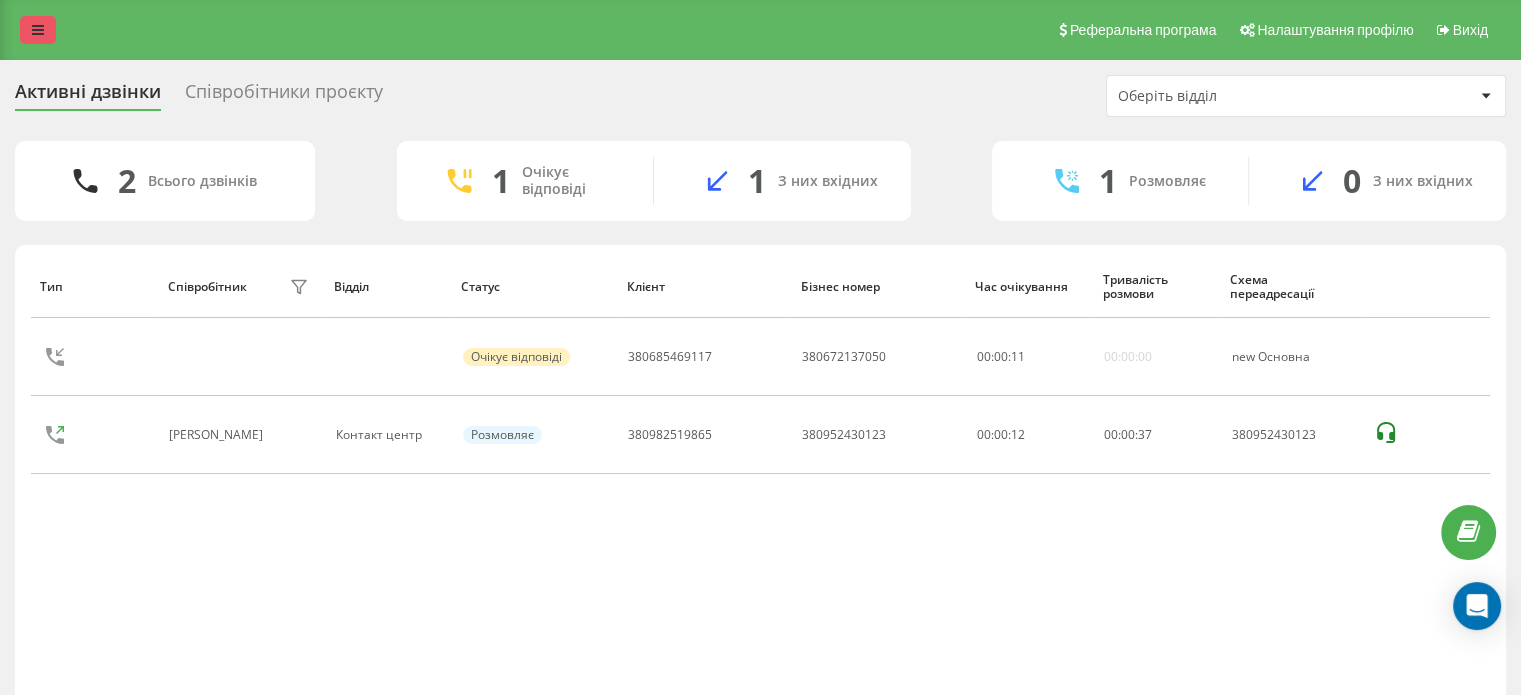 click at bounding box center (38, 30) 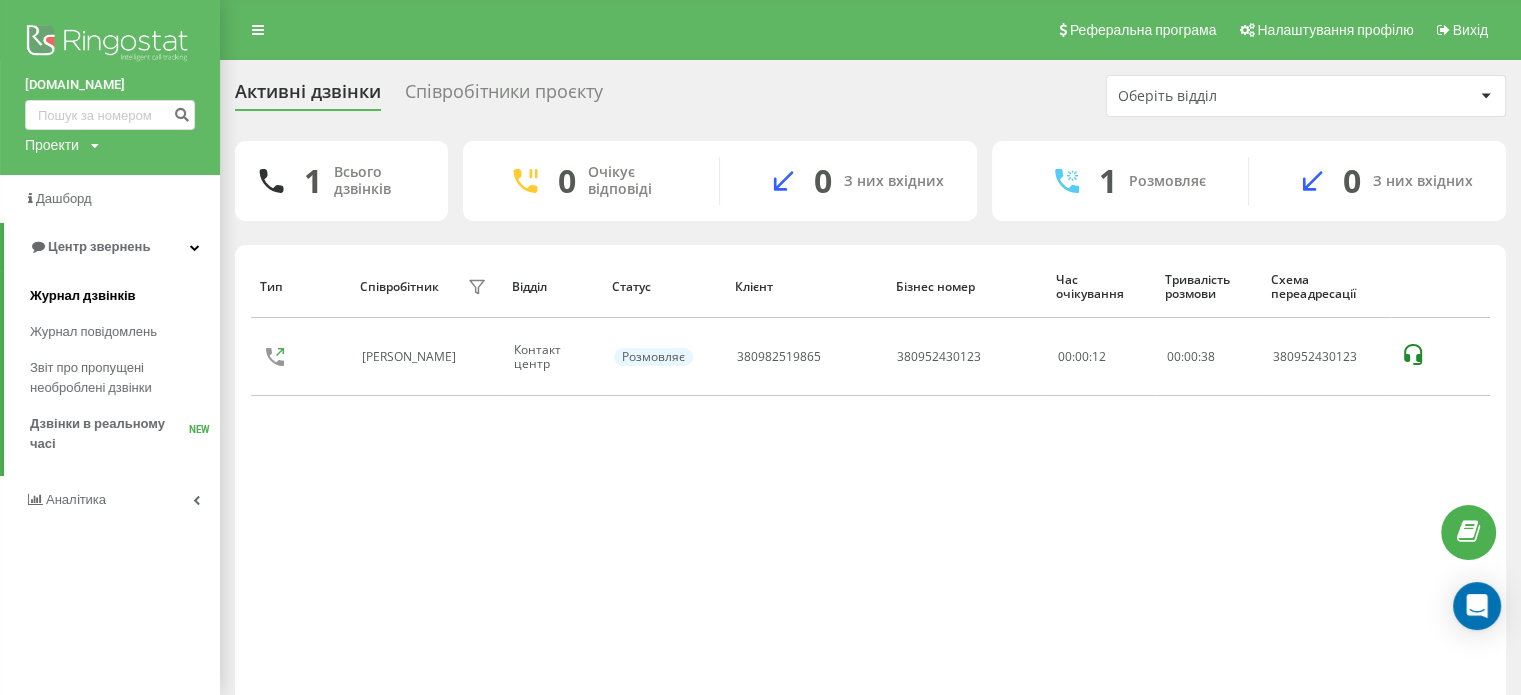 click on "Журнал дзвінків" at bounding box center [83, 296] 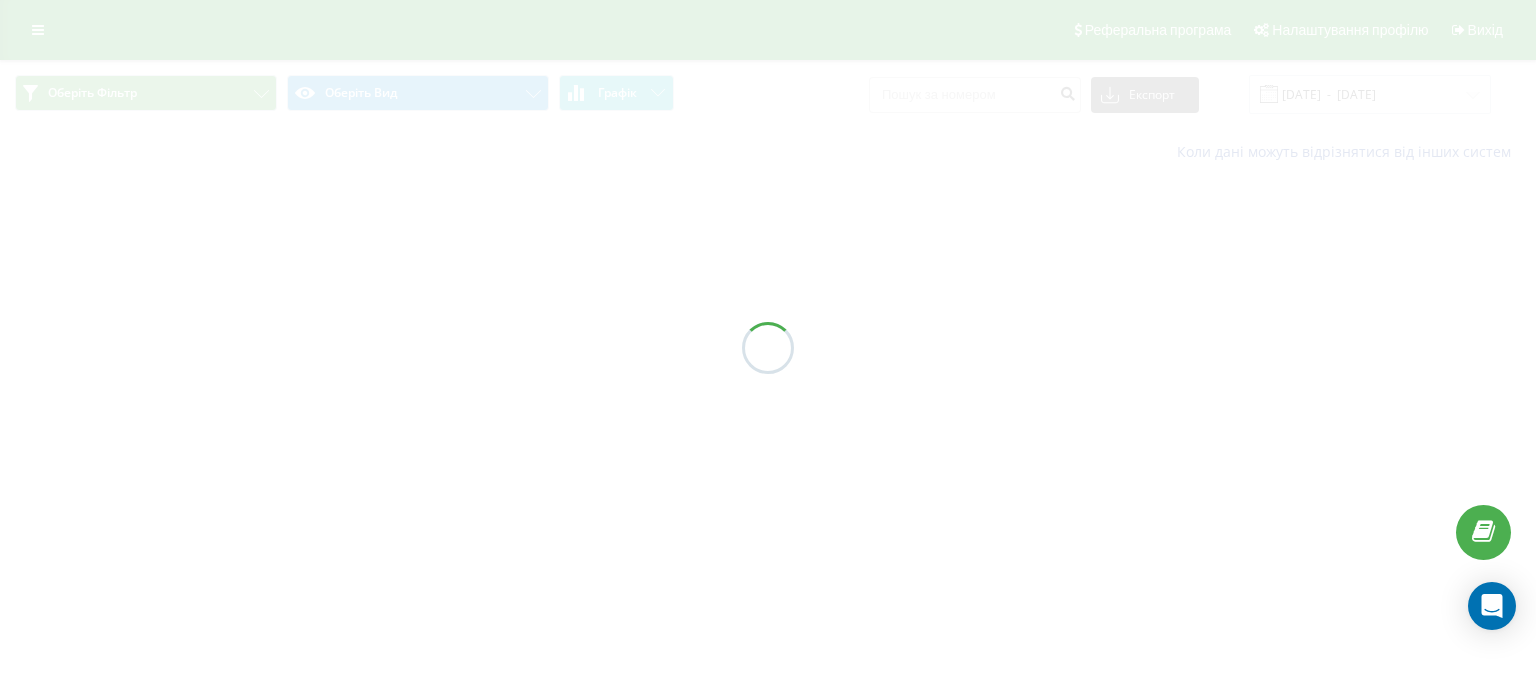 scroll, scrollTop: 0, scrollLeft: 0, axis: both 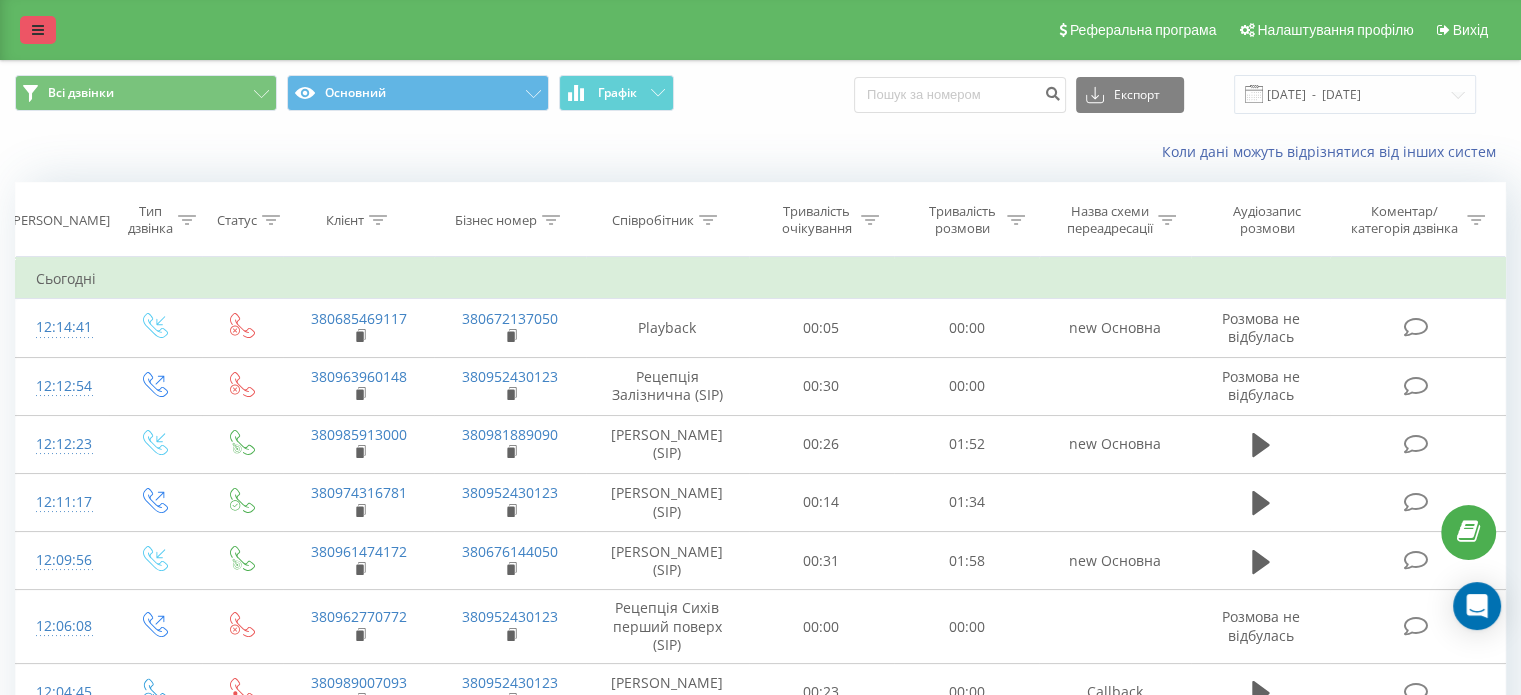 click at bounding box center (38, 30) 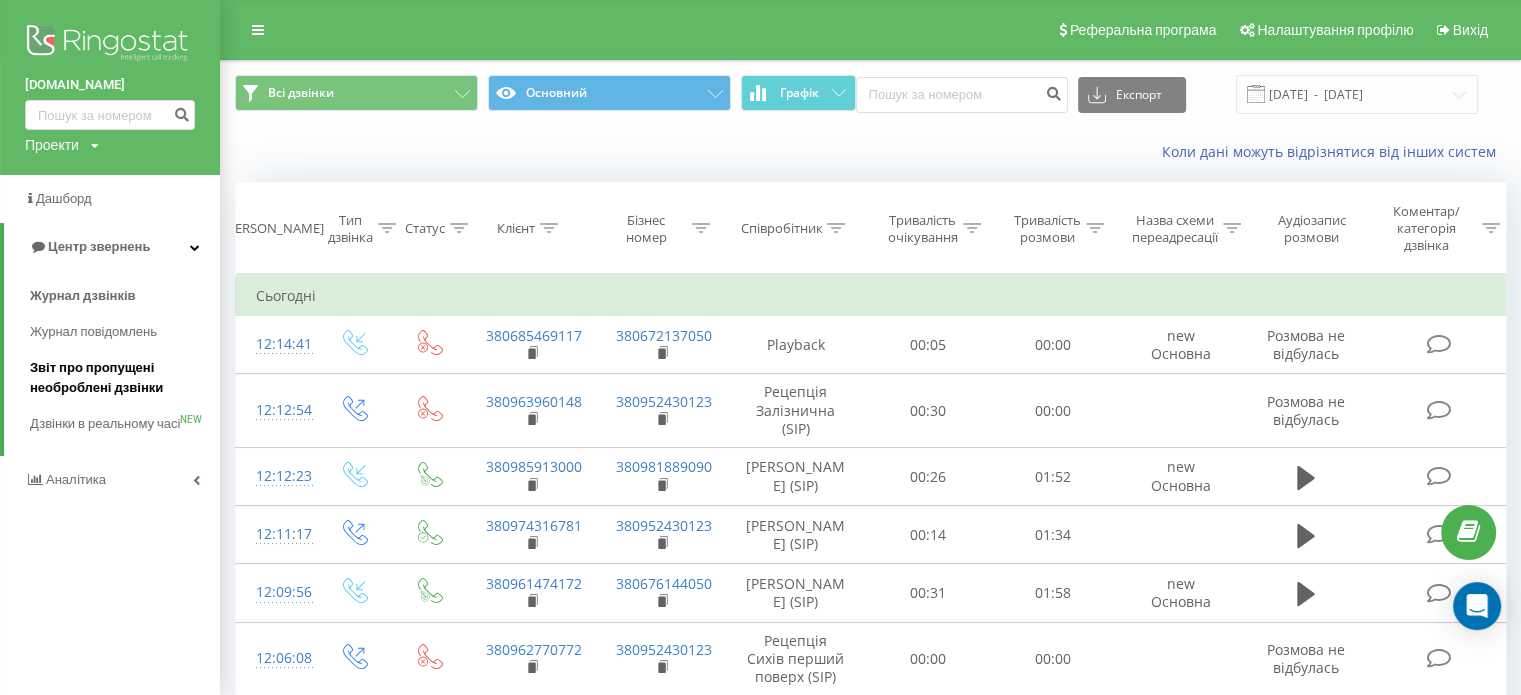 click on "Звіт про пропущені необроблені дзвінки" at bounding box center [120, 378] 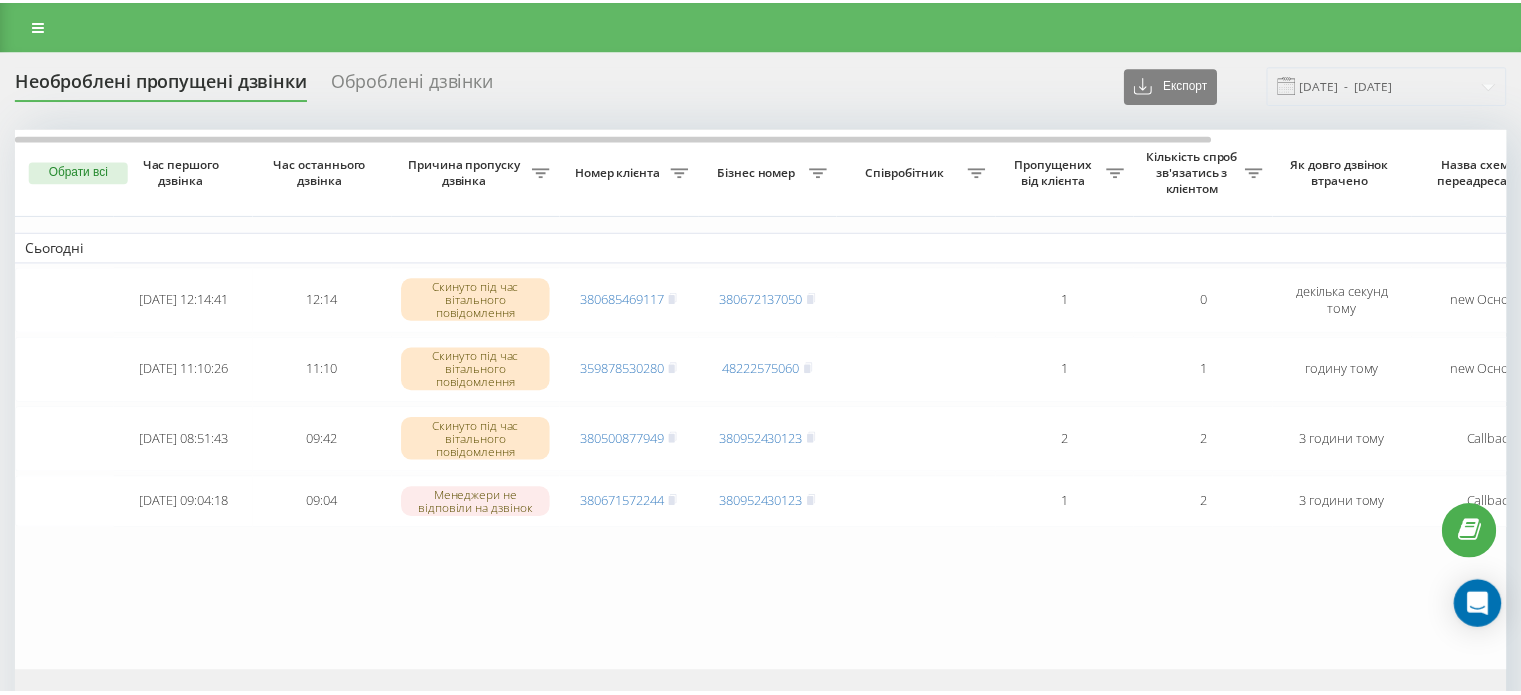 scroll, scrollTop: 0, scrollLeft: 0, axis: both 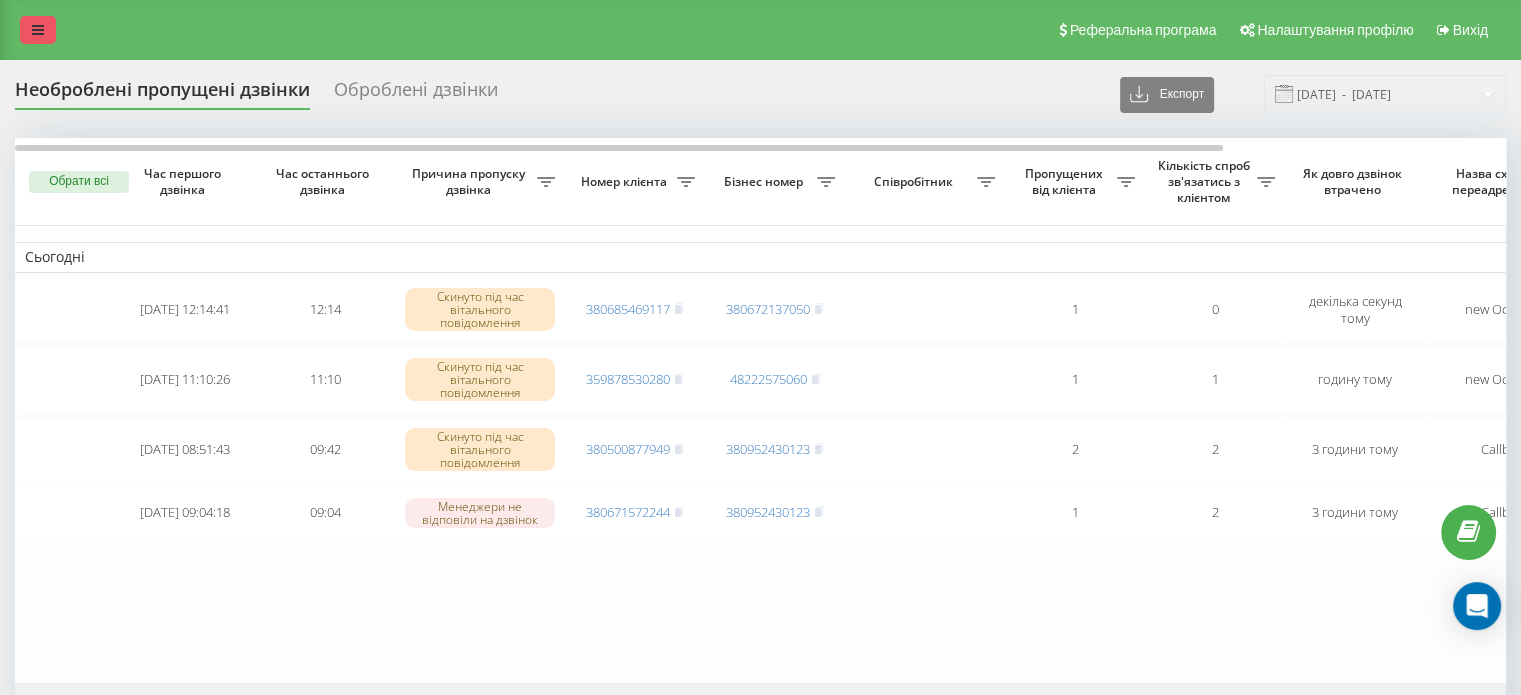 click at bounding box center (38, 30) 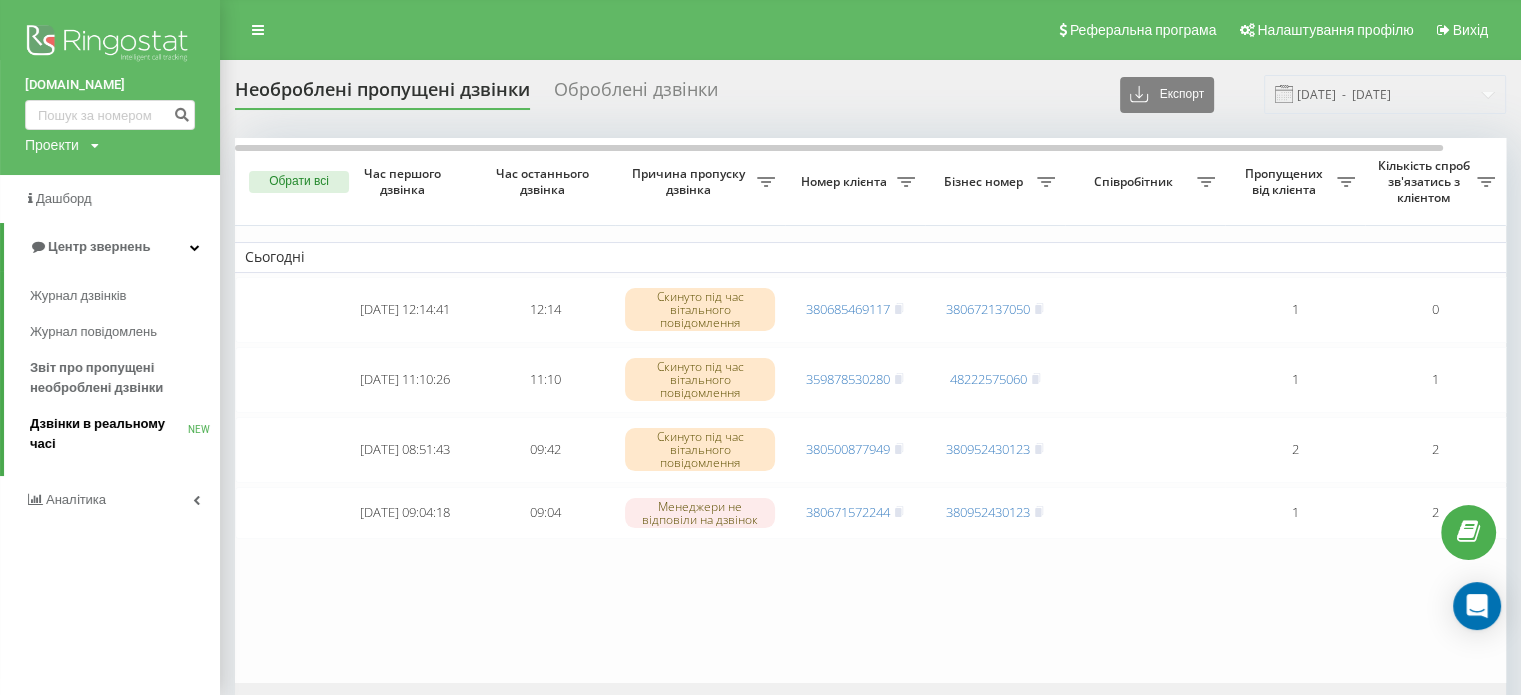 click on "Дзвінки в реальному часі" at bounding box center (109, 434) 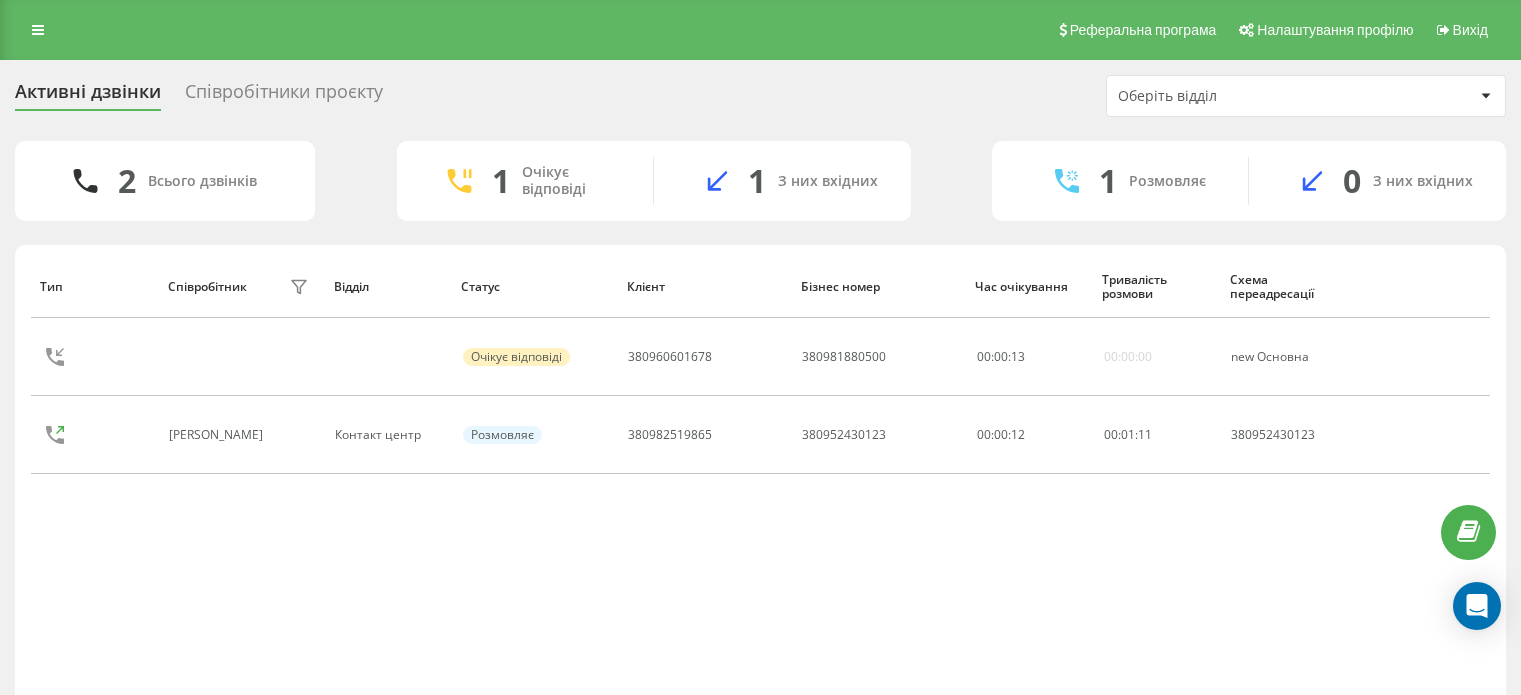 scroll, scrollTop: 0, scrollLeft: 0, axis: both 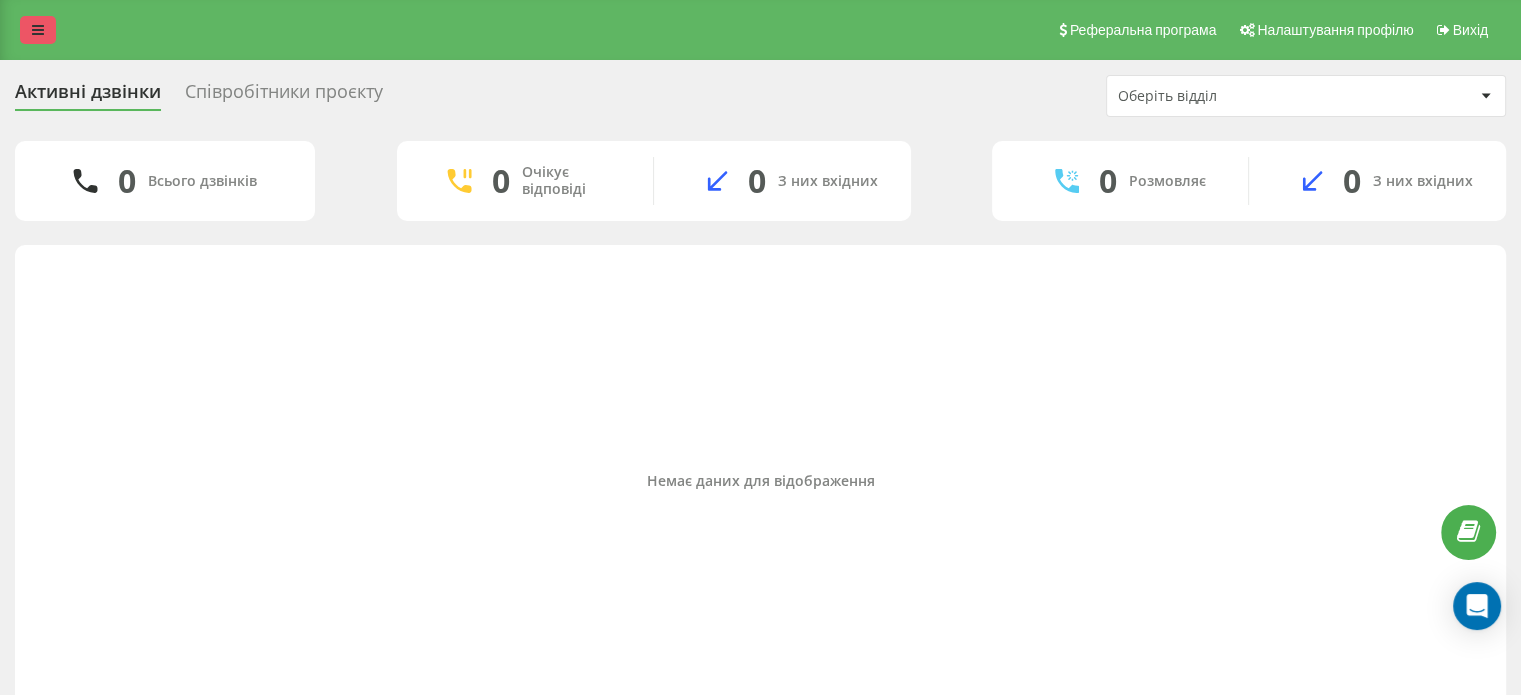 click at bounding box center (38, 30) 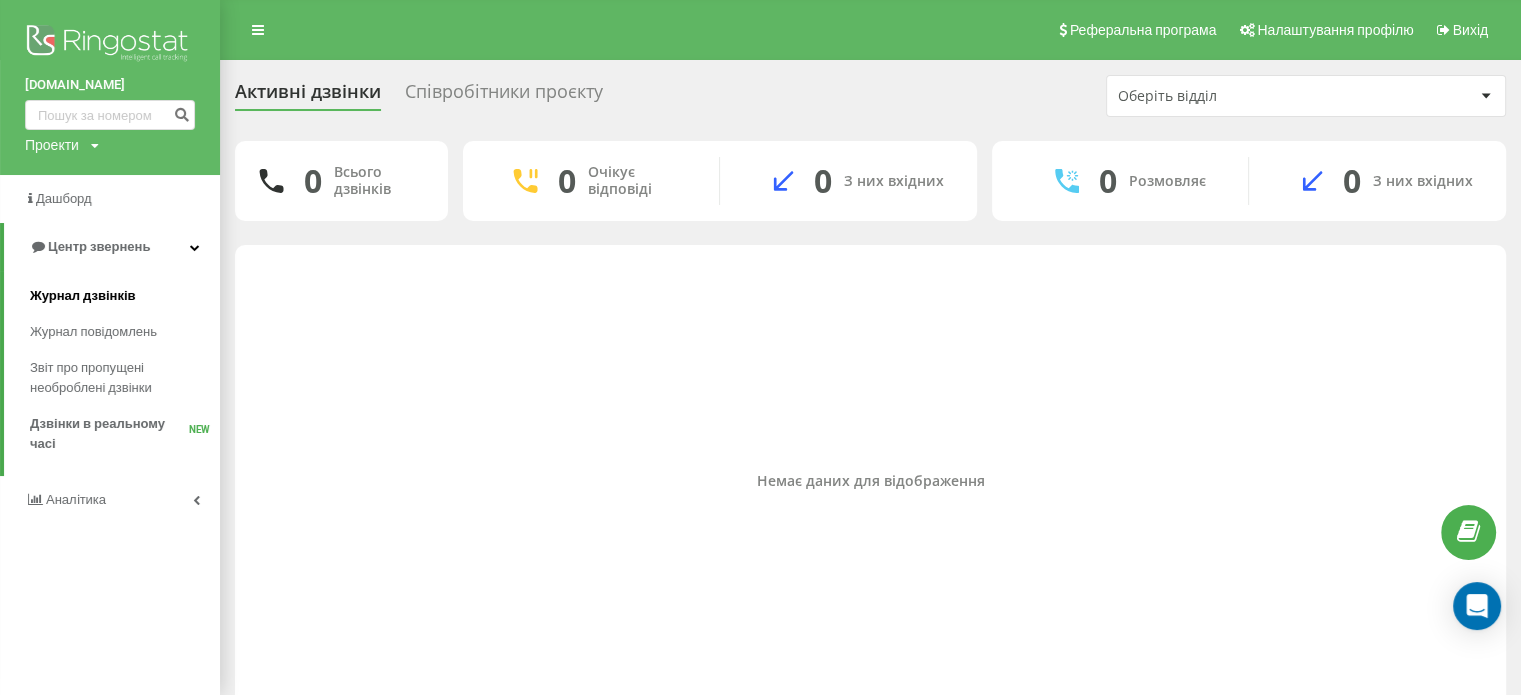 click on "Журнал дзвінків" at bounding box center (125, 296) 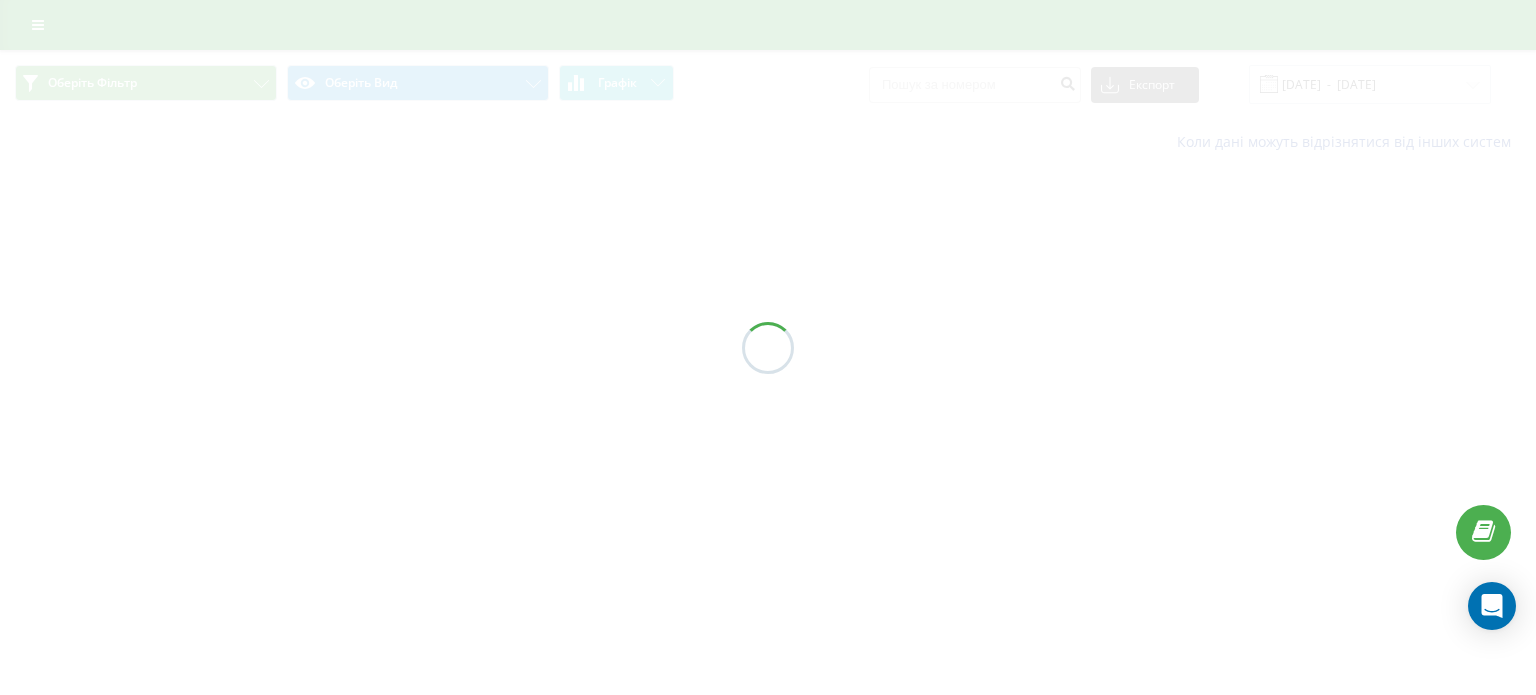 scroll, scrollTop: 0, scrollLeft: 0, axis: both 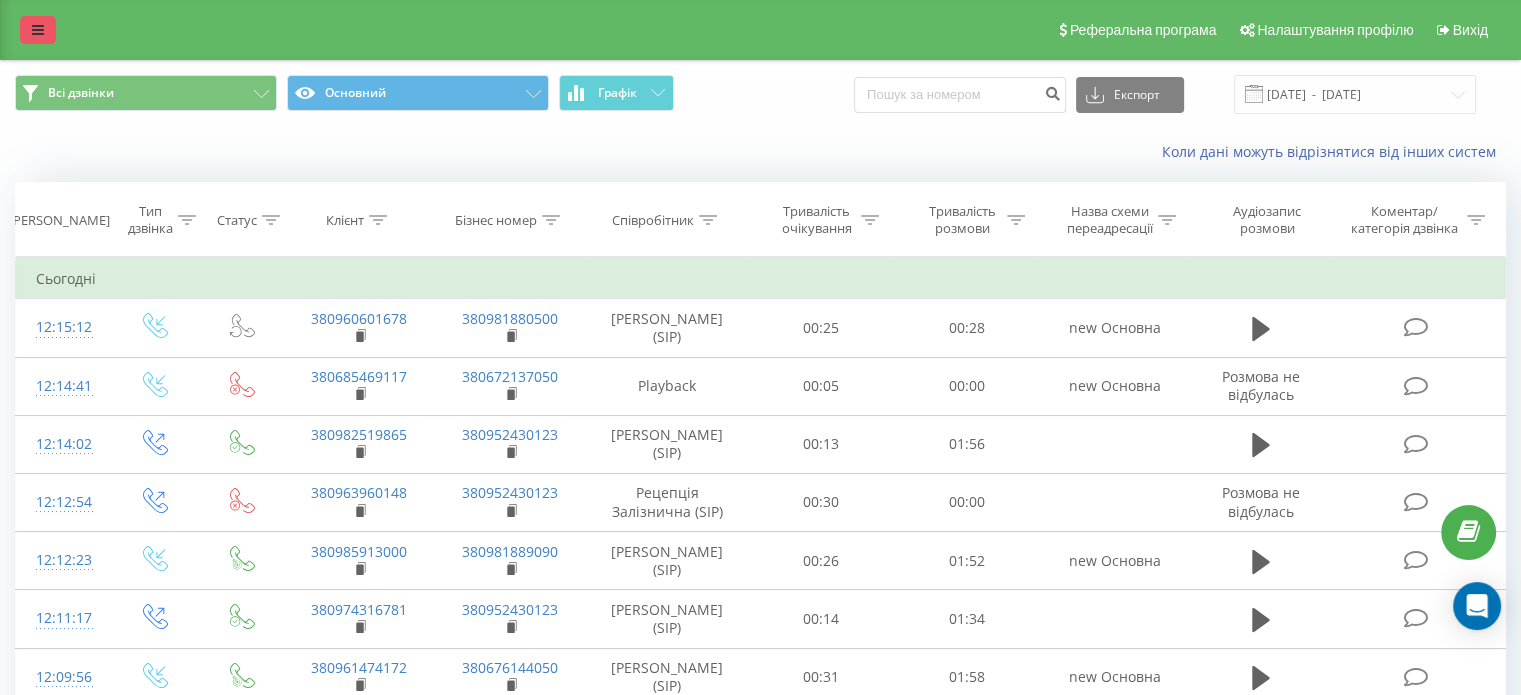 click at bounding box center (38, 30) 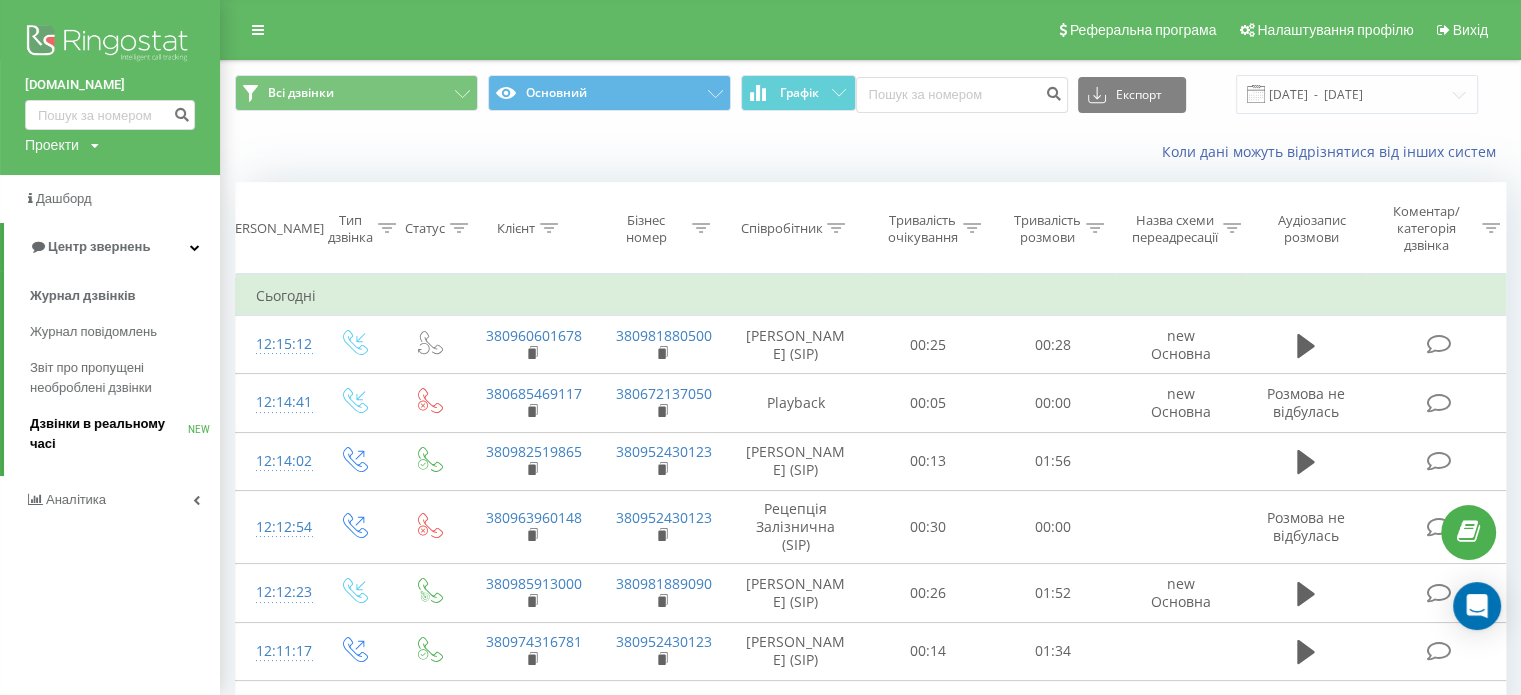click on "Дзвінки в реальному часі" at bounding box center (109, 434) 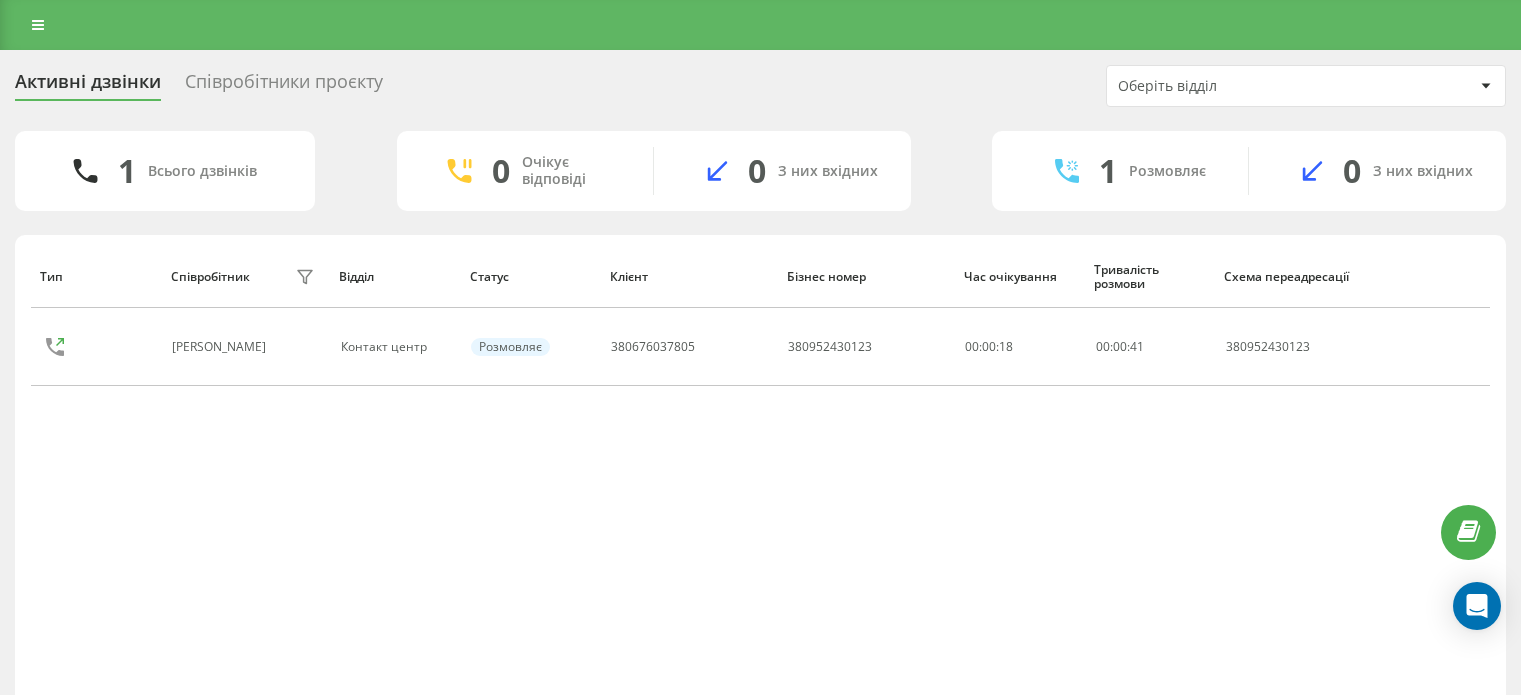 scroll, scrollTop: 0, scrollLeft: 0, axis: both 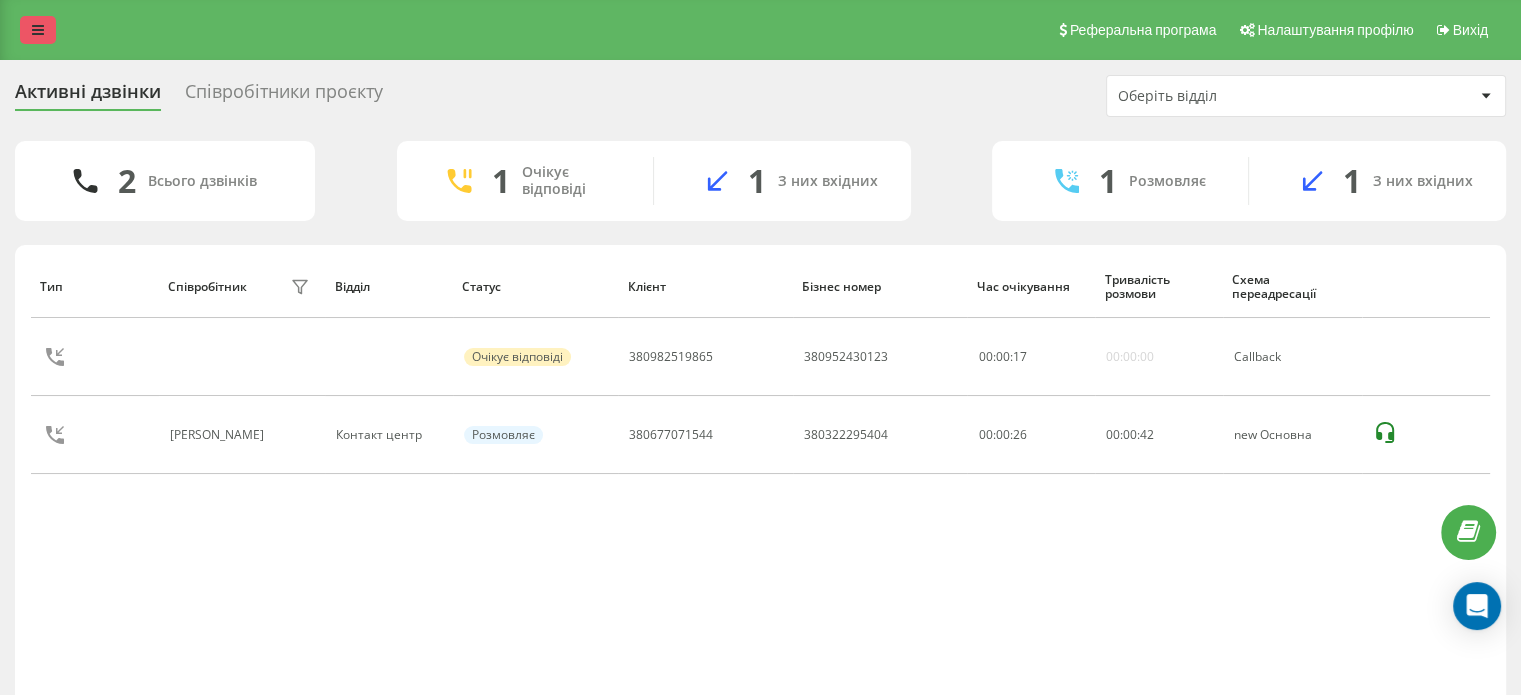 click at bounding box center [38, 30] 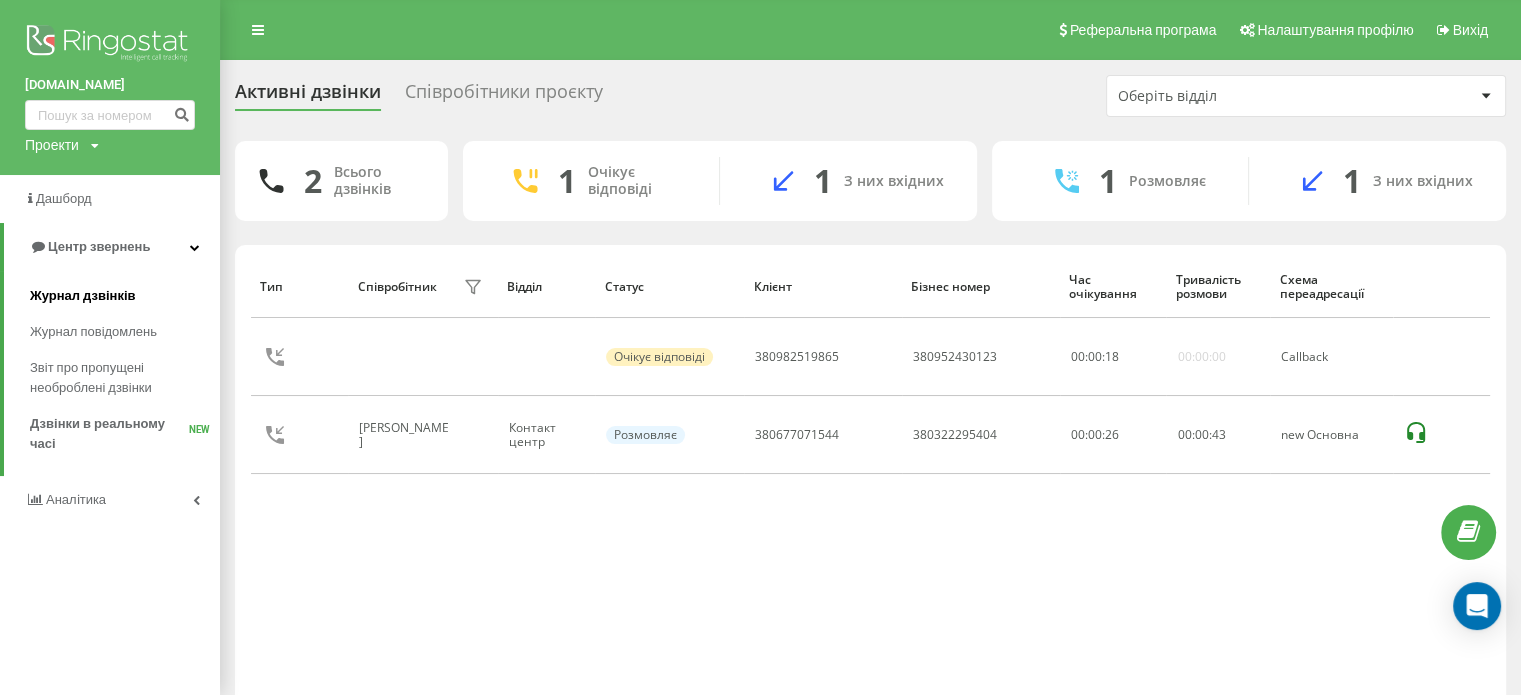 click on "Журнал дзвінків" at bounding box center (125, 296) 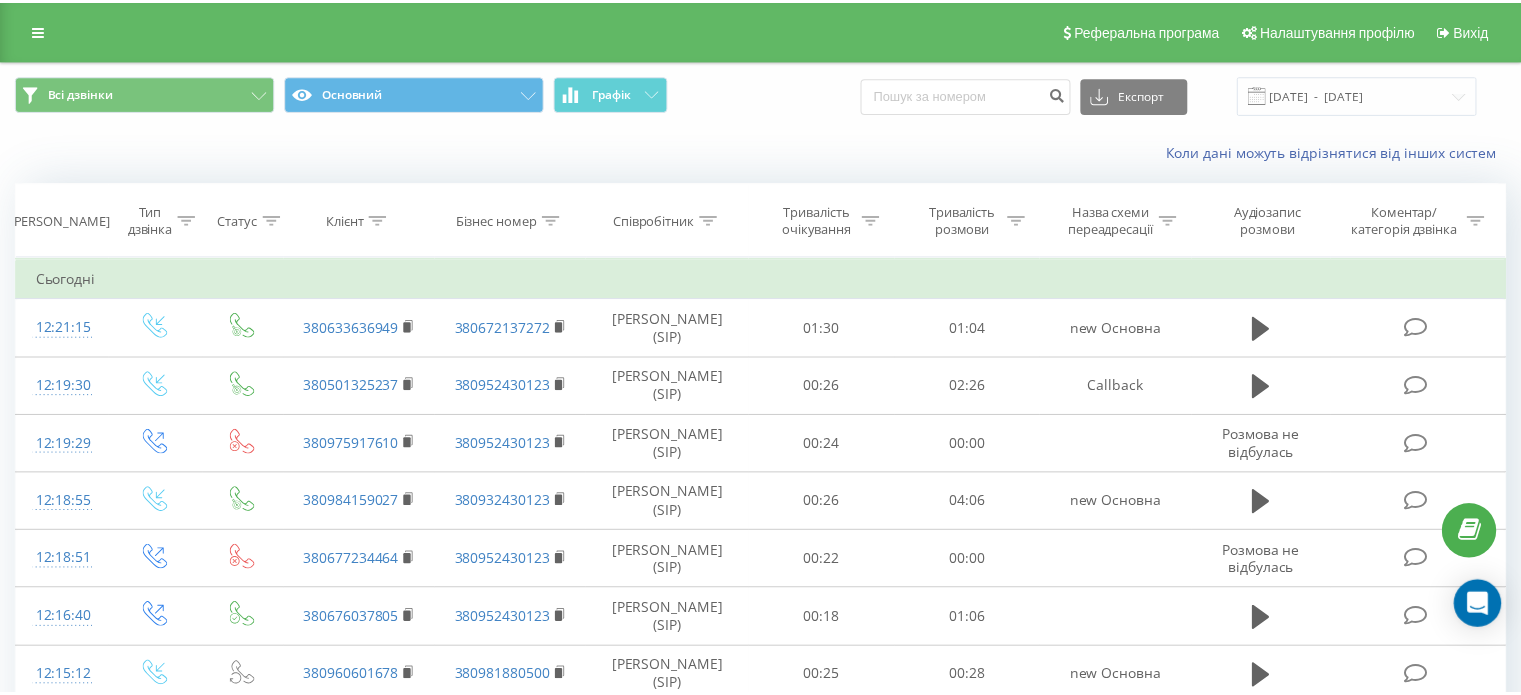 scroll, scrollTop: 0, scrollLeft: 0, axis: both 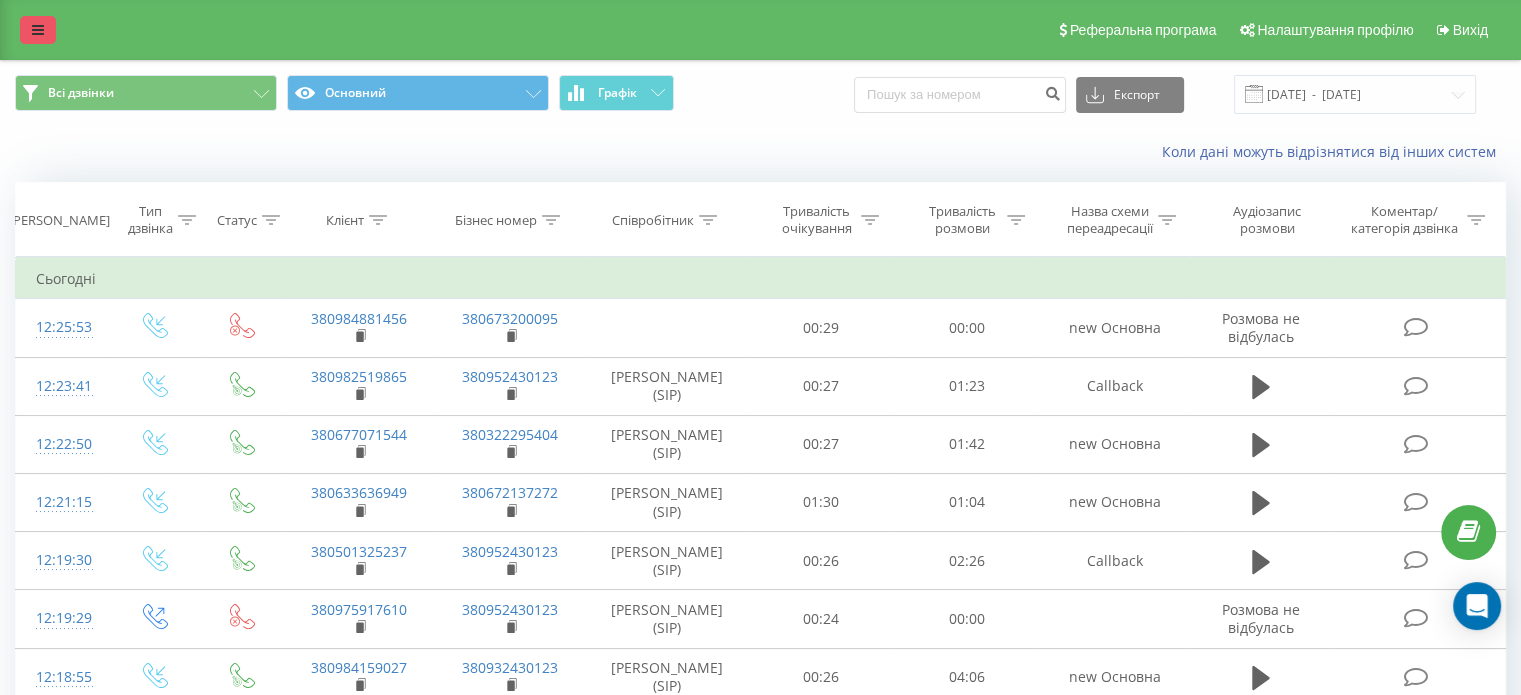click at bounding box center [38, 30] 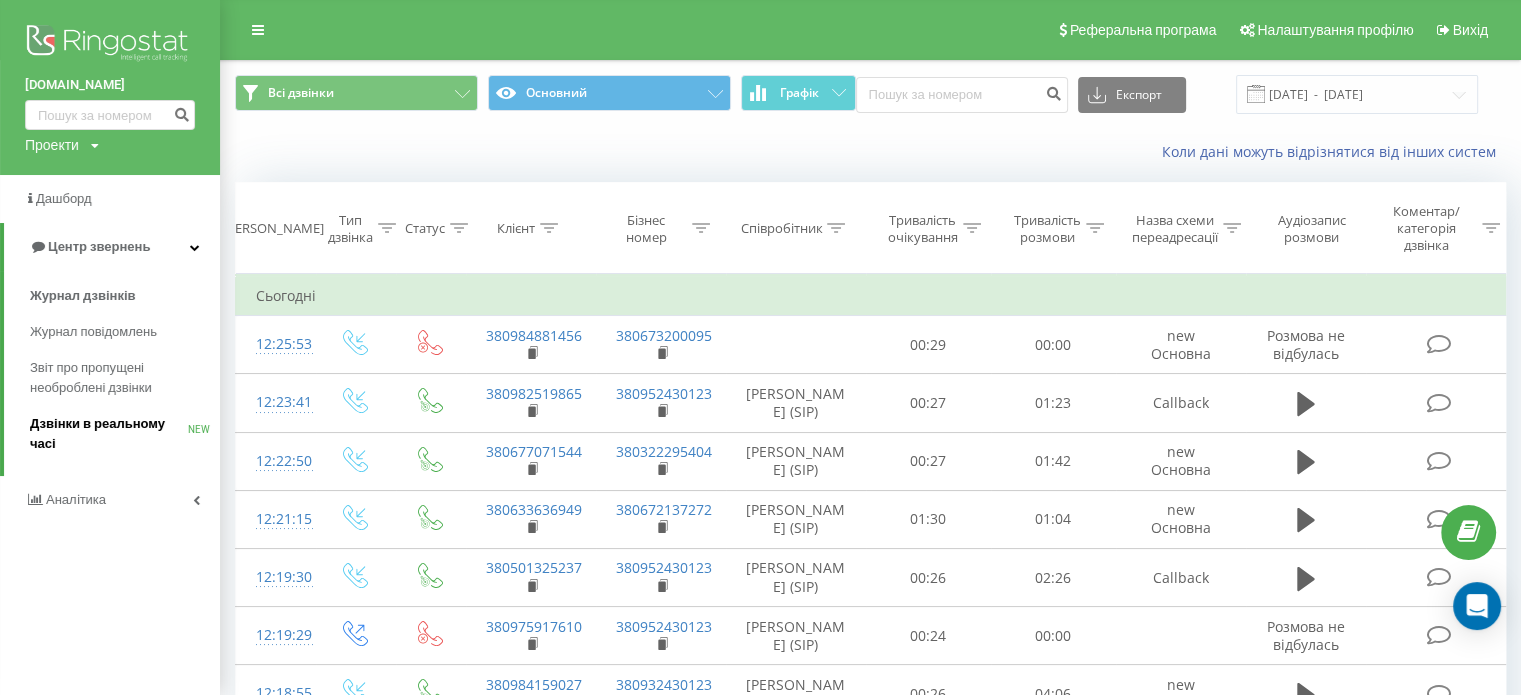 click on "Дзвінки в реальному часі" at bounding box center [109, 434] 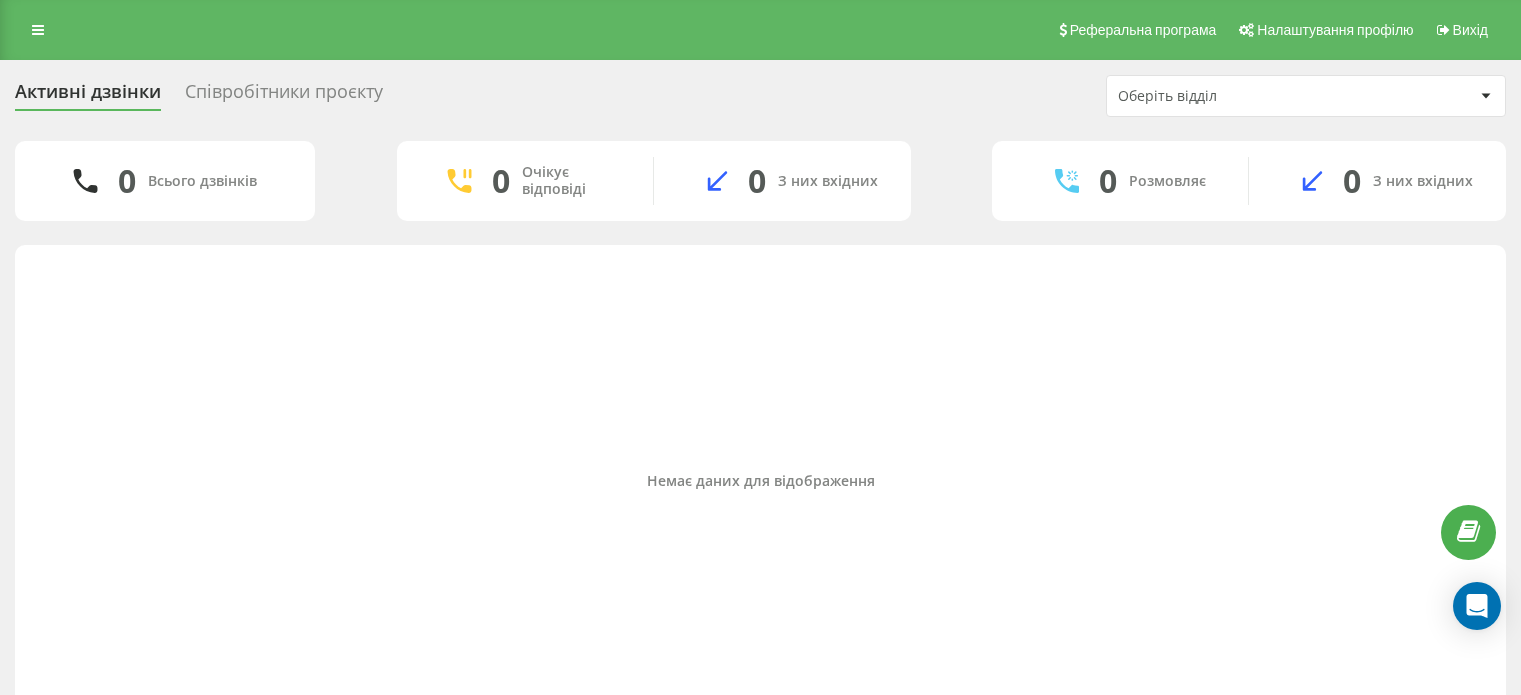 scroll, scrollTop: 0, scrollLeft: 0, axis: both 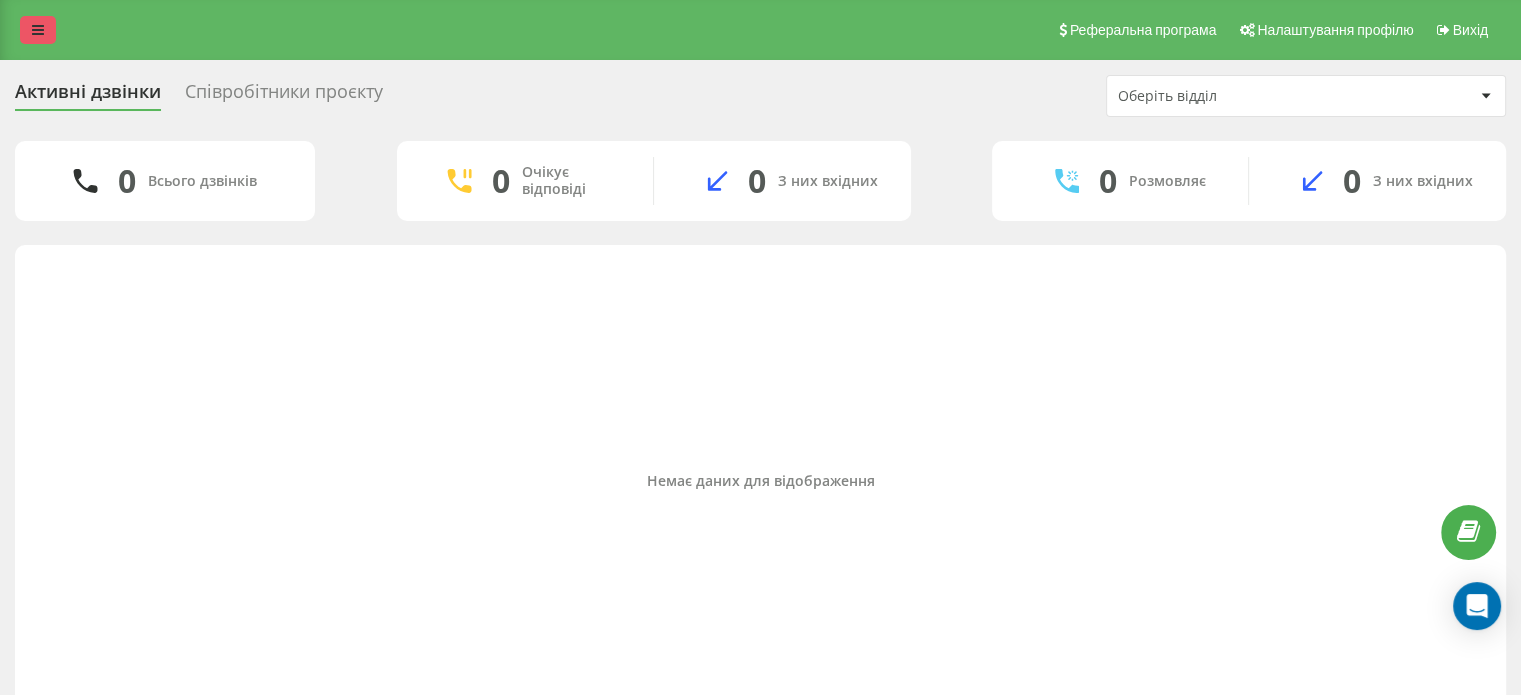click at bounding box center [38, 30] 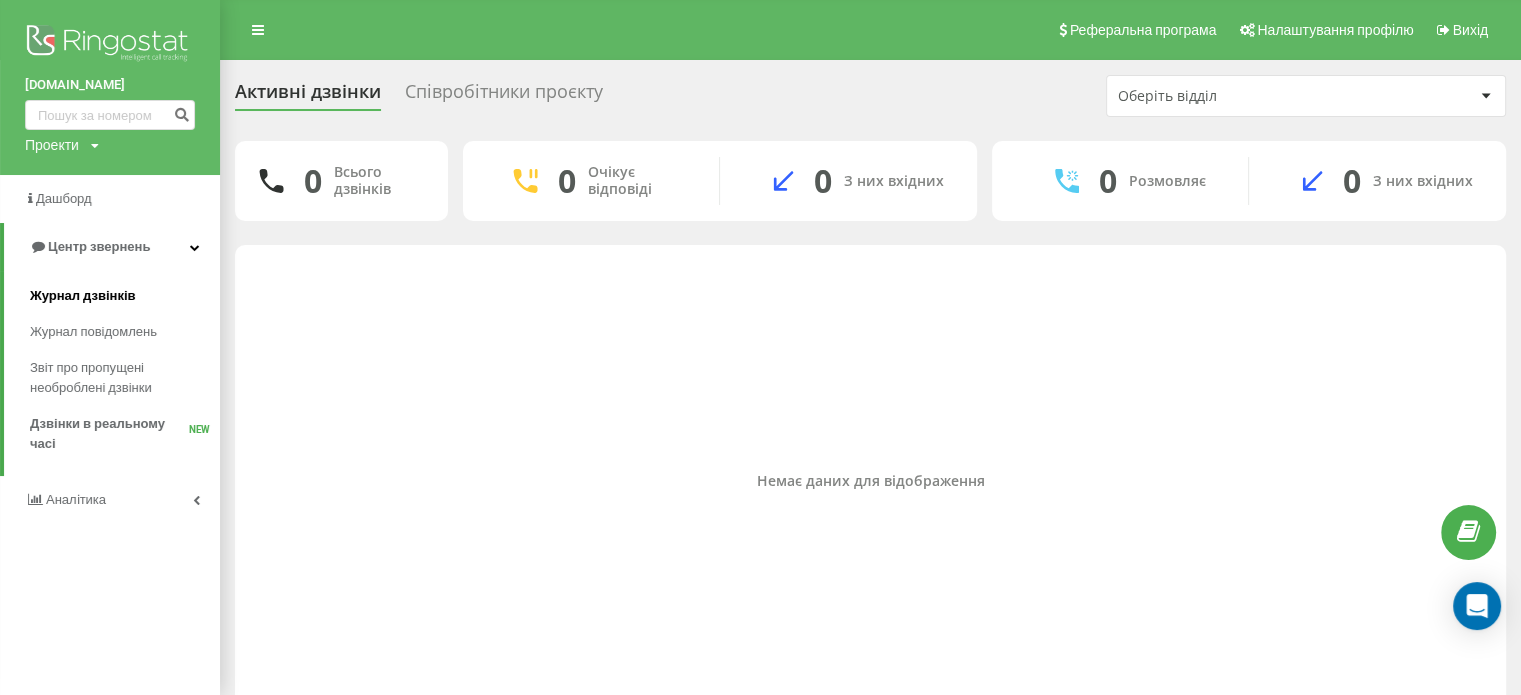 click on "Журнал дзвінків" at bounding box center [83, 296] 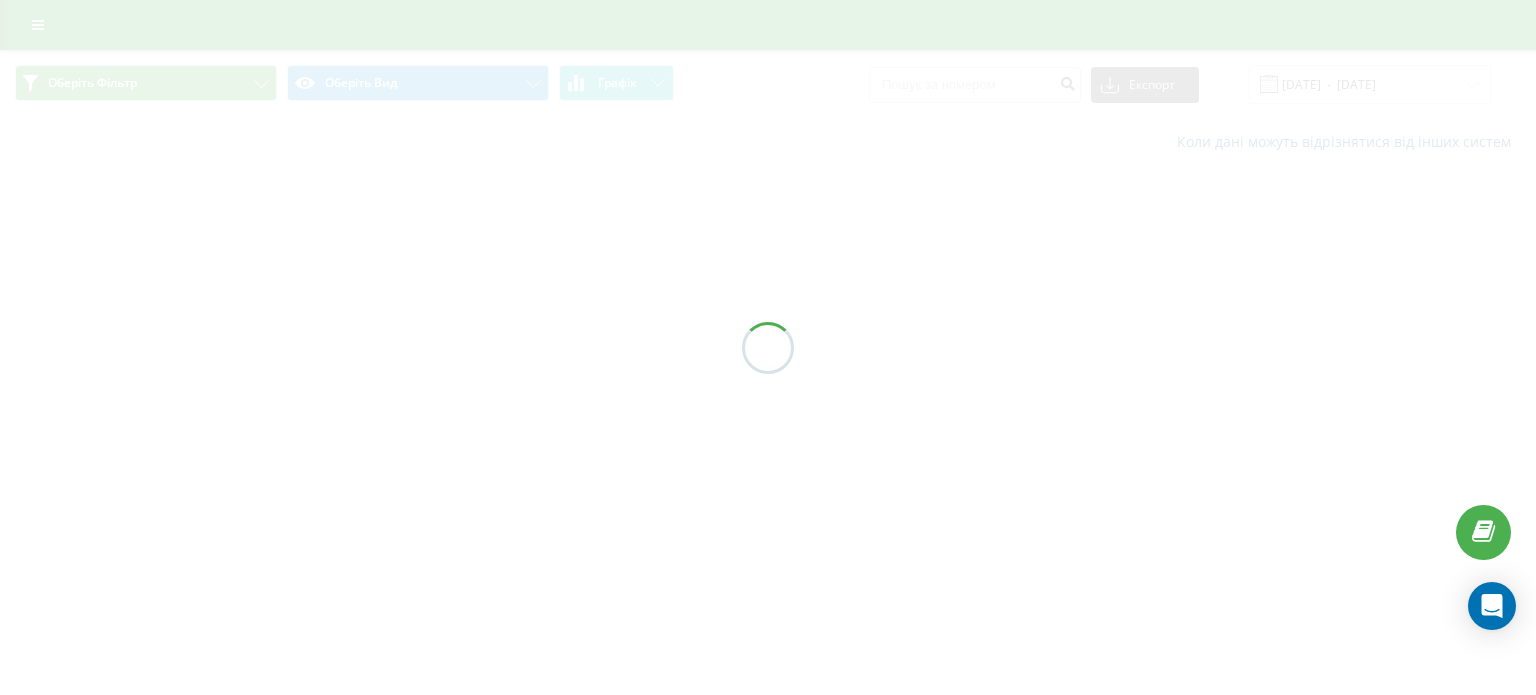 scroll, scrollTop: 0, scrollLeft: 0, axis: both 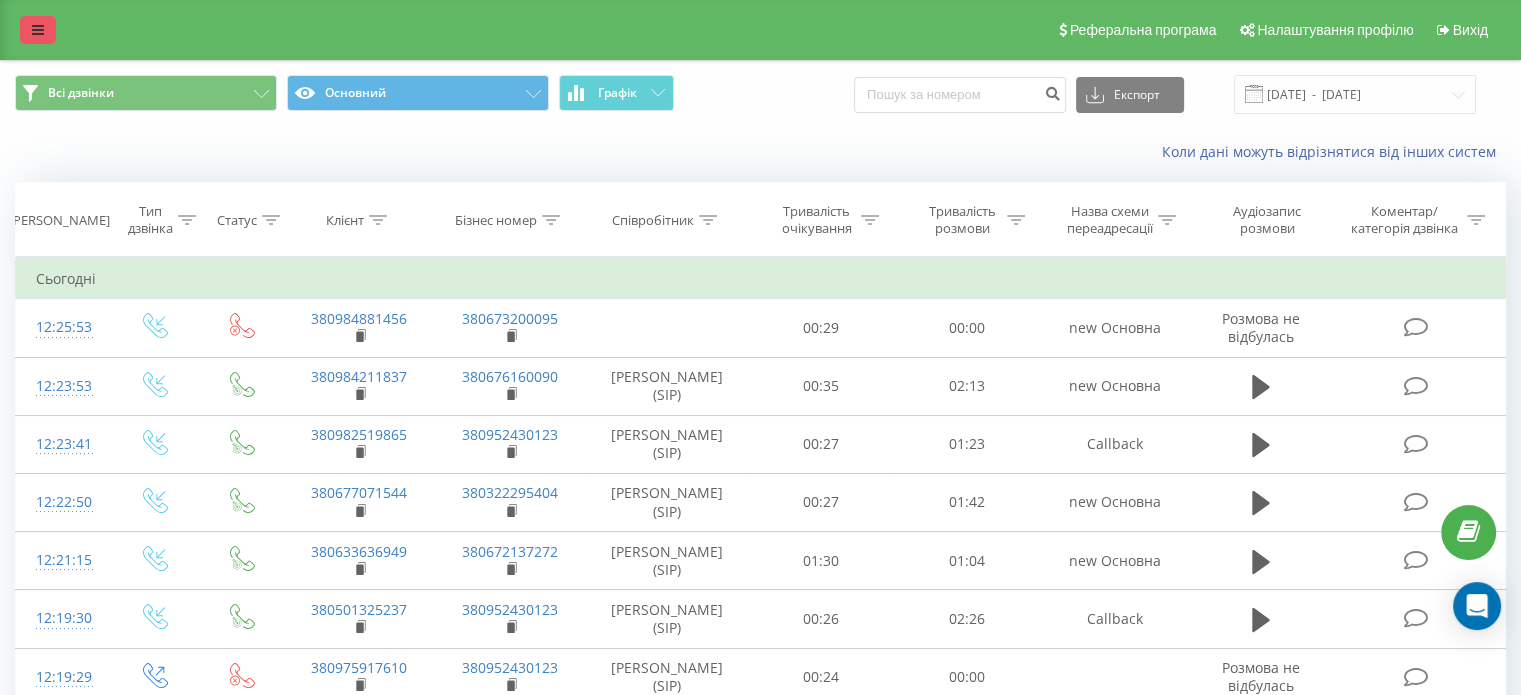click at bounding box center [38, 30] 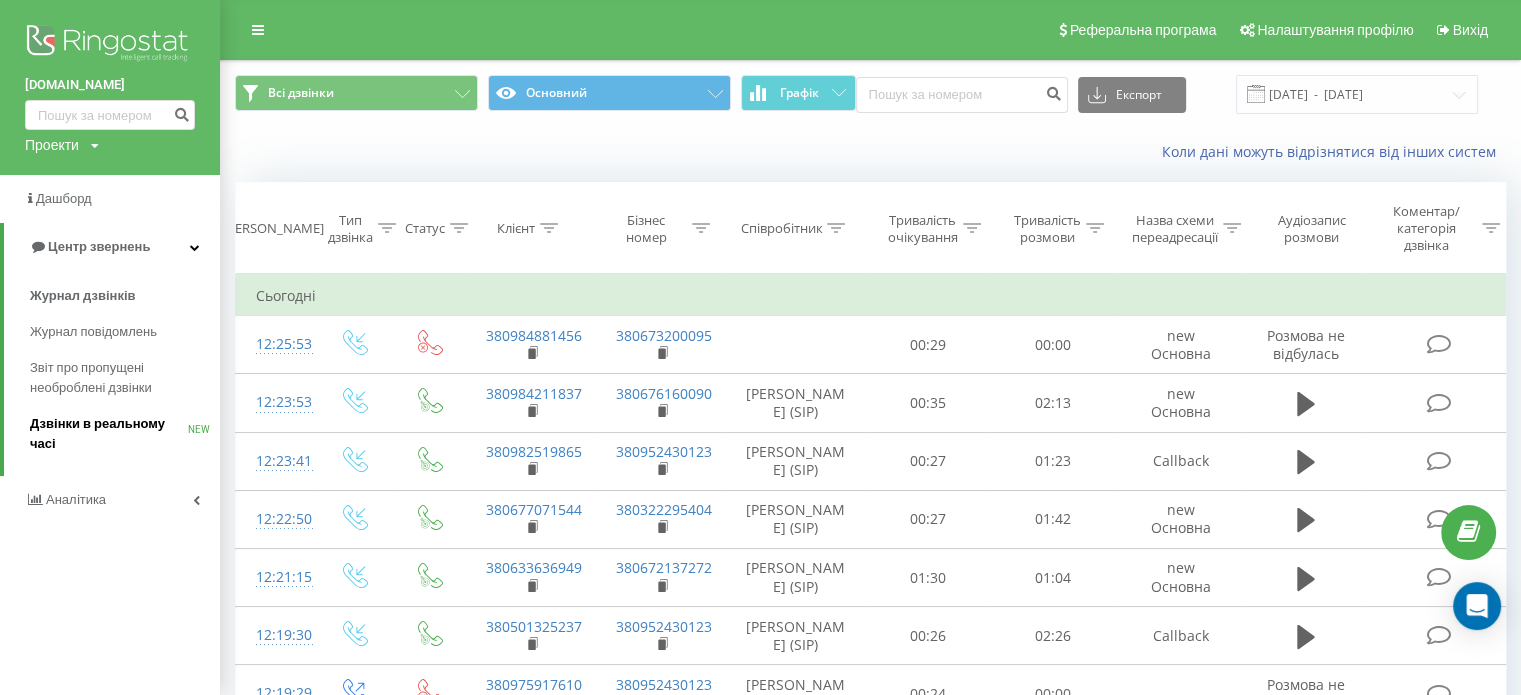 click on "Дзвінки в реальному часі" at bounding box center (109, 434) 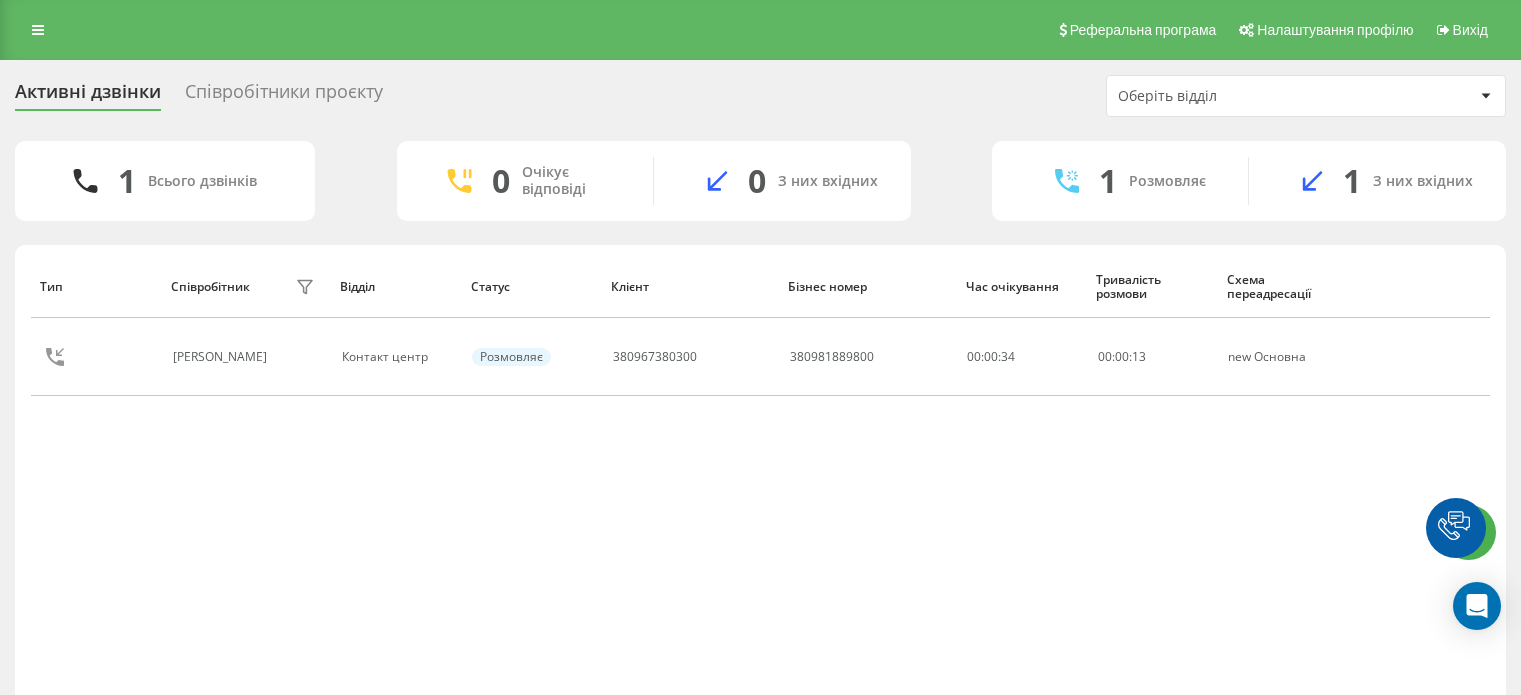 scroll, scrollTop: 0, scrollLeft: 0, axis: both 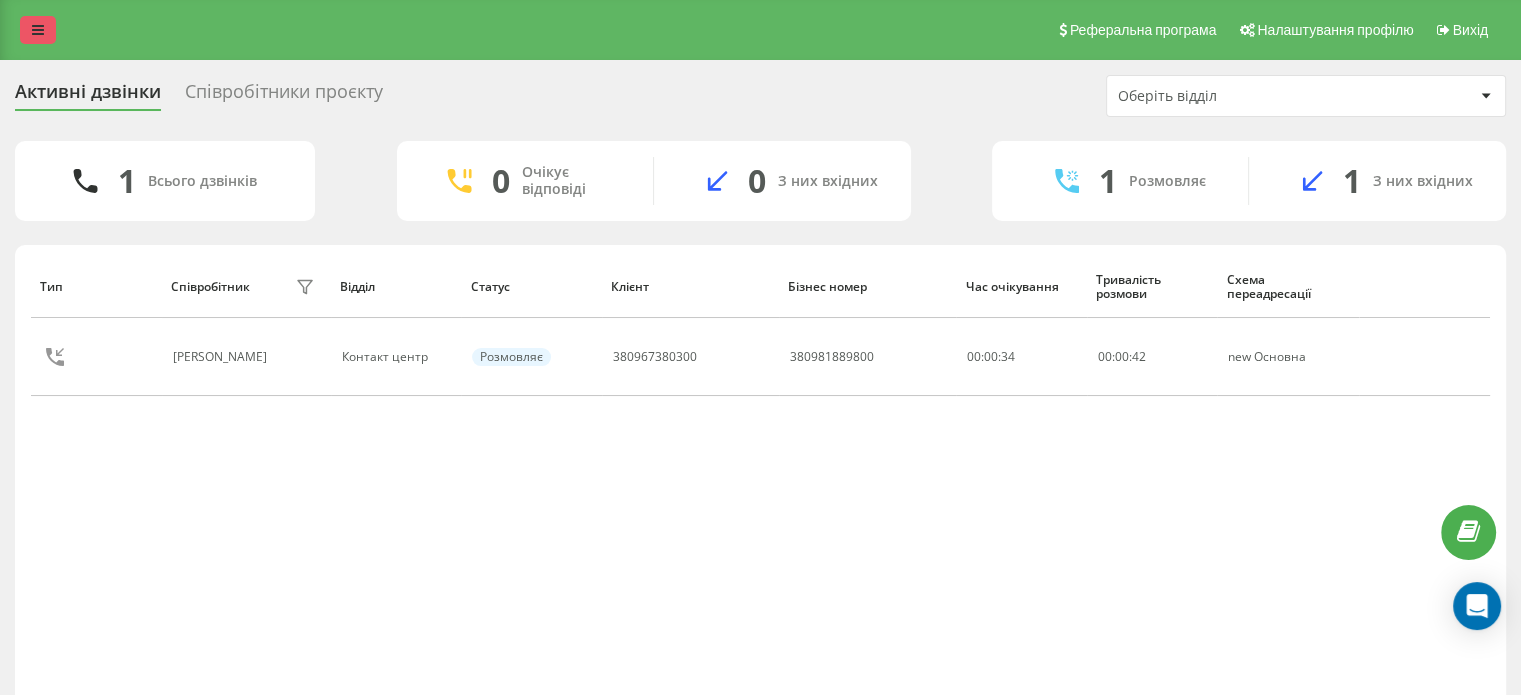 click at bounding box center (38, 30) 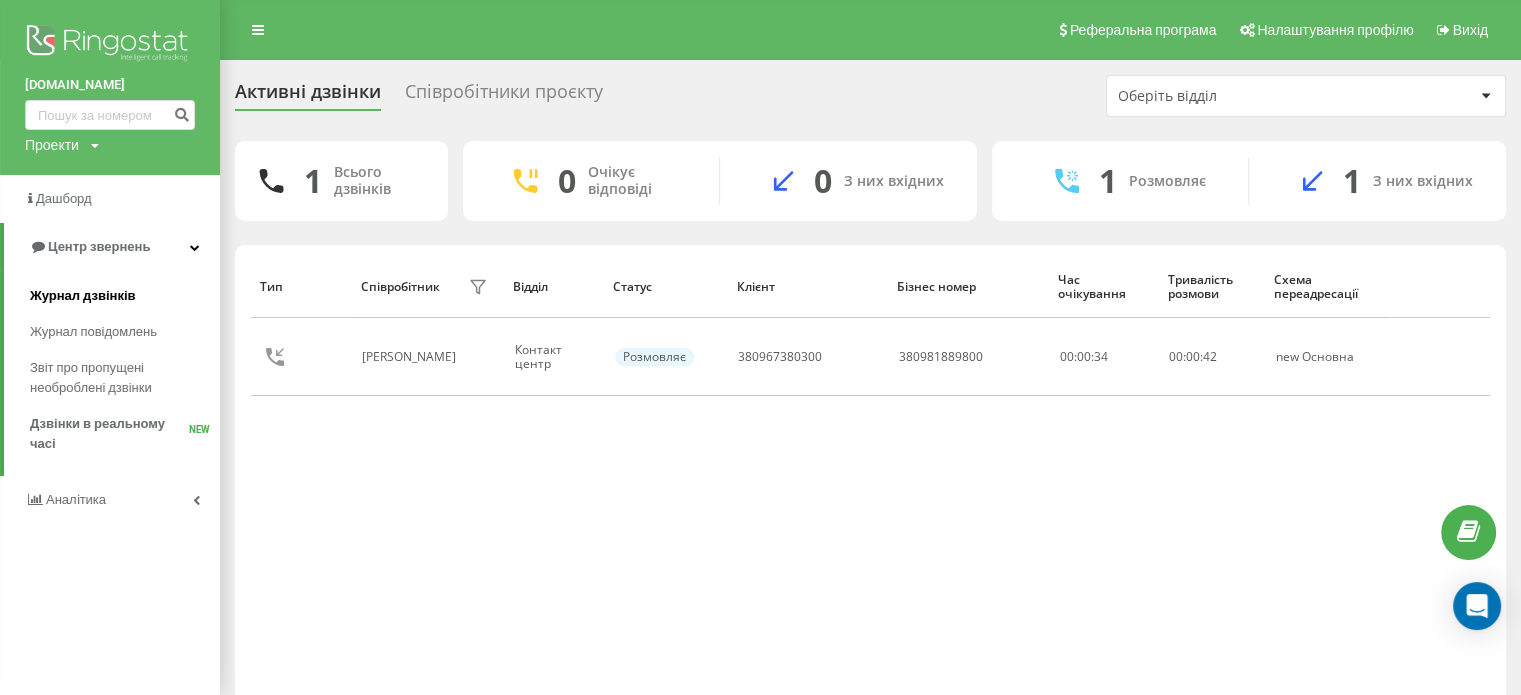 click on "Журнал дзвінків" at bounding box center (83, 296) 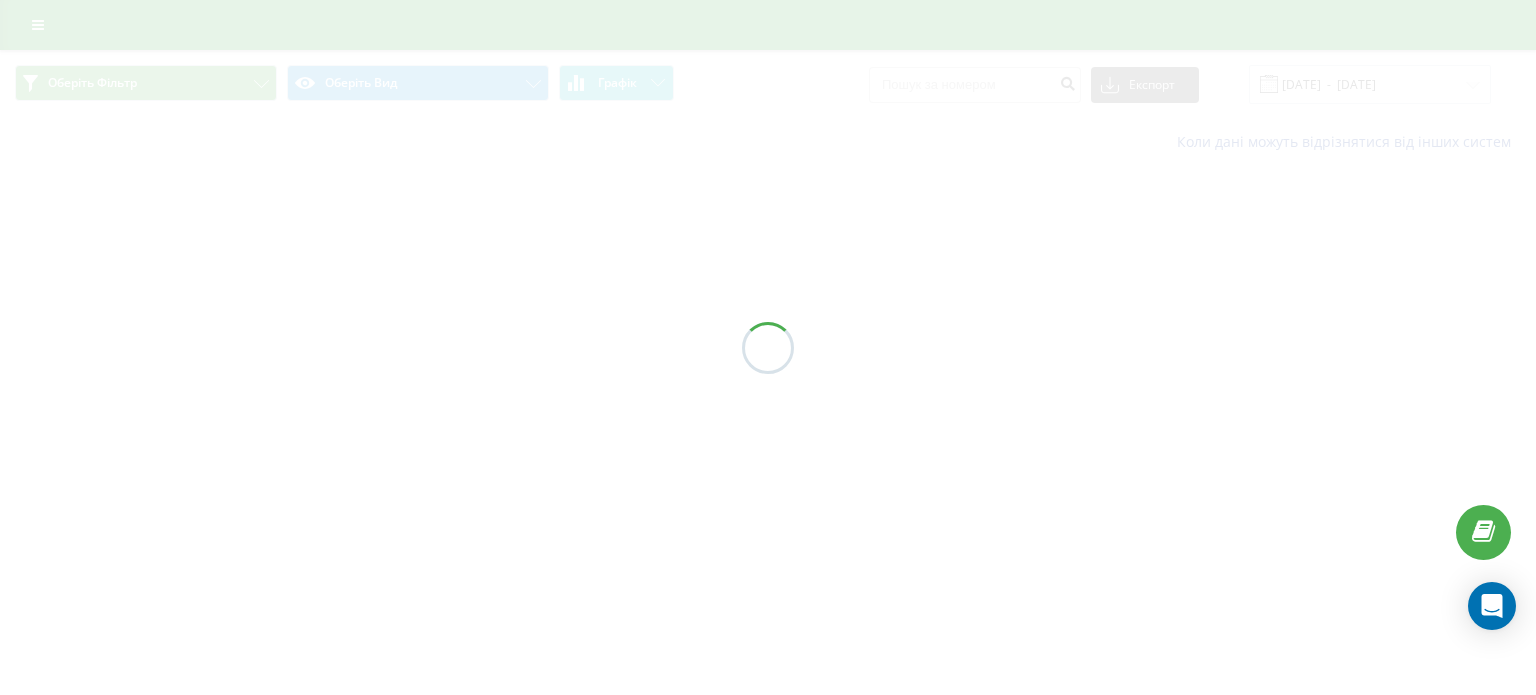 scroll, scrollTop: 0, scrollLeft: 0, axis: both 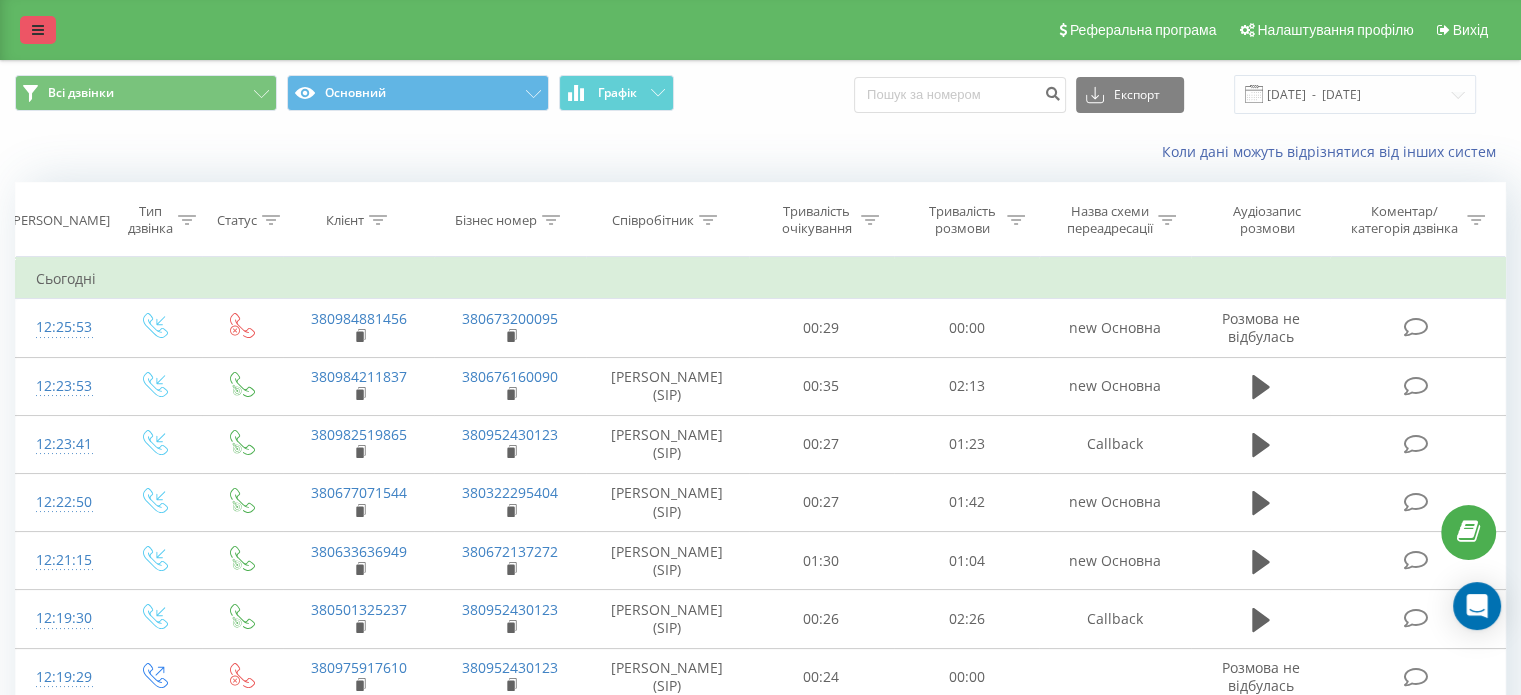 click at bounding box center [38, 30] 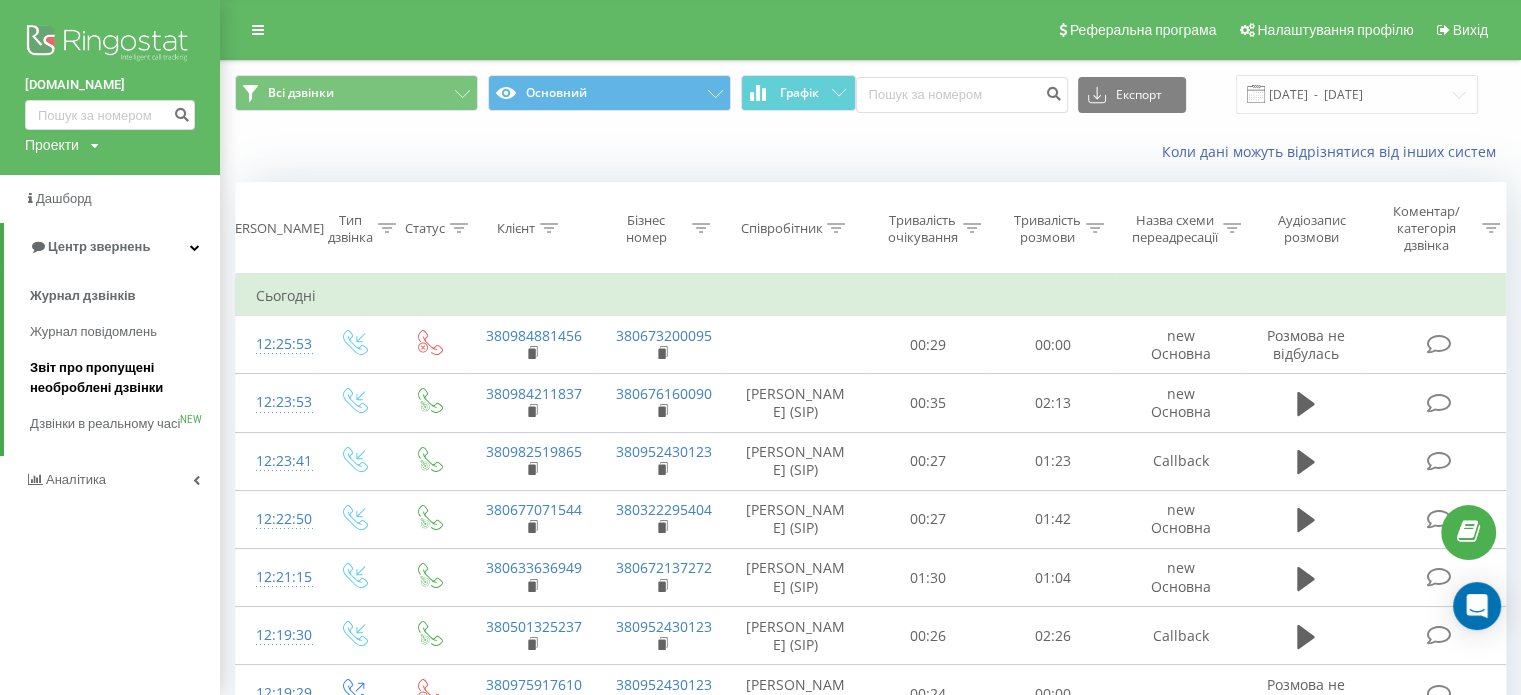 click on "Звіт про пропущені необроблені дзвінки" at bounding box center [120, 378] 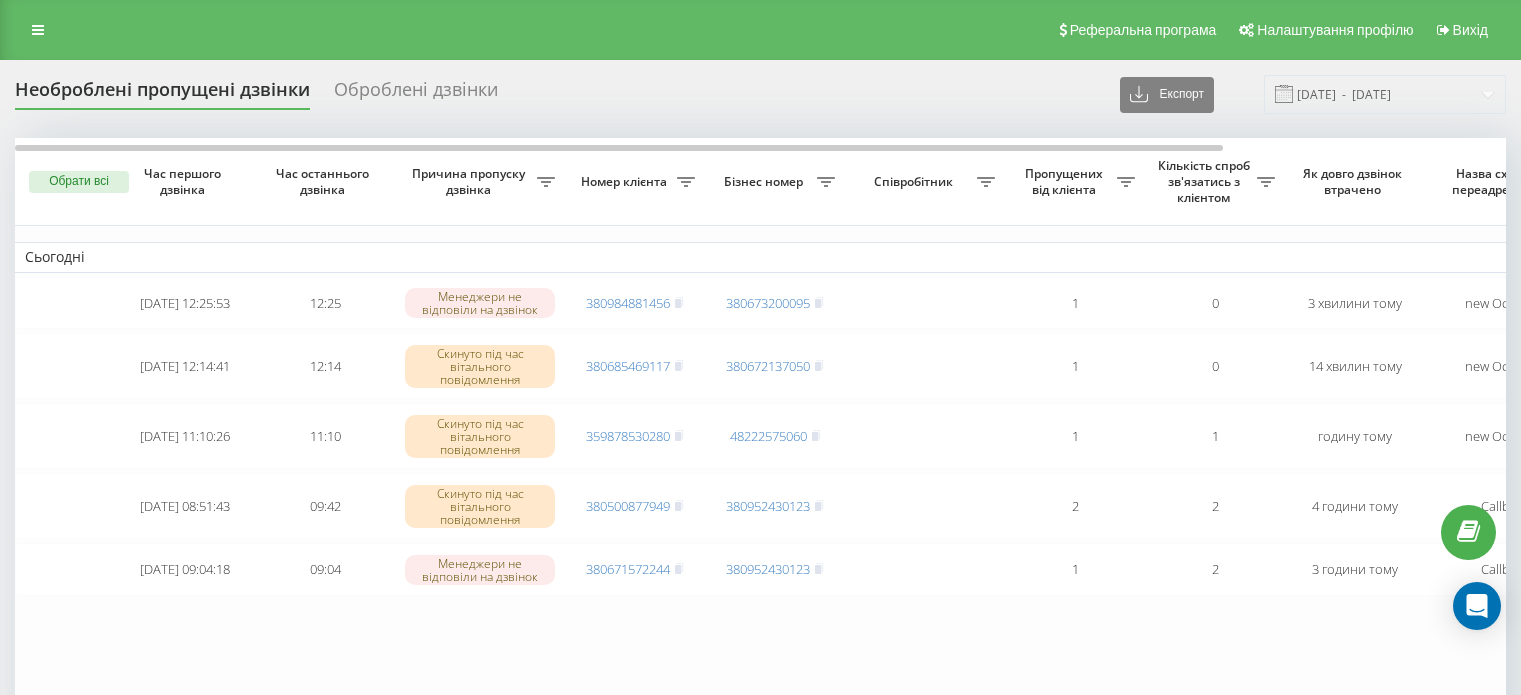 scroll, scrollTop: 0, scrollLeft: 0, axis: both 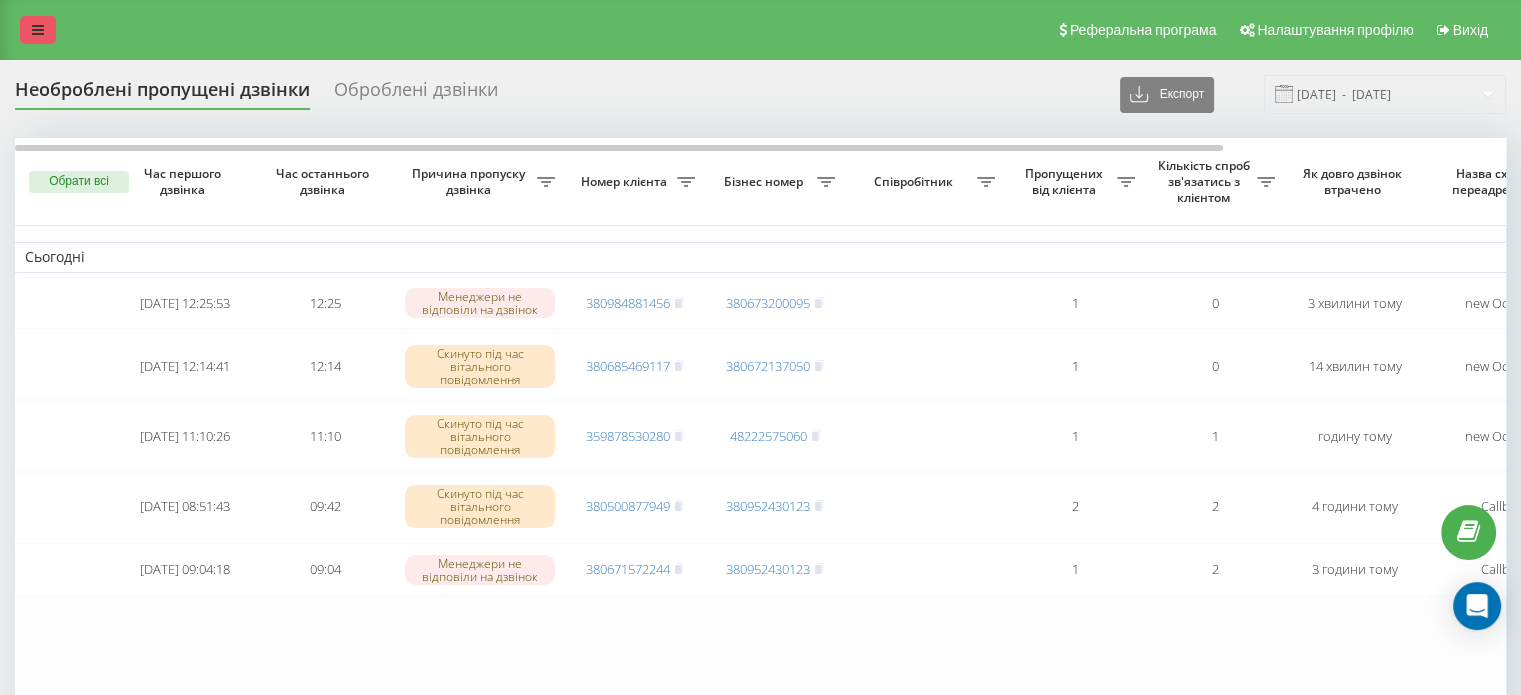 click at bounding box center [38, 30] 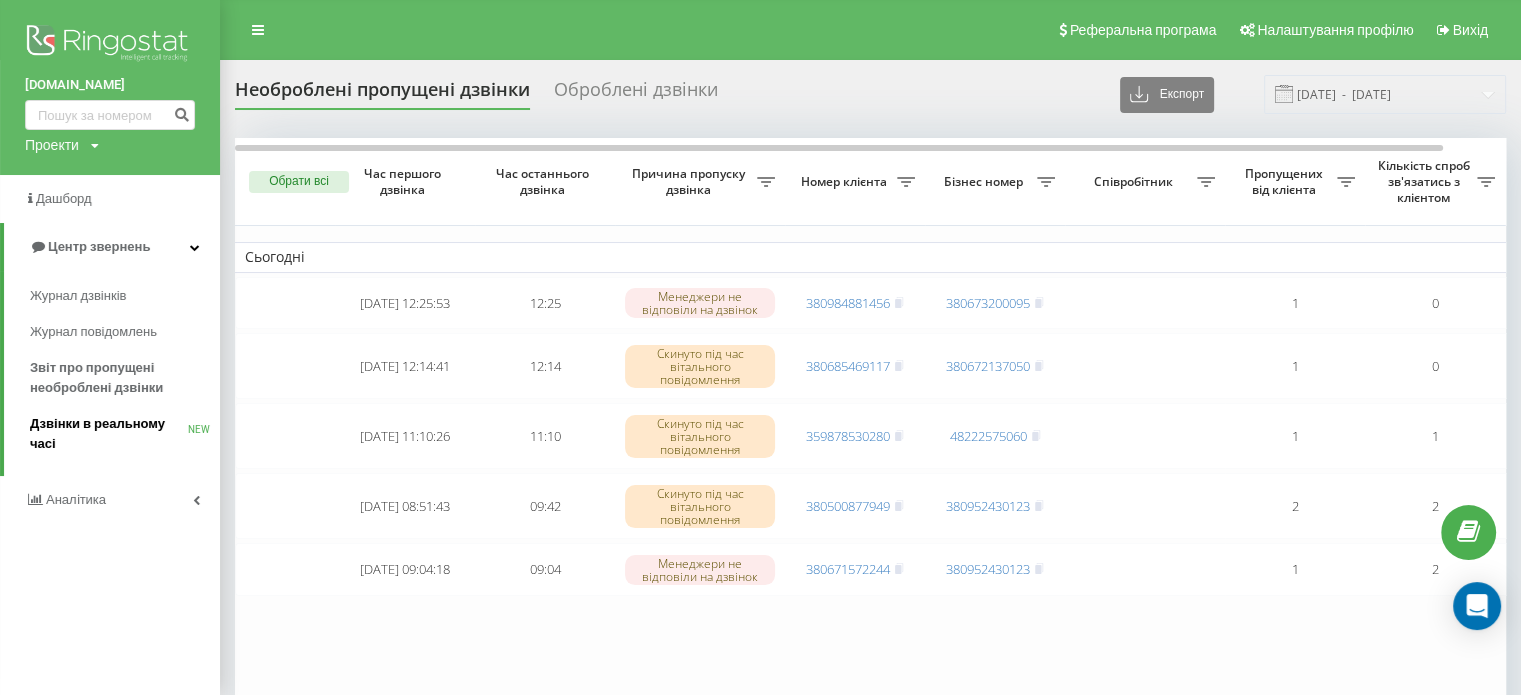 click on "Дзвінки в реальному часі" at bounding box center [109, 434] 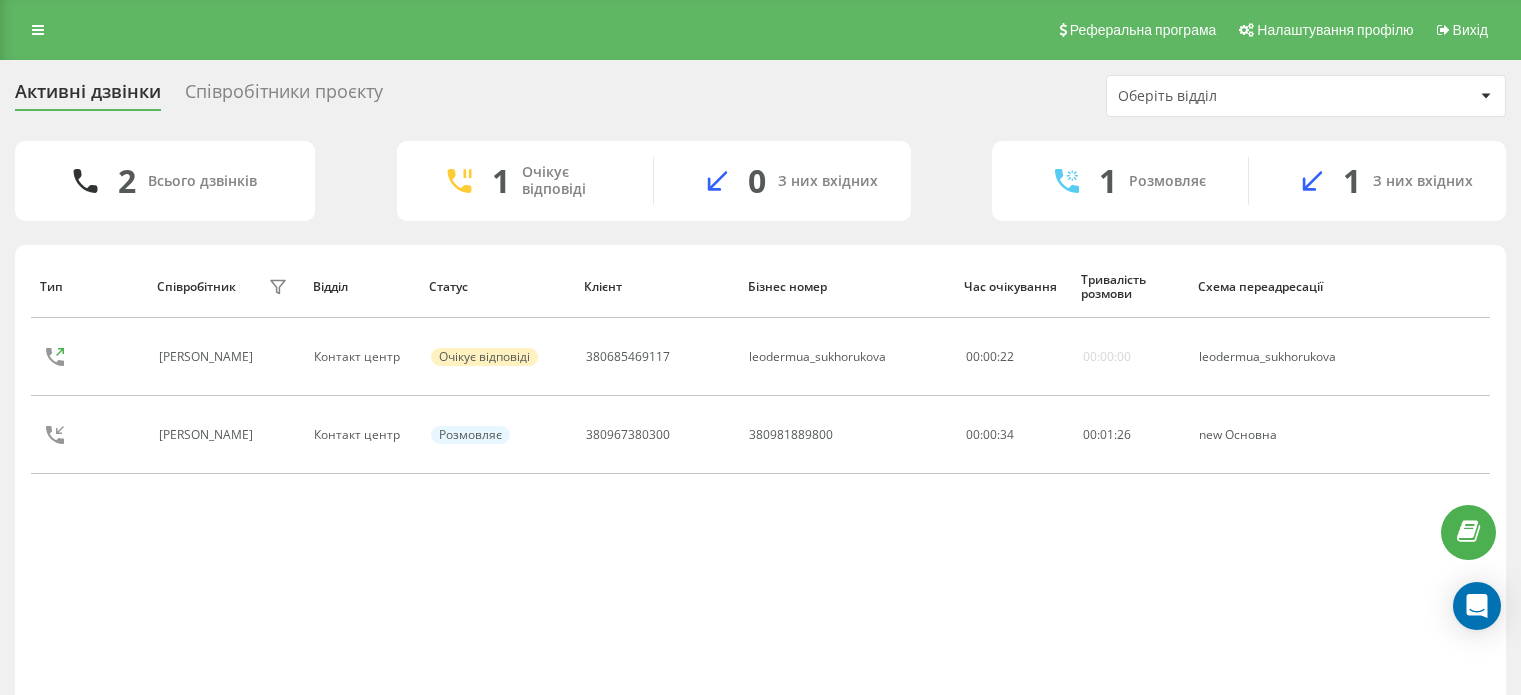 scroll, scrollTop: 0, scrollLeft: 0, axis: both 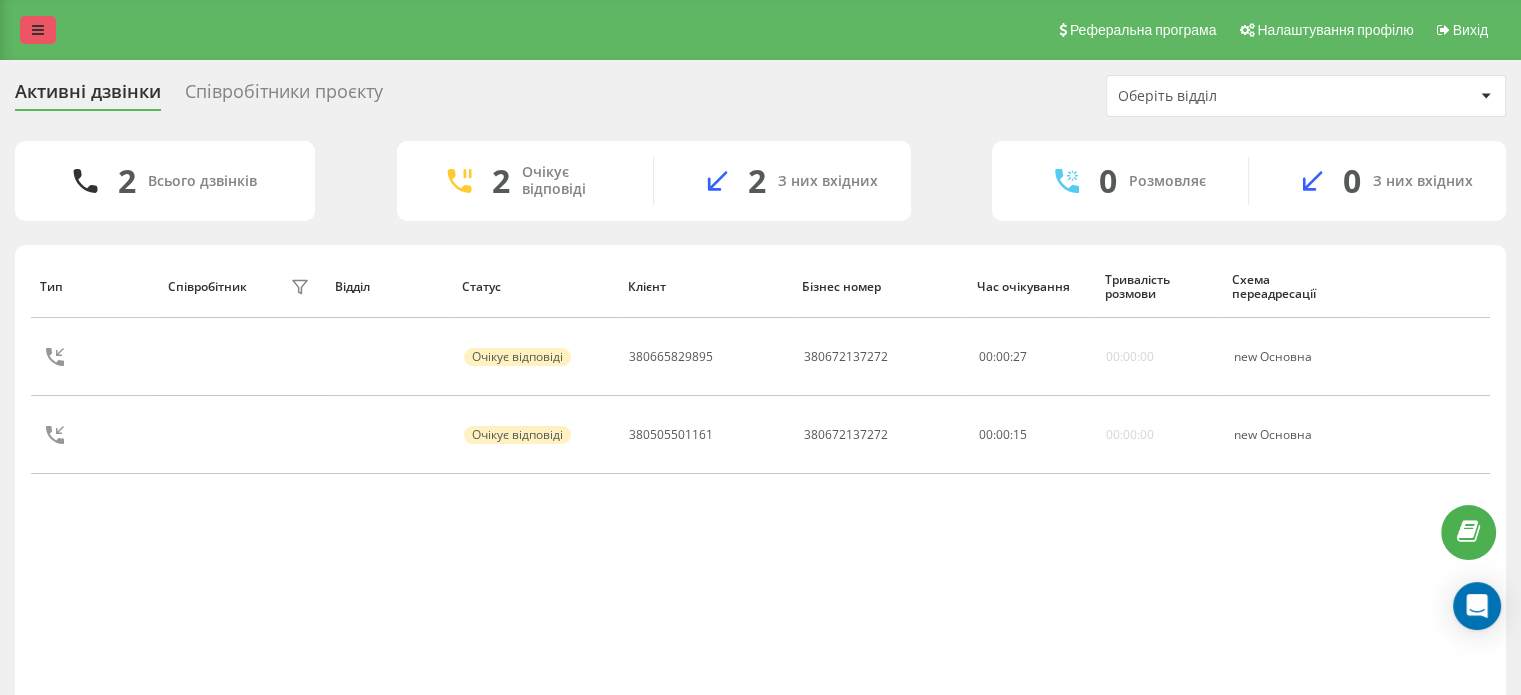 click at bounding box center (38, 30) 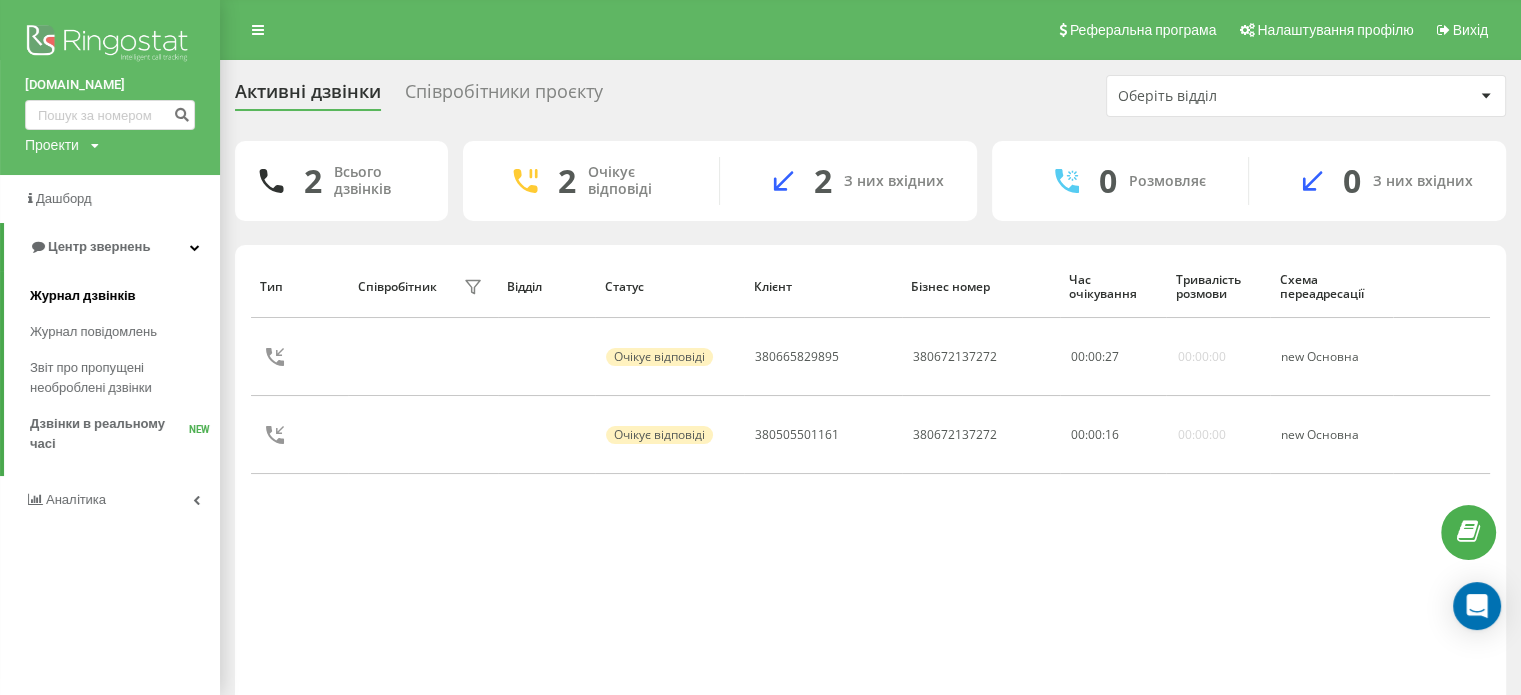 click on "Журнал дзвінків" at bounding box center (83, 296) 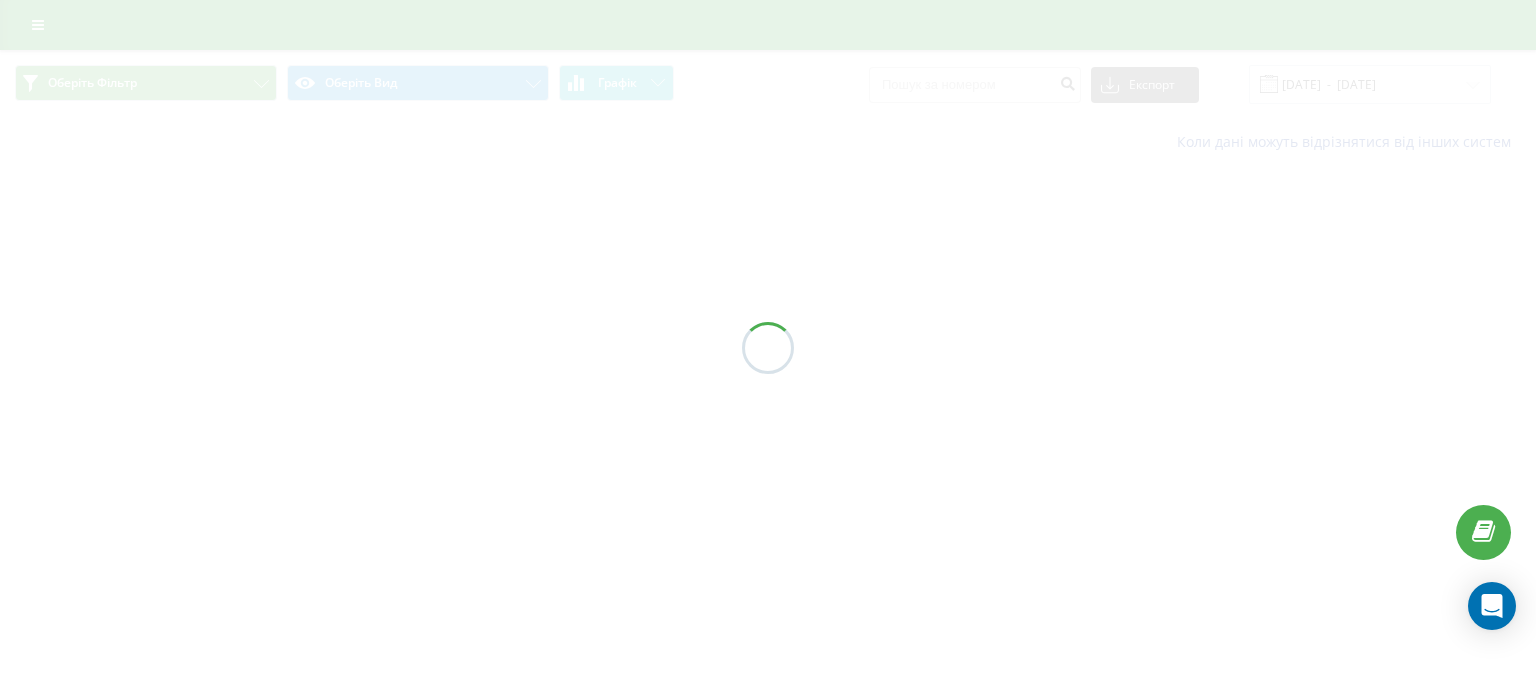 scroll, scrollTop: 0, scrollLeft: 0, axis: both 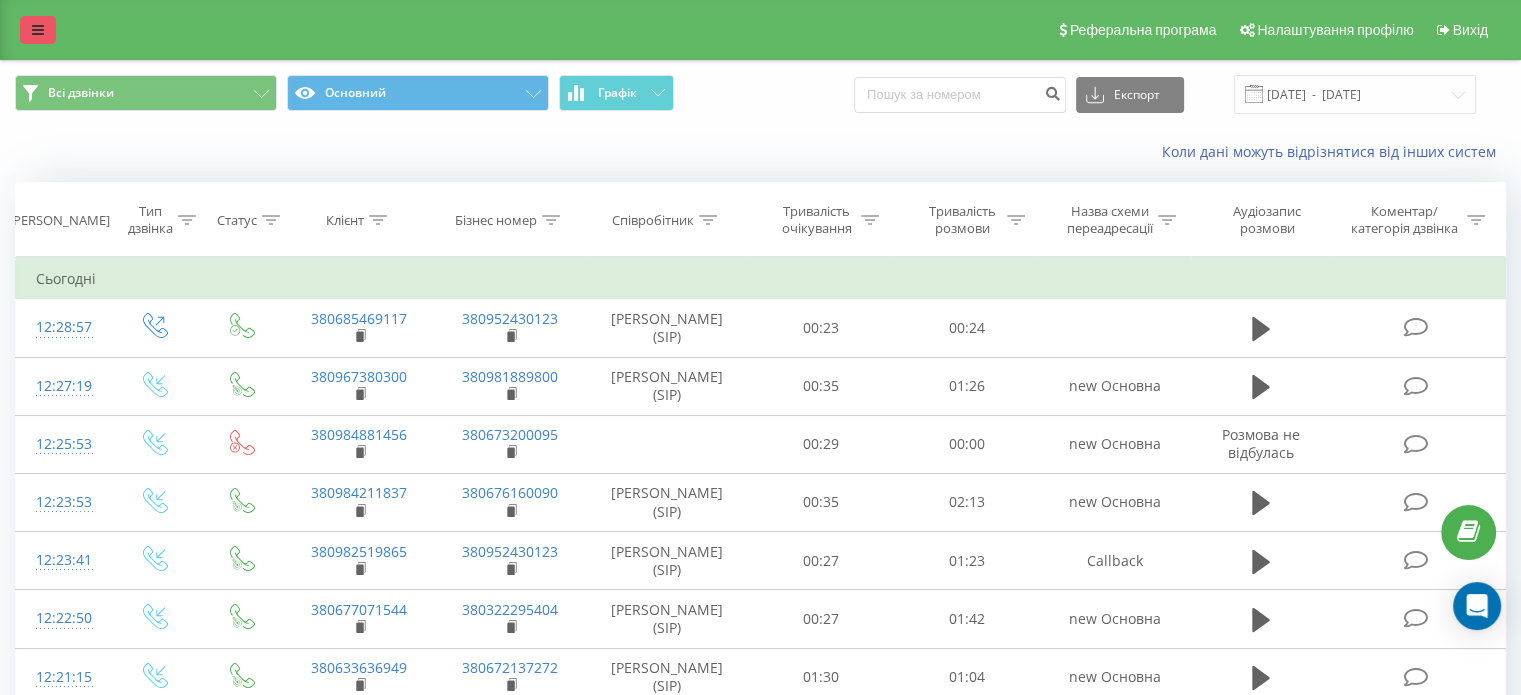 click at bounding box center [38, 30] 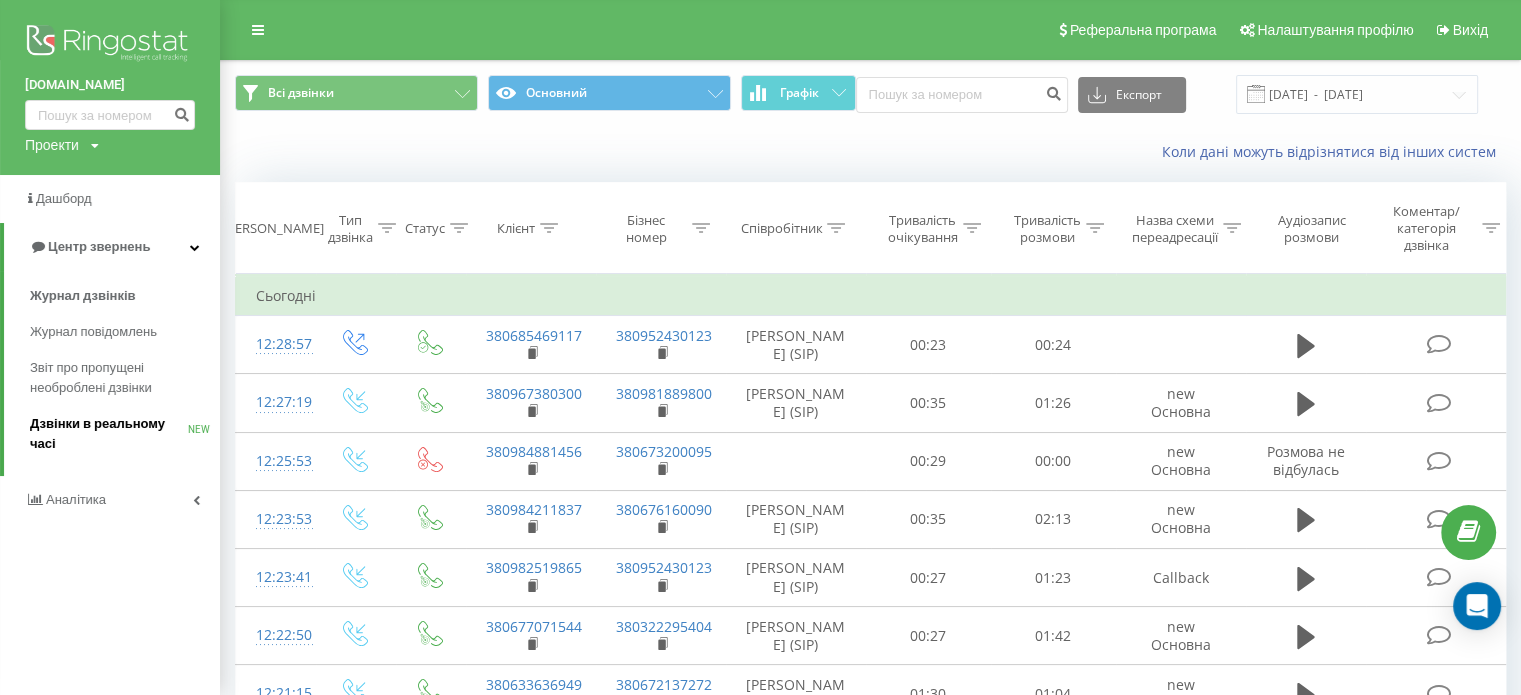click on "Дзвінки в реальному часі" at bounding box center [109, 434] 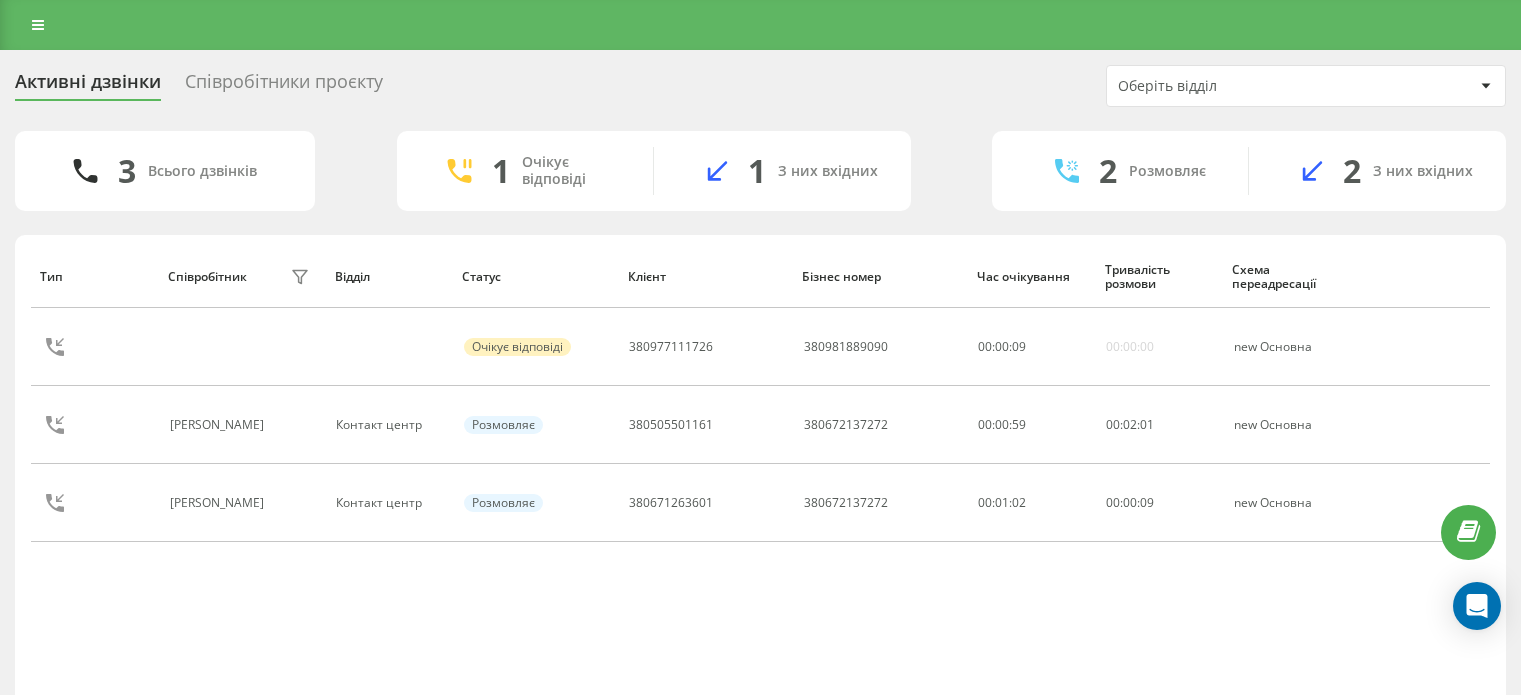 scroll, scrollTop: 0, scrollLeft: 0, axis: both 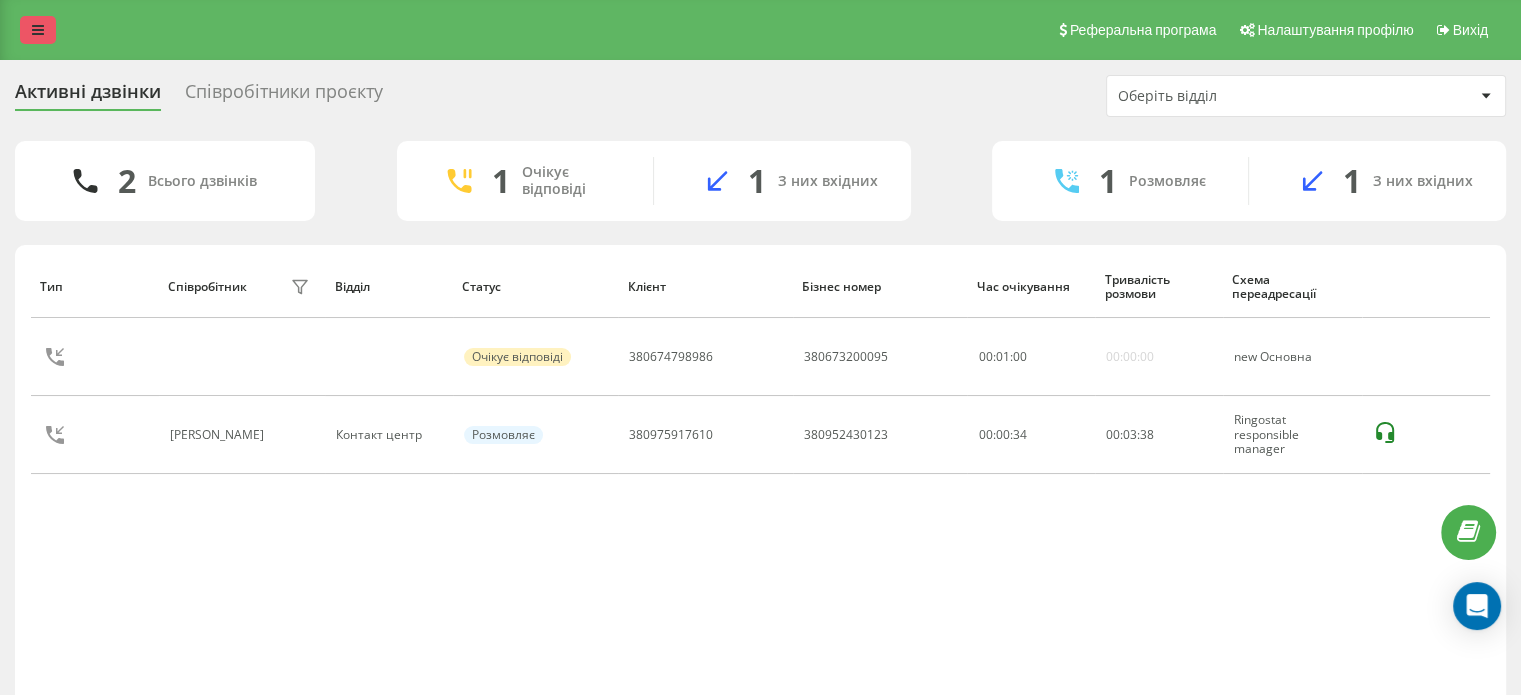 click at bounding box center [38, 30] 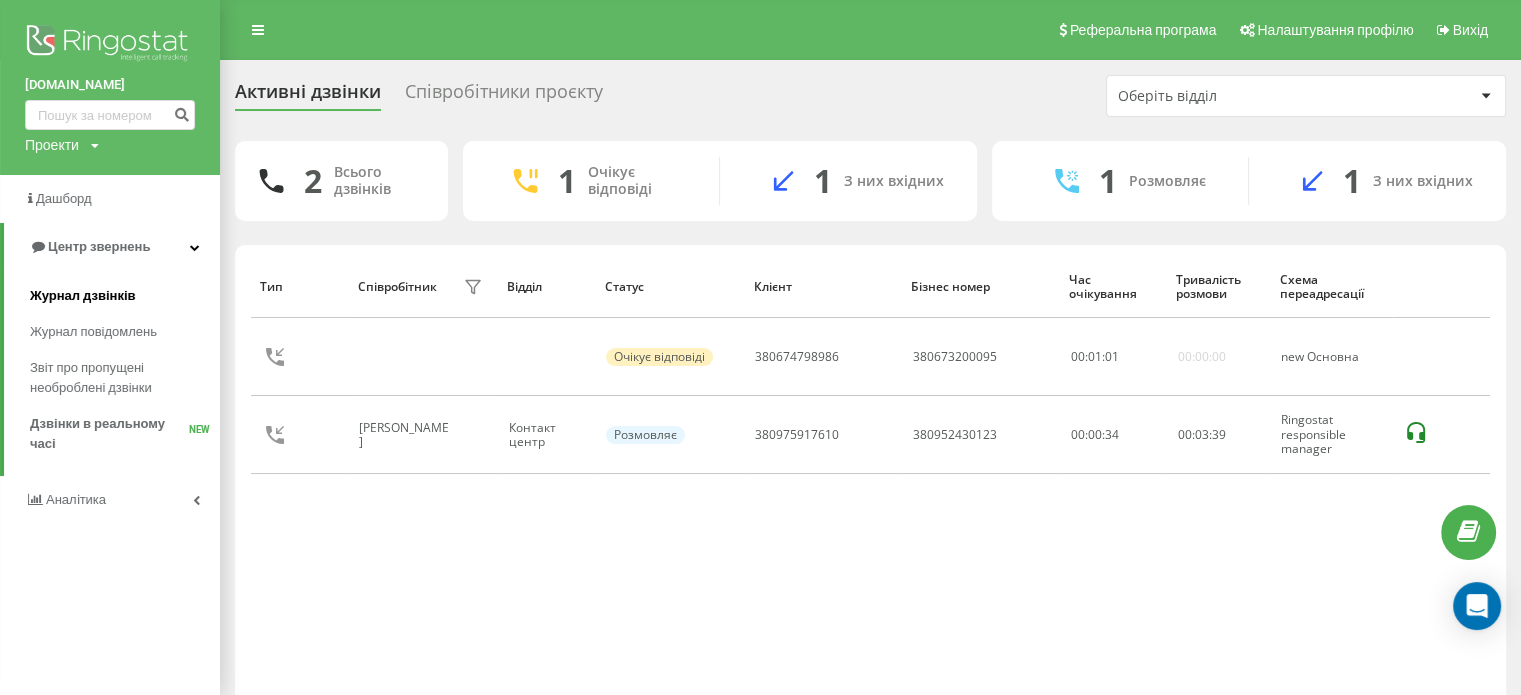 click on "Журнал дзвінків" at bounding box center (83, 296) 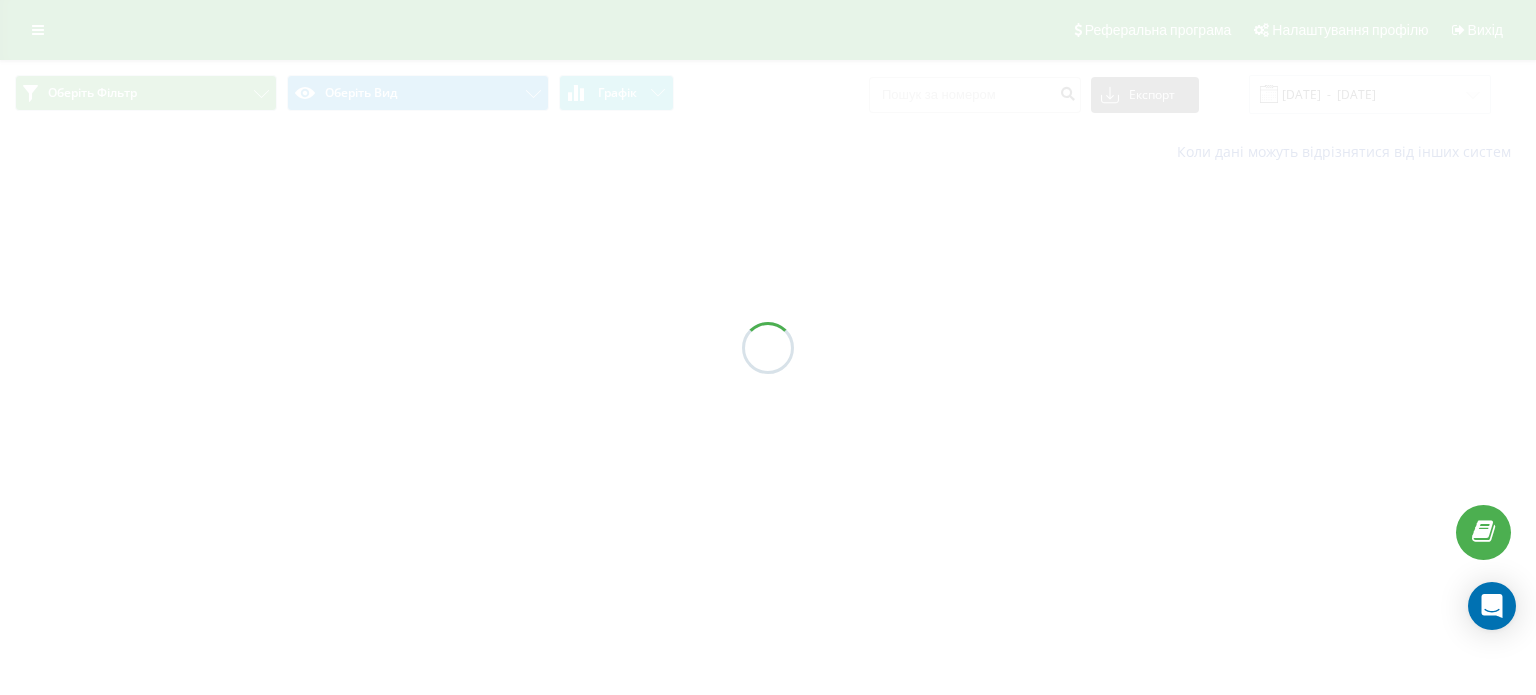 scroll, scrollTop: 0, scrollLeft: 0, axis: both 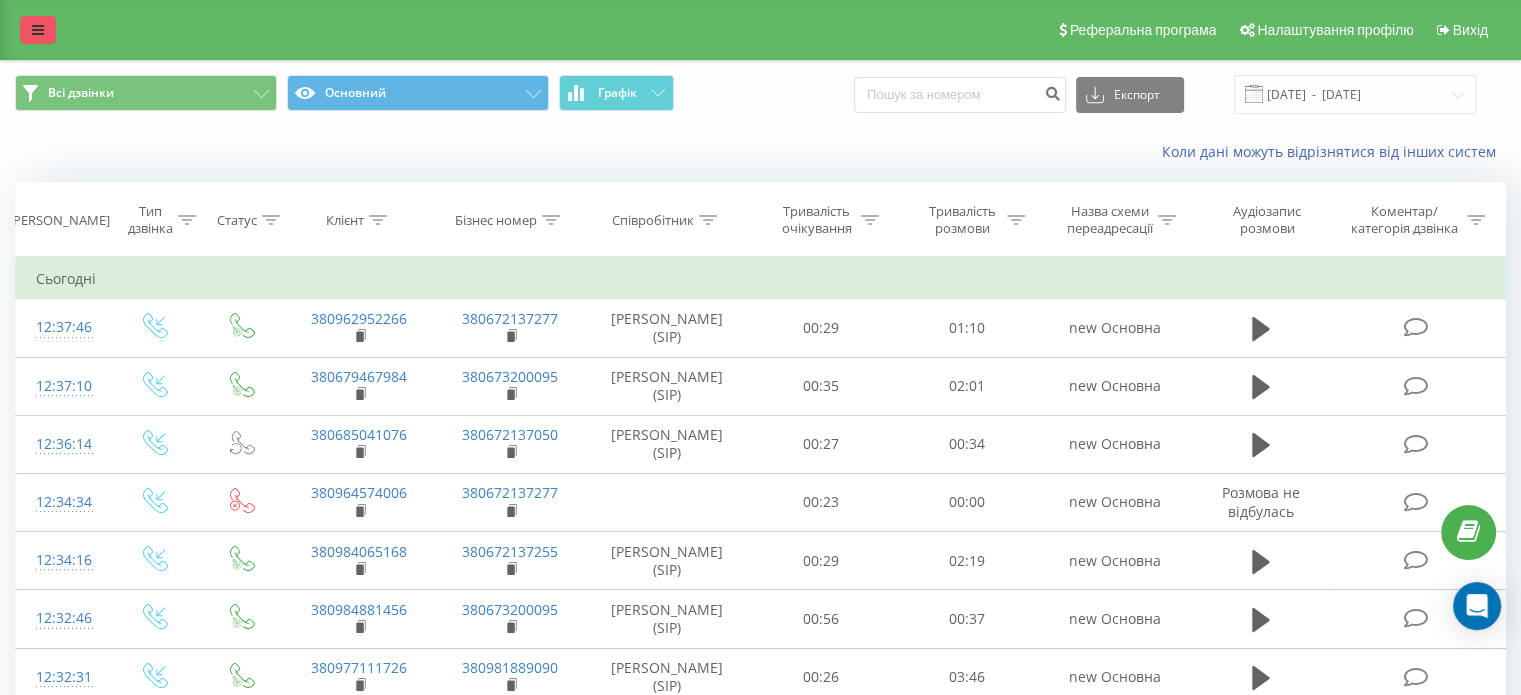 click at bounding box center (38, 30) 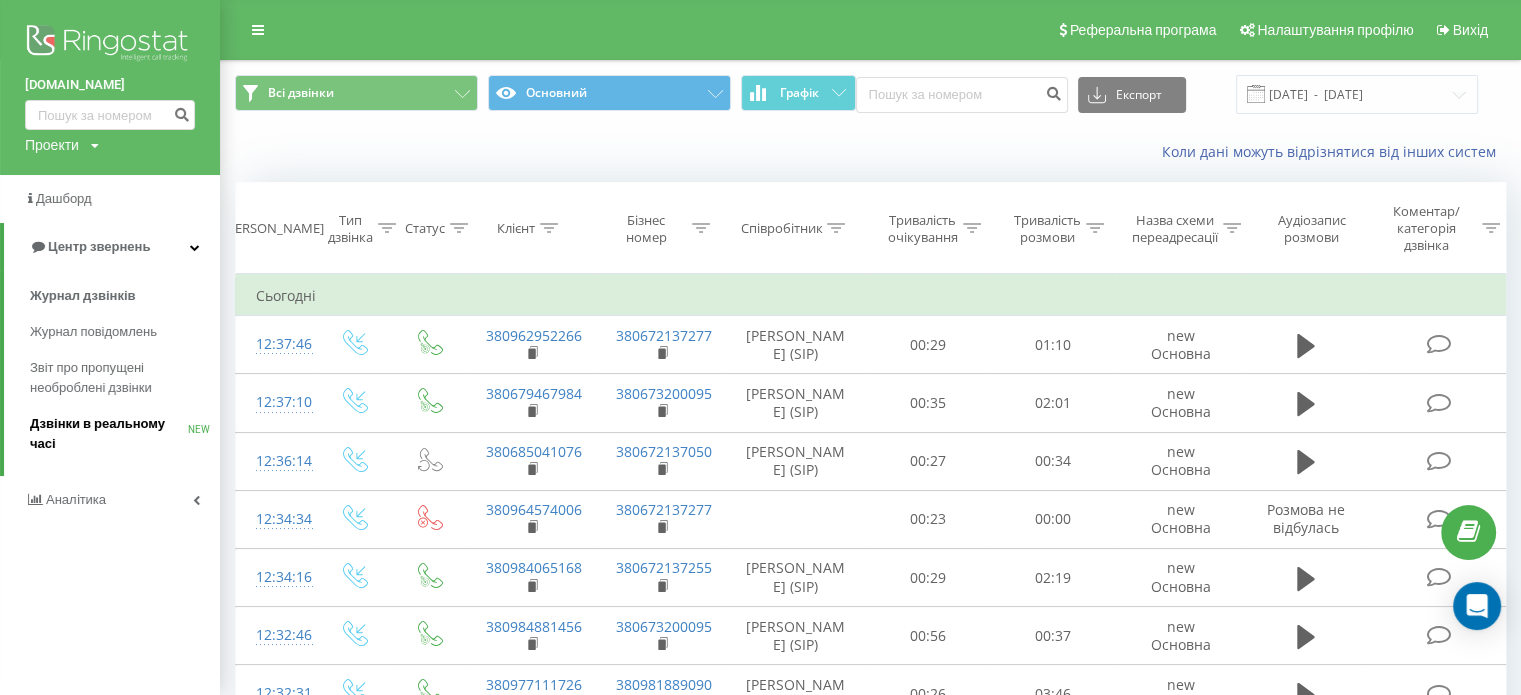 click on "Дзвінки в реальному часі" at bounding box center [109, 434] 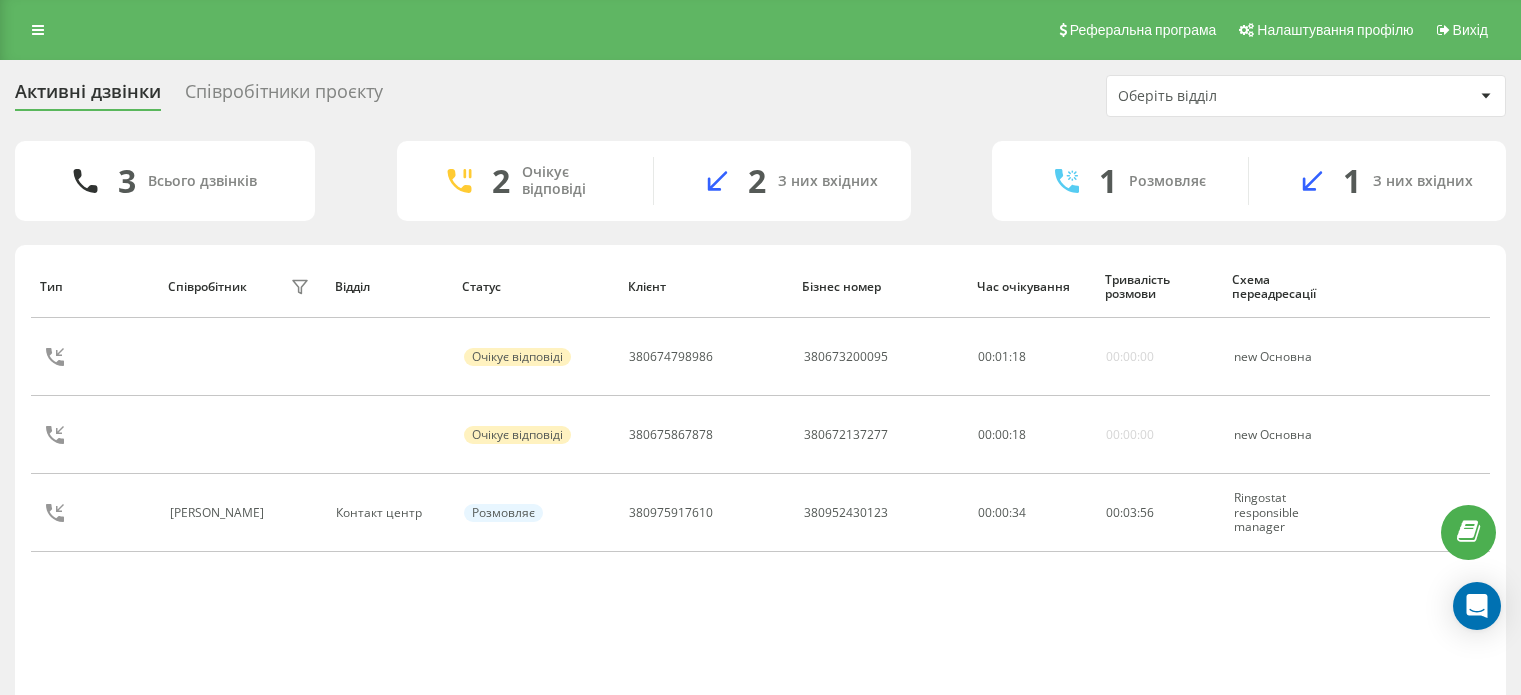 scroll, scrollTop: 0, scrollLeft: 0, axis: both 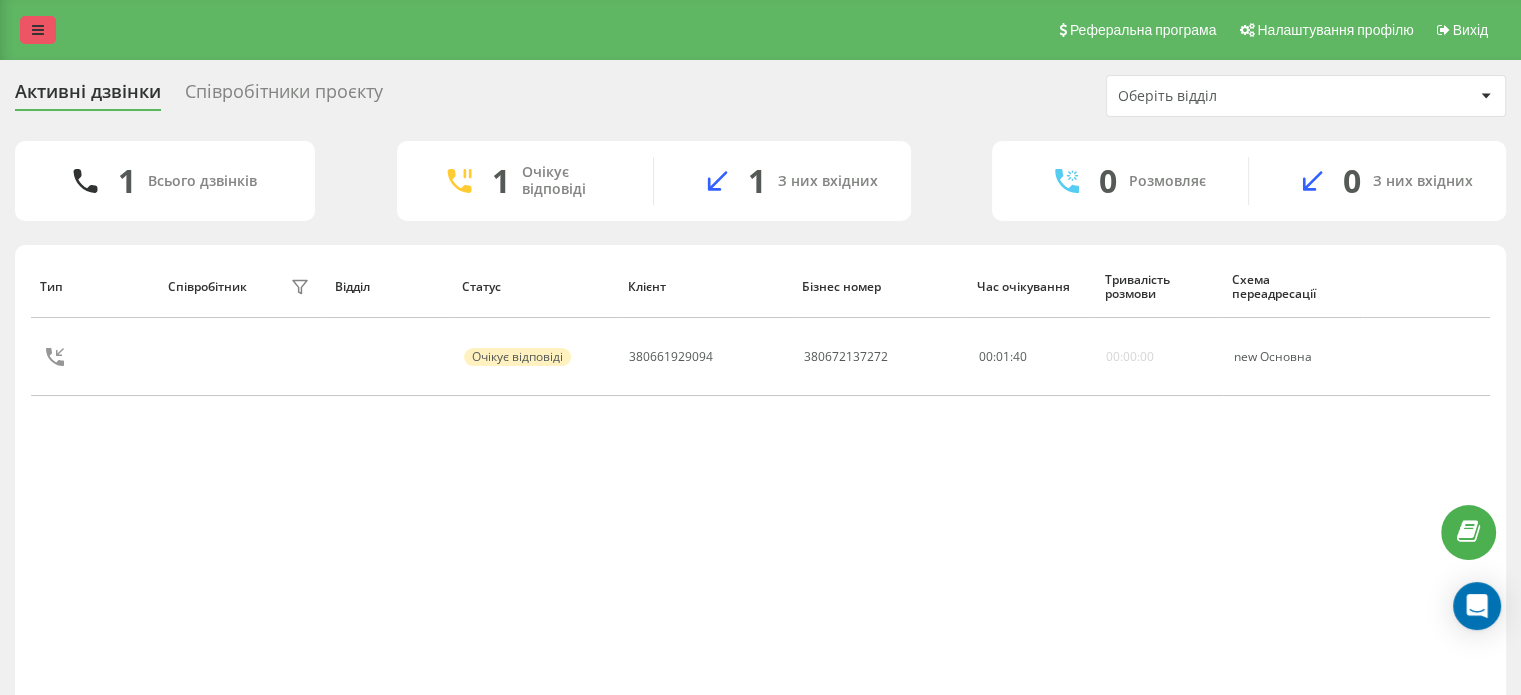 click at bounding box center [38, 30] 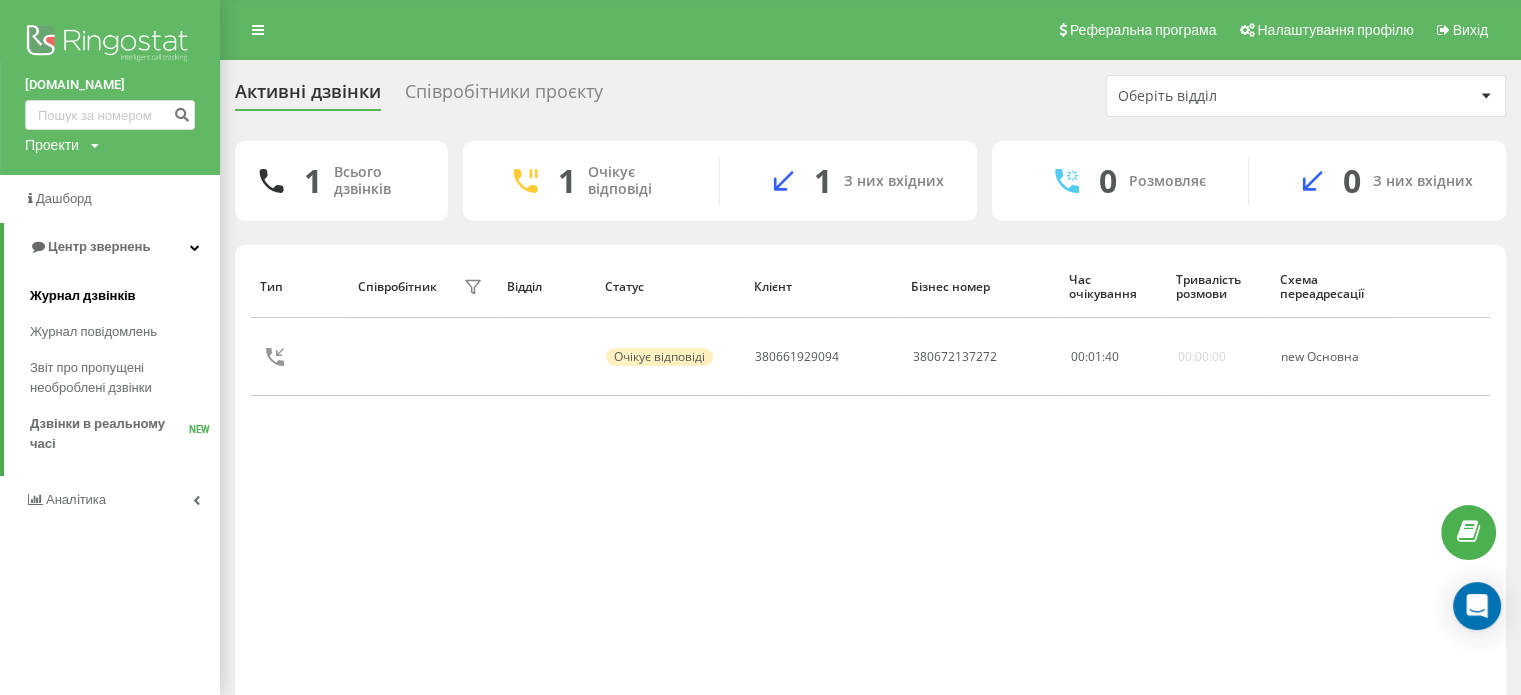 click on "Журнал дзвінків" at bounding box center [83, 296] 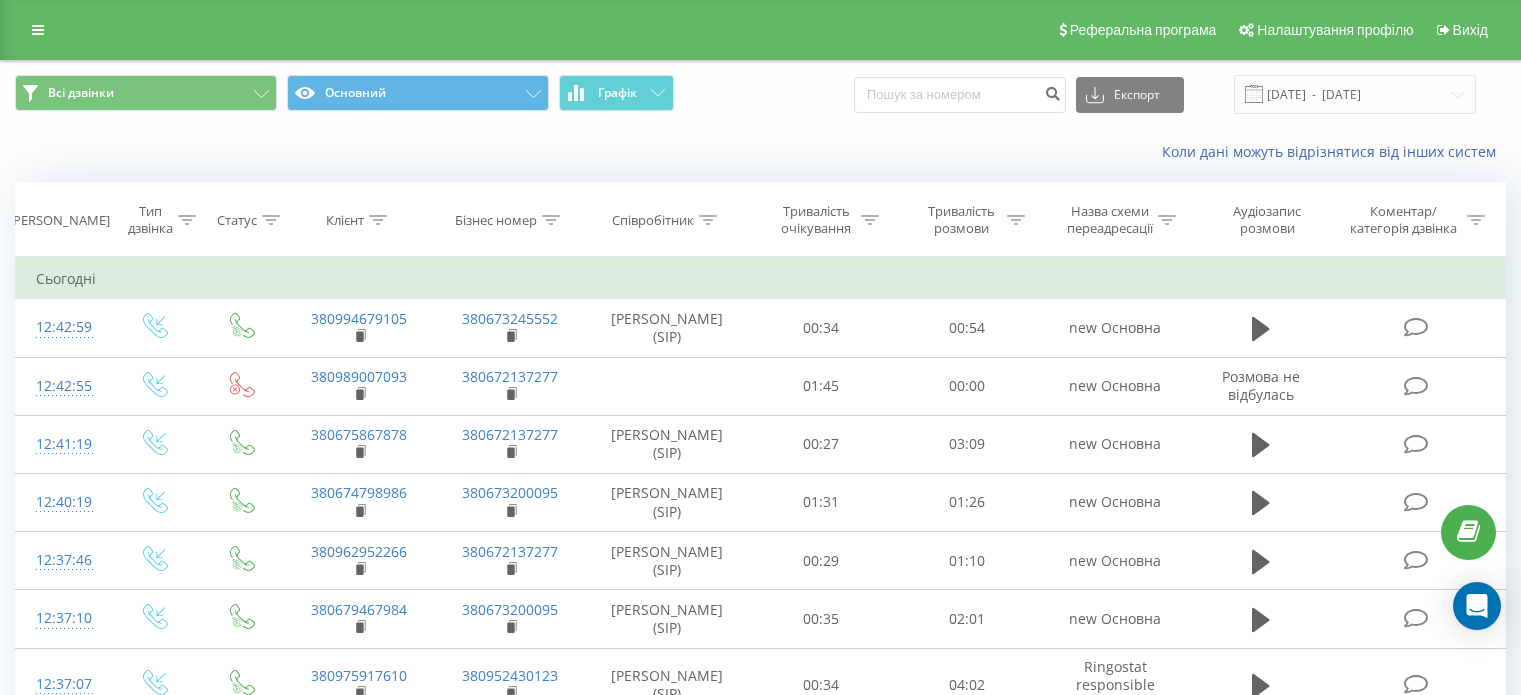 scroll, scrollTop: 0, scrollLeft: 0, axis: both 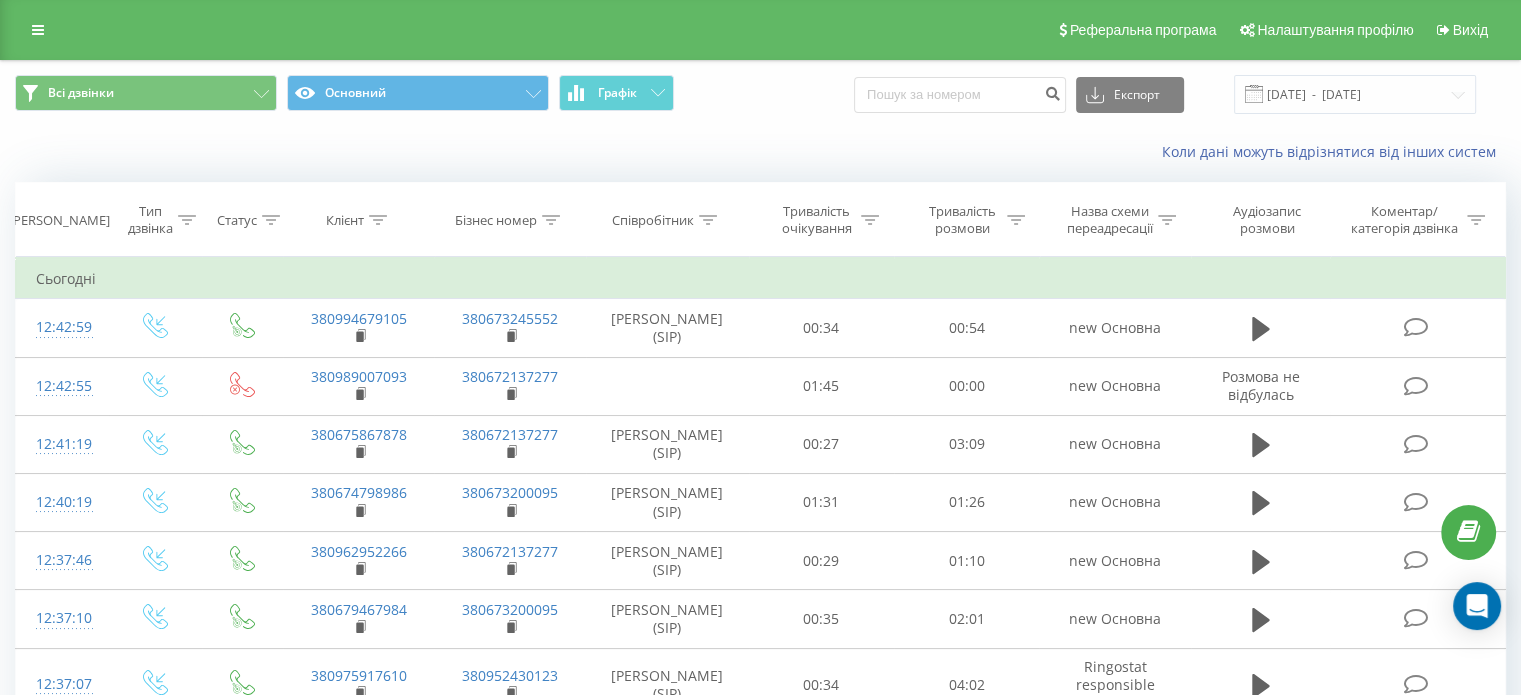 click on "Реферальна програма Налаштування профілю Вихід" at bounding box center (760, 30) 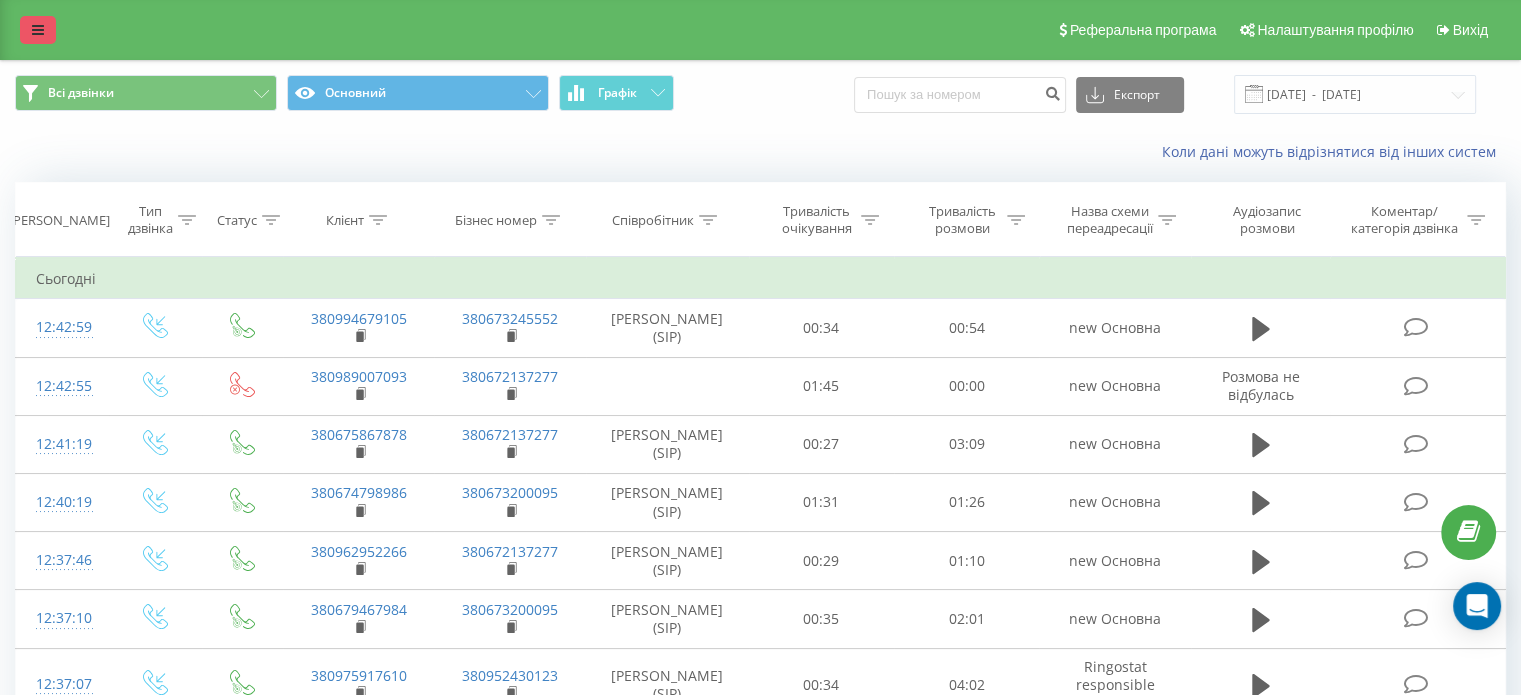 click at bounding box center (38, 30) 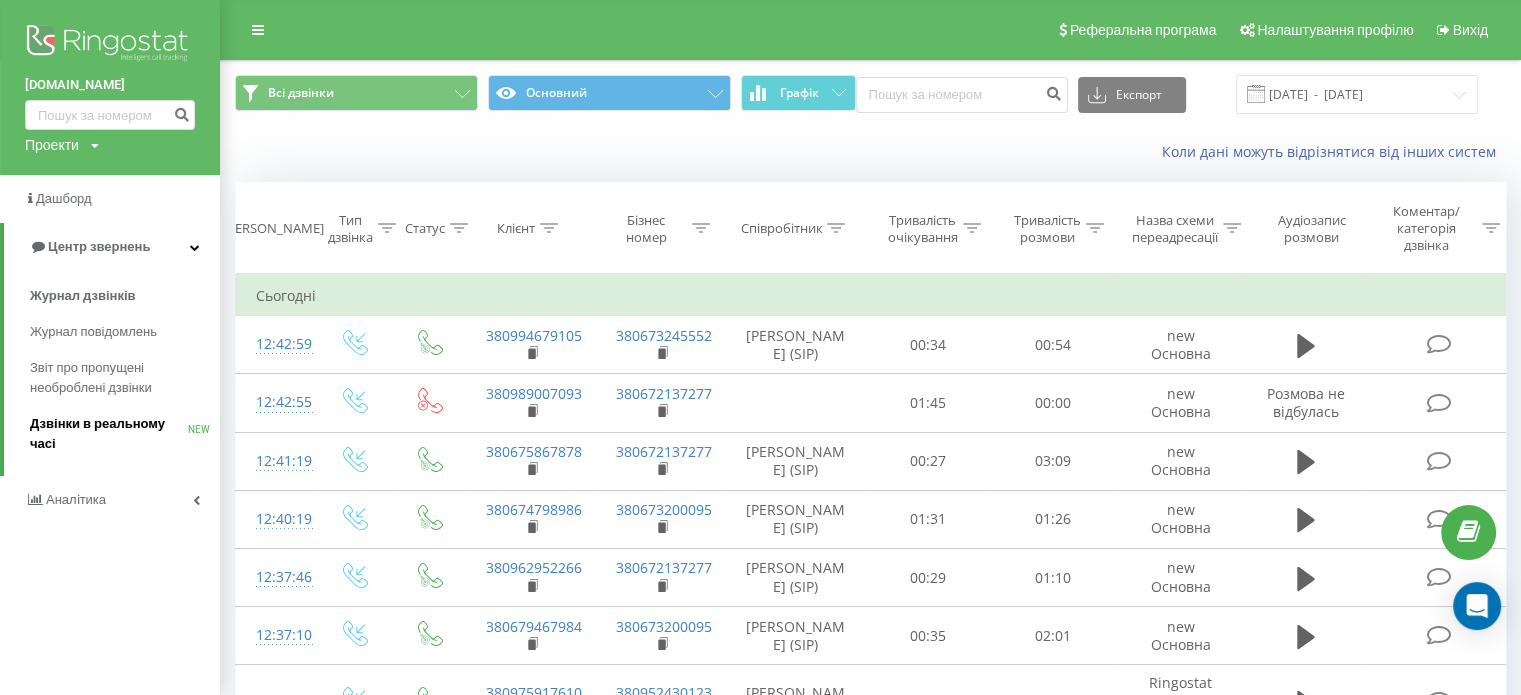 click on "Дзвінки в реальному часі" at bounding box center [109, 434] 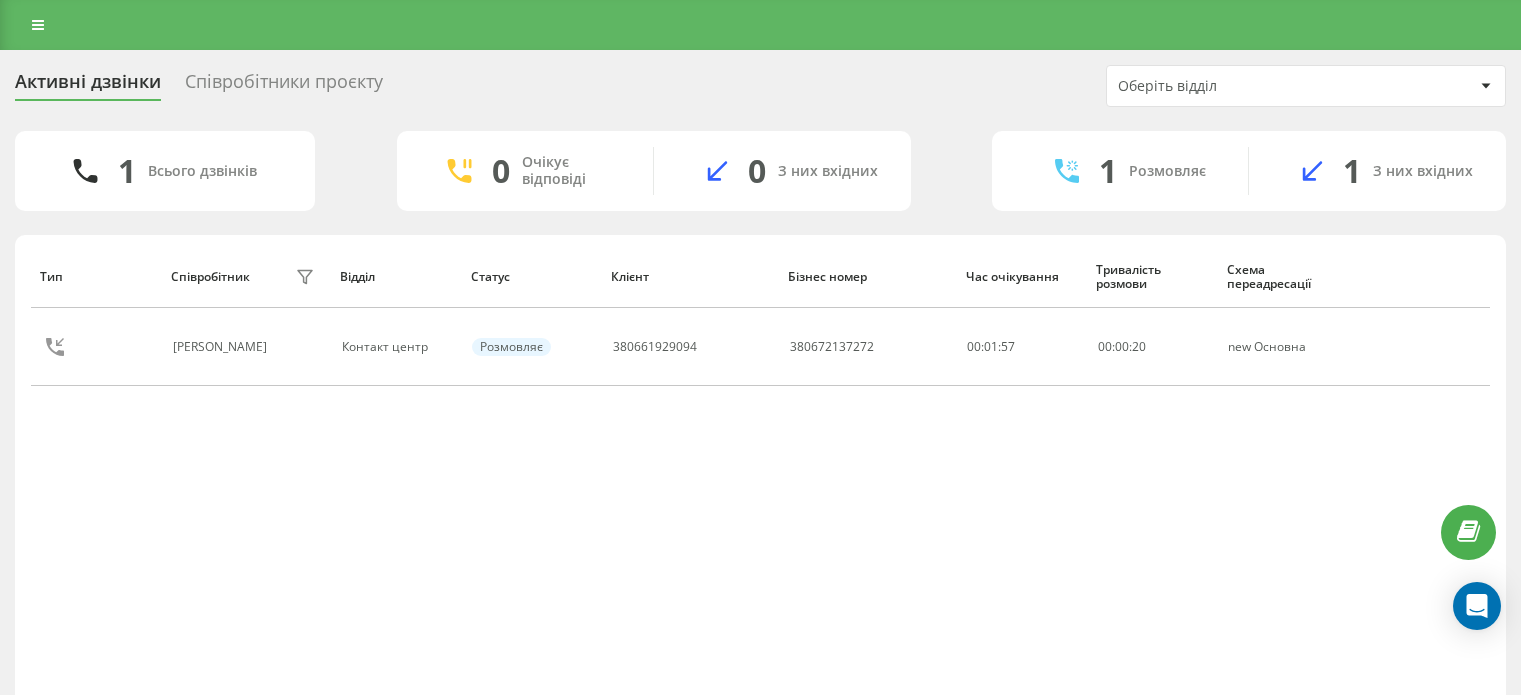 scroll, scrollTop: 0, scrollLeft: 0, axis: both 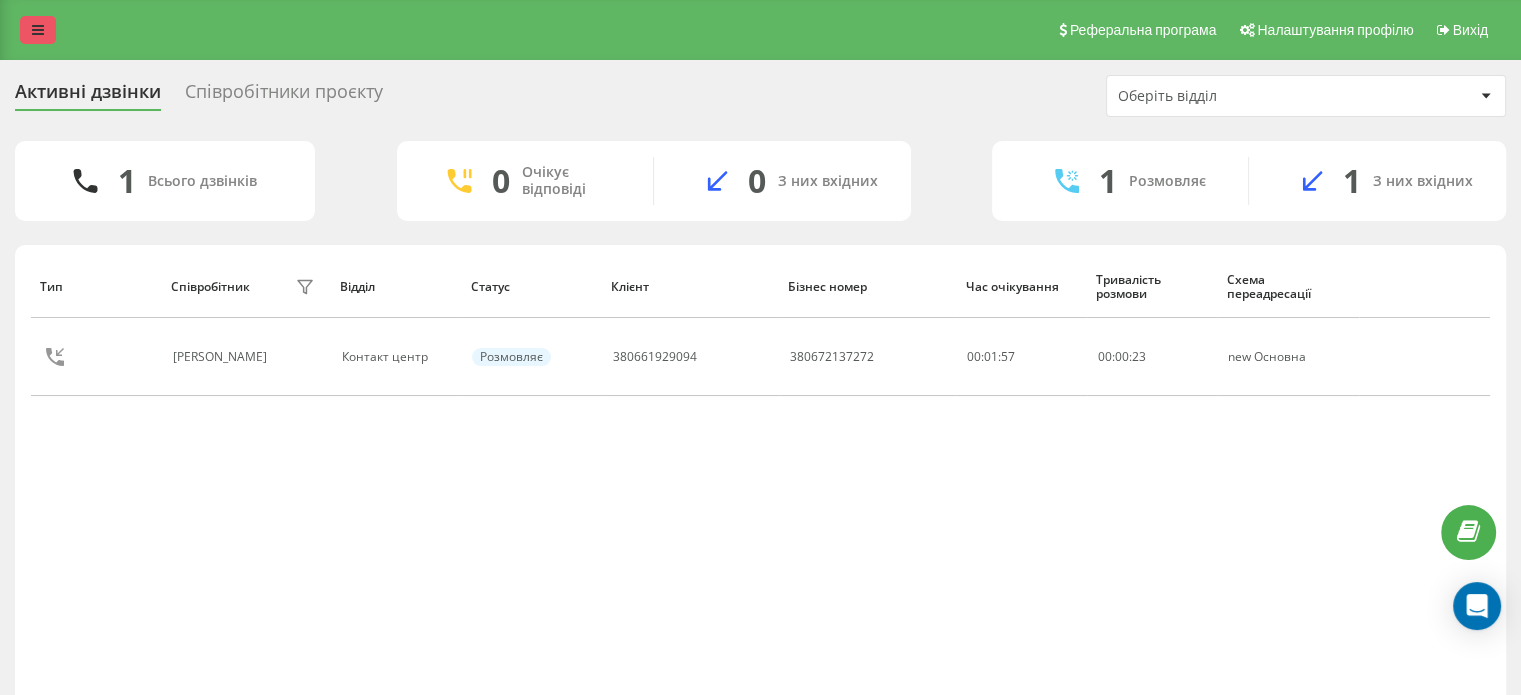 click at bounding box center (38, 30) 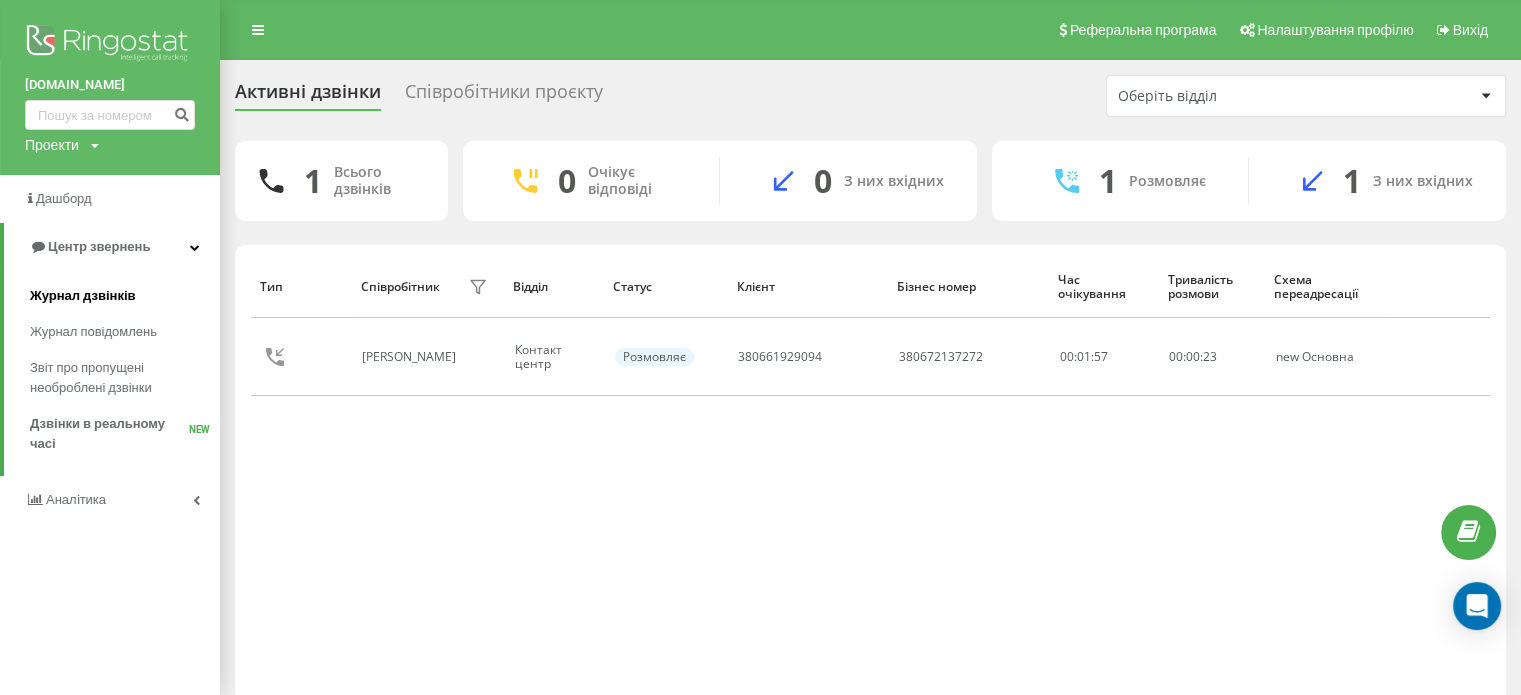 click on "Журнал дзвінків" at bounding box center [125, 296] 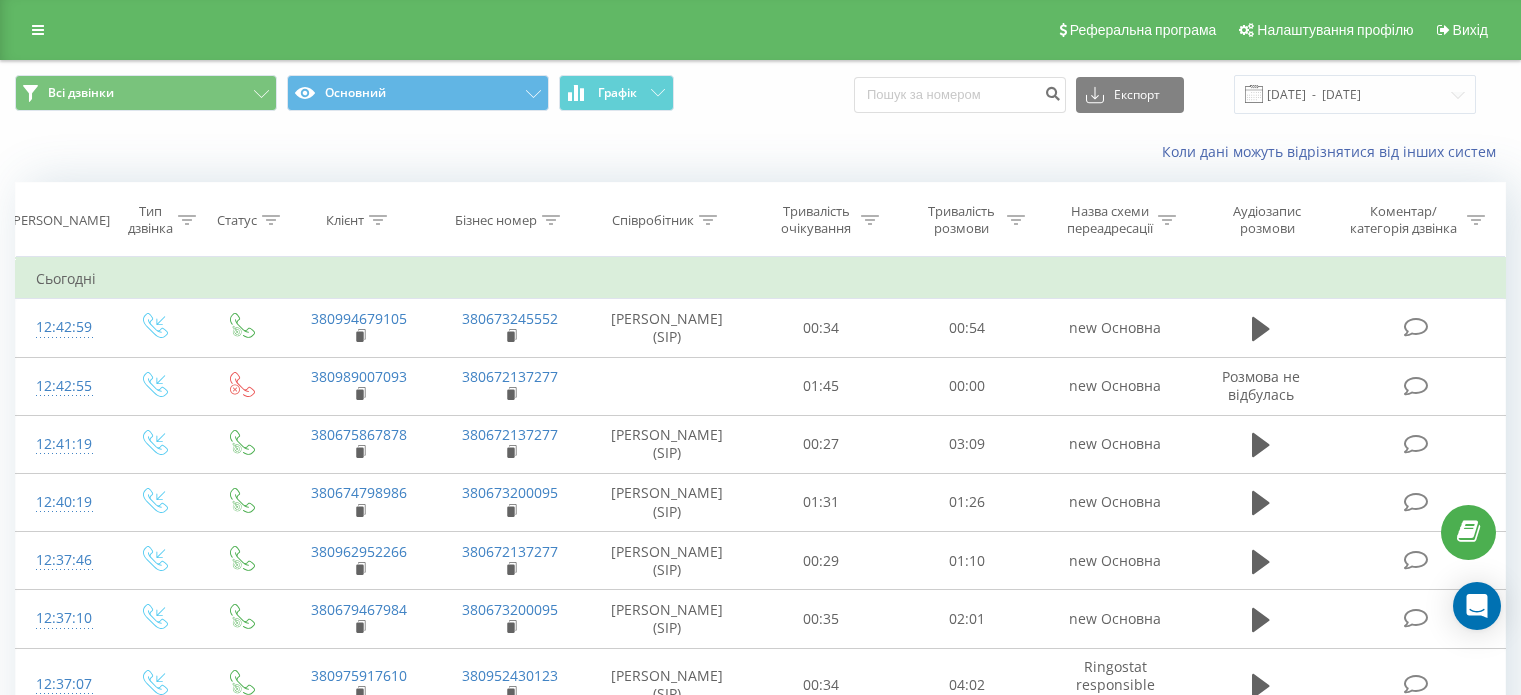 scroll, scrollTop: 0, scrollLeft: 0, axis: both 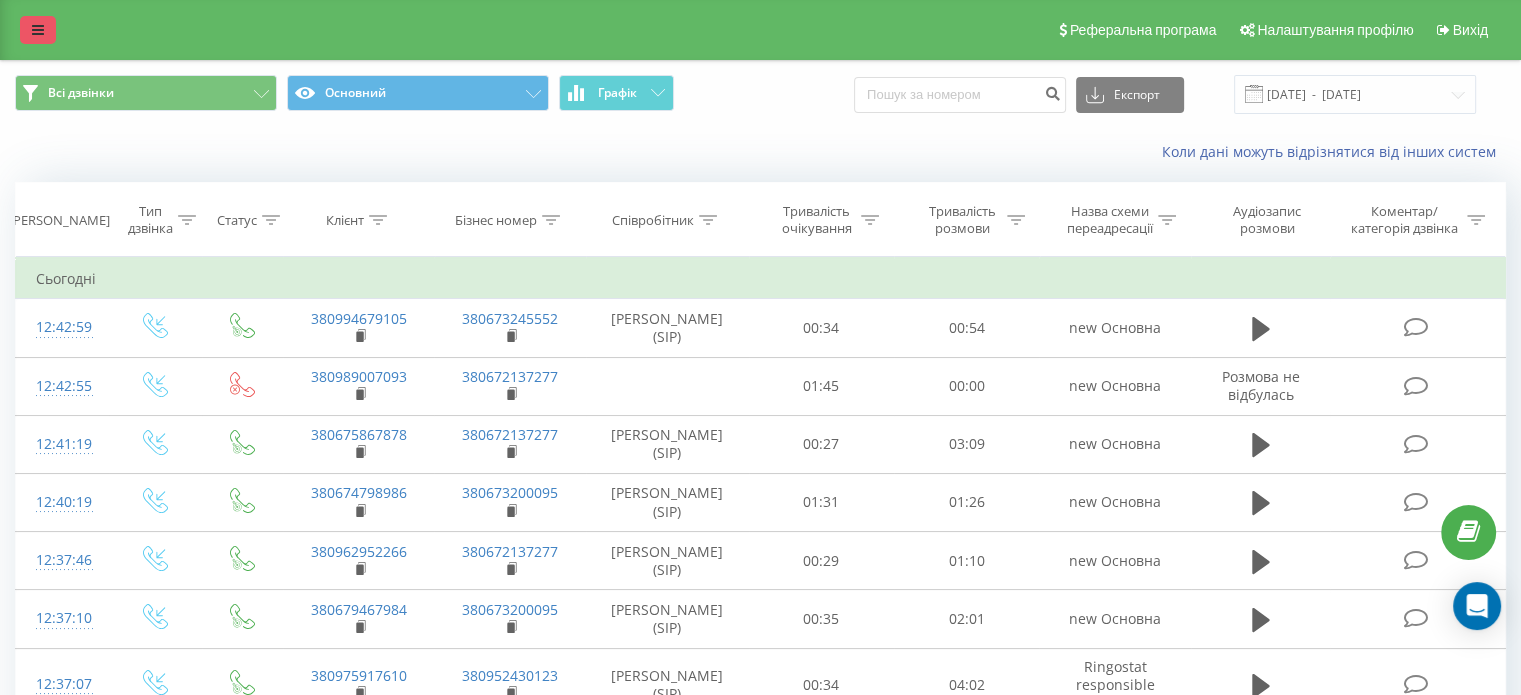 click at bounding box center (38, 30) 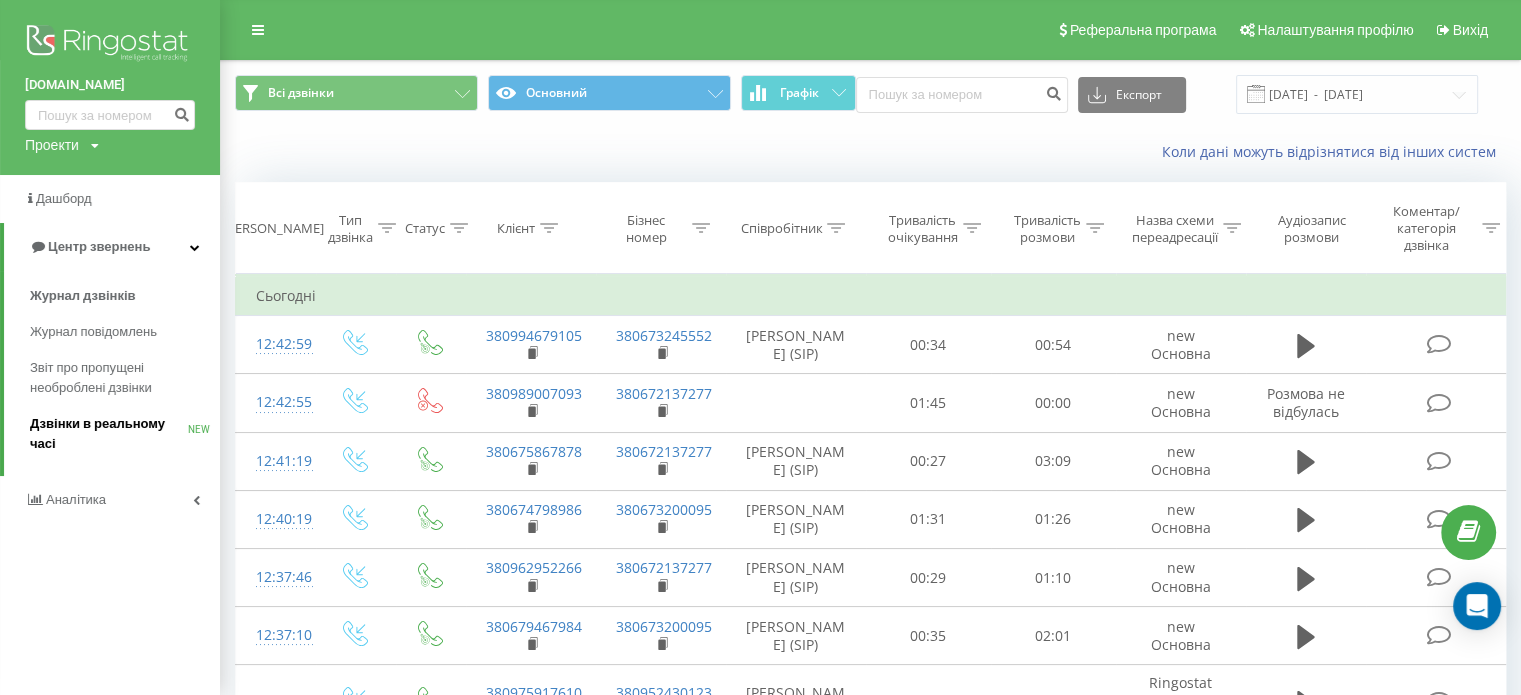 click on "Дзвінки в реальному часі" at bounding box center (109, 434) 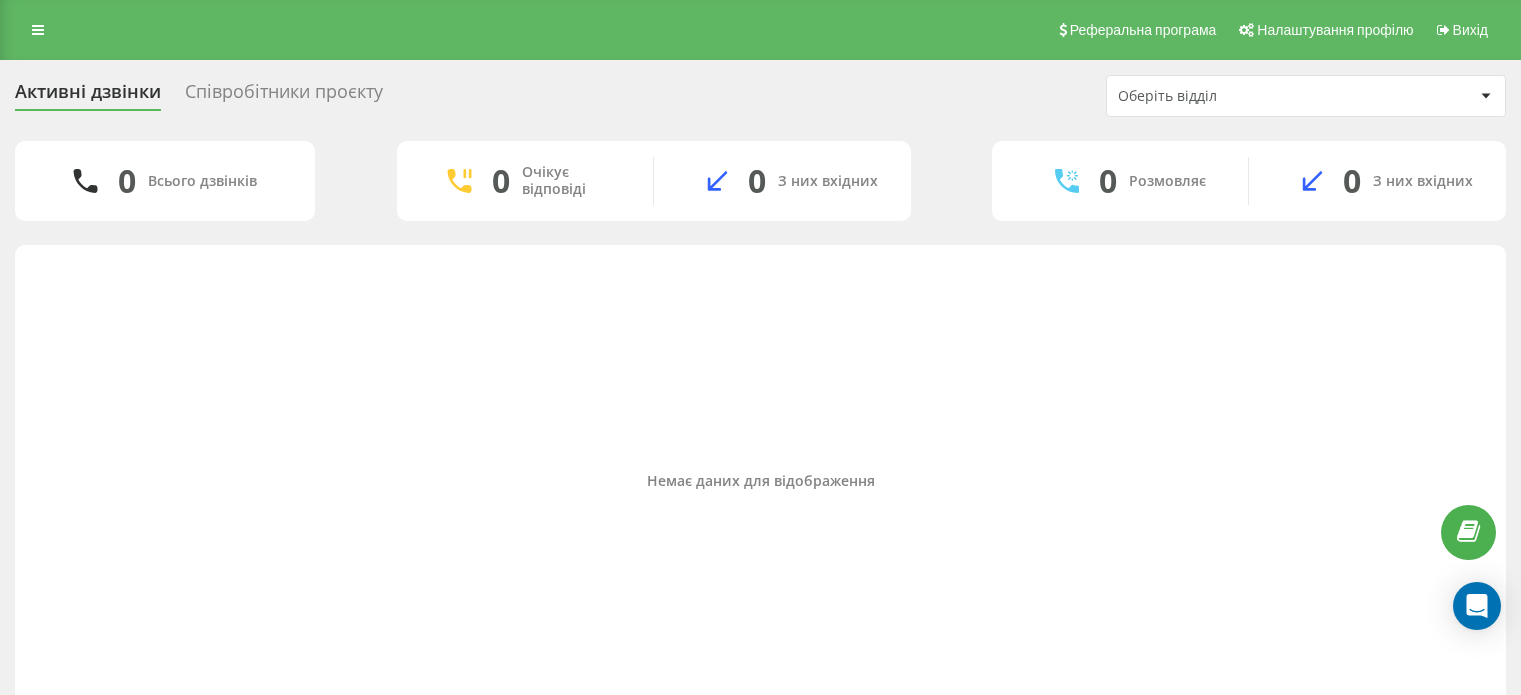 scroll, scrollTop: 0, scrollLeft: 0, axis: both 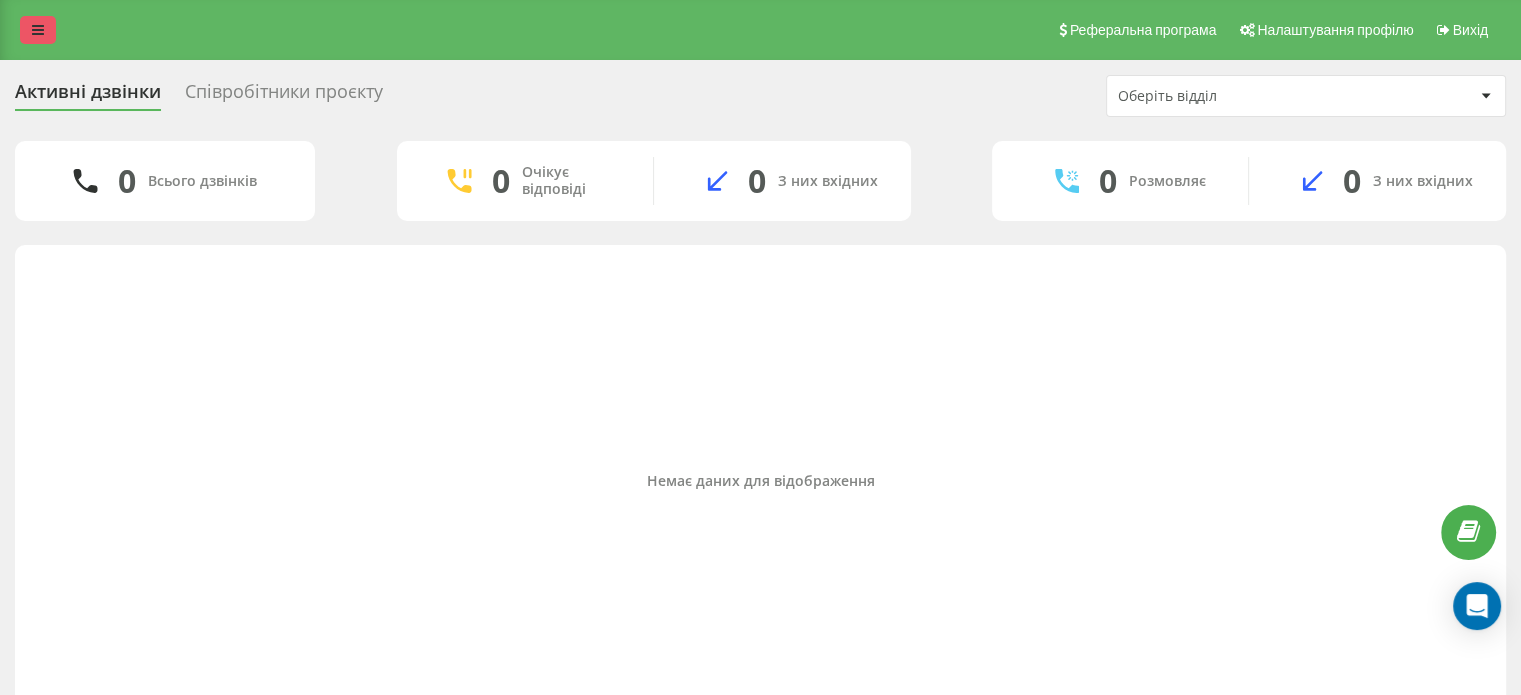 click at bounding box center [38, 30] 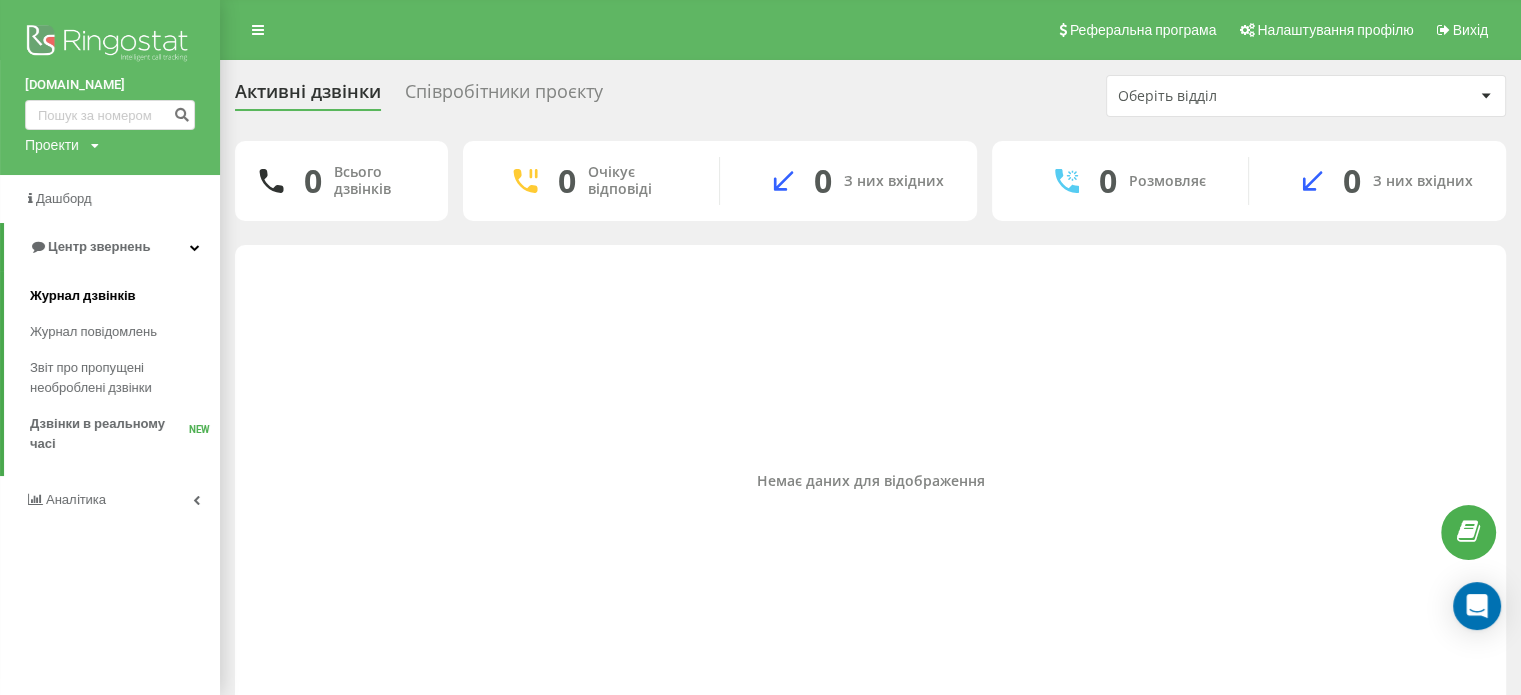 click on "Журнал дзвінків" at bounding box center (83, 296) 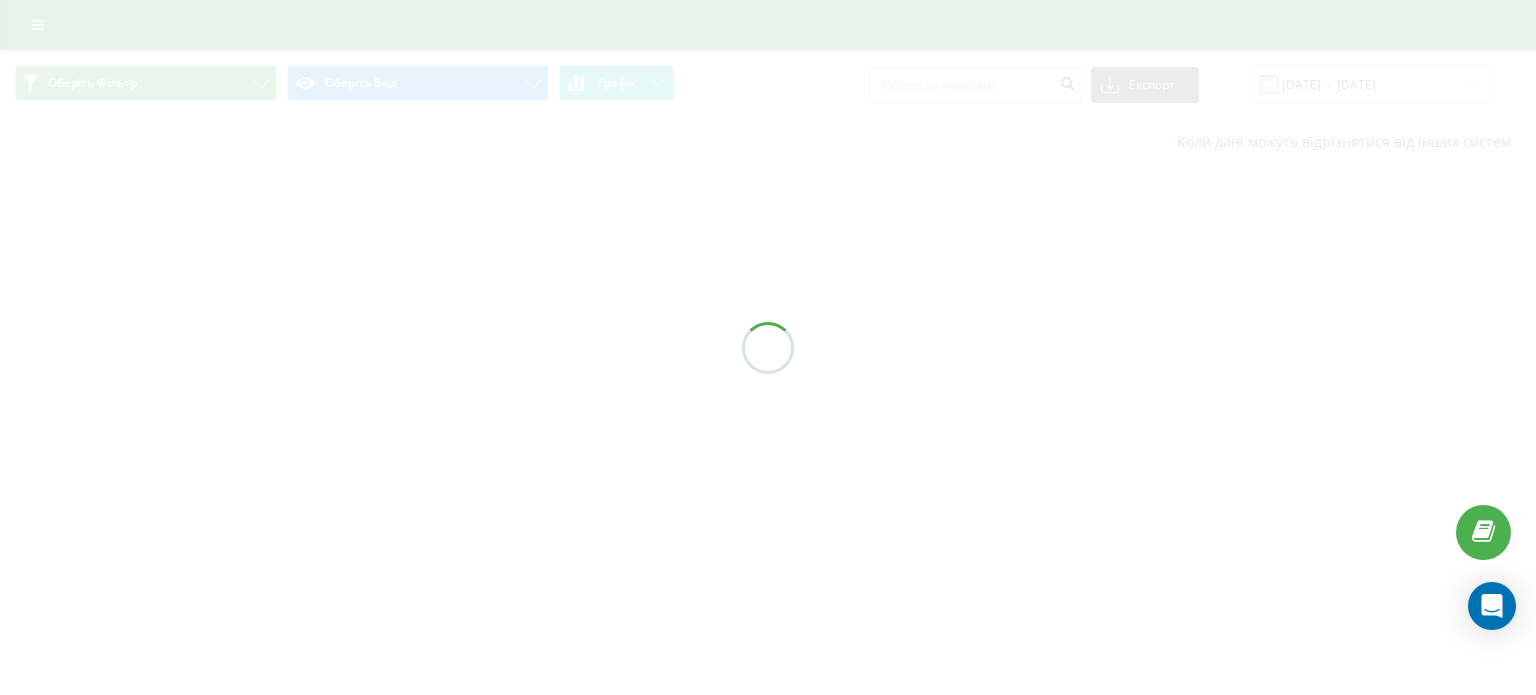 scroll, scrollTop: 0, scrollLeft: 0, axis: both 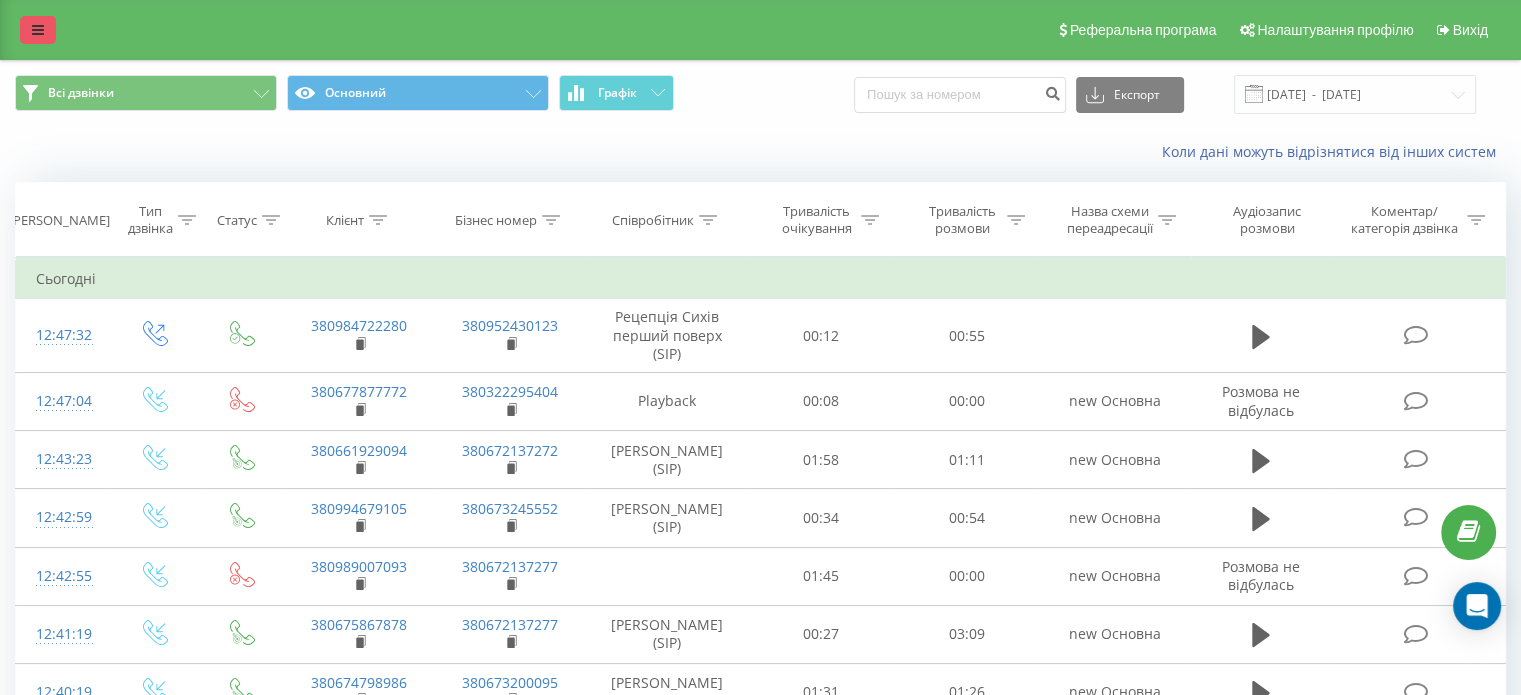 click at bounding box center [38, 30] 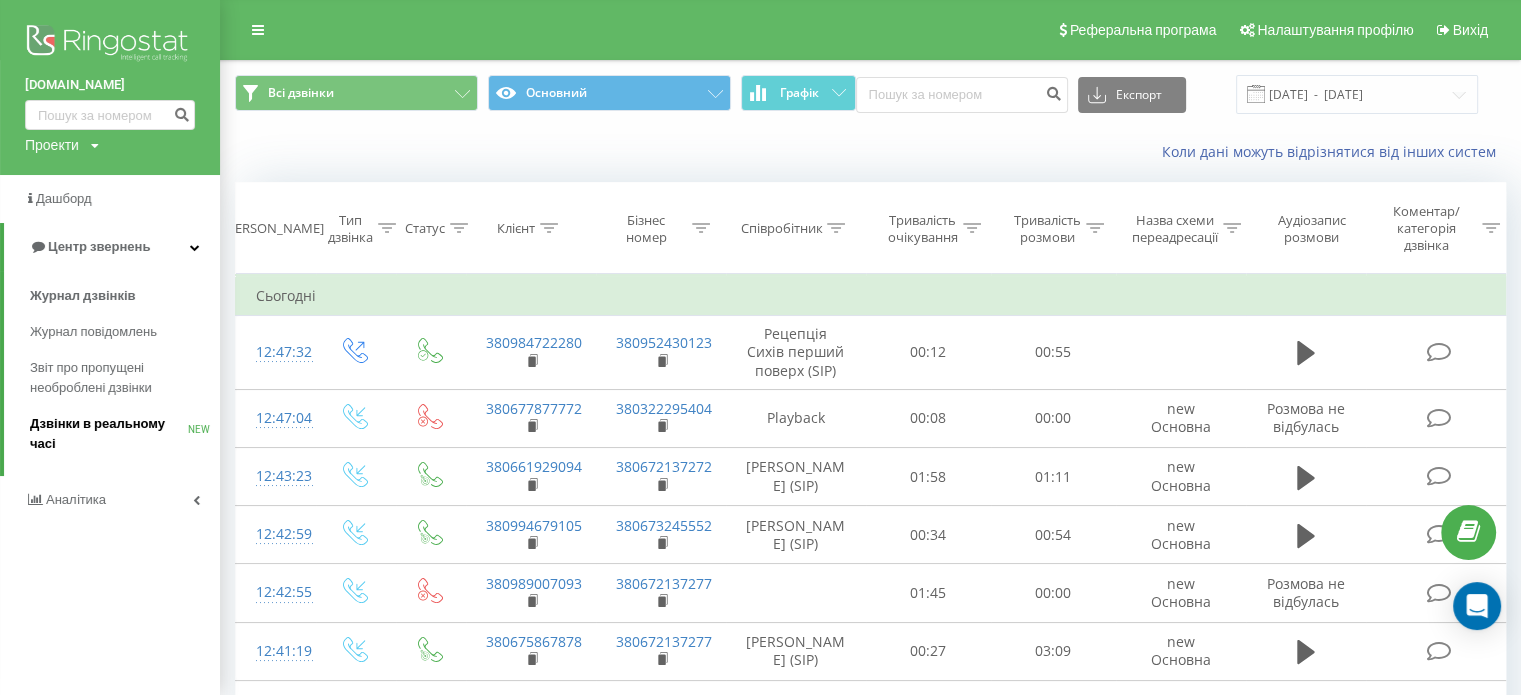 click on "Дзвінки в реальному часі" at bounding box center (109, 434) 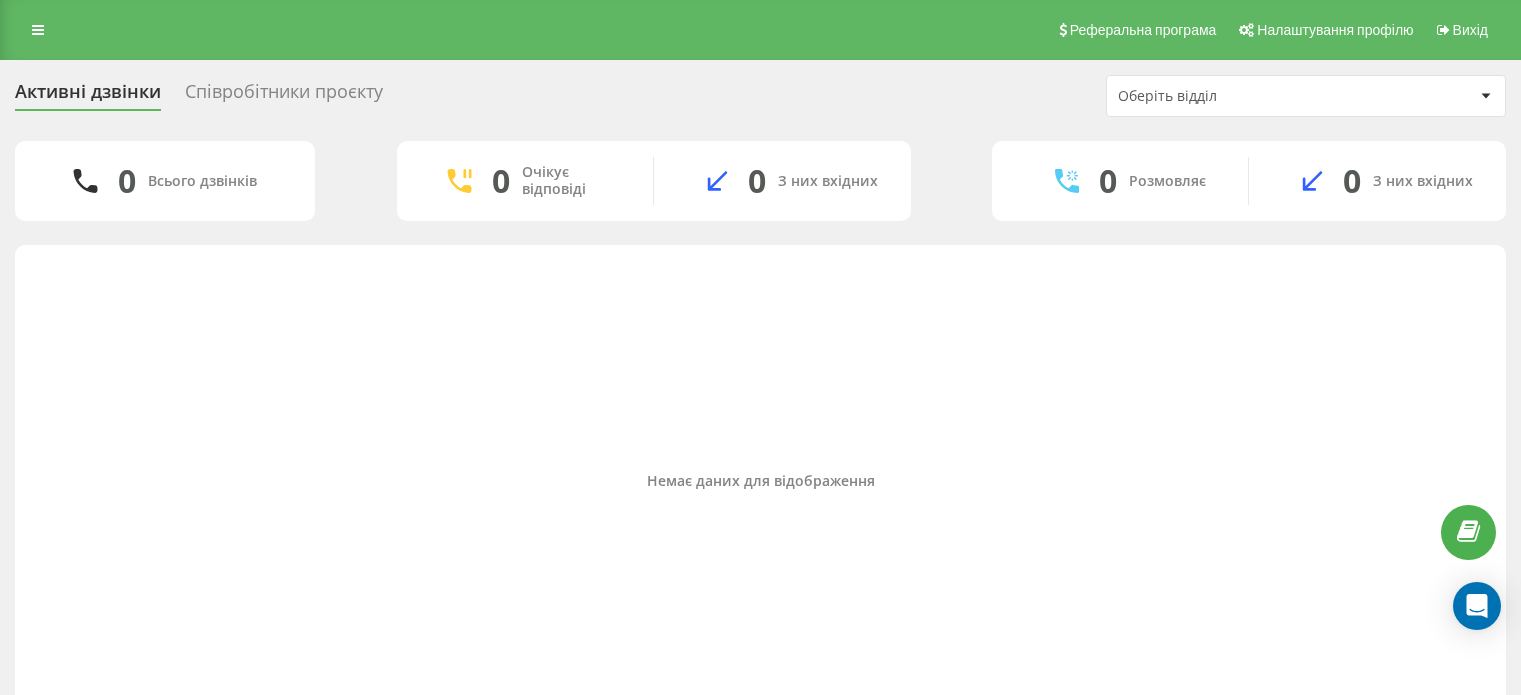 scroll, scrollTop: 0, scrollLeft: 0, axis: both 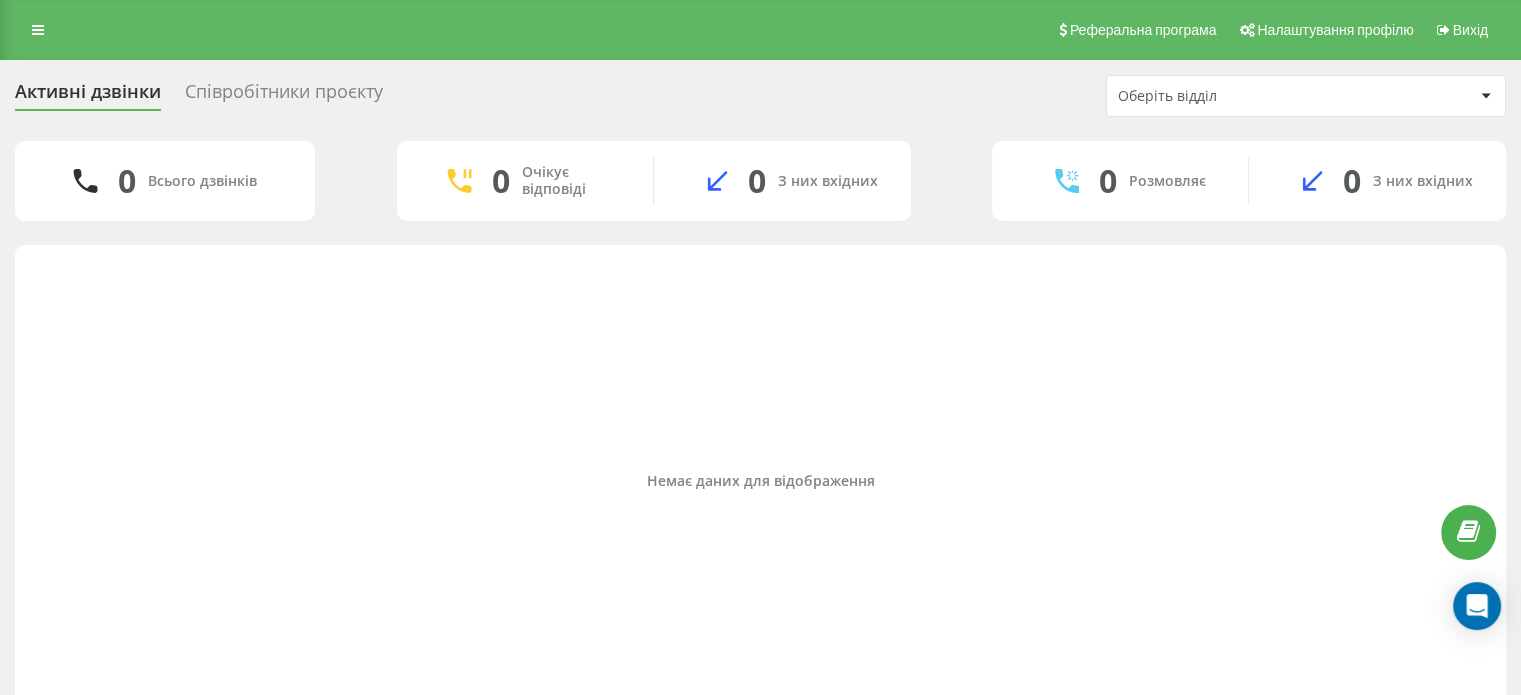 click on "Реферальна програма Налаштування профілю Вихід" at bounding box center (760, 30) 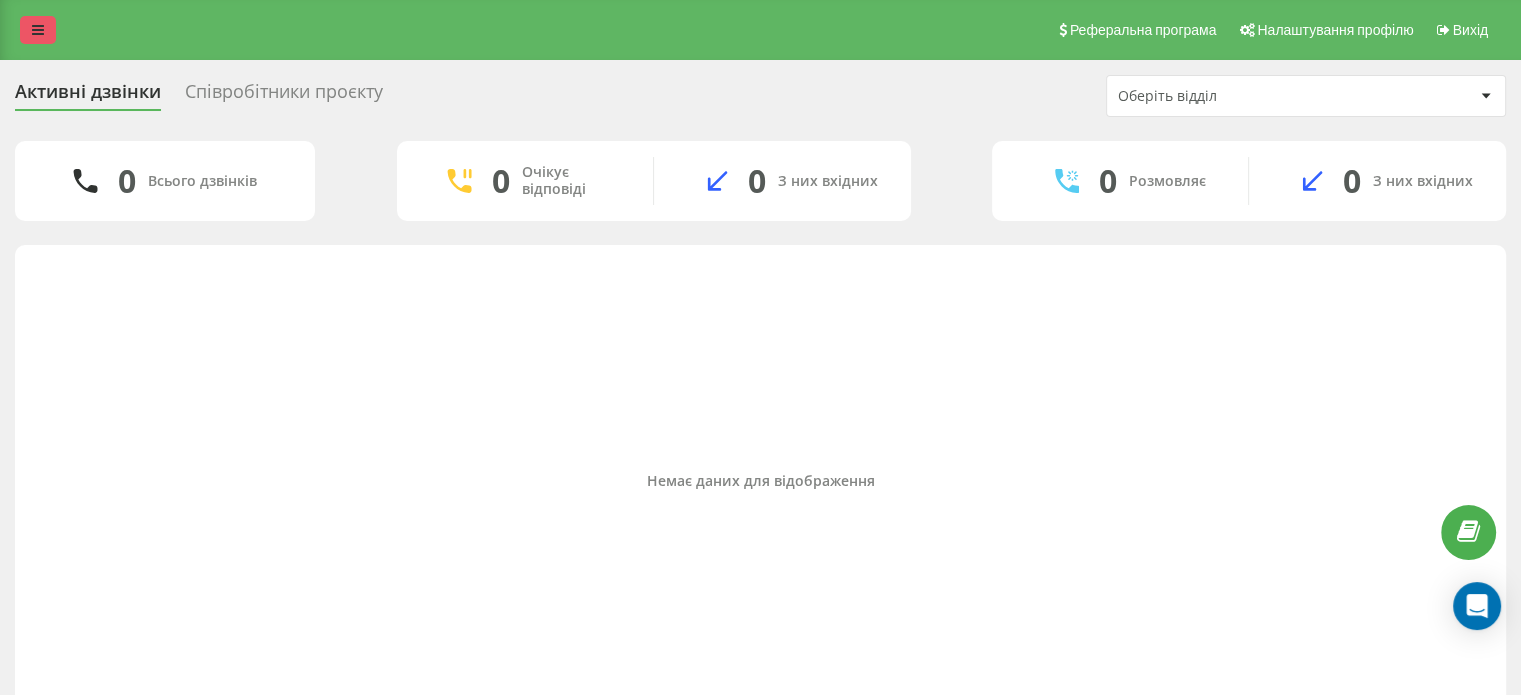 click at bounding box center (38, 30) 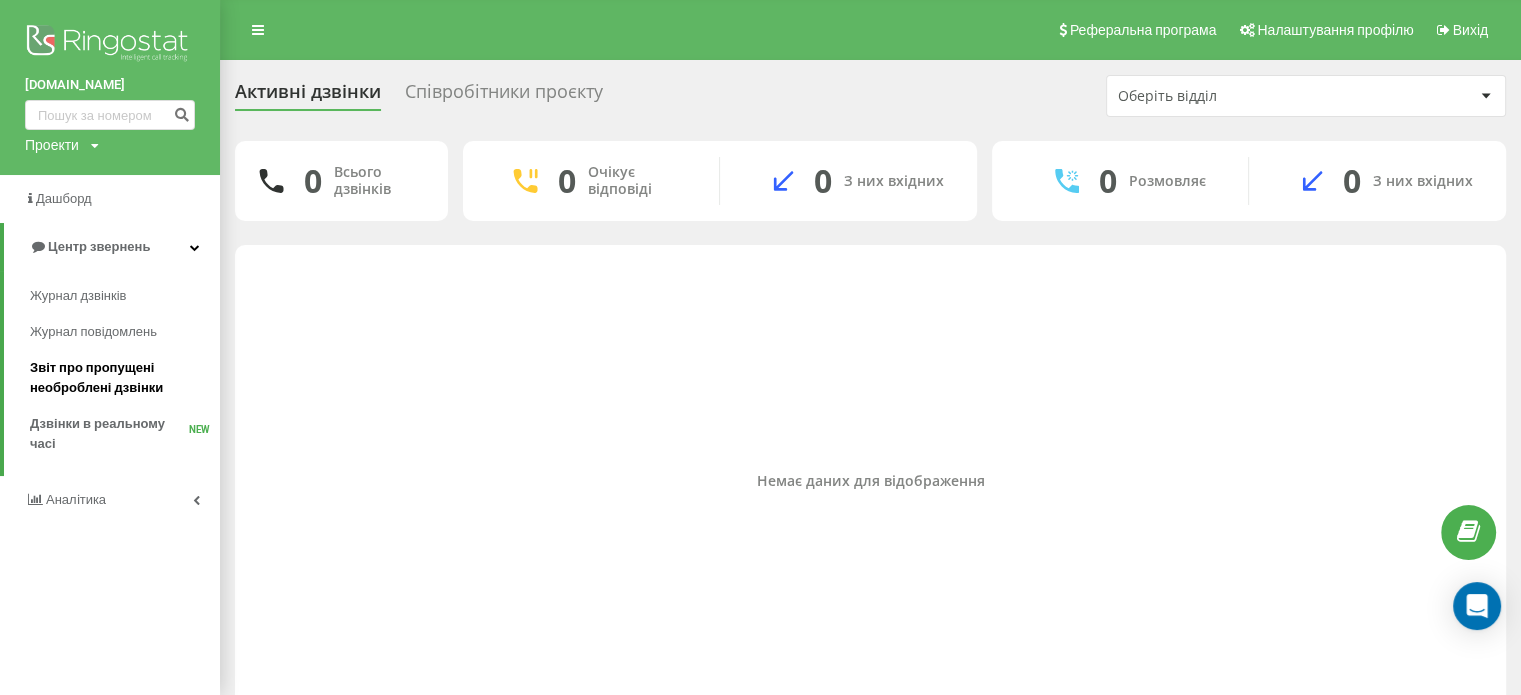 click on "Звіт про пропущені необроблені дзвінки" at bounding box center [120, 378] 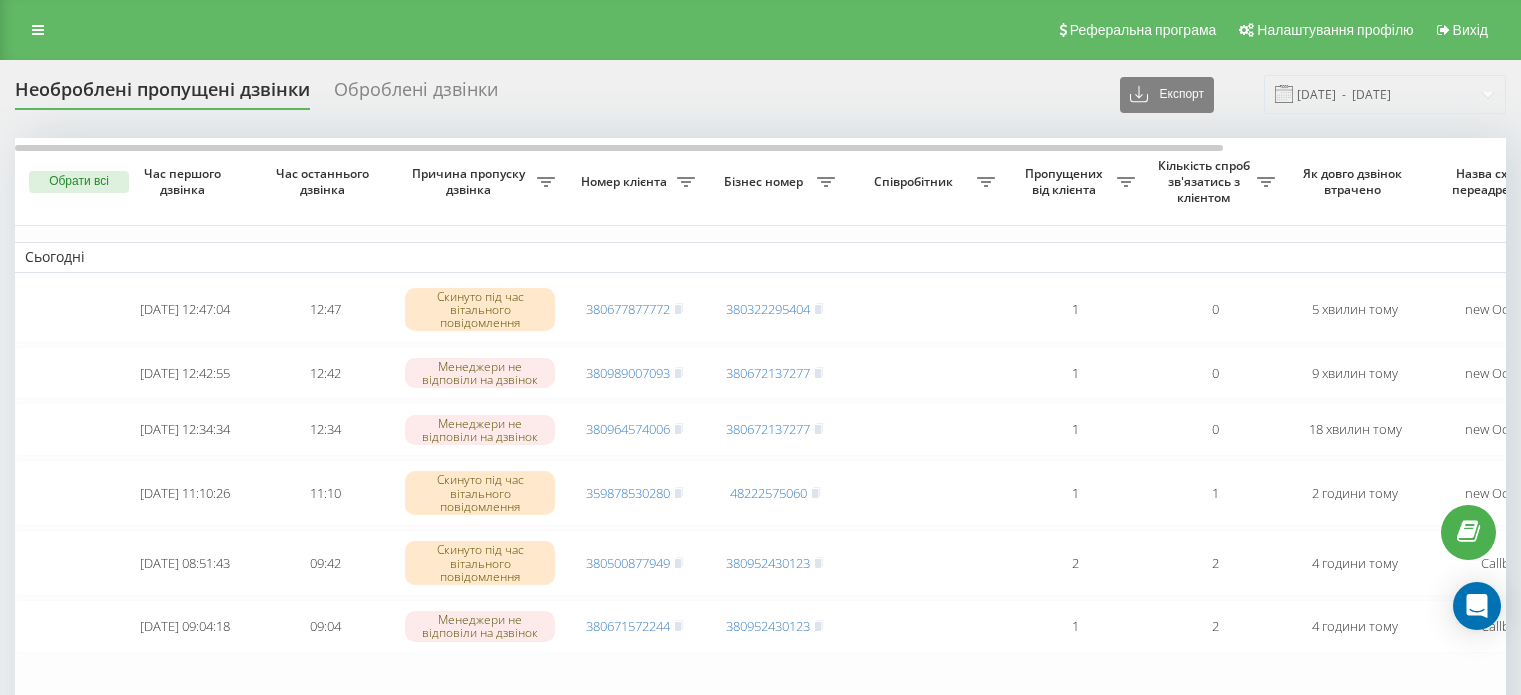 scroll, scrollTop: 0, scrollLeft: 0, axis: both 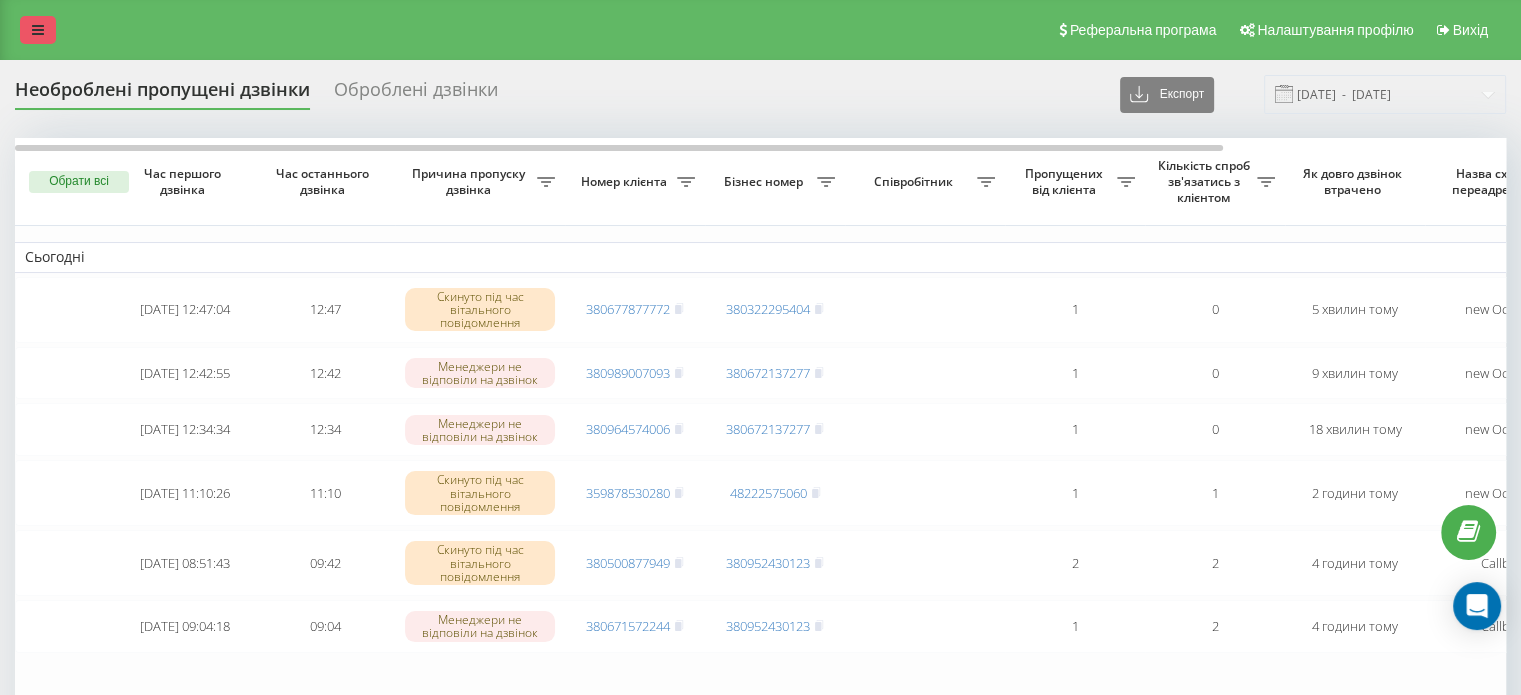 click at bounding box center [38, 30] 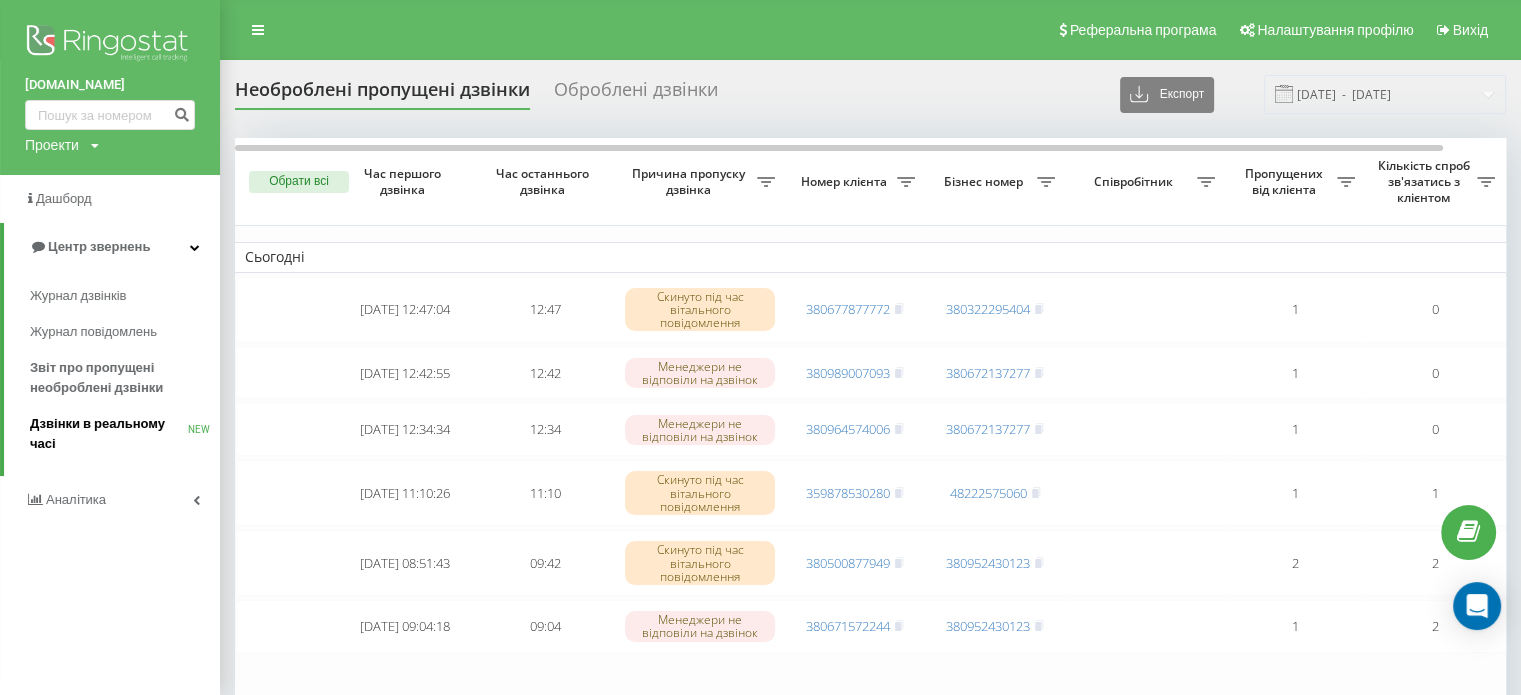 click on "Дзвінки в реальному часі NEW" at bounding box center (125, 434) 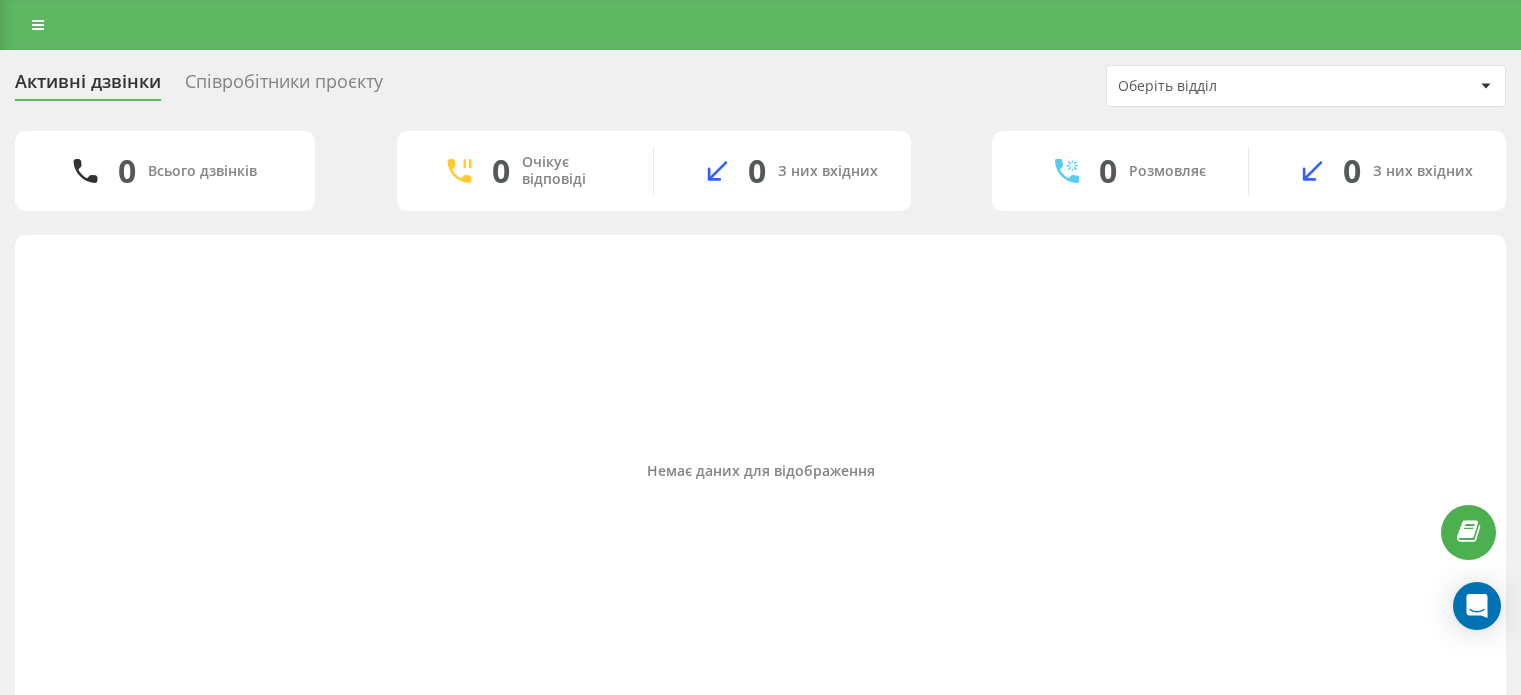 scroll, scrollTop: 0, scrollLeft: 0, axis: both 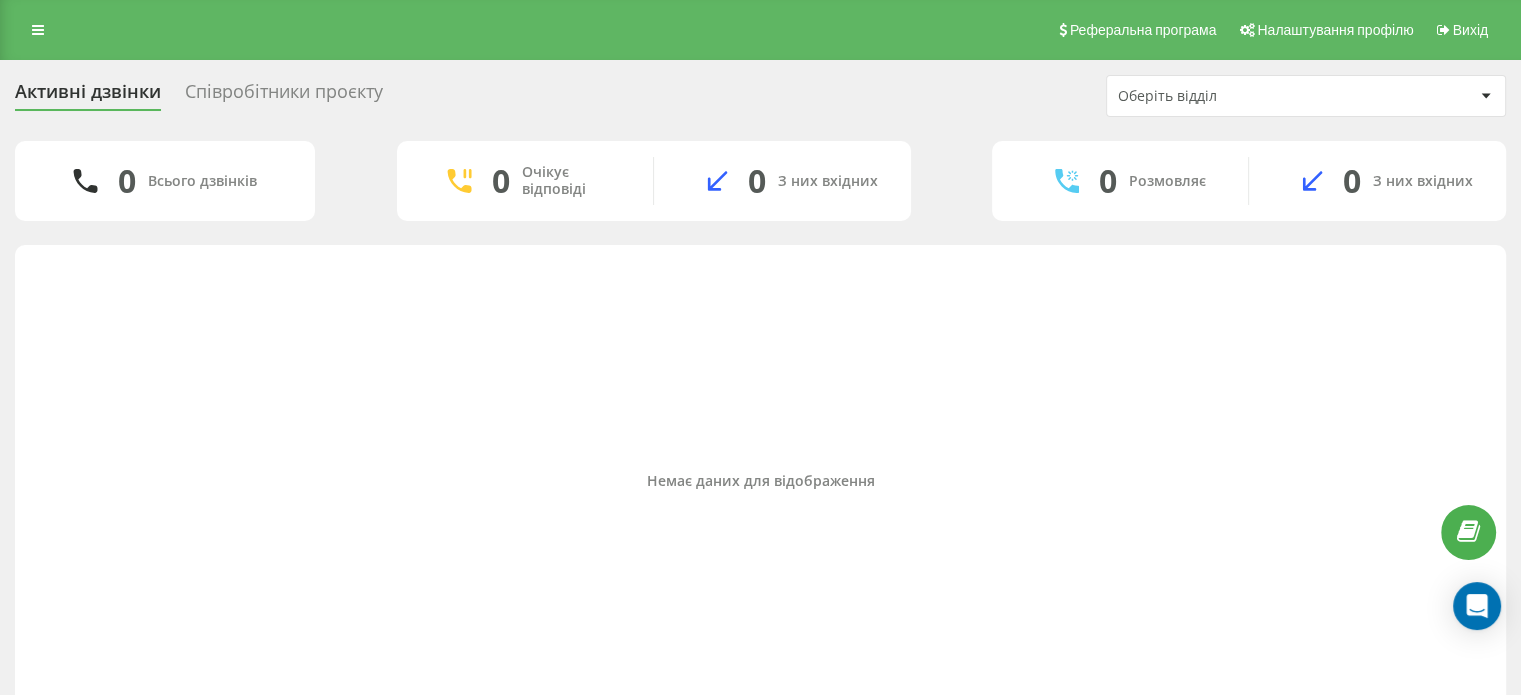 click on "Реферальна програма Налаштування профілю Вихід" at bounding box center (760, 30) 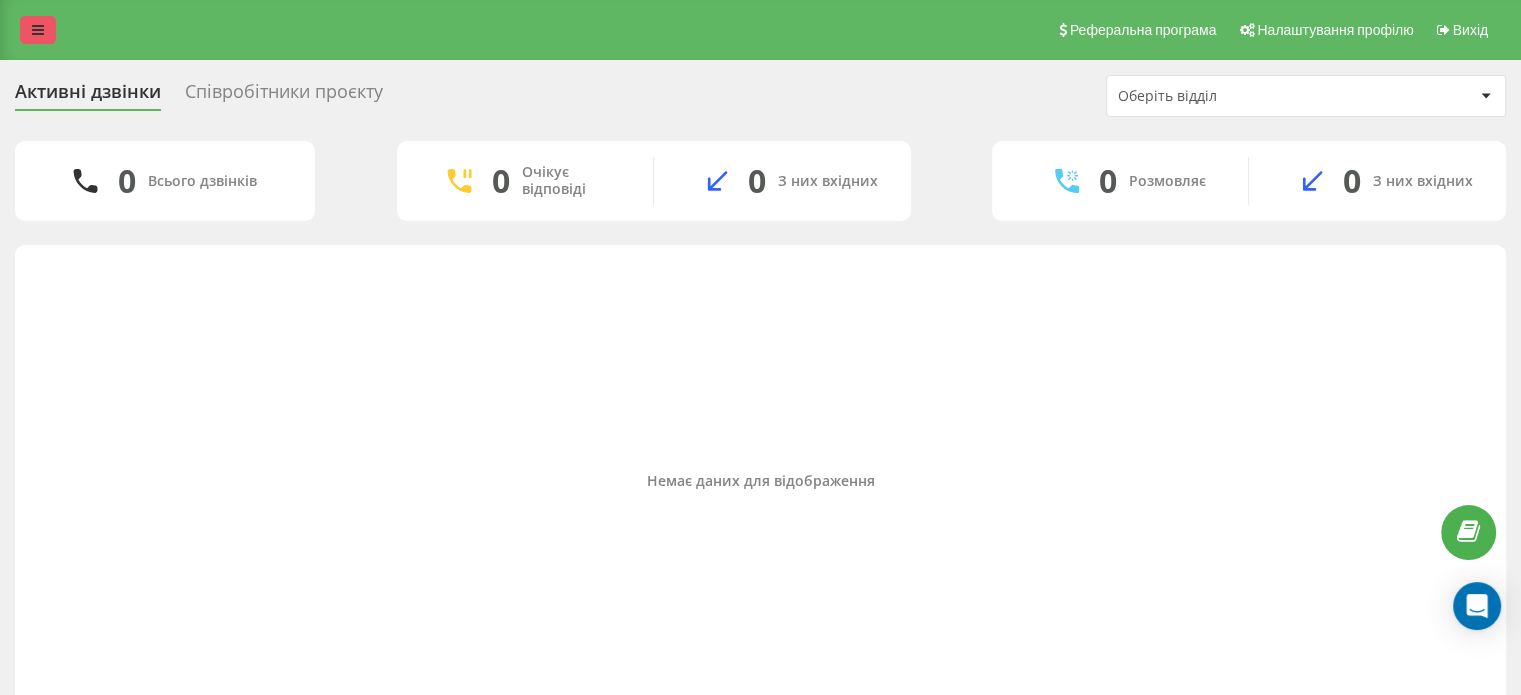 click at bounding box center (38, 30) 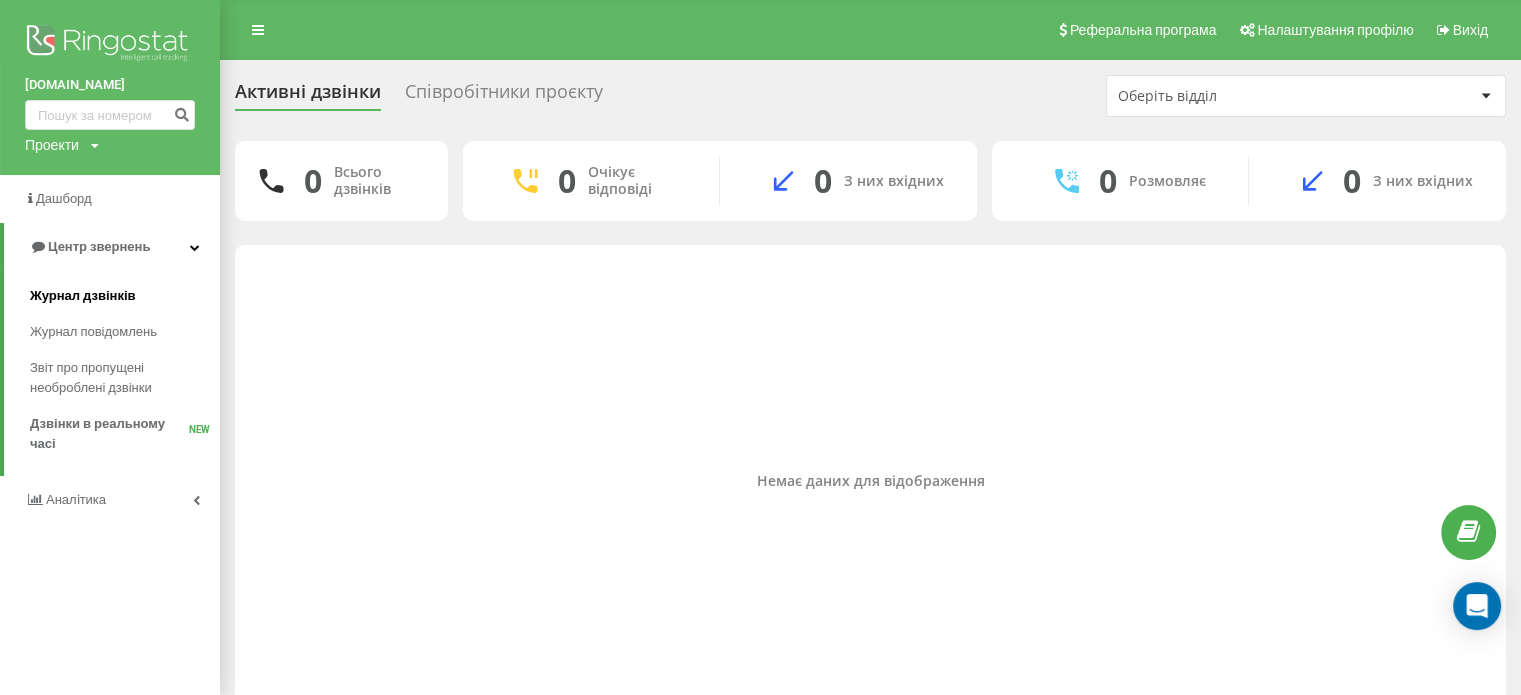 click on "Журнал дзвінків" at bounding box center (125, 296) 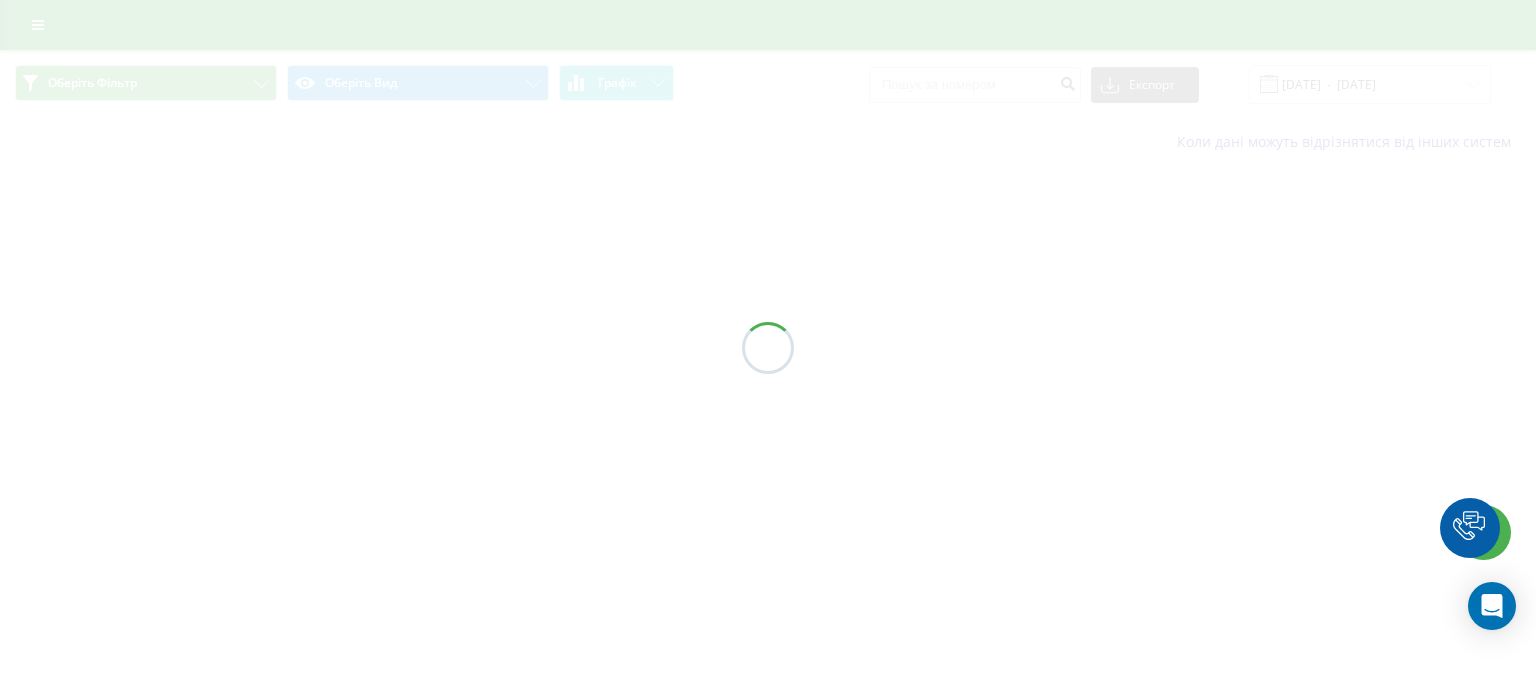 scroll, scrollTop: 0, scrollLeft: 0, axis: both 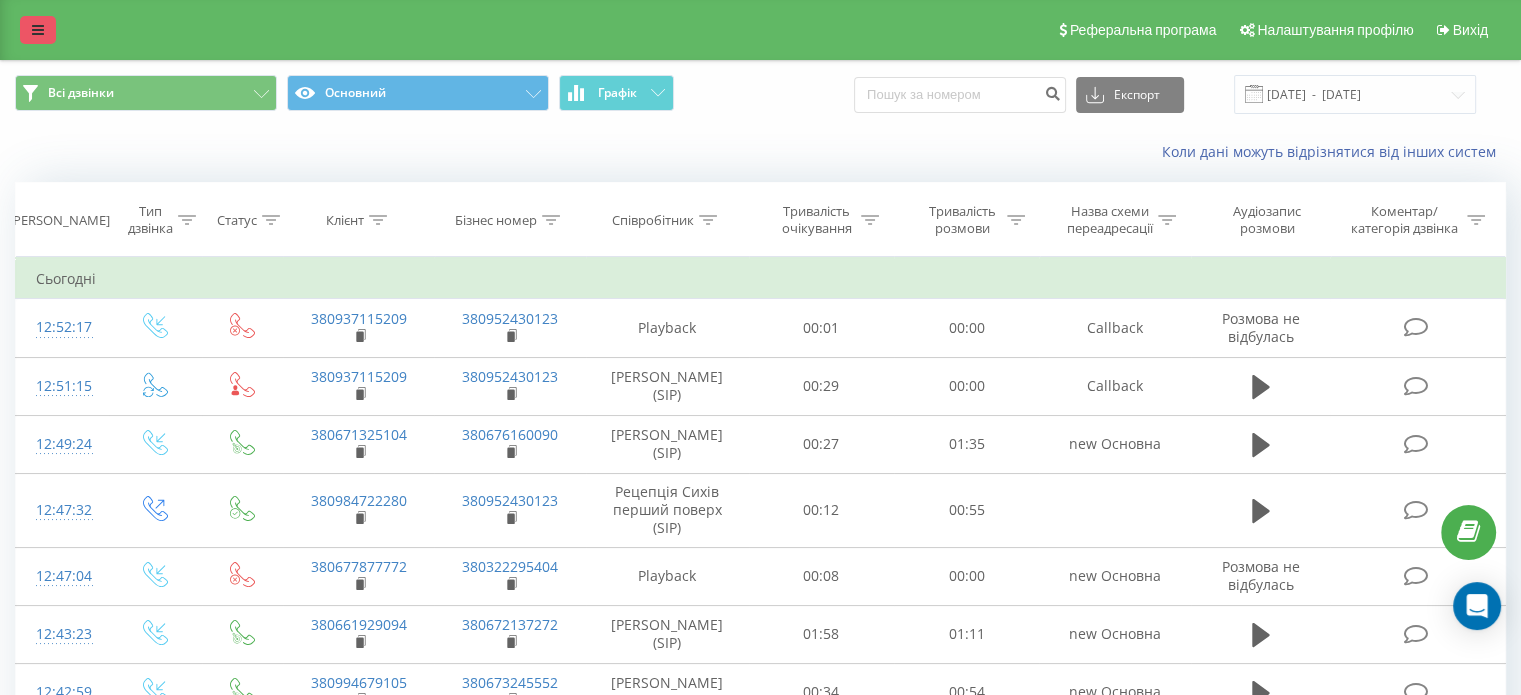 click at bounding box center (38, 30) 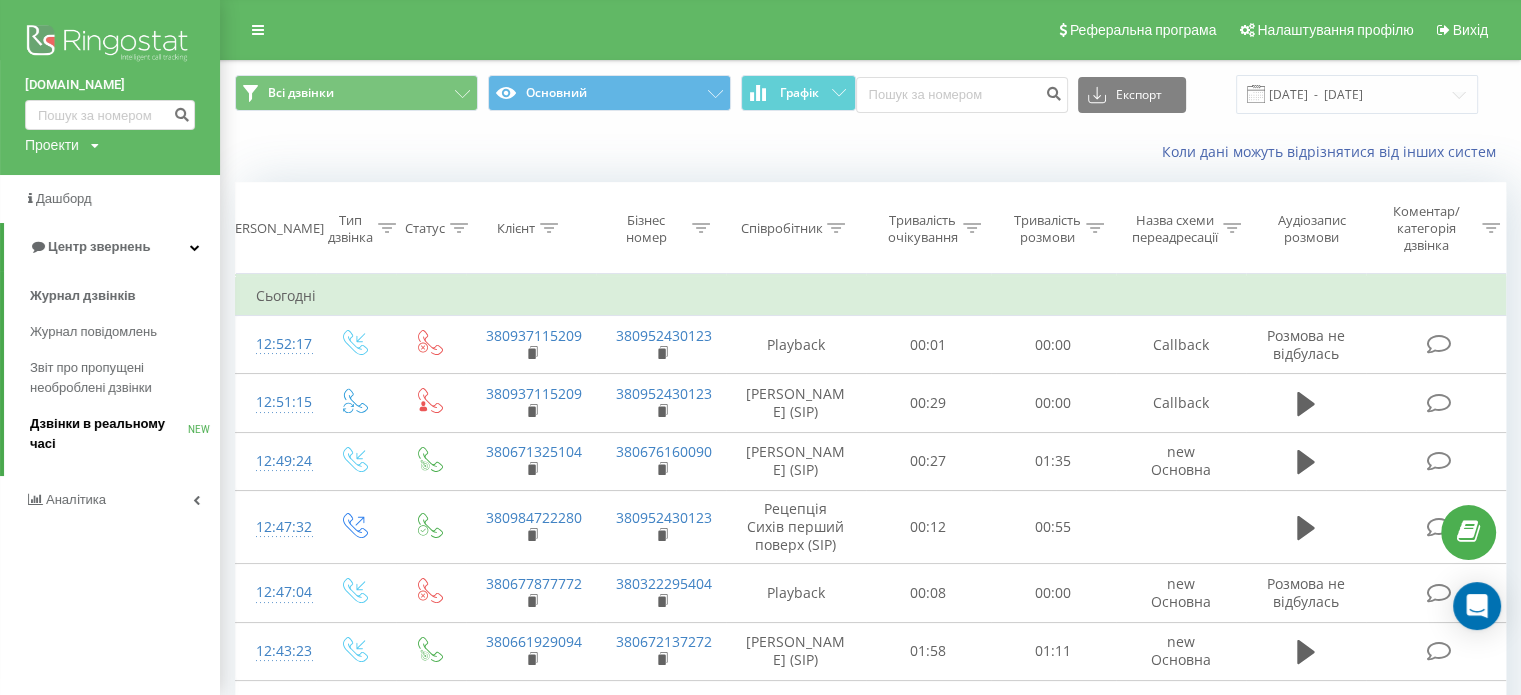 click on "Дзвінки в реальному часі NEW" at bounding box center [125, 434] 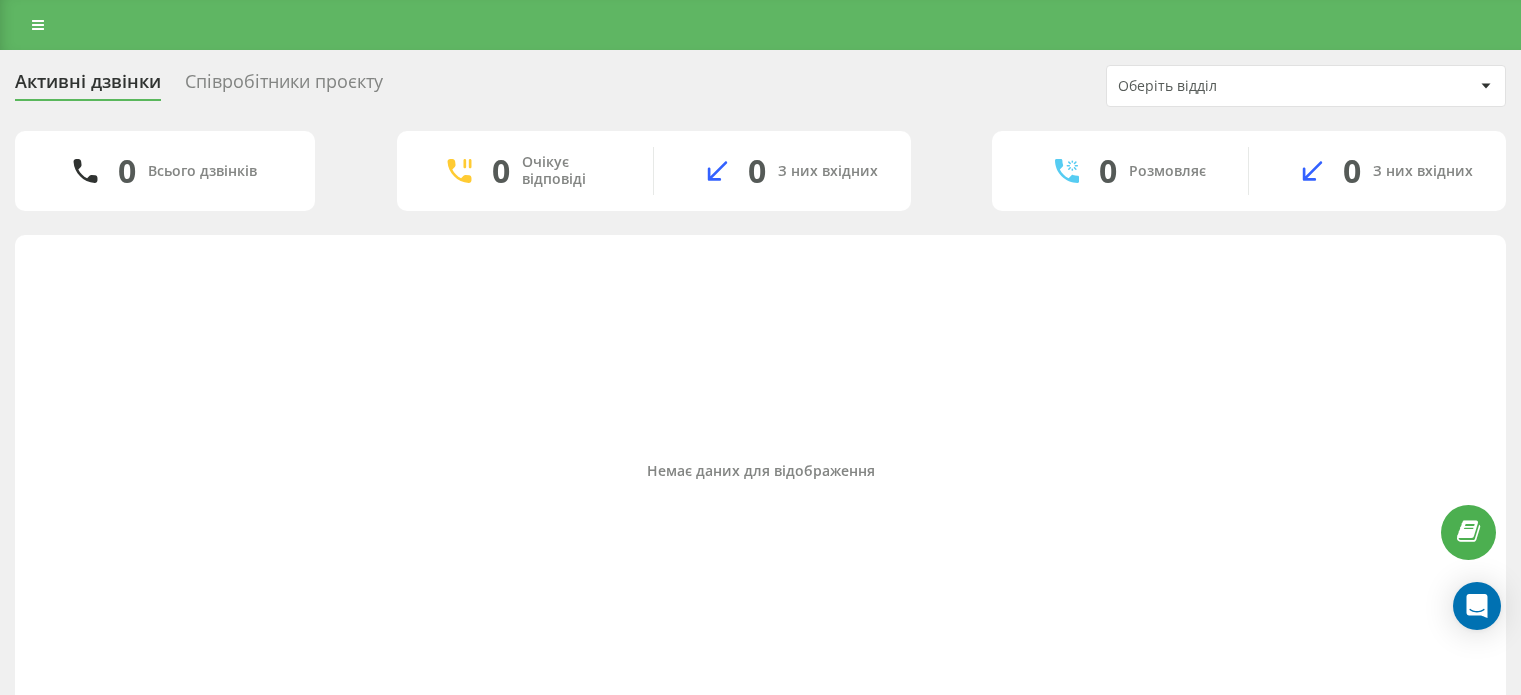 scroll, scrollTop: 0, scrollLeft: 0, axis: both 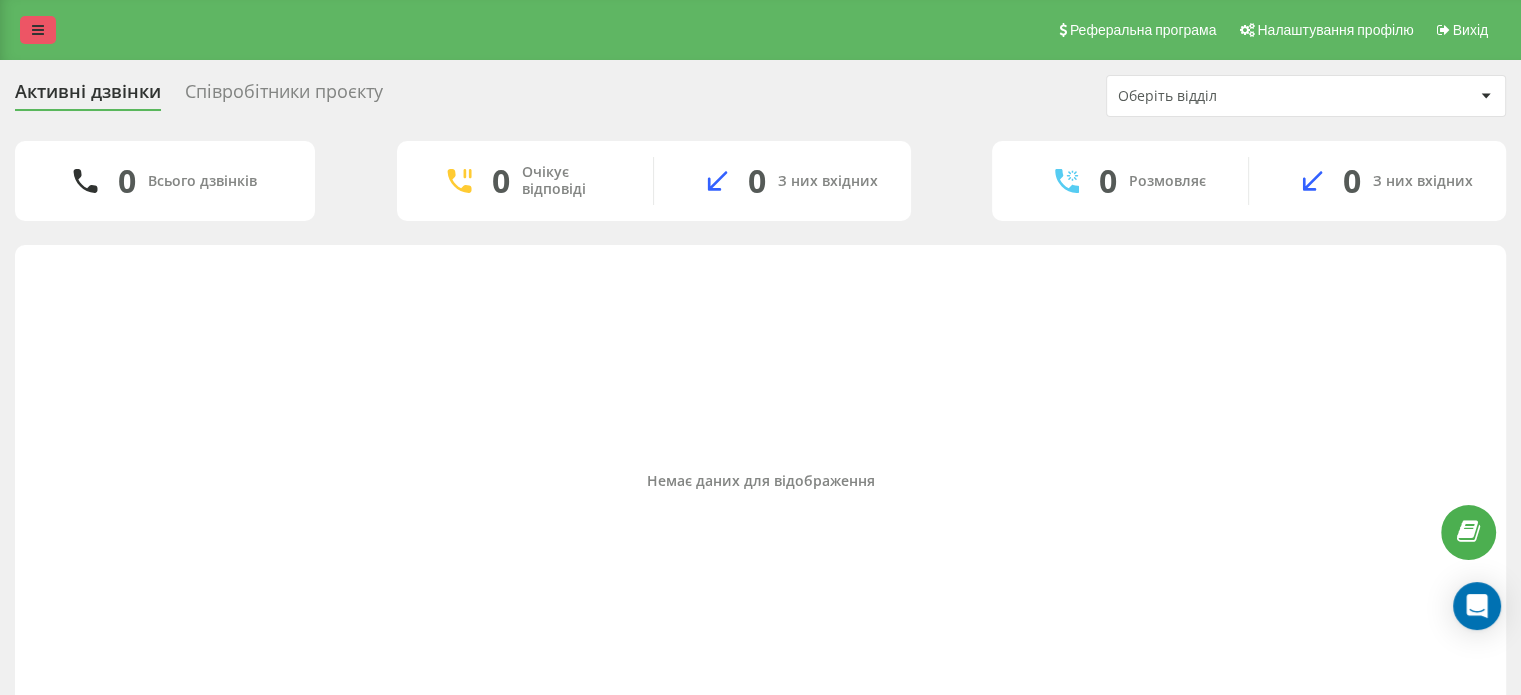 click at bounding box center (38, 30) 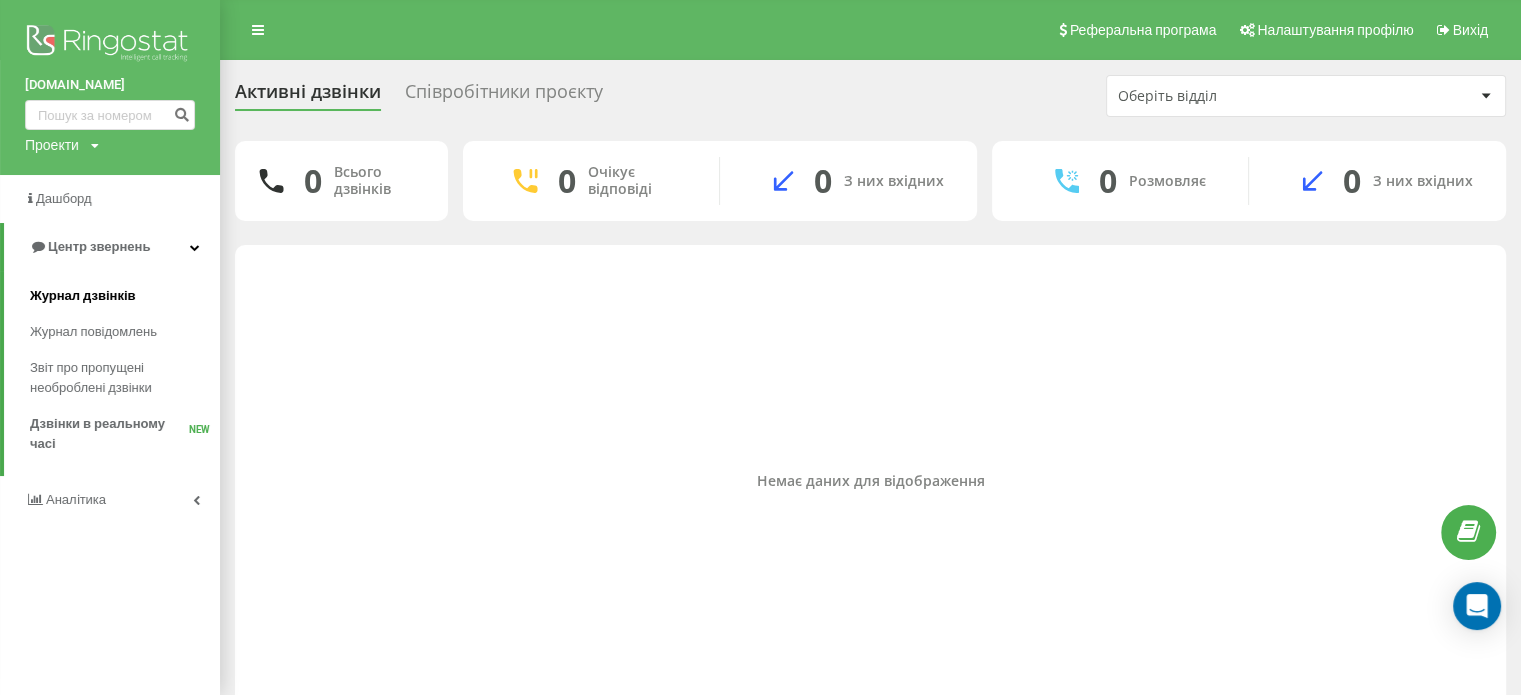click on "Журнал дзвінків" at bounding box center [83, 296] 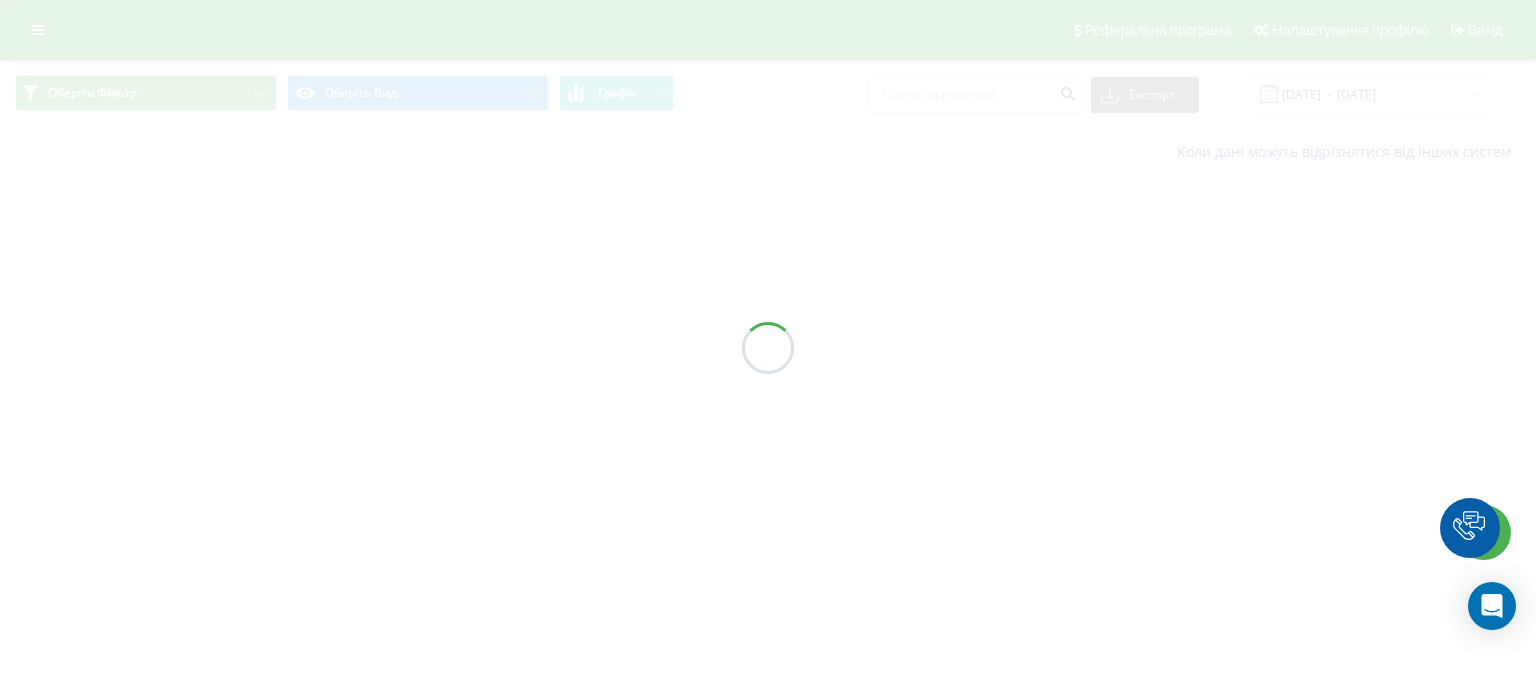 scroll, scrollTop: 0, scrollLeft: 0, axis: both 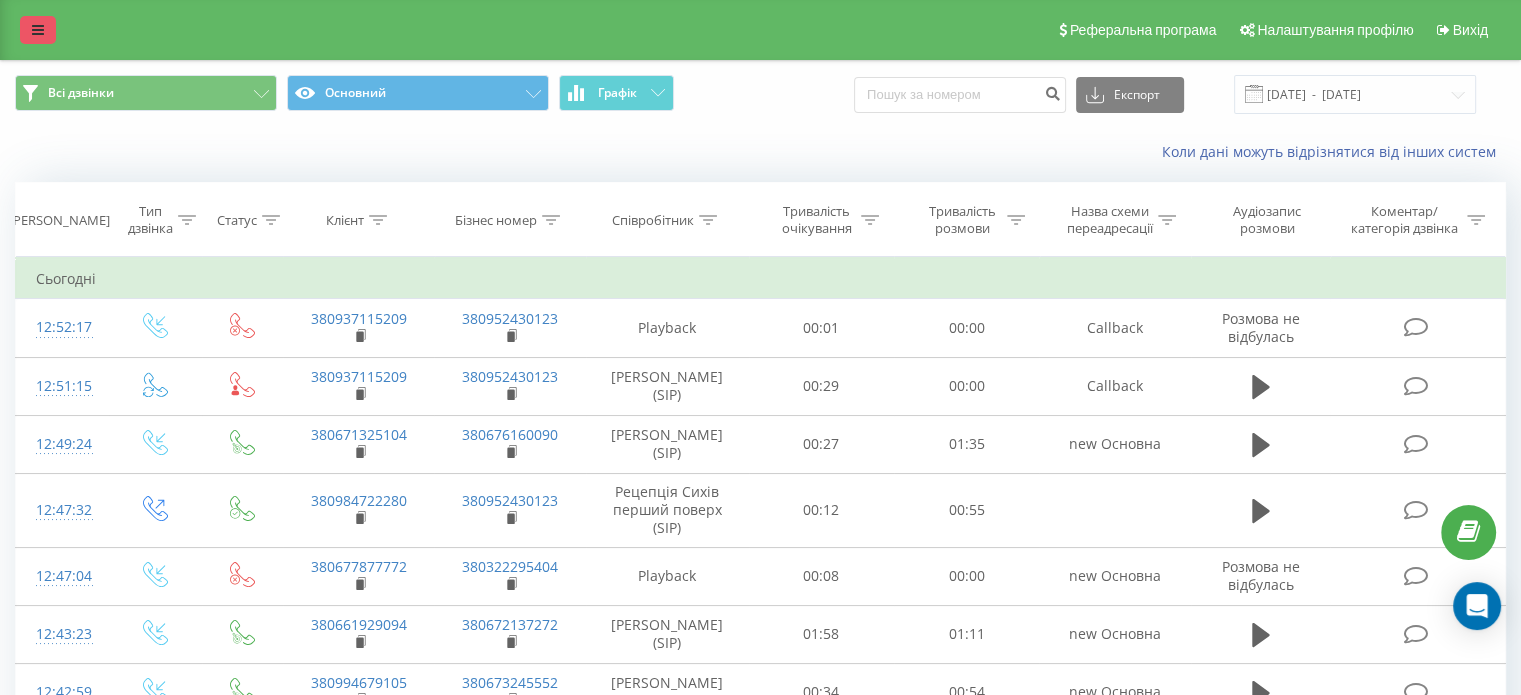 click at bounding box center (38, 30) 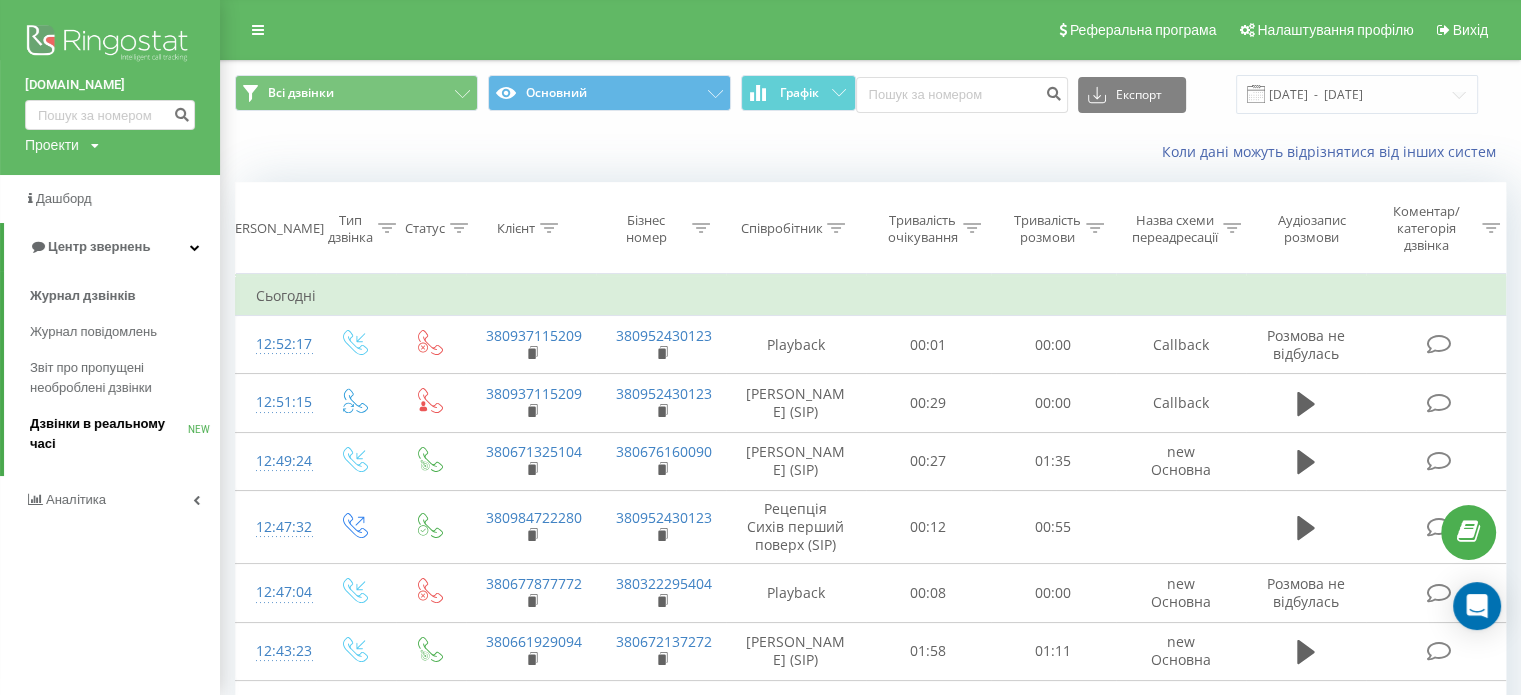 click on "Дзвінки в реальному часі" at bounding box center (109, 434) 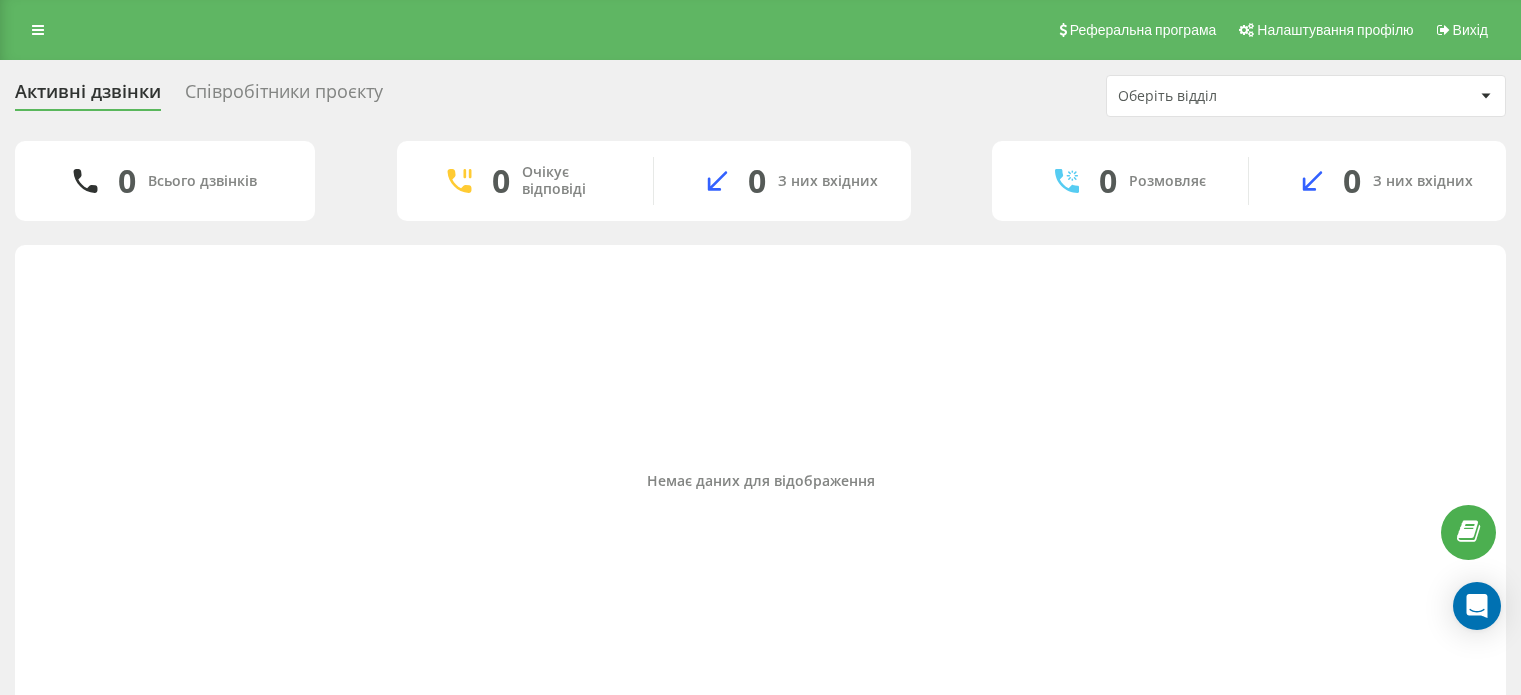 scroll, scrollTop: 0, scrollLeft: 0, axis: both 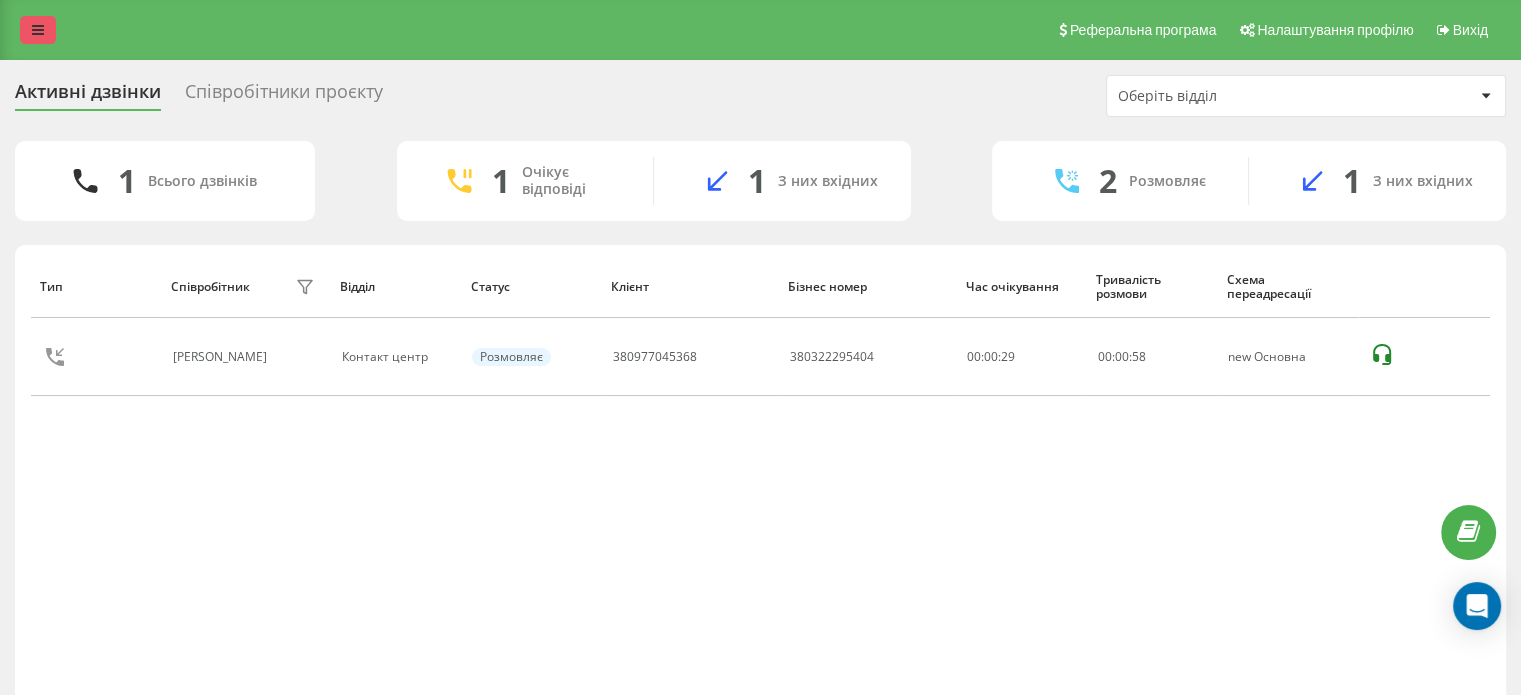 click at bounding box center [38, 30] 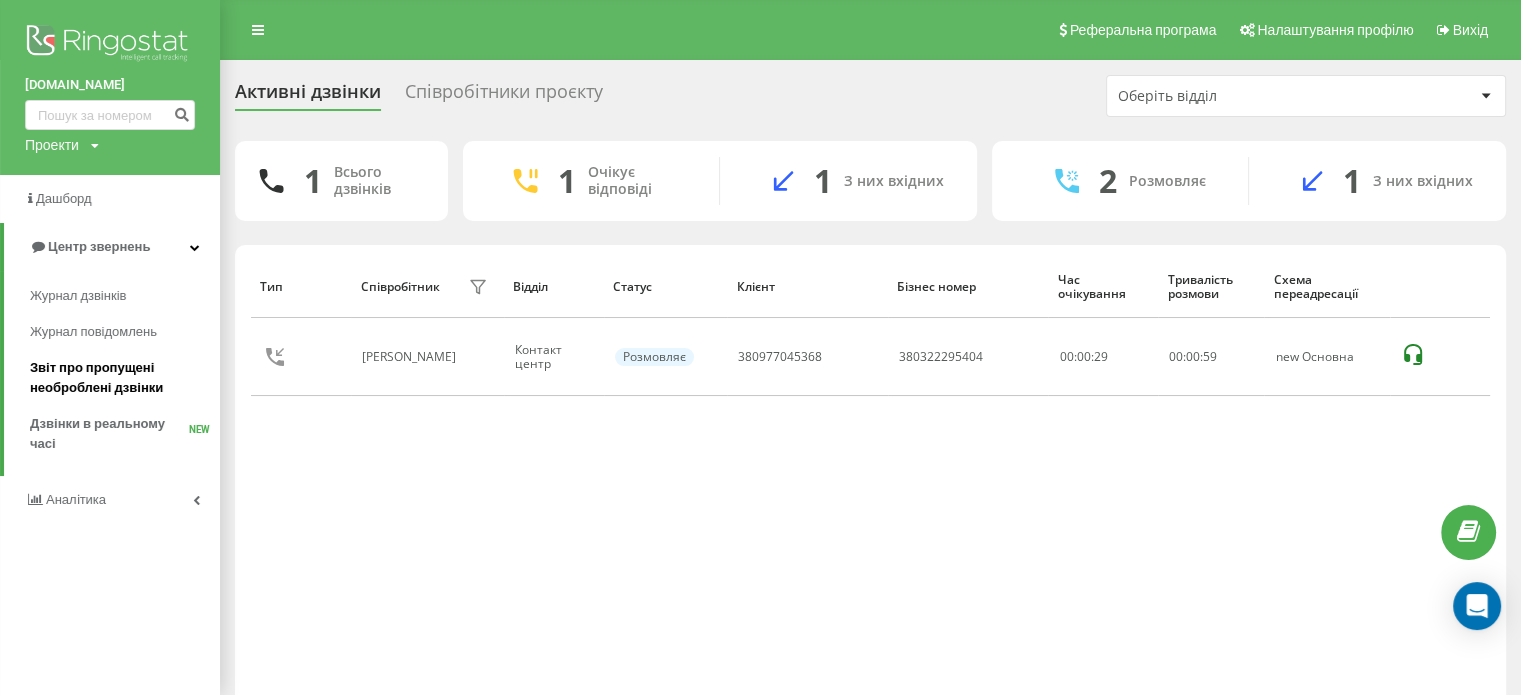 click on "Звіт про пропущені необроблені дзвінки" at bounding box center (120, 378) 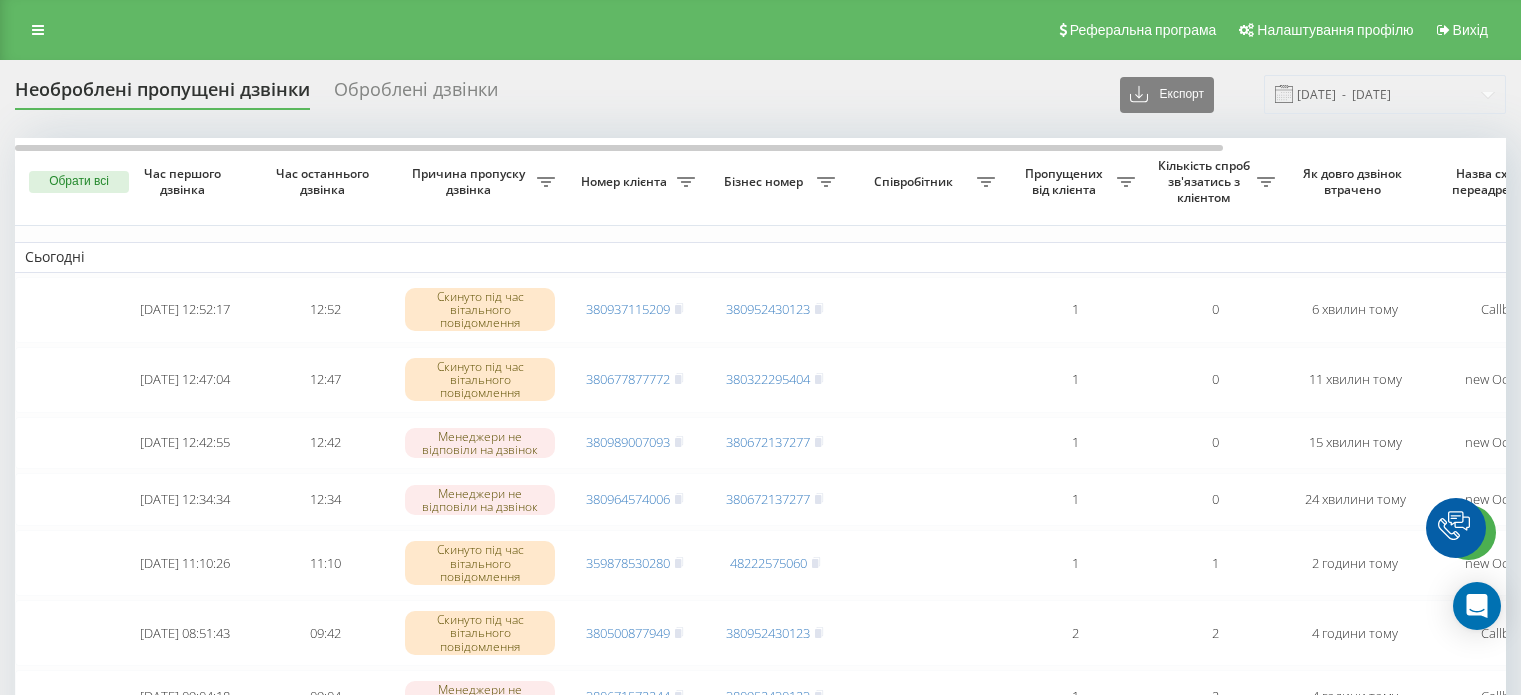 scroll, scrollTop: 0, scrollLeft: 0, axis: both 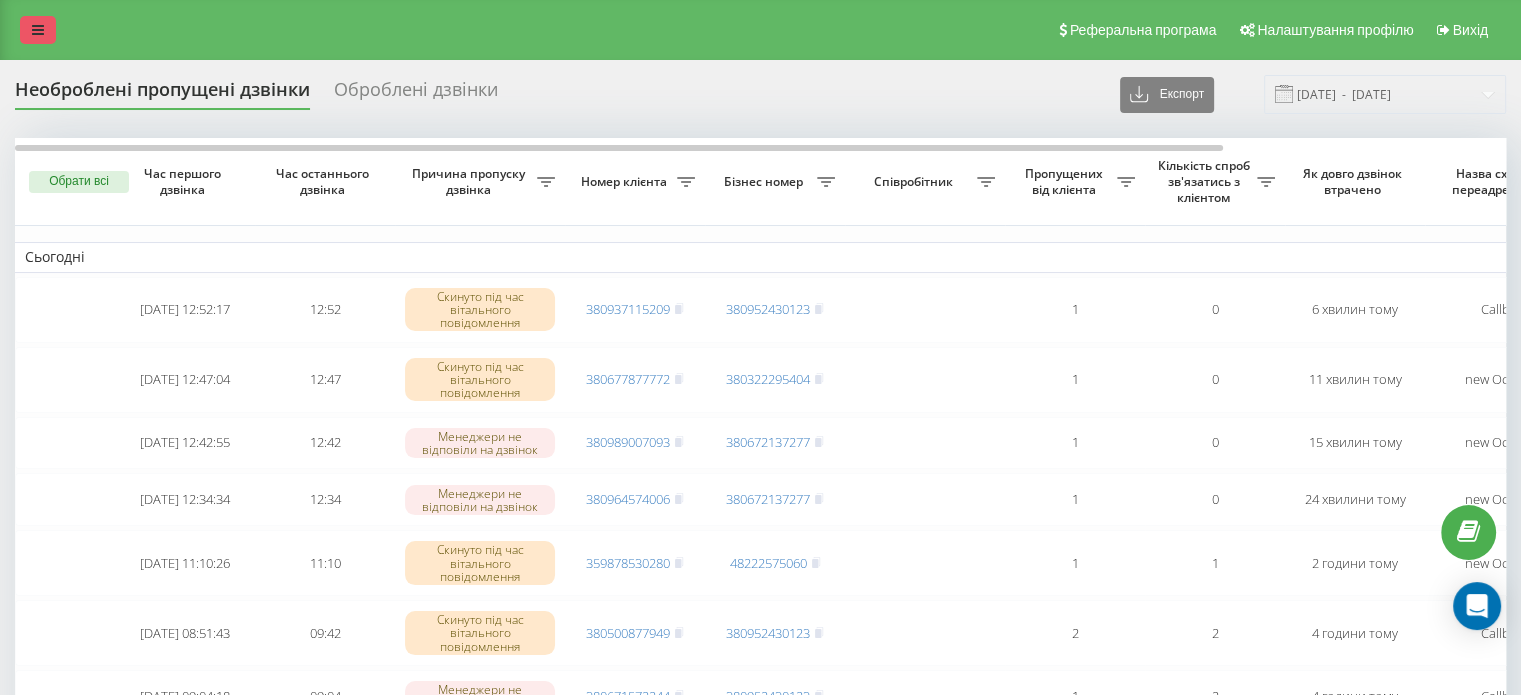 click at bounding box center (38, 30) 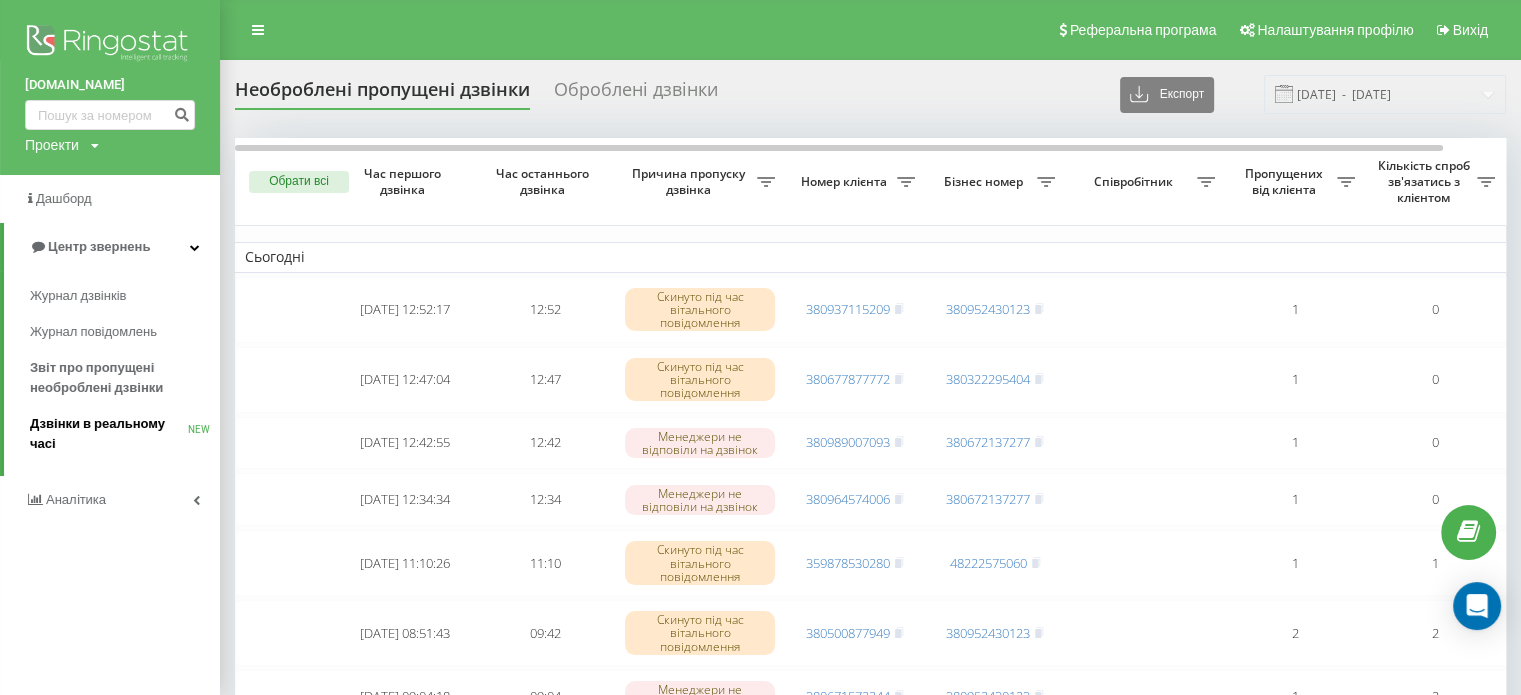 click on "Дзвінки в реальному часі NEW" at bounding box center [125, 434] 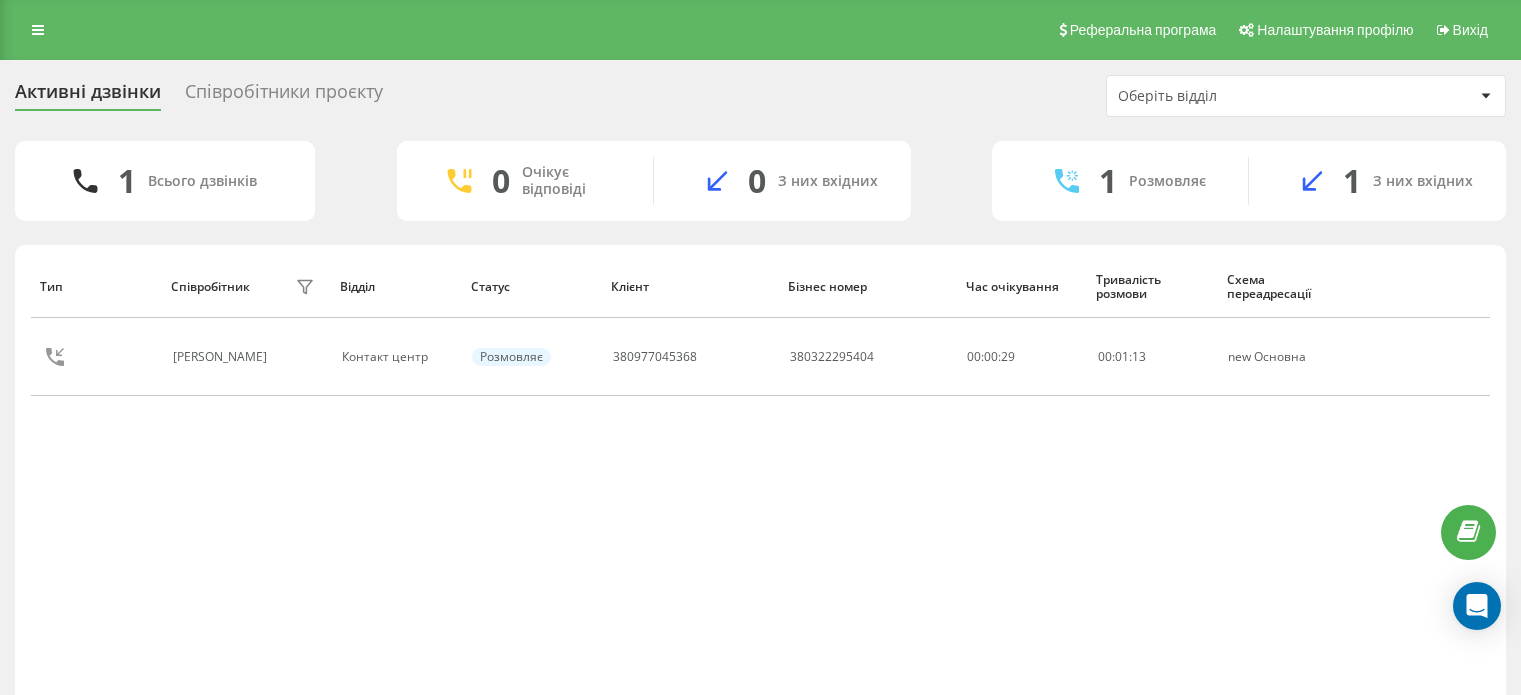 scroll, scrollTop: 0, scrollLeft: 0, axis: both 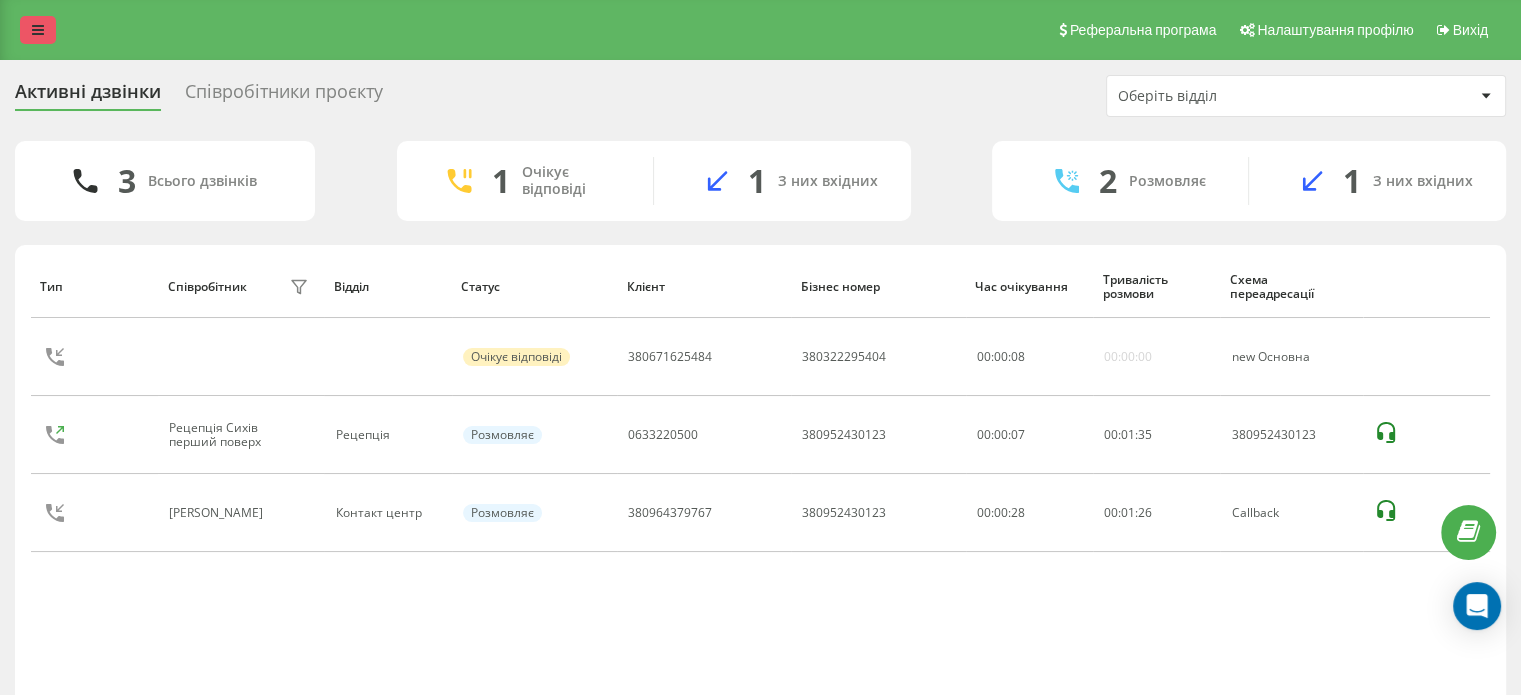 click at bounding box center (38, 30) 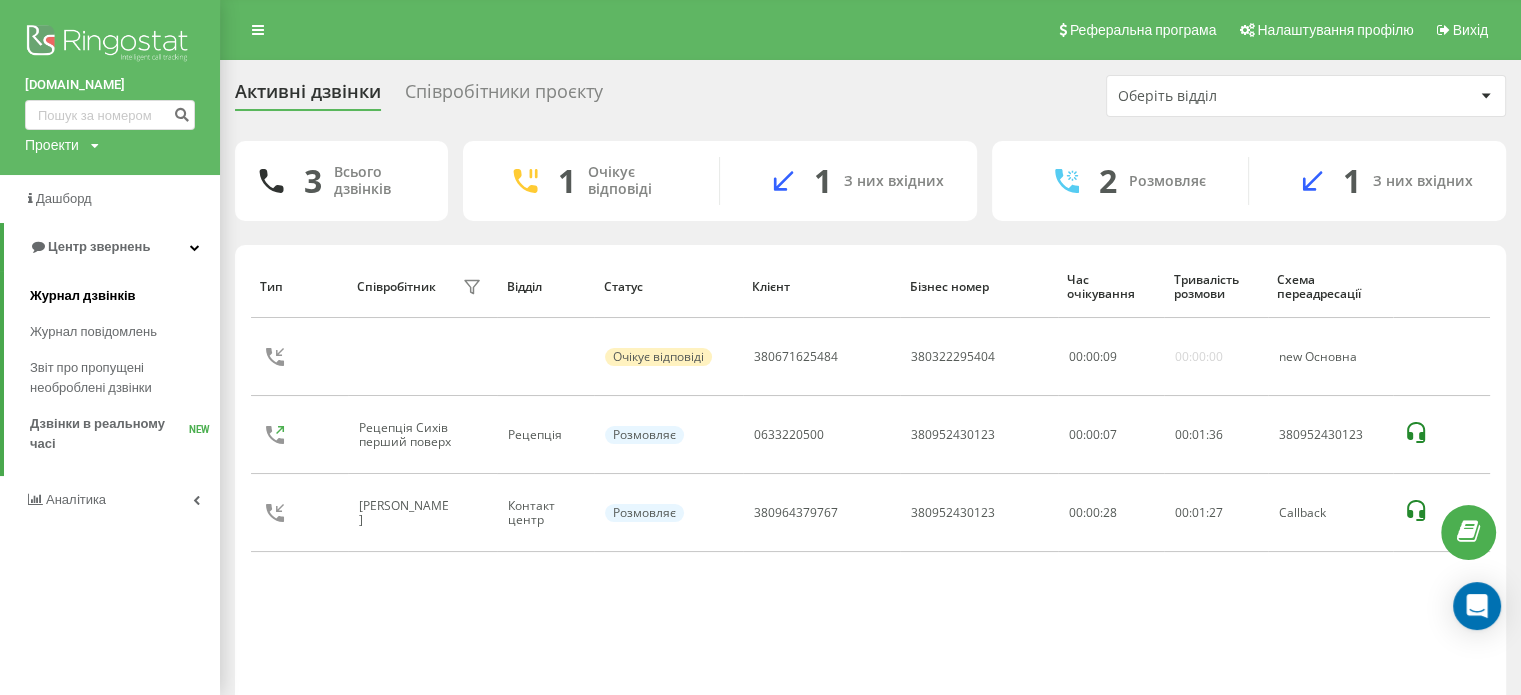 click on "Журнал дзвінків" at bounding box center (83, 296) 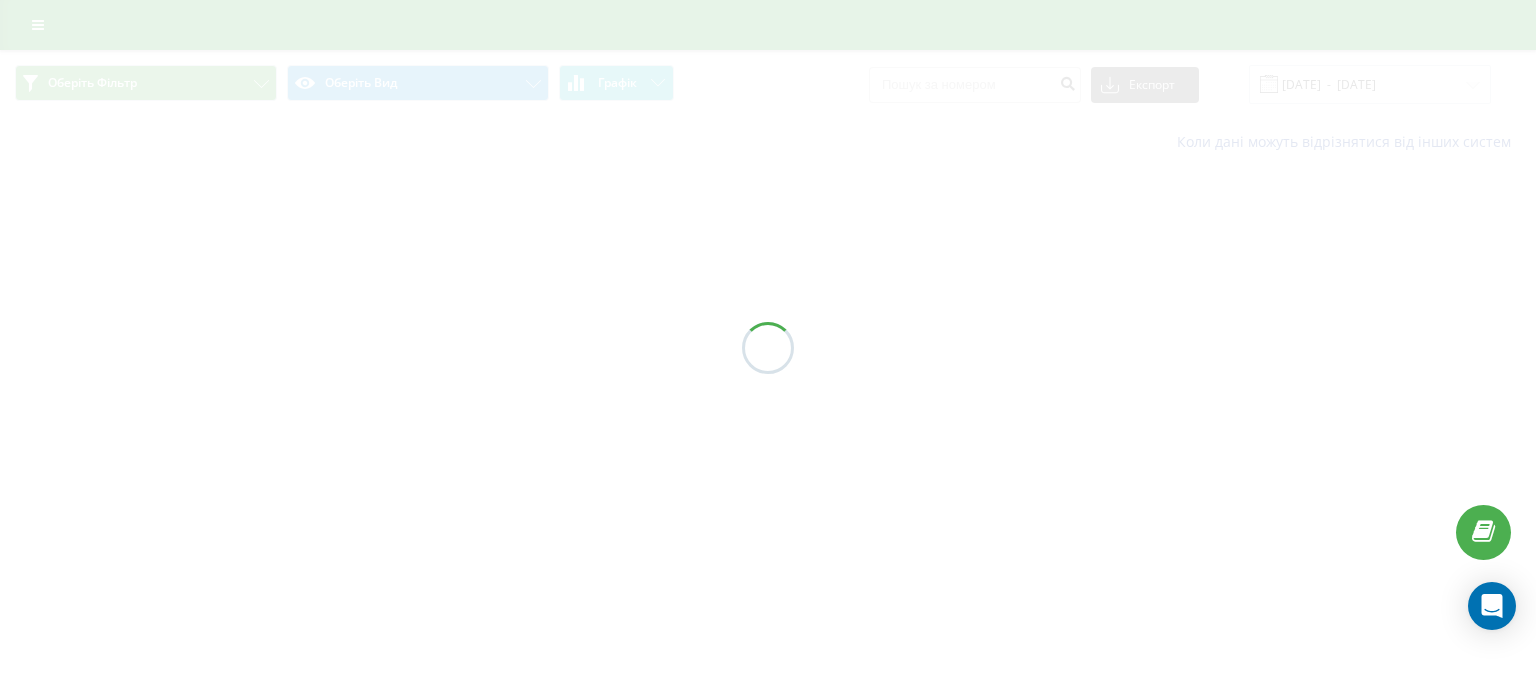 scroll, scrollTop: 0, scrollLeft: 0, axis: both 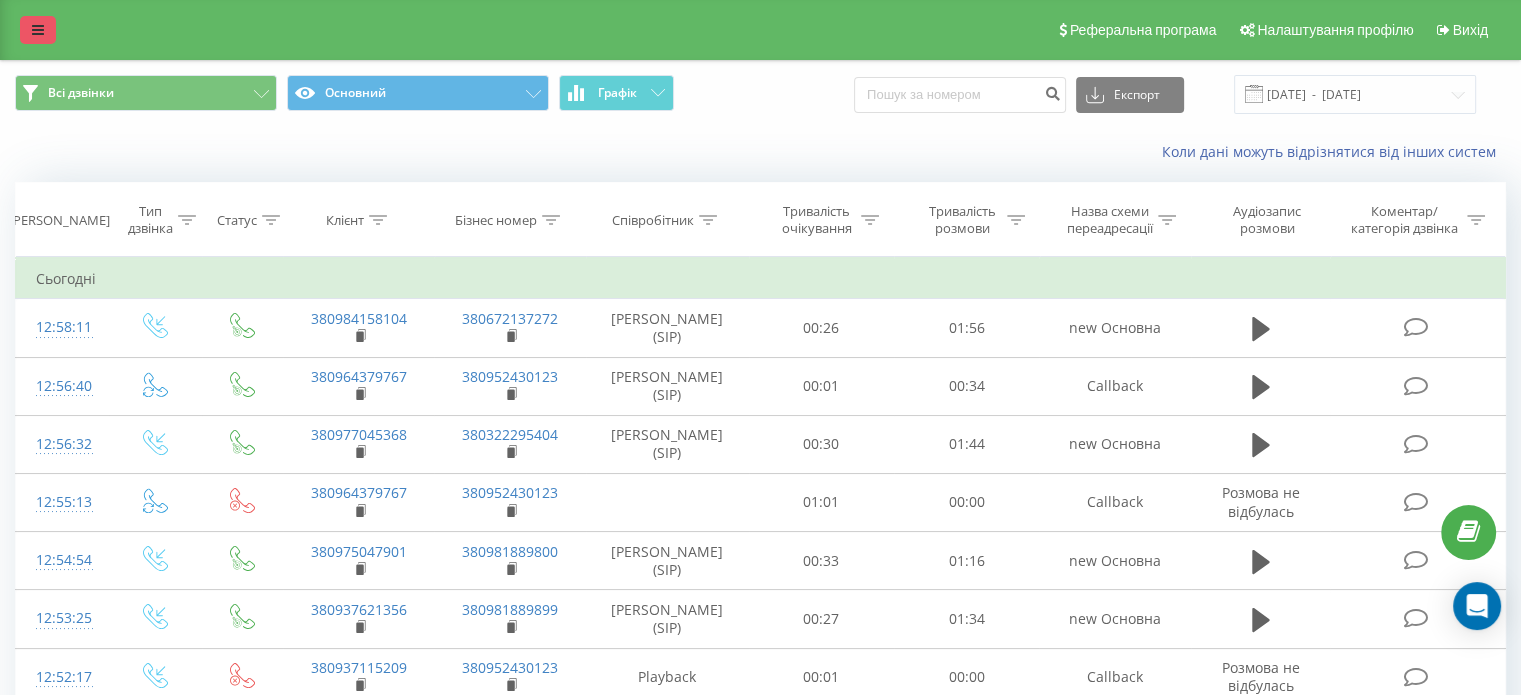 click at bounding box center (38, 30) 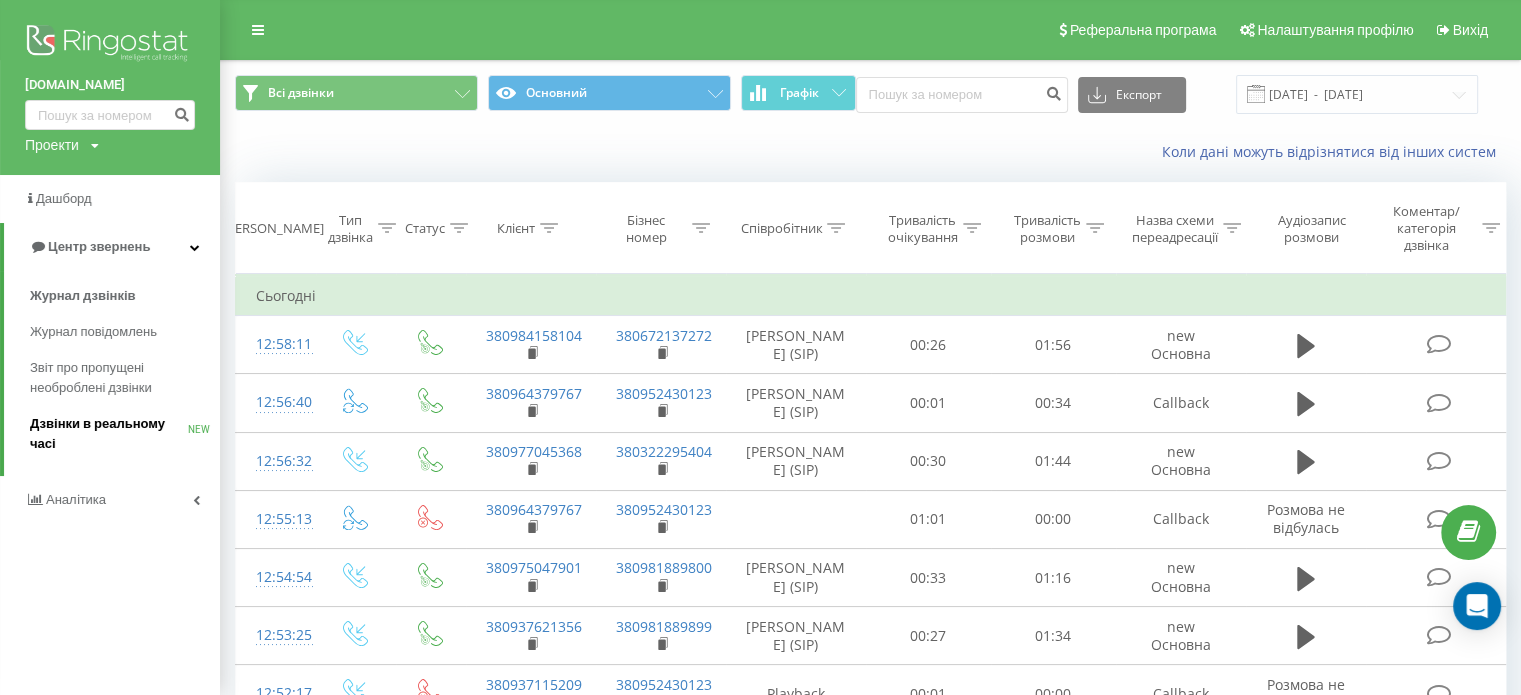 click on "Дзвінки в реальному часі" at bounding box center [109, 434] 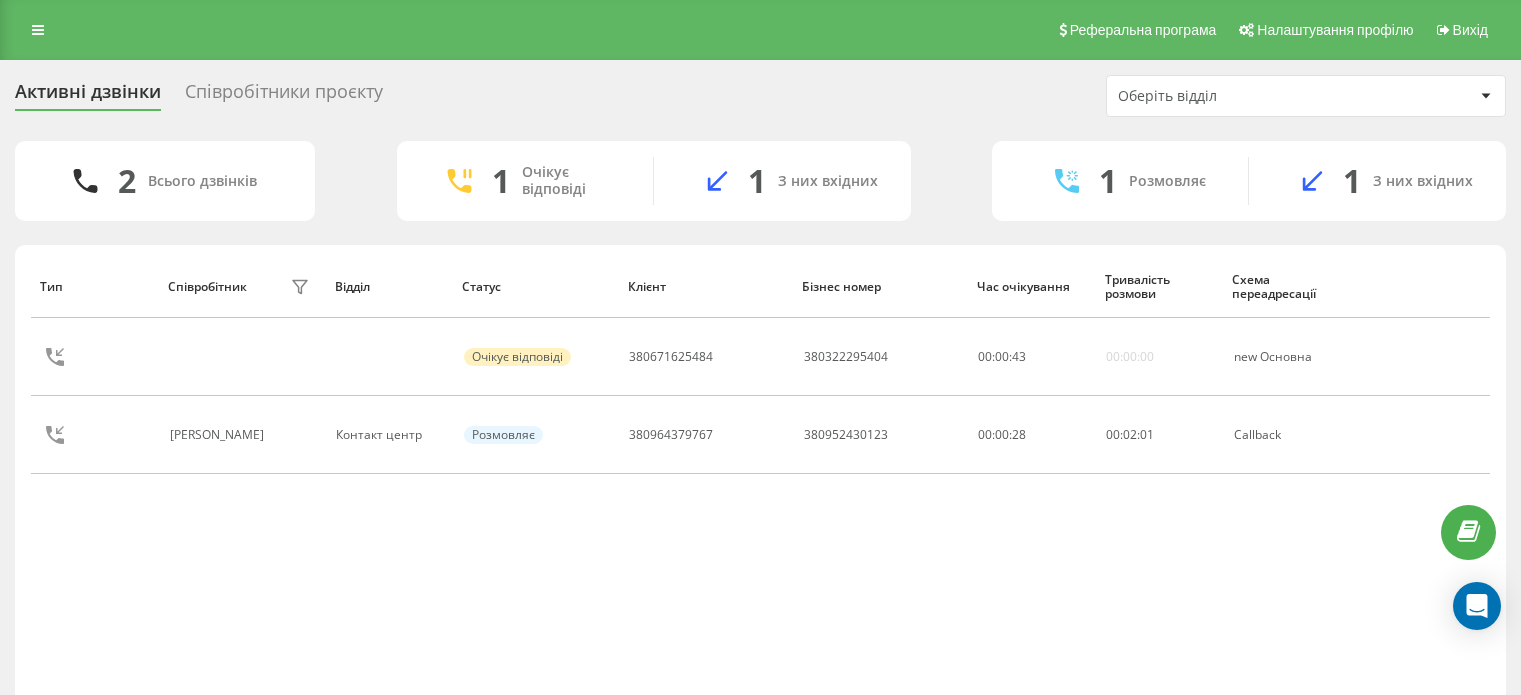 scroll, scrollTop: 0, scrollLeft: 0, axis: both 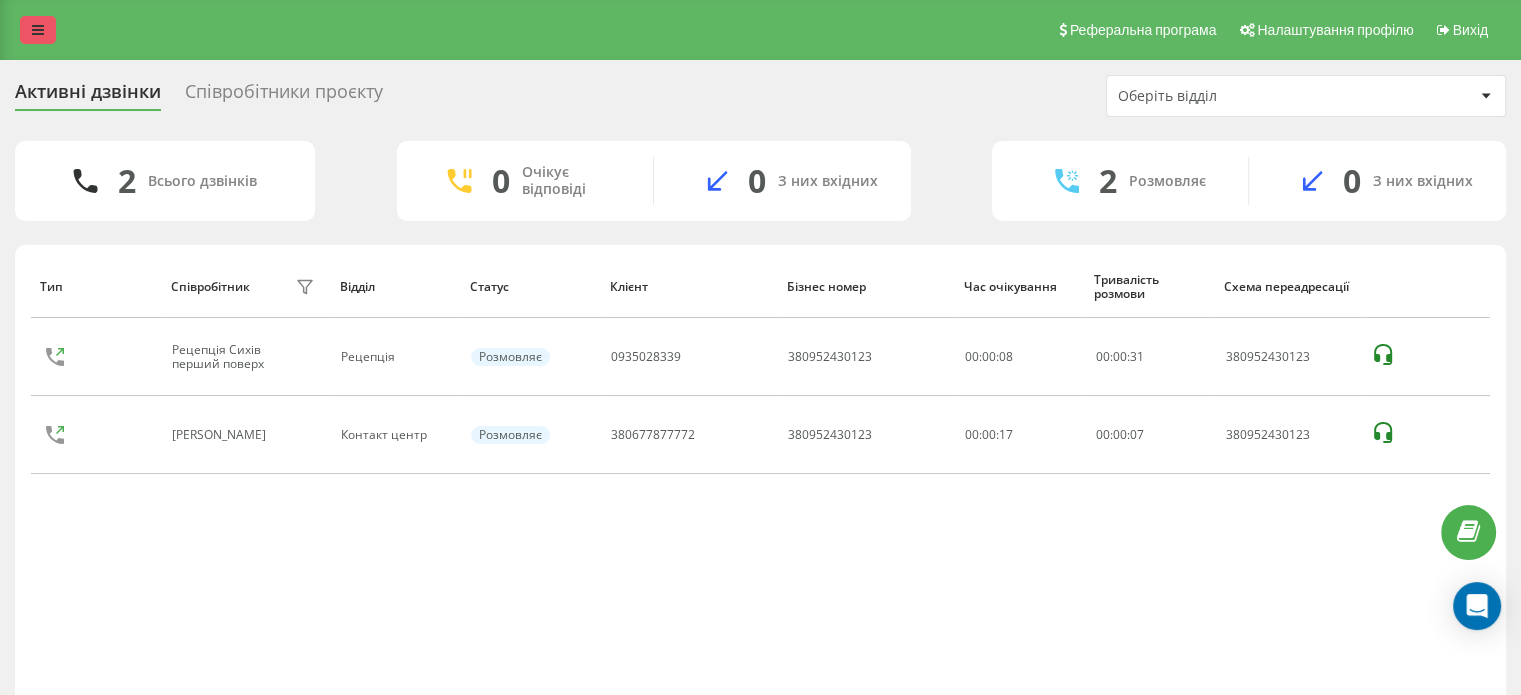 click at bounding box center [38, 30] 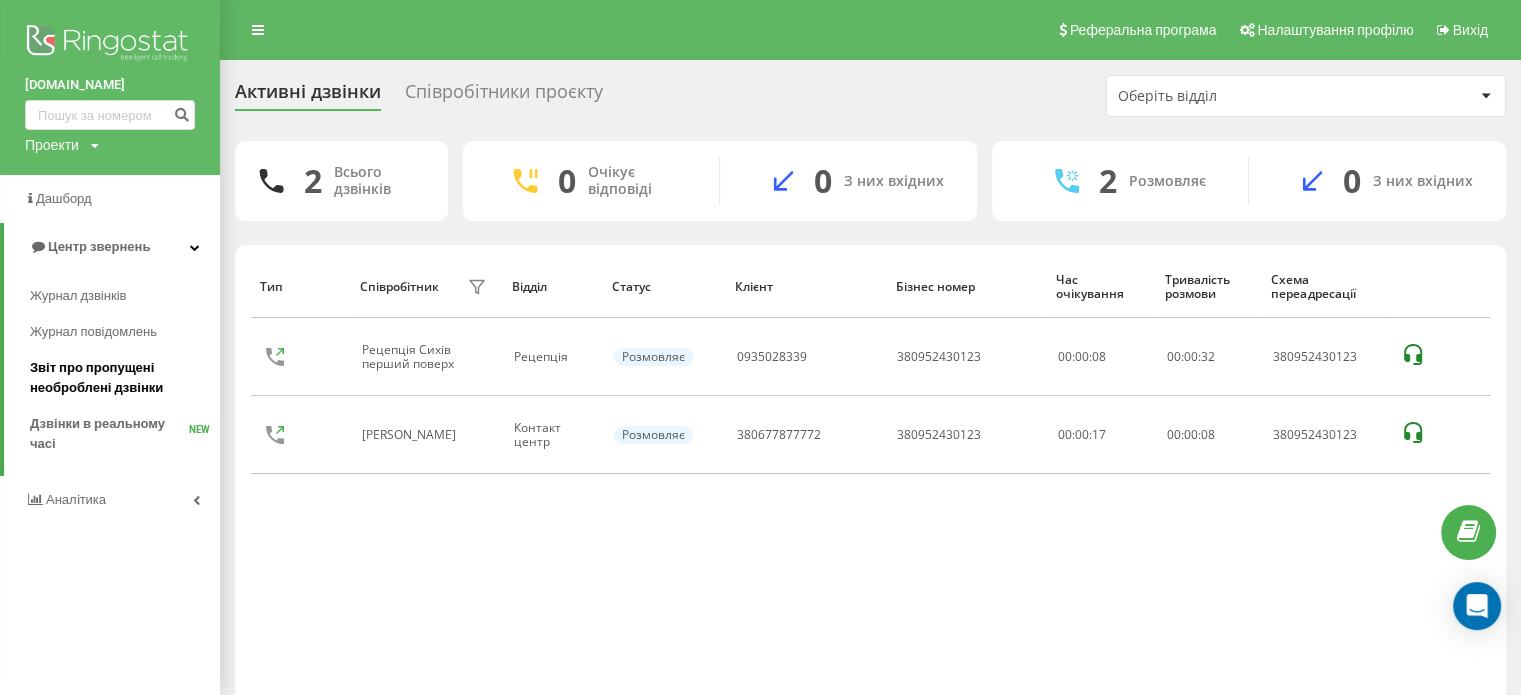 click on "Звіт про пропущені необроблені дзвінки" at bounding box center (120, 378) 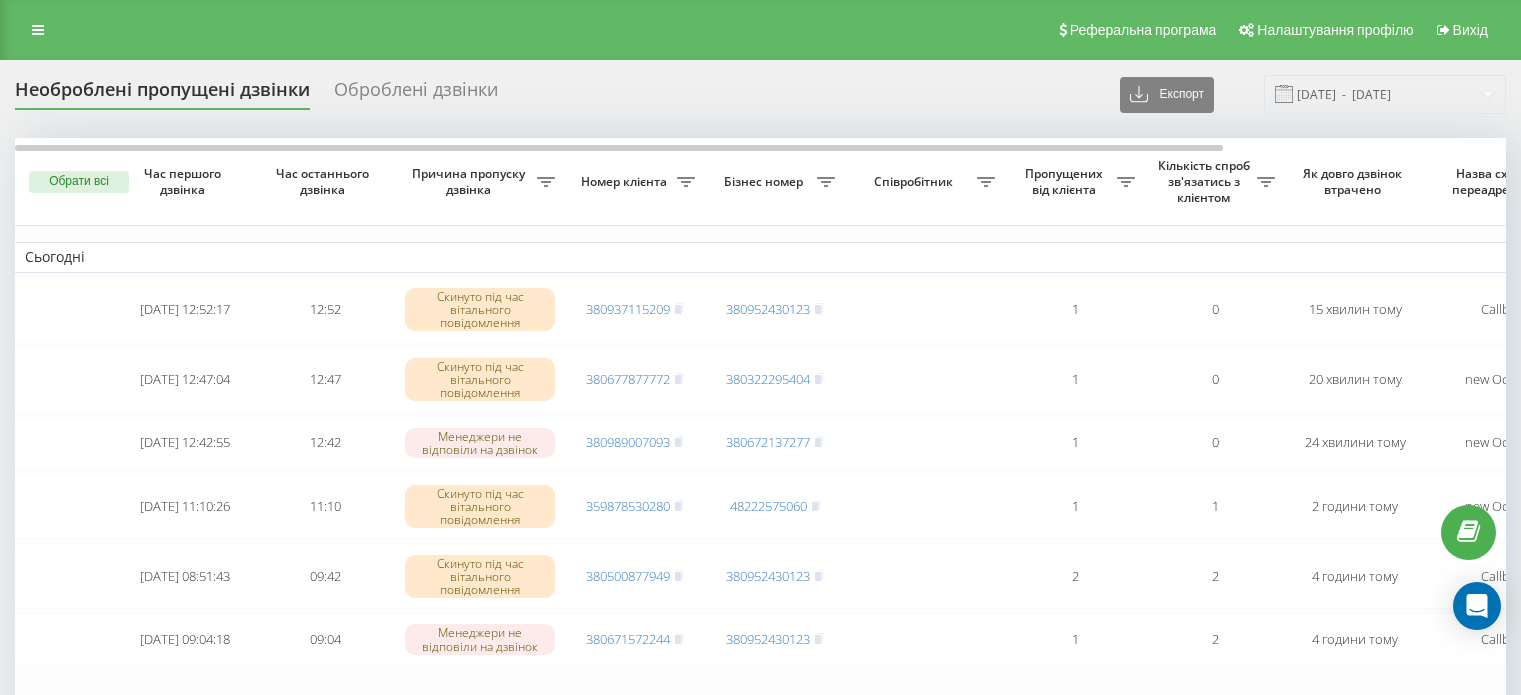 scroll, scrollTop: 0, scrollLeft: 0, axis: both 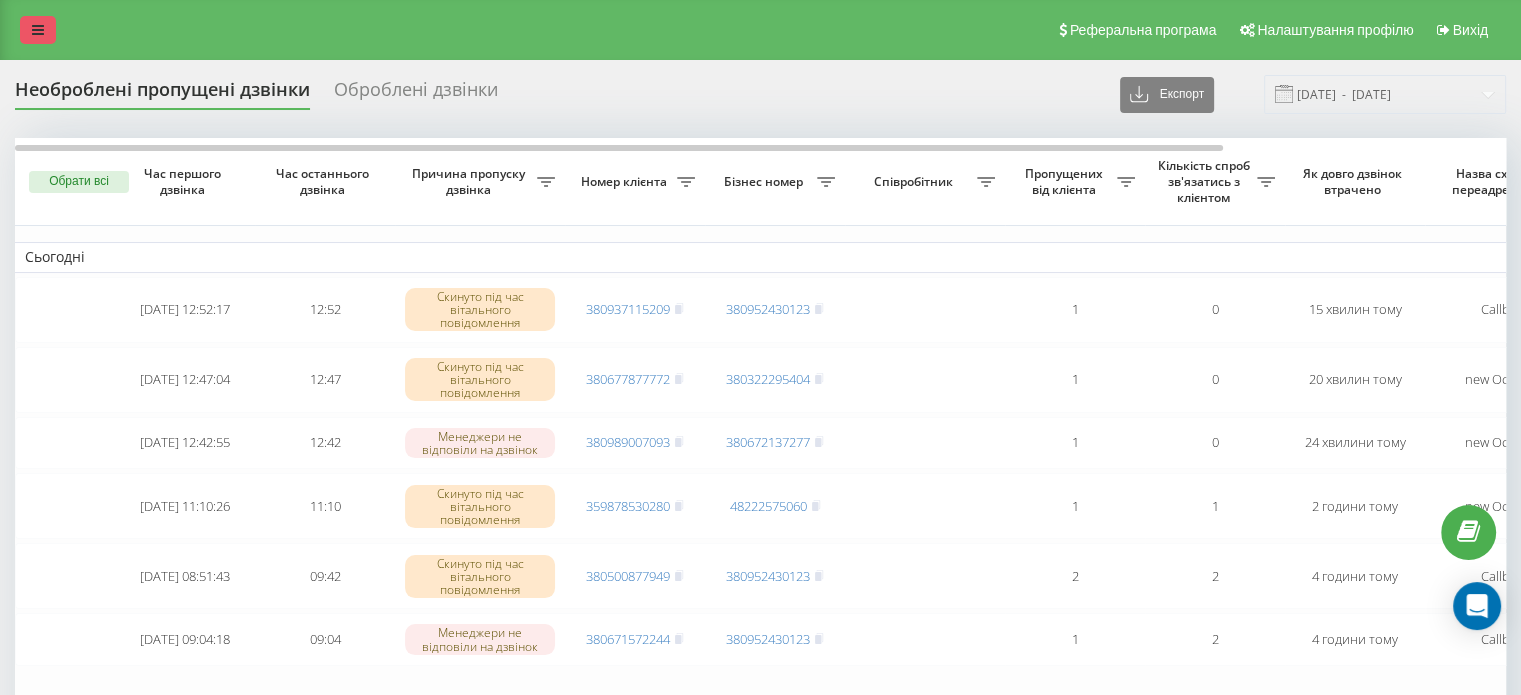 click at bounding box center (38, 30) 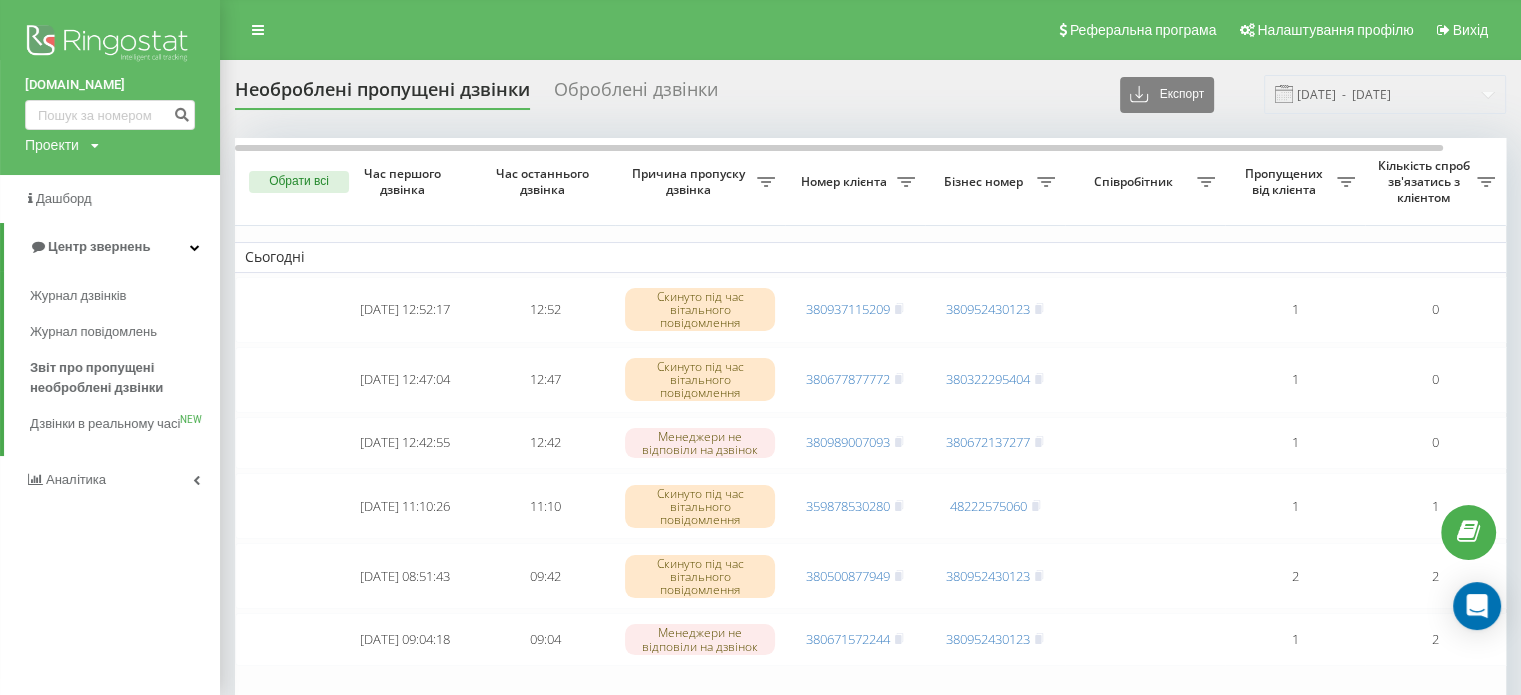 click on "Журнал дзвінків Журнал повідомлень Звіт про пропущені необроблені дзвінки Дзвінки в реальному часі NEW" at bounding box center (110, 363) 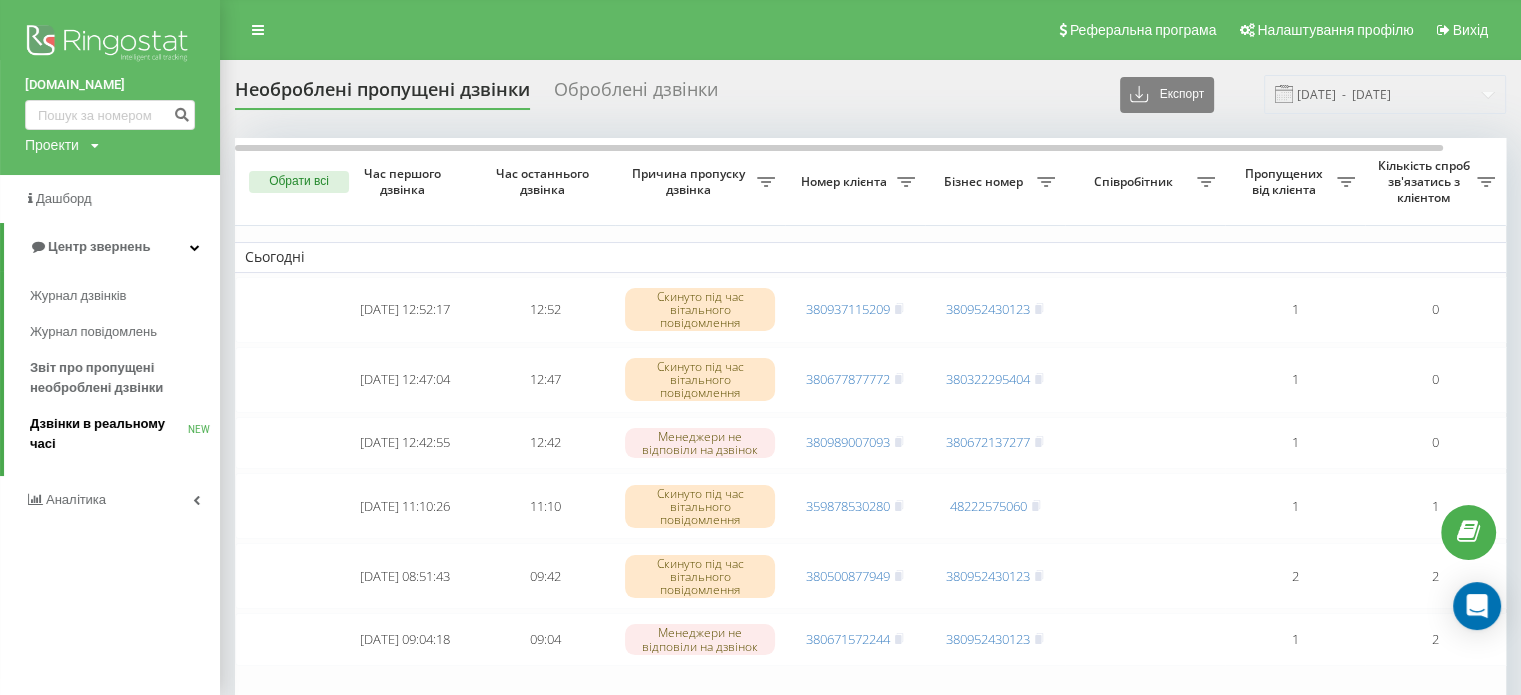click on "Дзвінки в реальному часі" at bounding box center [109, 434] 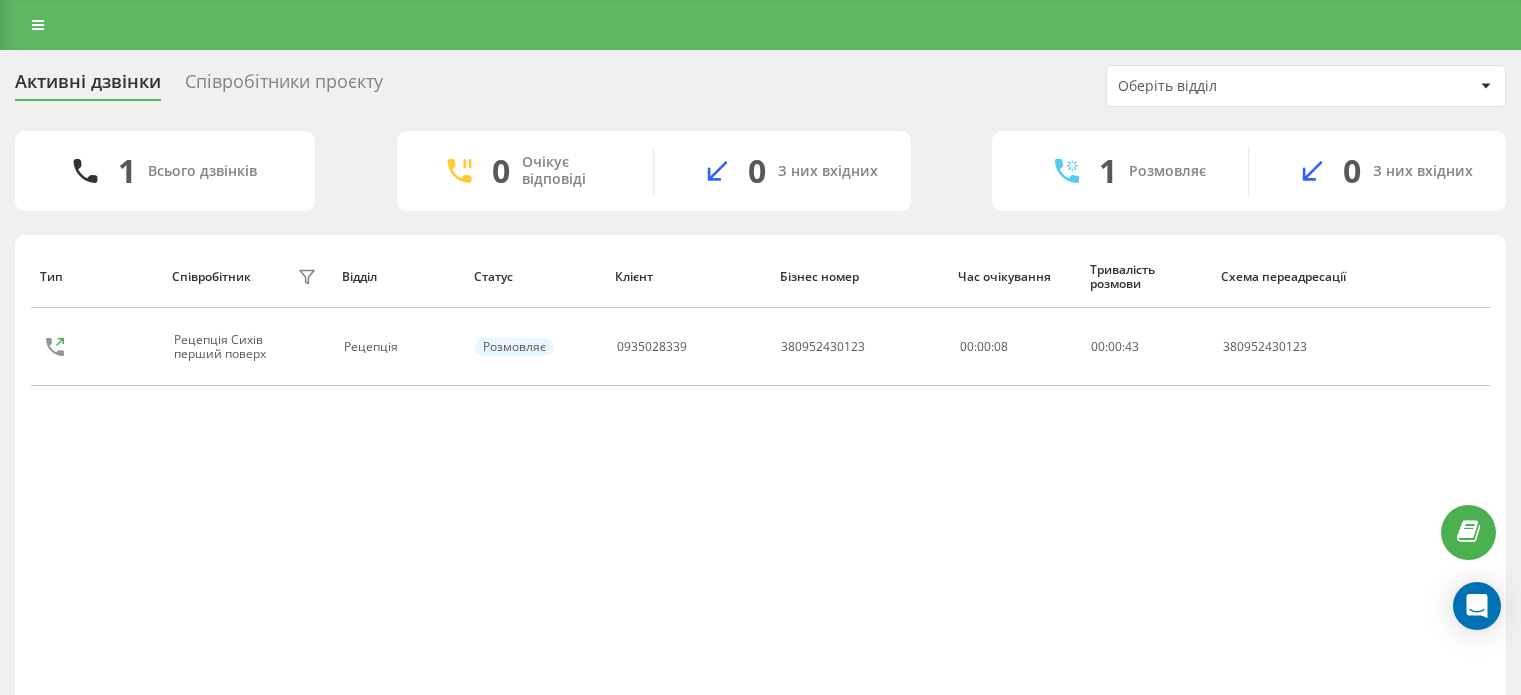 scroll, scrollTop: 0, scrollLeft: 0, axis: both 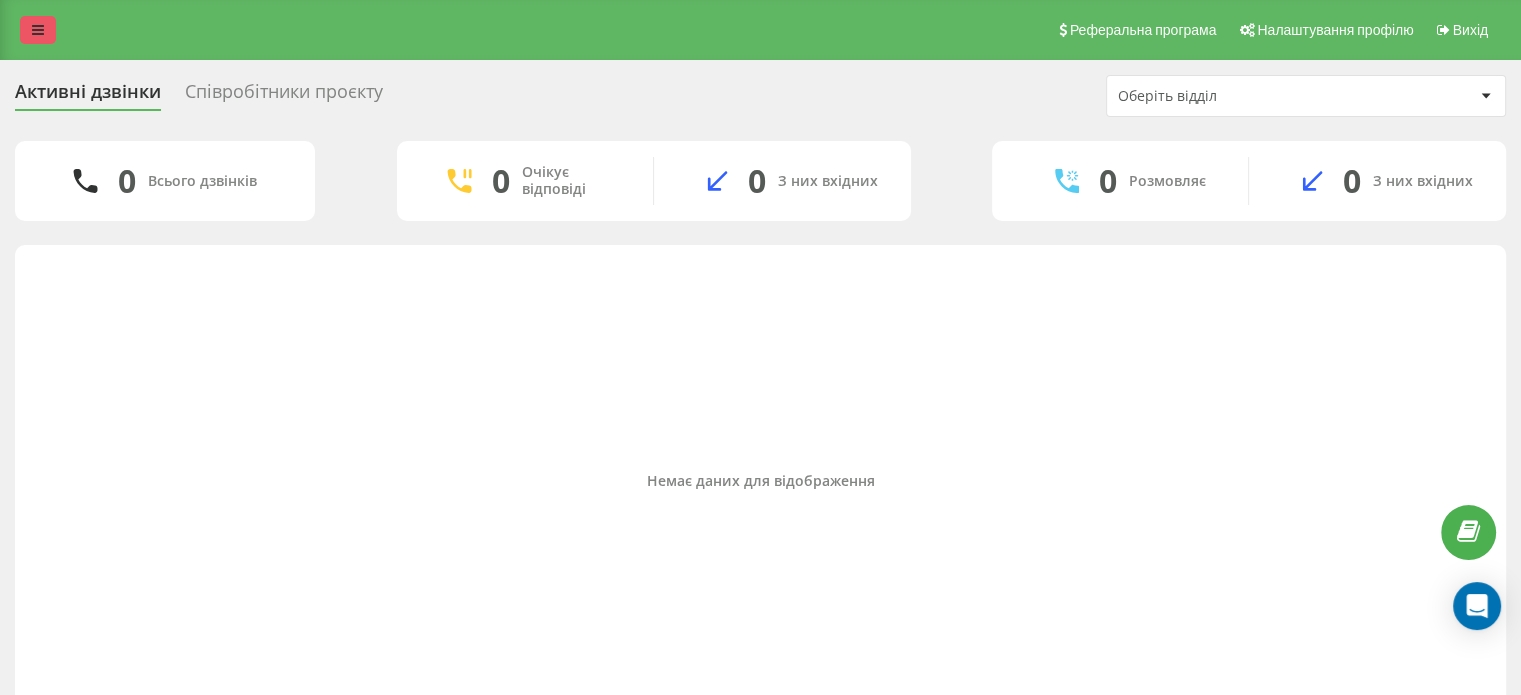 click at bounding box center (38, 30) 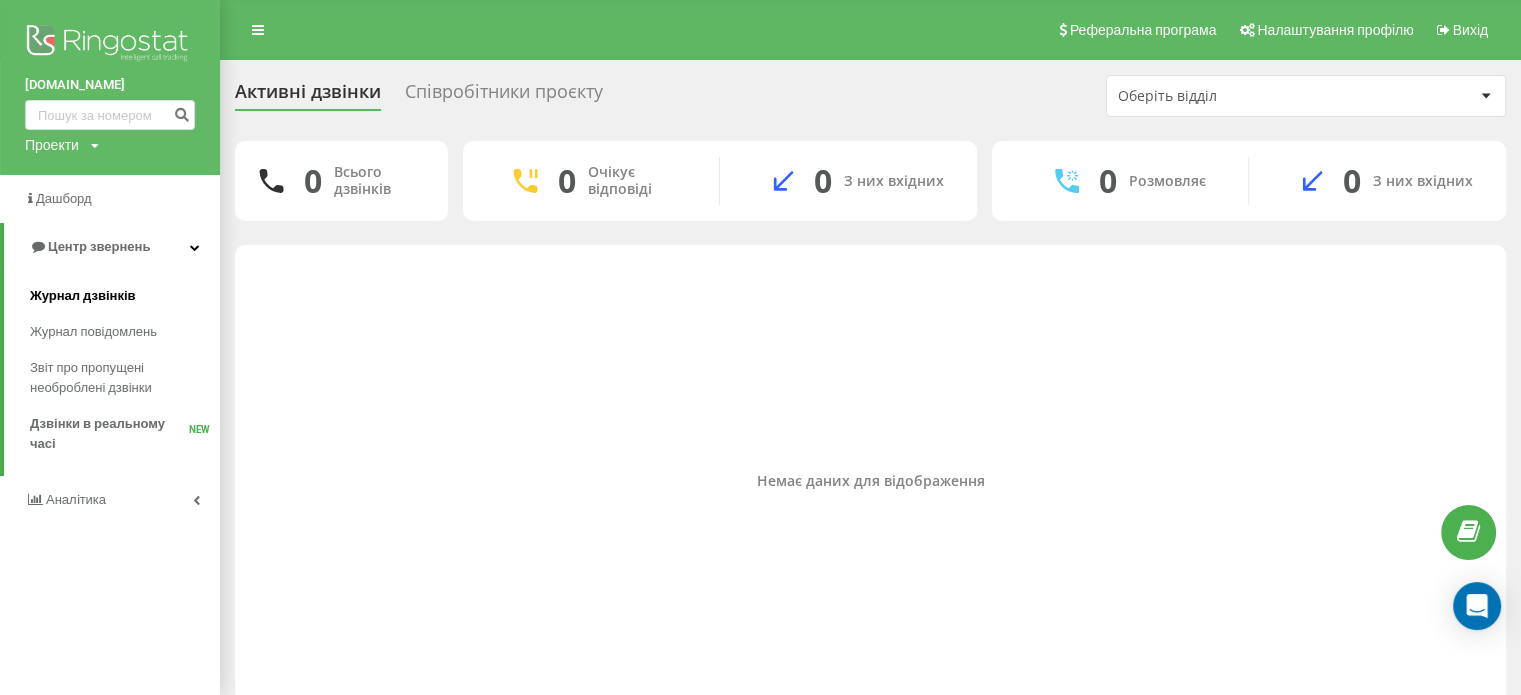 click on "Журнал дзвінків" at bounding box center [83, 296] 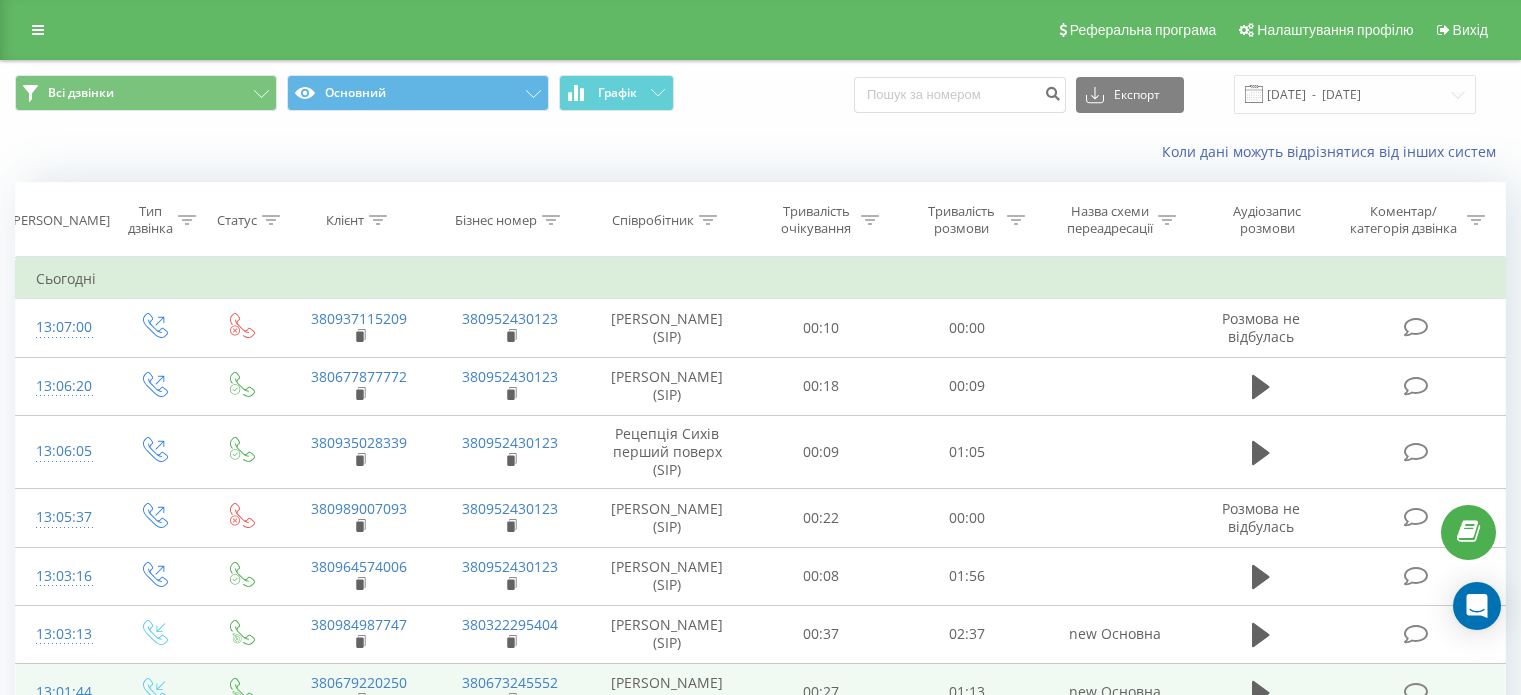 scroll, scrollTop: 0, scrollLeft: 0, axis: both 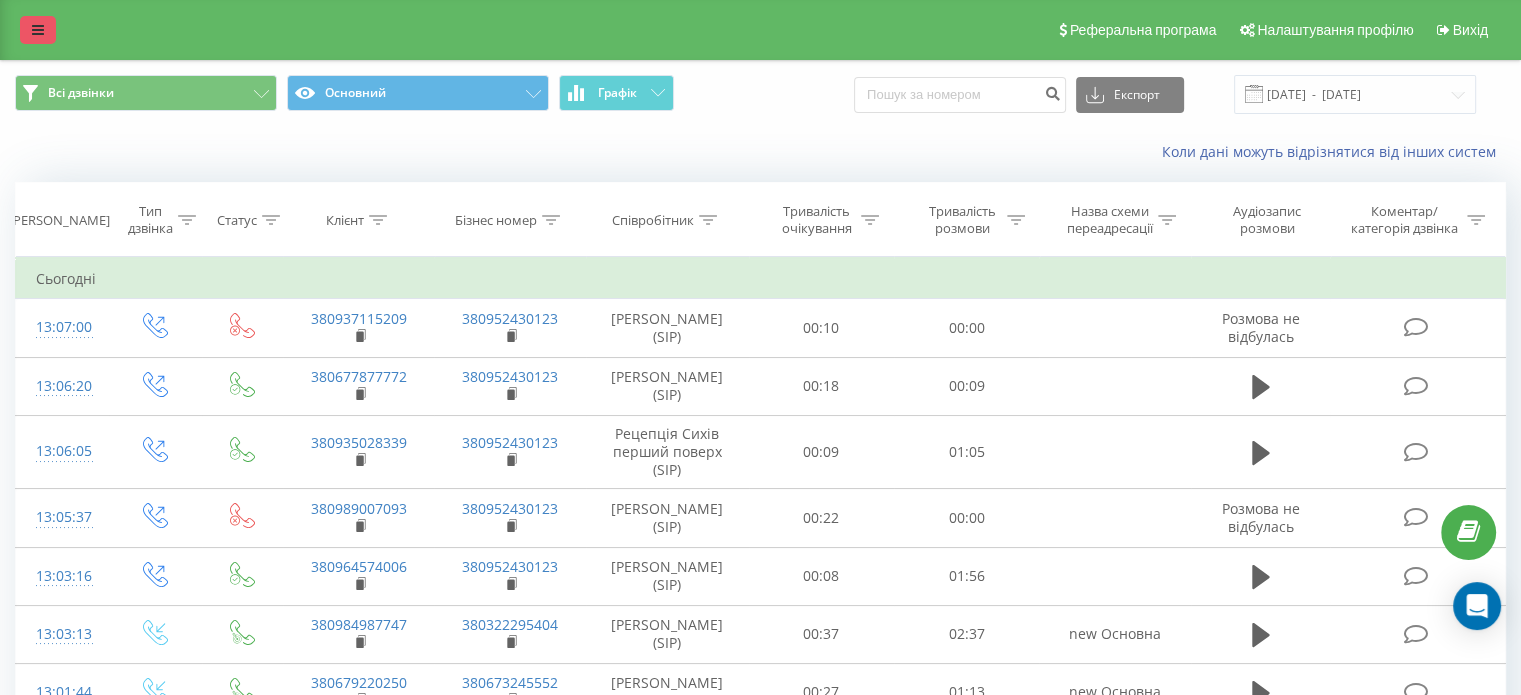 click at bounding box center (38, 30) 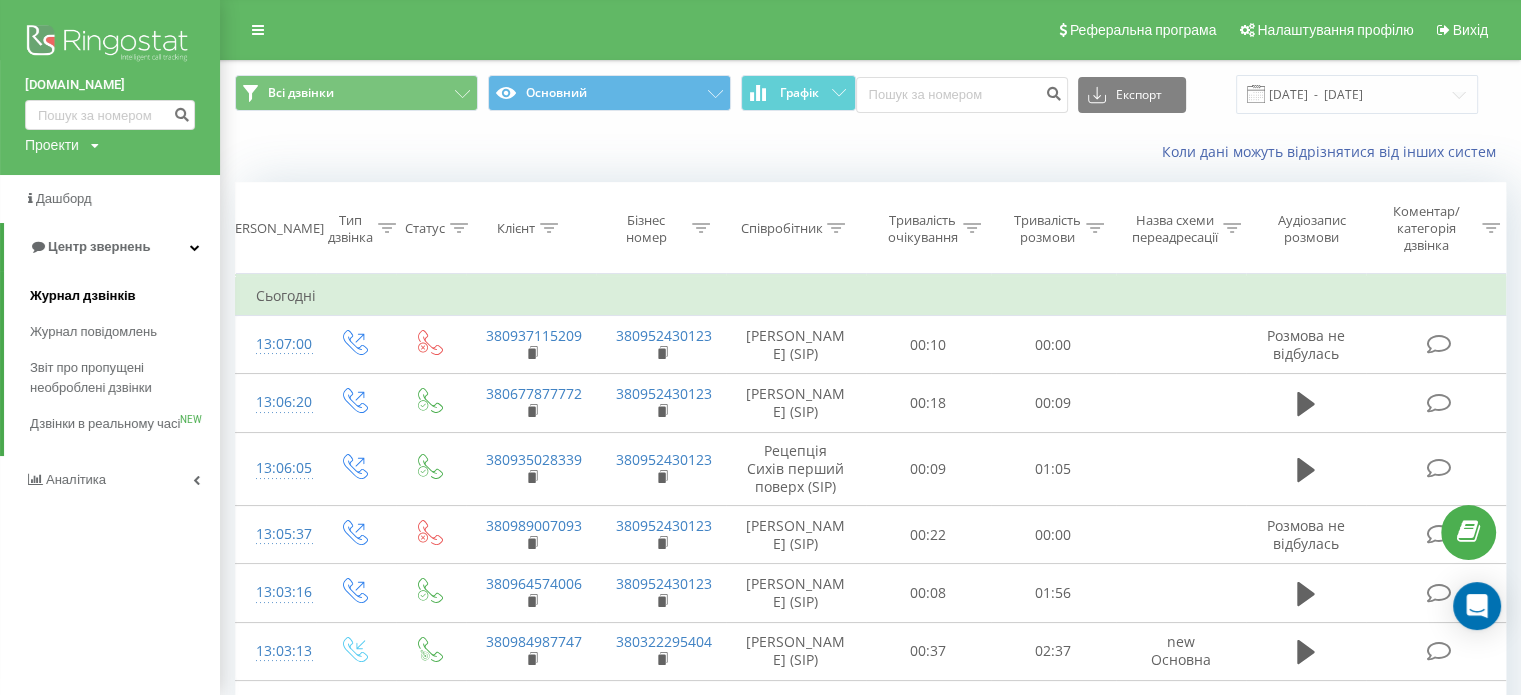 click on "Журнал дзвінків" at bounding box center (125, 296) 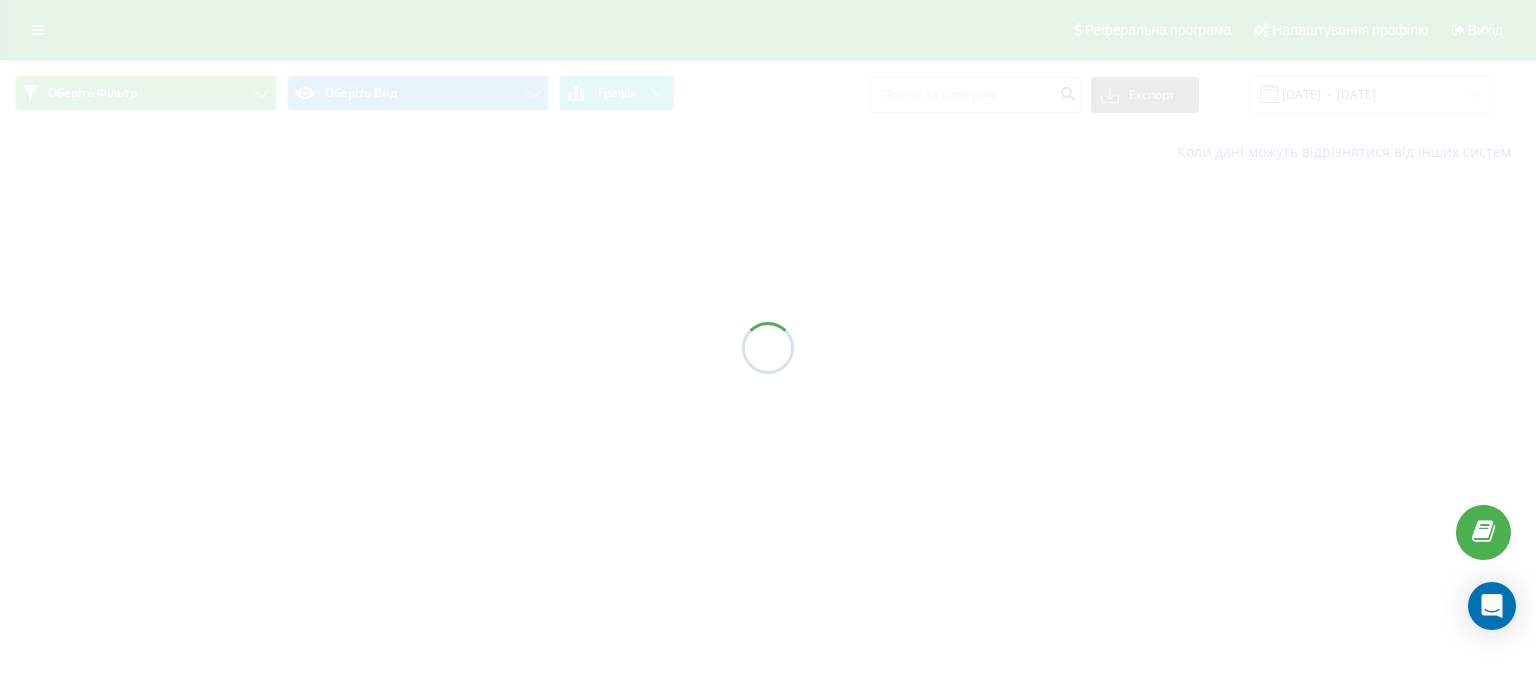 scroll, scrollTop: 0, scrollLeft: 0, axis: both 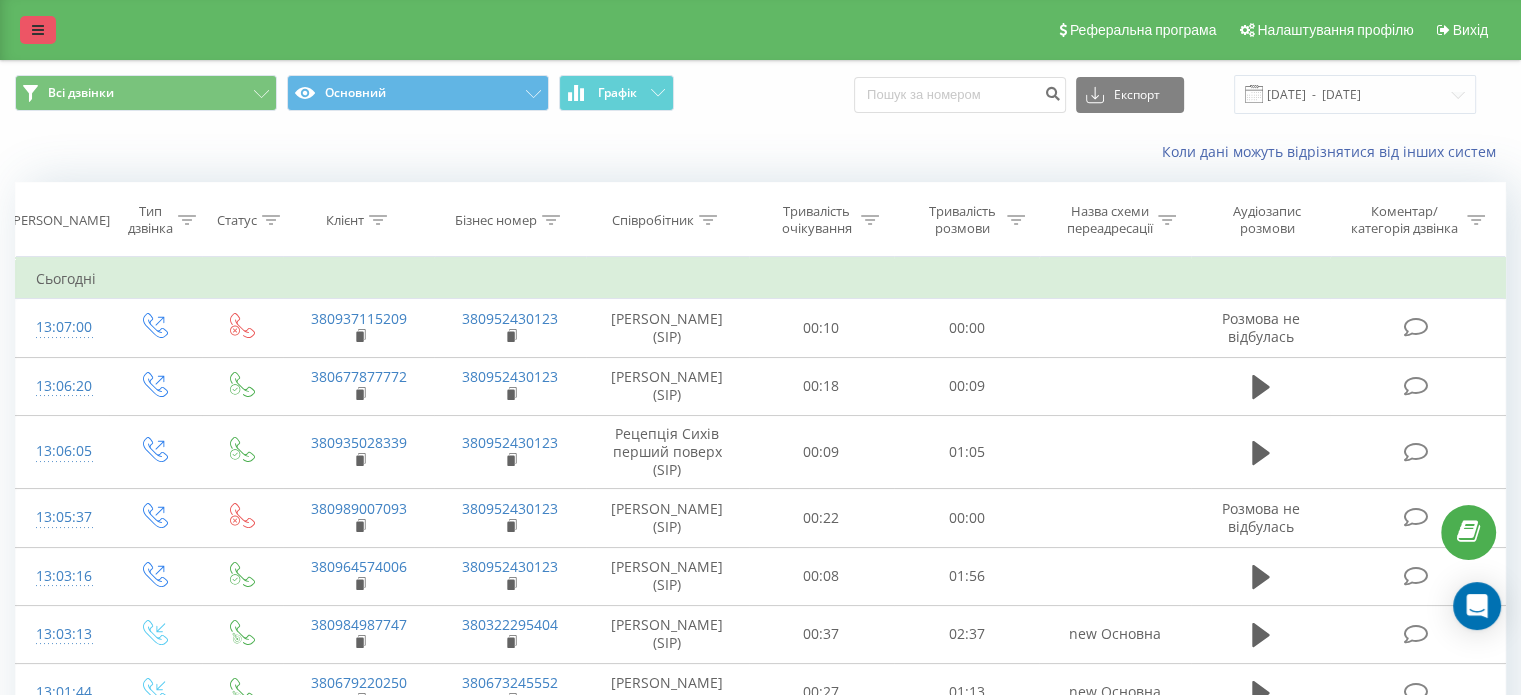 click at bounding box center (38, 30) 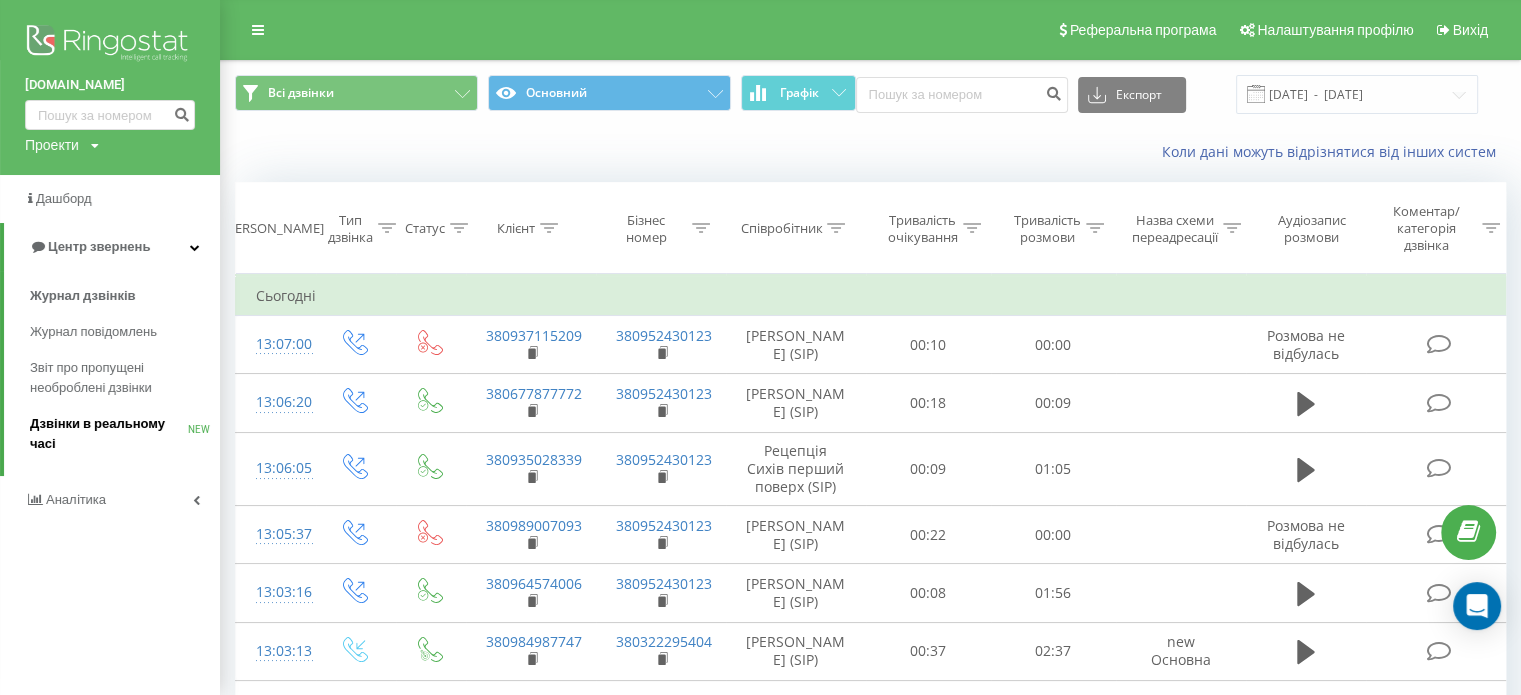 click on "Дзвінки в реальному часі" at bounding box center (109, 434) 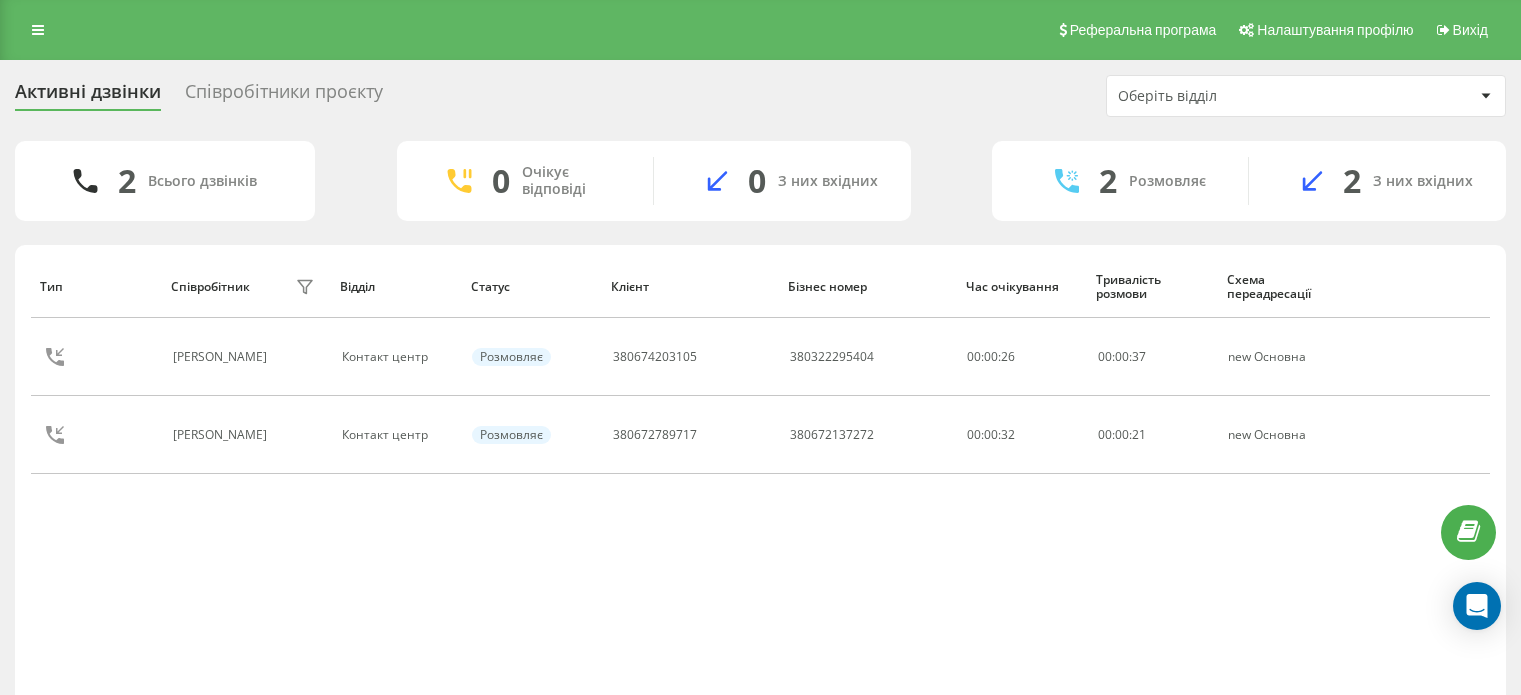 scroll, scrollTop: 0, scrollLeft: 0, axis: both 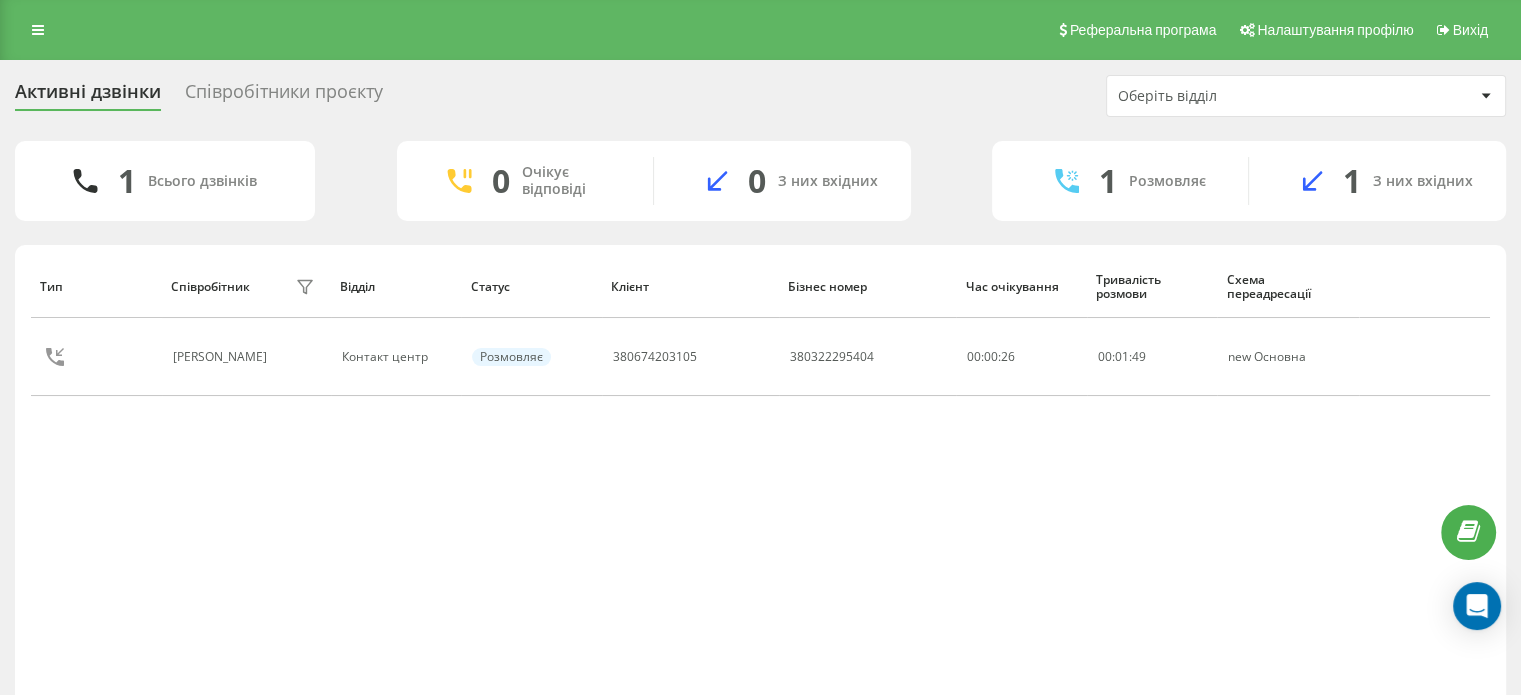 click on "Реферальна програма Налаштування профілю Вихід" at bounding box center [760, 30] 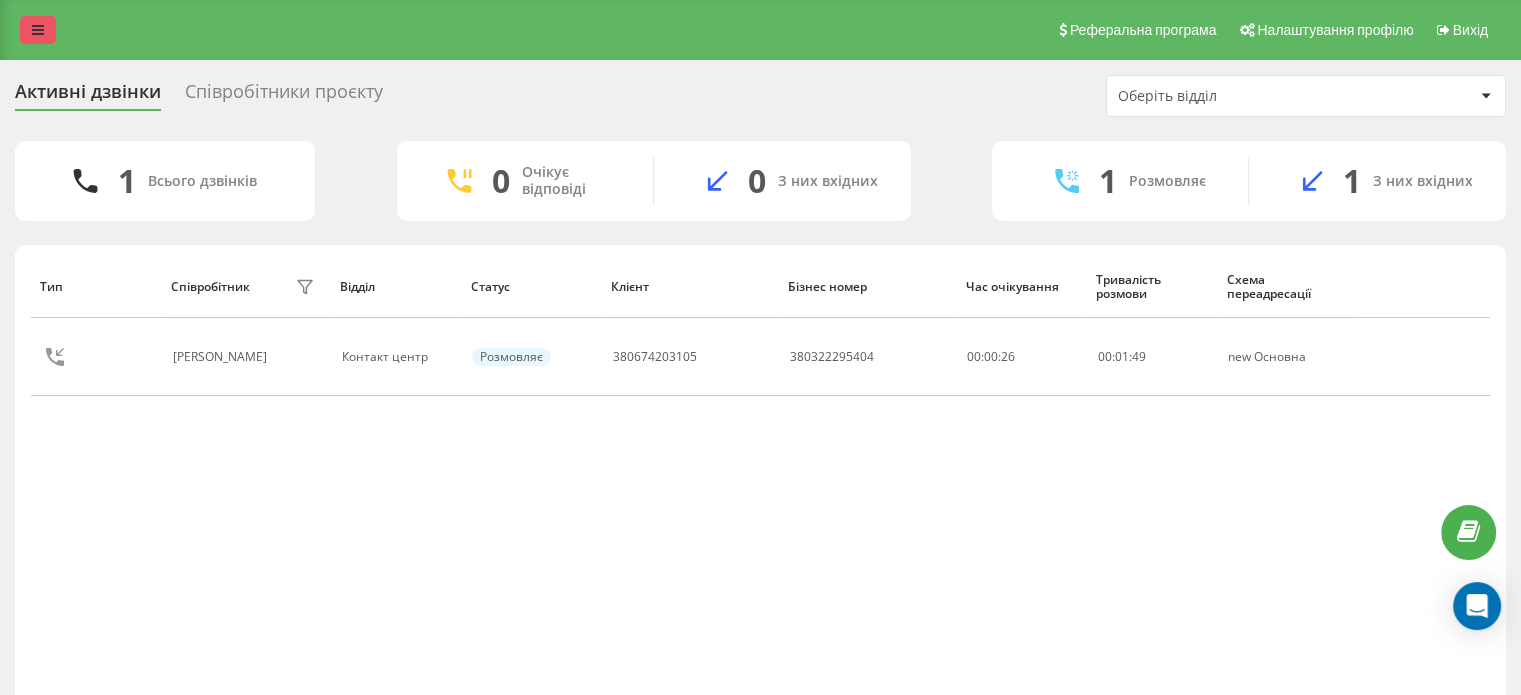 click at bounding box center [38, 30] 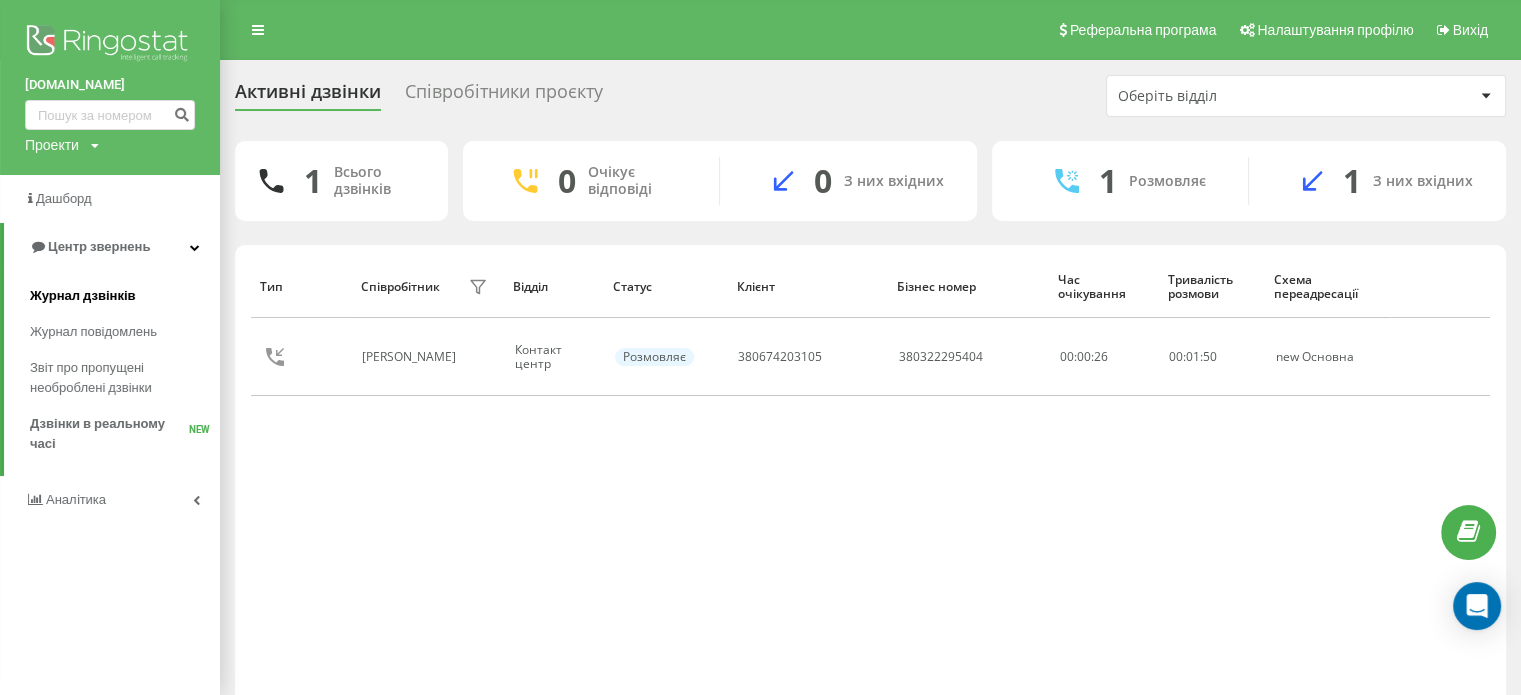 click on "Журнал дзвінків" at bounding box center (83, 296) 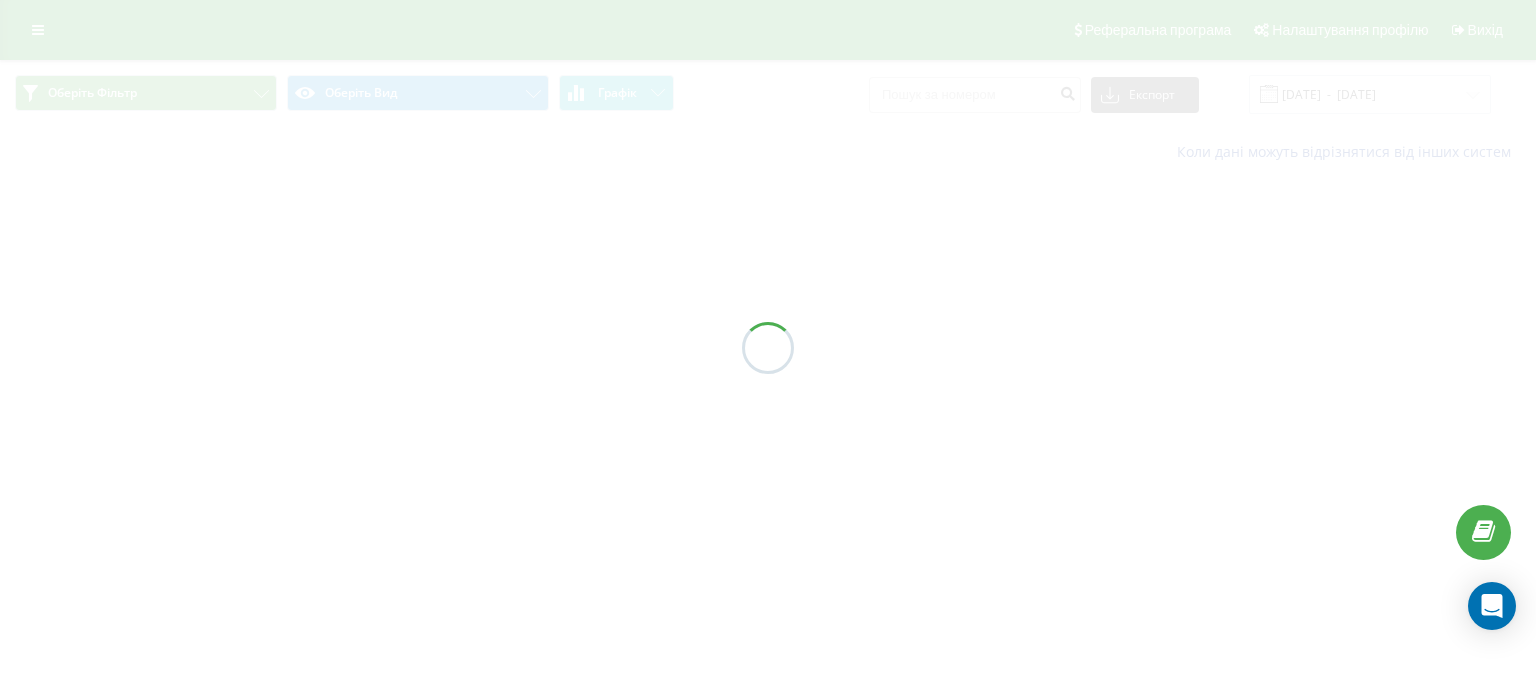 scroll, scrollTop: 0, scrollLeft: 0, axis: both 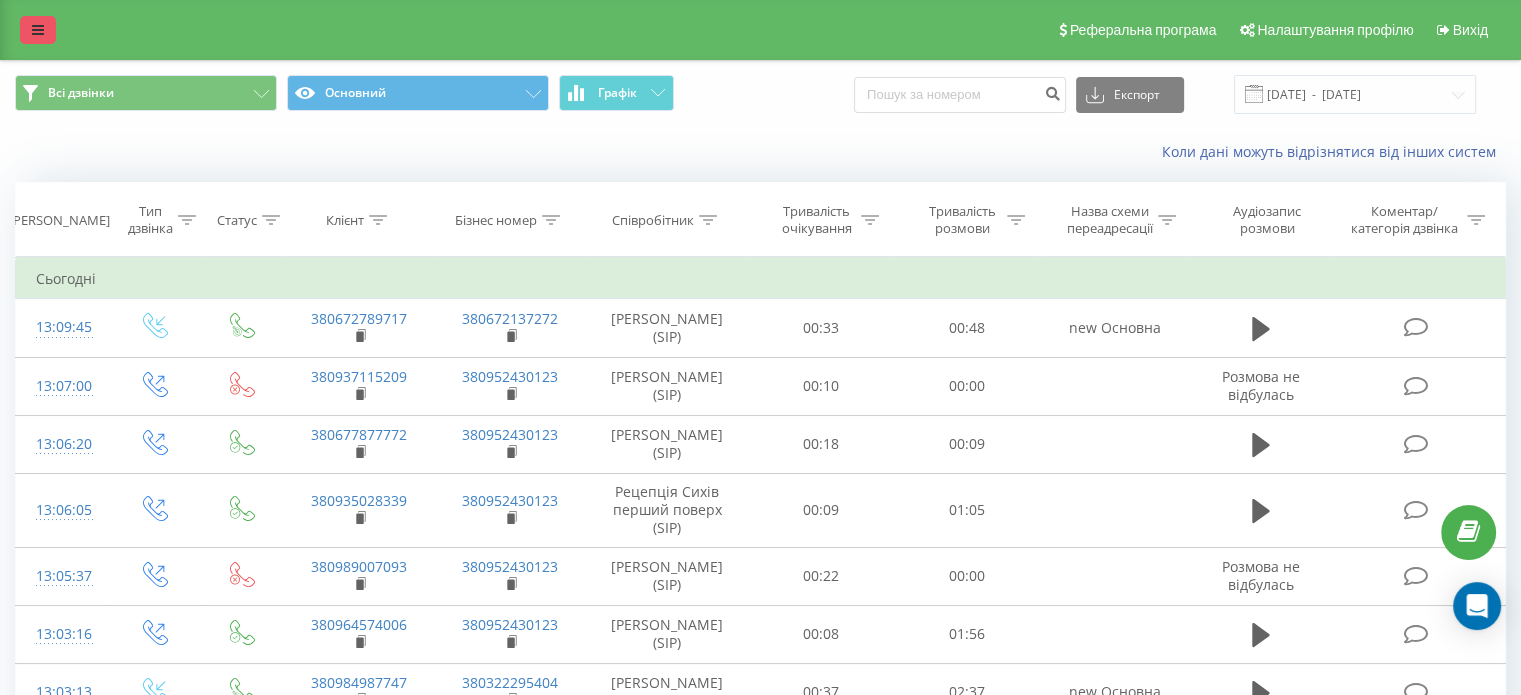 click at bounding box center [38, 30] 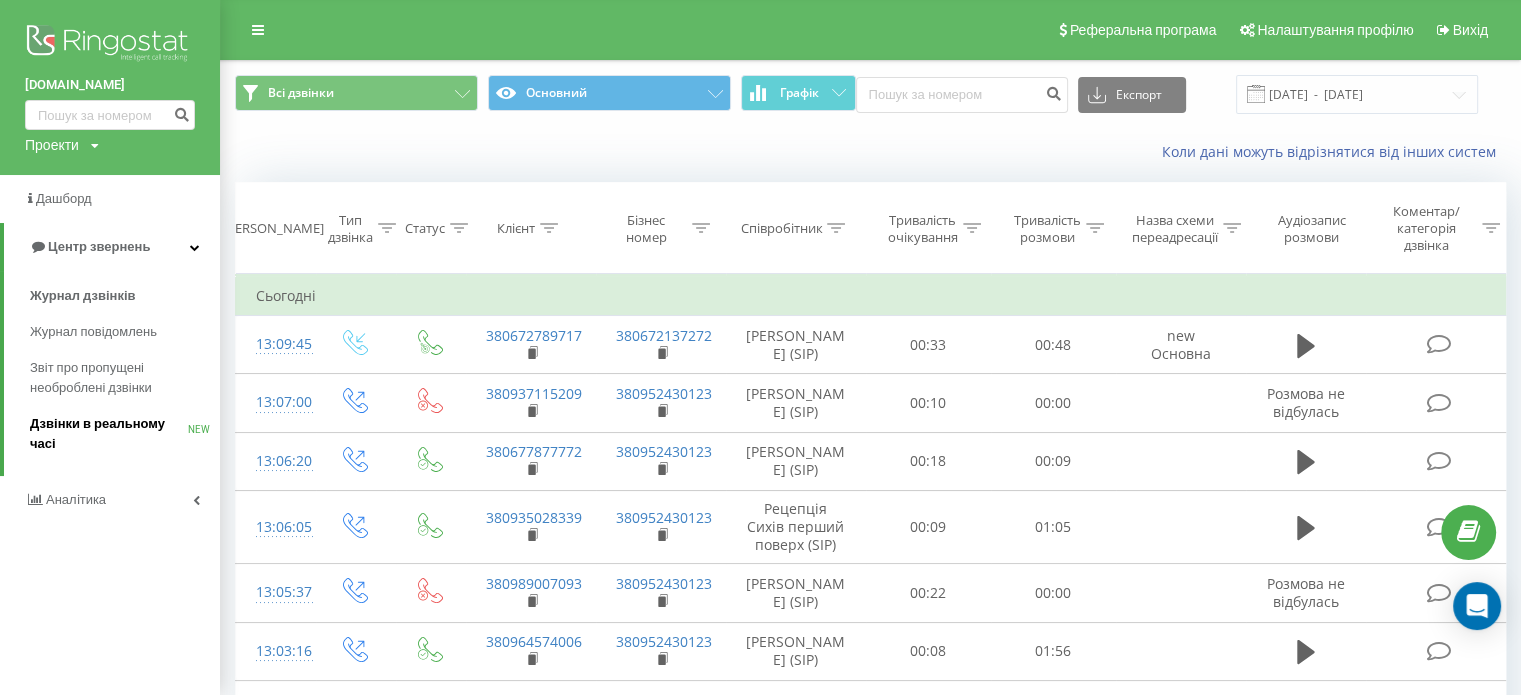 click on "Дзвінки в реальному часі NEW" at bounding box center (125, 434) 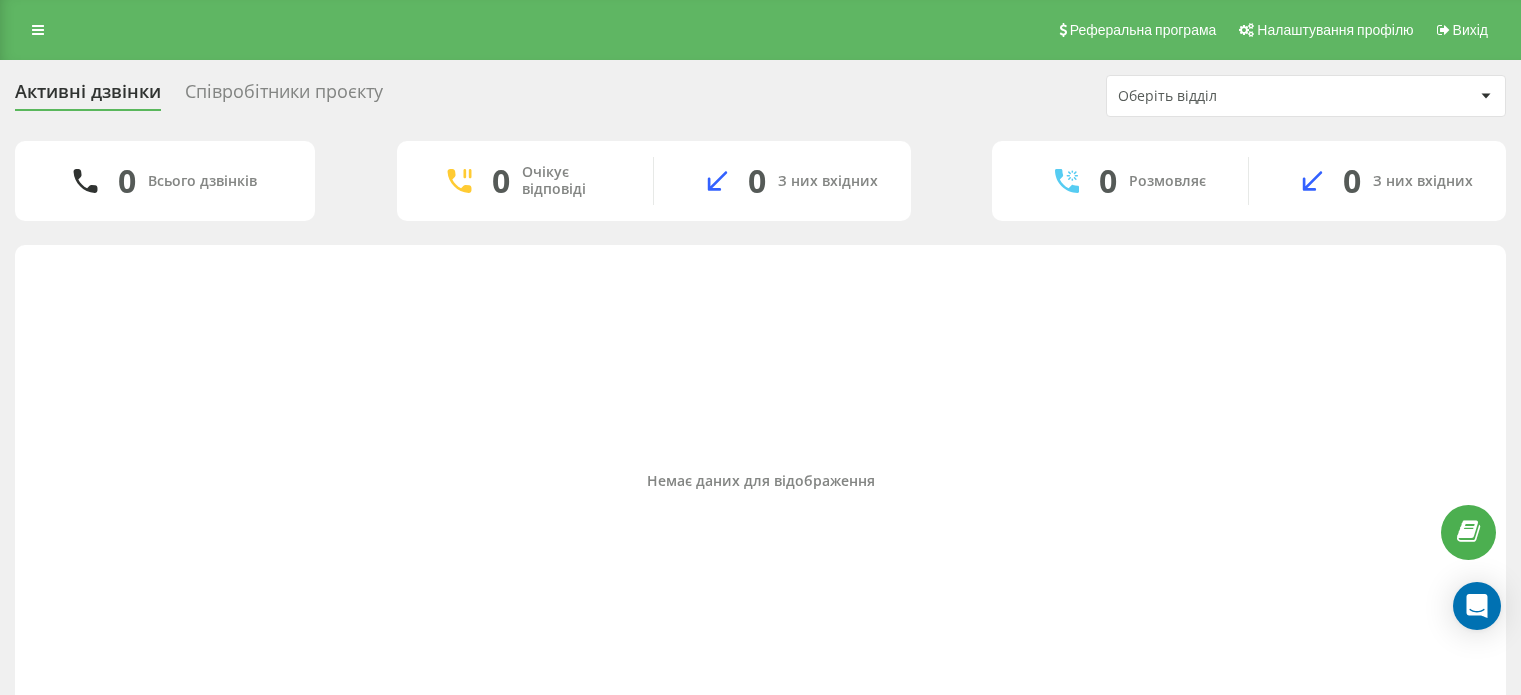 scroll, scrollTop: 0, scrollLeft: 0, axis: both 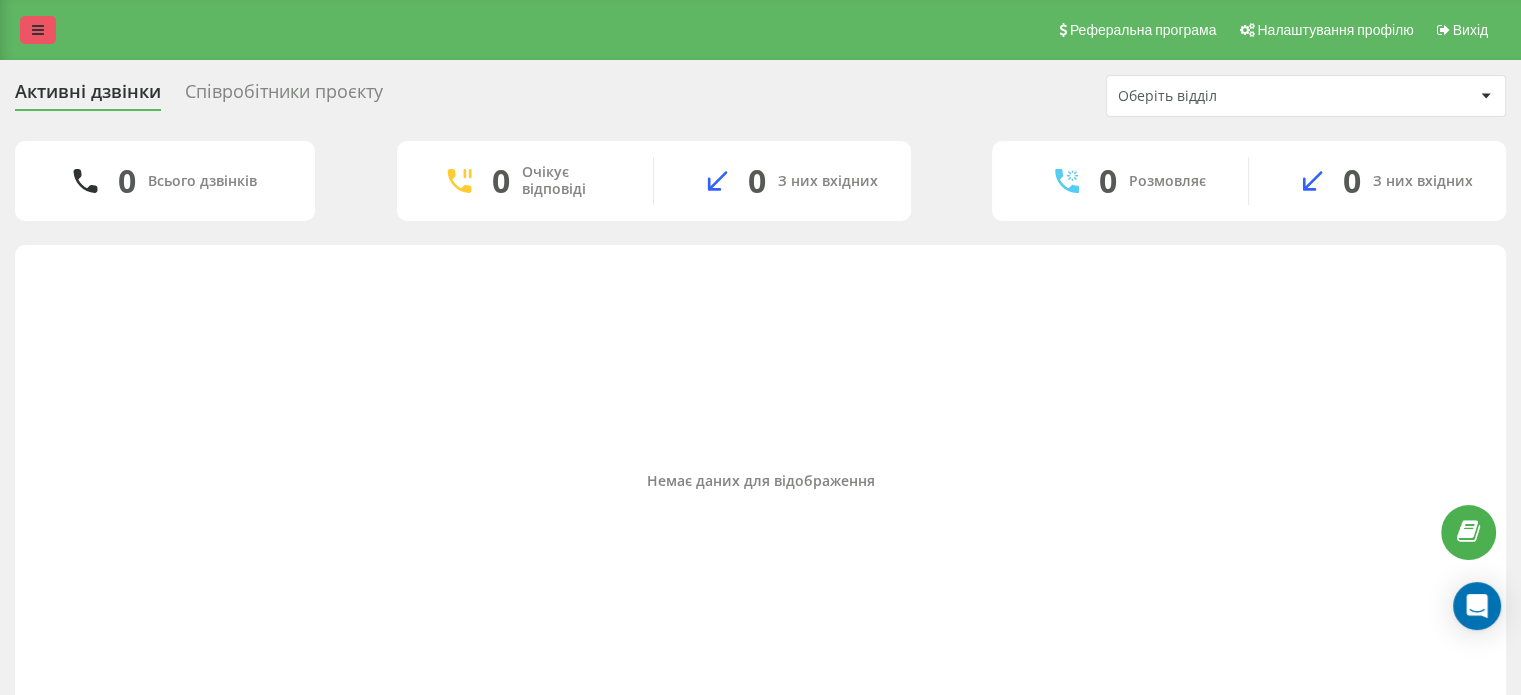 click at bounding box center [38, 30] 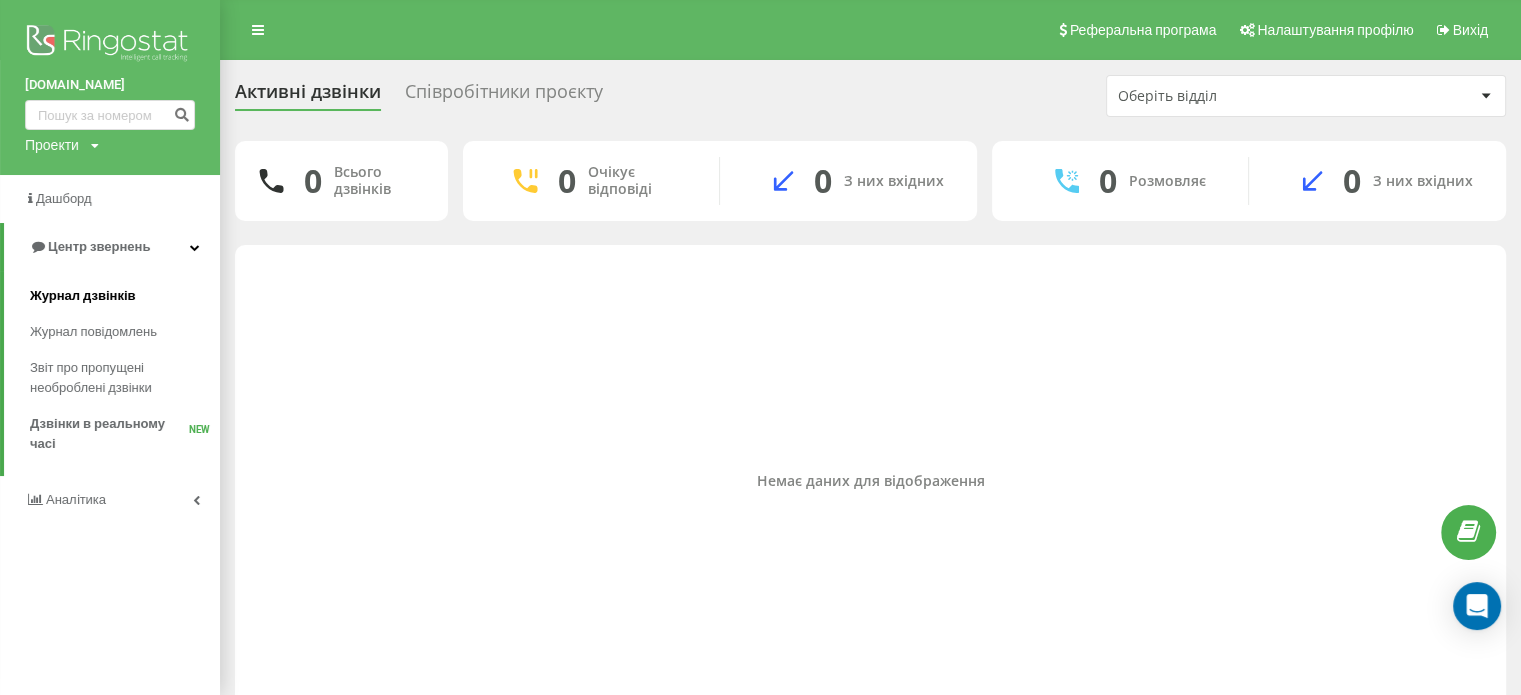 click on "Журнал дзвінків" at bounding box center (125, 296) 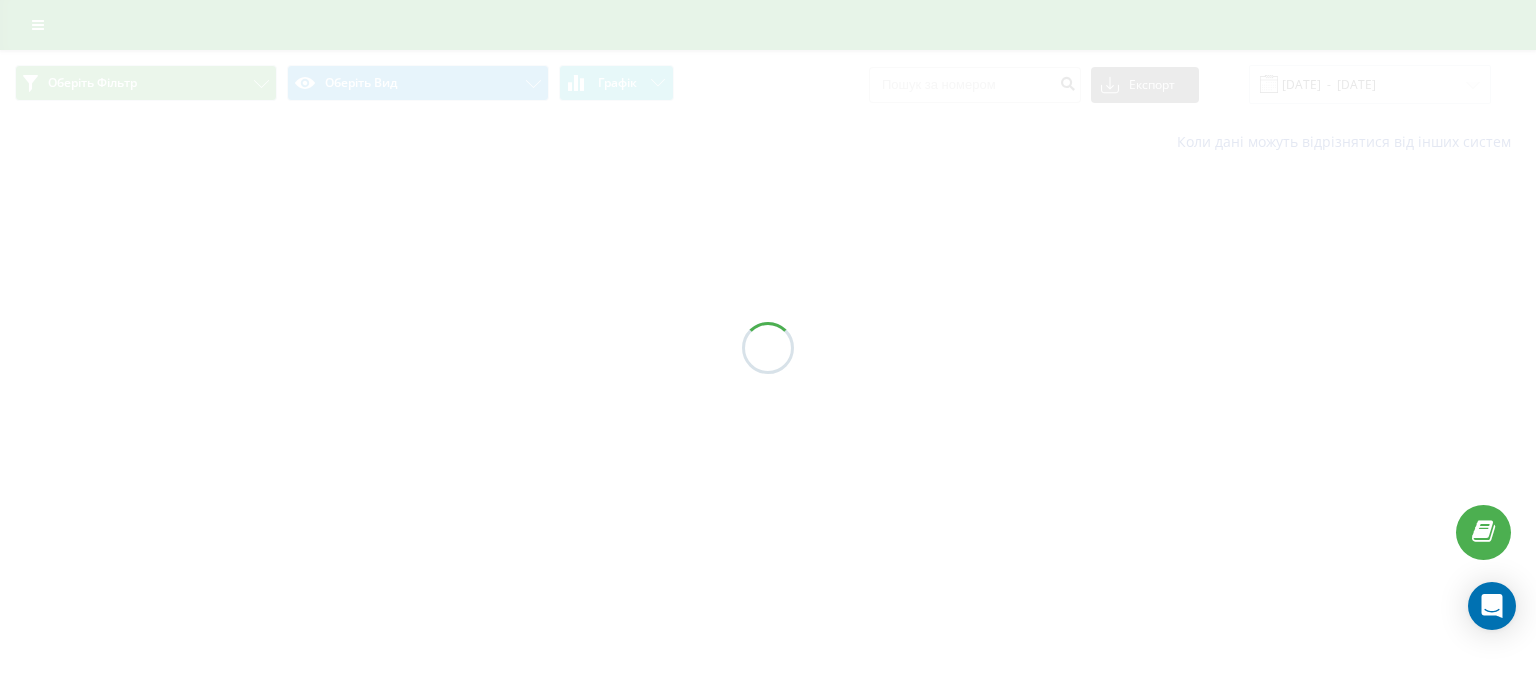 scroll, scrollTop: 0, scrollLeft: 0, axis: both 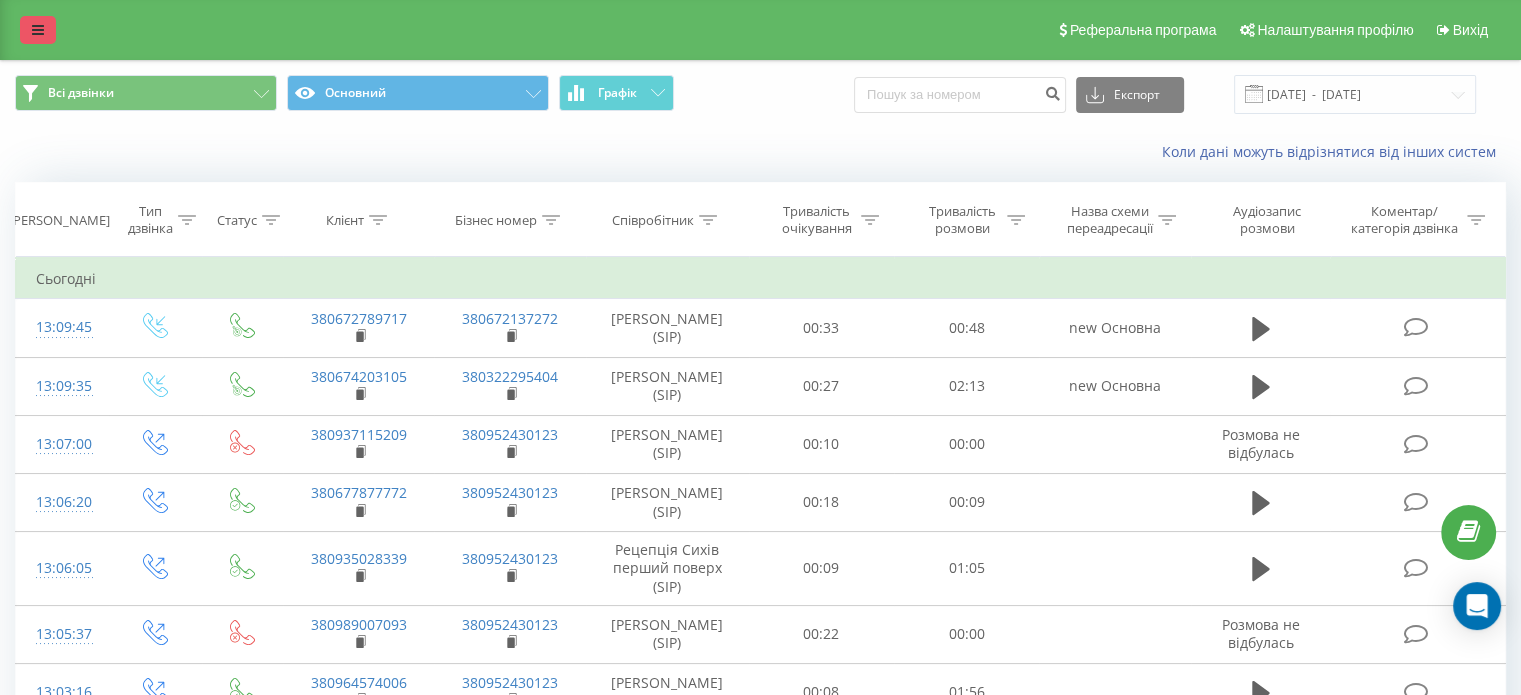 click at bounding box center (38, 30) 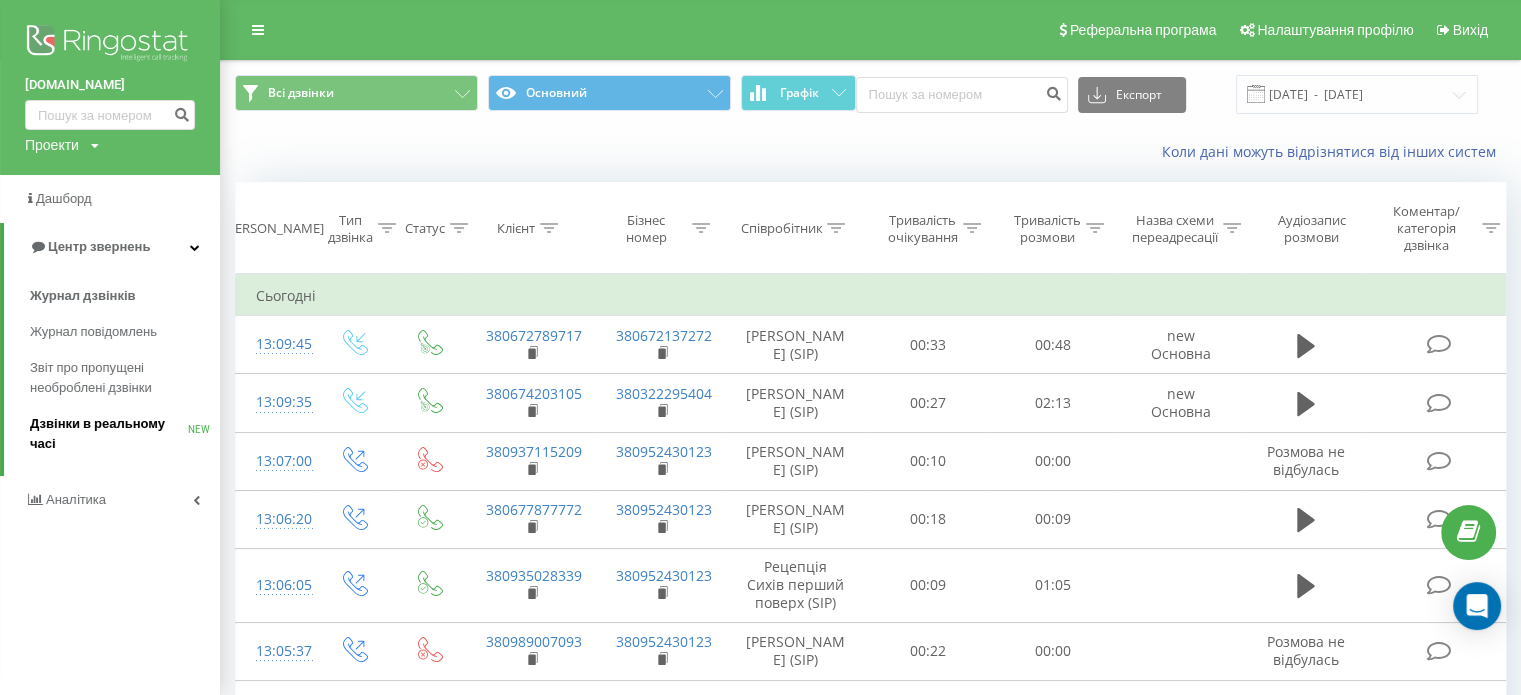 click on "Дзвінки в реальному часі" at bounding box center (109, 434) 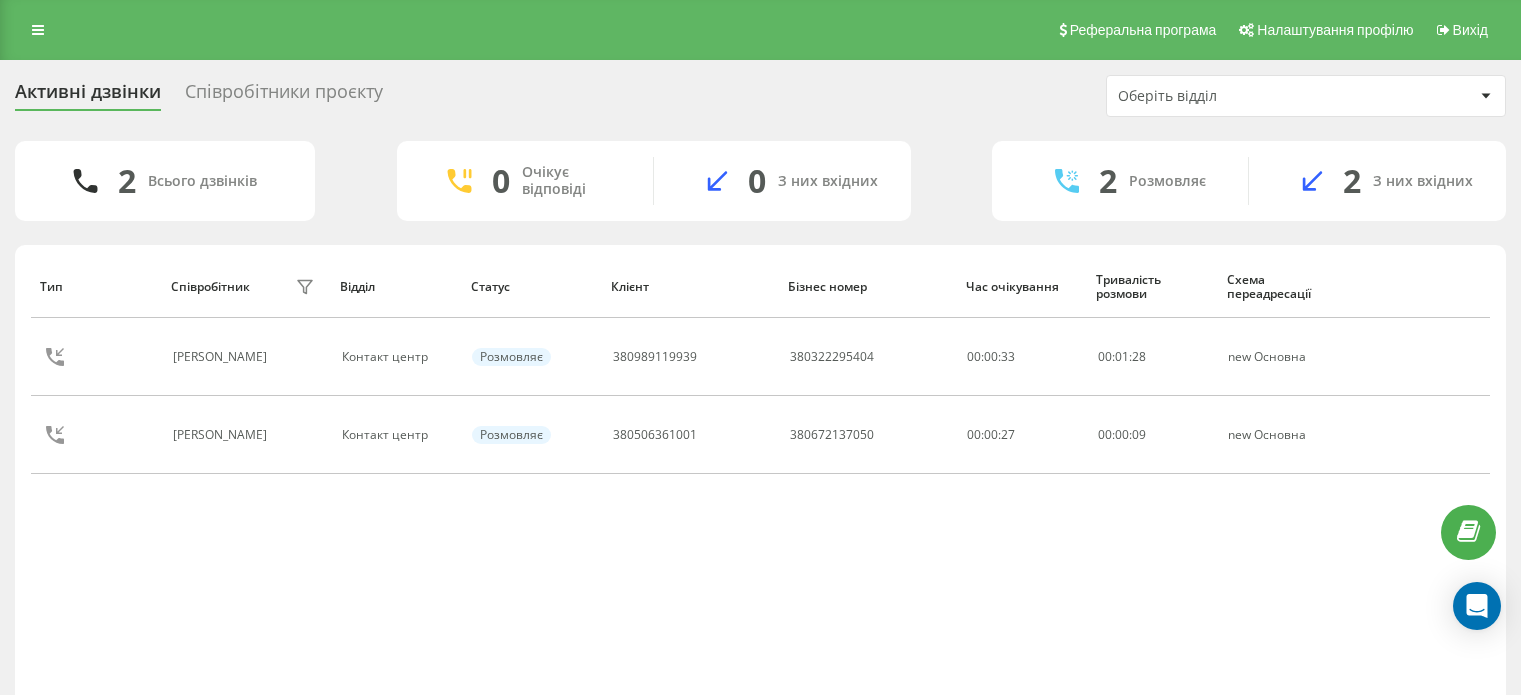 scroll, scrollTop: 0, scrollLeft: 0, axis: both 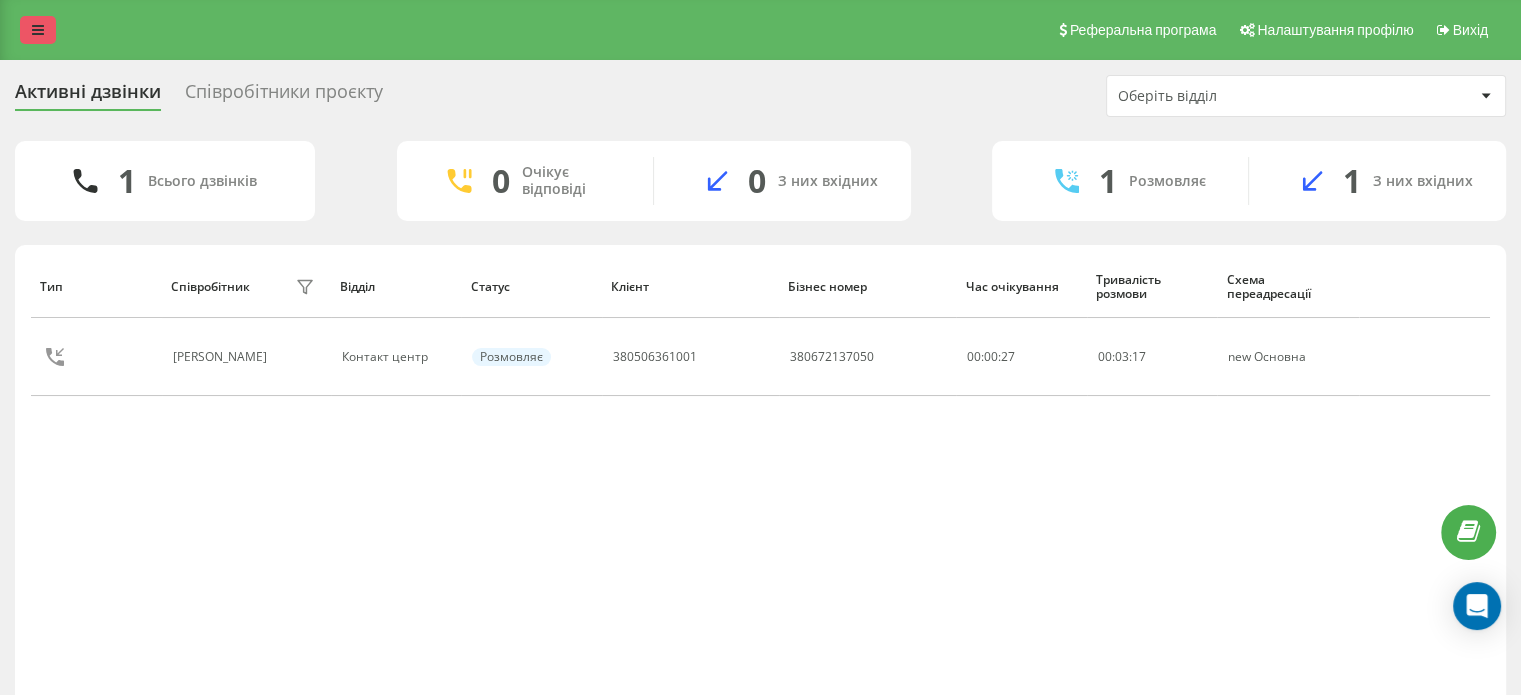click at bounding box center [38, 30] 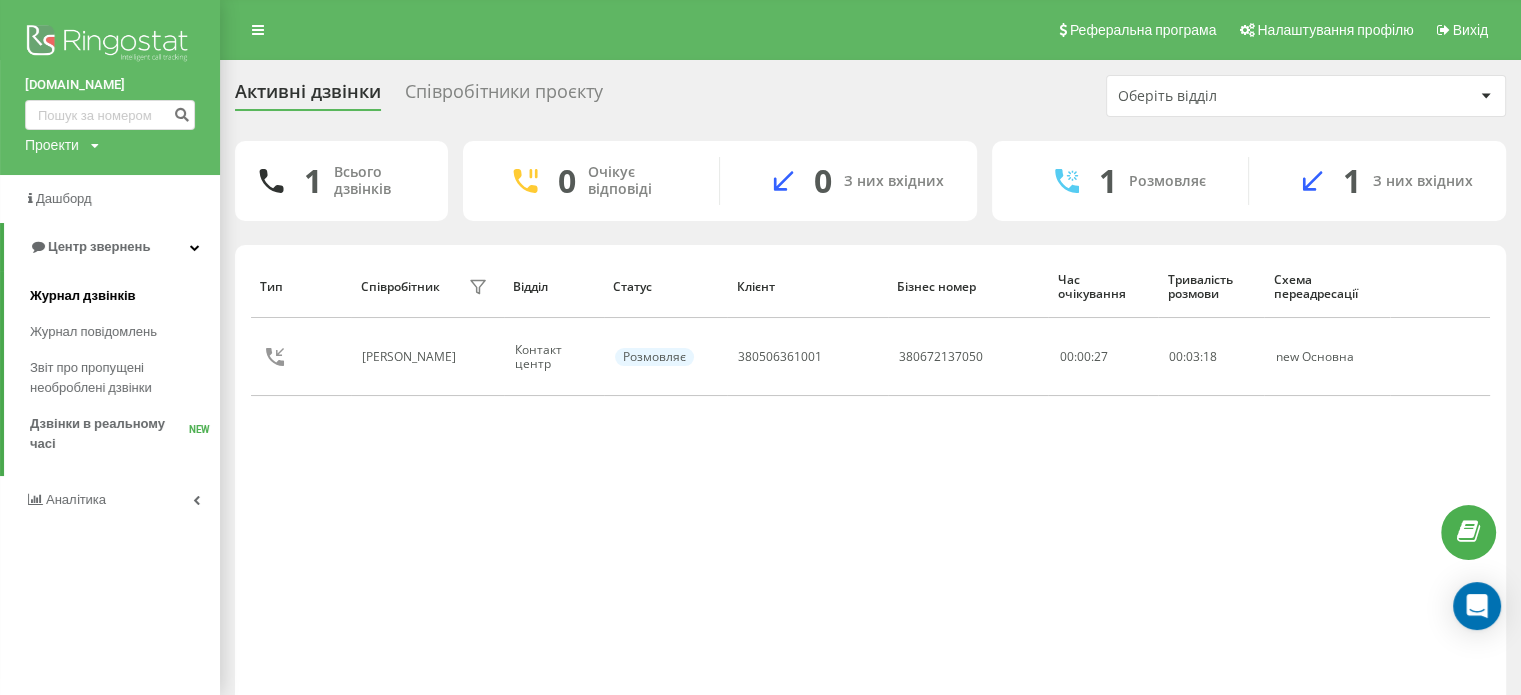 click on "Журнал дзвінків" at bounding box center (125, 296) 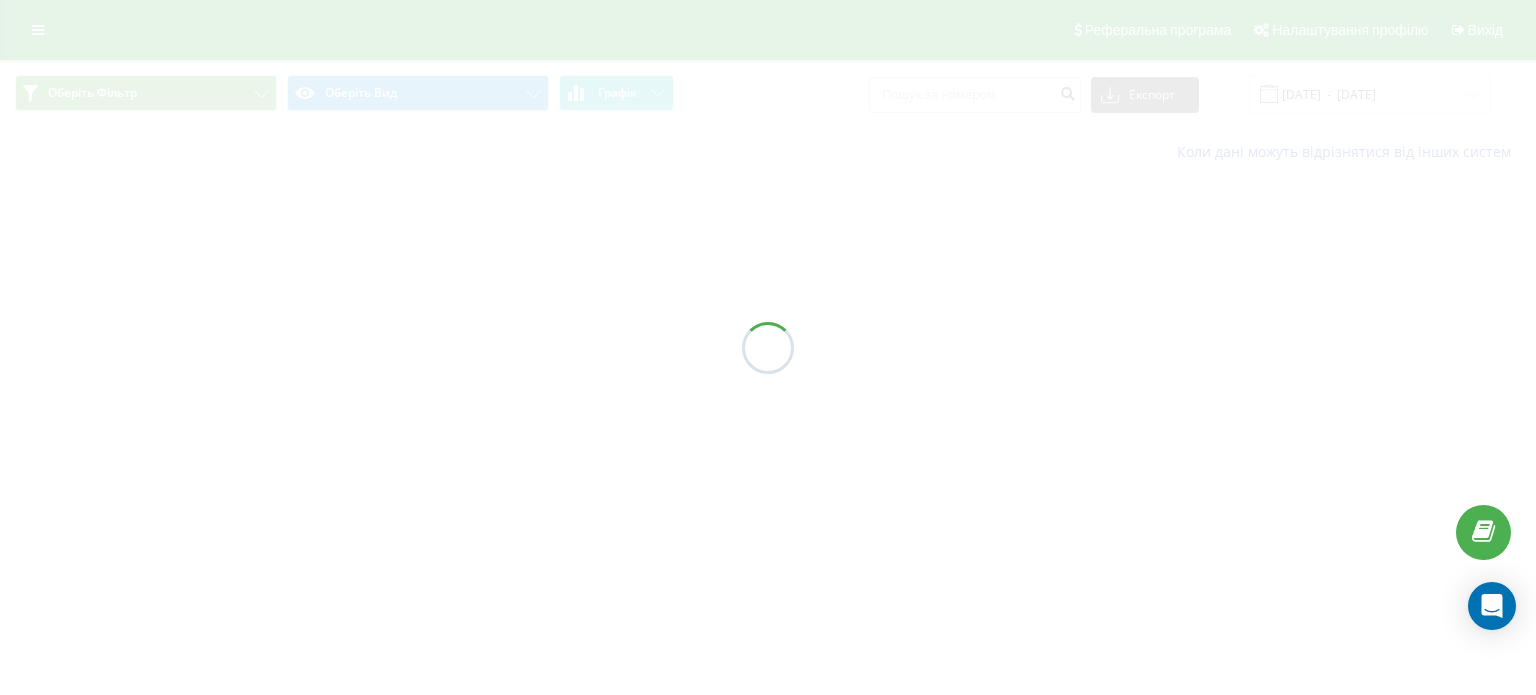 scroll, scrollTop: 0, scrollLeft: 0, axis: both 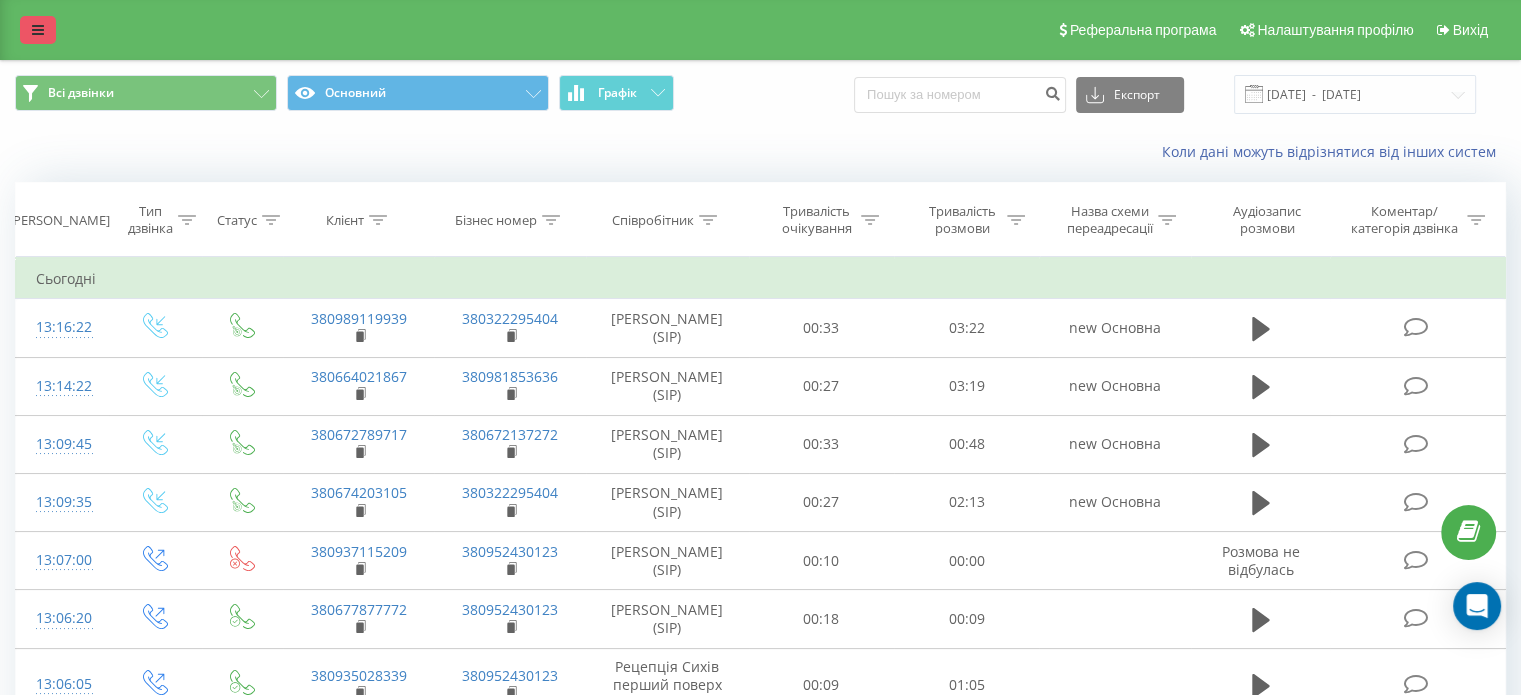 click at bounding box center [38, 30] 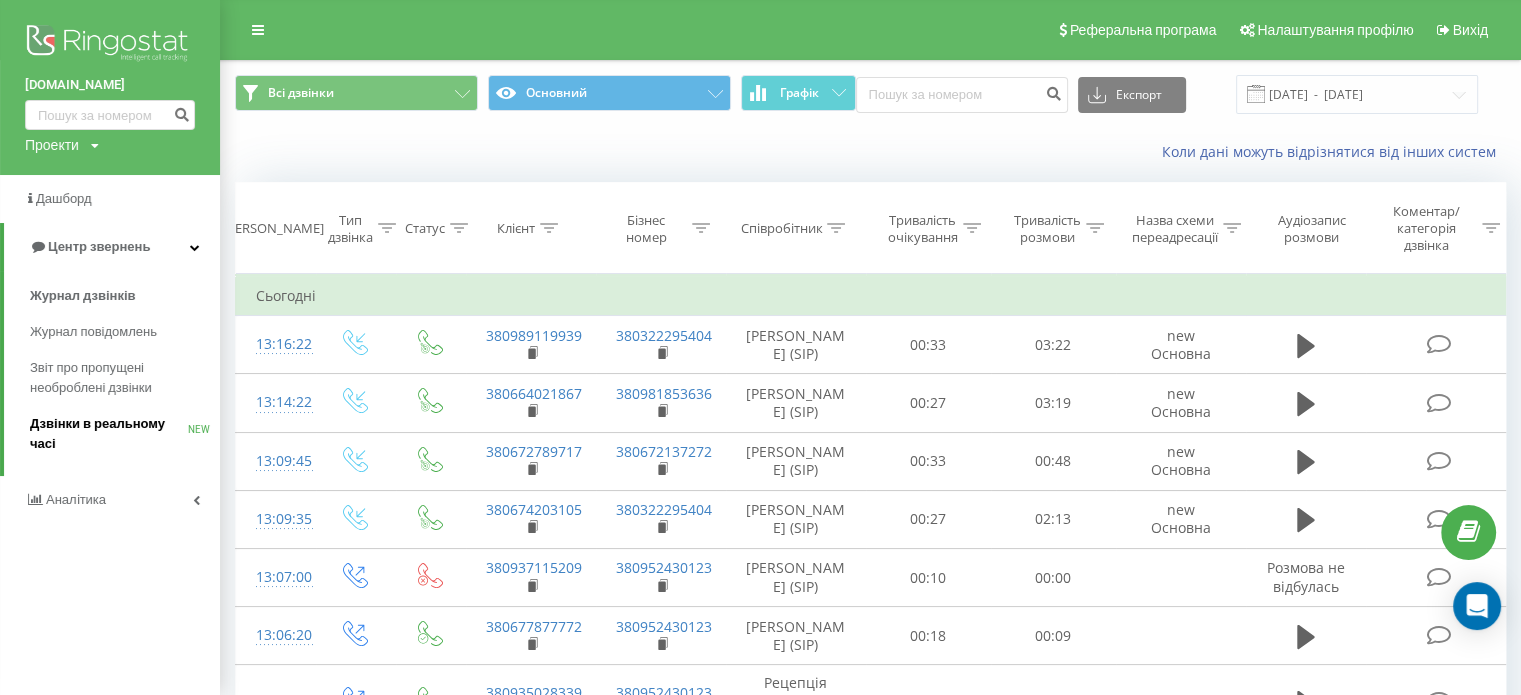 click on "Дзвінки в реальному часі" at bounding box center (109, 434) 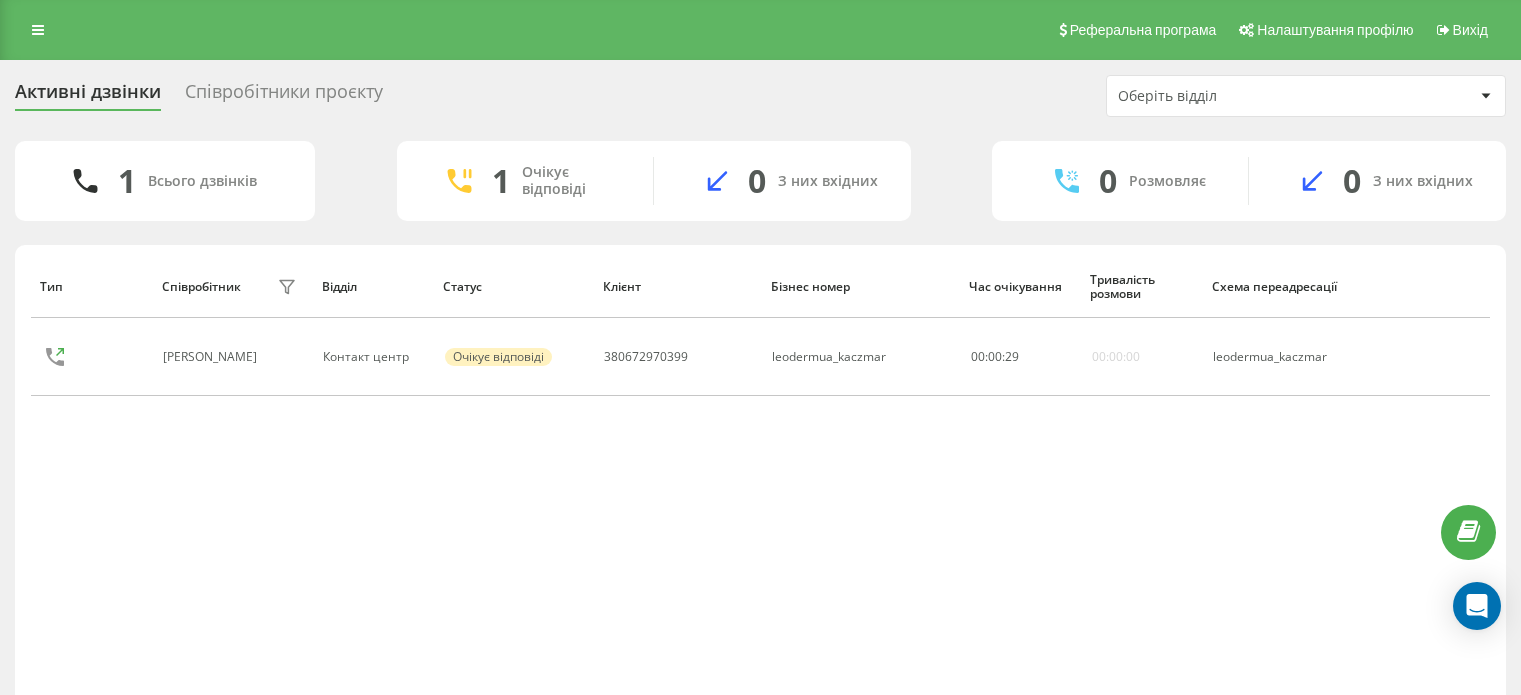 scroll, scrollTop: 0, scrollLeft: 0, axis: both 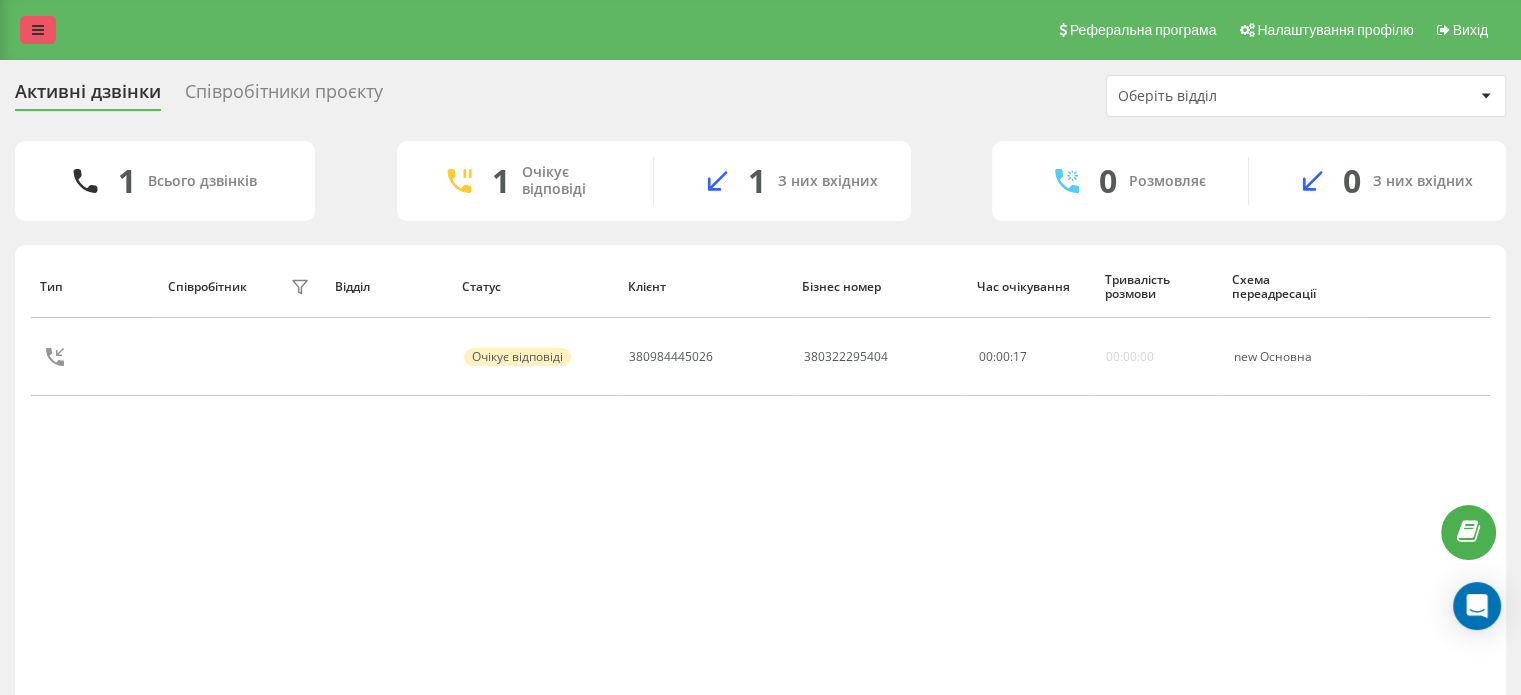 click at bounding box center [38, 30] 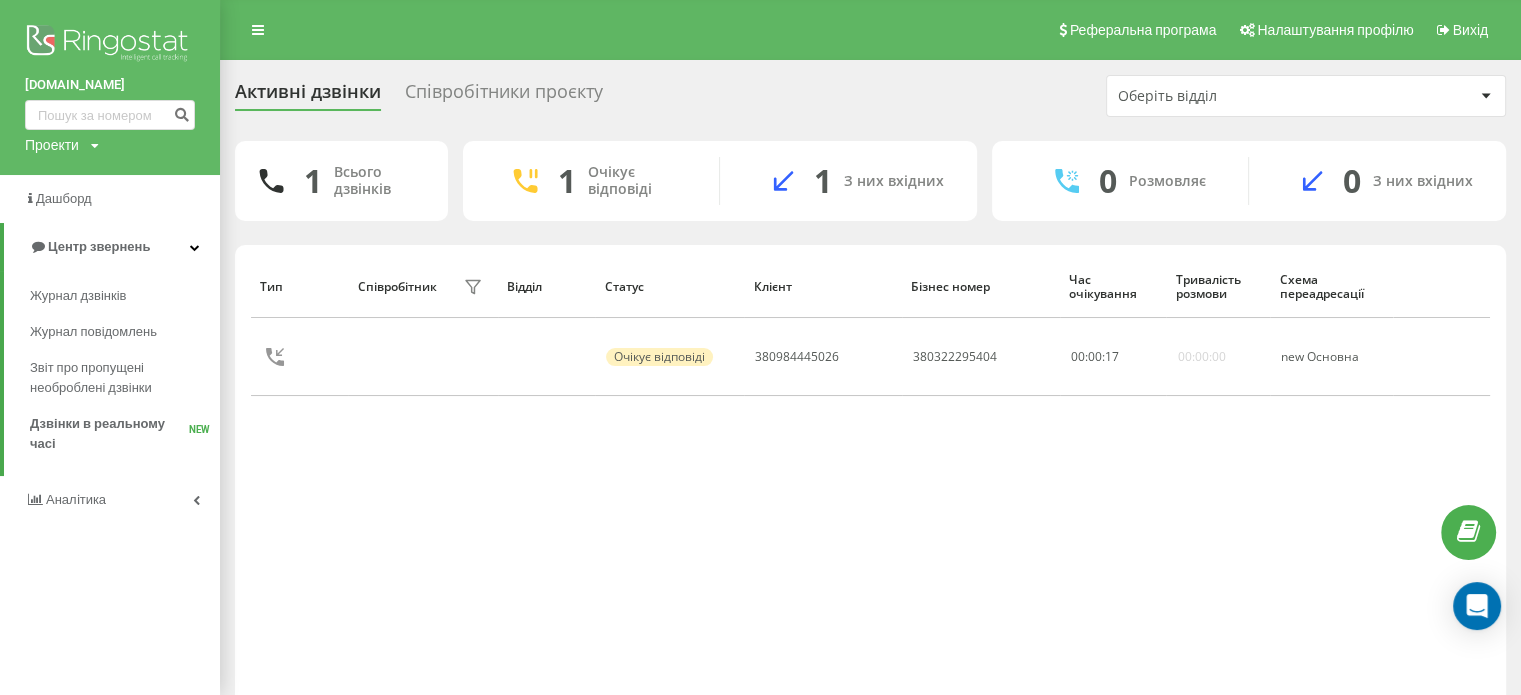 click on "Журнал дзвінків Журнал повідомлень Звіт про пропущені необроблені дзвінки Дзвінки в реальному часі NEW" at bounding box center [110, 373] 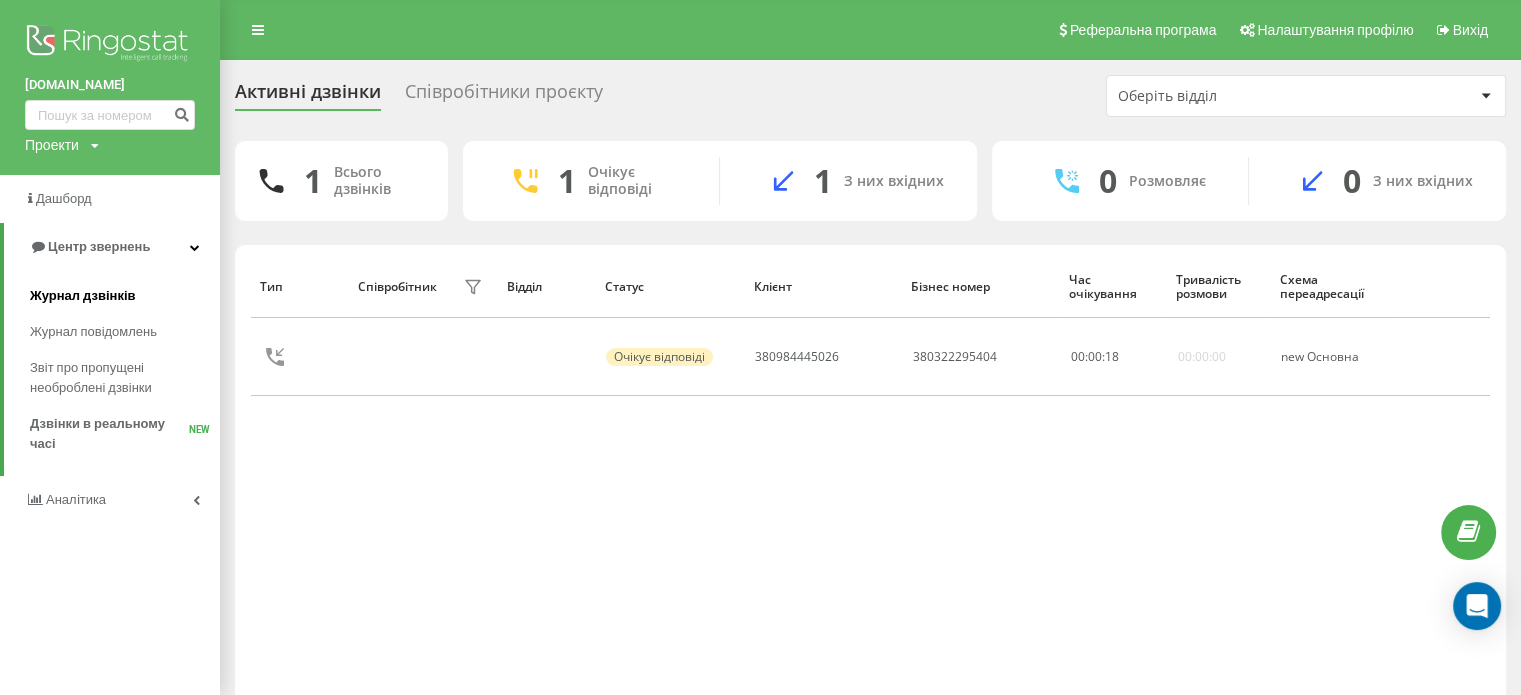 click on "Журнал дзвінків" at bounding box center [125, 296] 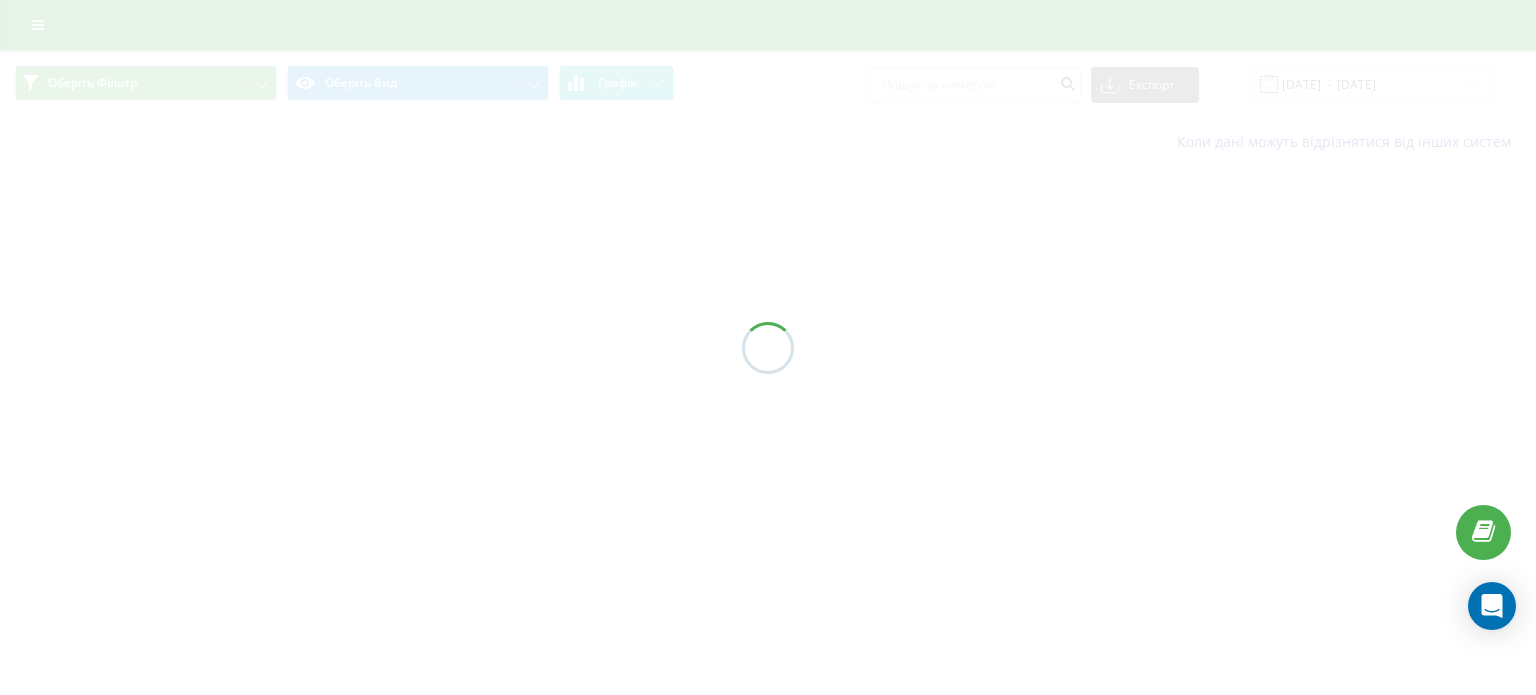 scroll, scrollTop: 0, scrollLeft: 0, axis: both 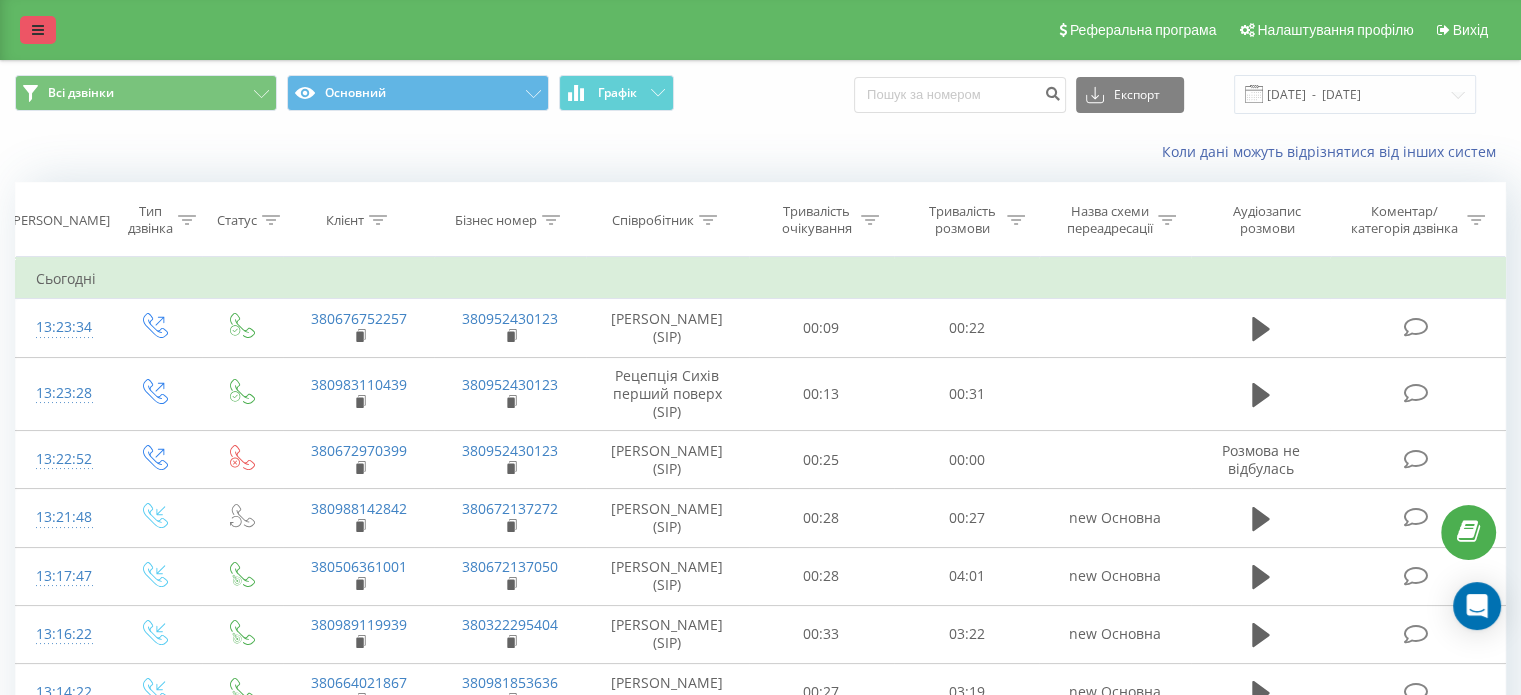 click at bounding box center [38, 30] 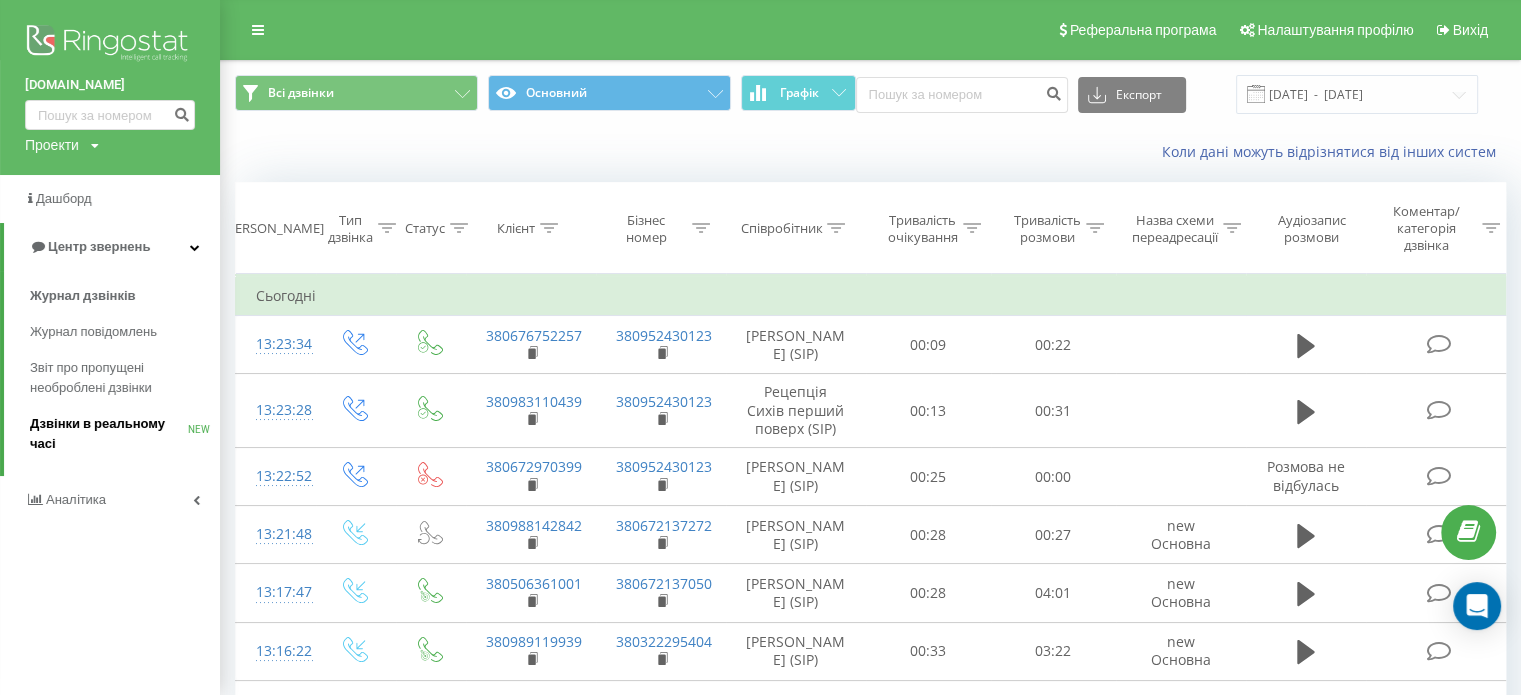 click on "Дзвінки в реальному часі" at bounding box center [109, 434] 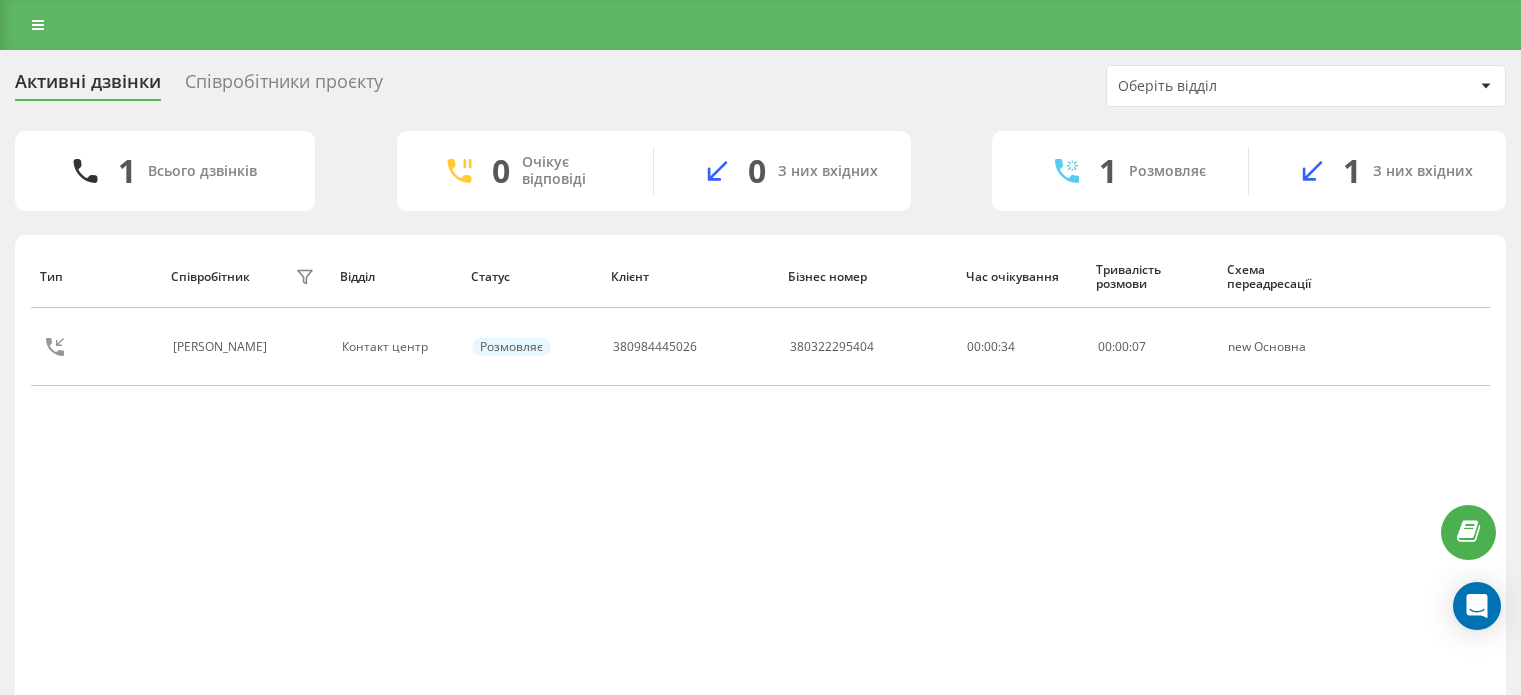 scroll, scrollTop: 0, scrollLeft: 0, axis: both 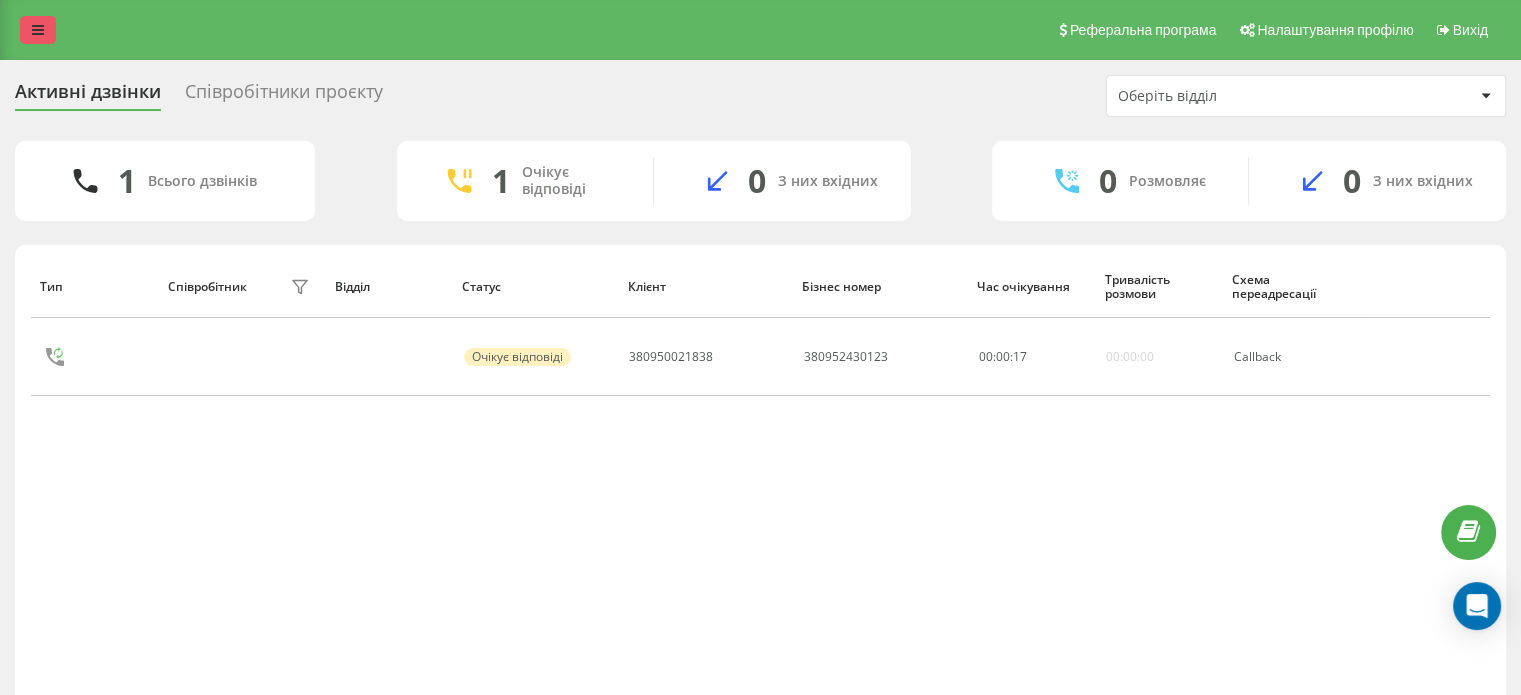 click at bounding box center [38, 30] 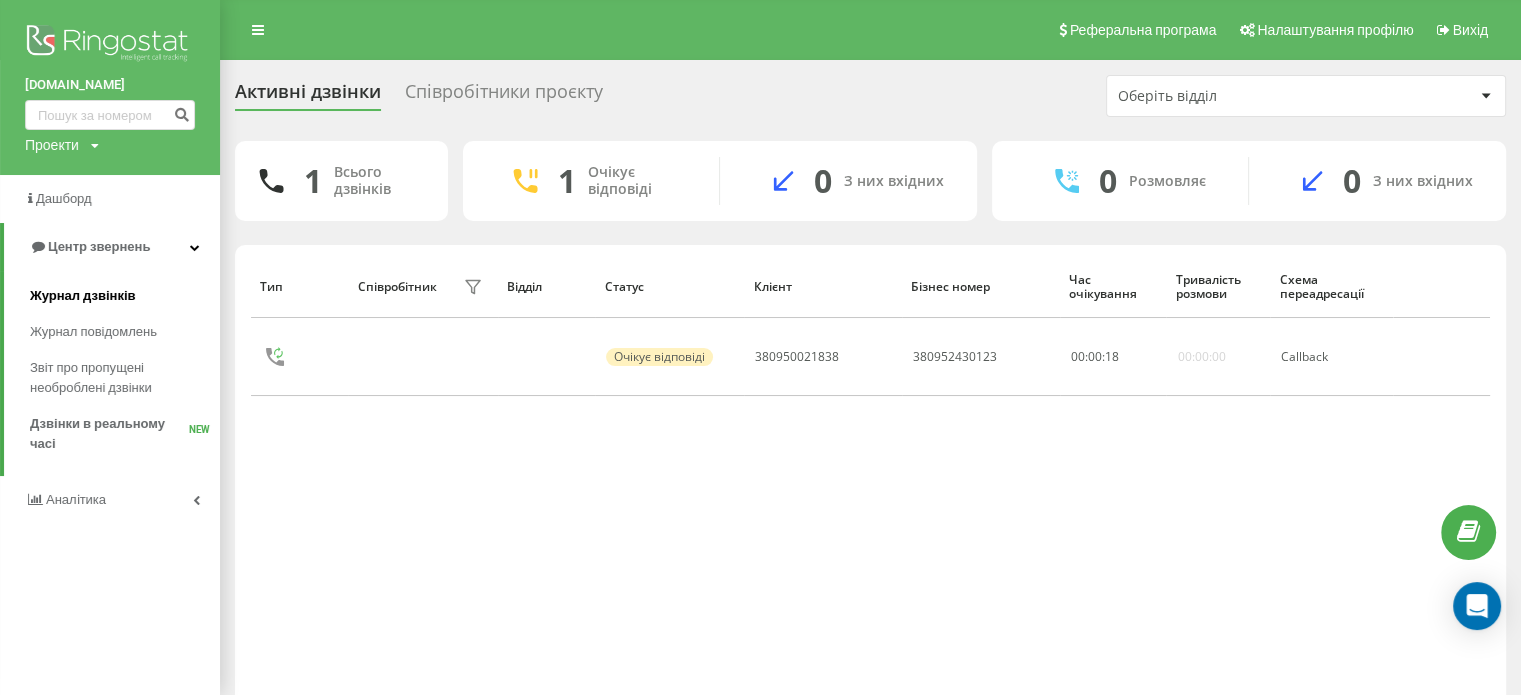 click on "Журнал дзвінків" at bounding box center [125, 296] 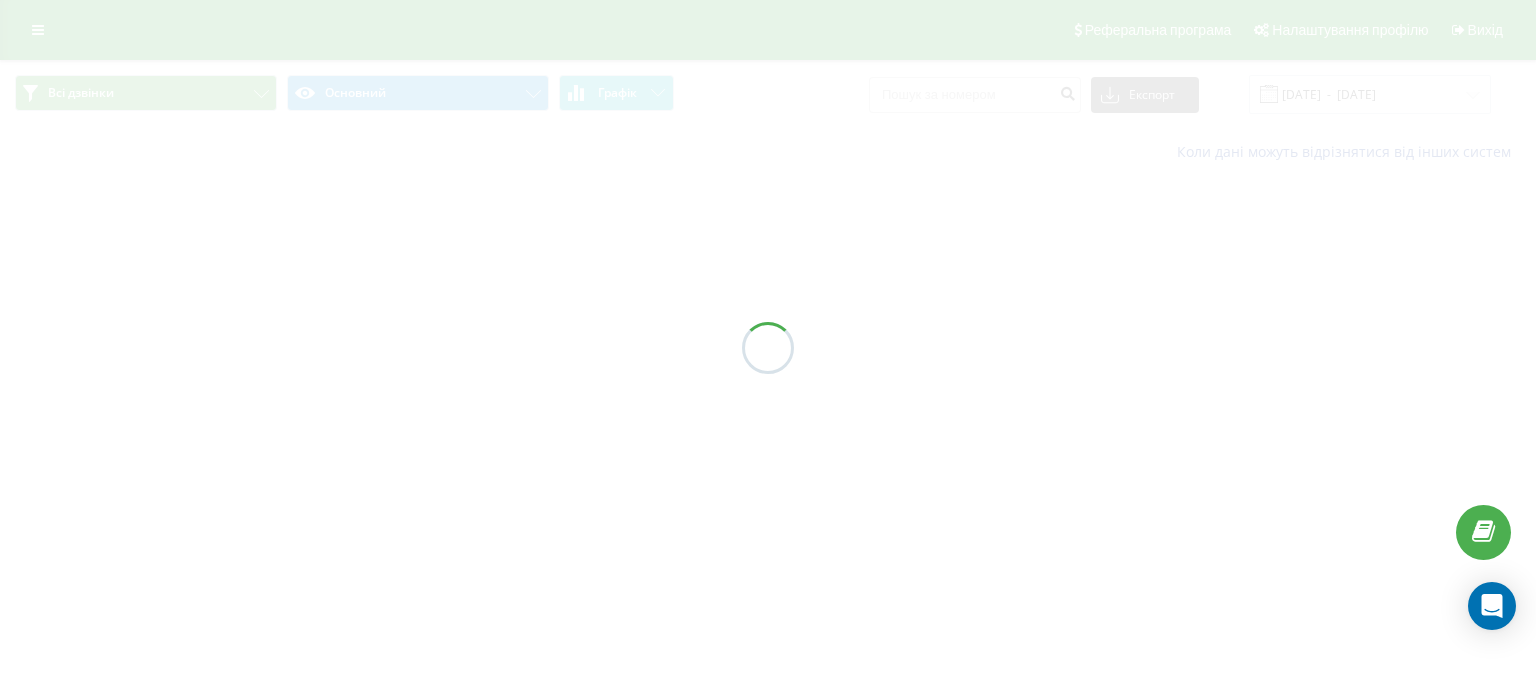 scroll, scrollTop: 0, scrollLeft: 0, axis: both 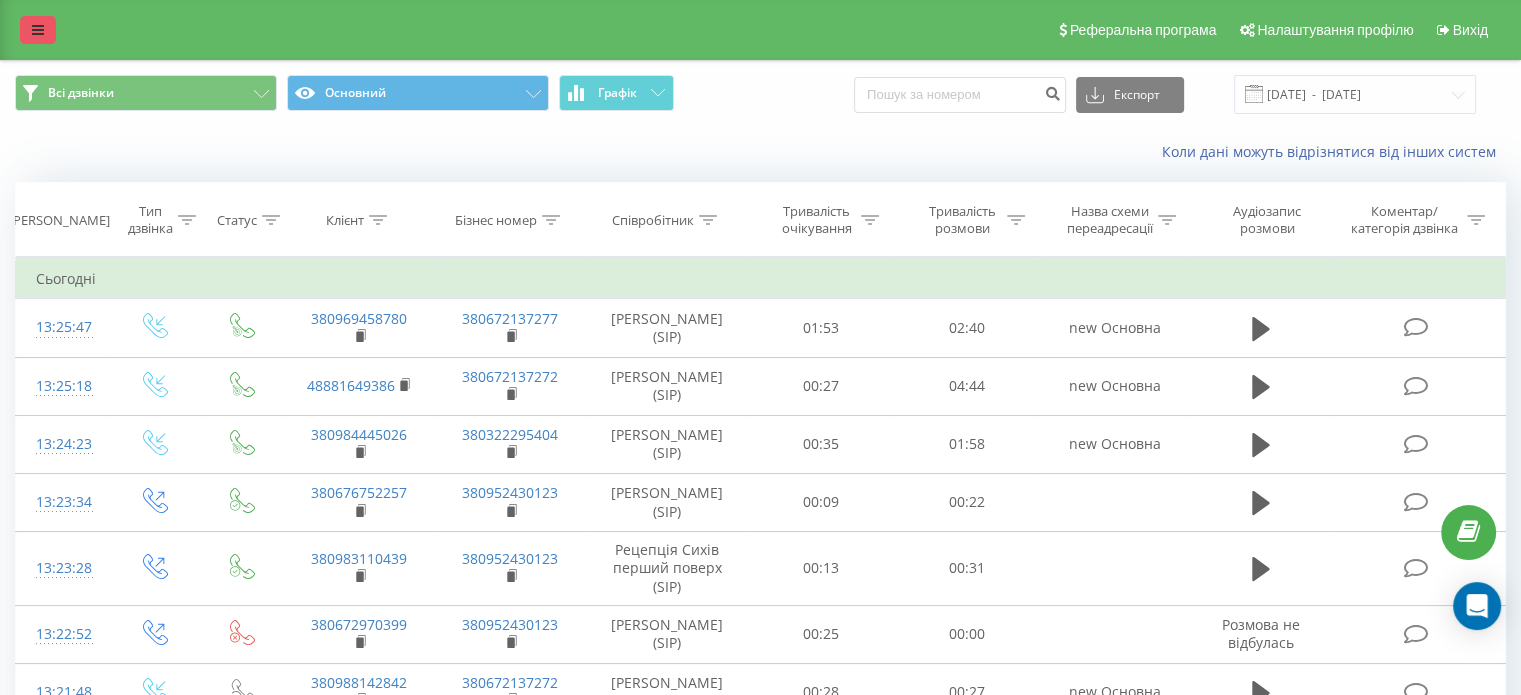 click at bounding box center [38, 30] 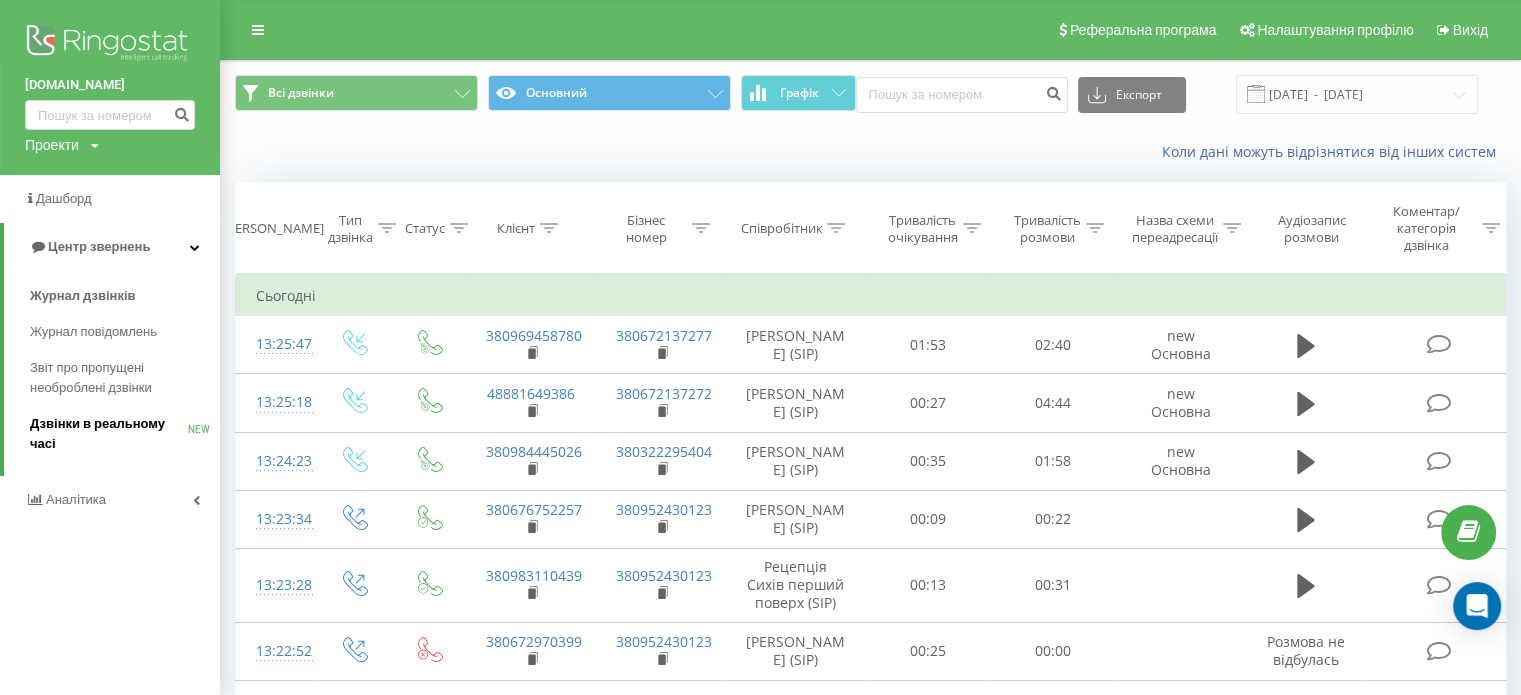 click on "Дзвінки в реальному часі NEW" at bounding box center (125, 434) 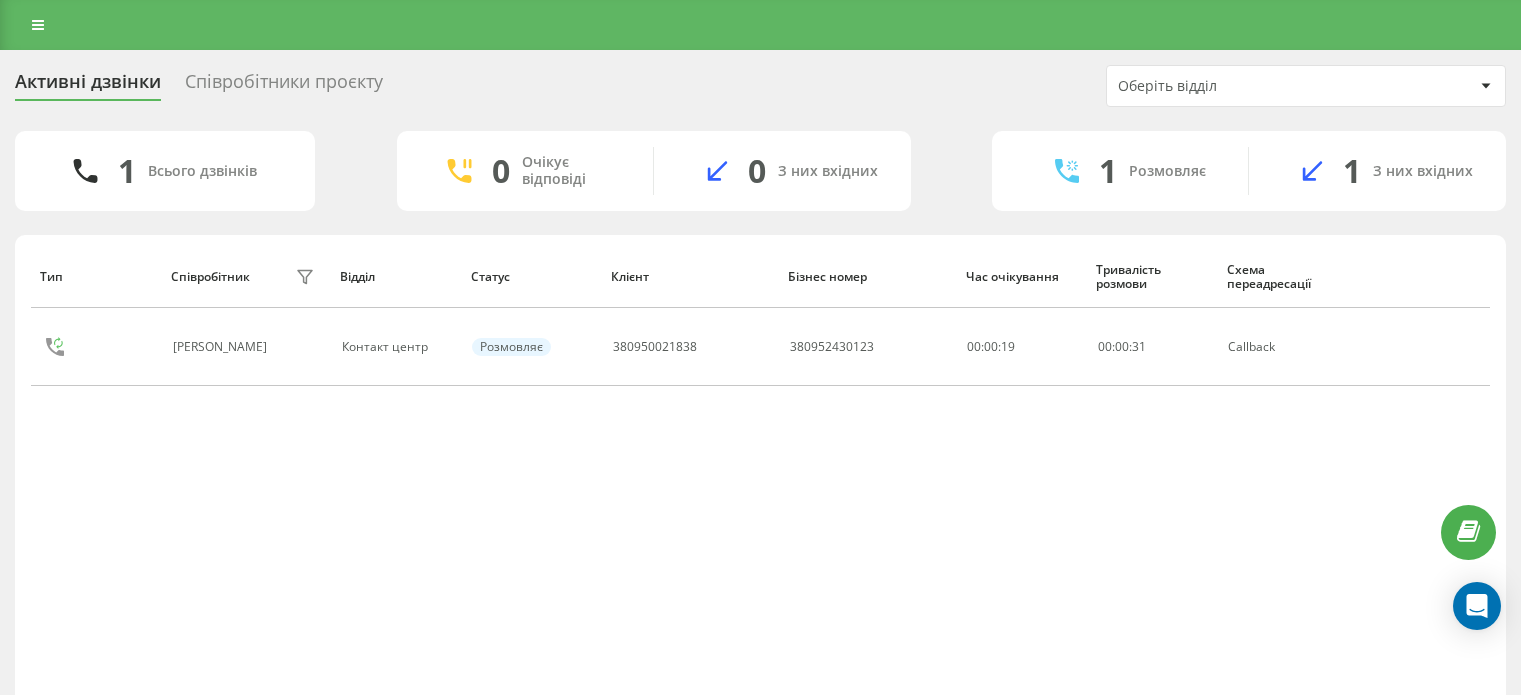 scroll, scrollTop: 0, scrollLeft: 0, axis: both 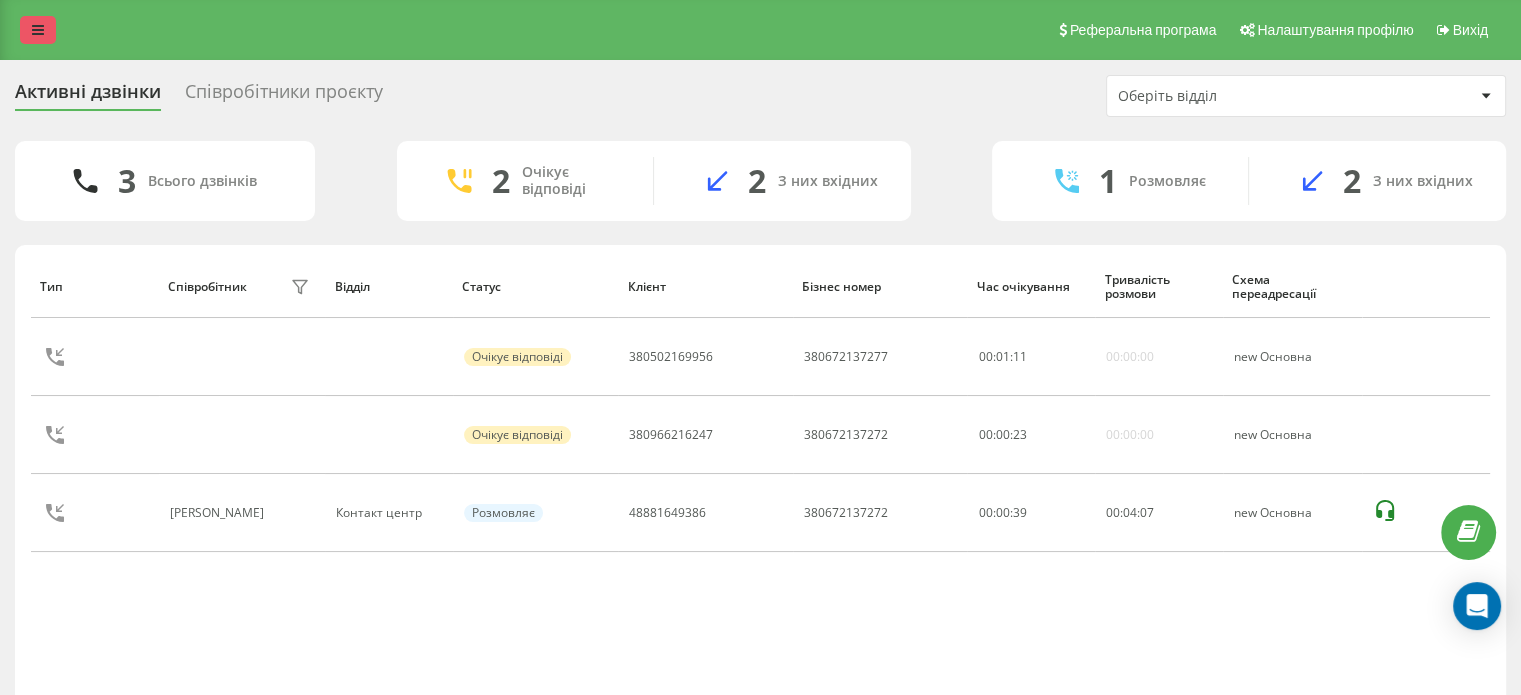 click at bounding box center [38, 30] 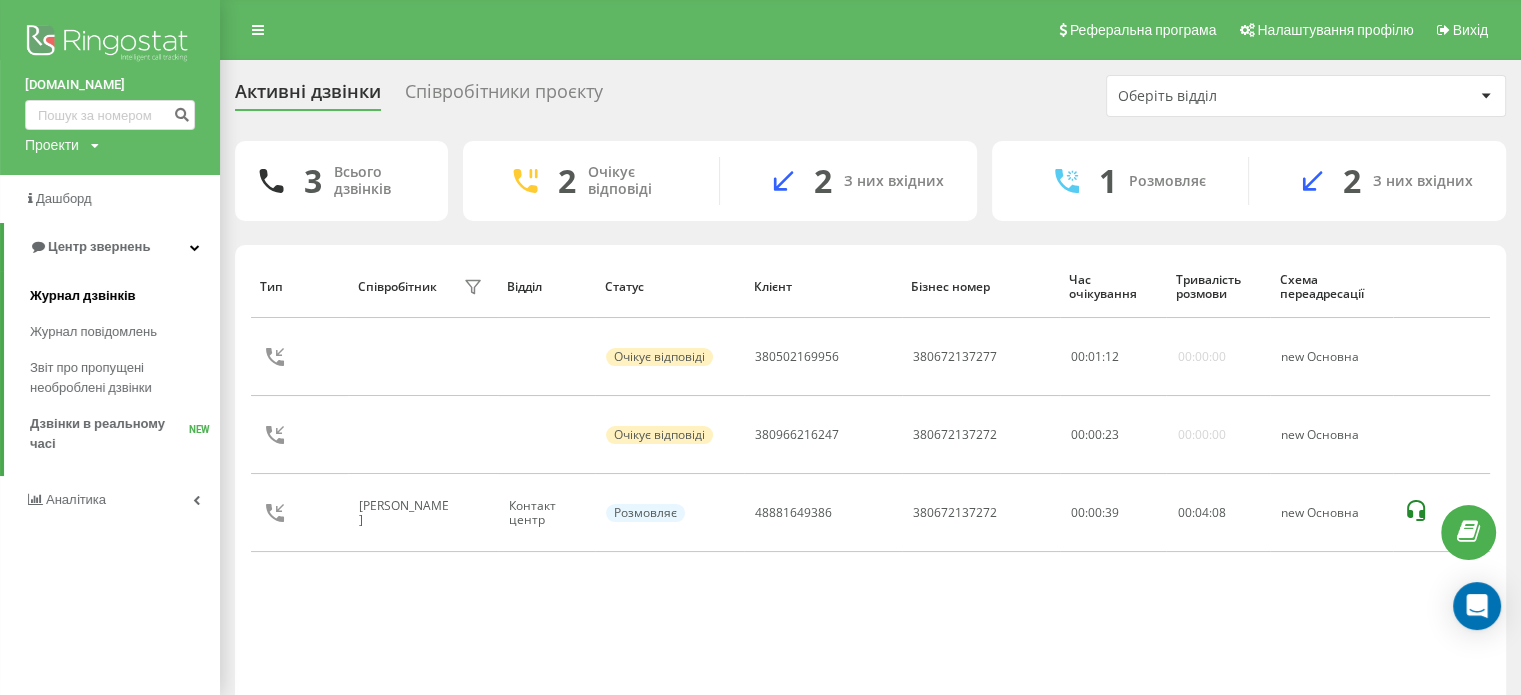 click on "Журнал дзвінків" at bounding box center (83, 296) 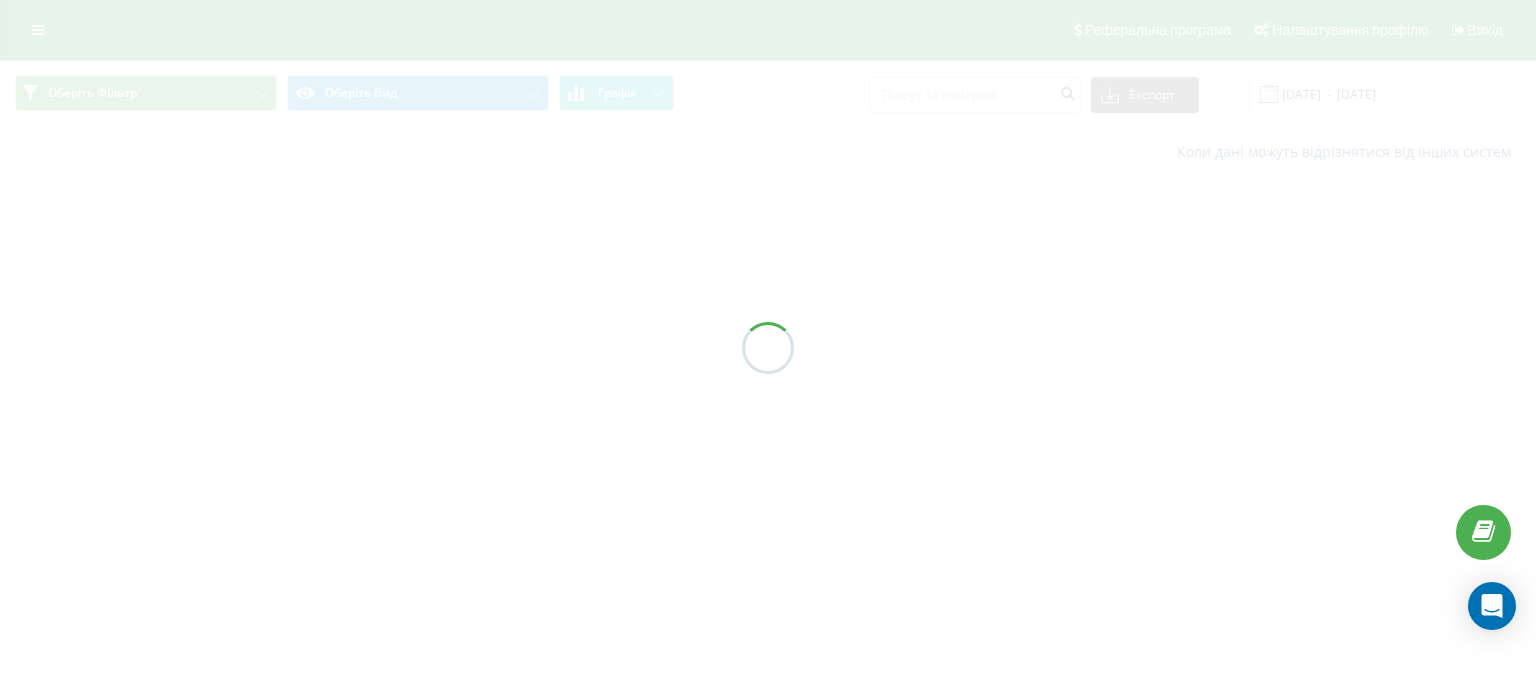 scroll, scrollTop: 0, scrollLeft: 0, axis: both 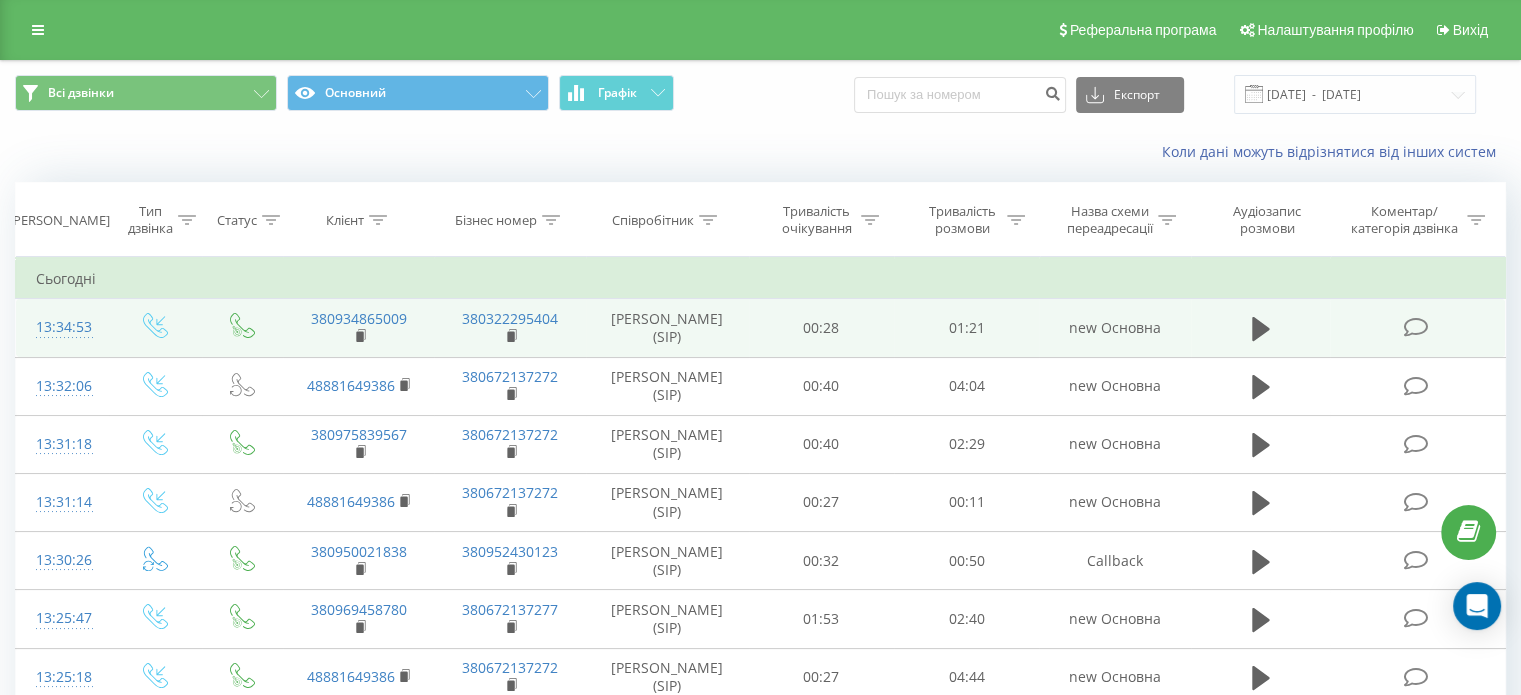 click at bounding box center (1415, 327) 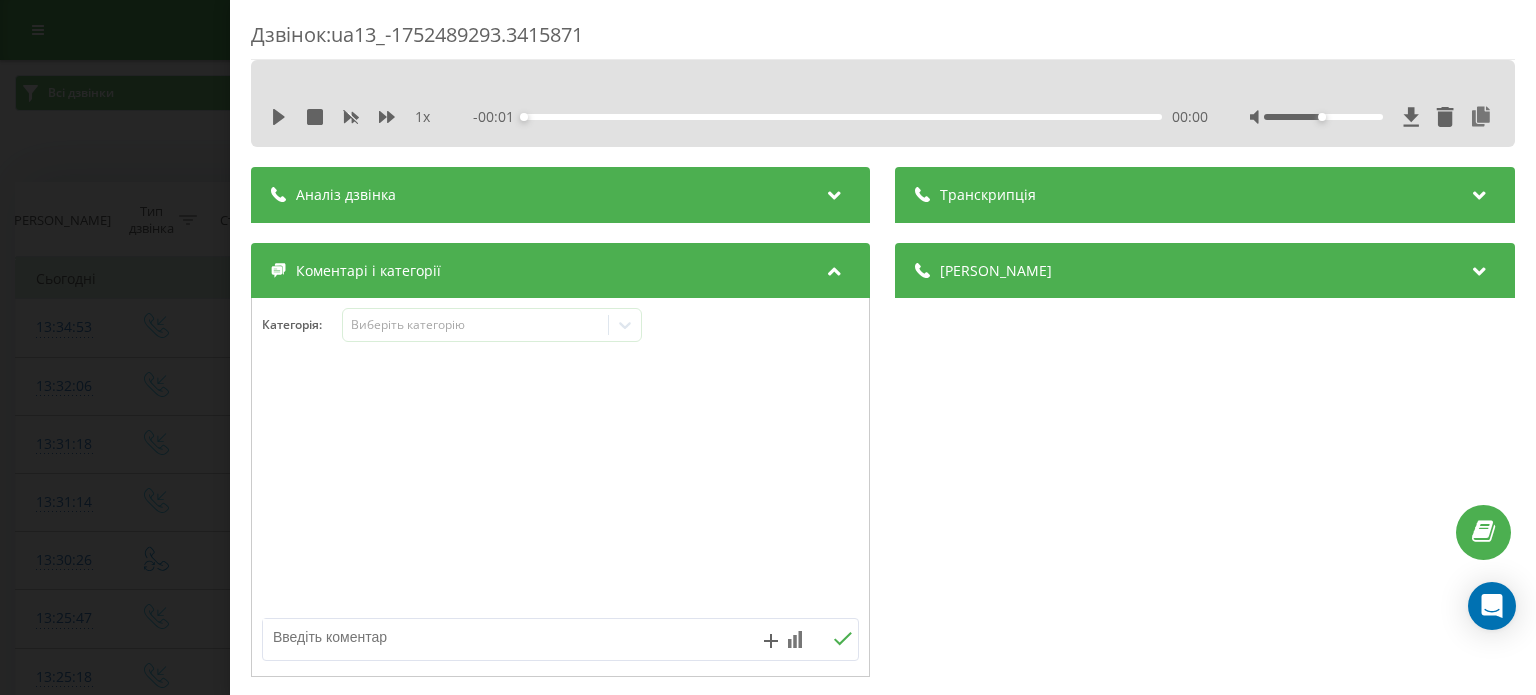 click at bounding box center [501, 637] 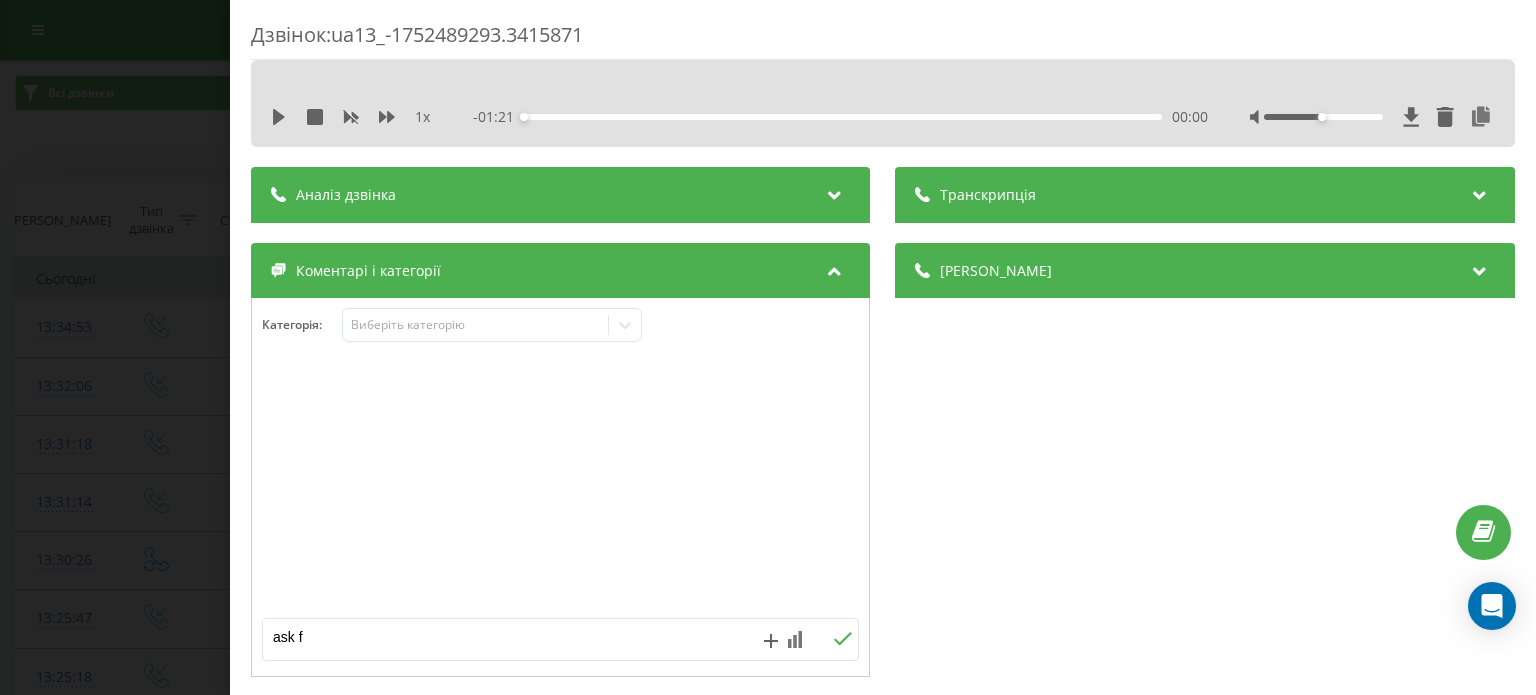 type on "ask fg" 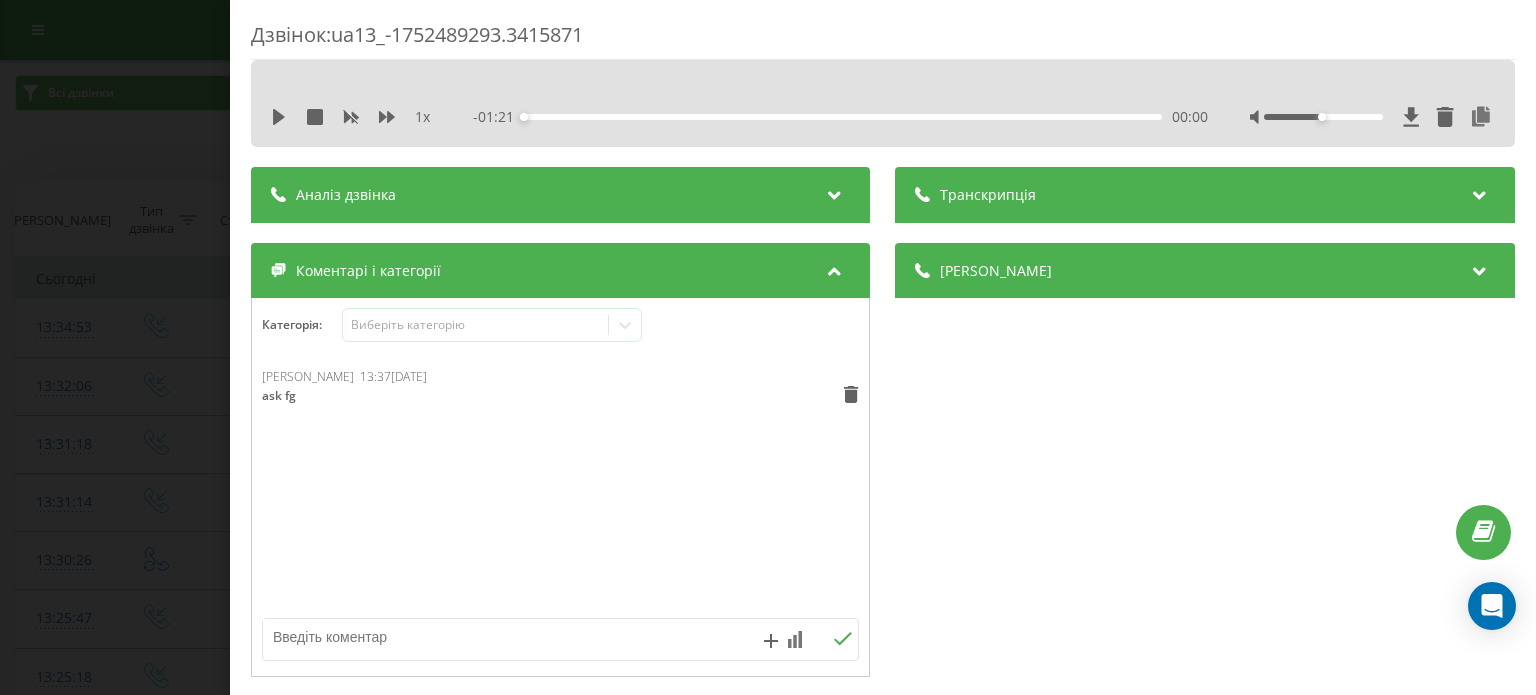 click at bounding box center [501, 637] 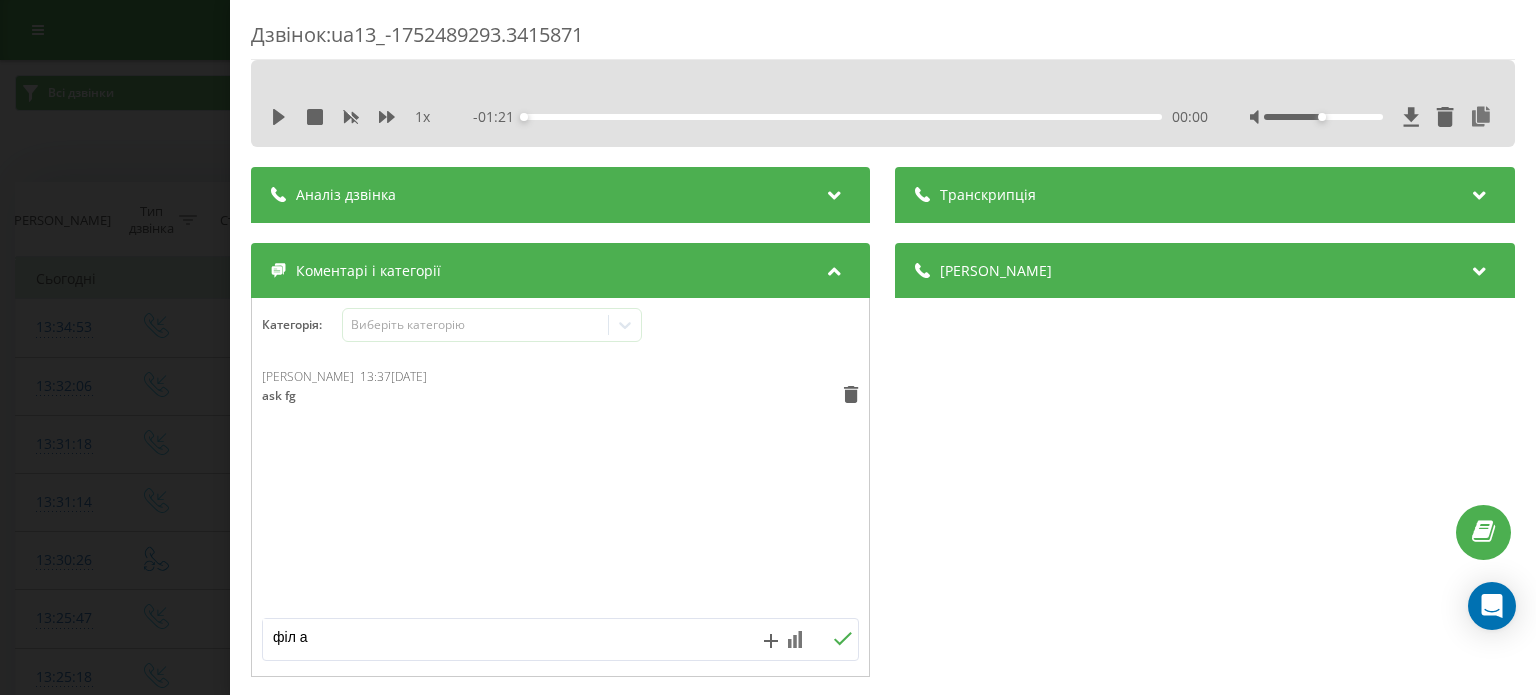 type on "філ ап" 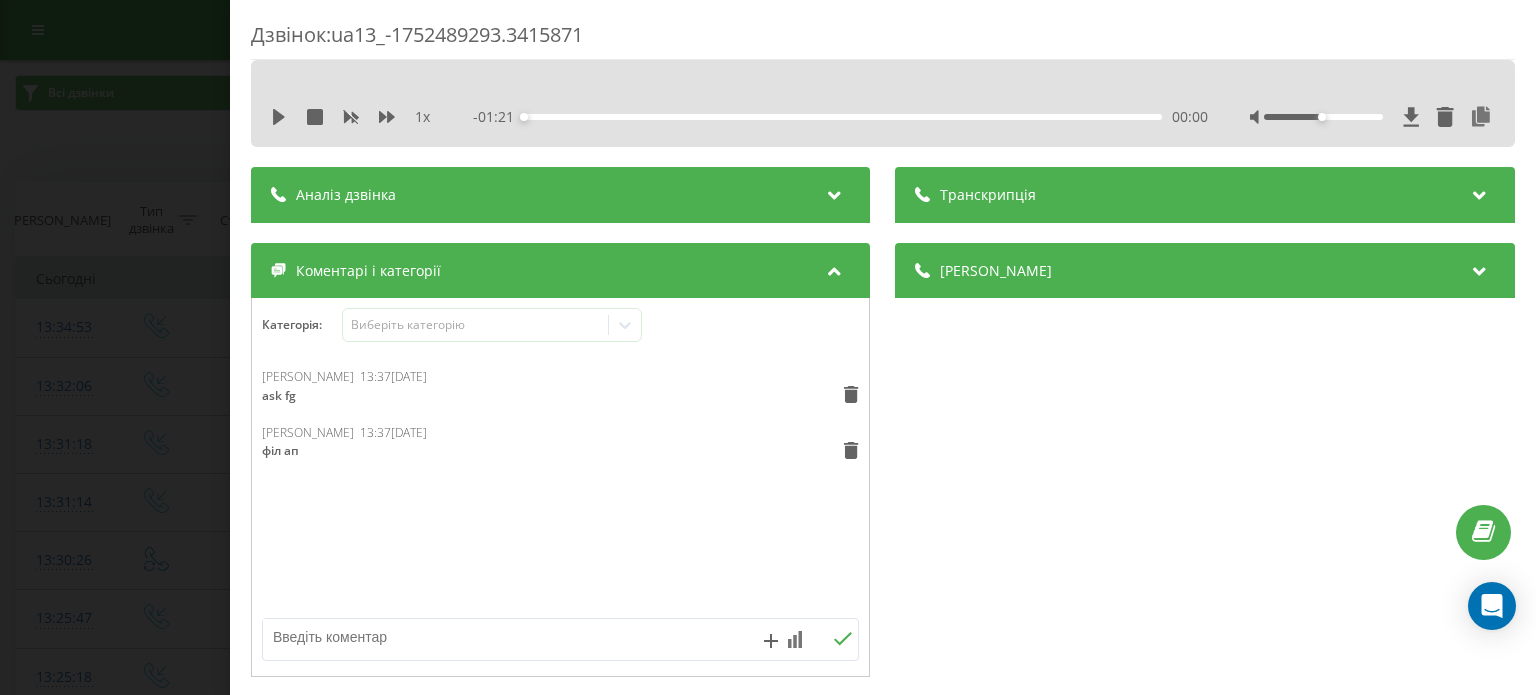 click on "Дзвінок :  ua13_-1752489293.3415871   1 x  - 01:21 00:00   00:00   Транскрипція Для AI-аналізу майбутніх дзвінків  налаштуйте та активуйте профіль на сторінці . Якщо профіль вже є і дзвінок відповідає його умовам, оновіть сторінку через 10 хвилин - AI аналізує поточний дзвінок. Аналіз дзвінка Для AI-аналізу майбутніх дзвінків  налаштуйте та активуйте профіль на сторінці . Якщо профіль вже є і дзвінок відповідає його умовам, оновіть сторінку через 10 хвилин - AI аналізує поточний дзвінок. Деталі дзвінка Загальне Дата дзвінка 2025-07-14 13:34:53 Тип дзвінка Вхідний Статус дзвінка Цільовий 380934865009 /" at bounding box center (768, 347) 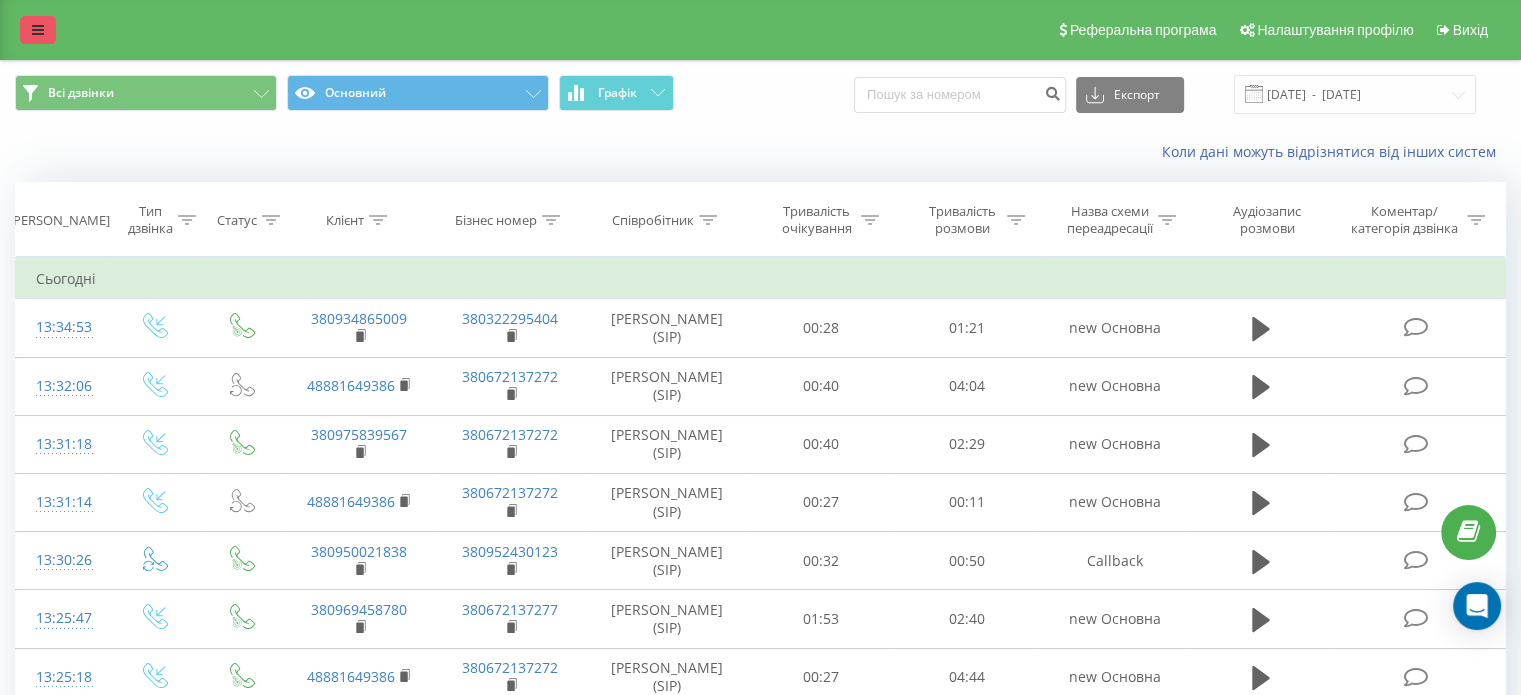 click at bounding box center (38, 30) 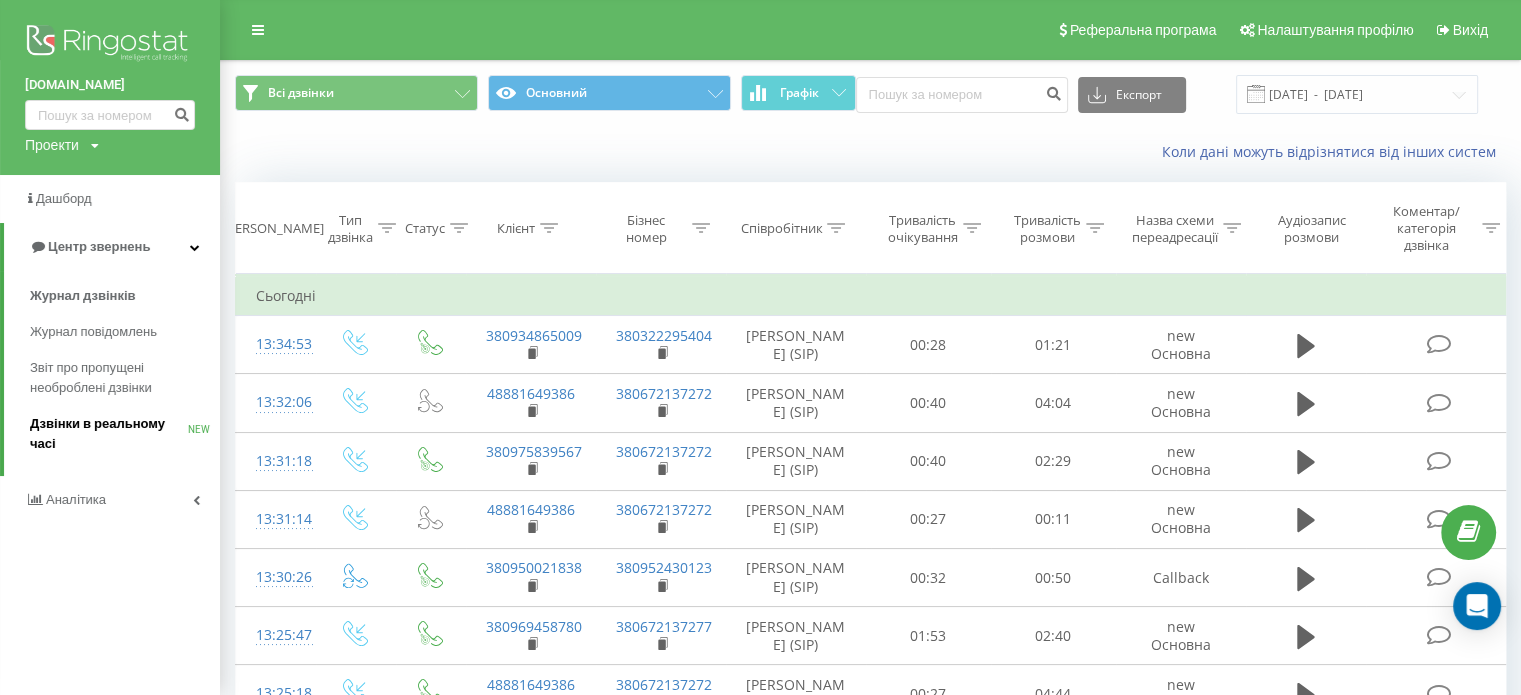 click on "Дзвінки в реальному часі NEW" at bounding box center (125, 434) 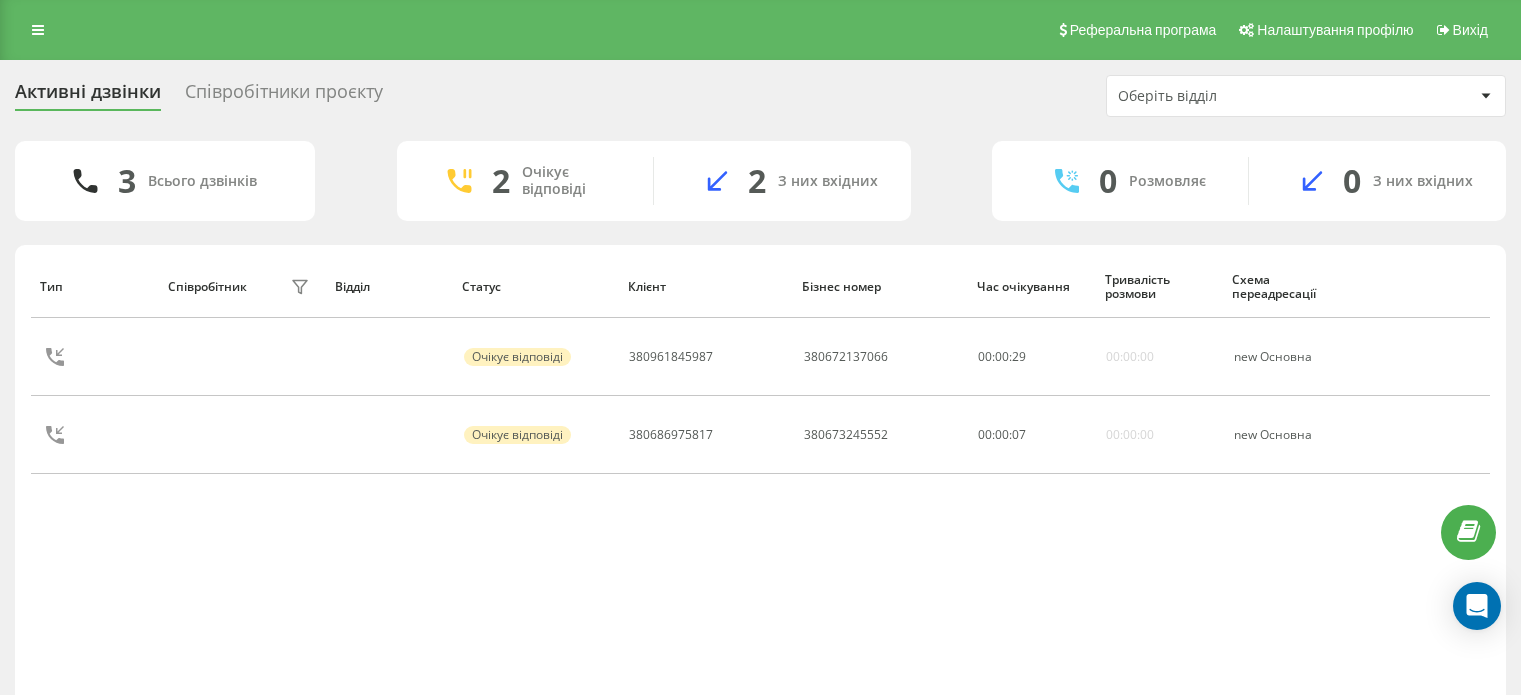 scroll, scrollTop: 0, scrollLeft: 0, axis: both 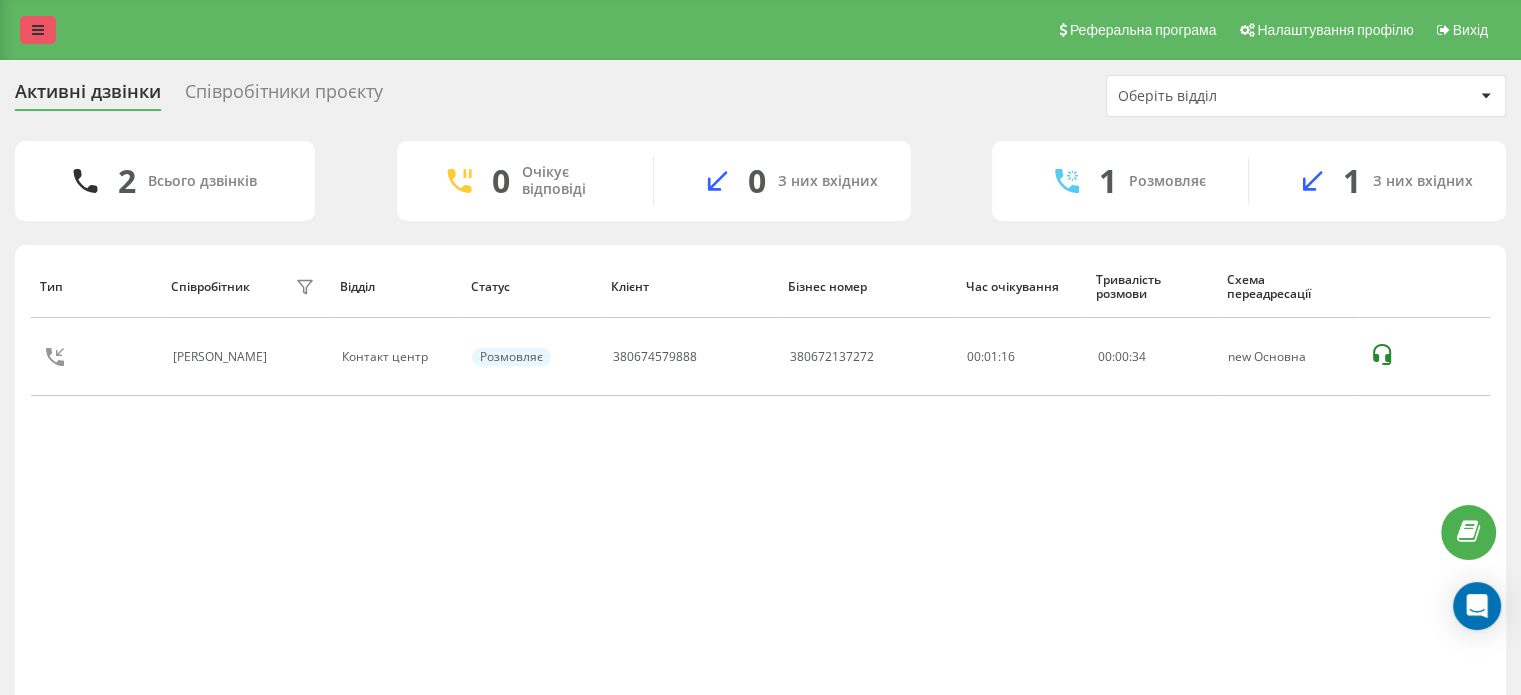 click at bounding box center [38, 30] 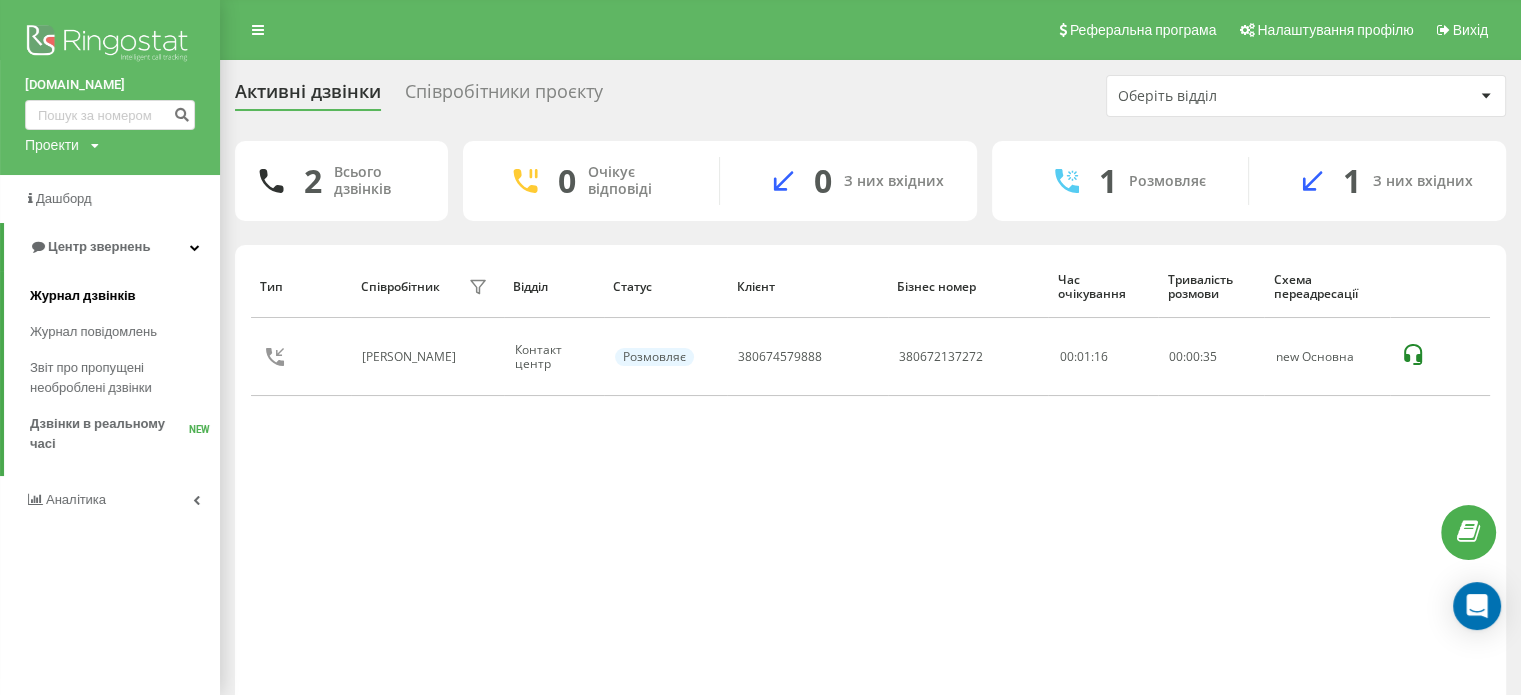 click on "Журнал дзвінків" at bounding box center (83, 296) 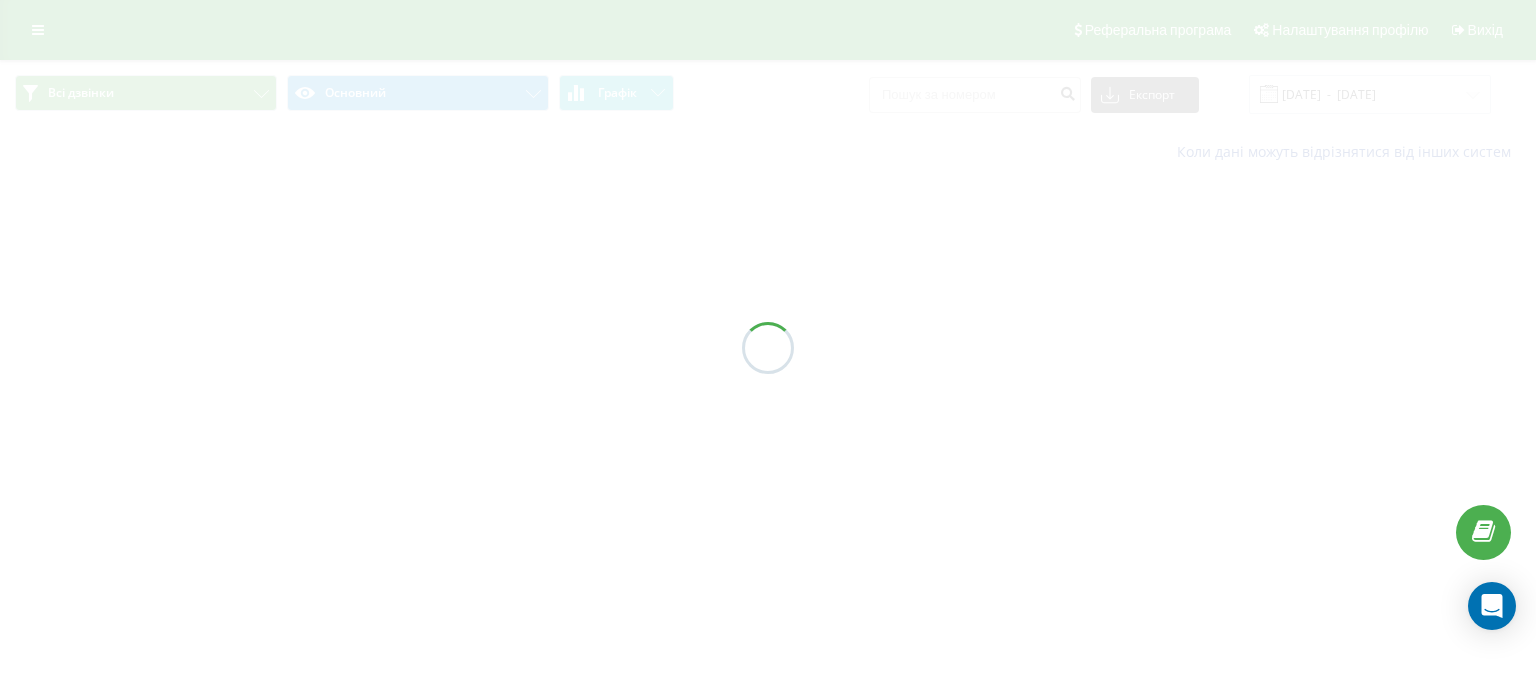 scroll, scrollTop: 0, scrollLeft: 0, axis: both 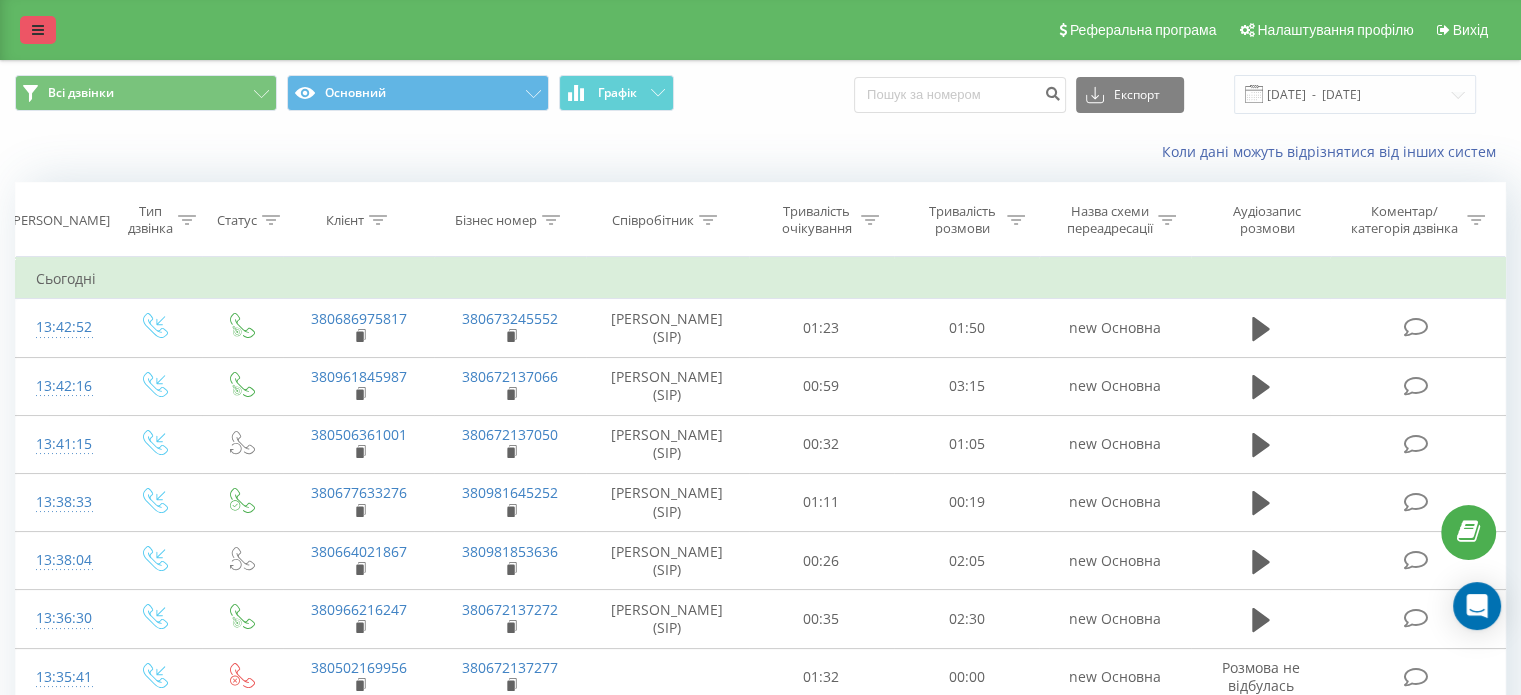 click at bounding box center (38, 30) 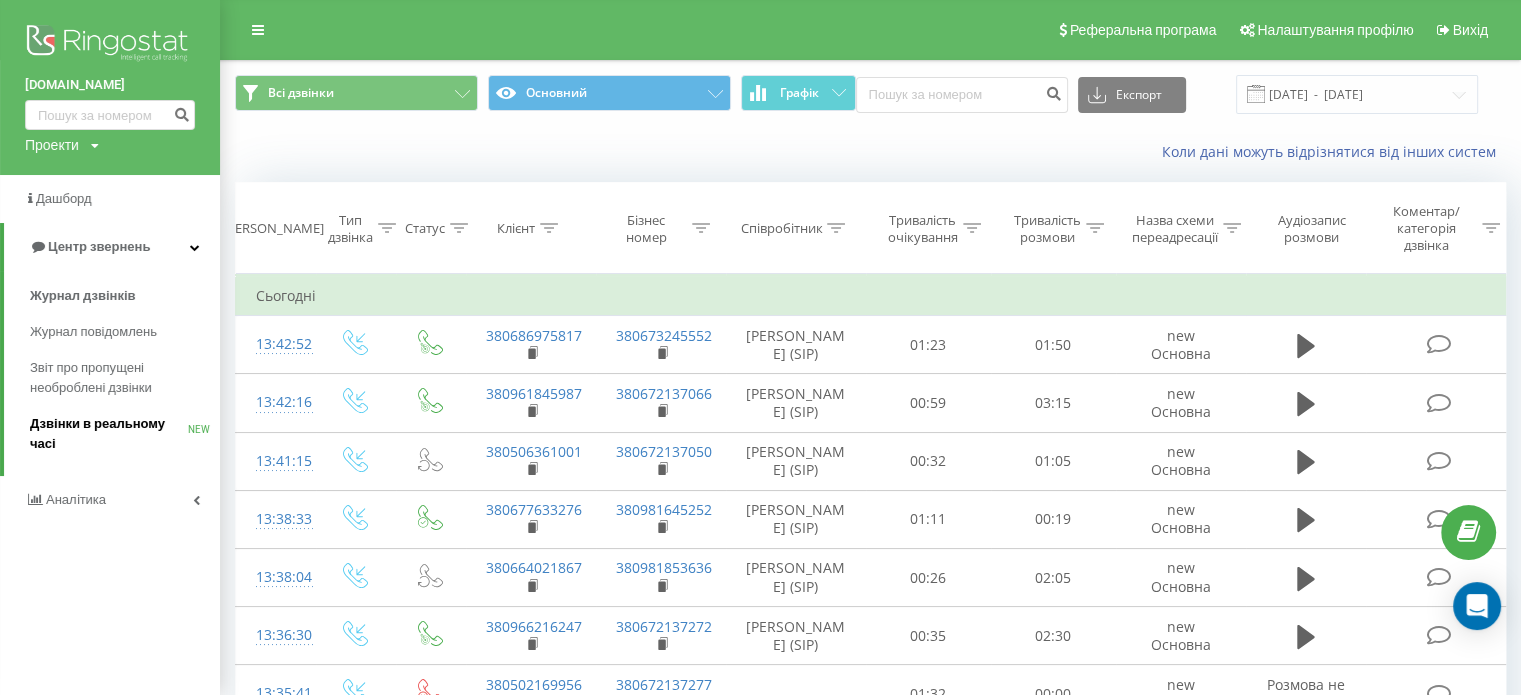click on "Дзвінки в реальному часі" at bounding box center (109, 434) 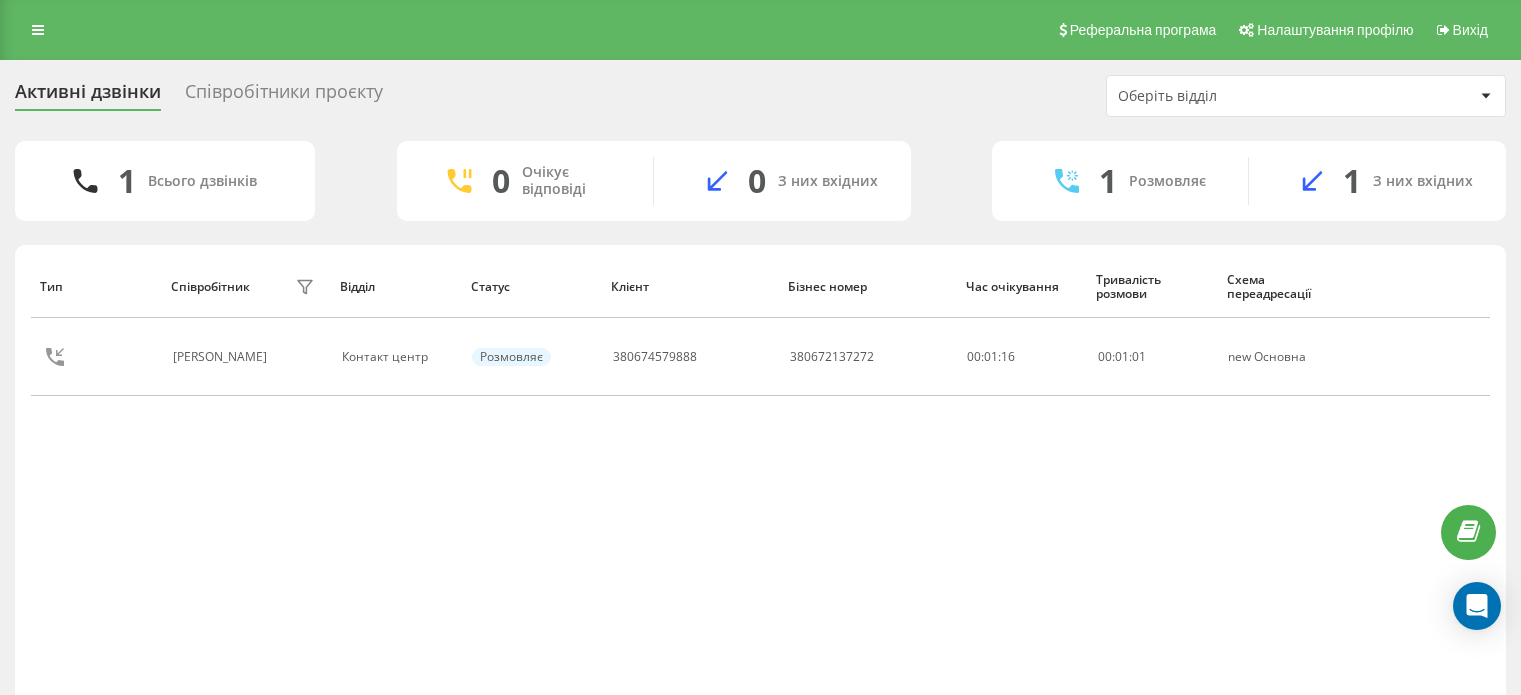 scroll, scrollTop: 0, scrollLeft: 0, axis: both 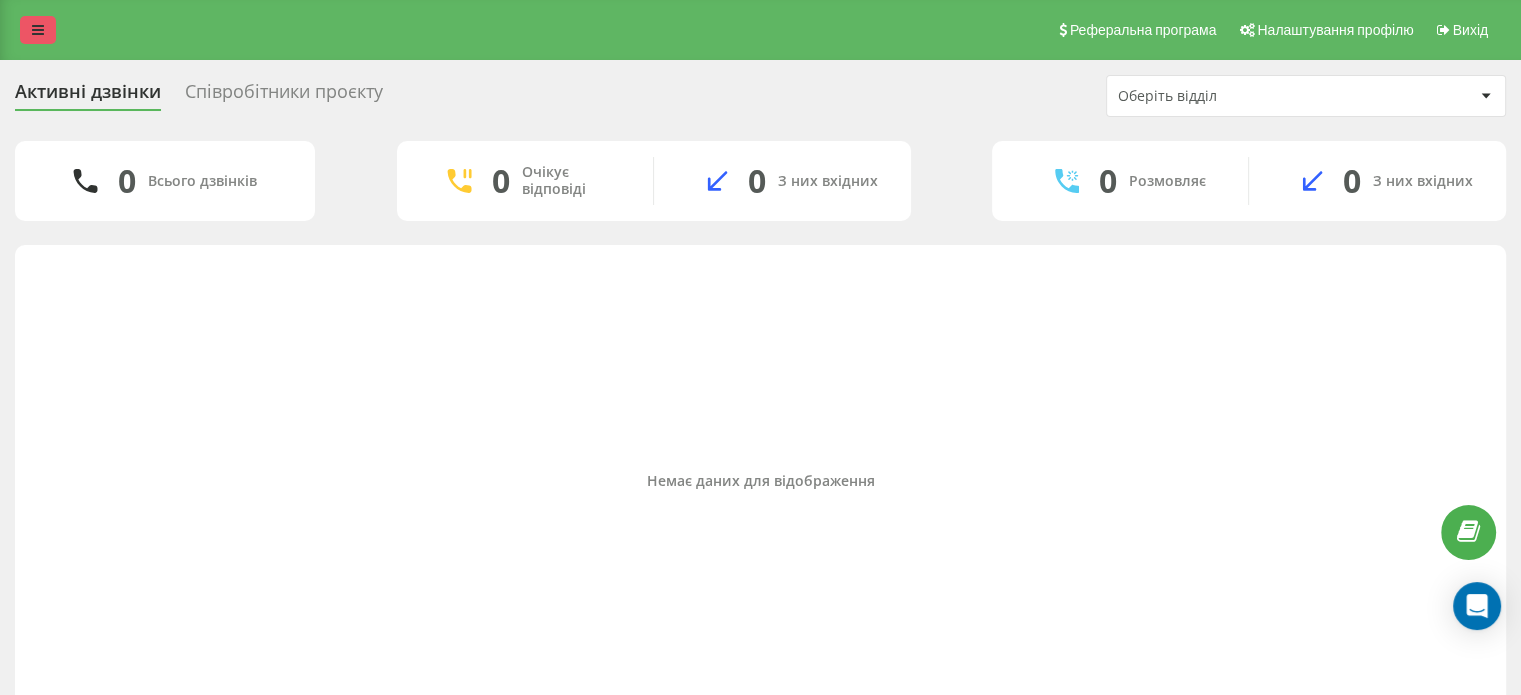 click at bounding box center (38, 30) 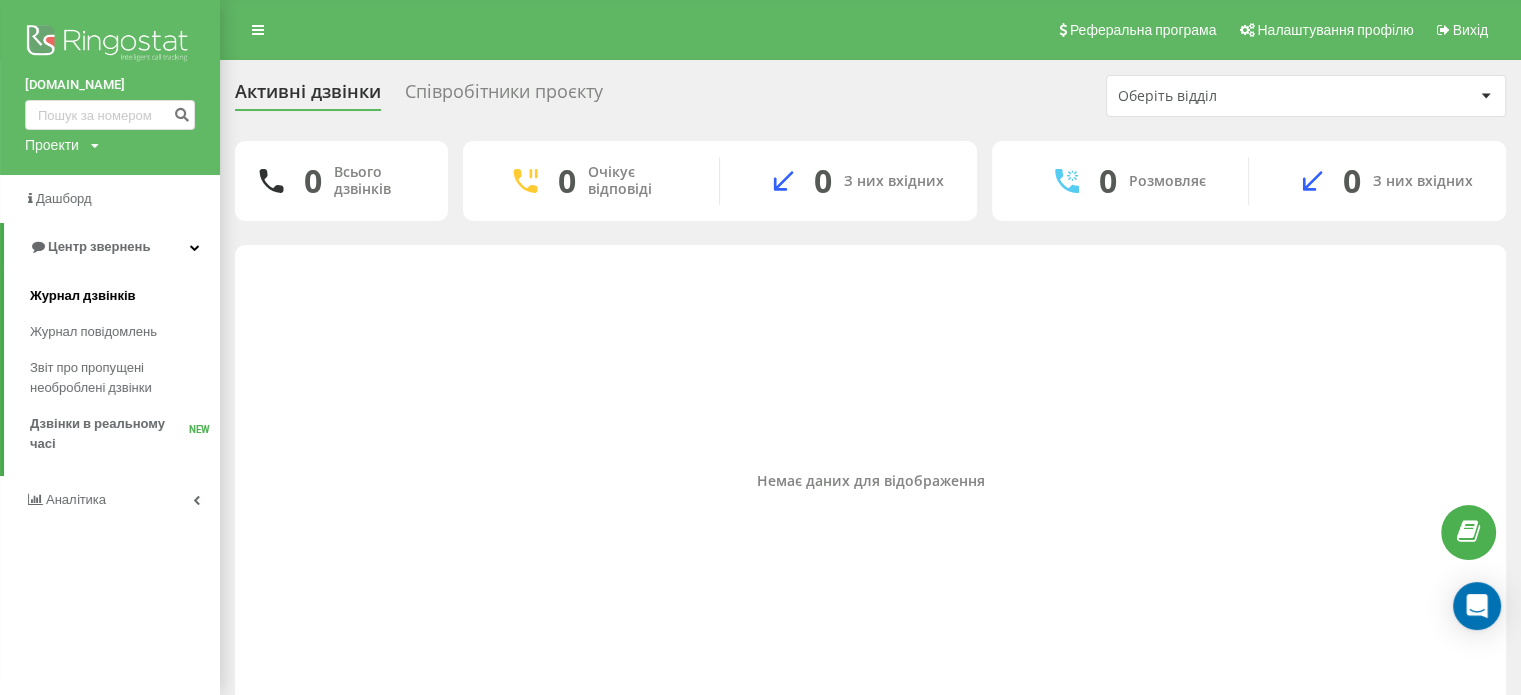 click on "Журнал дзвінків" at bounding box center [125, 296] 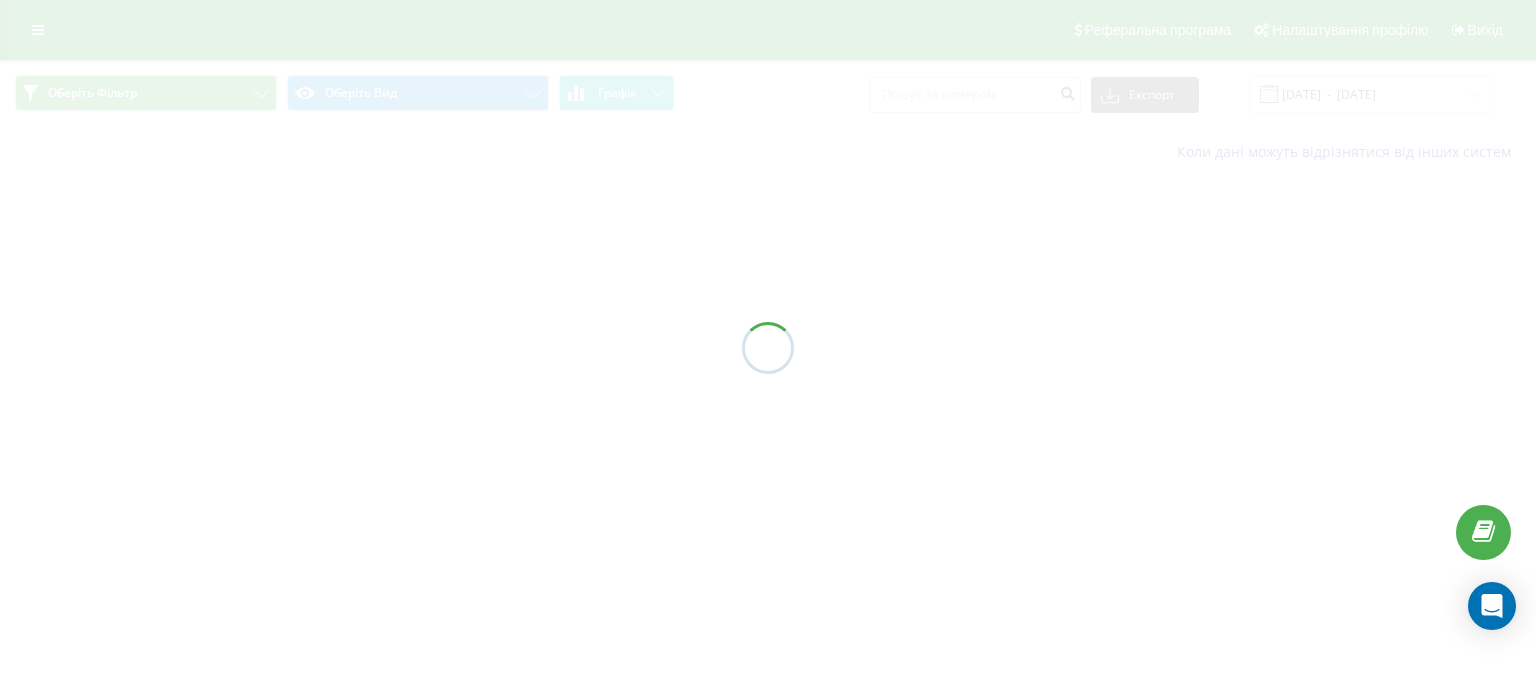 scroll, scrollTop: 0, scrollLeft: 0, axis: both 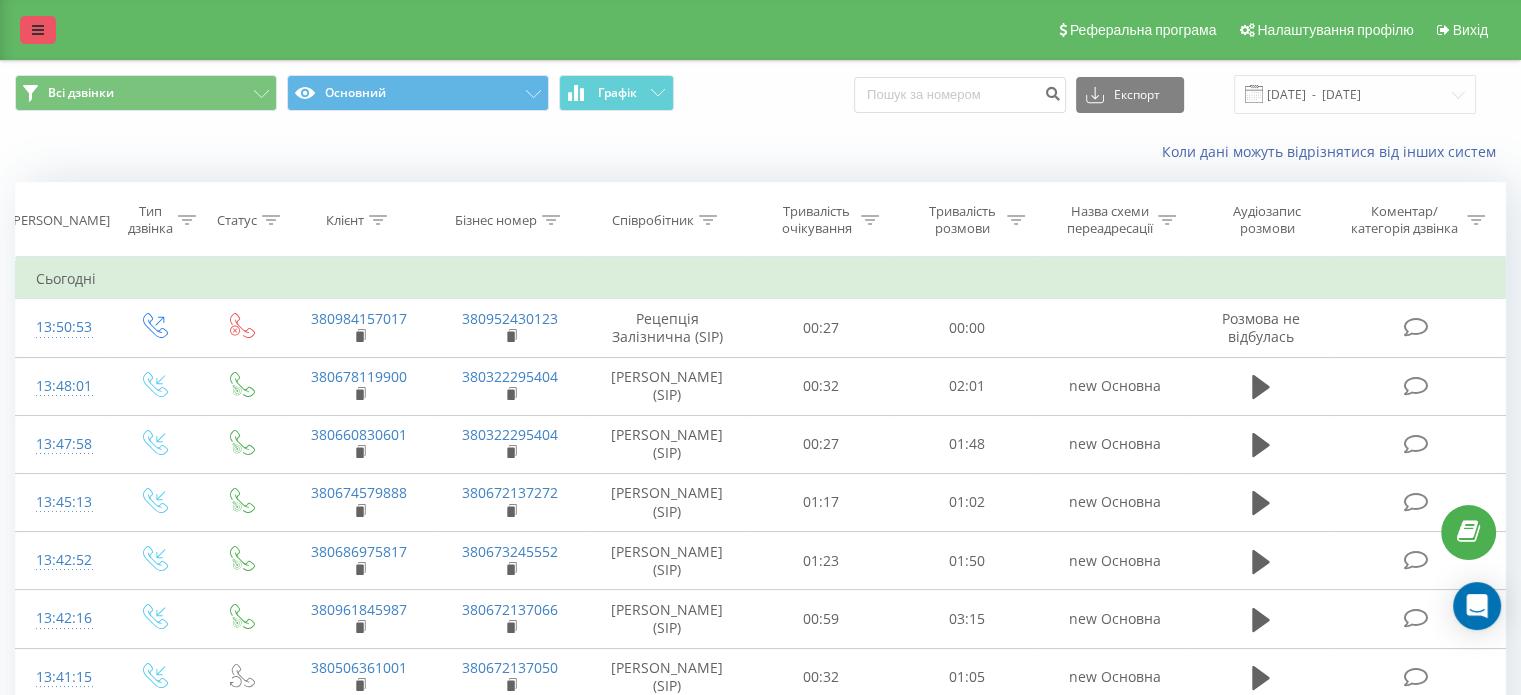 click at bounding box center [38, 30] 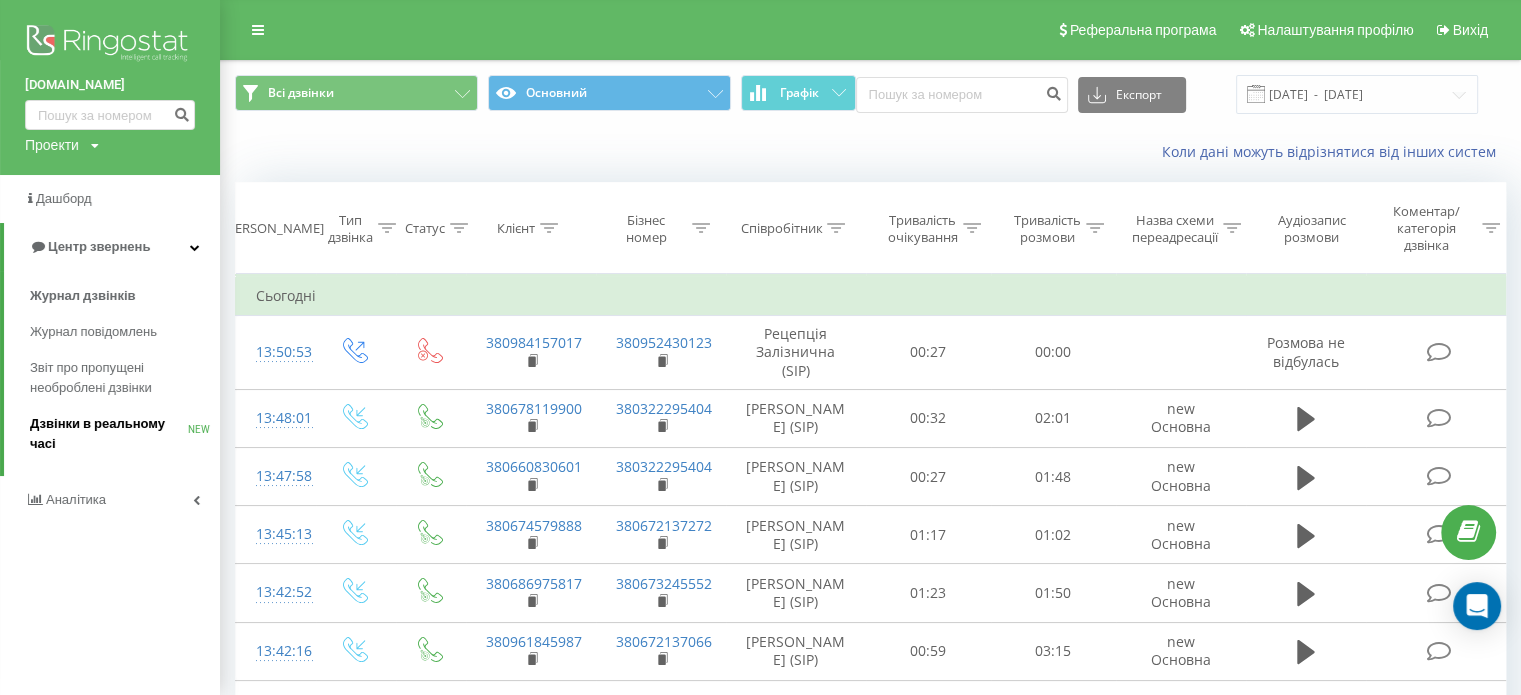 click on "Дзвінки в реальному часі NEW" at bounding box center [125, 434] 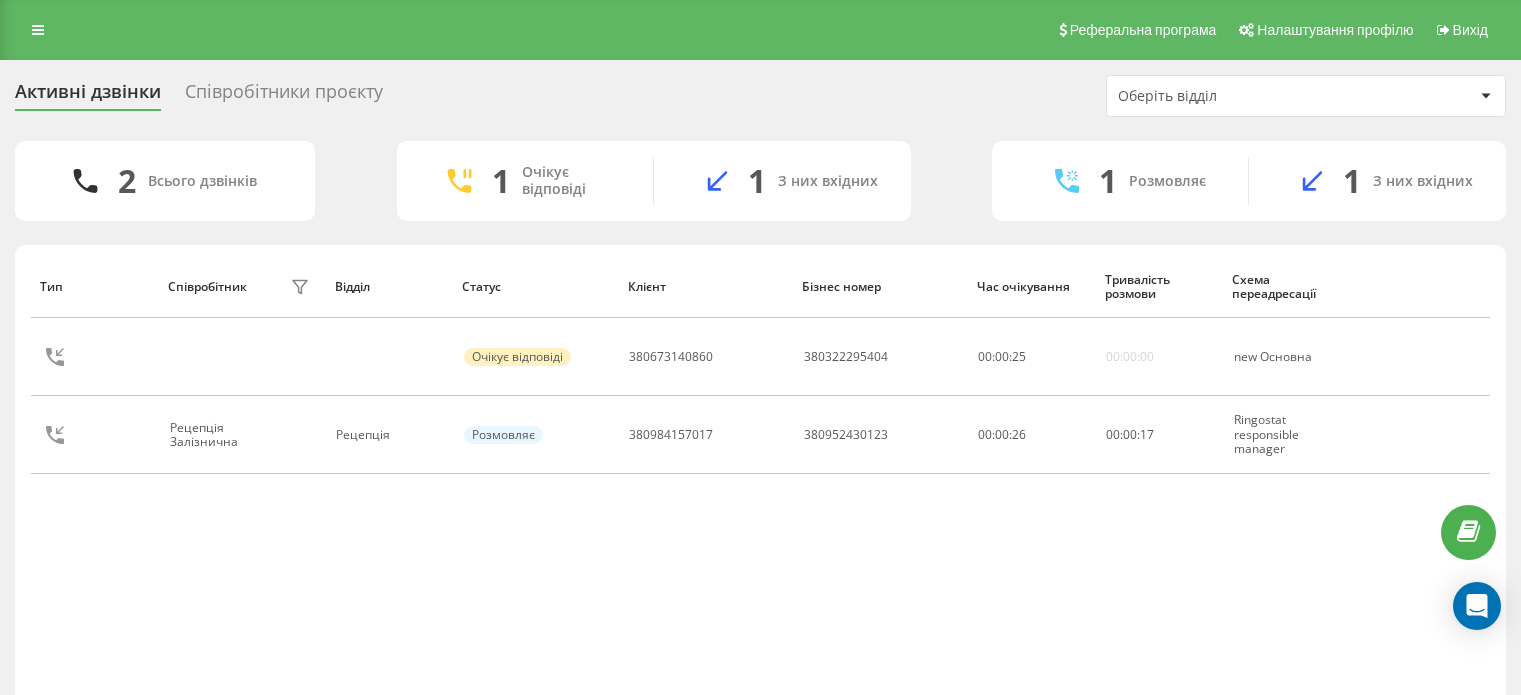 scroll, scrollTop: 0, scrollLeft: 0, axis: both 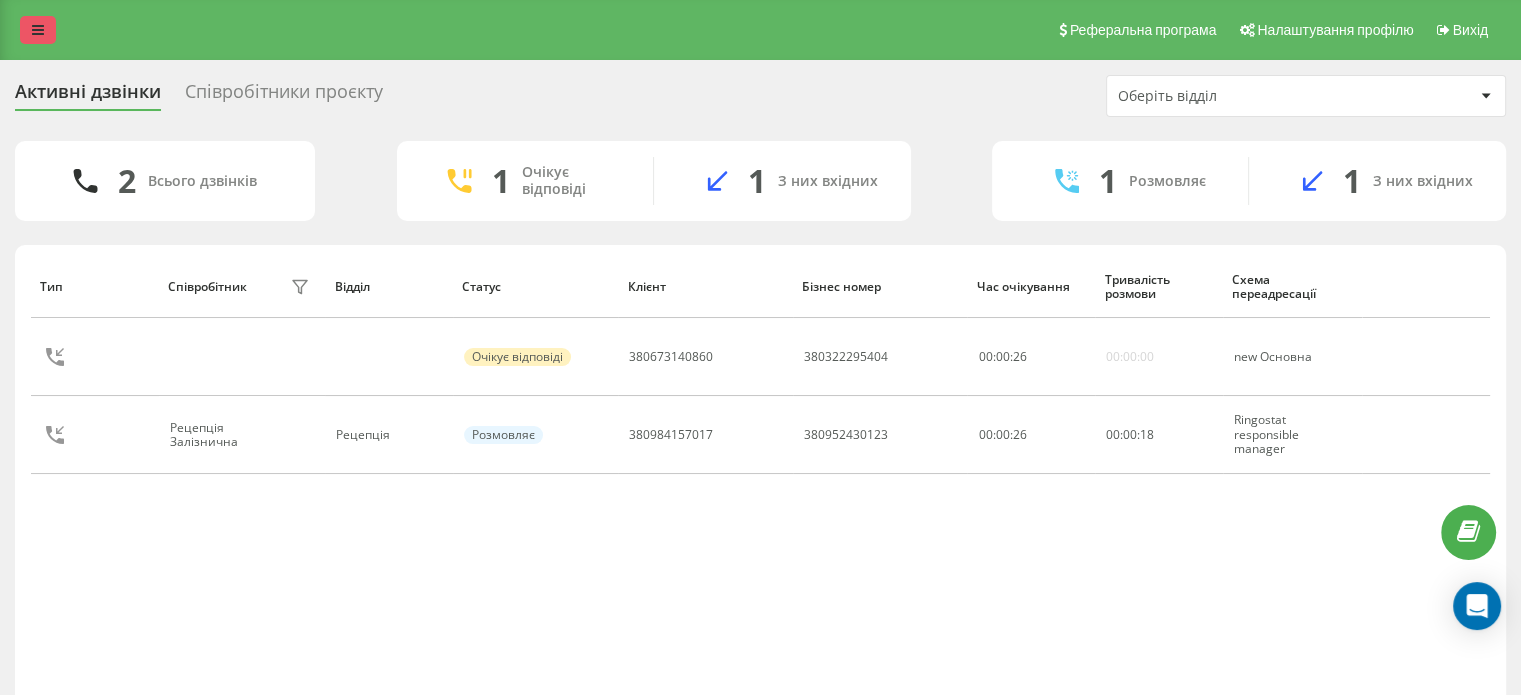 click at bounding box center [38, 30] 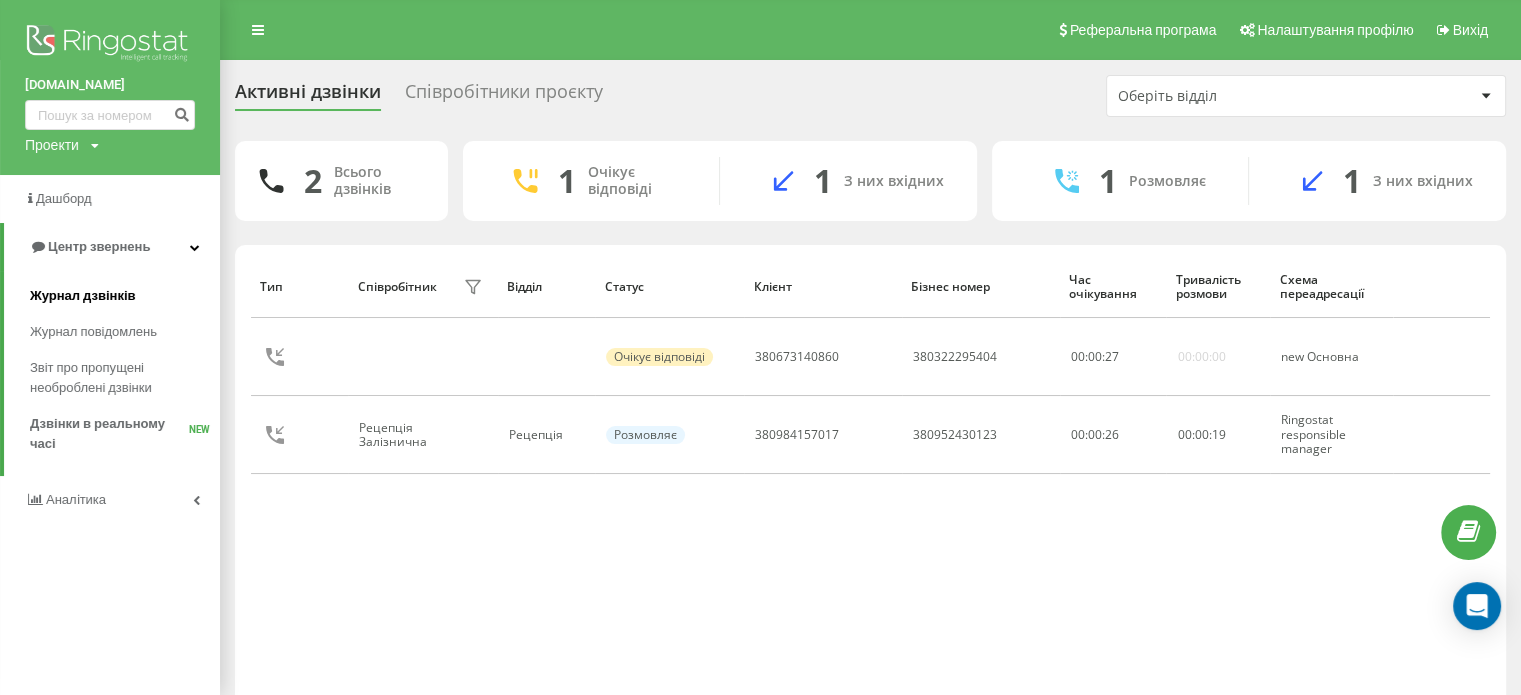 click on "Журнал дзвінків" at bounding box center [83, 296] 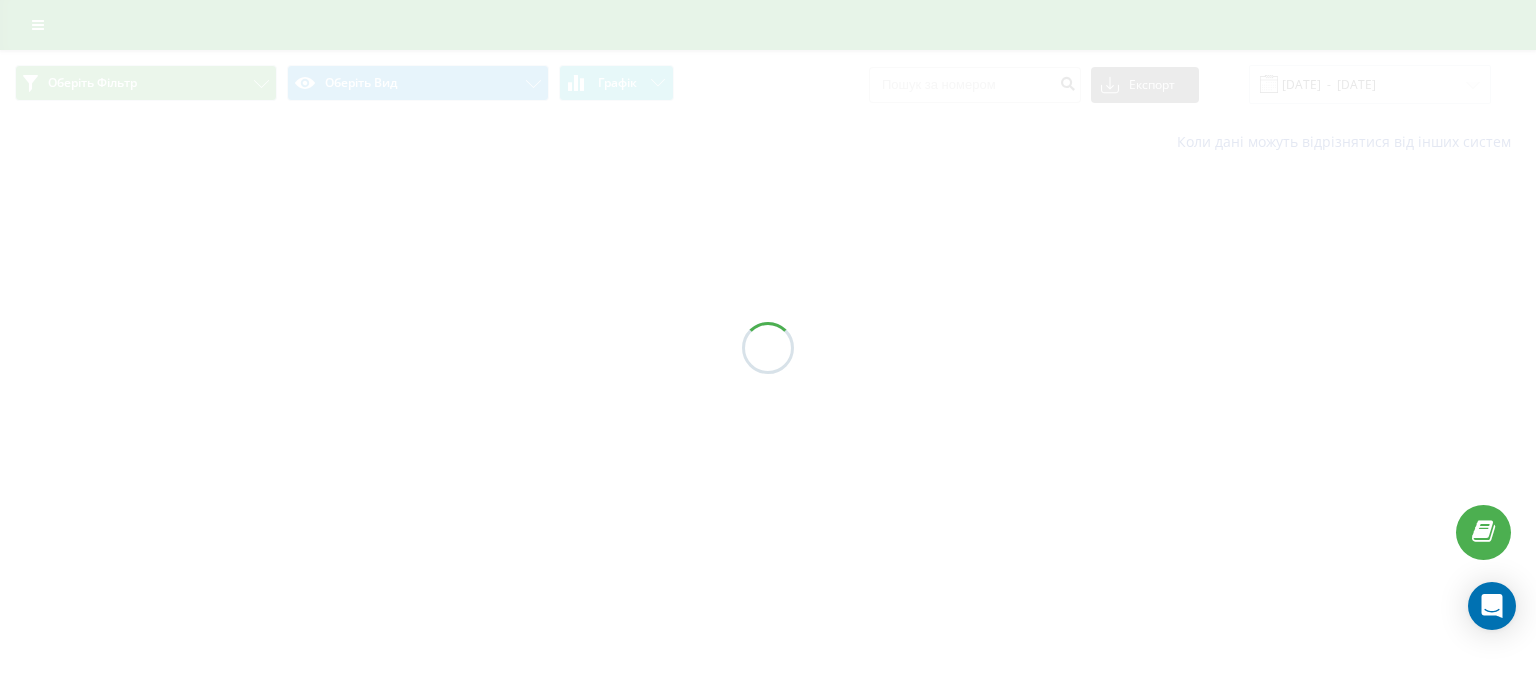 scroll, scrollTop: 0, scrollLeft: 0, axis: both 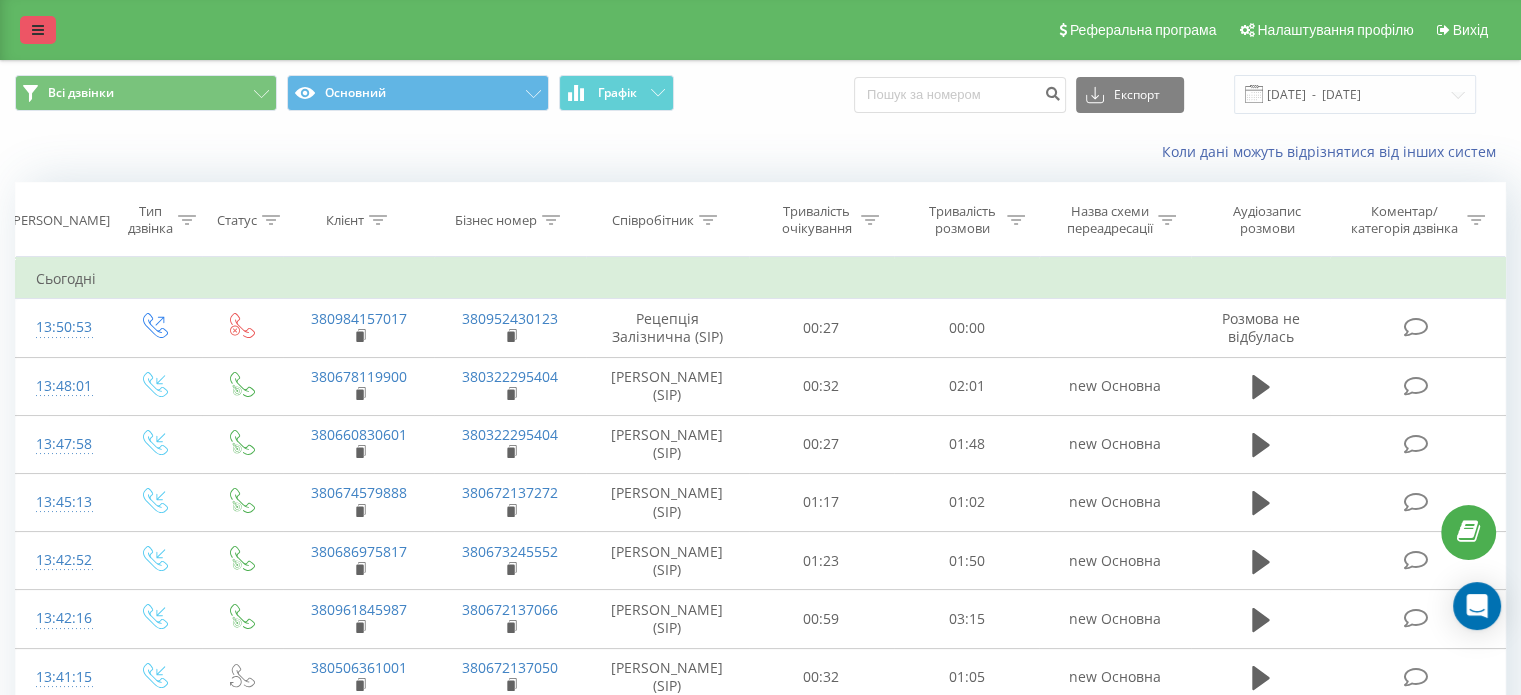 click at bounding box center [38, 30] 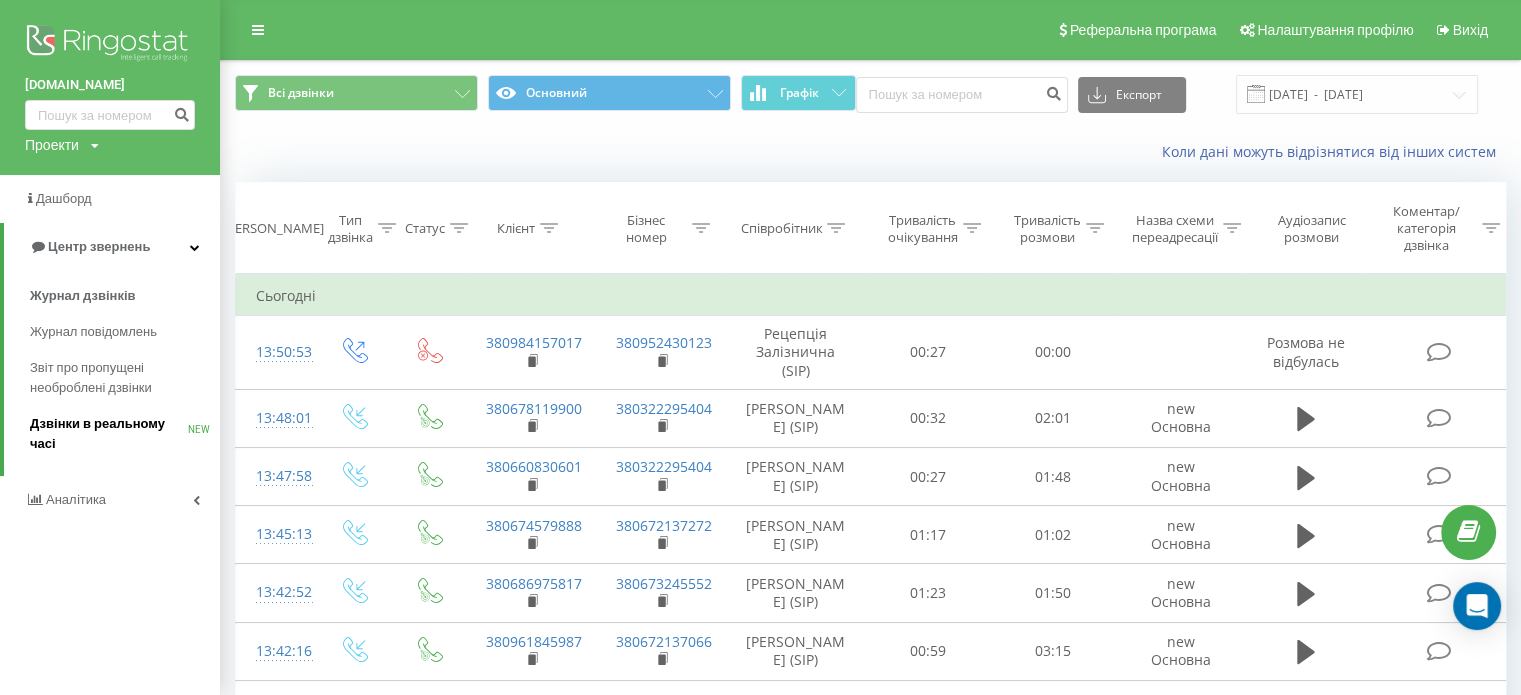 click on "Дзвінки в реальному часі NEW" at bounding box center (125, 434) 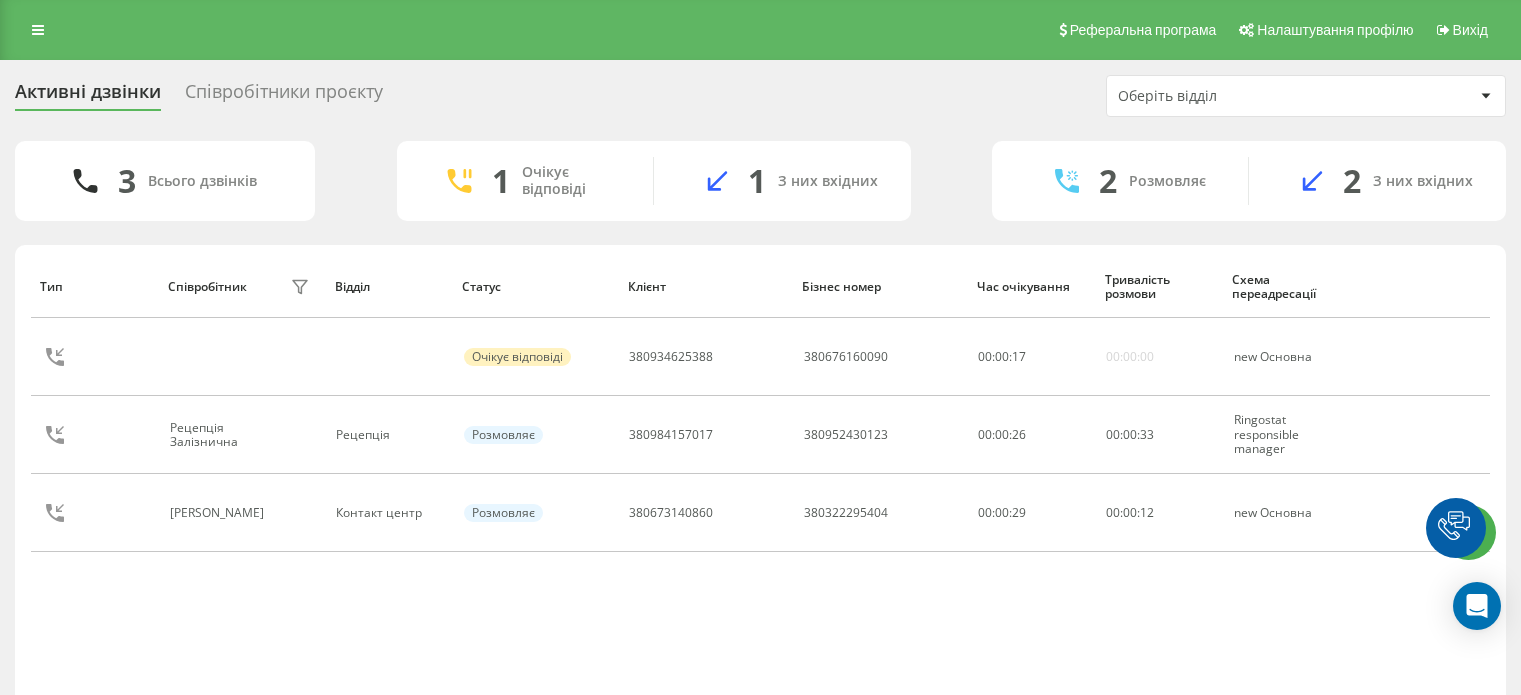 scroll, scrollTop: 0, scrollLeft: 0, axis: both 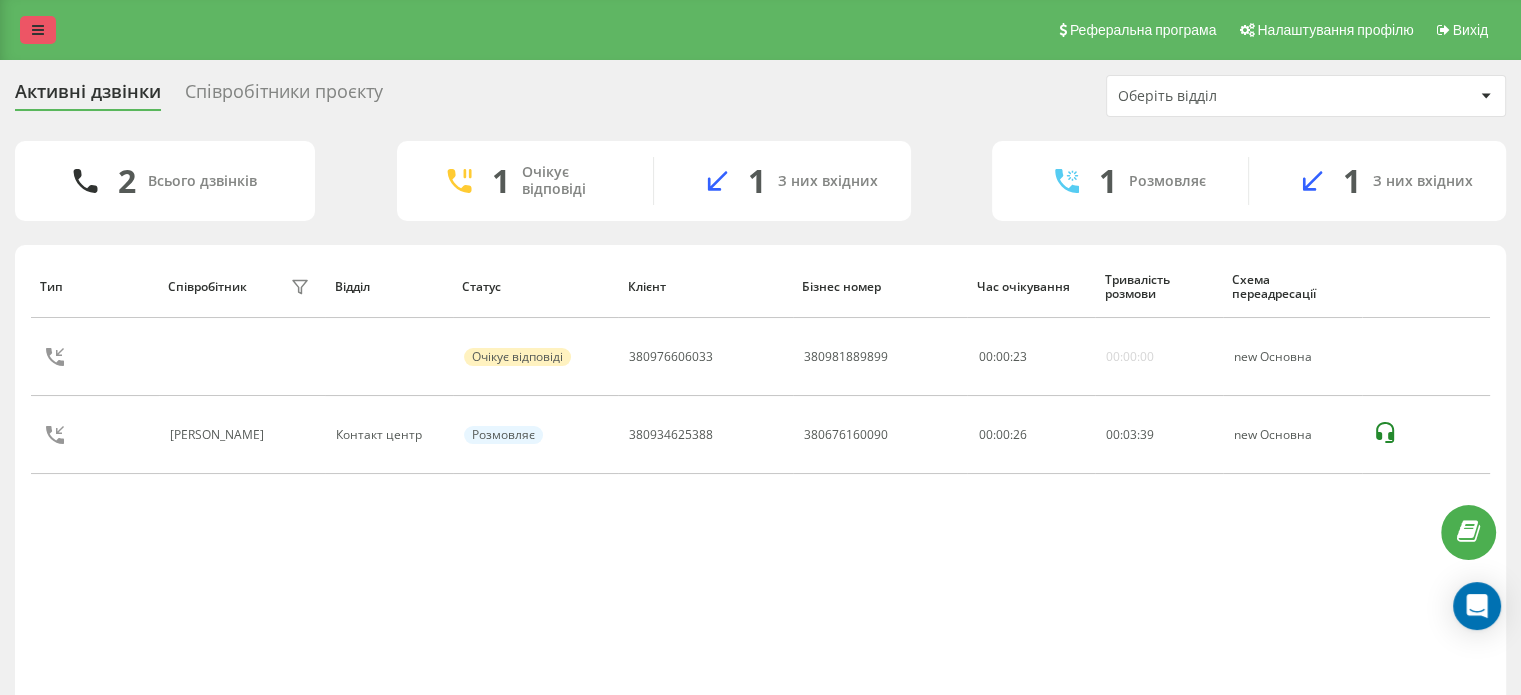 click at bounding box center [38, 30] 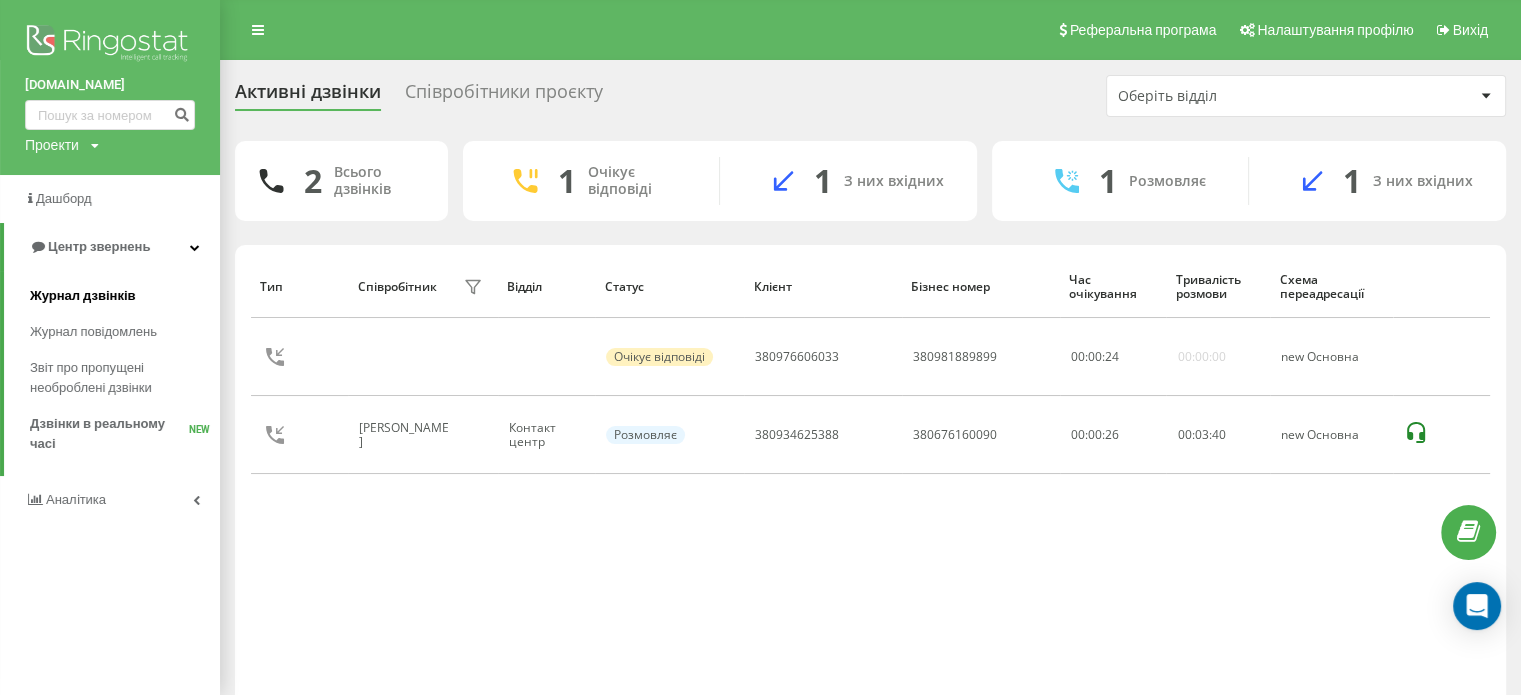 click on "Журнал дзвінків" at bounding box center [83, 296] 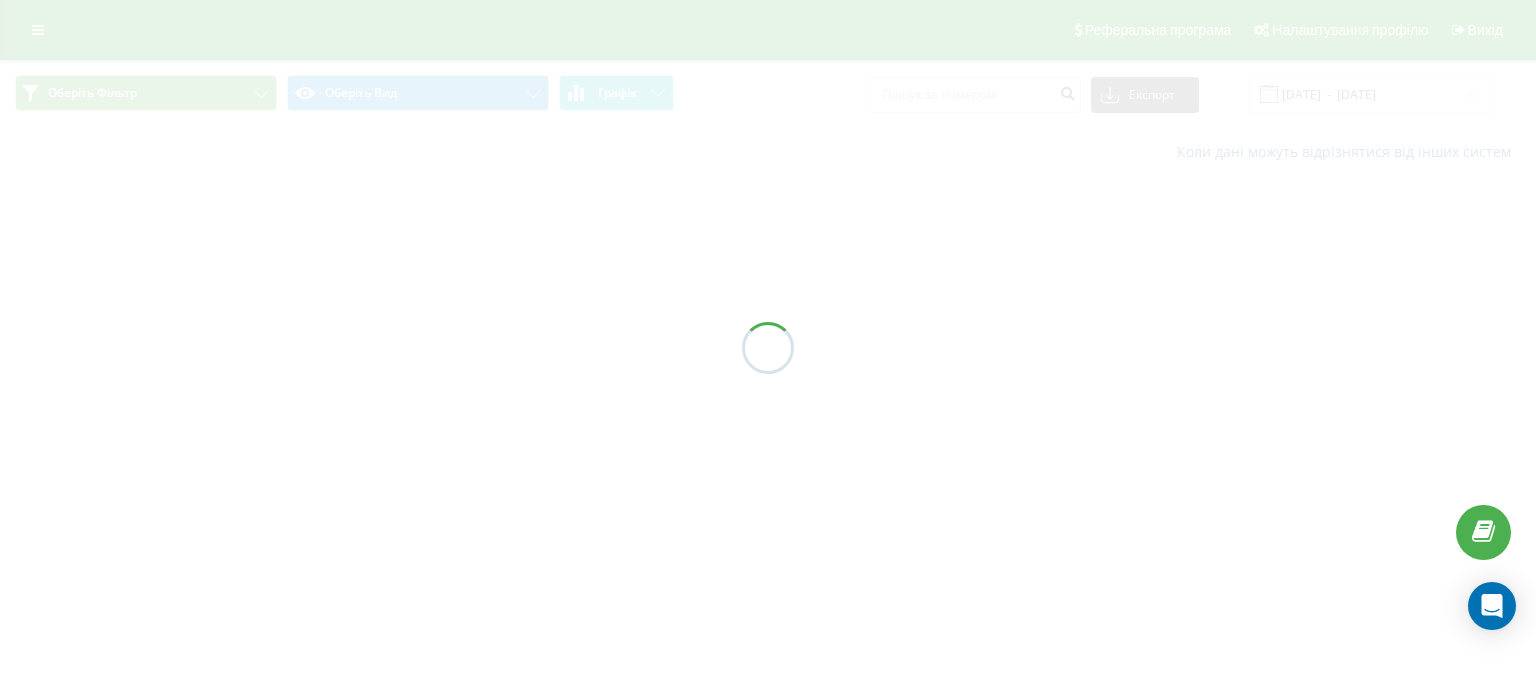 scroll, scrollTop: 0, scrollLeft: 0, axis: both 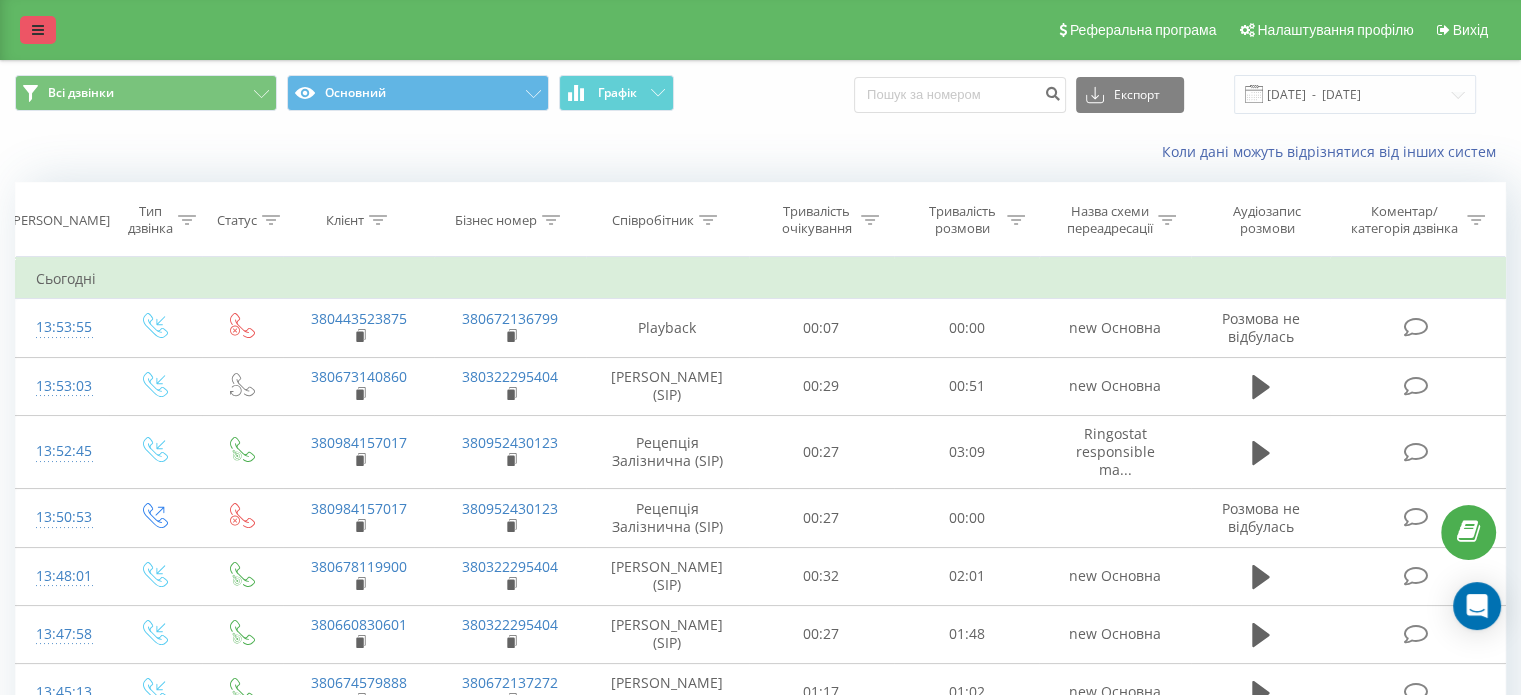 click at bounding box center [38, 30] 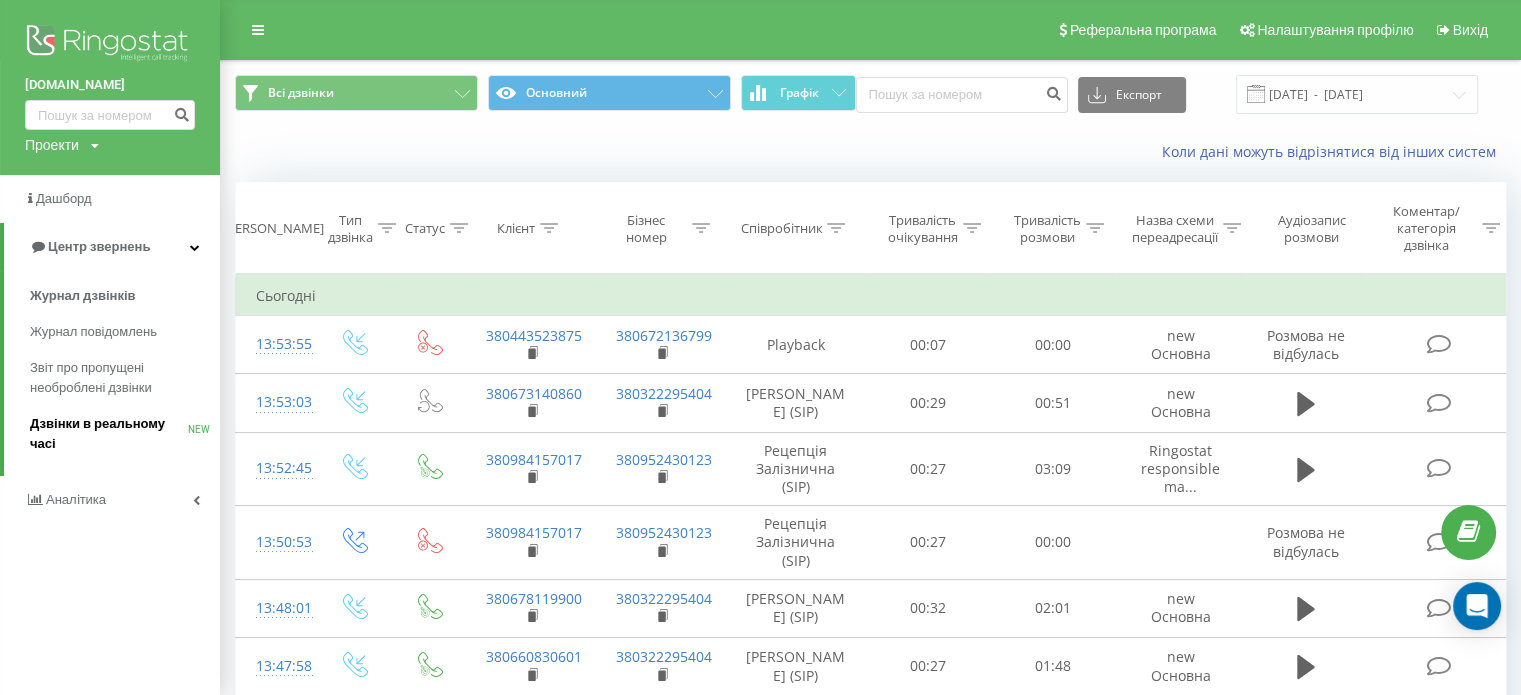 click on "Дзвінки в реальному часі NEW" at bounding box center (125, 434) 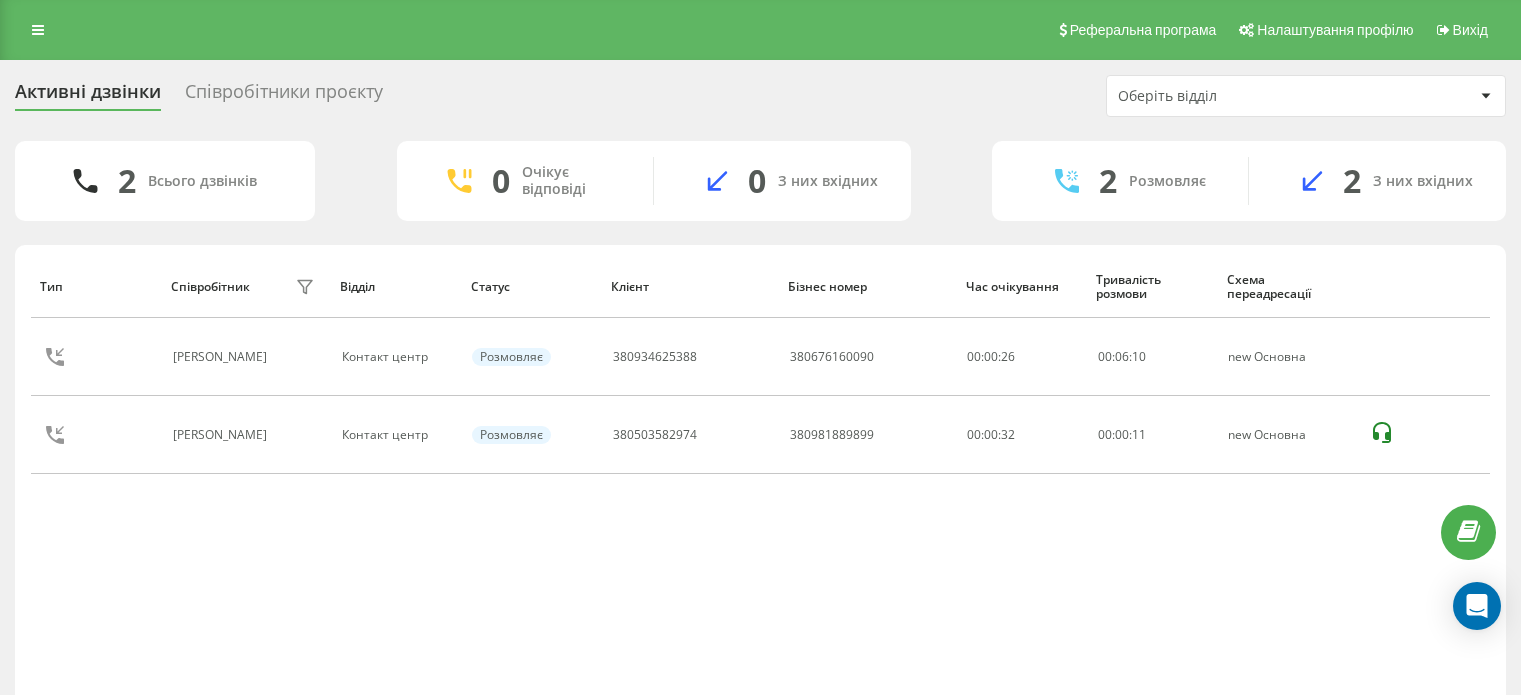 scroll, scrollTop: 0, scrollLeft: 0, axis: both 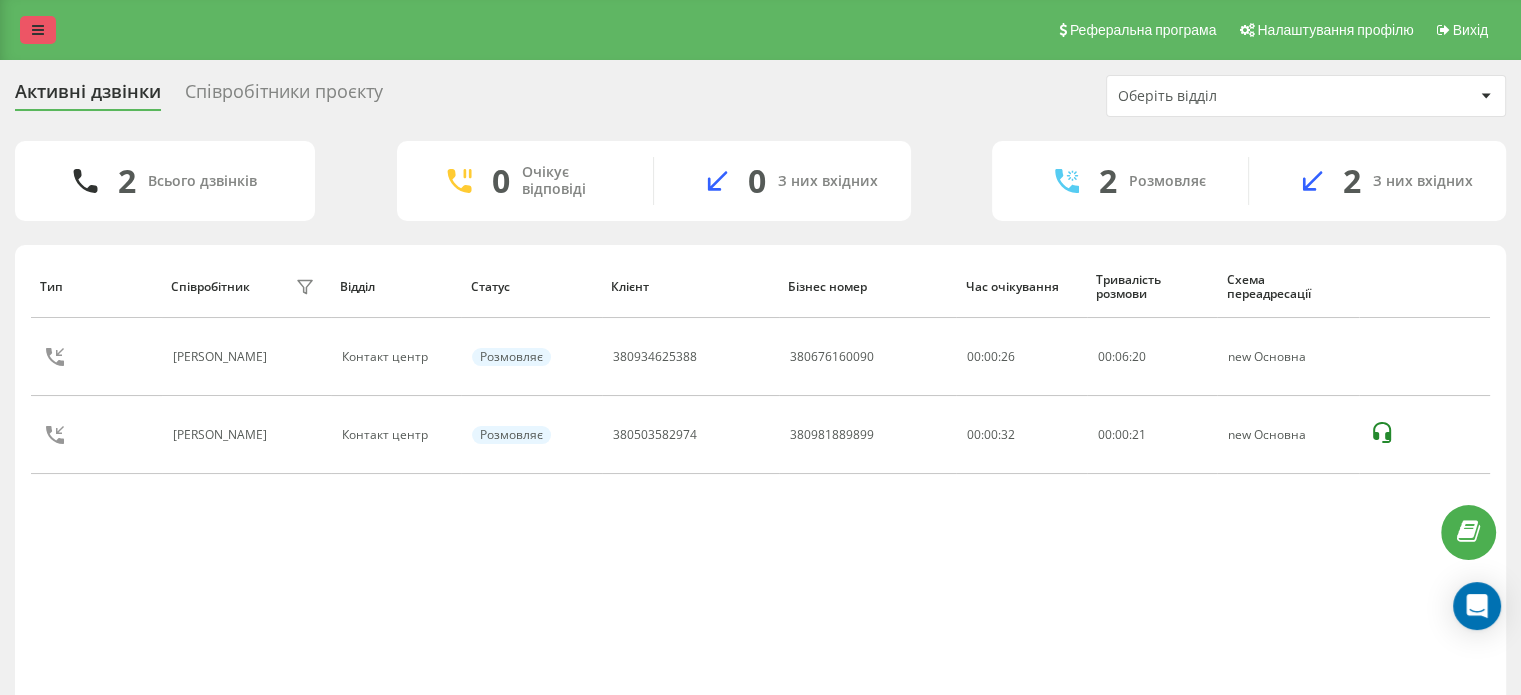 click at bounding box center (38, 30) 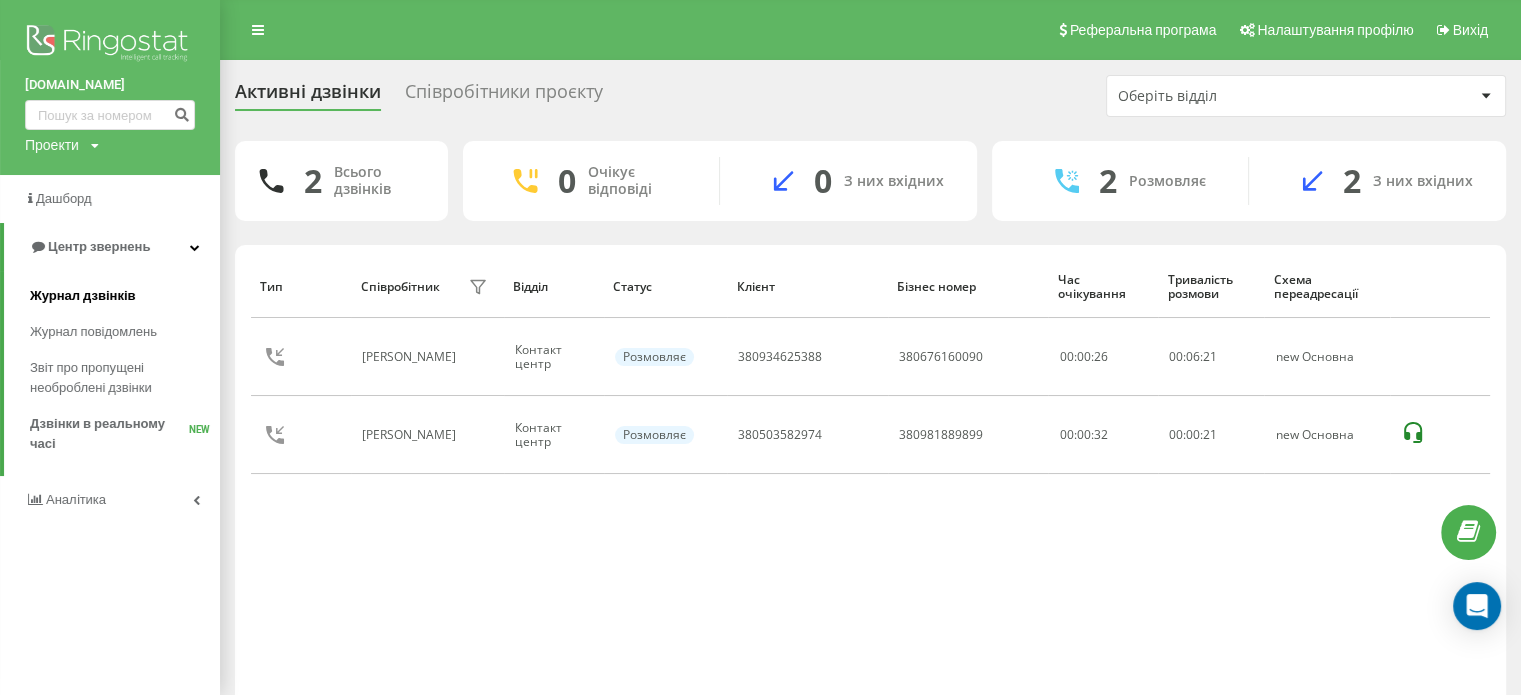 click on "Журнал дзвінків" at bounding box center [125, 296] 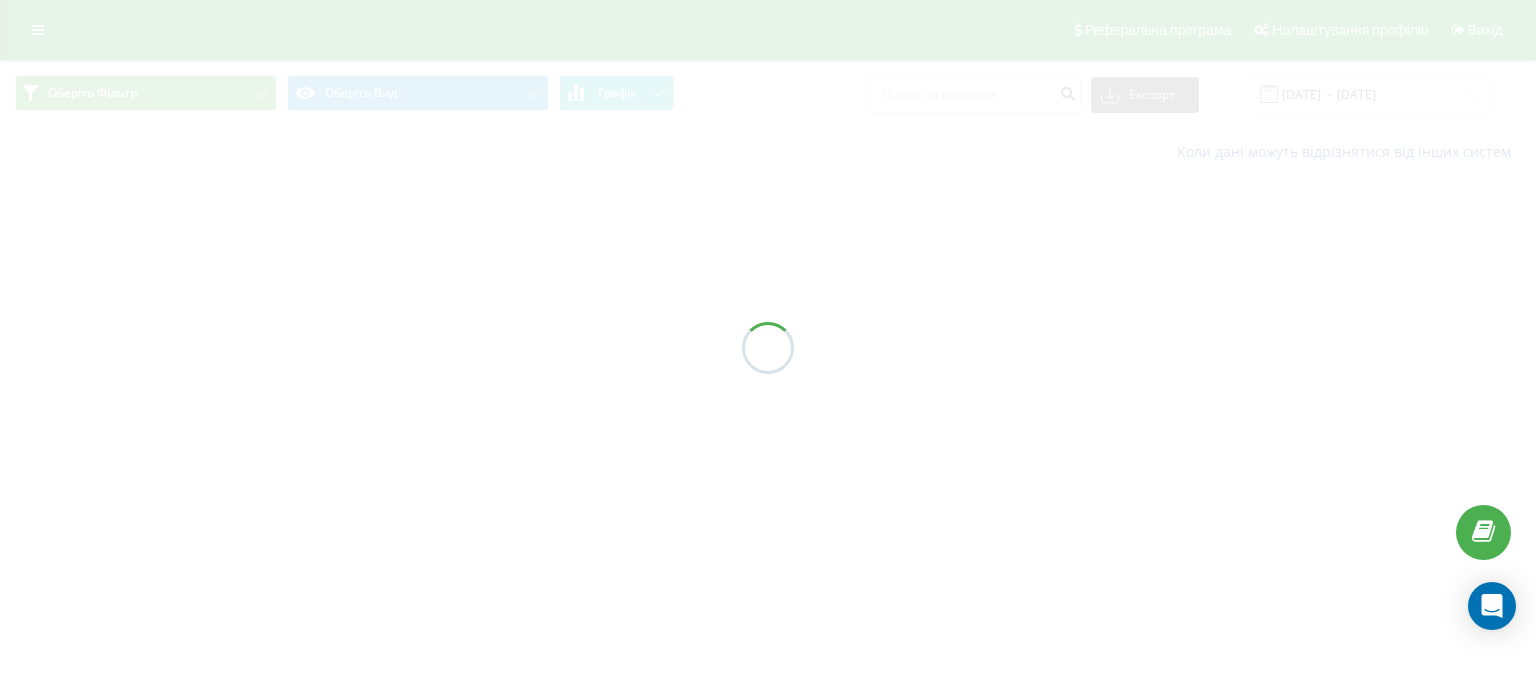 scroll, scrollTop: 0, scrollLeft: 0, axis: both 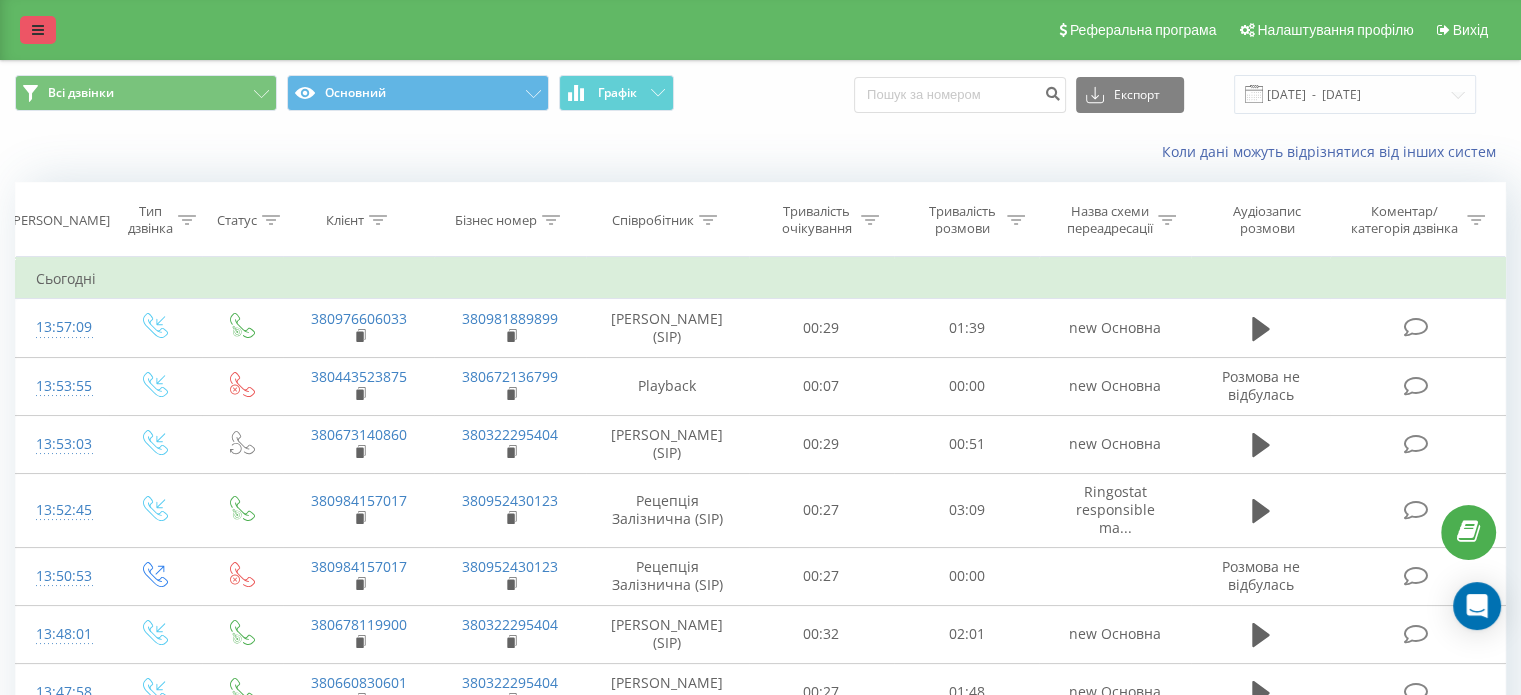 click at bounding box center [38, 30] 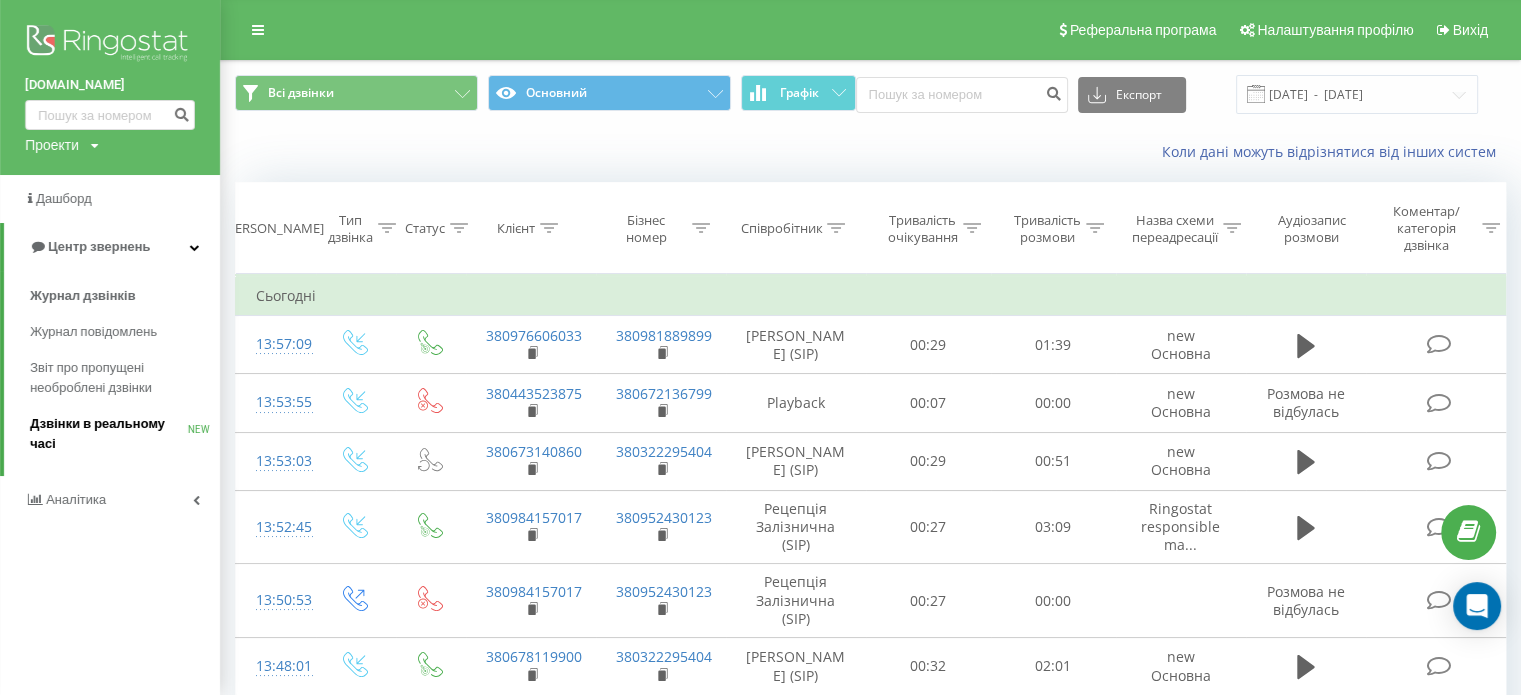 click on "Дзвінки в реальному часі" at bounding box center [109, 434] 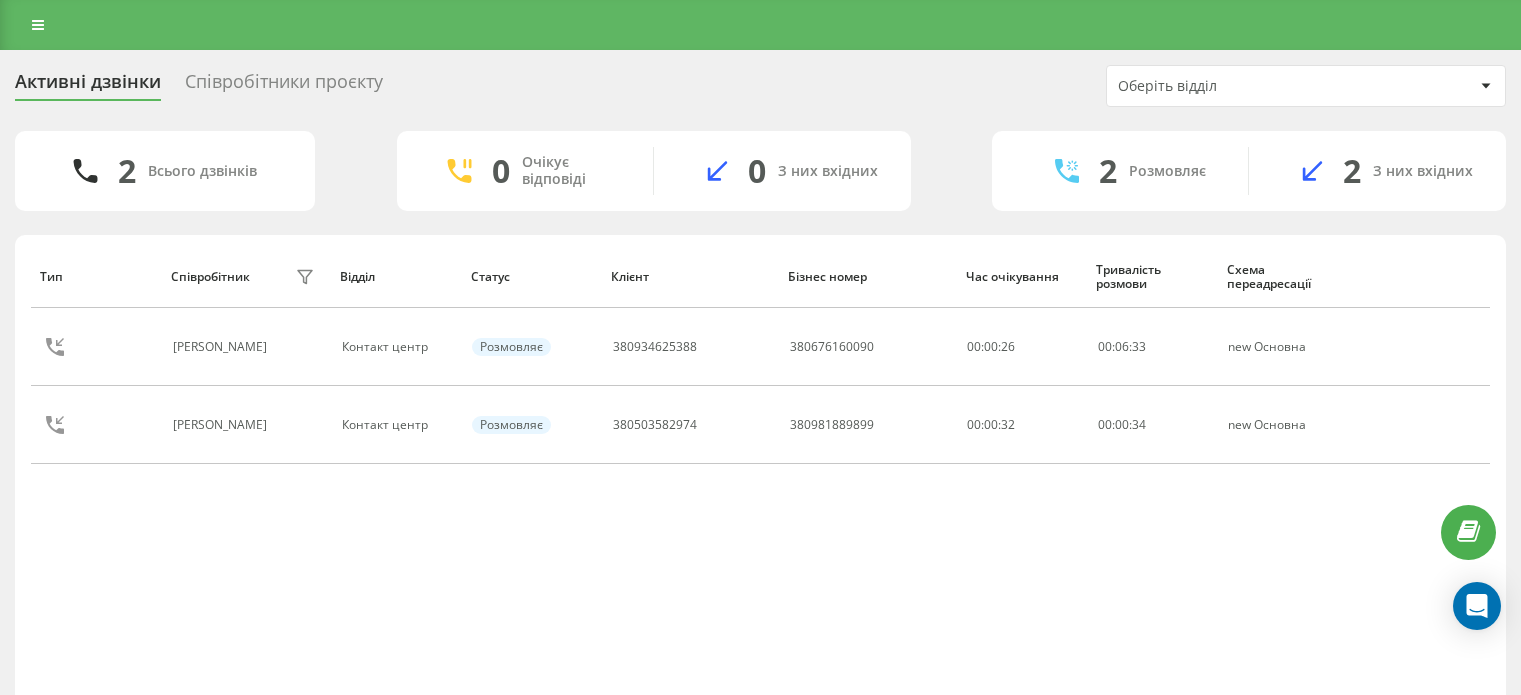 scroll, scrollTop: 0, scrollLeft: 0, axis: both 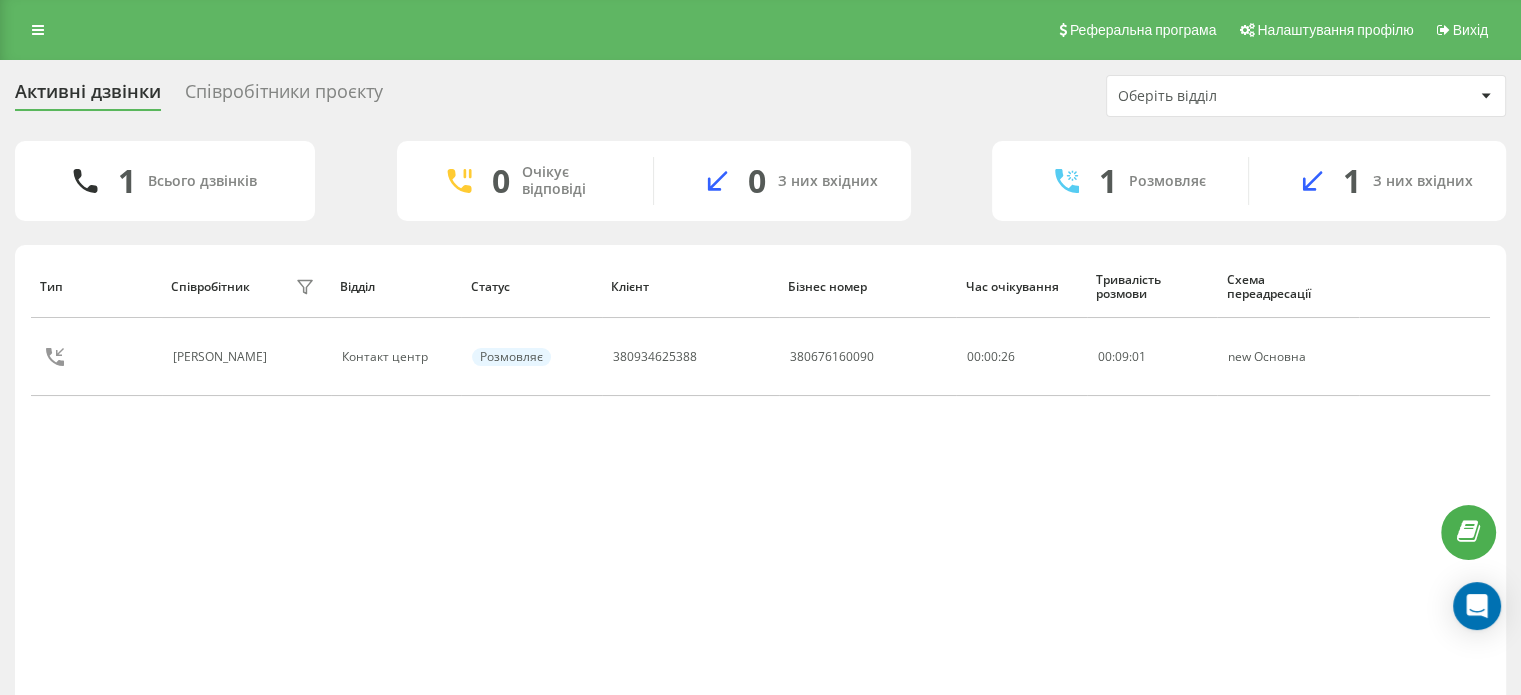 click on "Реферальна програма Налаштування профілю Вихід" at bounding box center (760, 30) 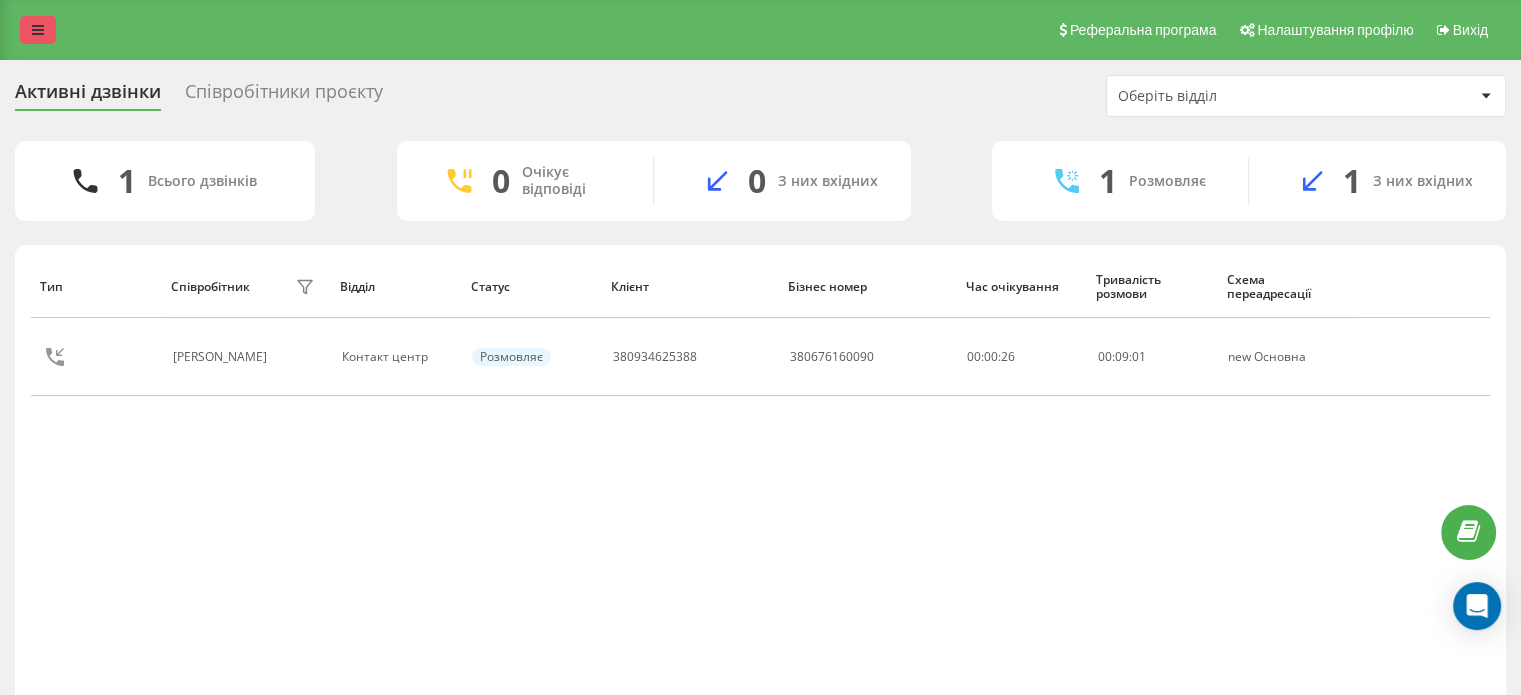 click at bounding box center [38, 30] 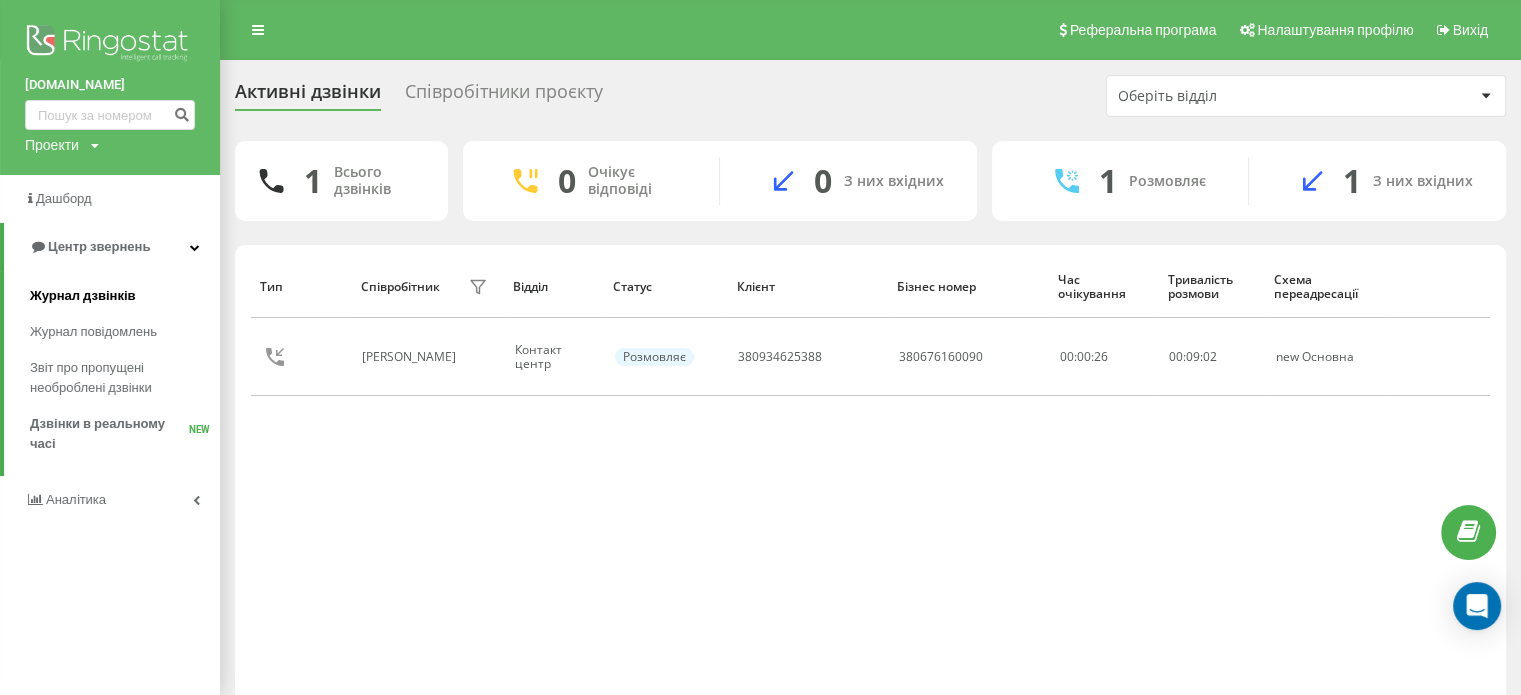click on "Журнал дзвінків" at bounding box center (83, 296) 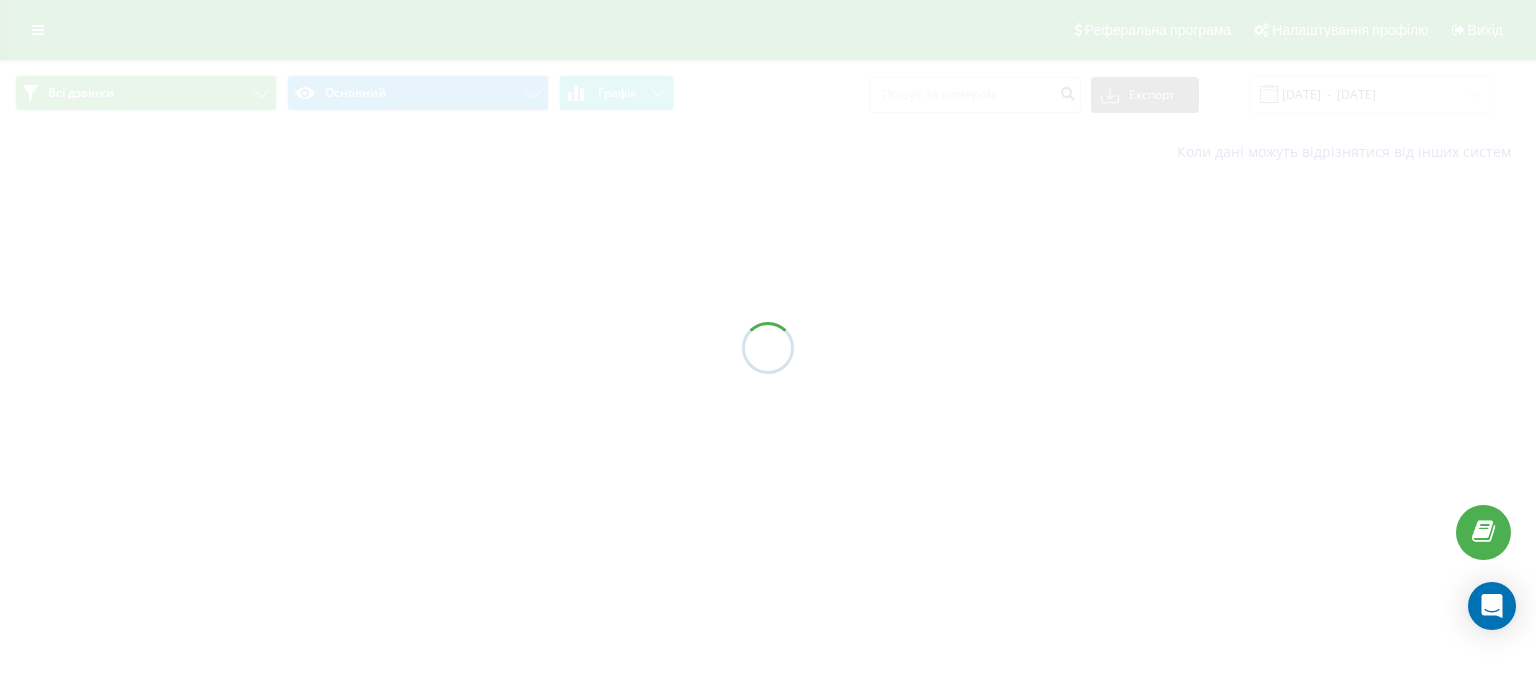 scroll, scrollTop: 0, scrollLeft: 0, axis: both 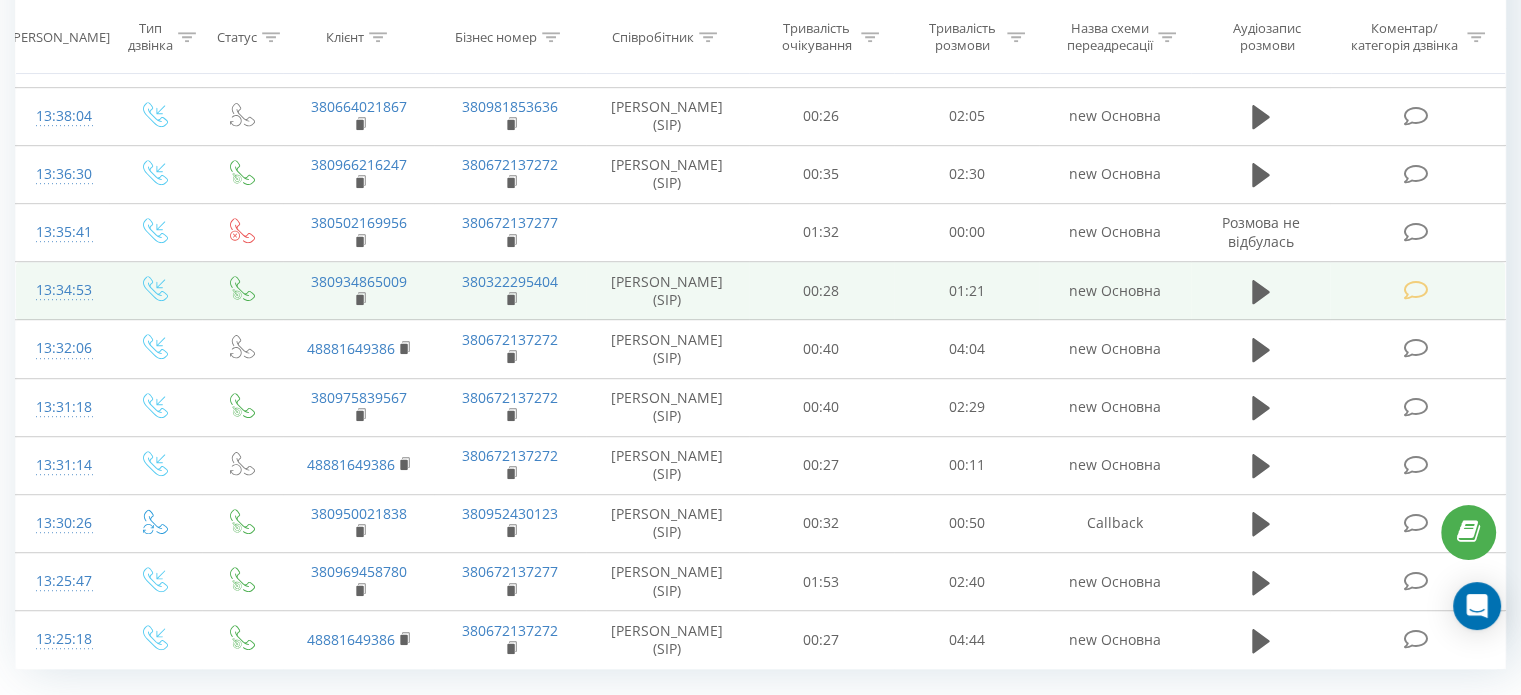 click at bounding box center [1415, 290] 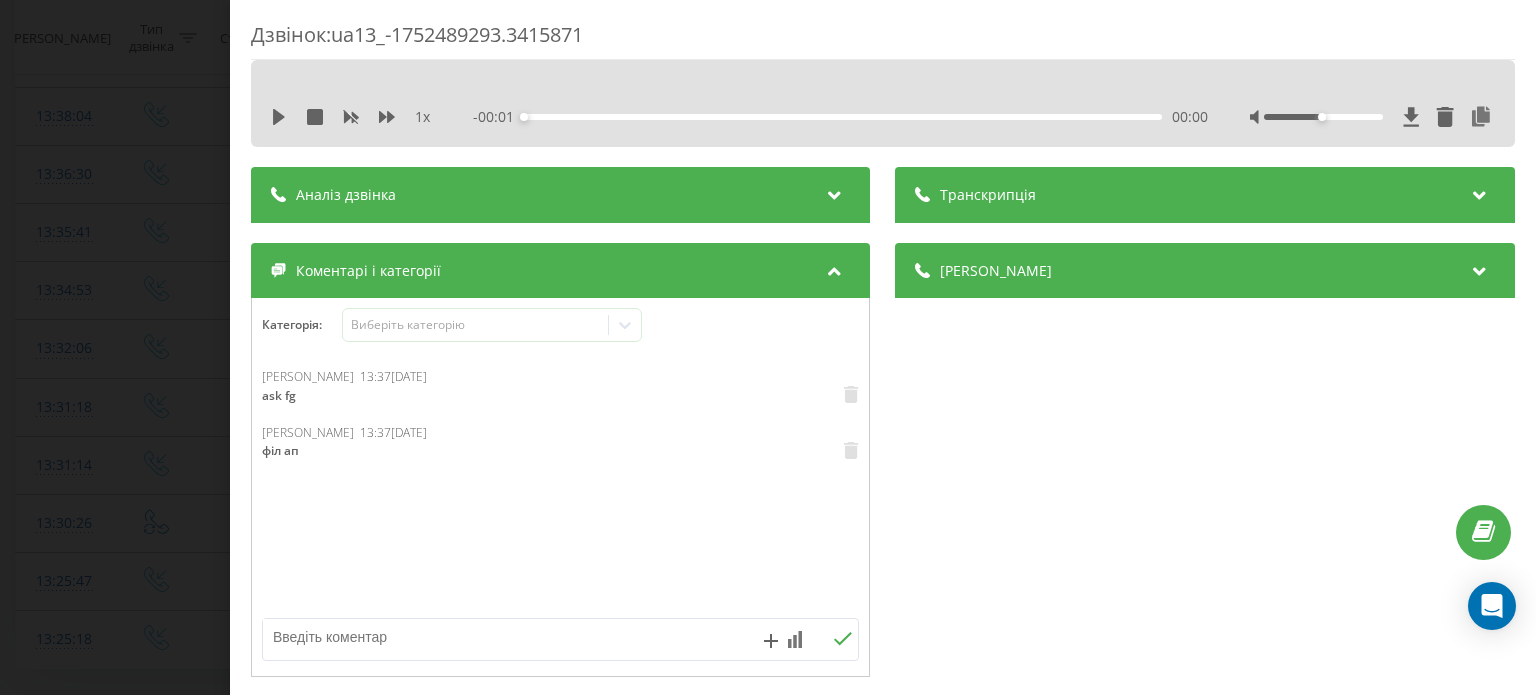 click on "Дзвінок :  ua13_-1752489293.3415871   1 x  - 00:01 00:00   00:00   Транскрипція Для AI-аналізу майбутніх дзвінків  налаштуйте та активуйте профіль на сторінці . Якщо профіль вже є і дзвінок відповідає його умовам, оновіть сторінку через 10 хвилин - AI аналізує поточний дзвінок. Аналіз дзвінка Для AI-аналізу майбутніх дзвінків  налаштуйте та активуйте профіль на сторінці . Якщо профіль вже є і дзвінок відповідає його умовам, оновіть сторінку через 10 хвилин - AI аналізує поточний дзвінок. Деталі дзвінка Загальне Дата дзвінка 2025-07-14 13:34:53 Тип дзвінка Вхідний Статус дзвінка Цільовий 380934865009 /" at bounding box center [768, 347] 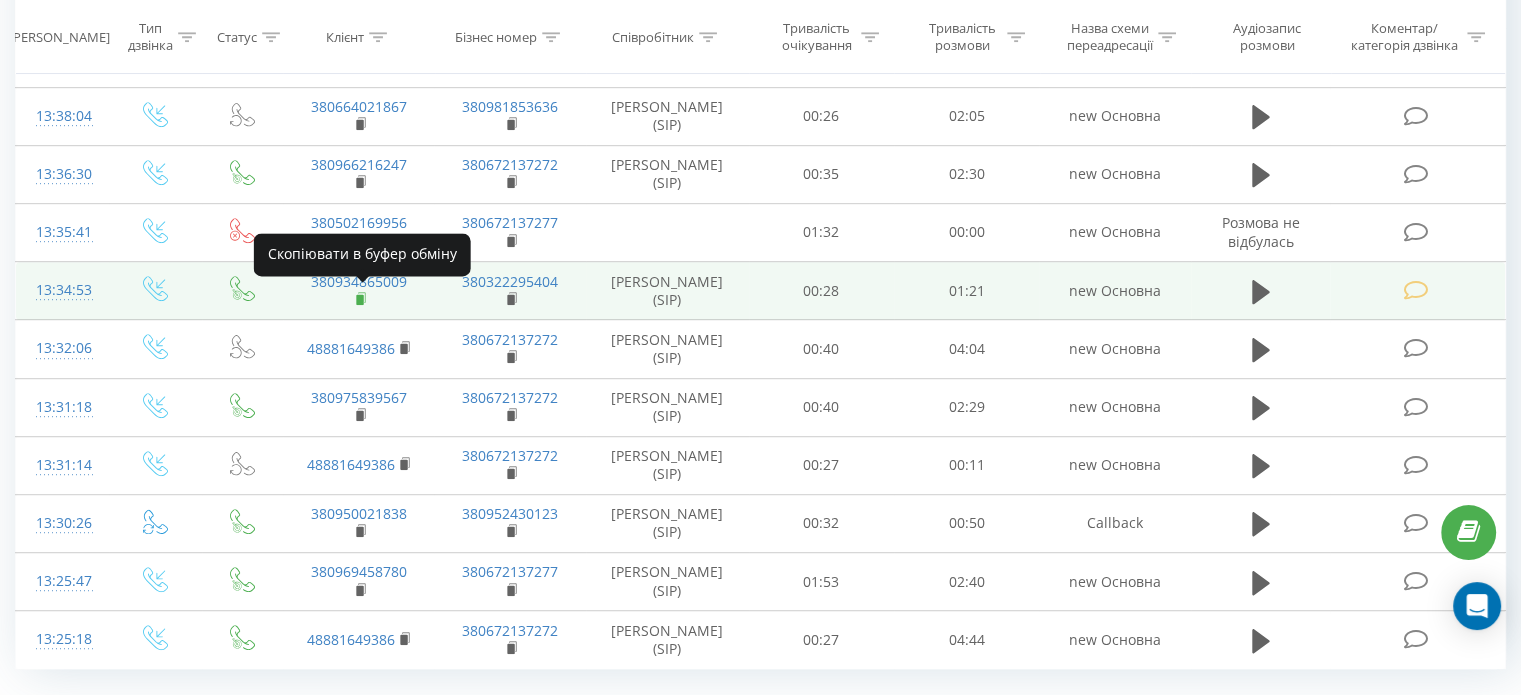 click 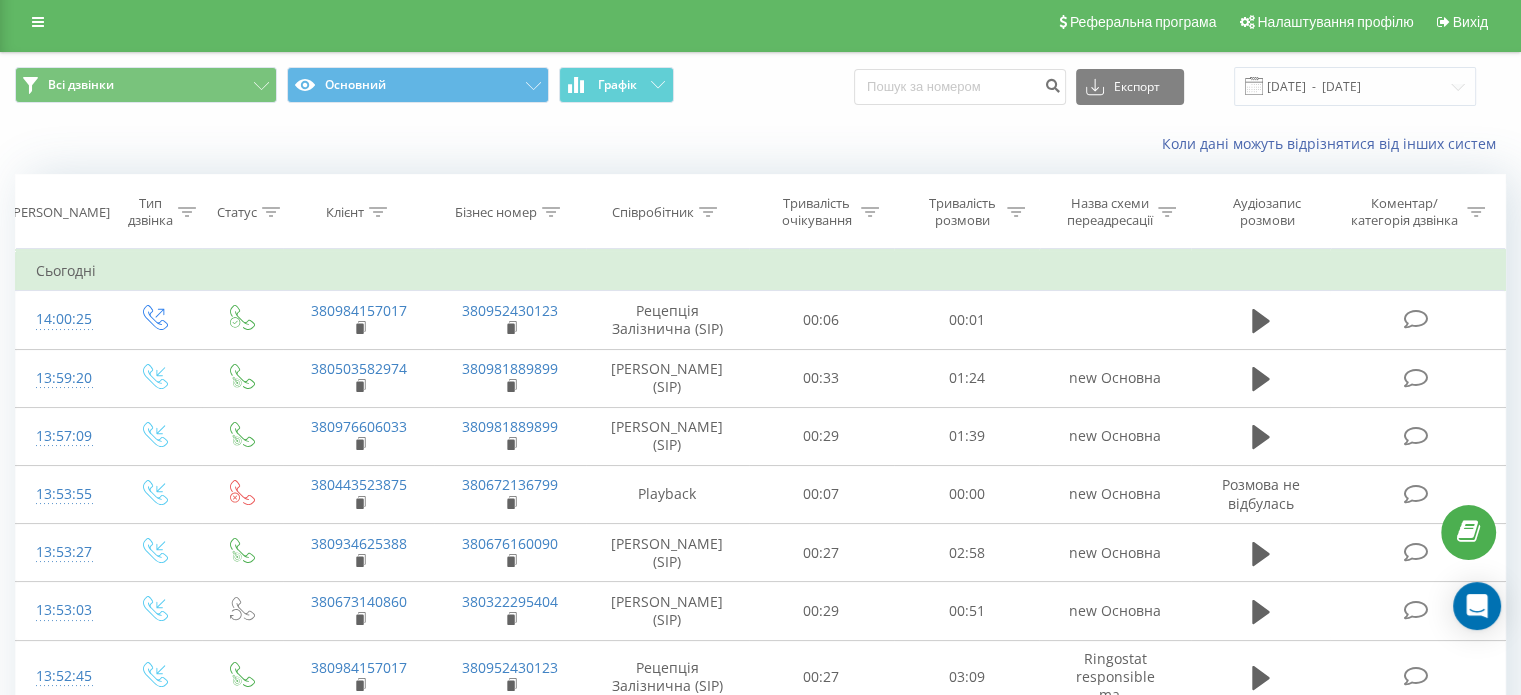 scroll, scrollTop: 0, scrollLeft: 0, axis: both 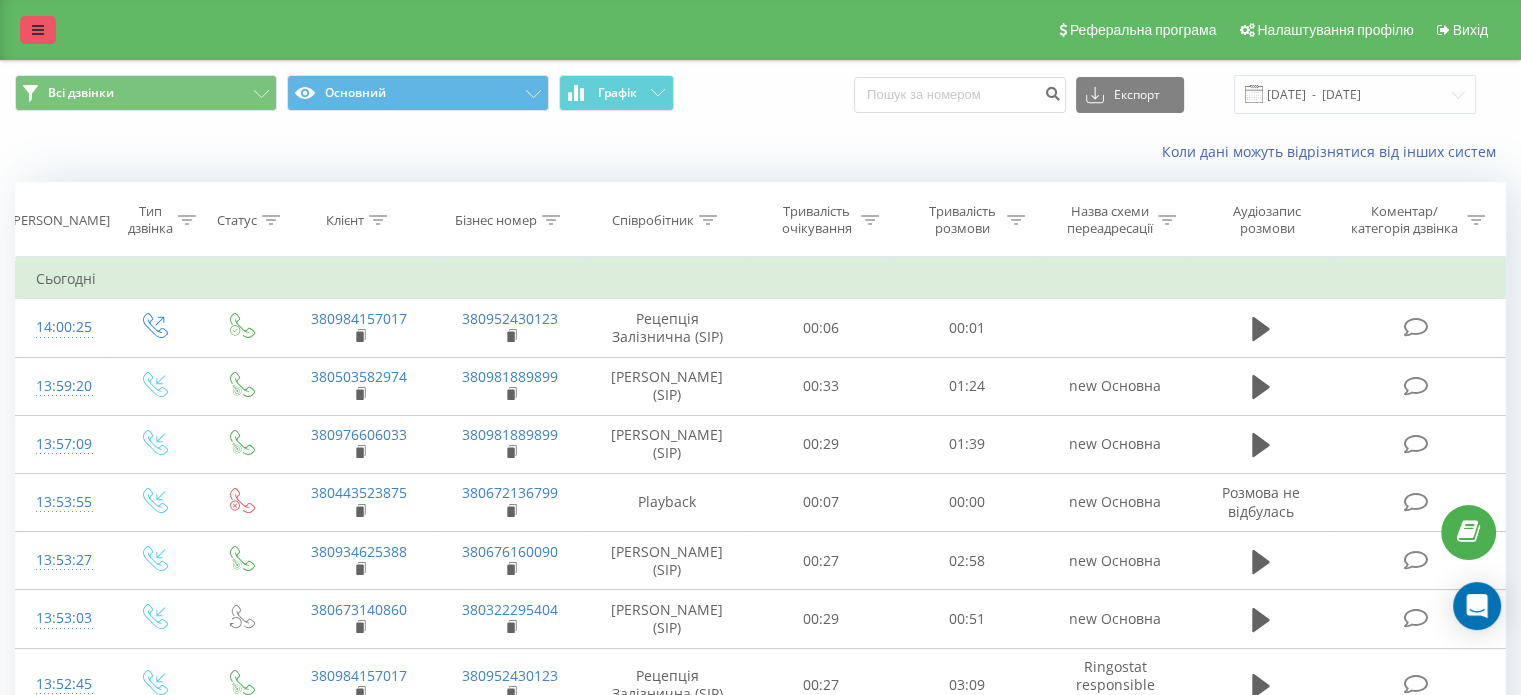 click at bounding box center [38, 30] 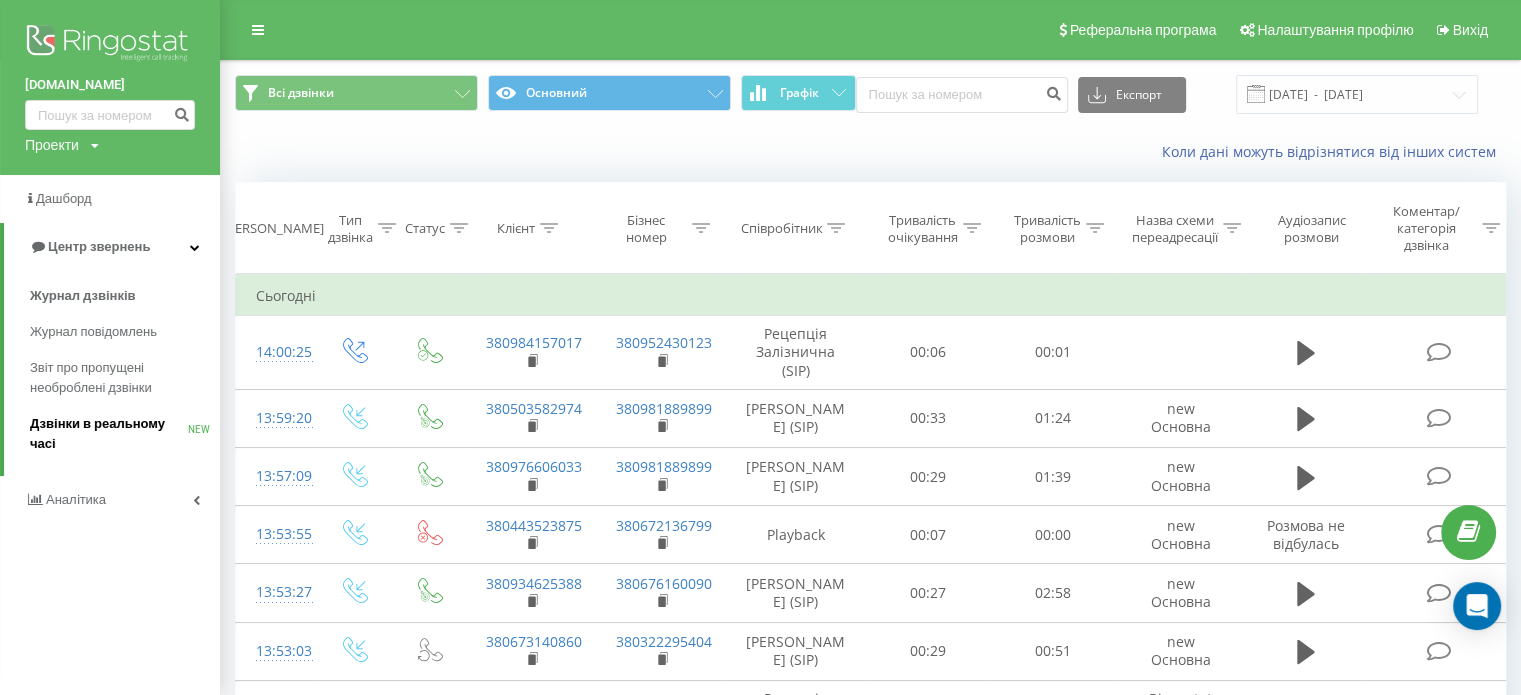click on "Дзвінки в реальному часі" at bounding box center (109, 434) 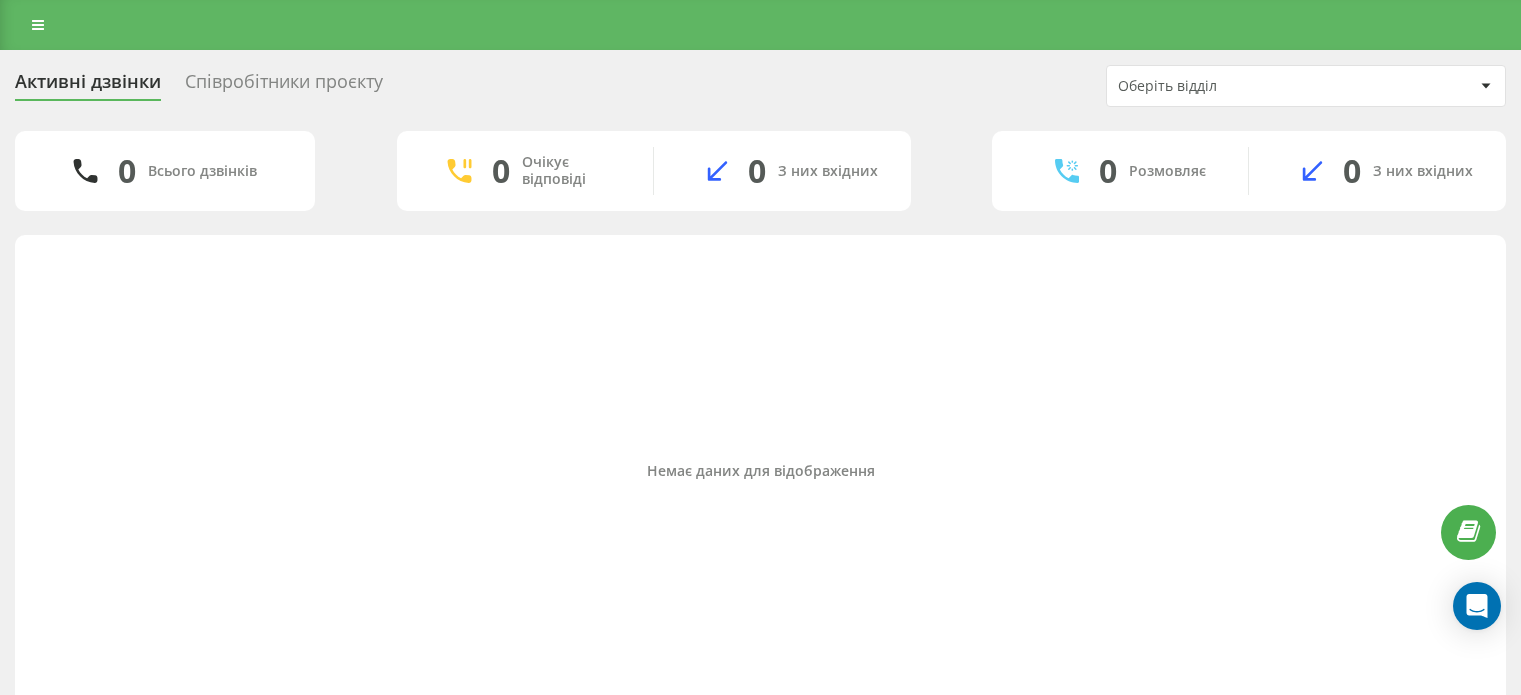 scroll, scrollTop: 0, scrollLeft: 0, axis: both 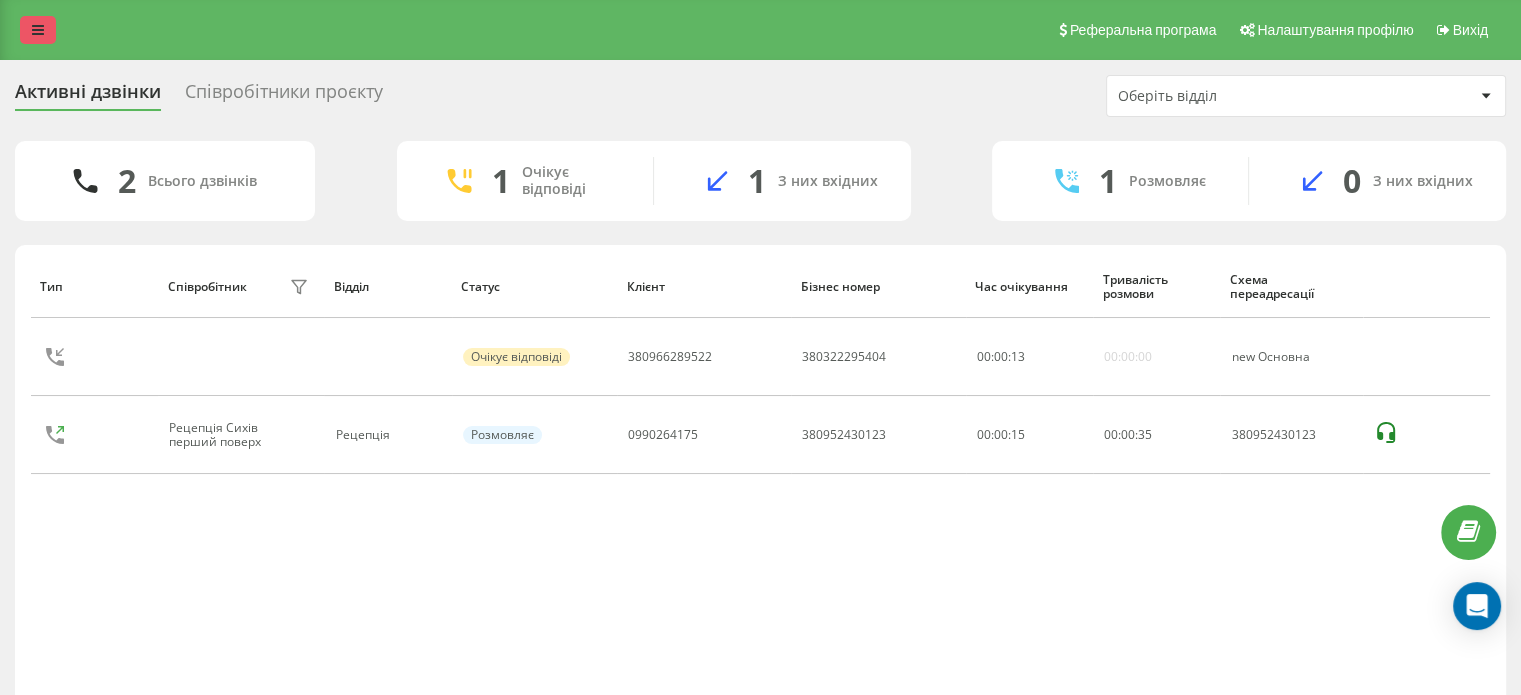 click at bounding box center (38, 30) 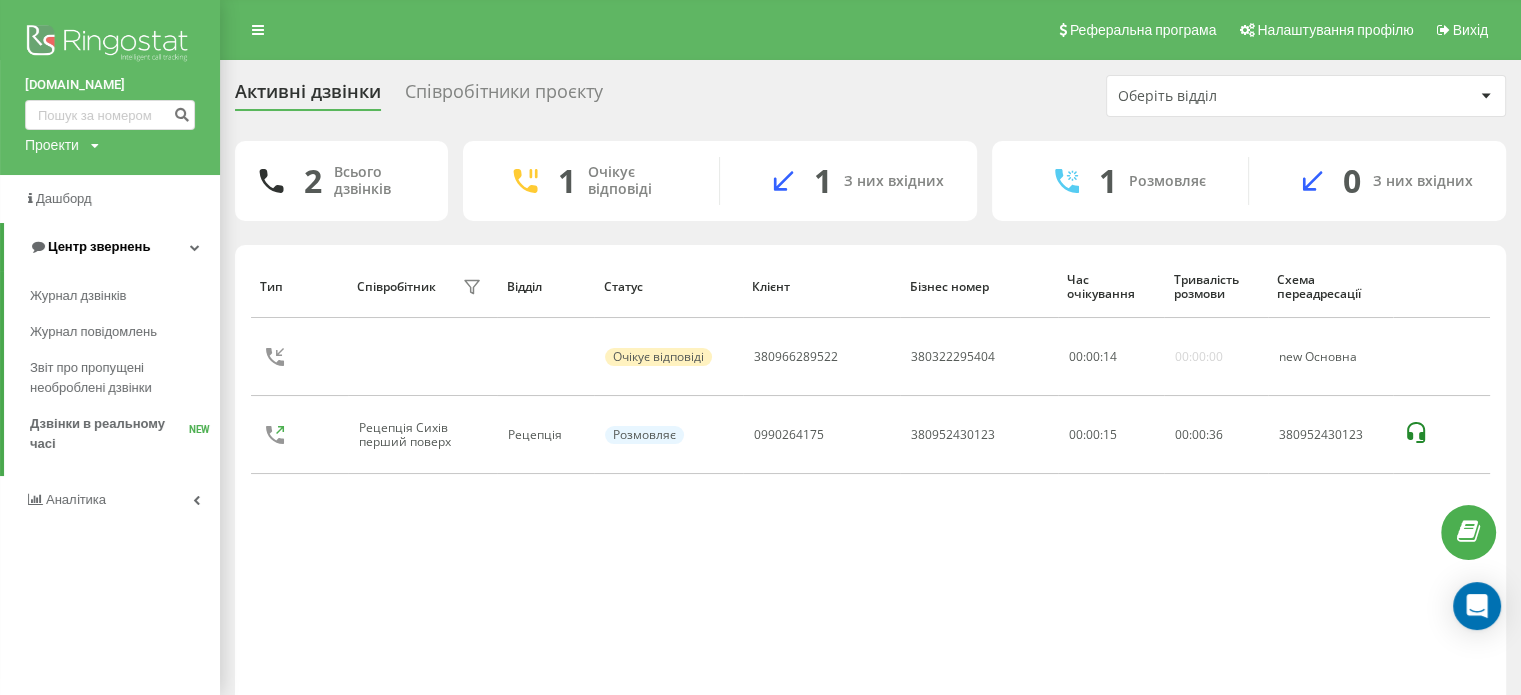 click on "Журнал дзвінків" at bounding box center [78, 296] 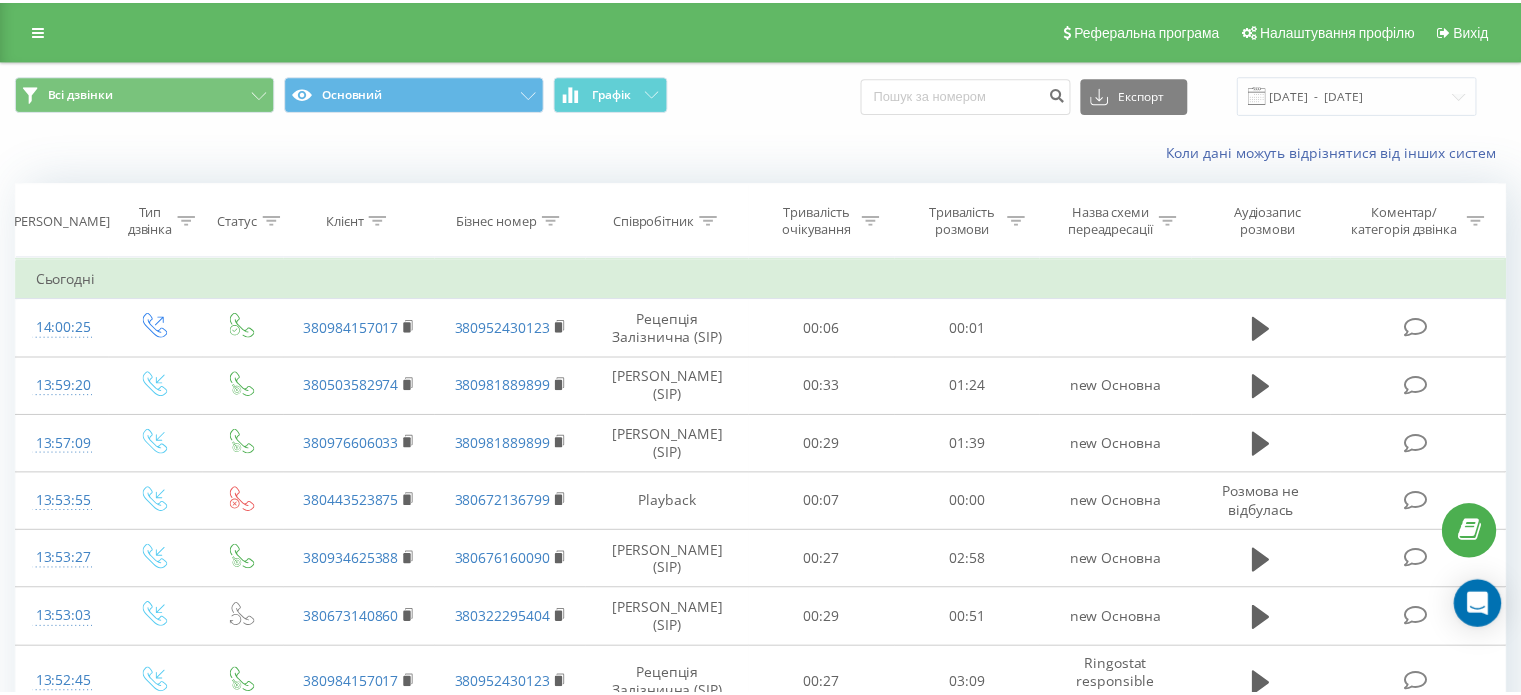 scroll, scrollTop: 0, scrollLeft: 0, axis: both 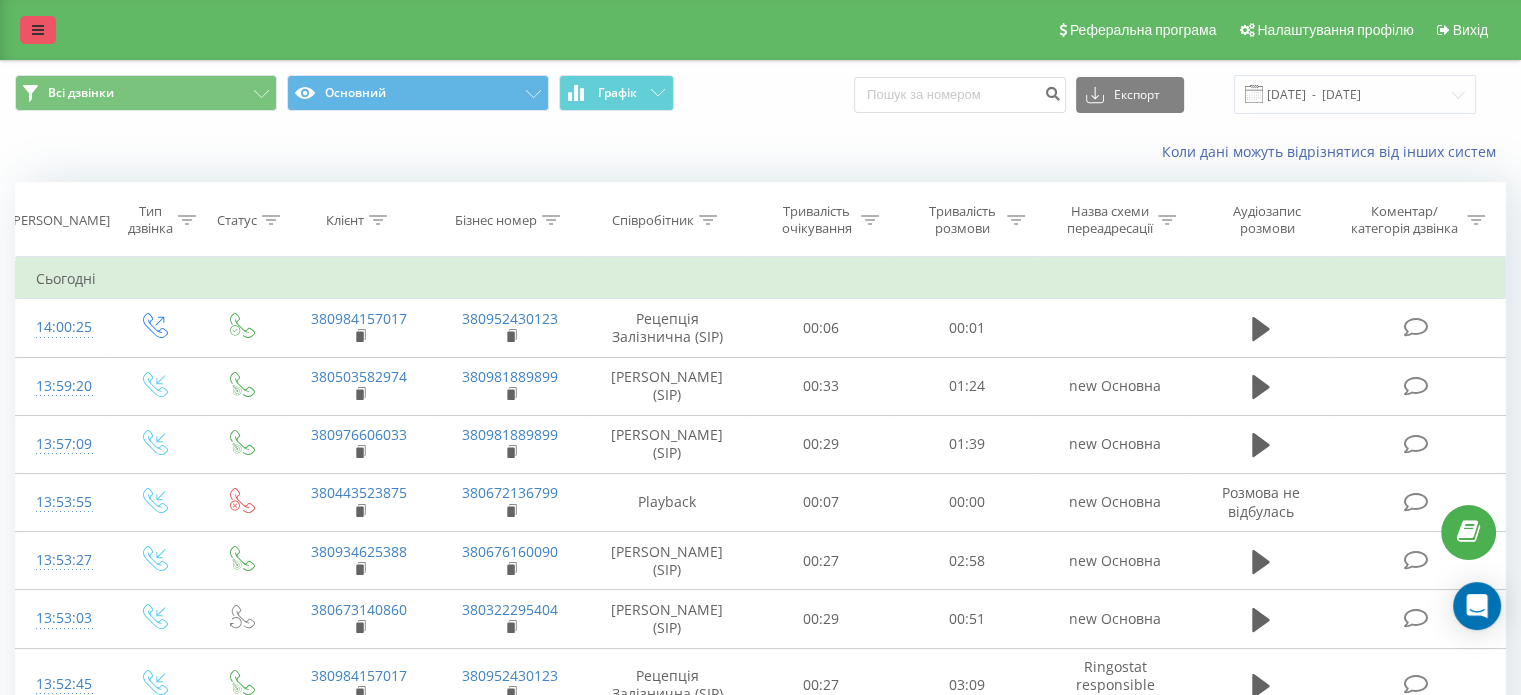 click at bounding box center (38, 30) 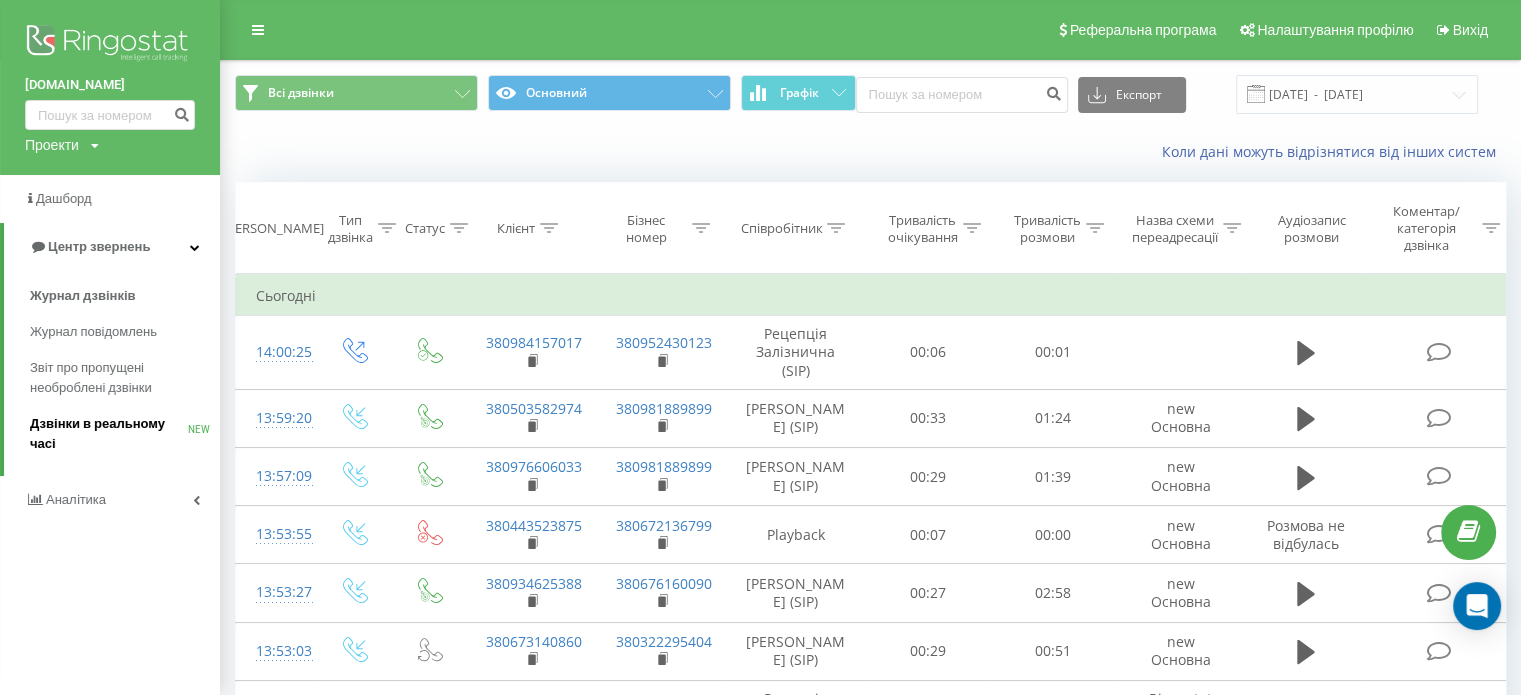 click on "Дзвінки в реальному часі NEW" at bounding box center (125, 434) 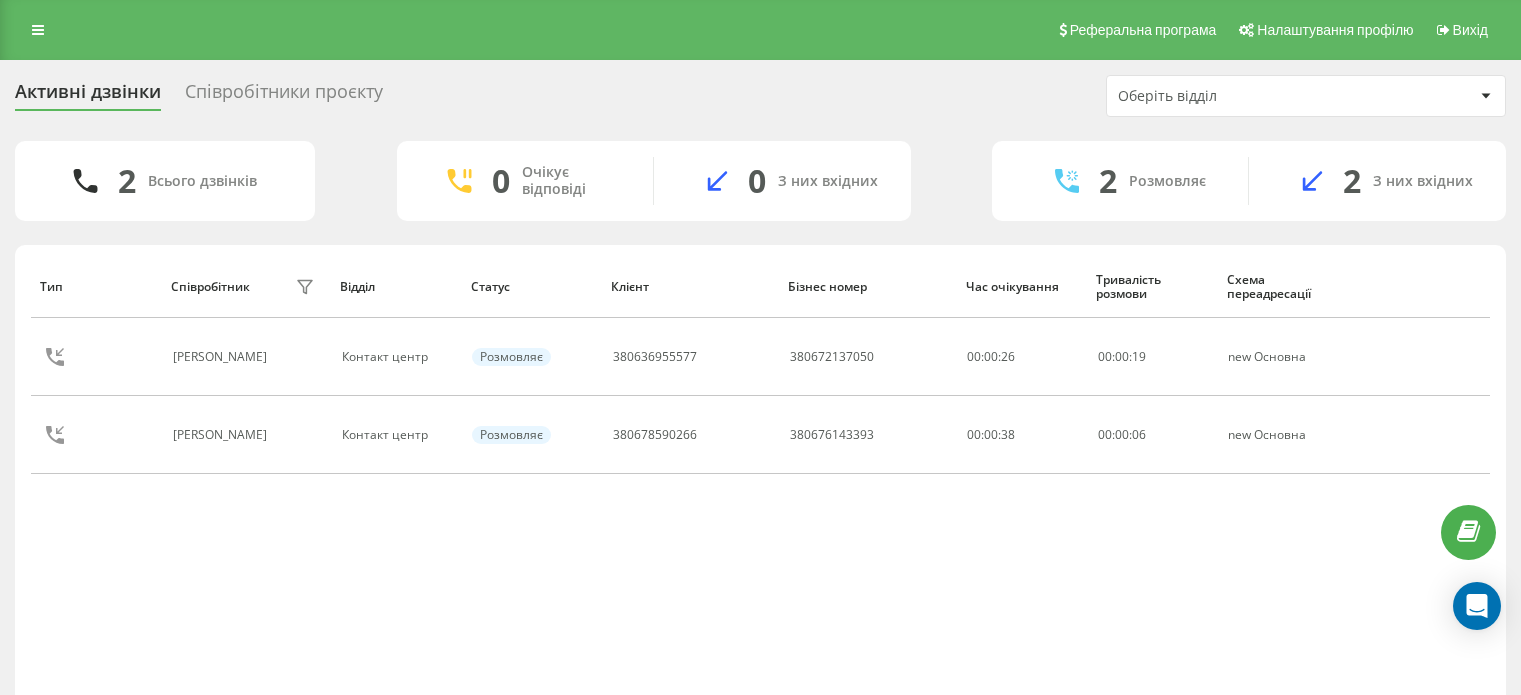scroll, scrollTop: 0, scrollLeft: 0, axis: both 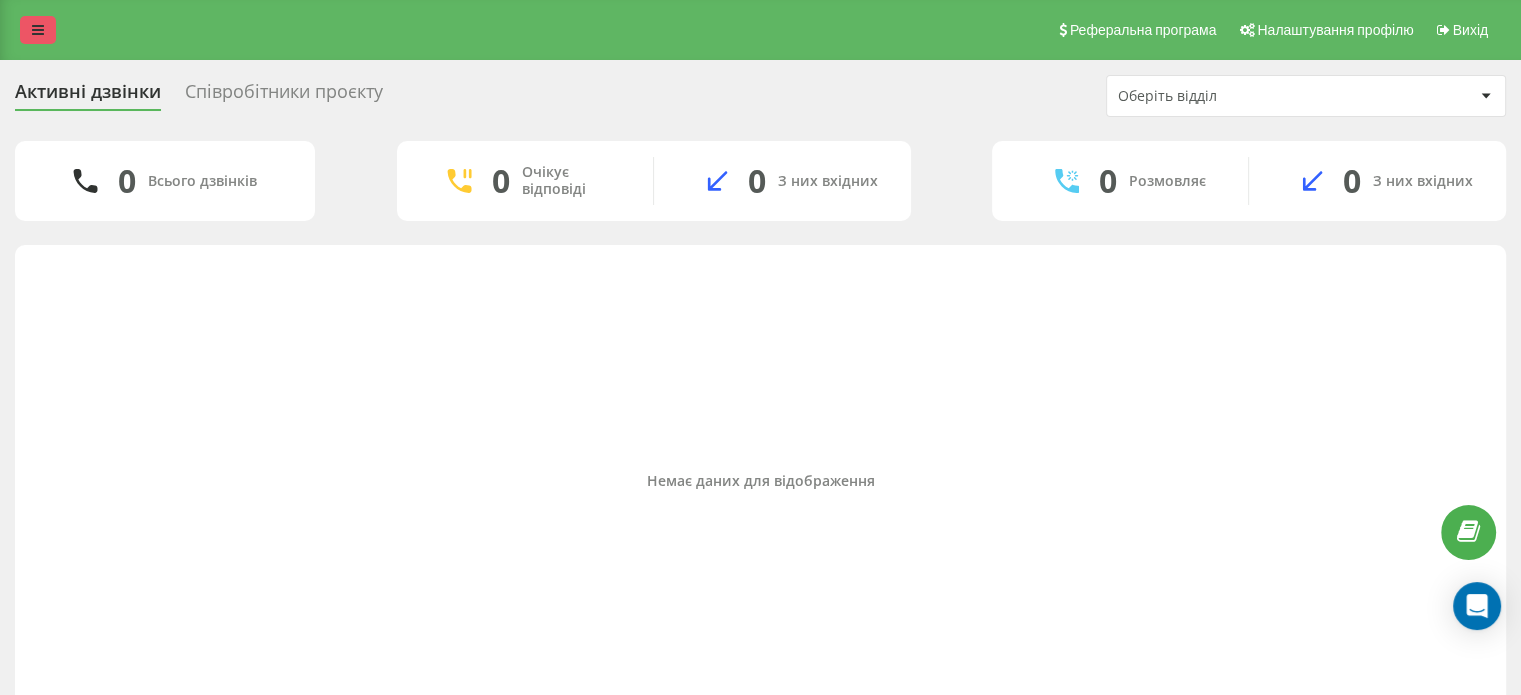 click at bounding box center (38, 30) 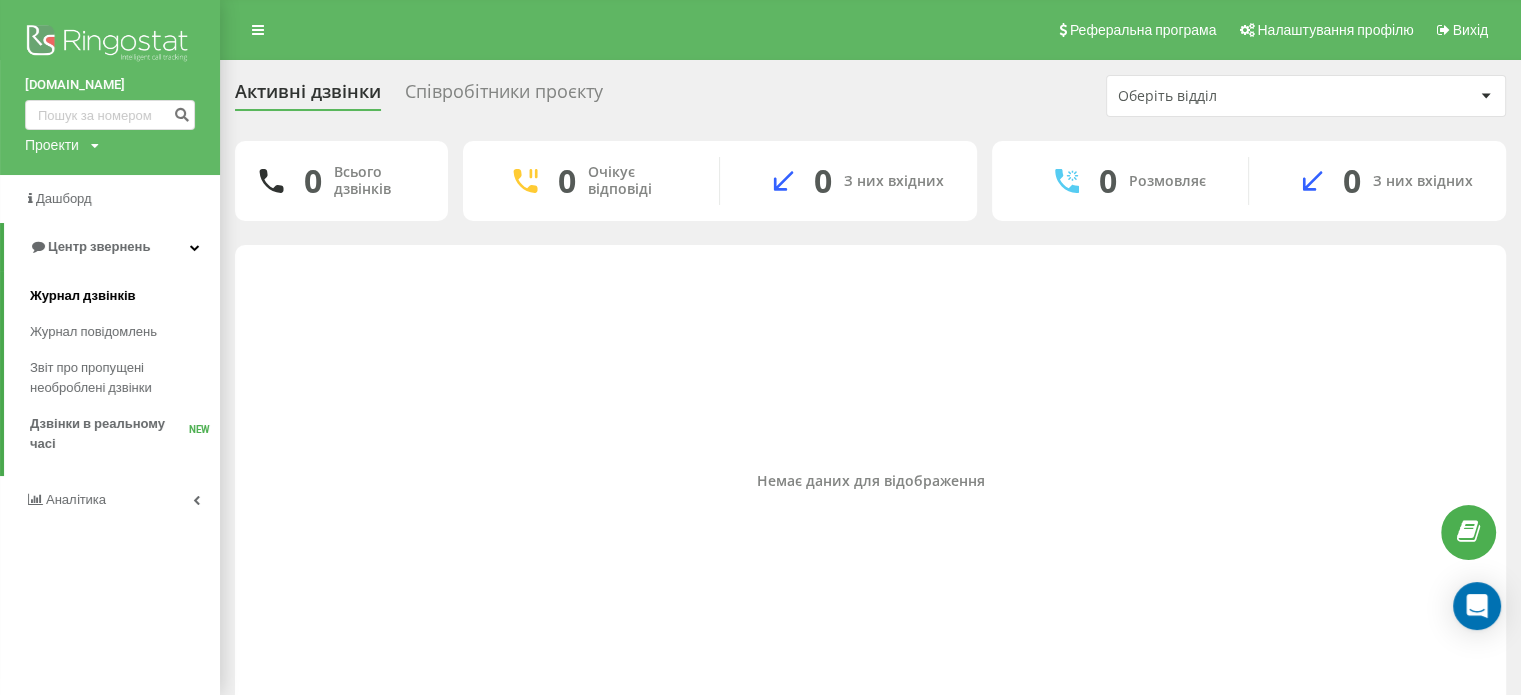click on "Журнал дзвінків" at bounding box center (83, 296) 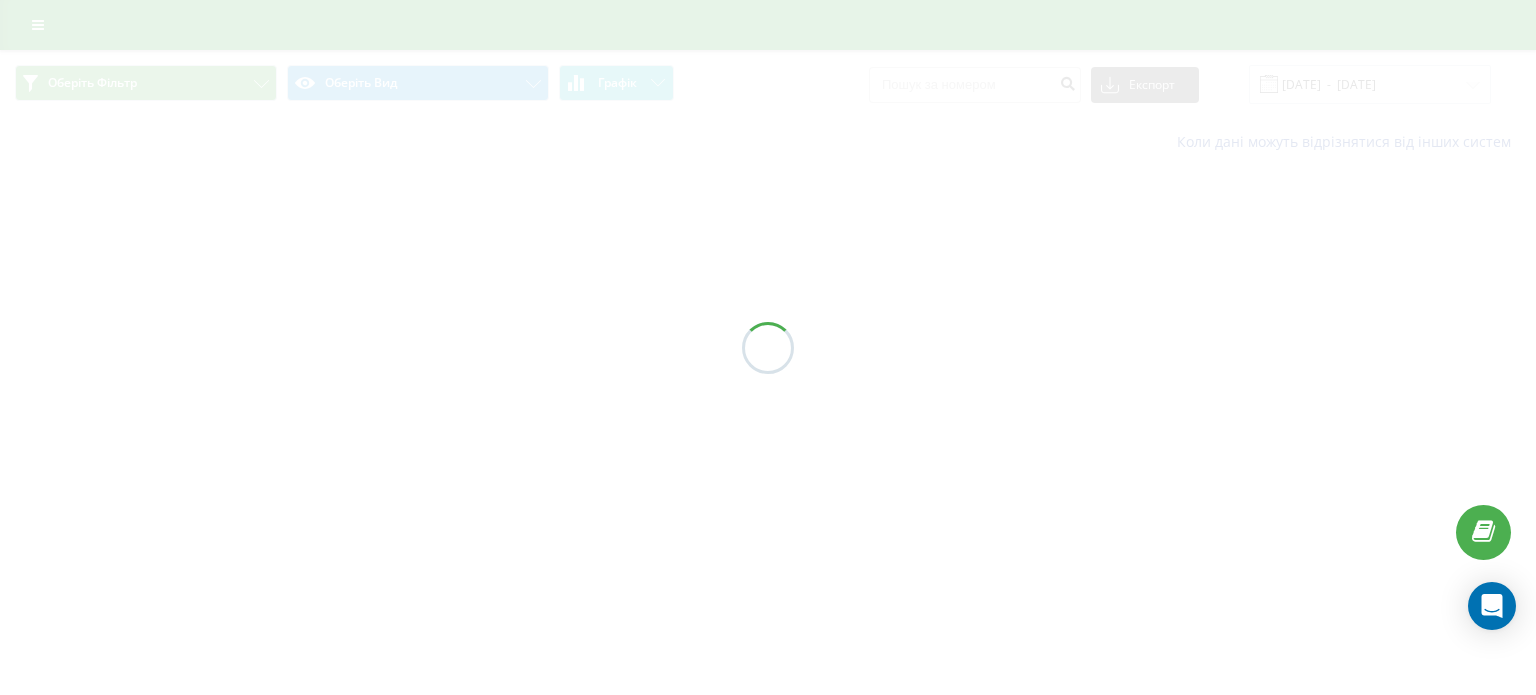 scroll, scrollTop: 0, scrollLeft: 0, axis: both 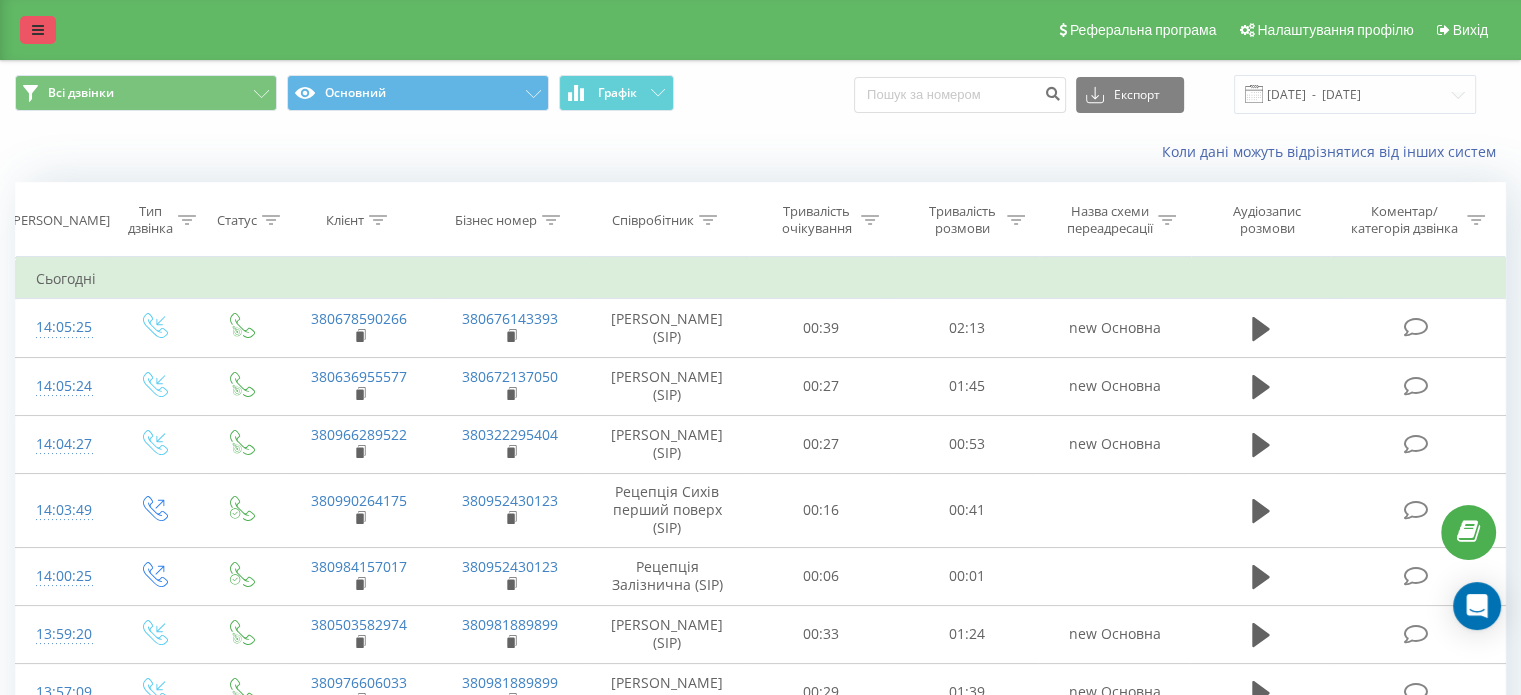 click at bounding box center (38, 30) 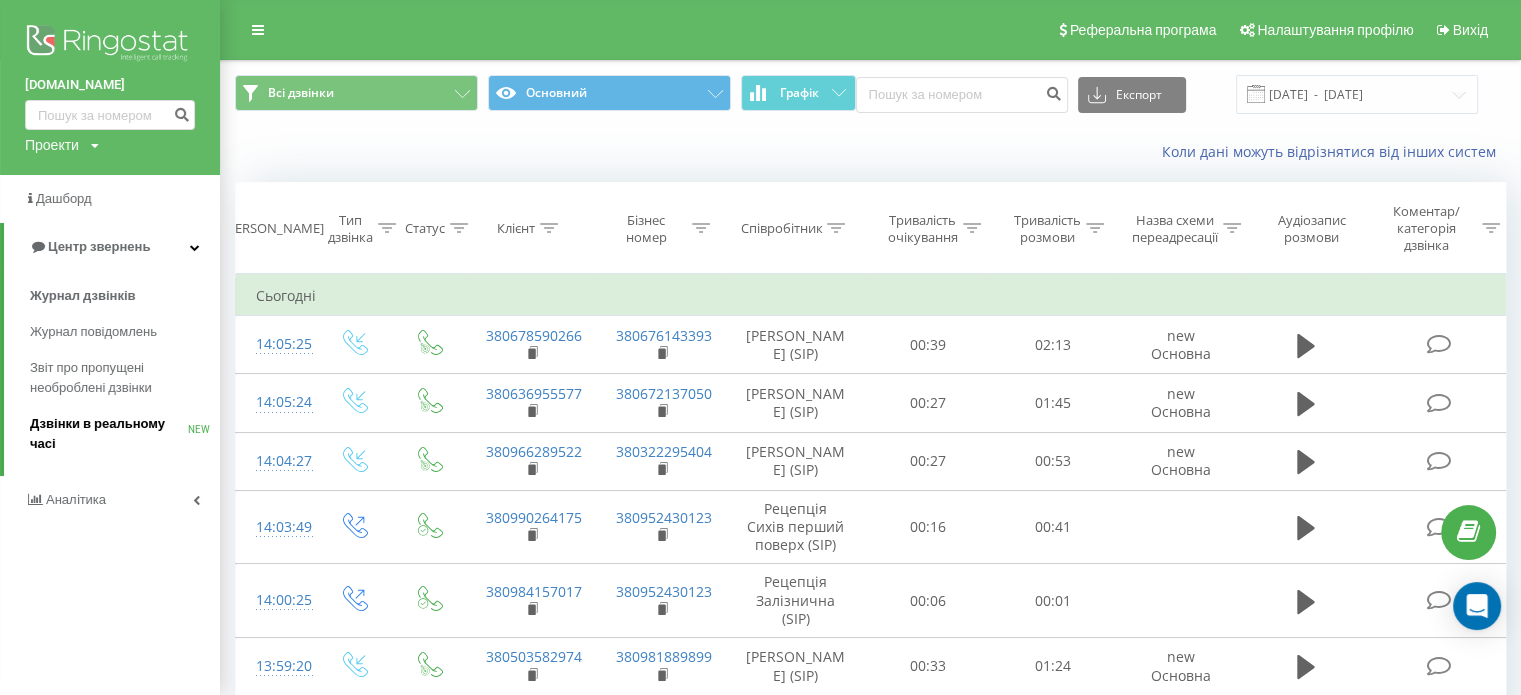 click on "Дзвінки в реальному часі" at bounding box center [109, 434] 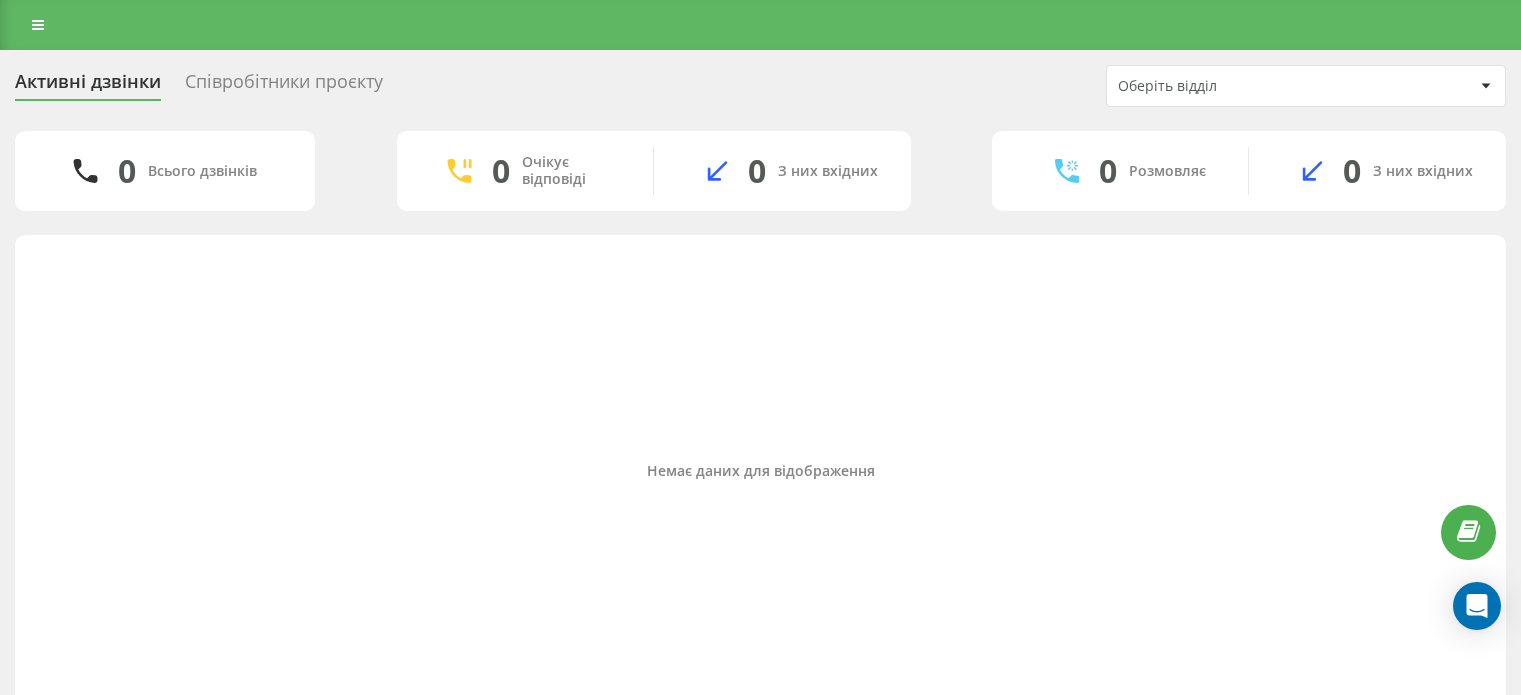 scroll, scrollTop: 0, scrollLeft: 0, axis: both 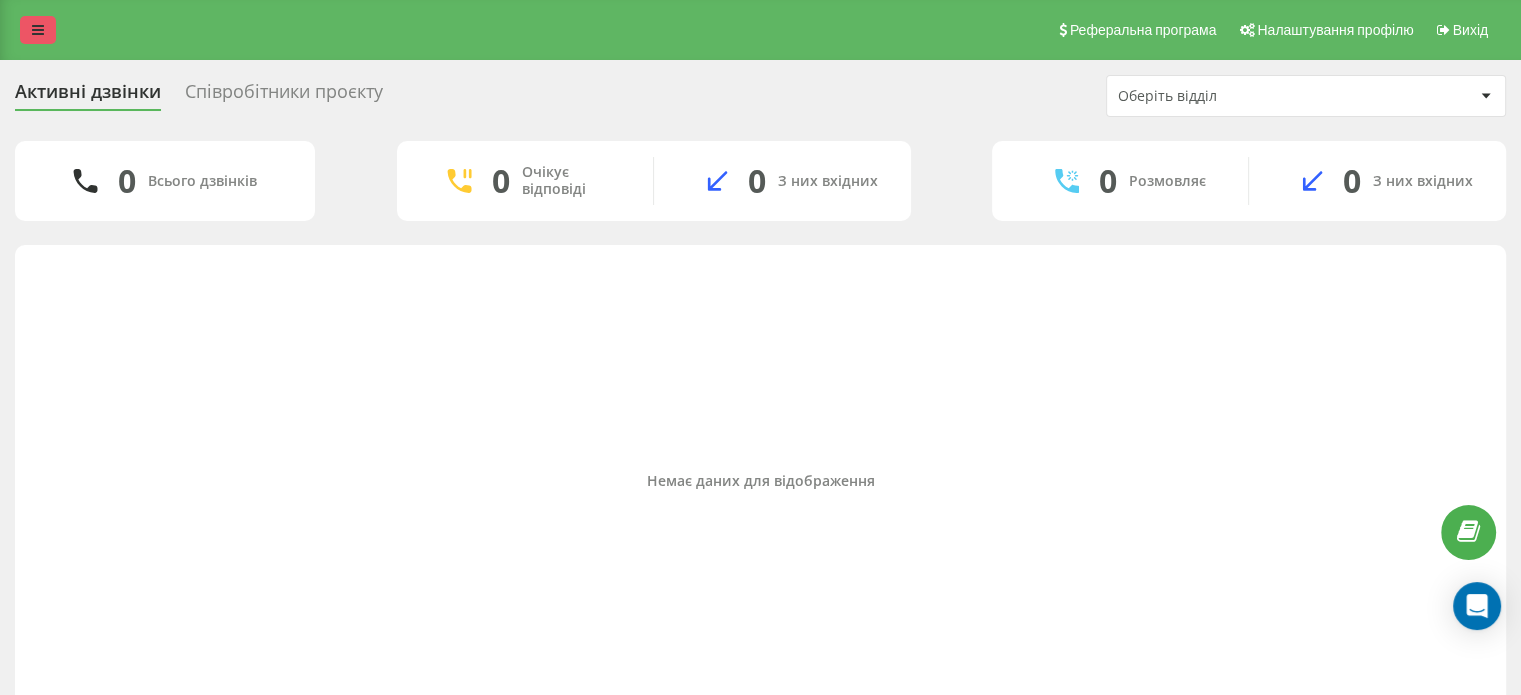 click at bounding box center (38, 30) 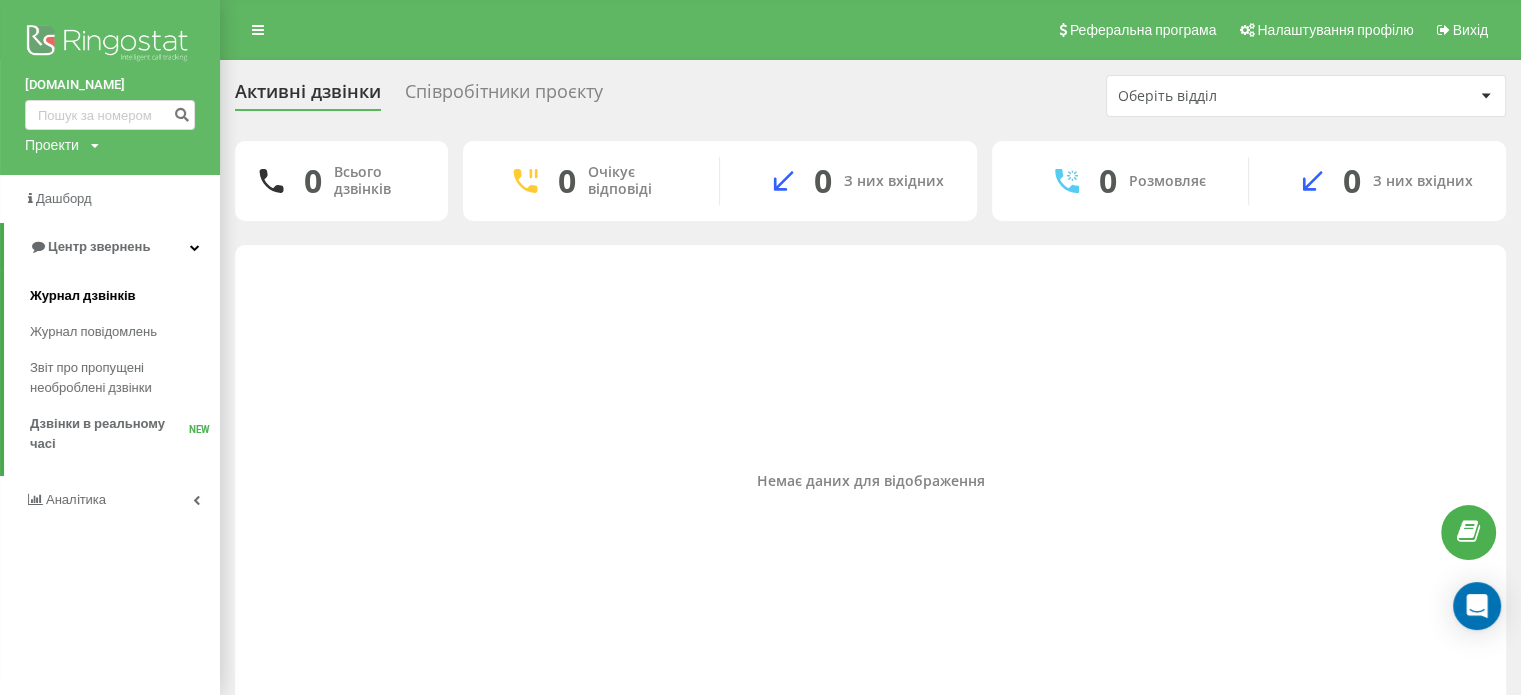 click on "Журнал дзвінків" at bounding box center [83, 296] 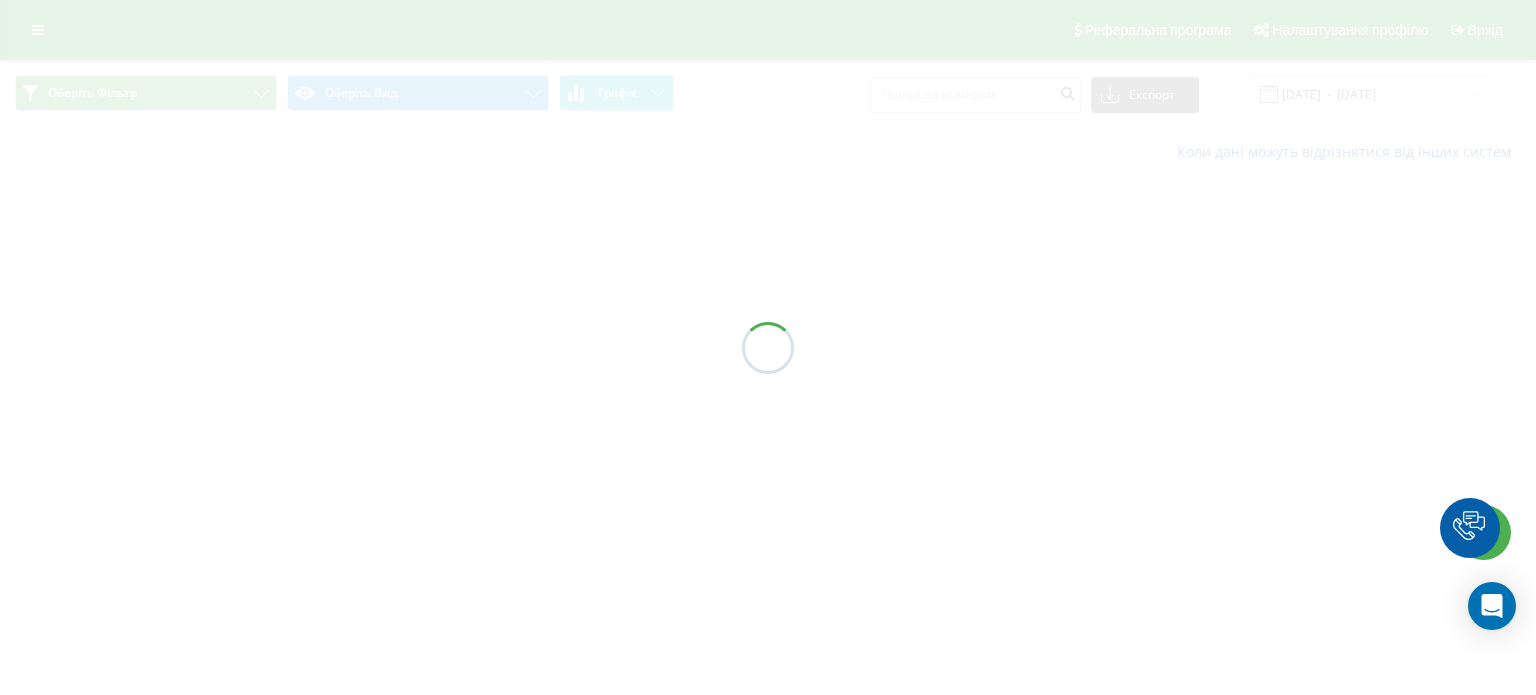 scroll, scrollTop: 0, scrollLeft: 0, axis: both 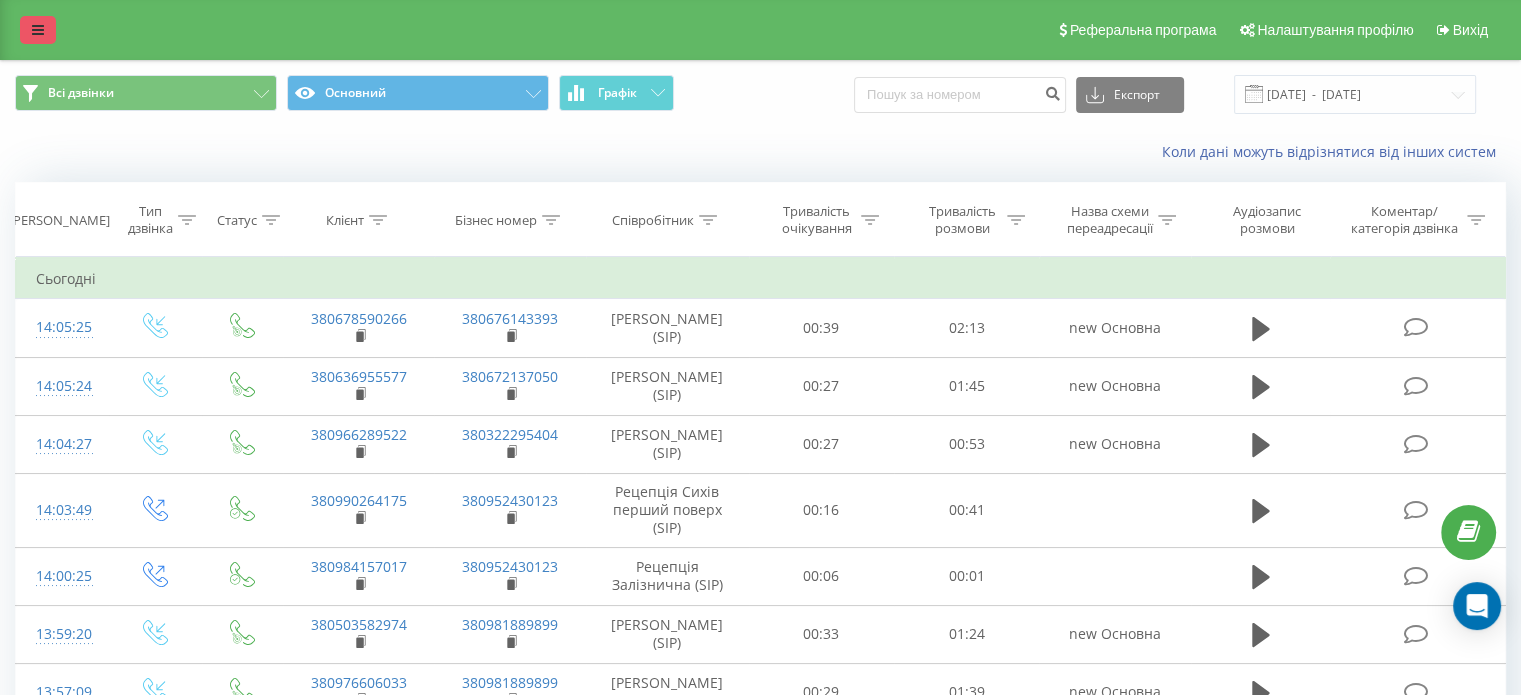 click at bounding box center [38, 30] 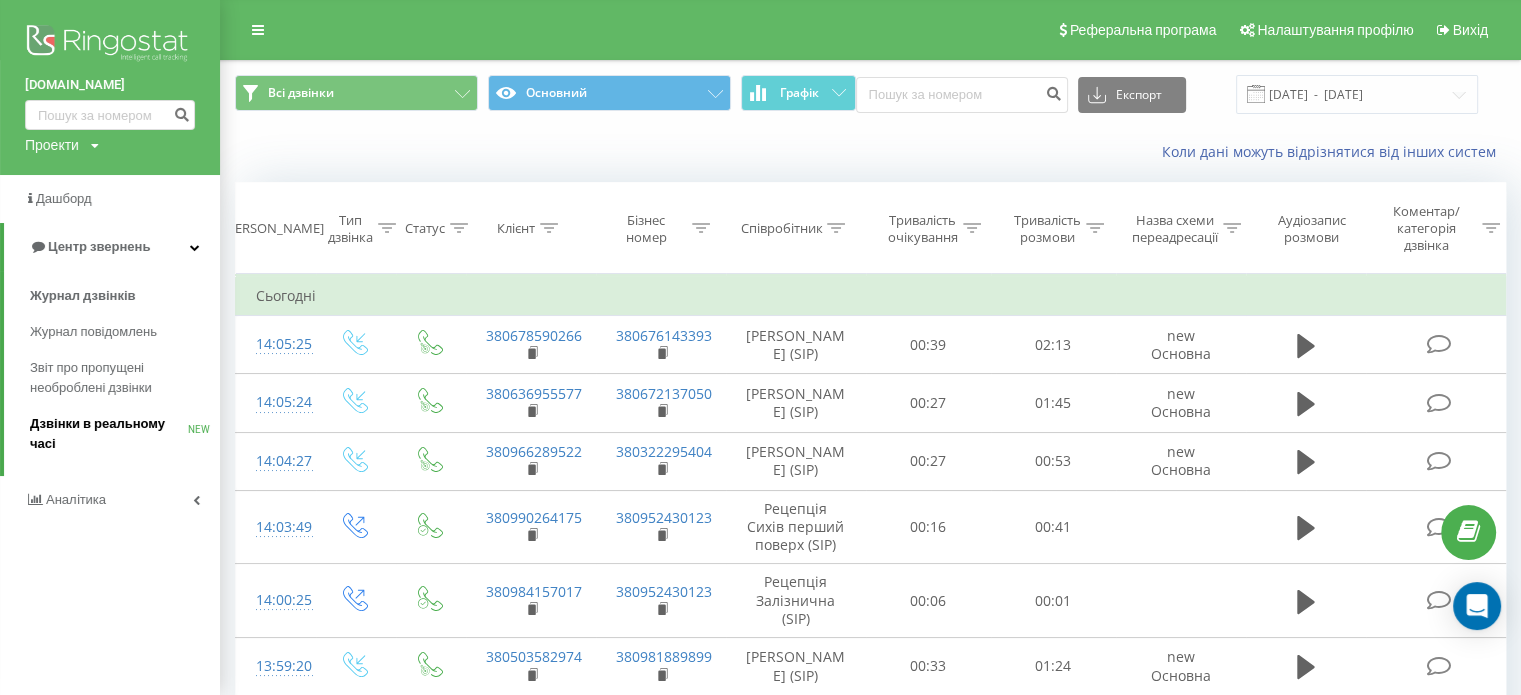 click on "Дзвінки в реальному часі" at bounding box center [109, 434] 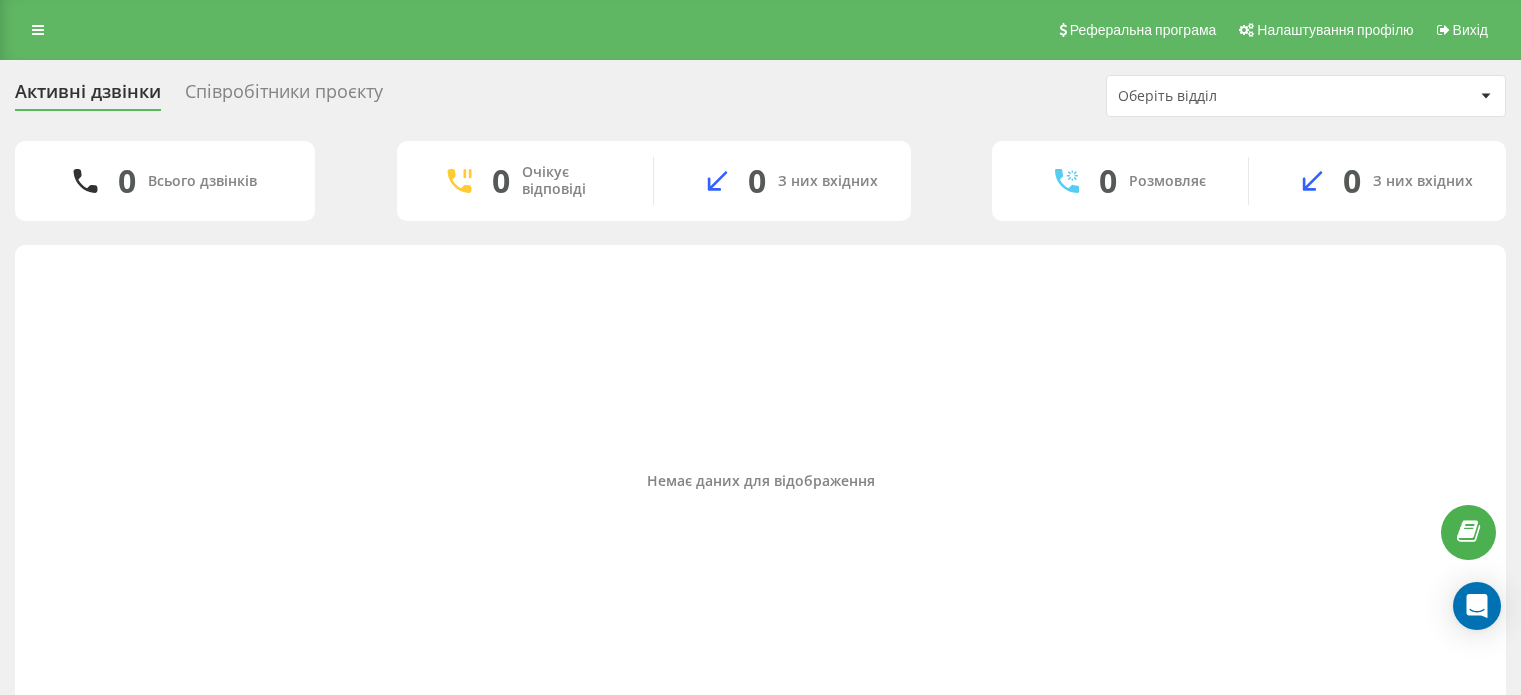 scroll, scrollTop: 0, scrollLeft: 0, axis: both 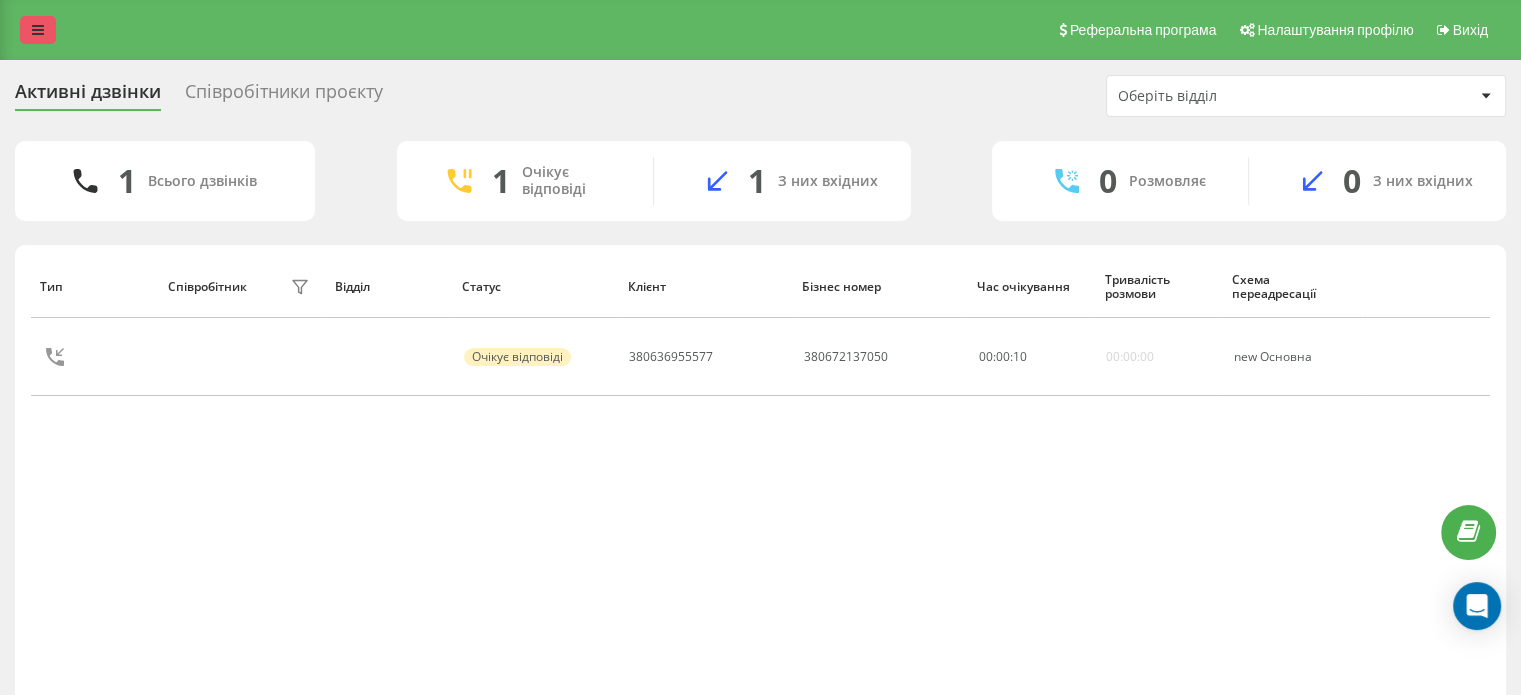 click at bounding box center (38, 30) 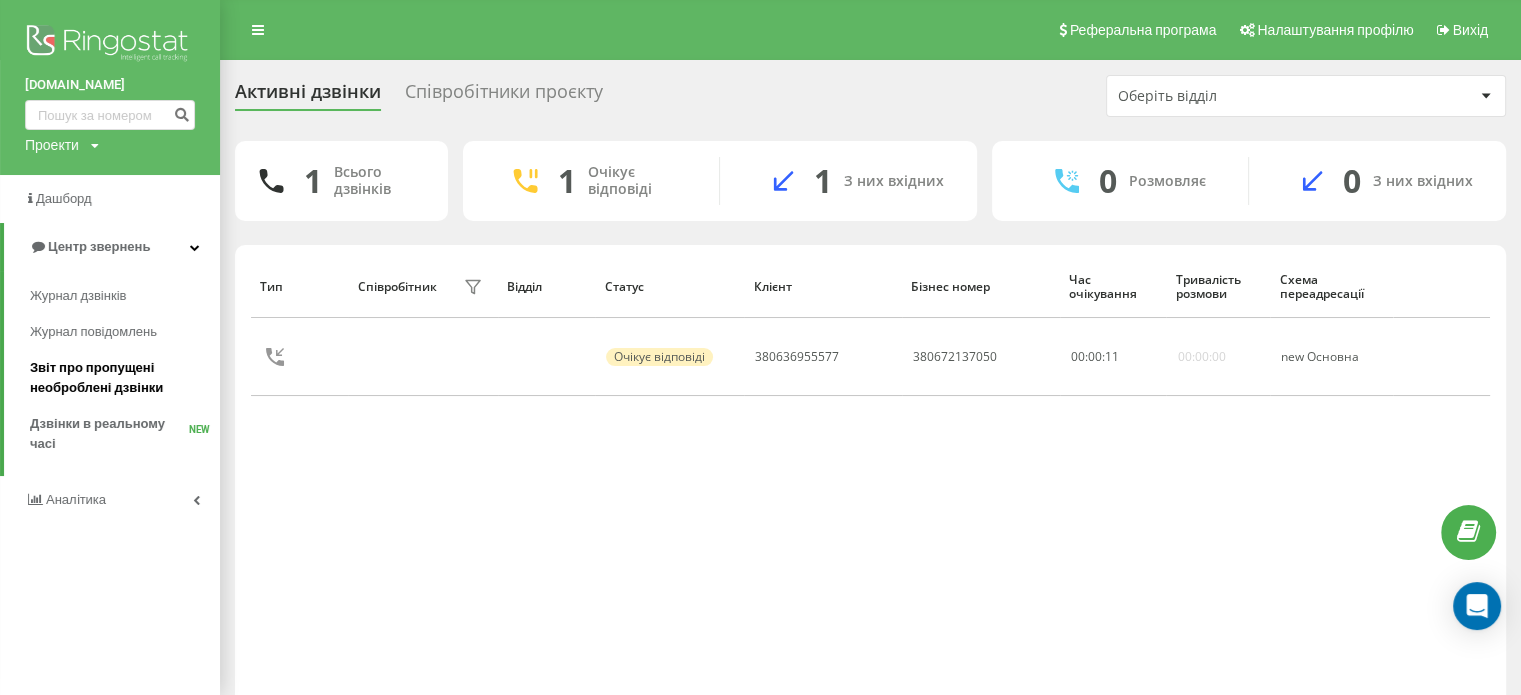click on "Звіт про пропущені необроблені дзвінки" at bounding box center [120, 378] 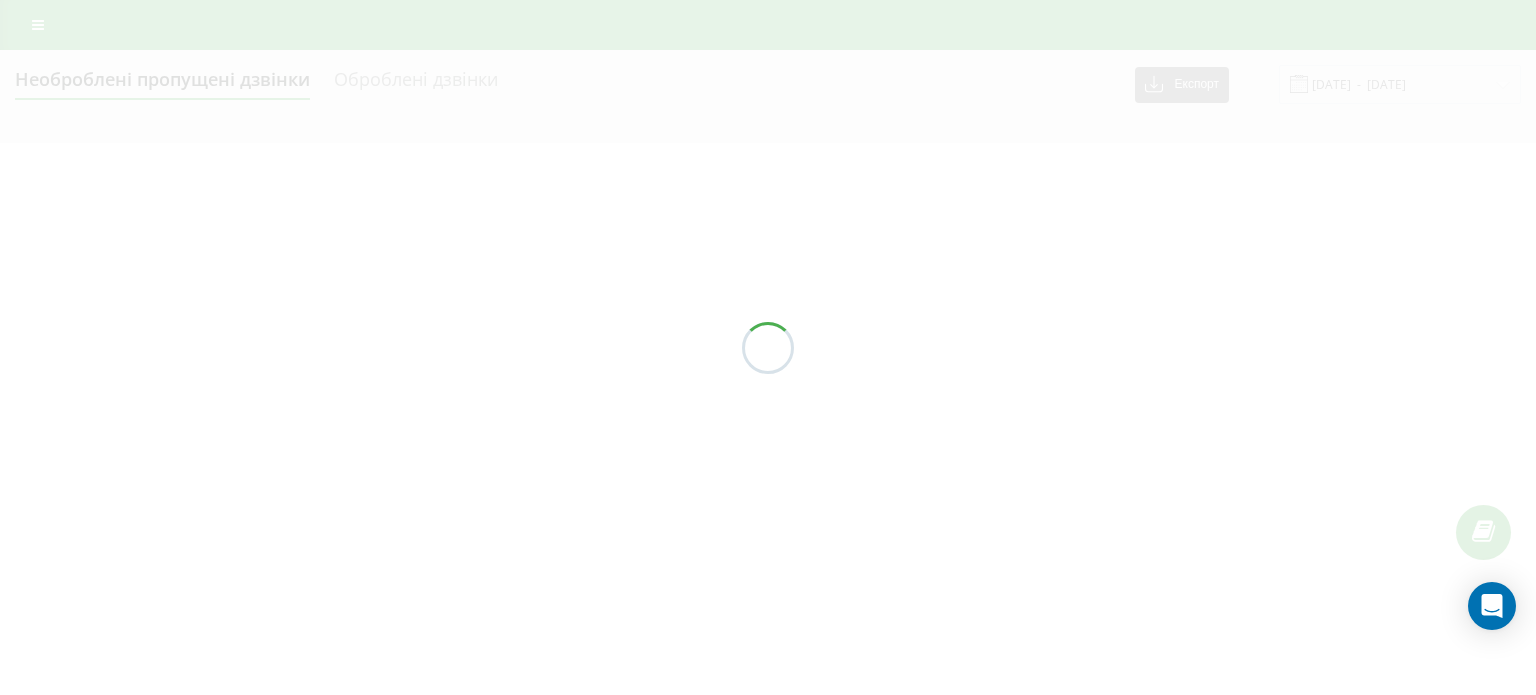 scroll, scrollTop: 0, scrollLeft: 0, axis: both 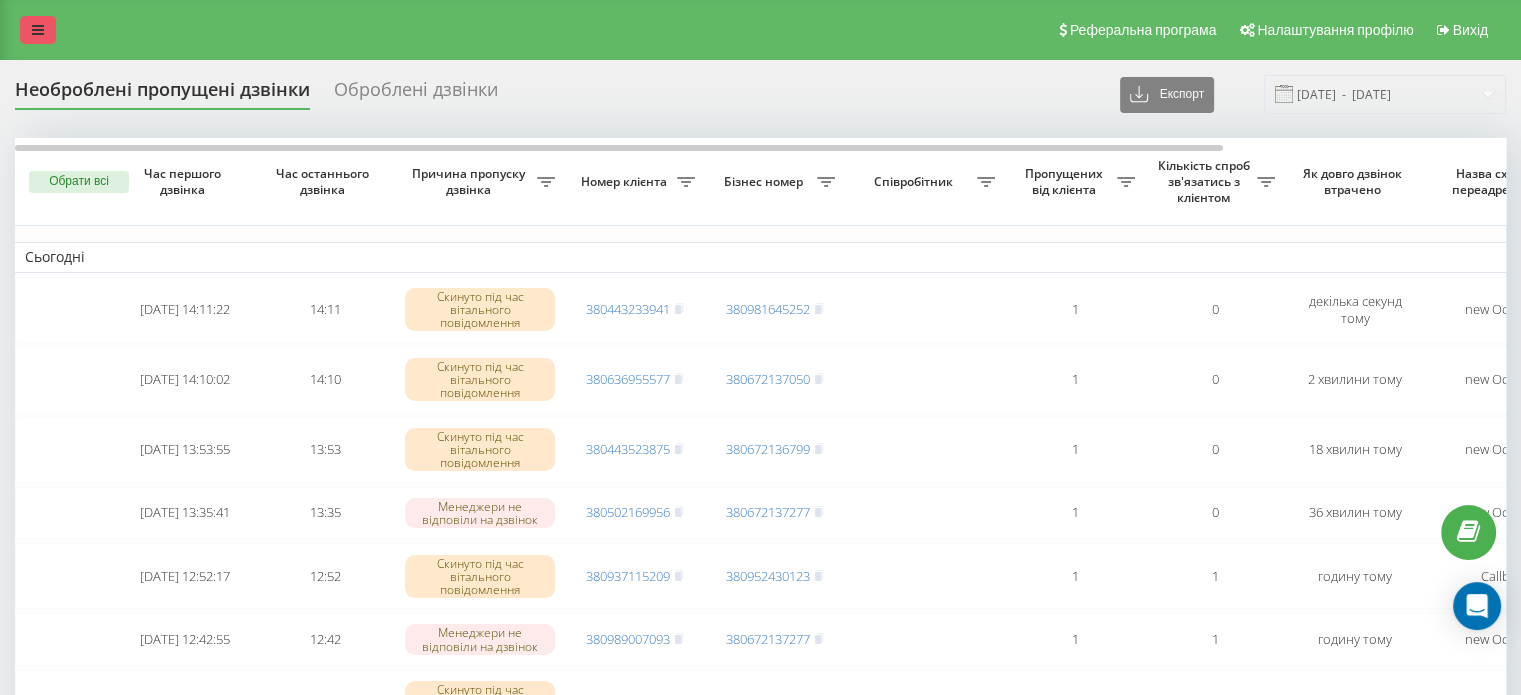 click at bounding box center [38, 30] 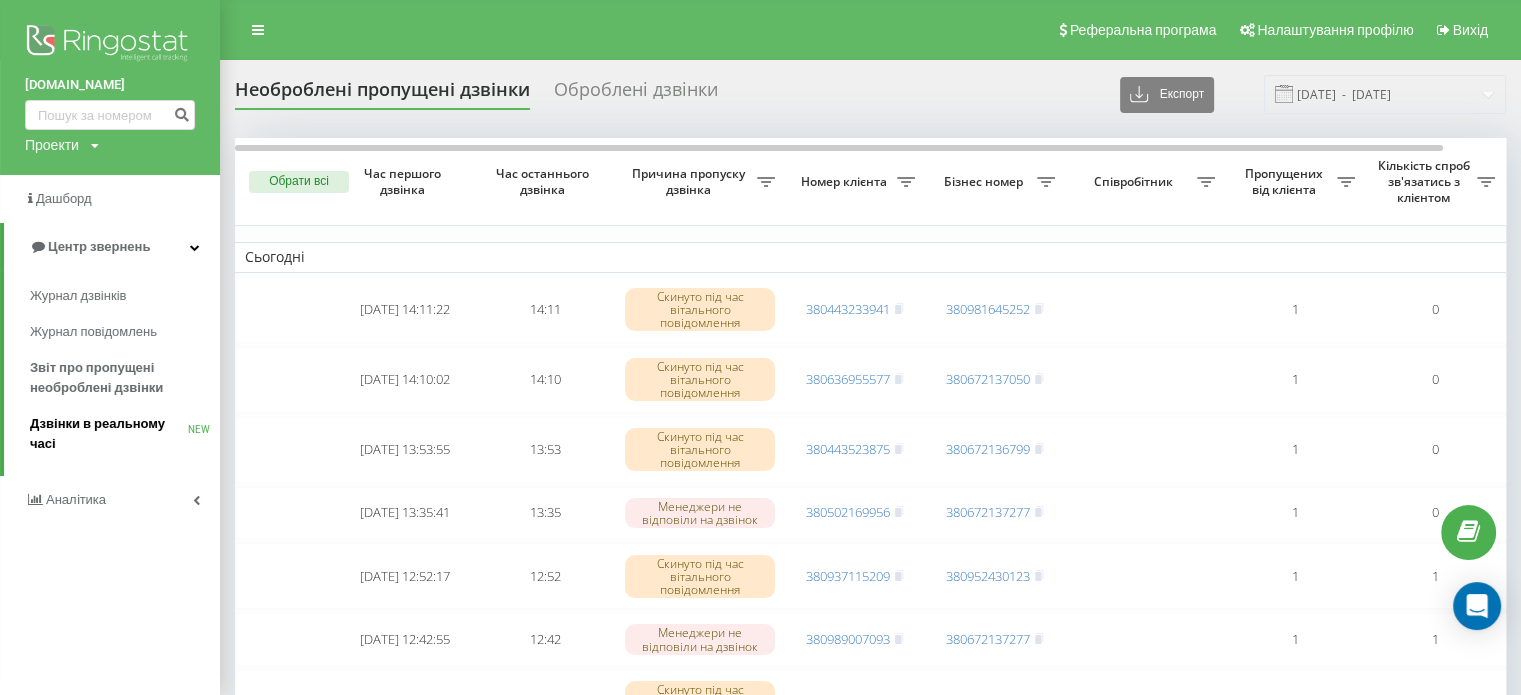 click on "Дзвінки в реальному часі" at bounding box center (109, 434) 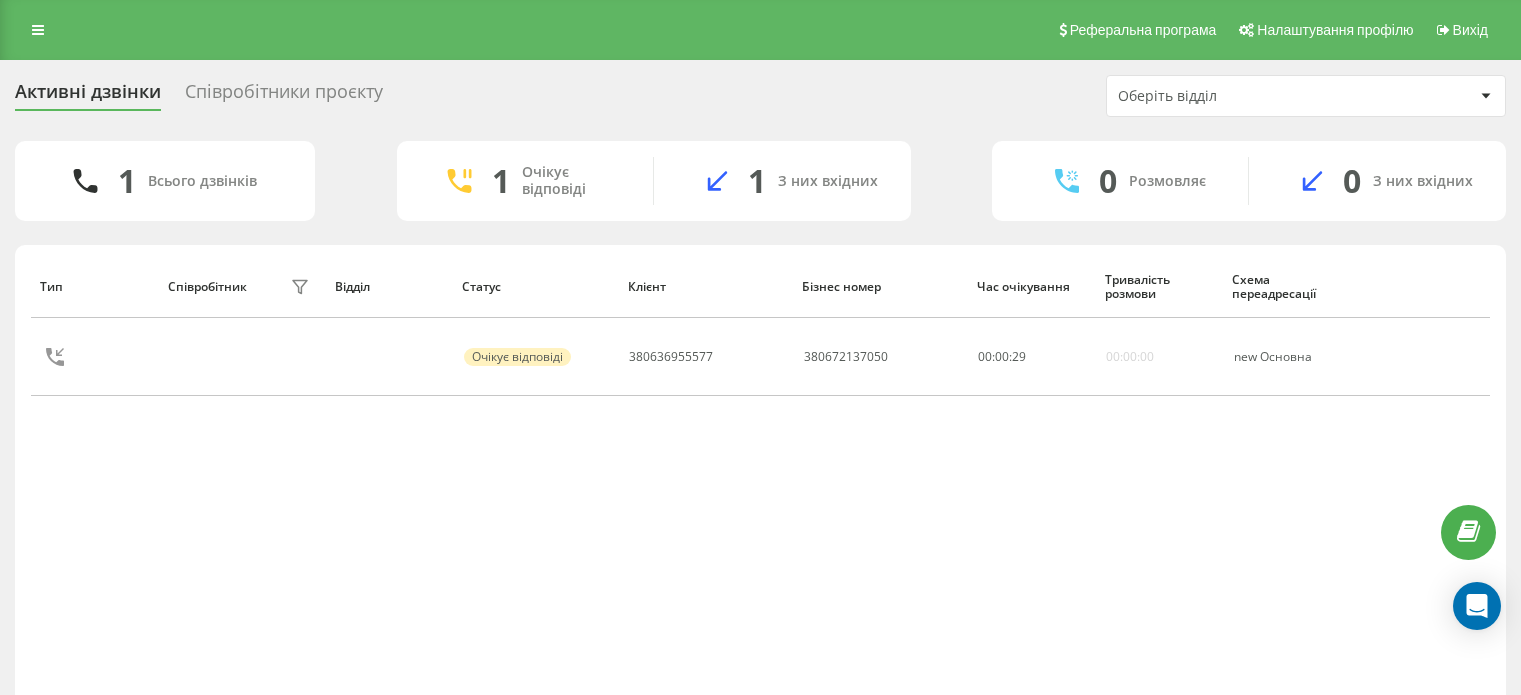 scroll, scrollTop: 0, scrollLeft: 0, axis: both 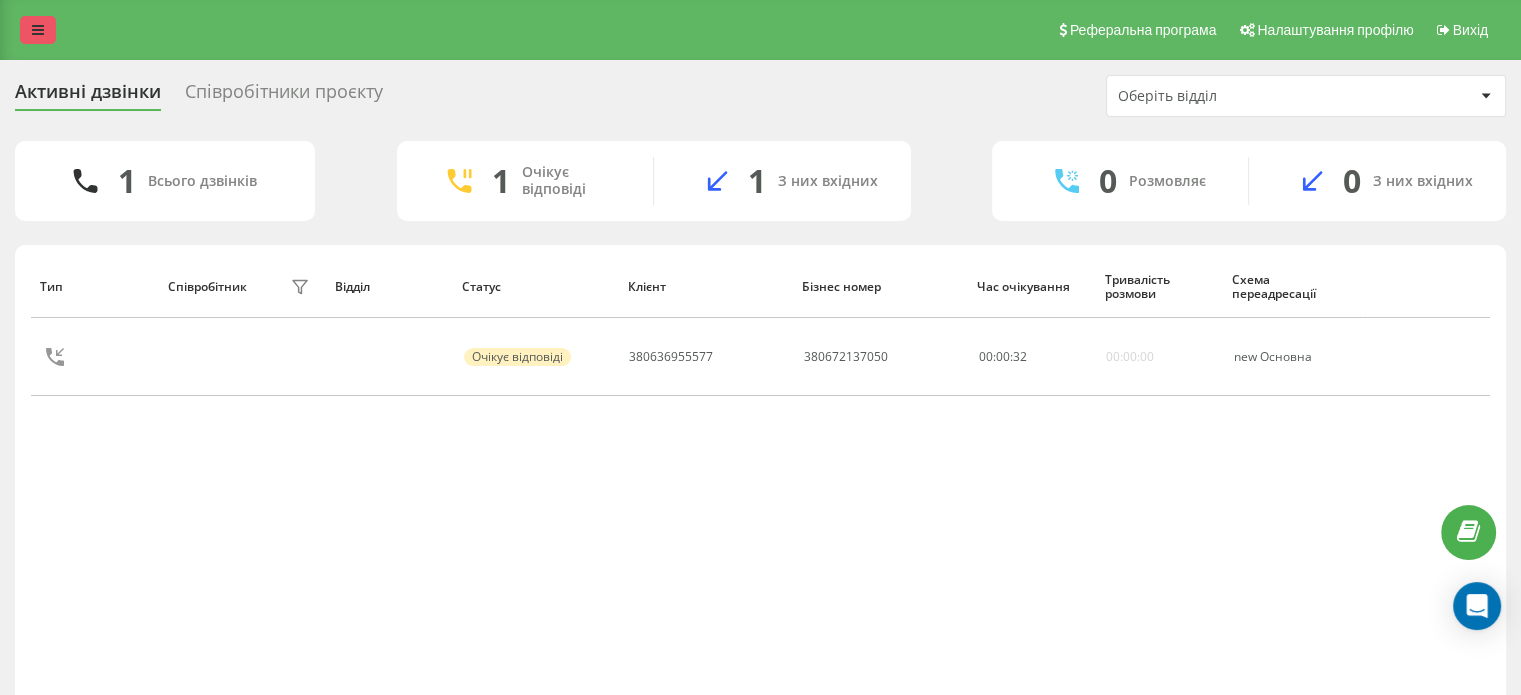 click at bounding box center [38, 30] 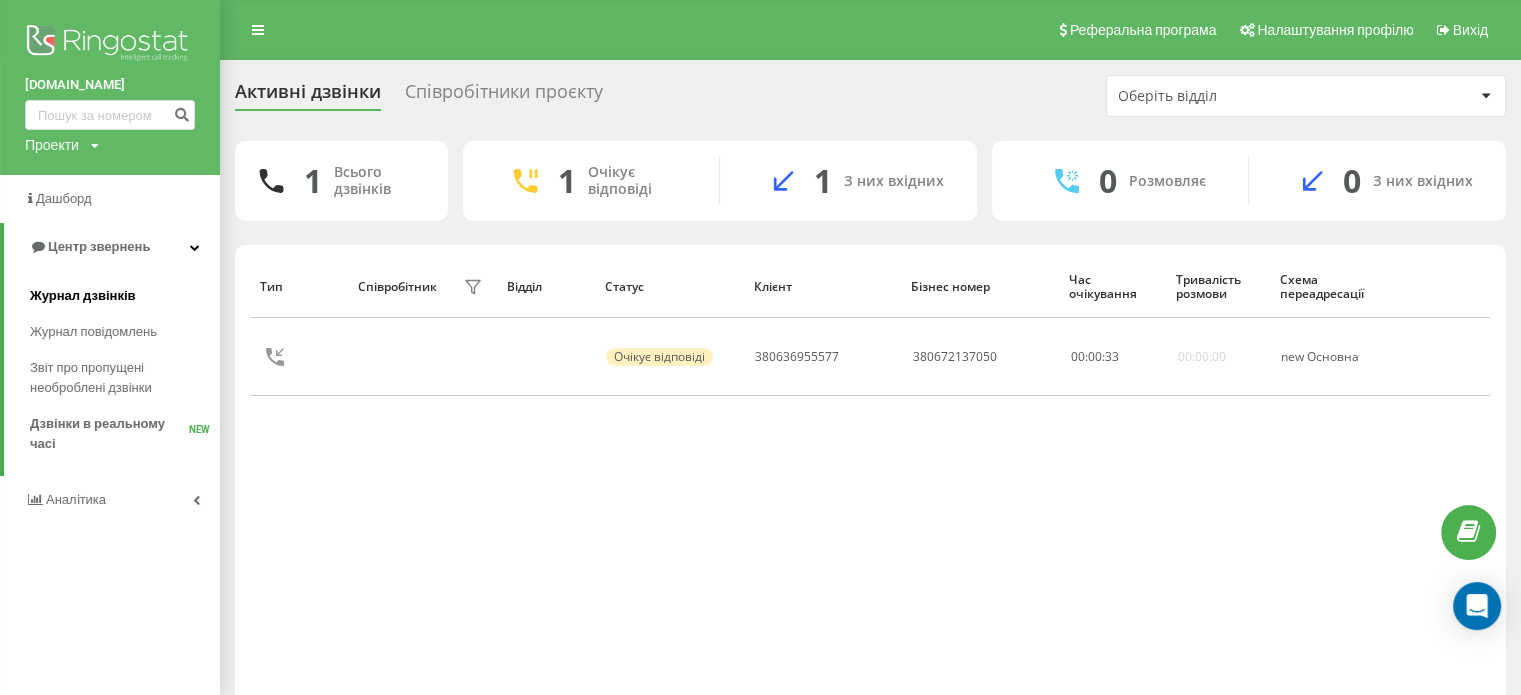 click on "Журнал дзвінків" at bounding box center [125, 296] 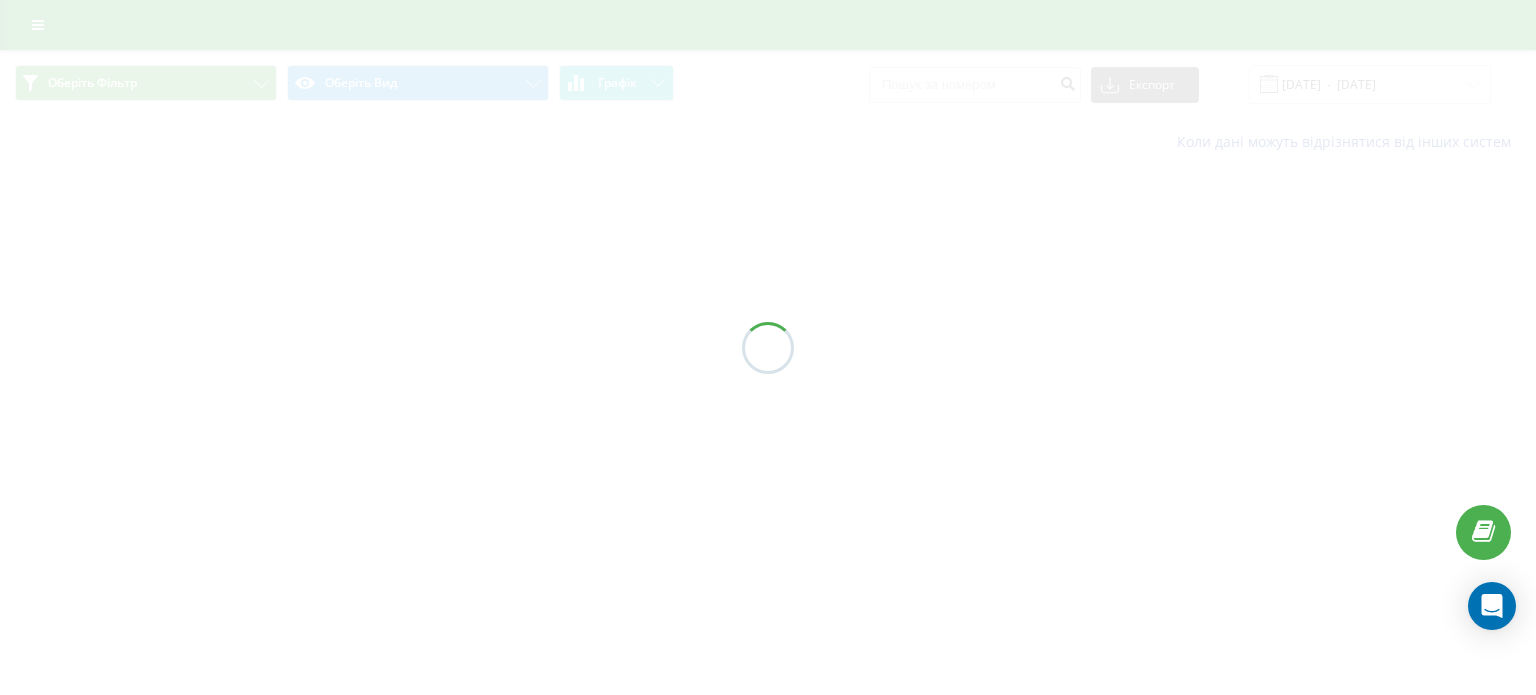 scroll, scrollTop: 0, scrollLeft: 0, axis: both 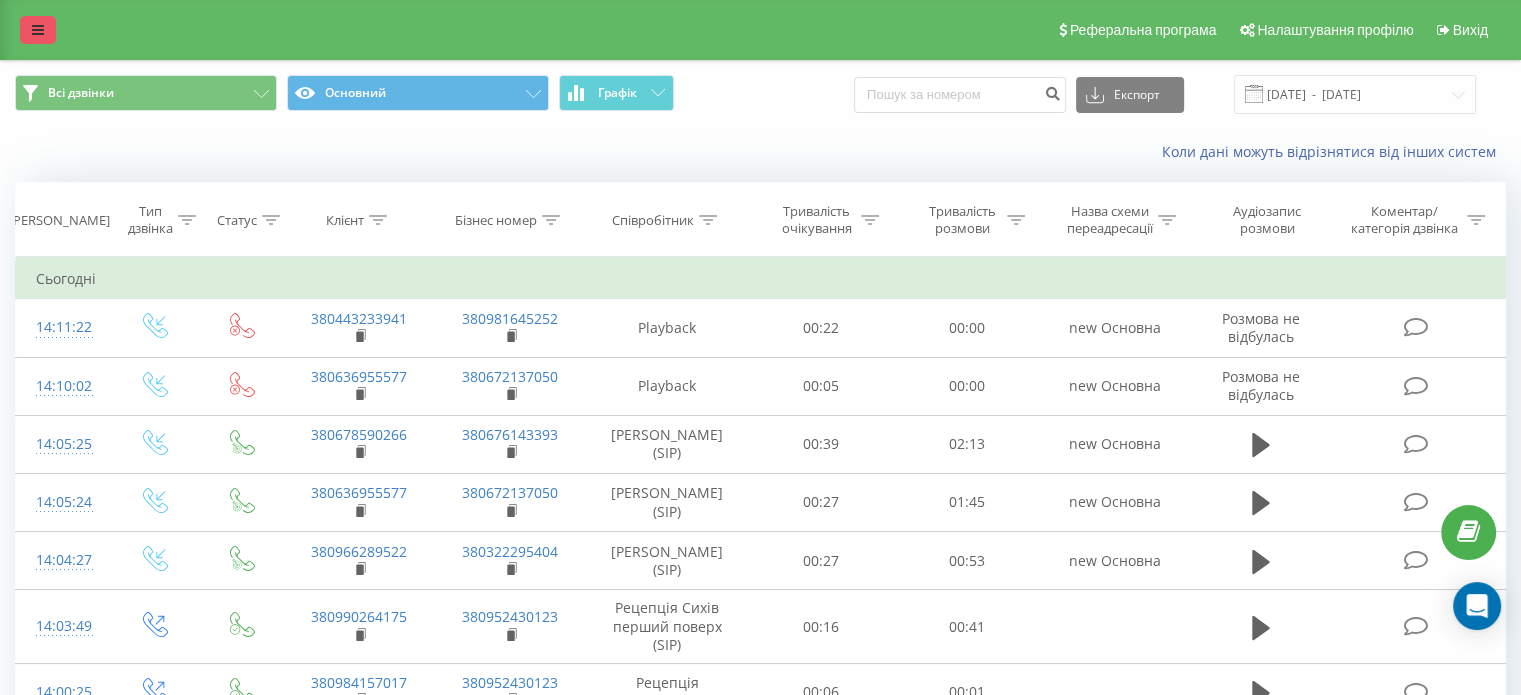 click at bounding box center [38, 30] 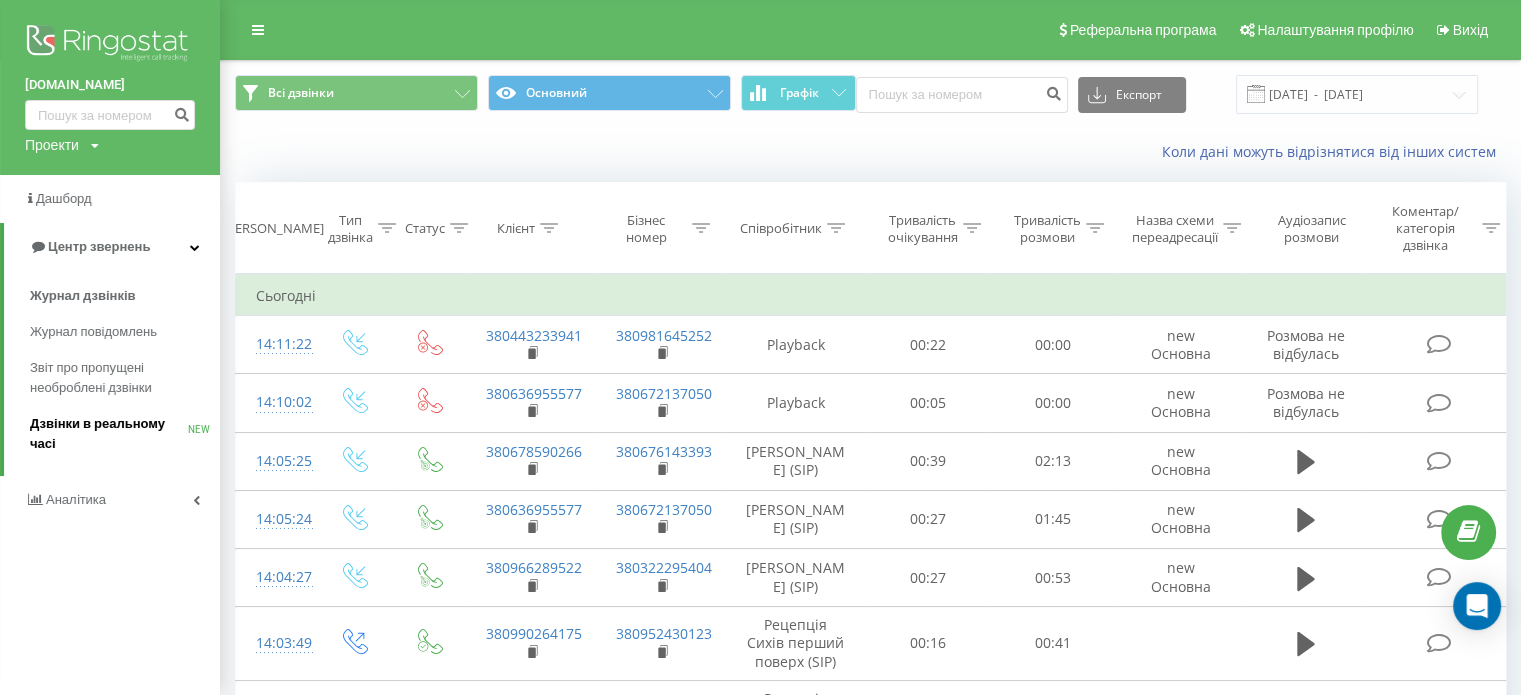 click on "Дзвінки в реальному часі NEW" at bounding box center [125, 434] 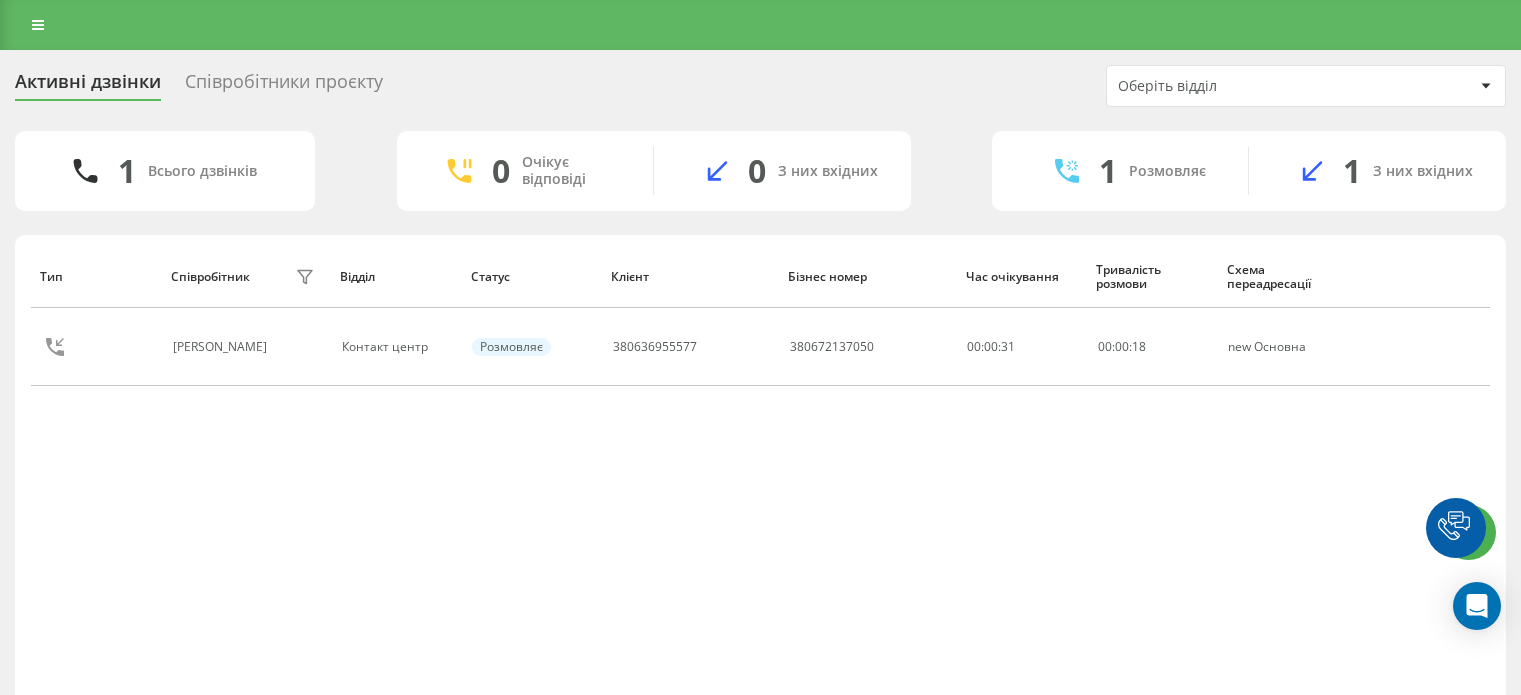 scroll, scrollTop: 0, scrollLeft: 0, axis: both 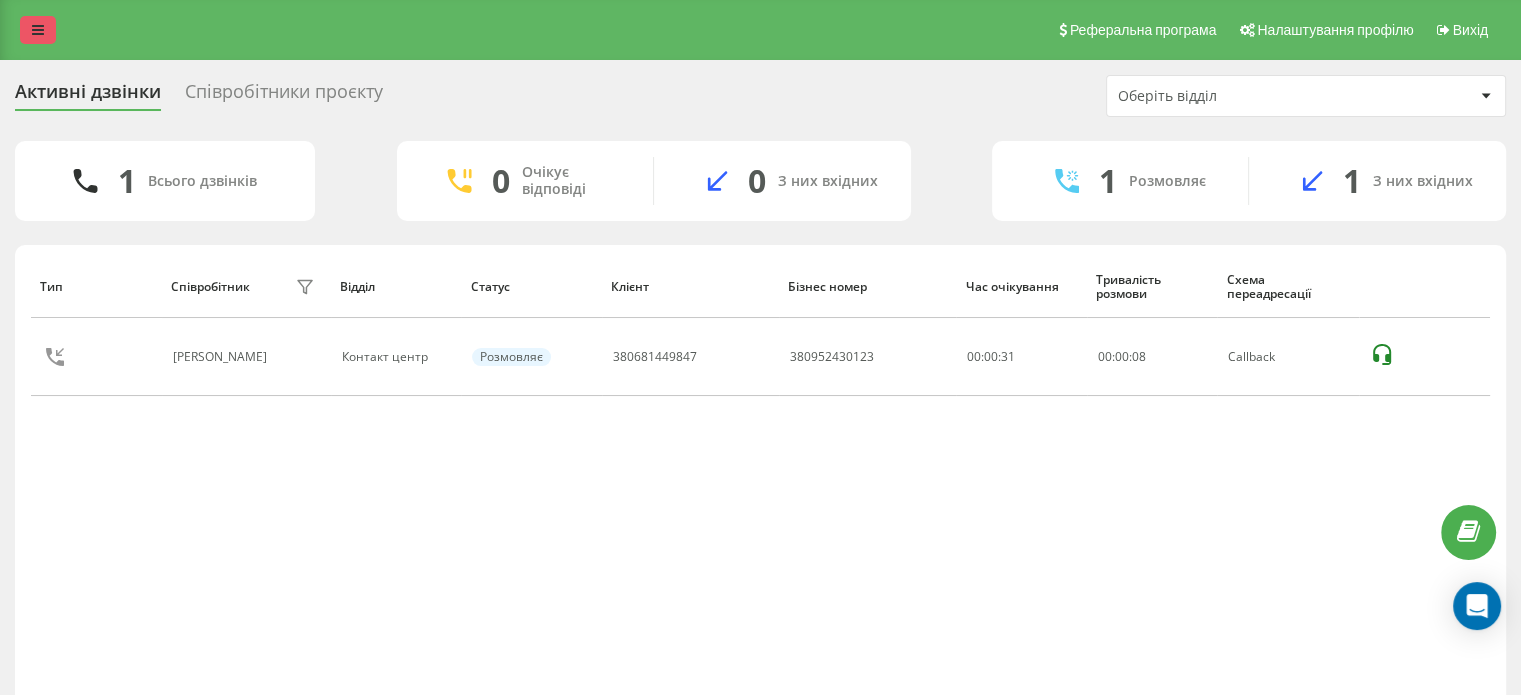 click at bounding box center [38, 30] 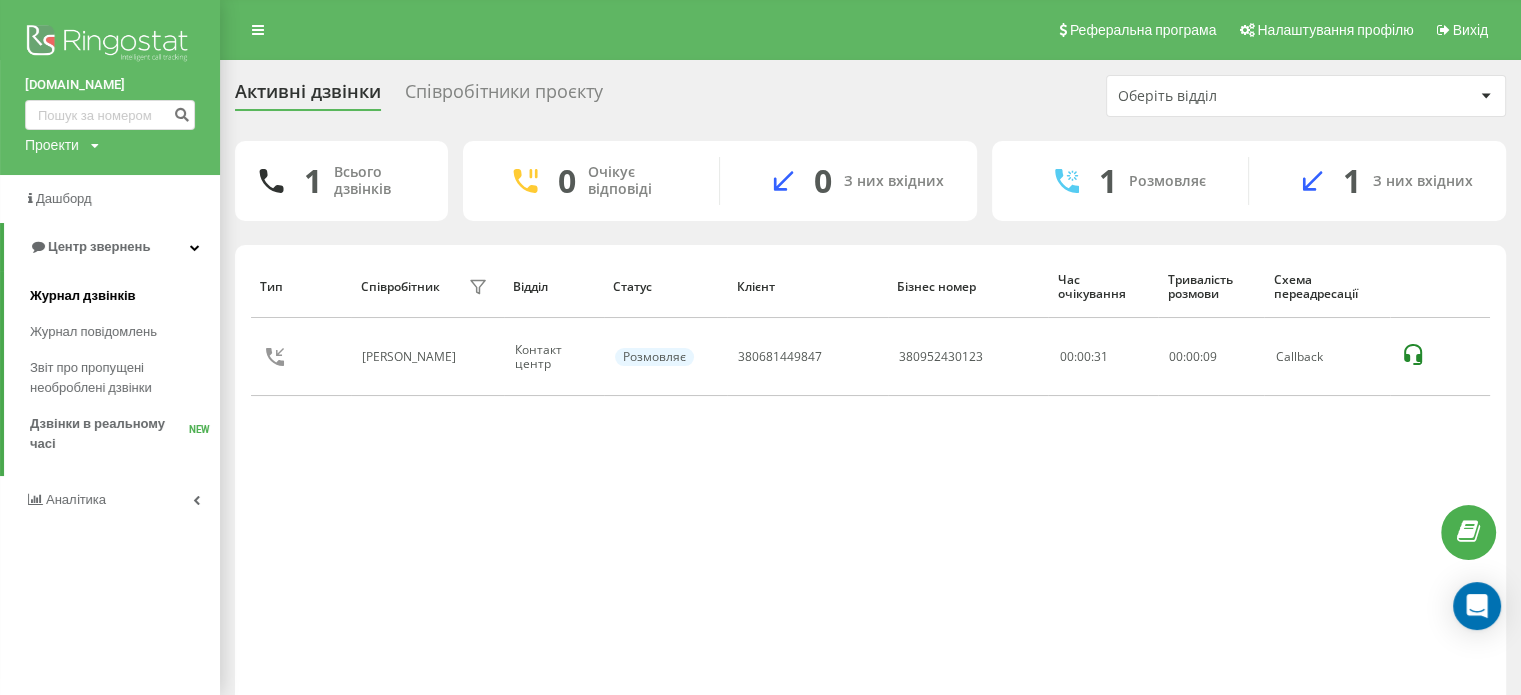 click on "Журнал дзвінків" at bounding box center (125, 296) 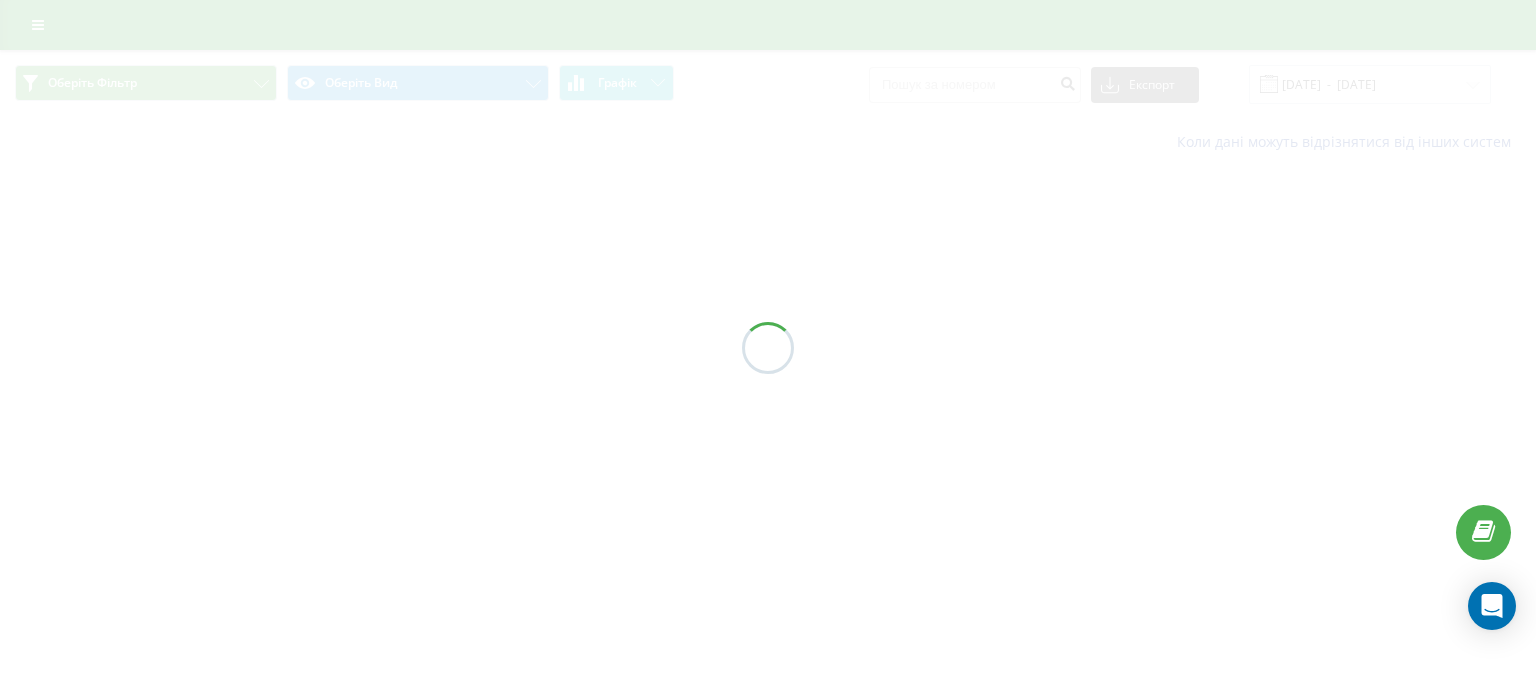 scroll, scrollTop: 0, scrollLeft: 0, axis: both 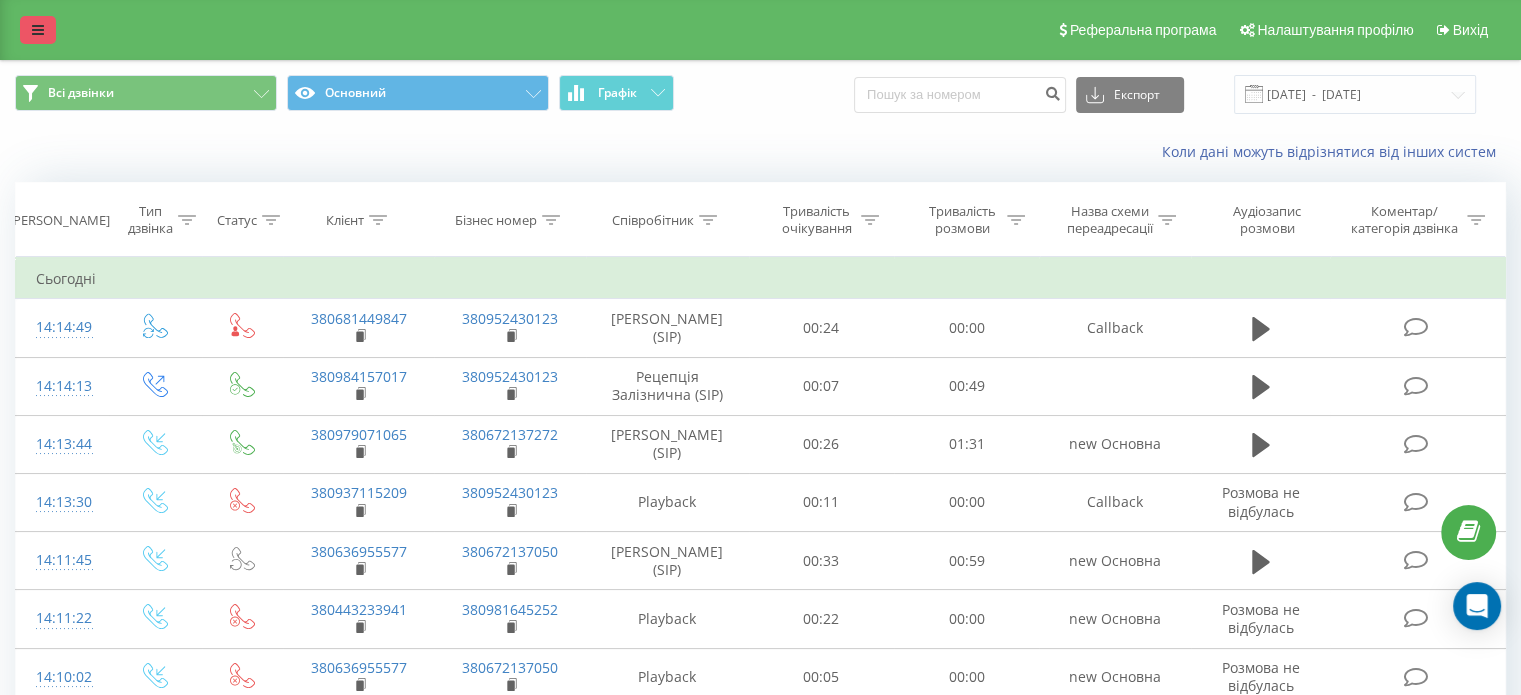click at bounding box center (38, 30) 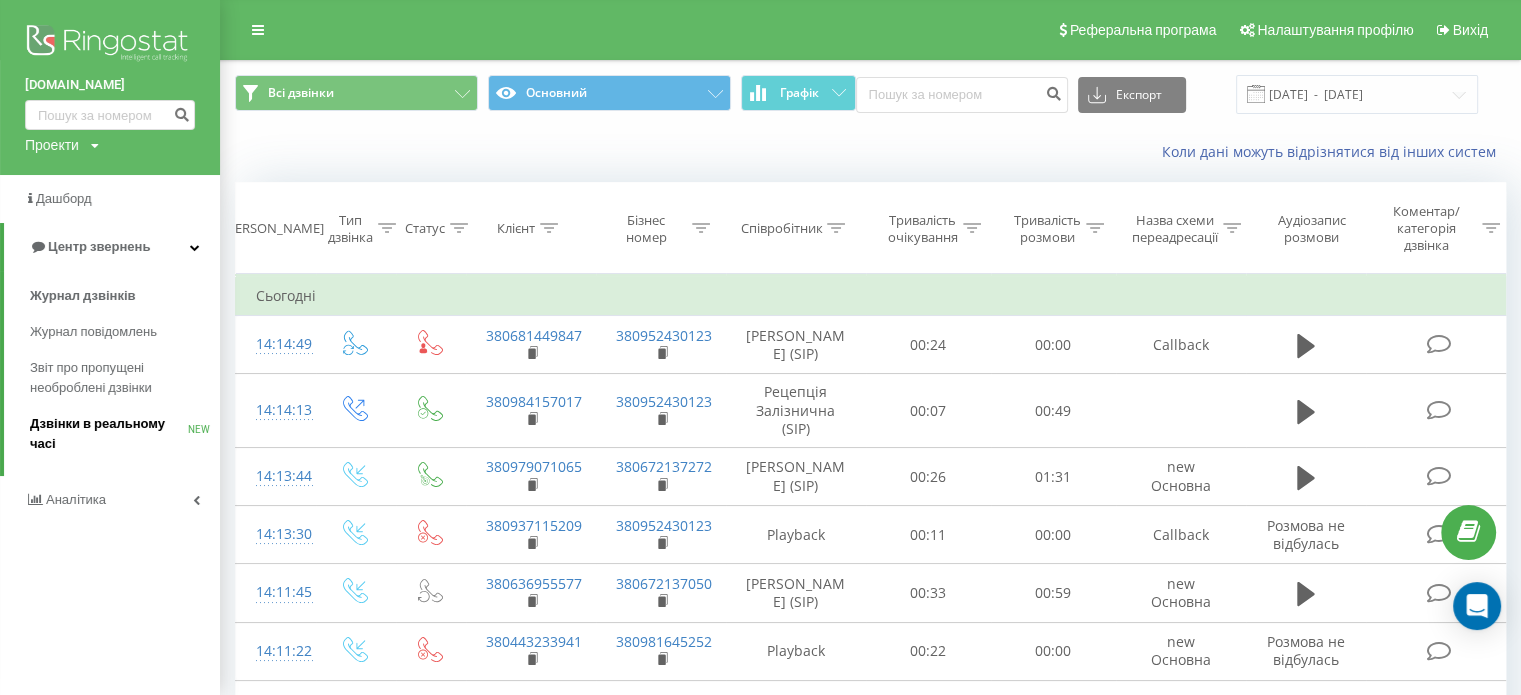 click on "Дзвінки в реальному часі NEW" at bounding box center (125, 434) 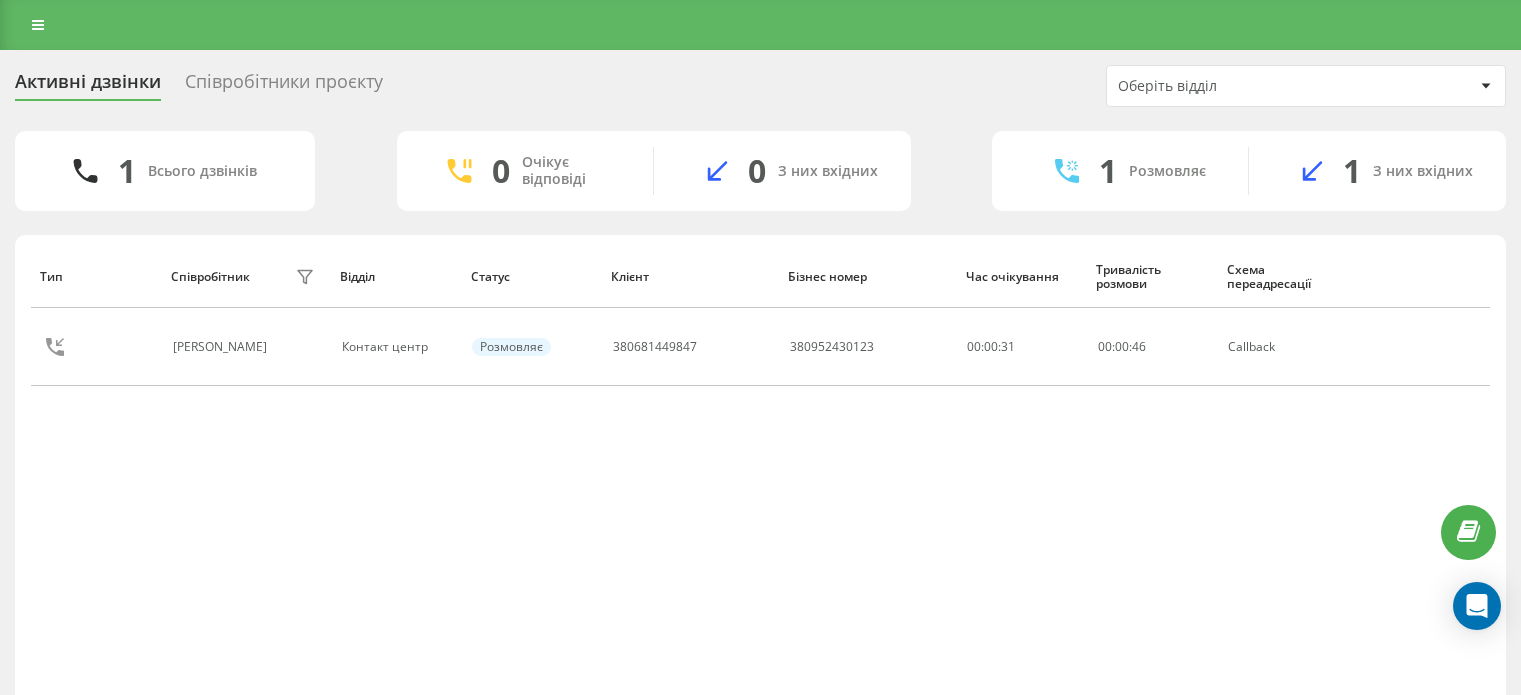 scroll, scrollTop: 0, scrollLeft: 0, axis: both 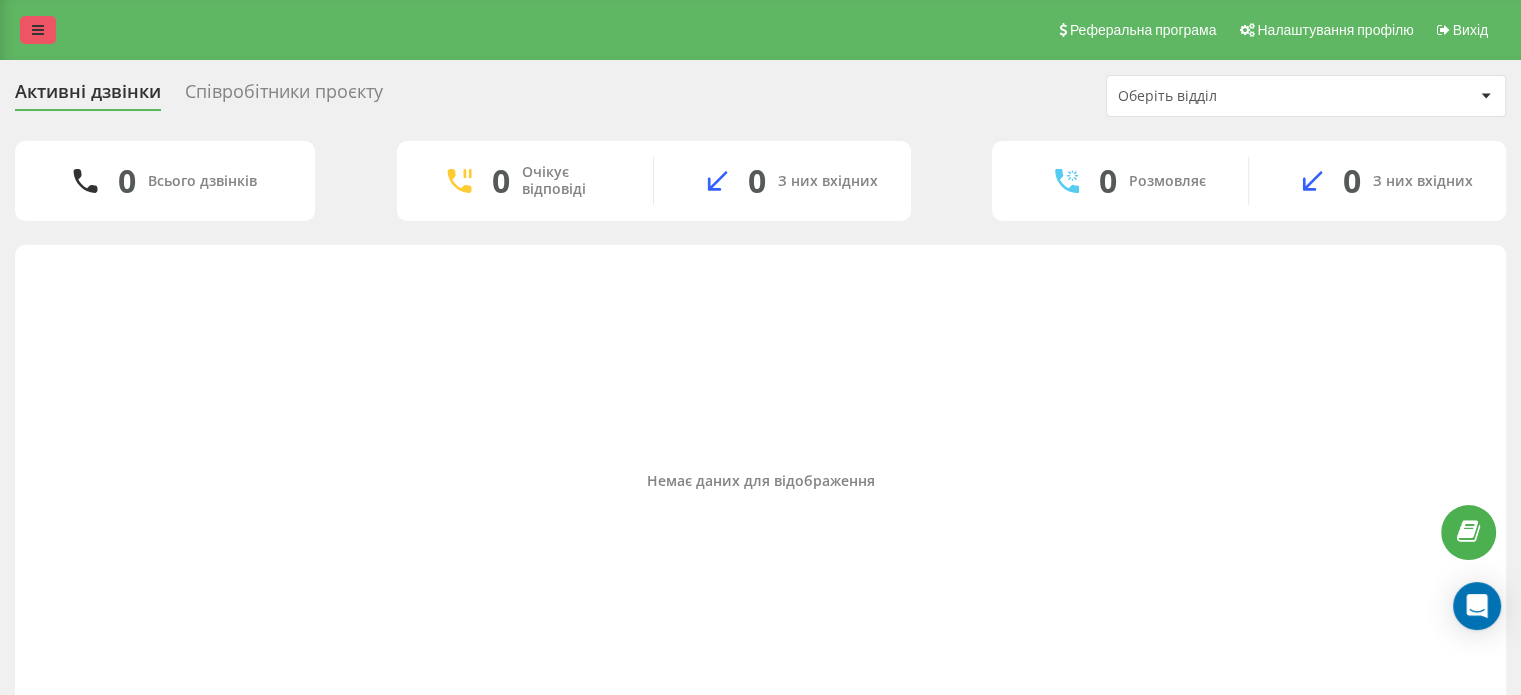 click at bounding box center [38, 30] 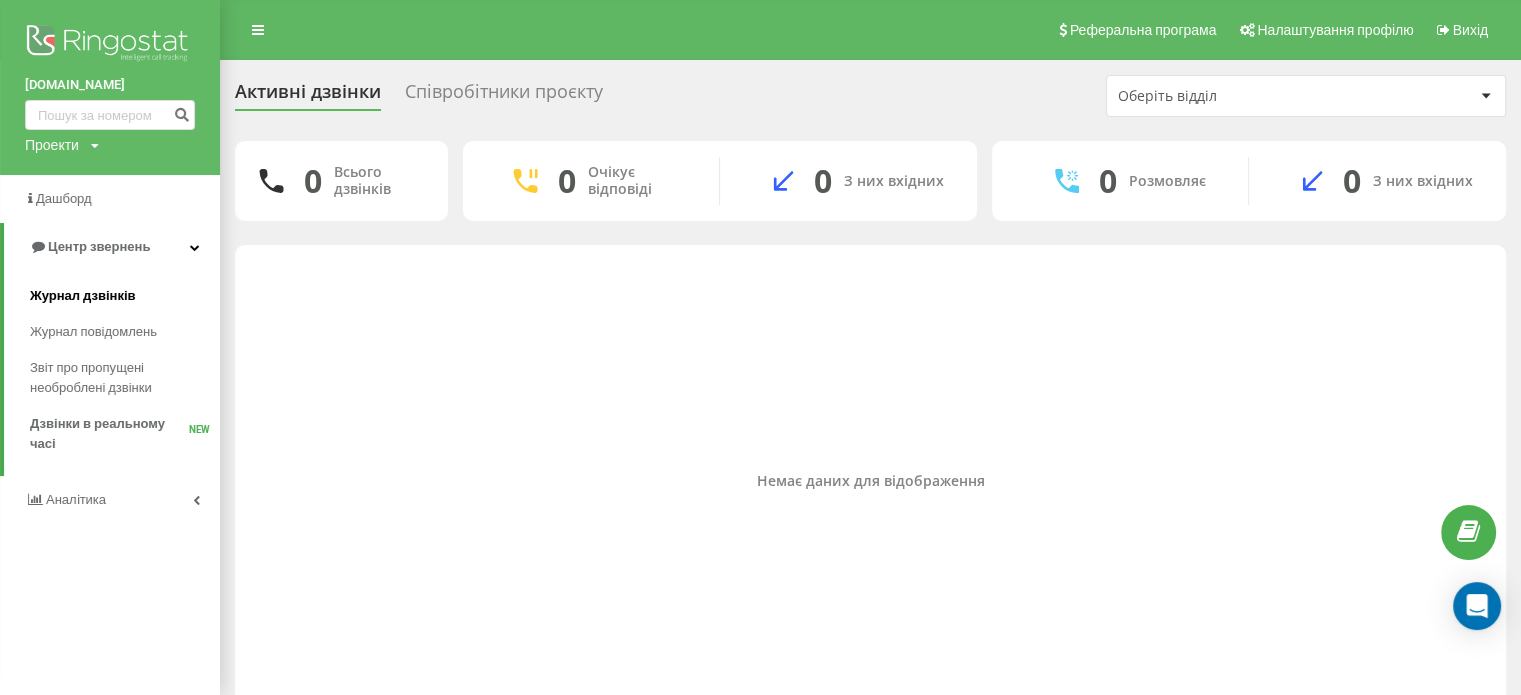 click on "Журнал дзвінків" at bounding box center [83, 296] 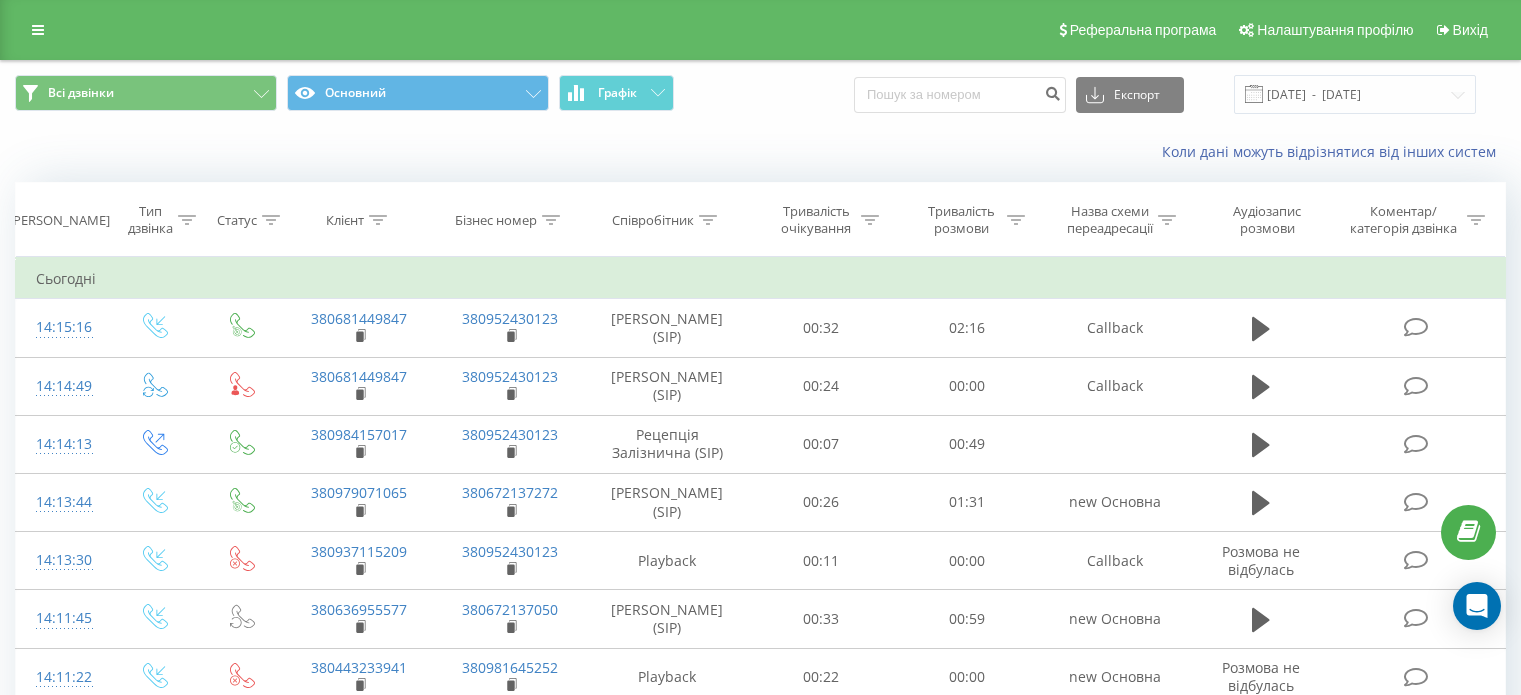 scroll, scrollTop: 0, scrollLeft: 0, axis: both 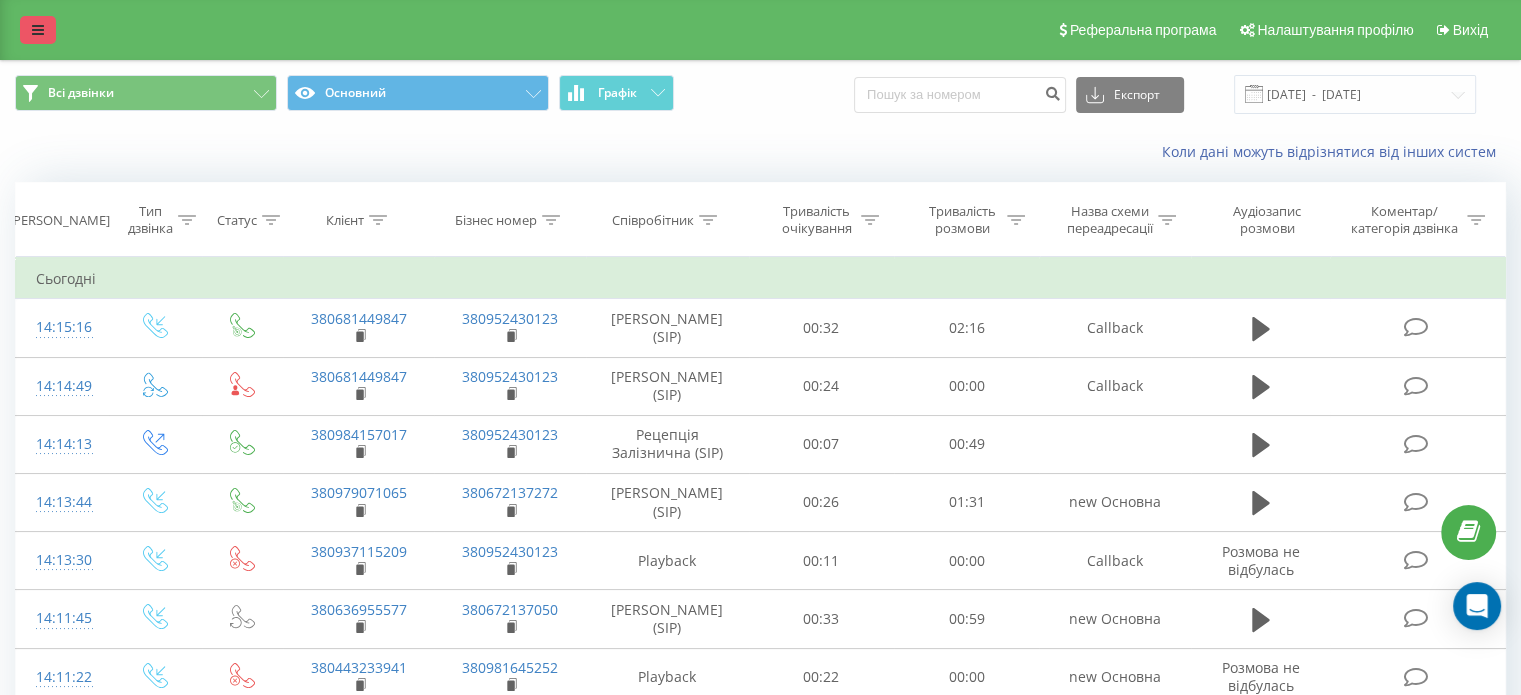 click at bounding box center (38, 30) 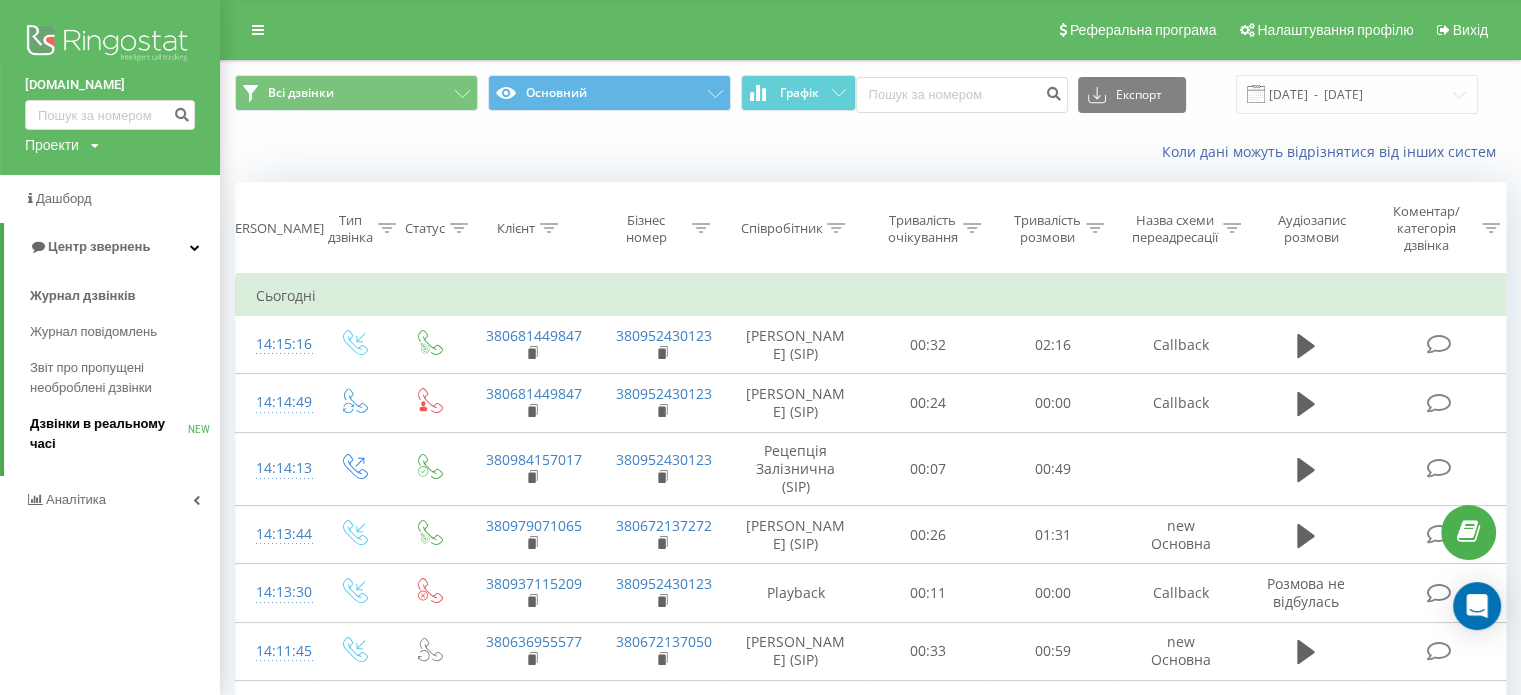 click on "Дзвінки в реальному часі" at bounding box center (109, 434) 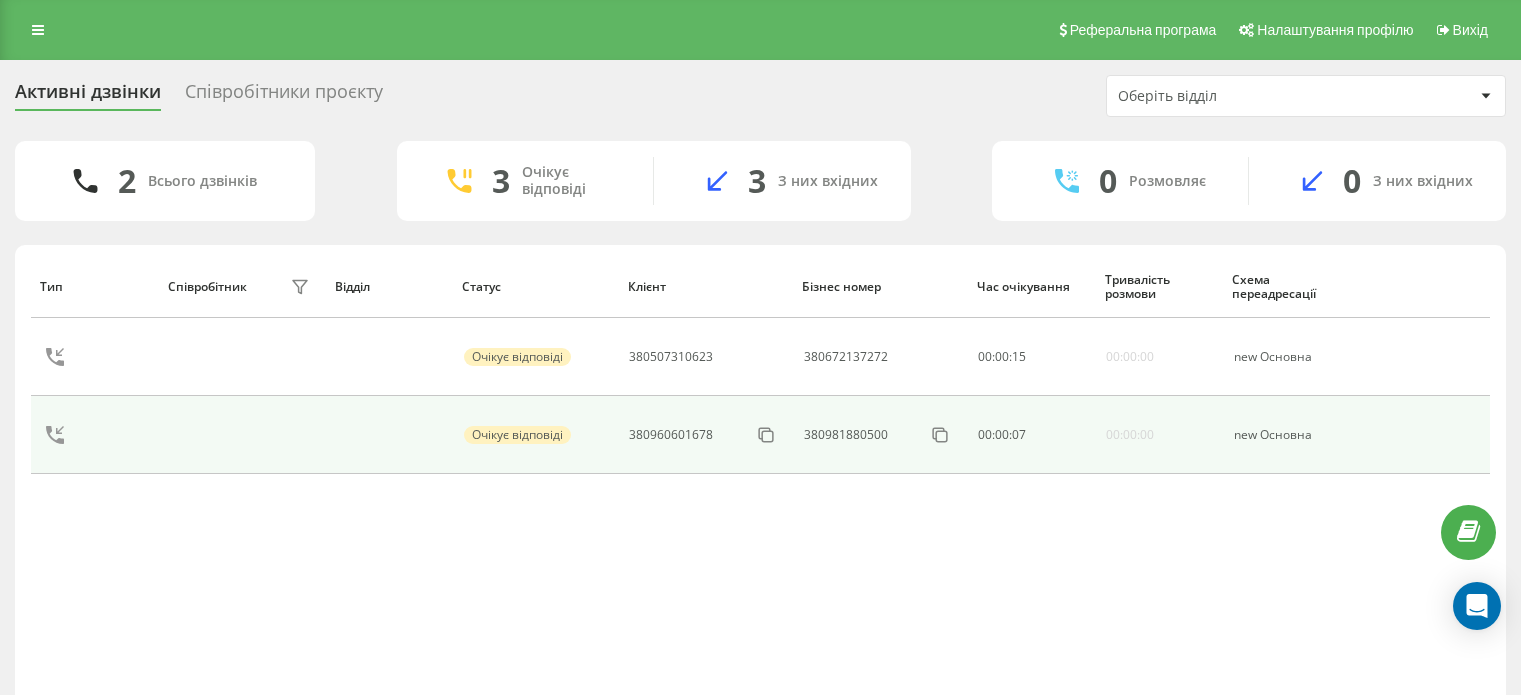 scroll, scrollTop: 0, scrollLeft: 0, axis: both 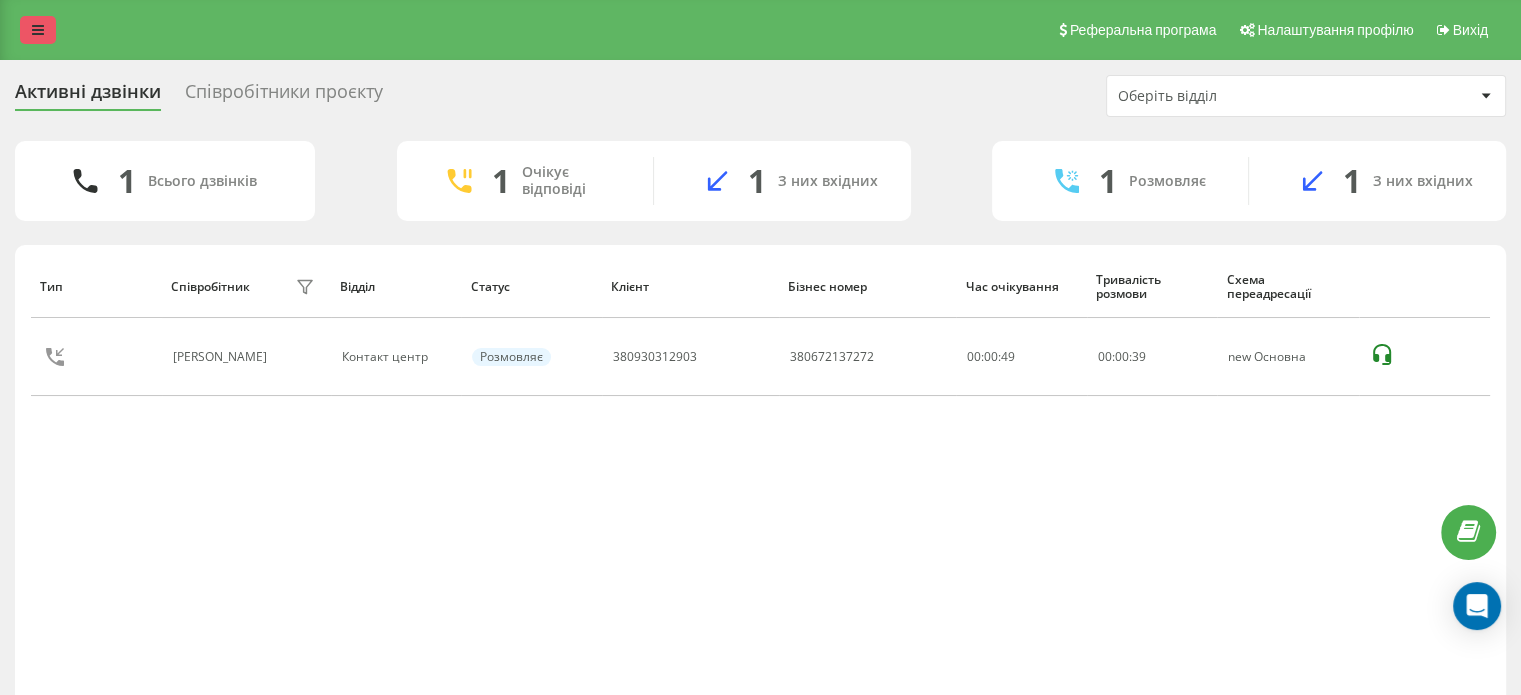click at bounding box center [38, 30] 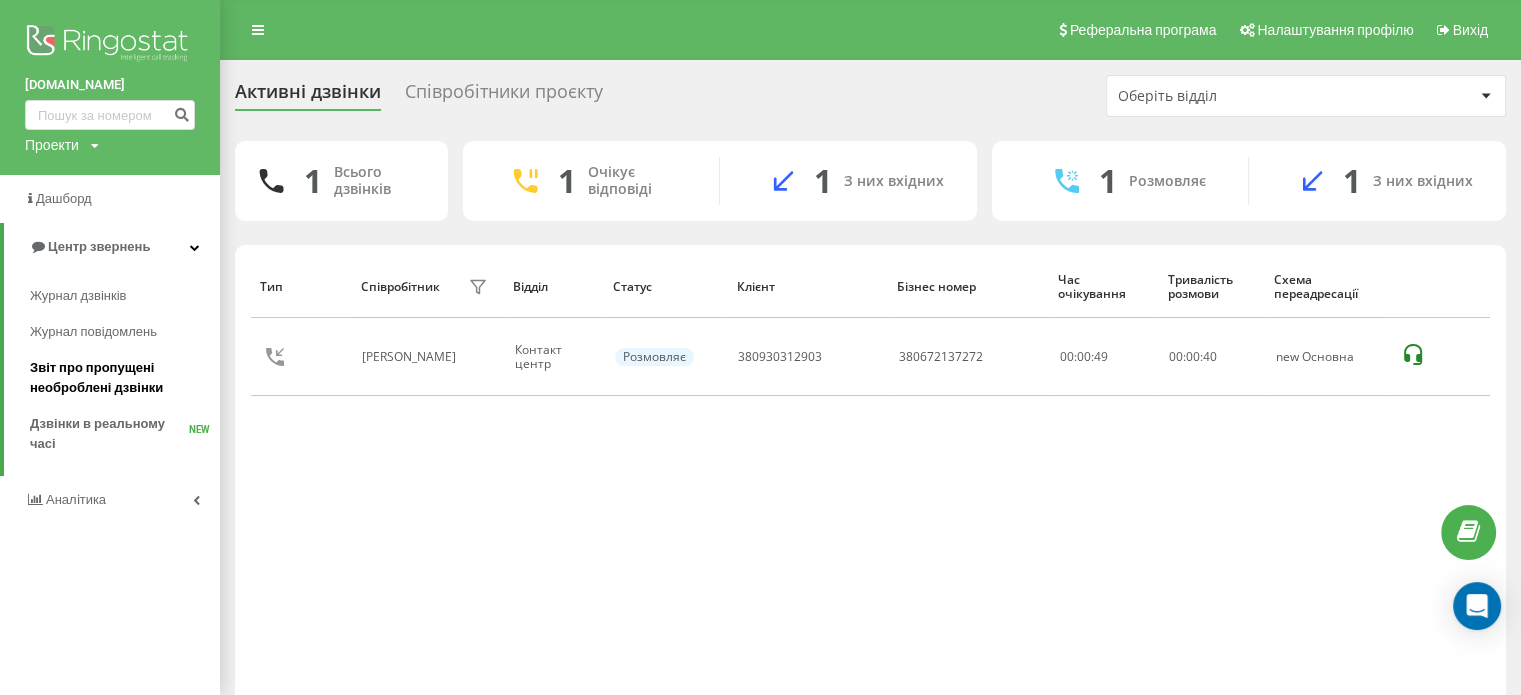 click on "Звіт про пропущені необроблені дзвінки" at bounding box center [120, 378] 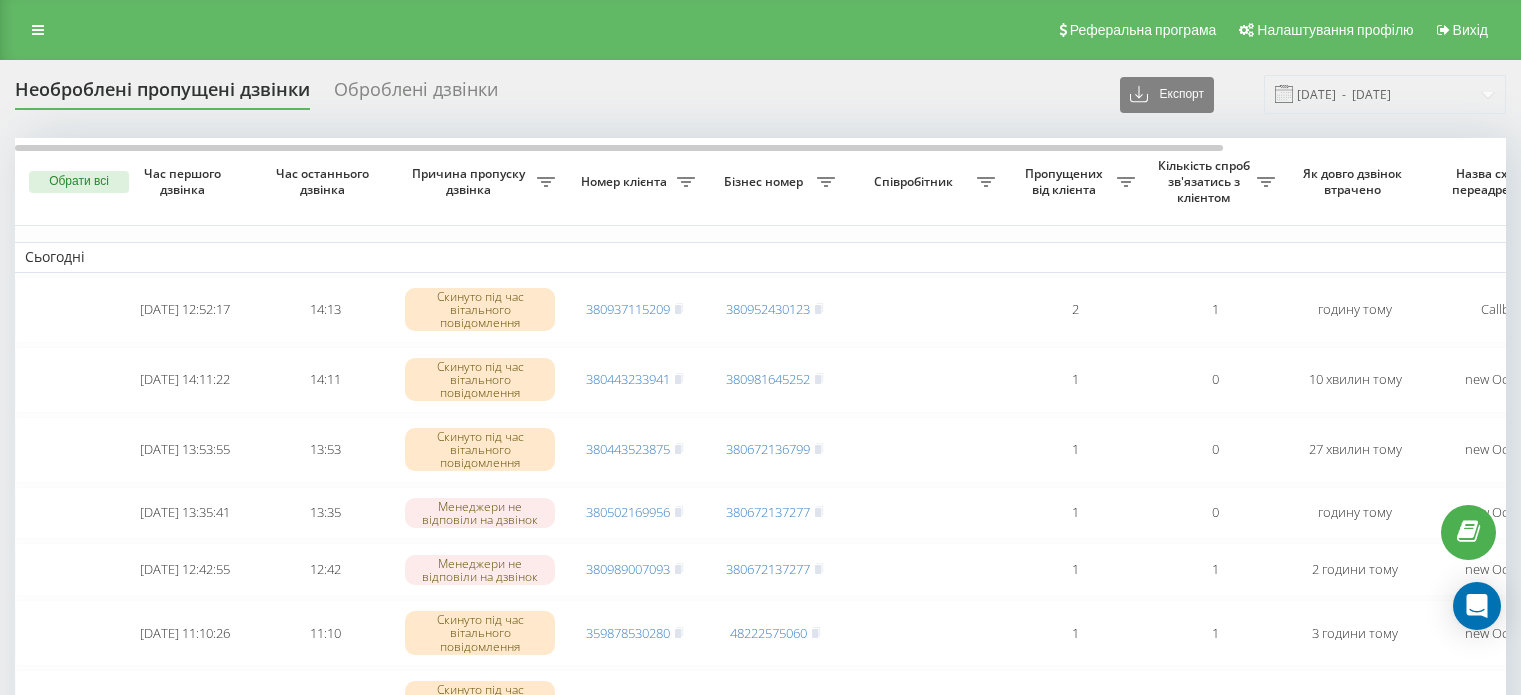 scroll, scrollTop: 0, scrollLeft: 0, axis: both 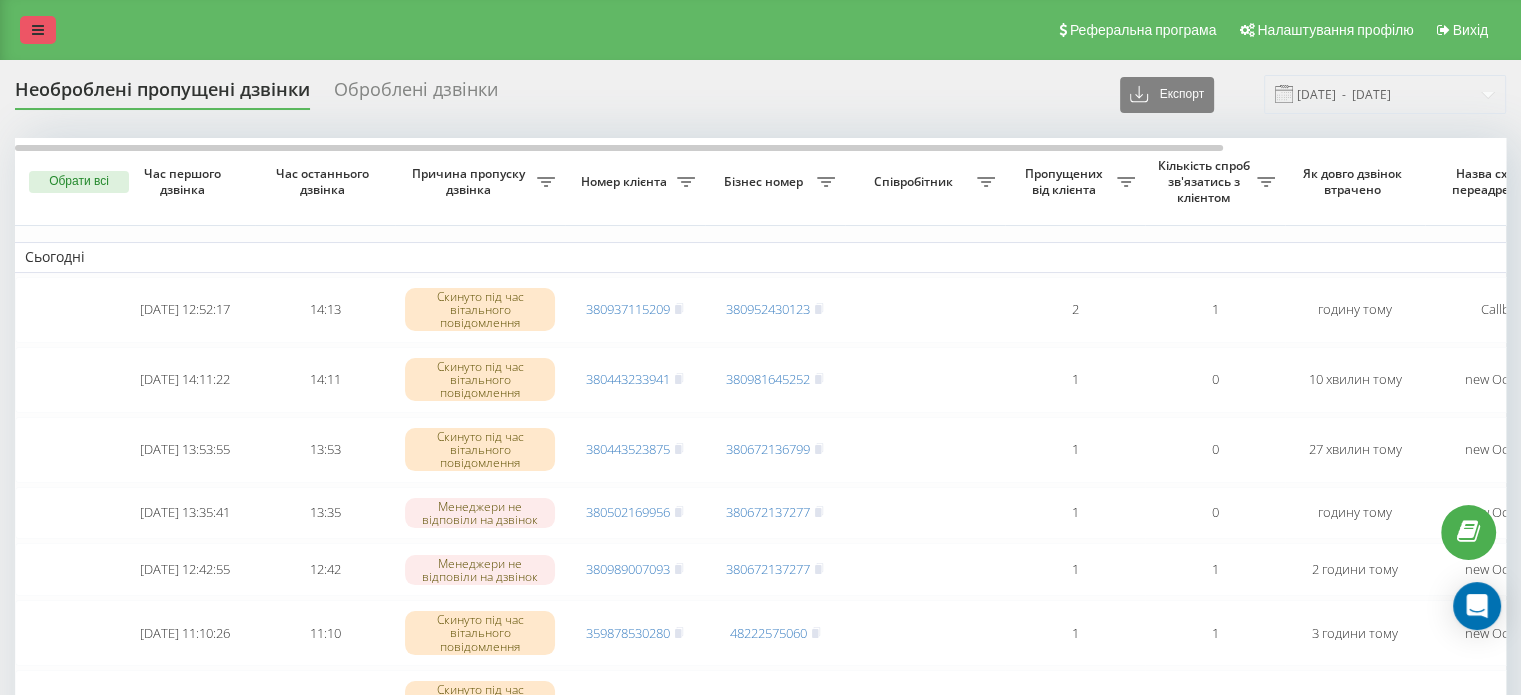 click at bounding box center [38, 30] 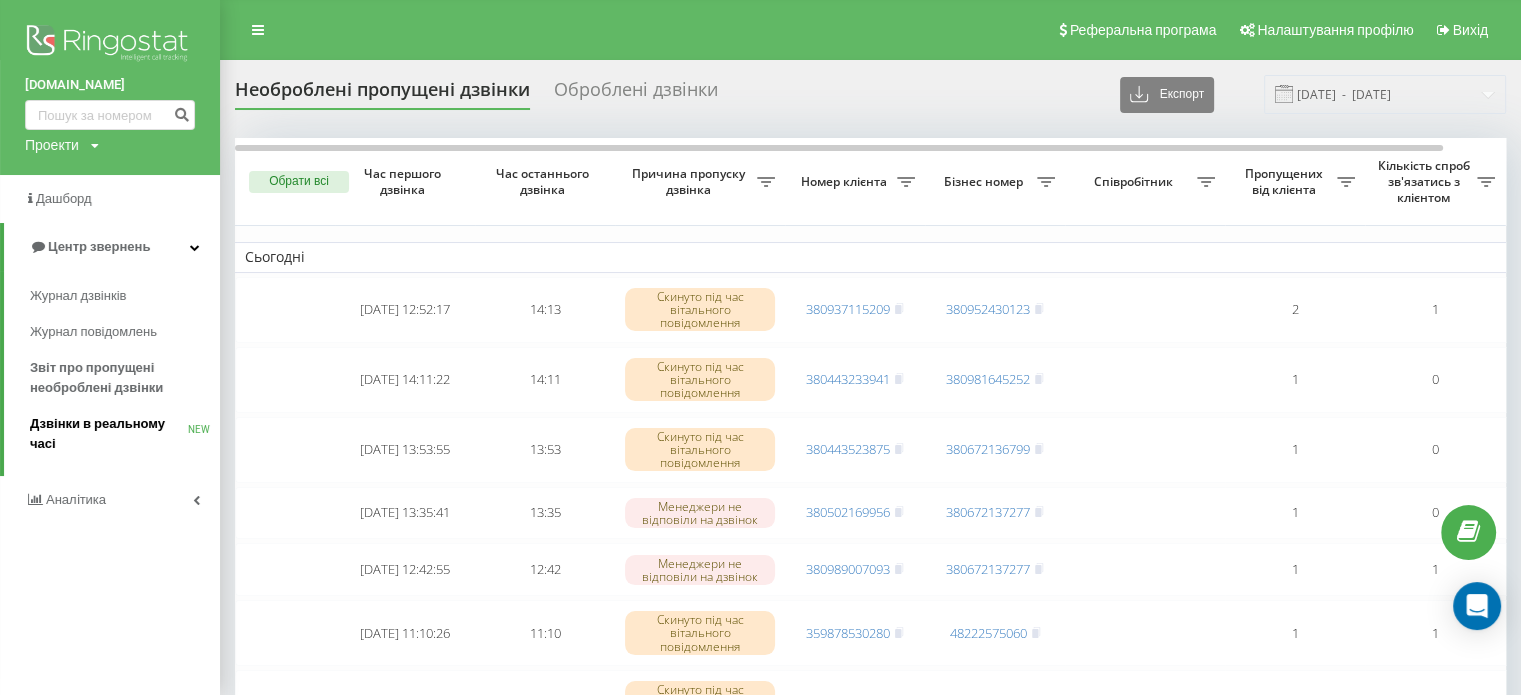 click on "Дзвінки в реальному часі" at bounding box center (109, 434) 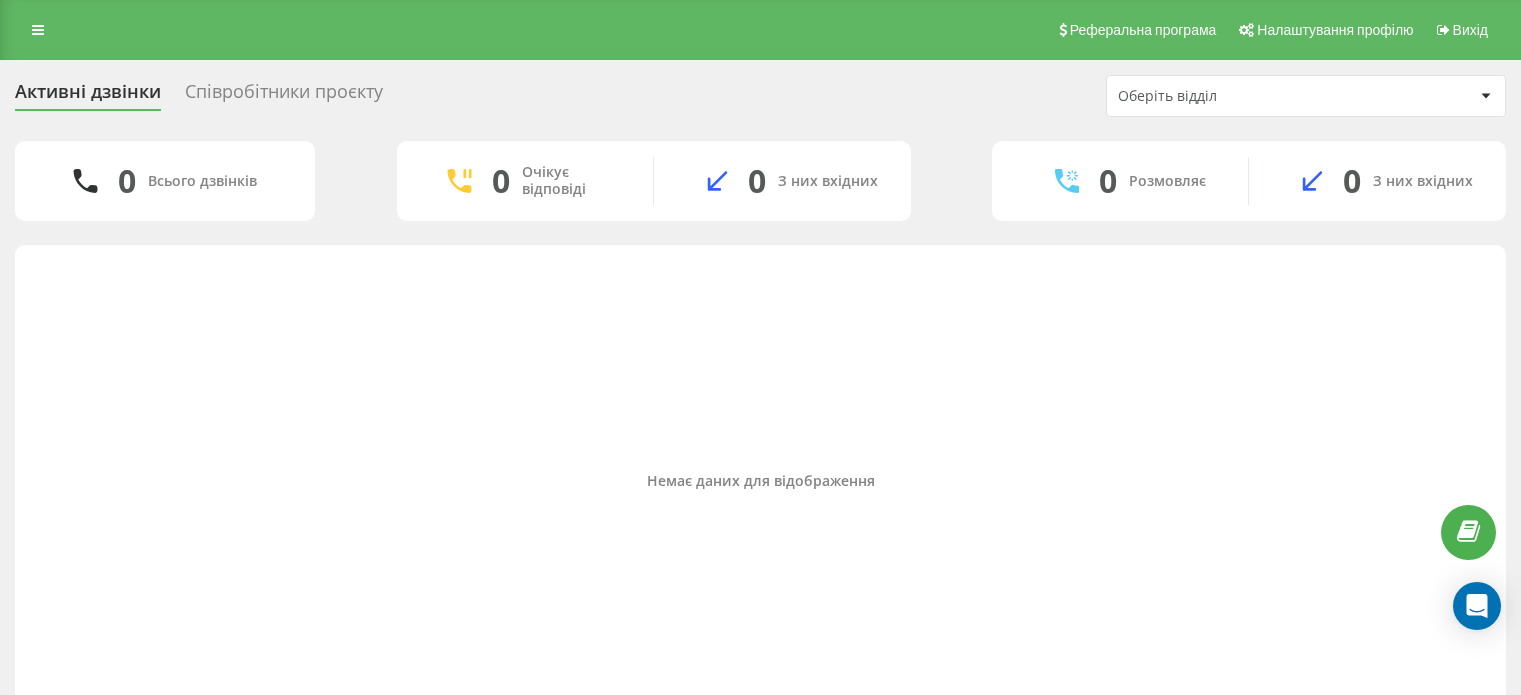 scroll, scrollTop: 0, scrollLeft: 0, axis: both 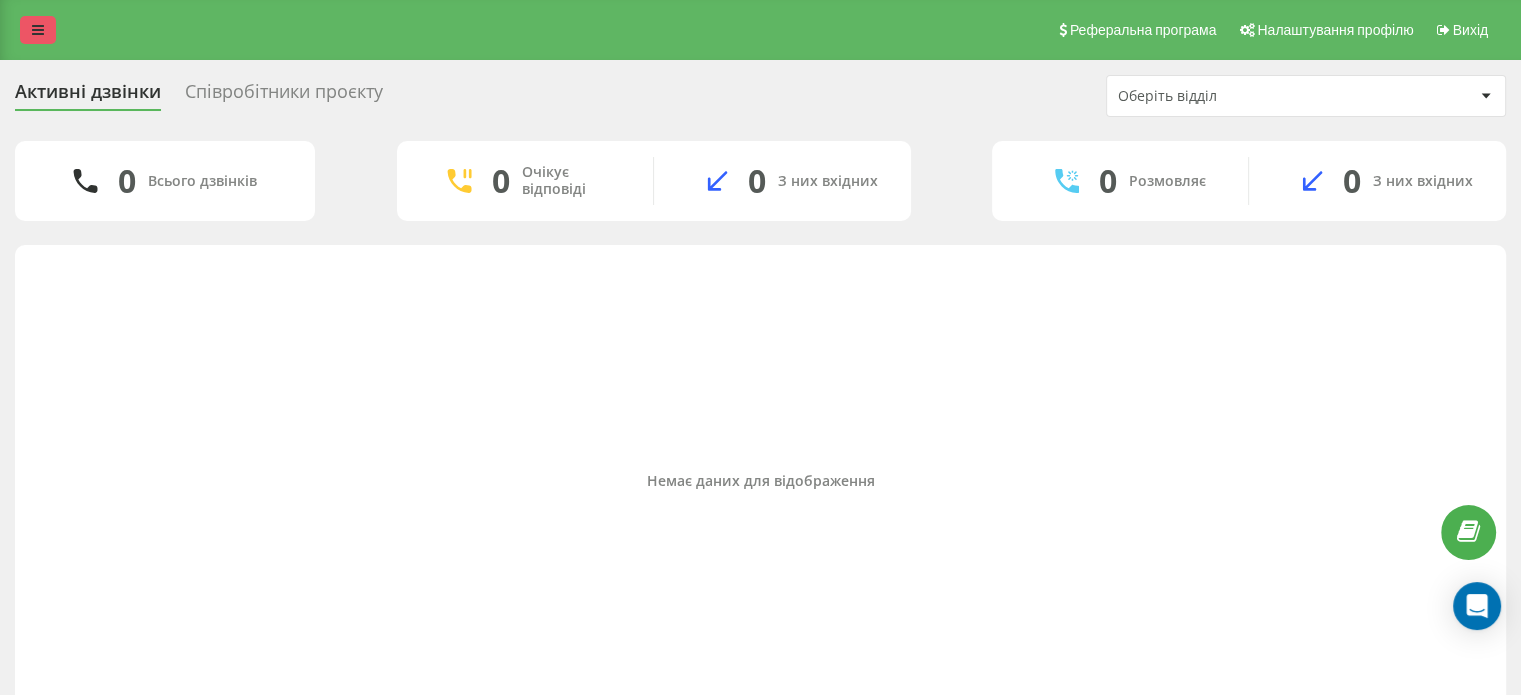 click at bounding box center [38, 30] 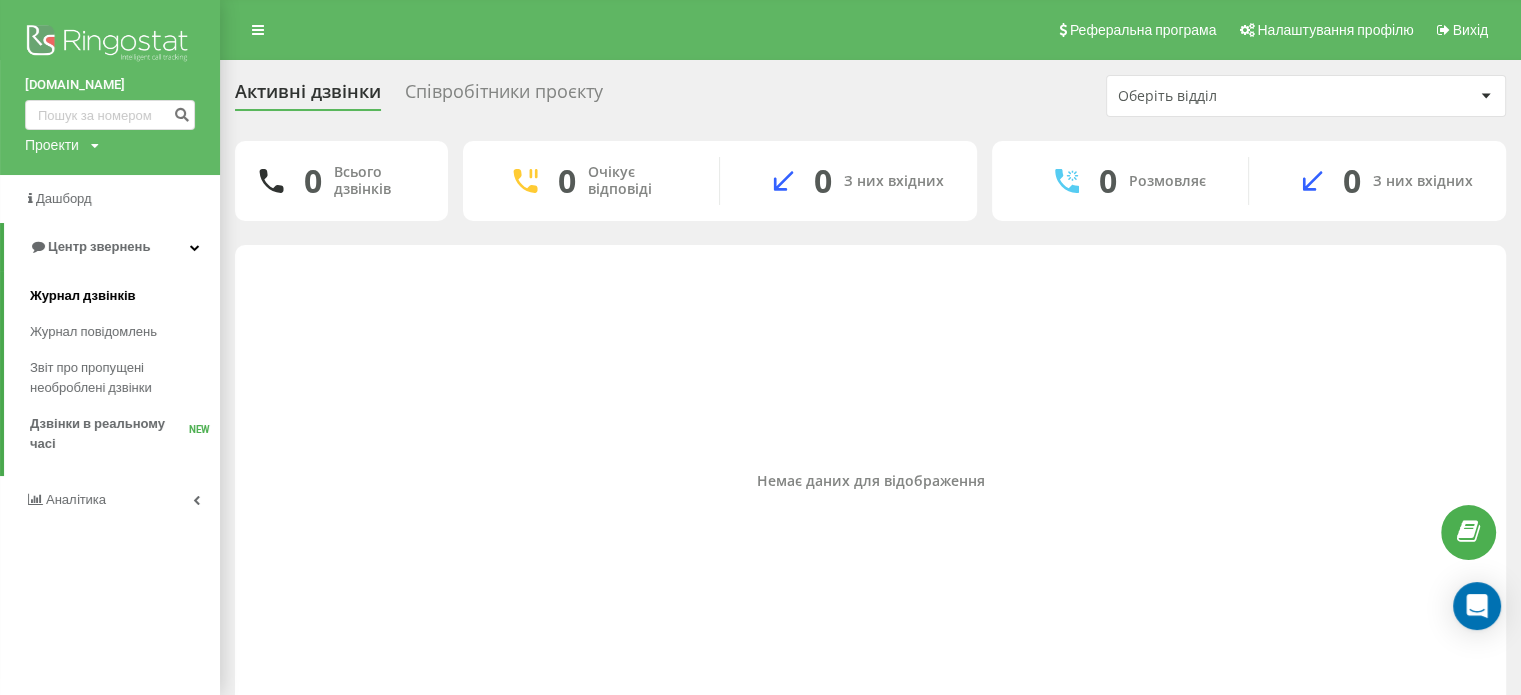 click on "Журнал дзвінків" at bounding box center (125, 296) 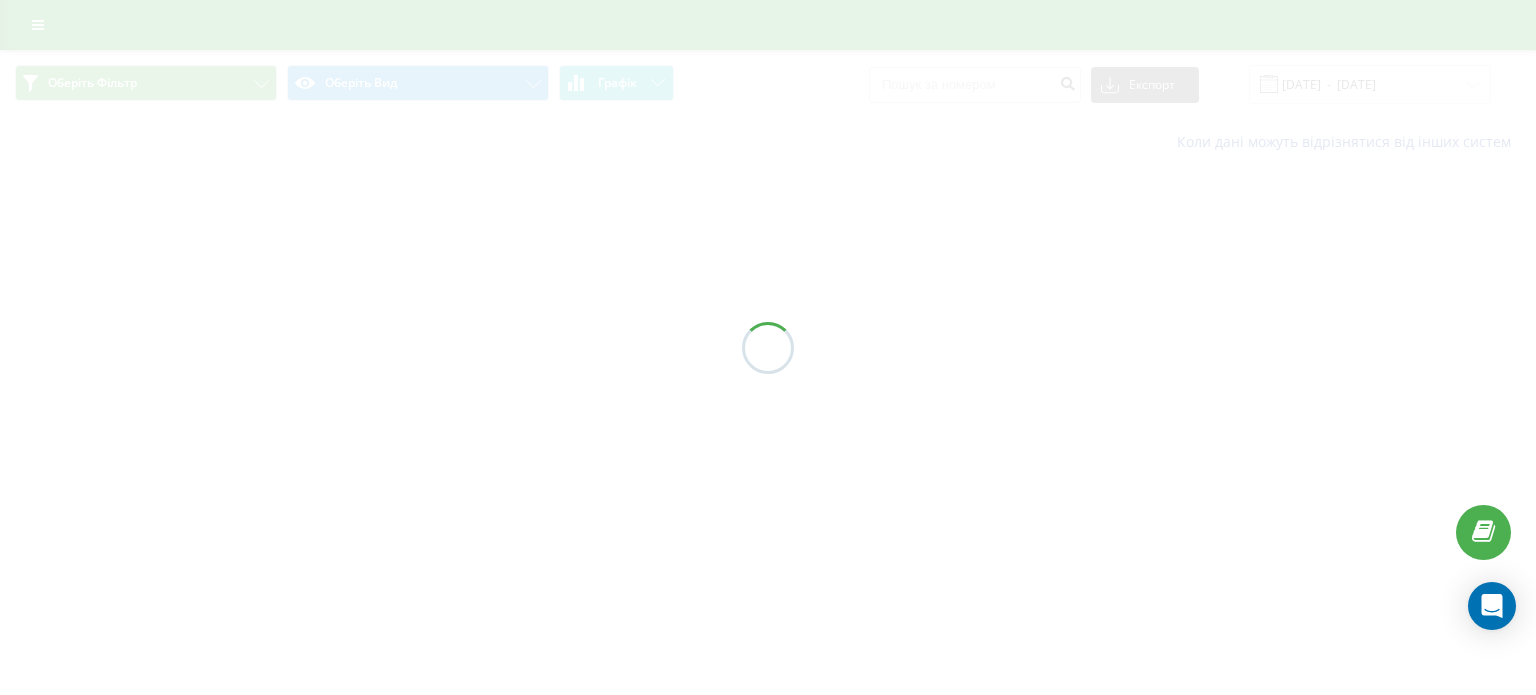 scroll, scrollTop: 0, scrollLeft: 0, axis: both 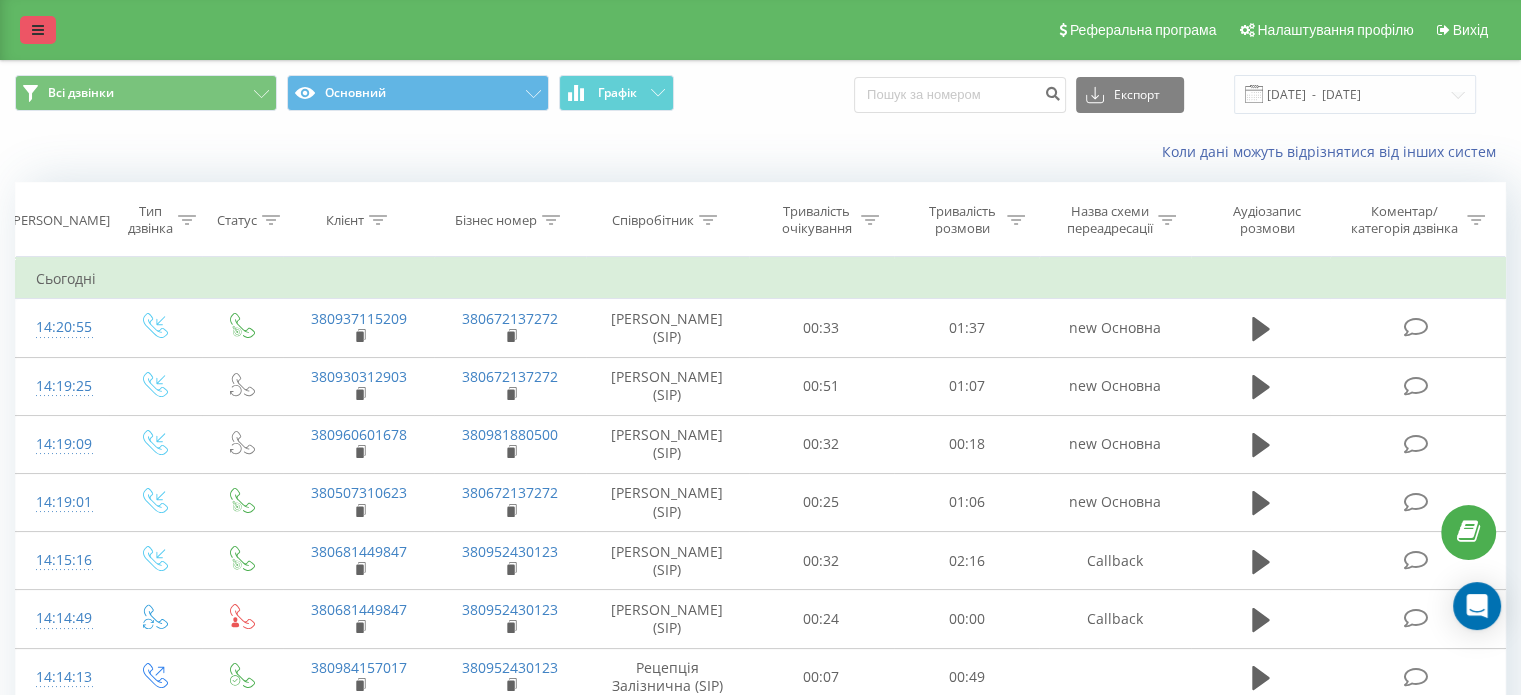 click at bounding box center [38, 30] 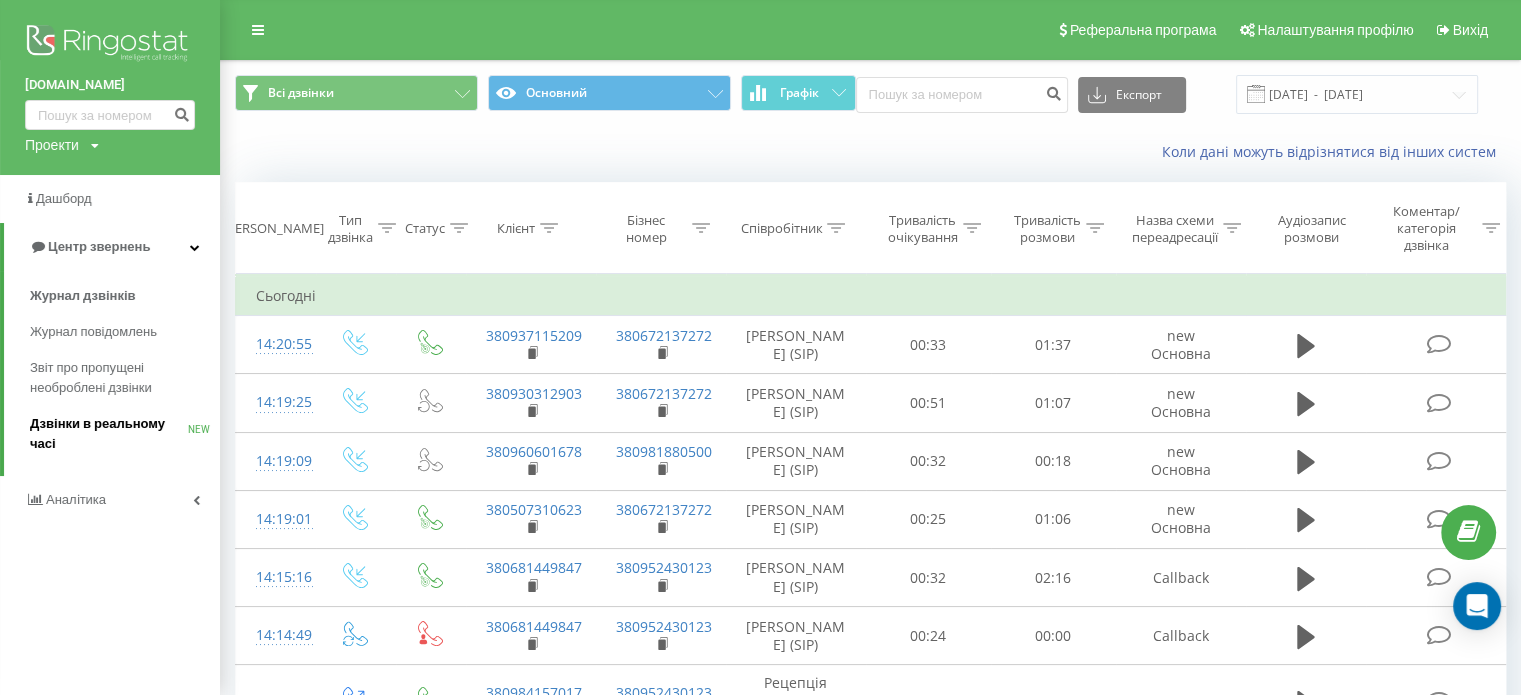 click on "Дзвінки в реальному часі" at bounding box center [109, 434] 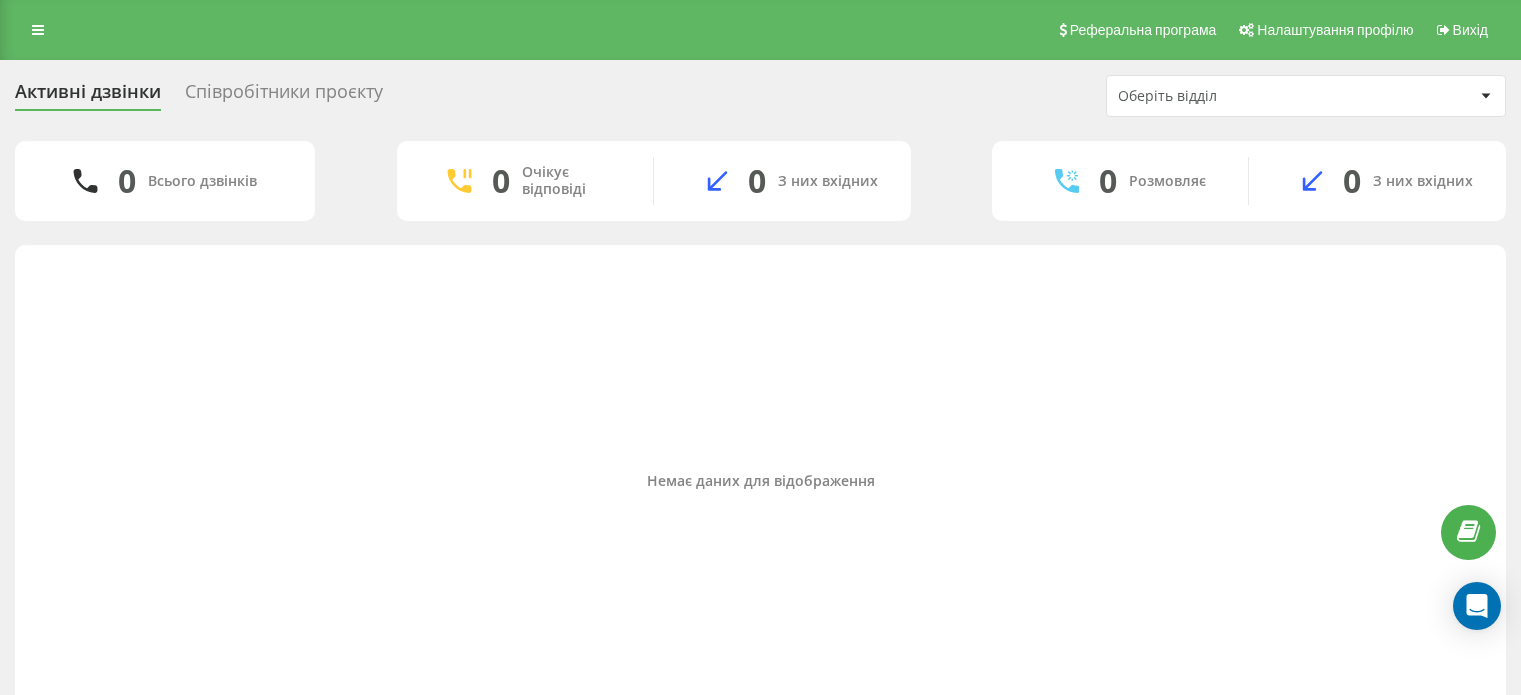 scroll, scrollTop: 0, scrollLeft: 0, axis: both 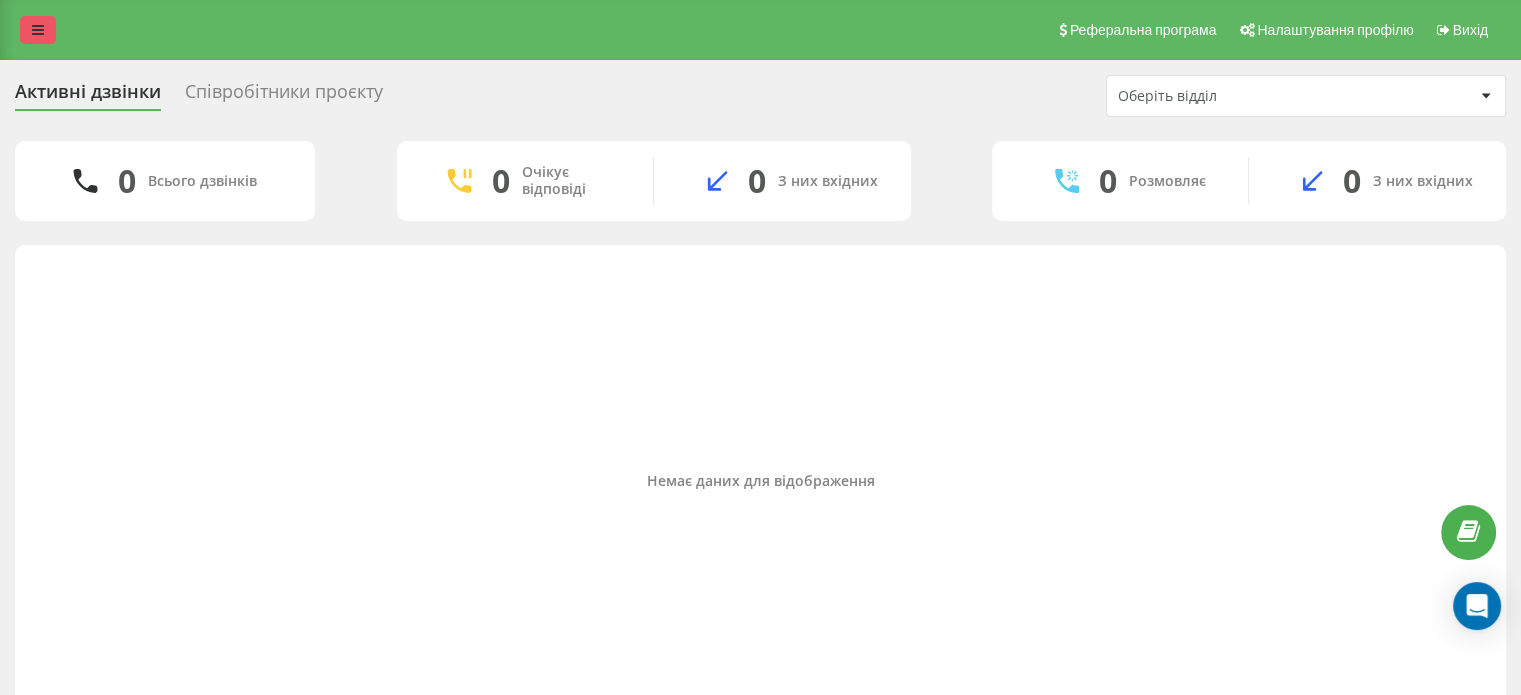 click at bounding box center [38, 30] 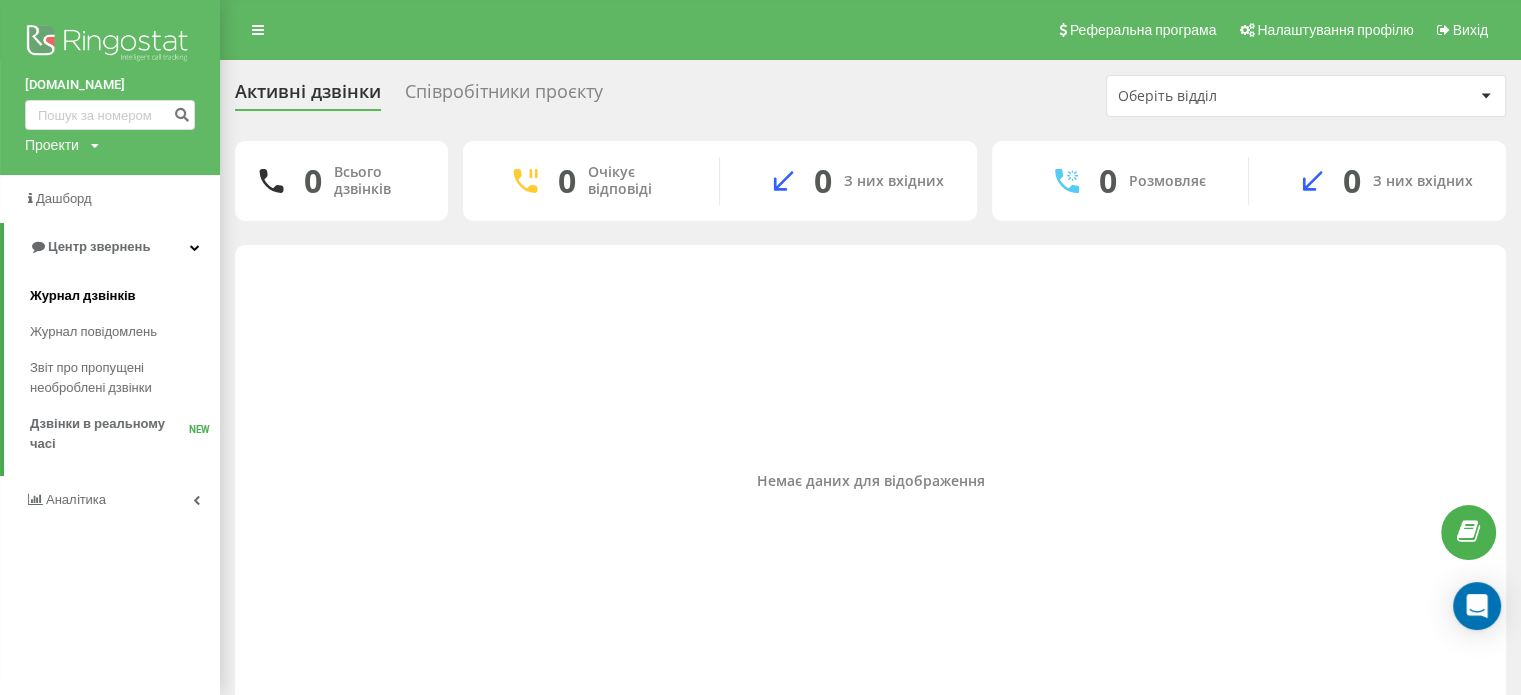click on "Журнал дзвінків" at bounding box center [125, 296] 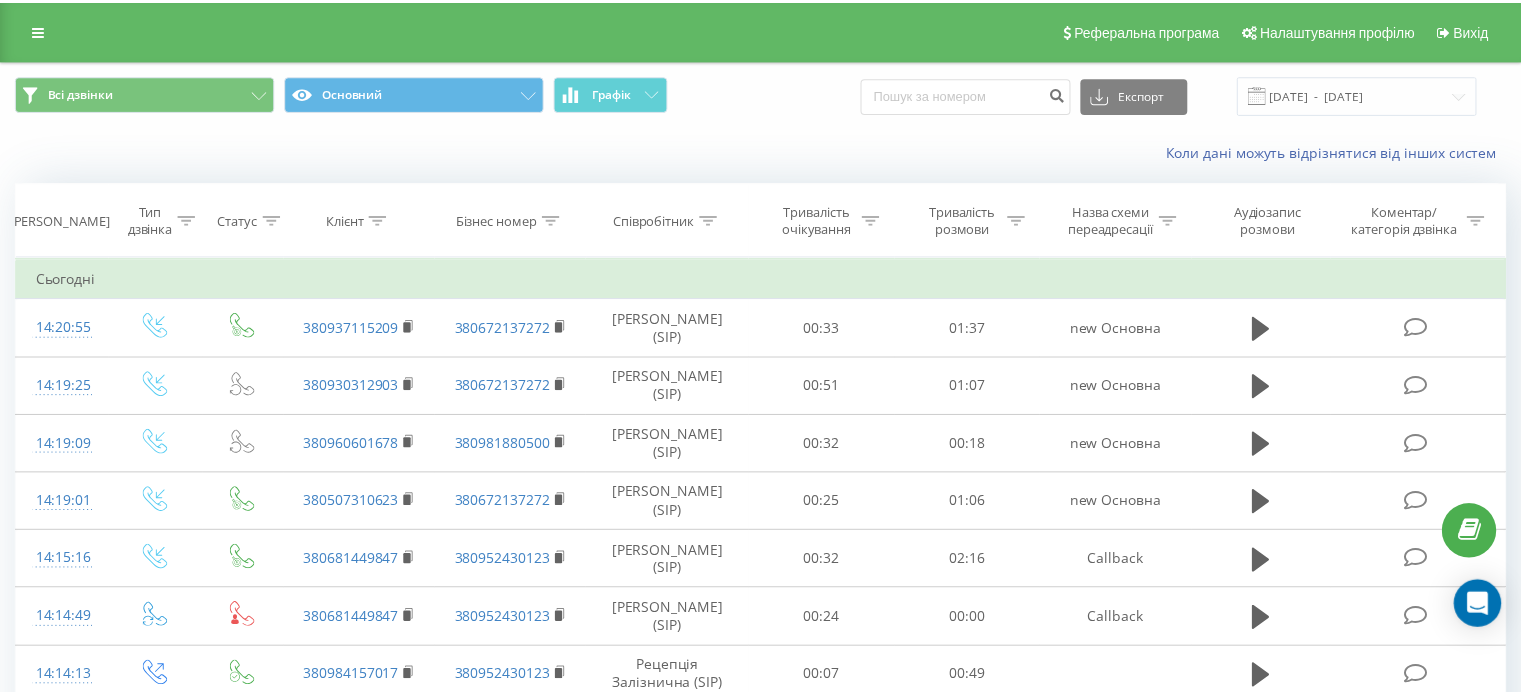 scroll, scrollTop: 0, scrollLeft: 0, axis: both 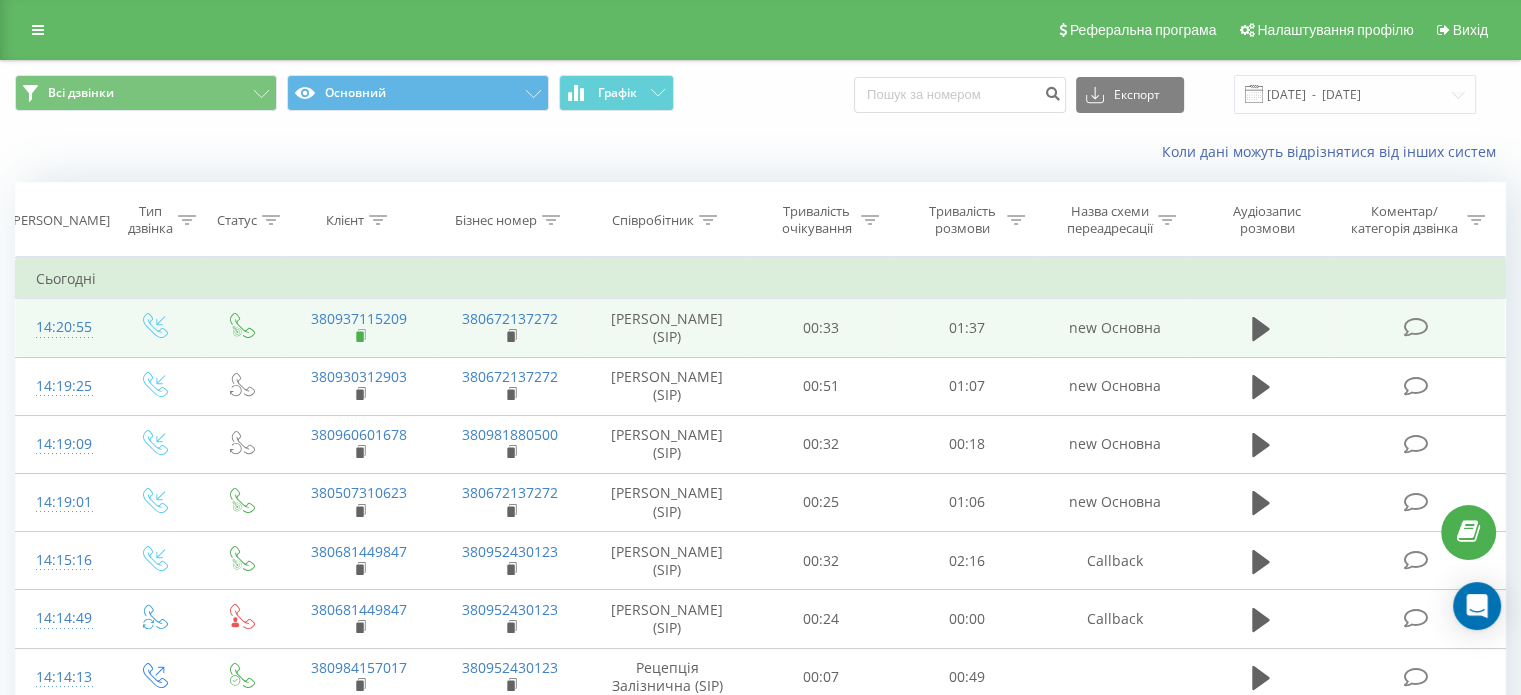 click 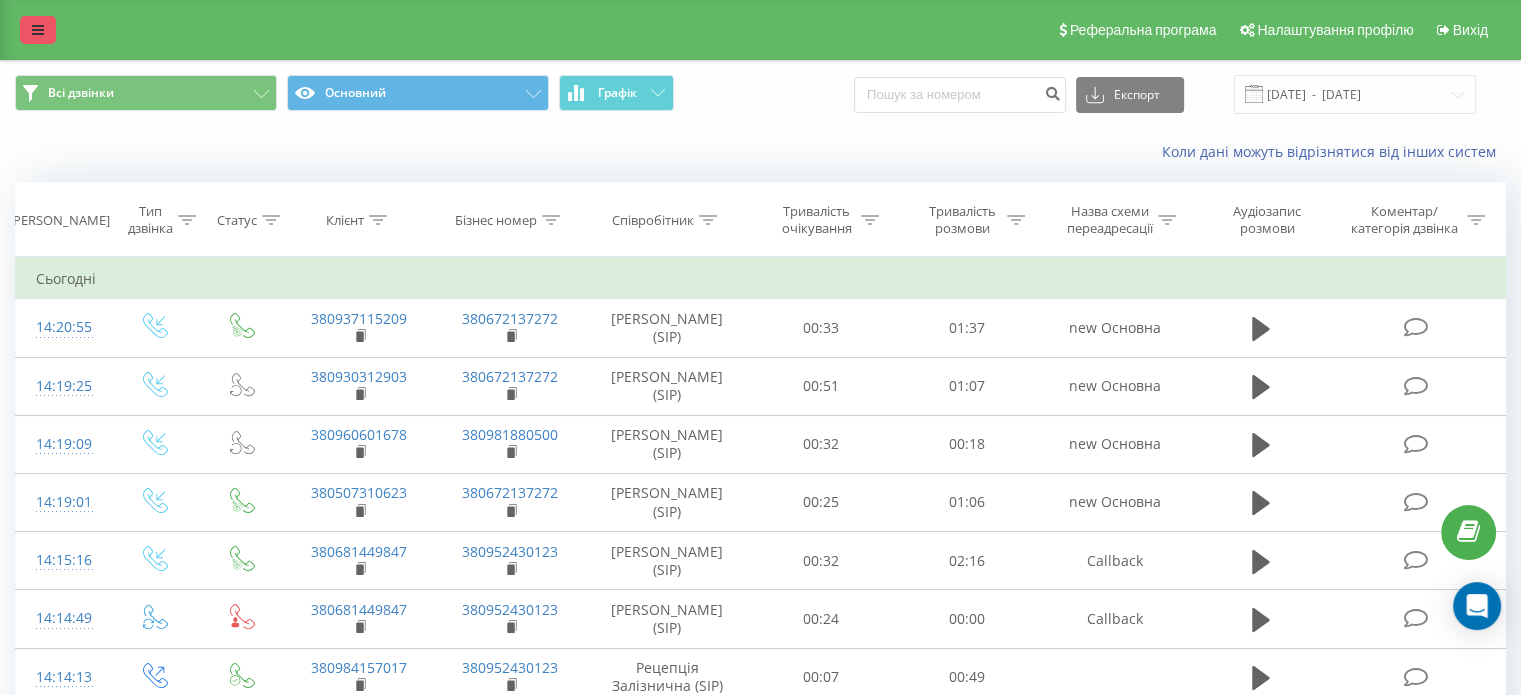 click at bounding box center [38, 30] 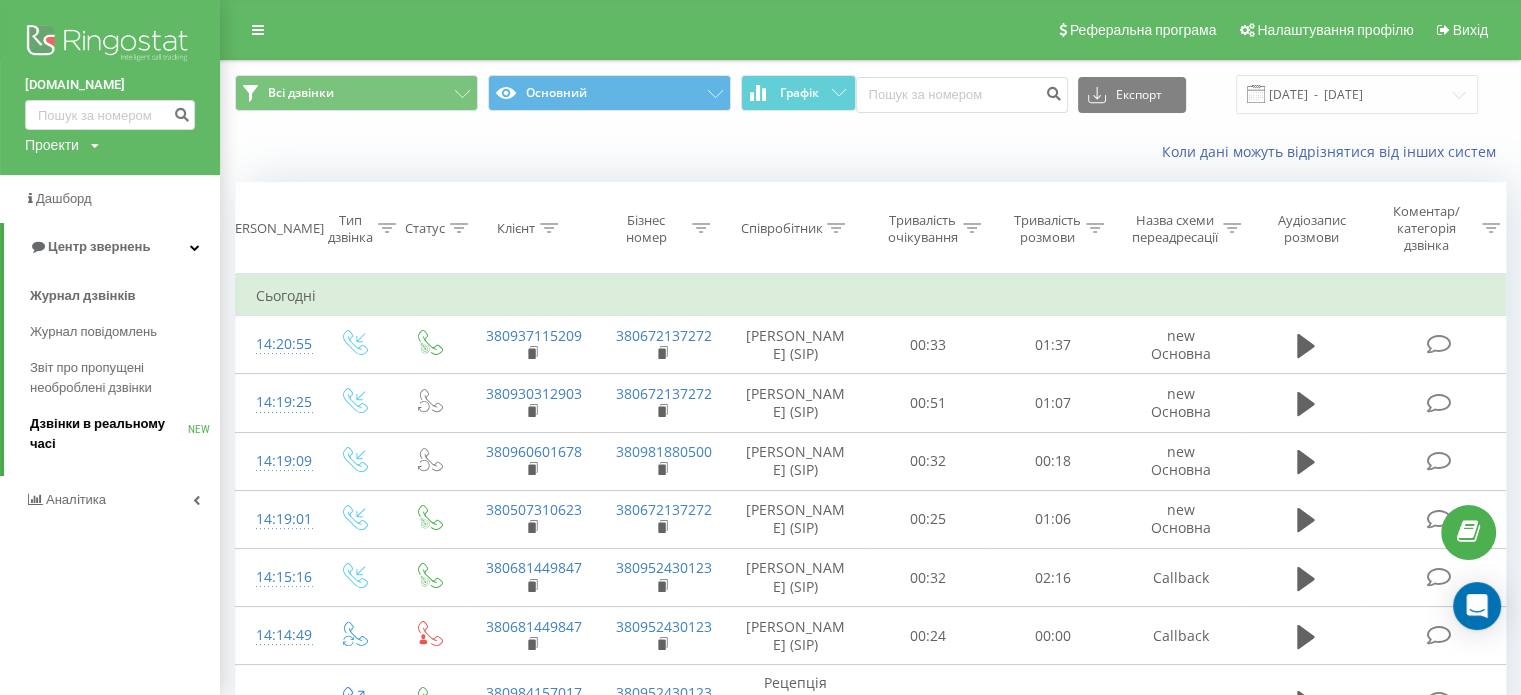 click on "Дзвінки в реальному часі" at bounding box center (109, 434) 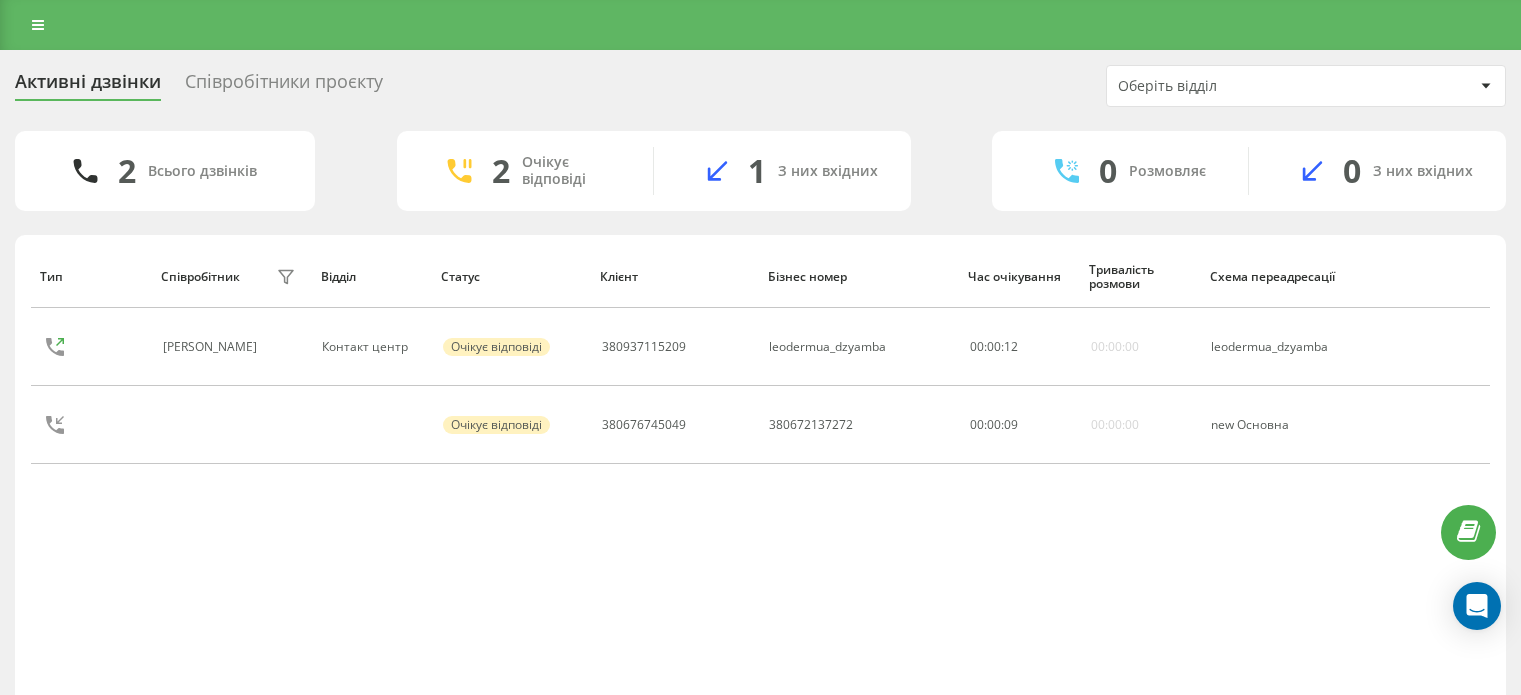 scroll, scrollTop: 0, scrollLeft: 0, axis: both 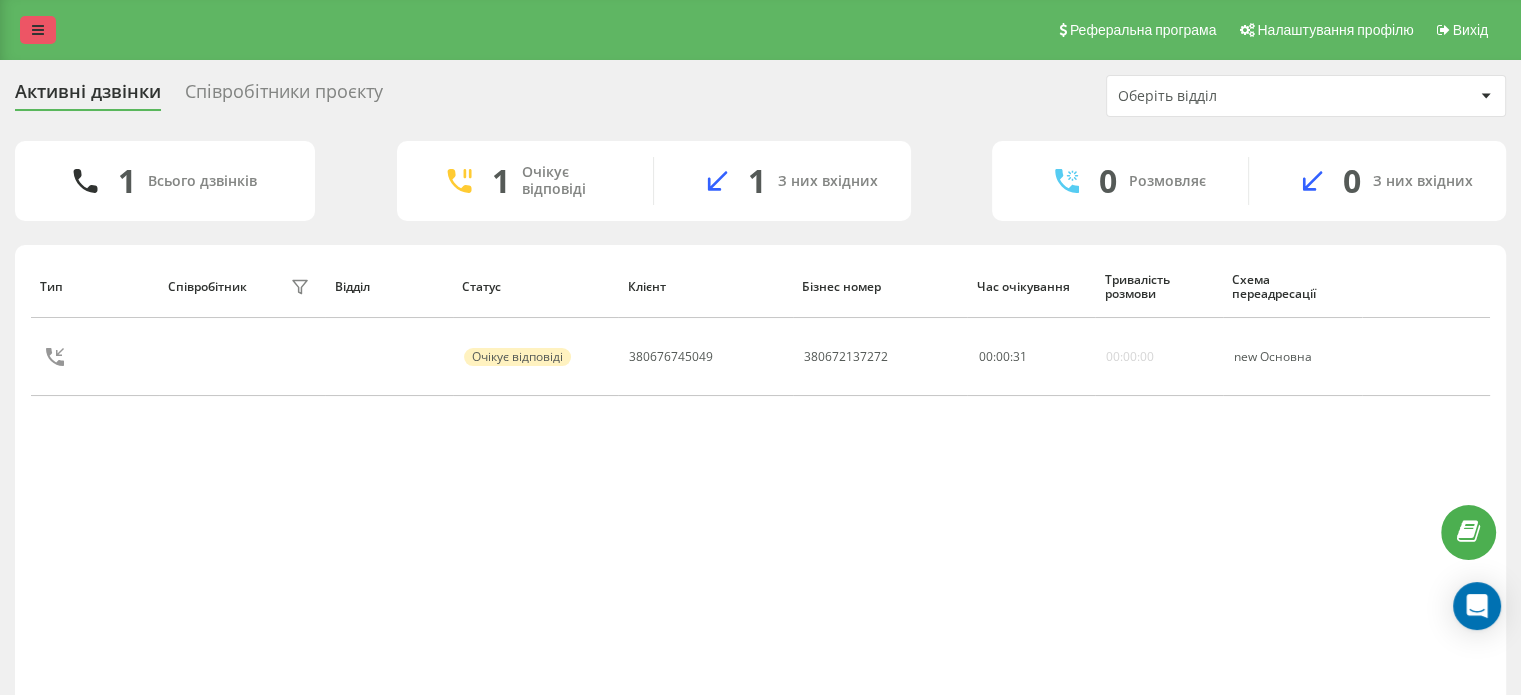 click at bounding box center (38, 30) 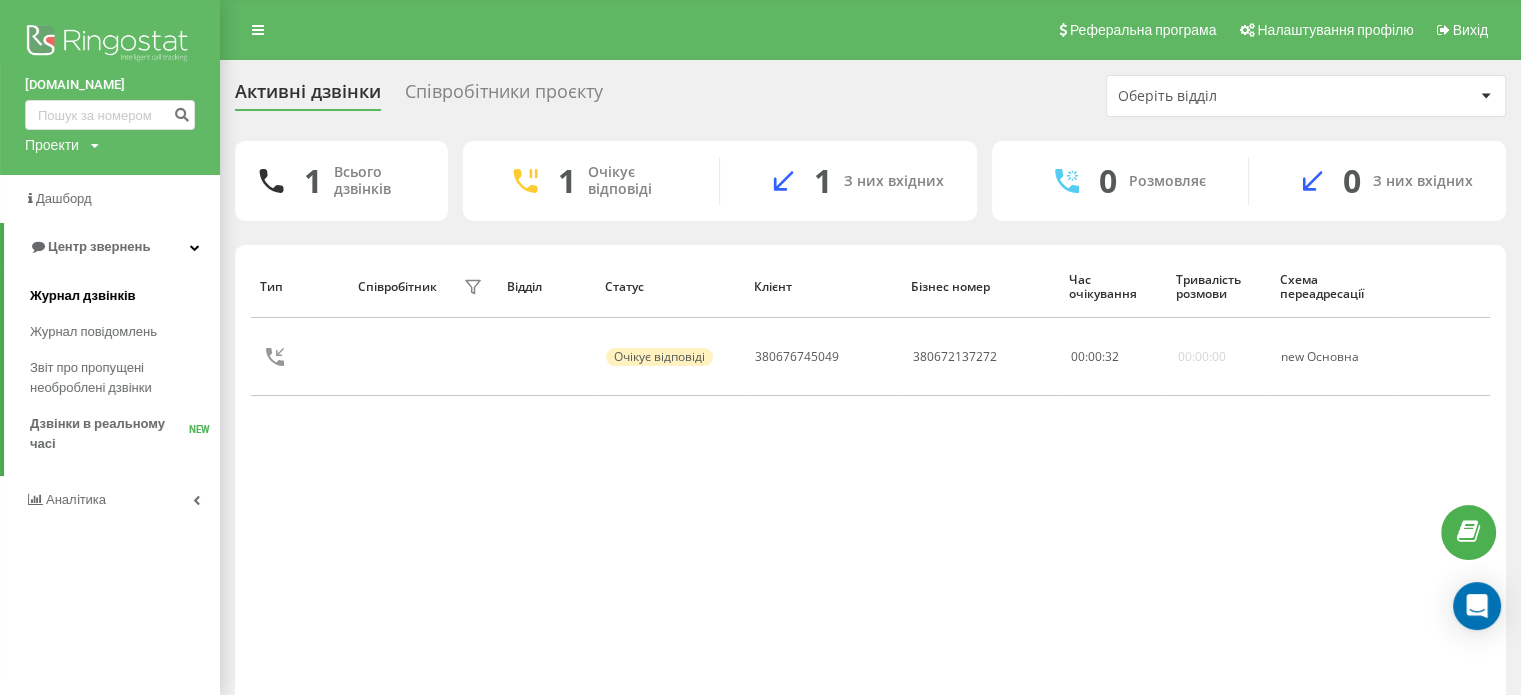 click on "Журнал дзвінків" at bounding box center [125, 296] 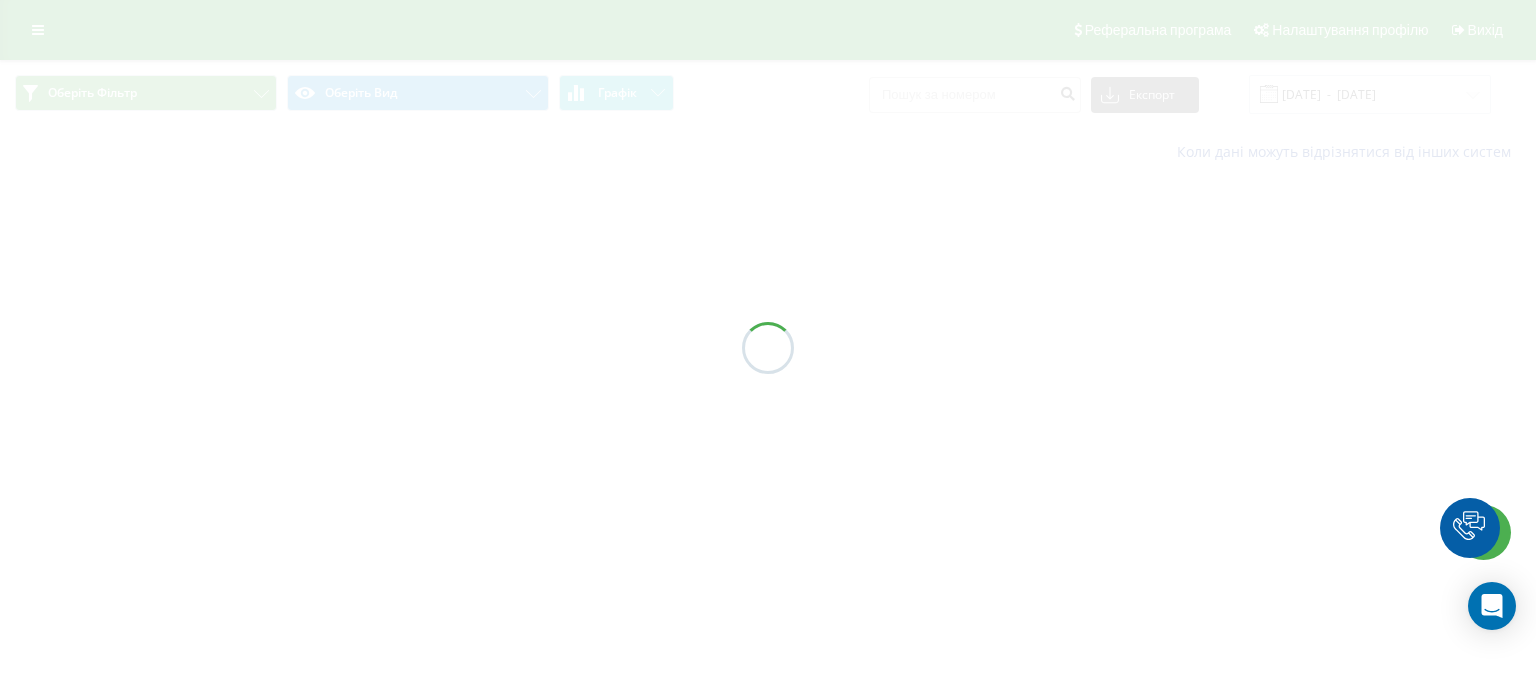 scroll, scrollTop: 0, scrollLeft: 0, axis: both 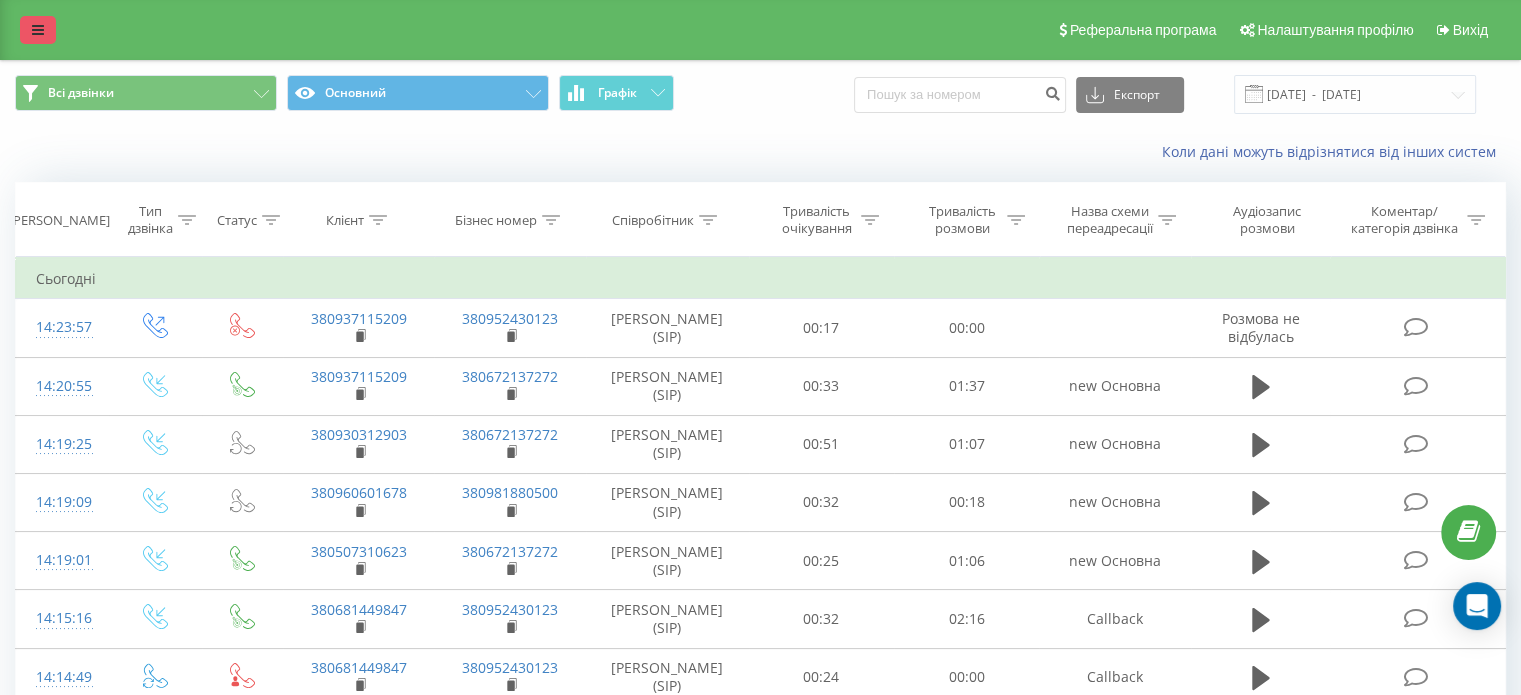 click at bounding box center [38, 30] 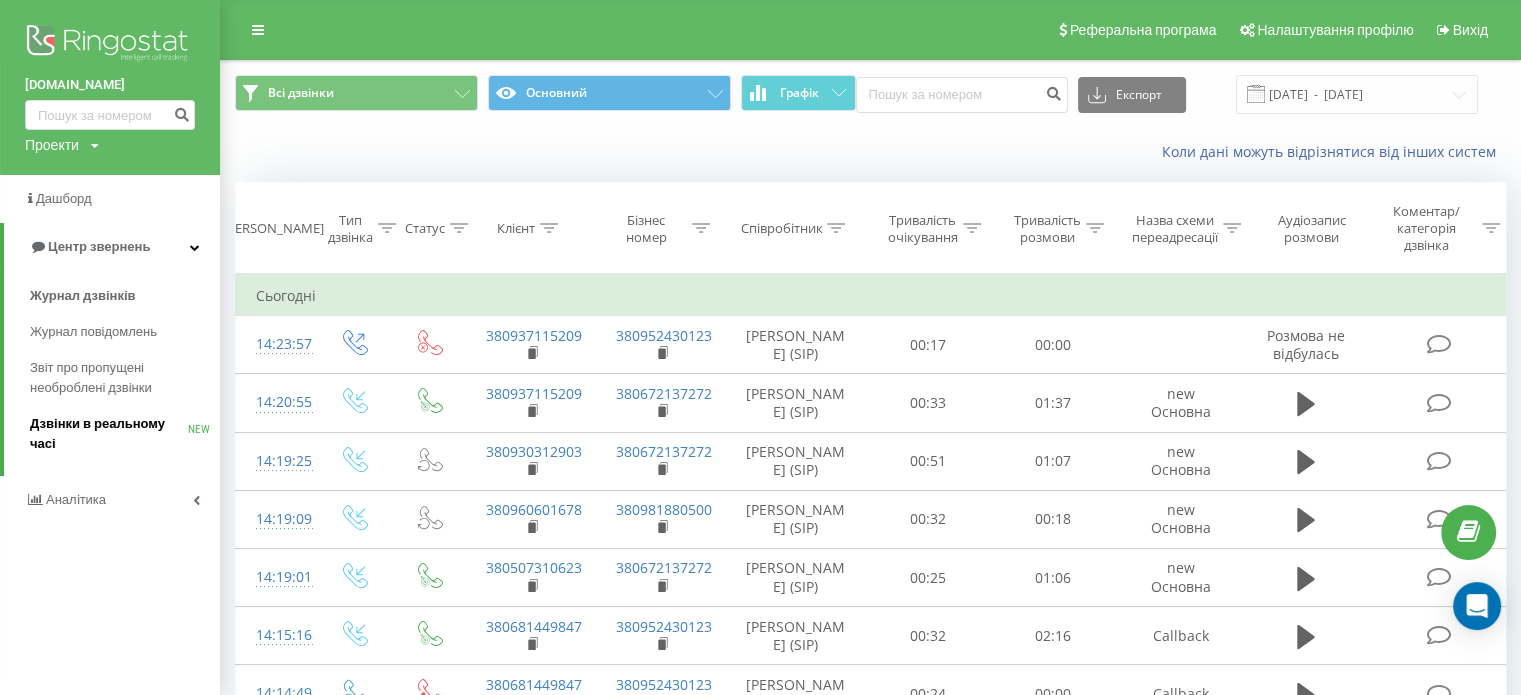 click on "Дзвінки в реальному часі" at bounding box center [109, 434] 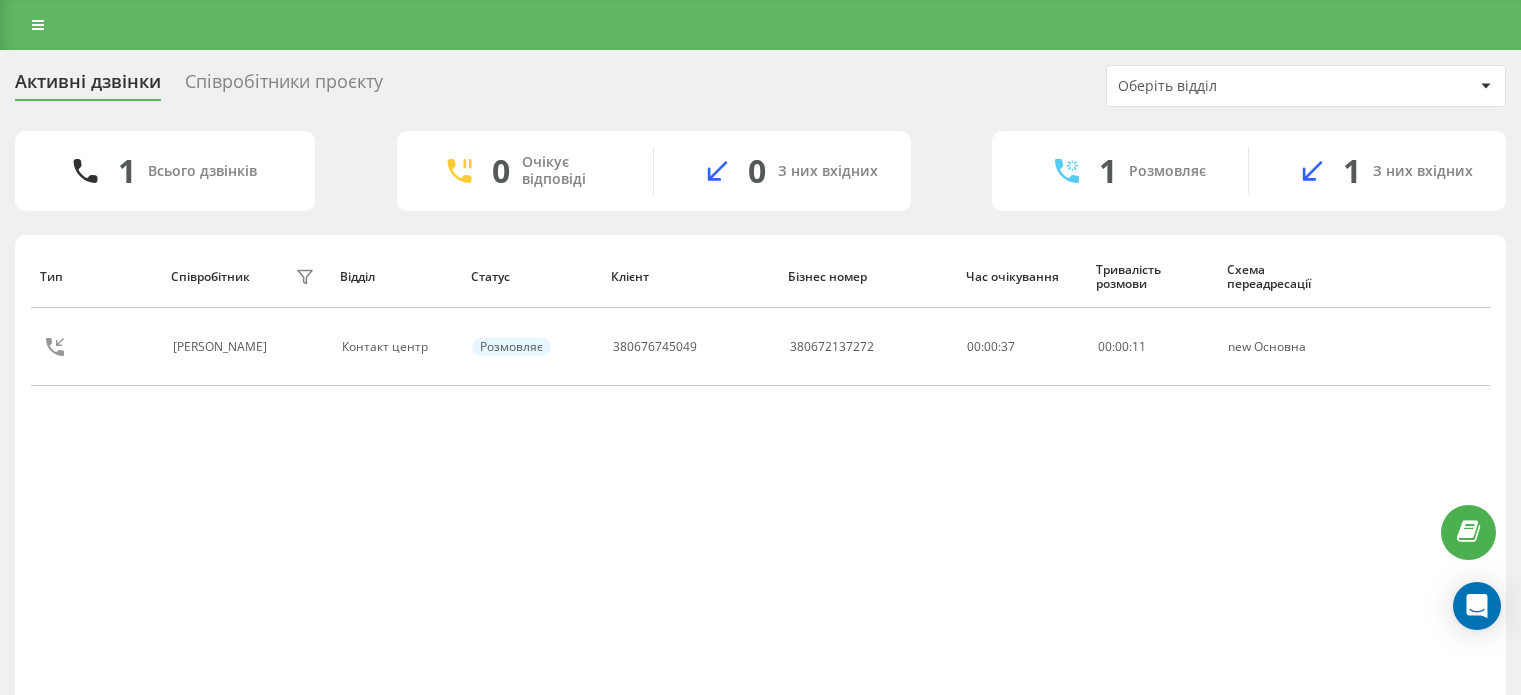 scroll, scrollTop: 0, scrollLeft: 0, axis: both 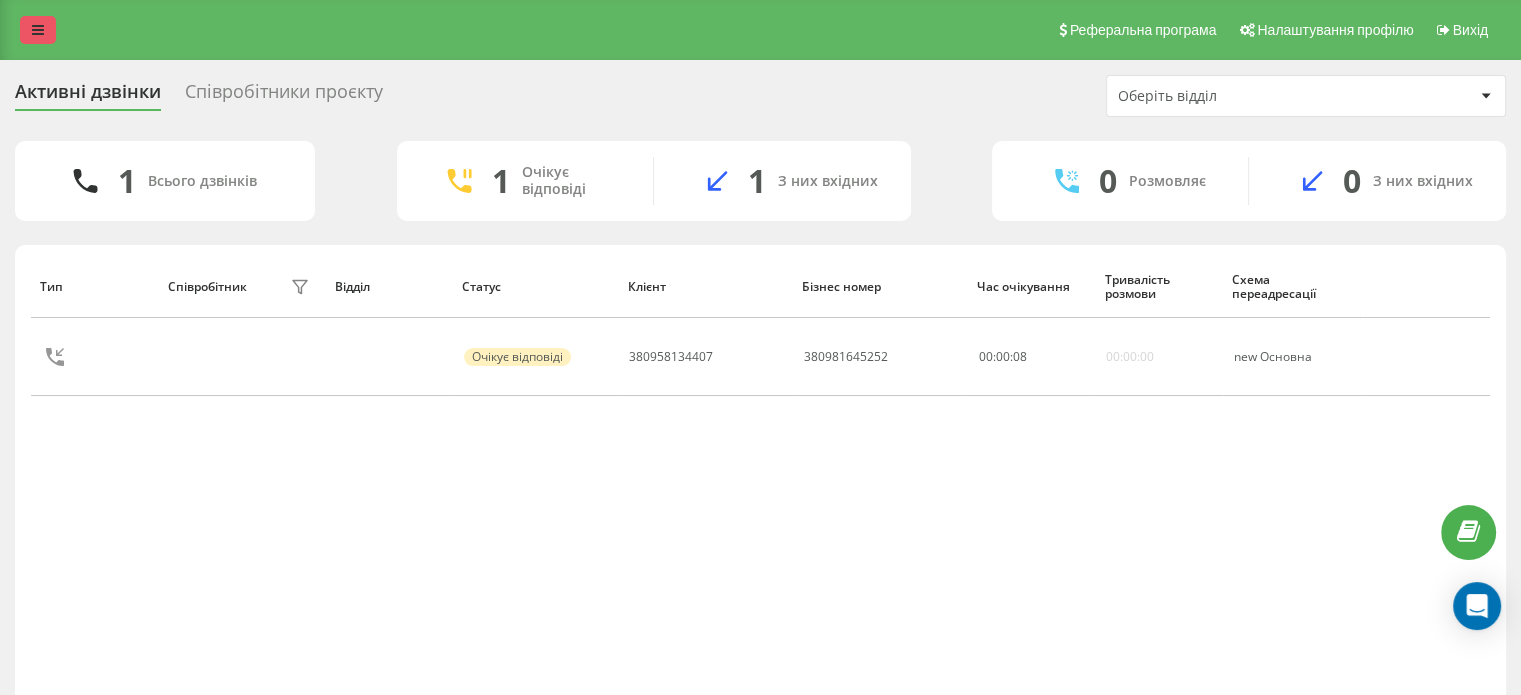 click at bounding box center [38, 30] 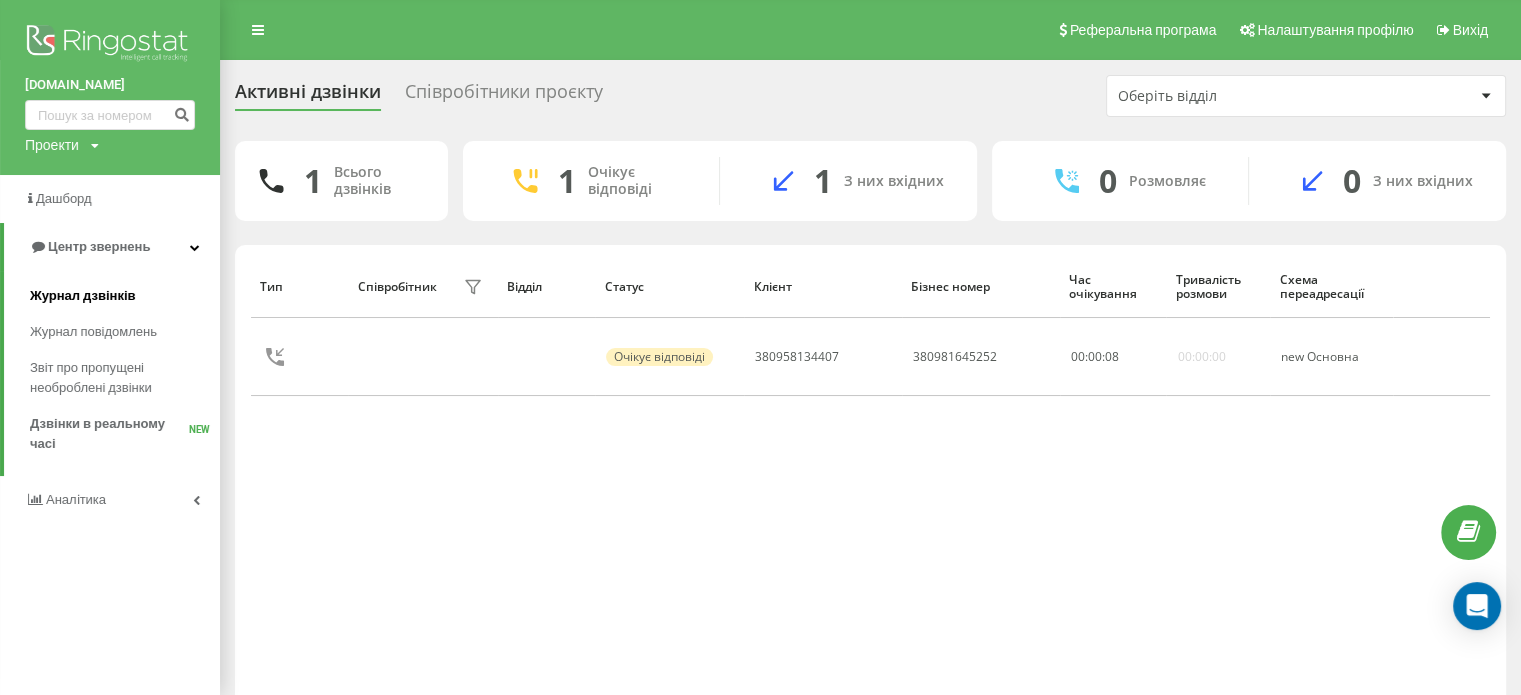 click on "Журнал дзвінків" at bounding box center [125, 296] 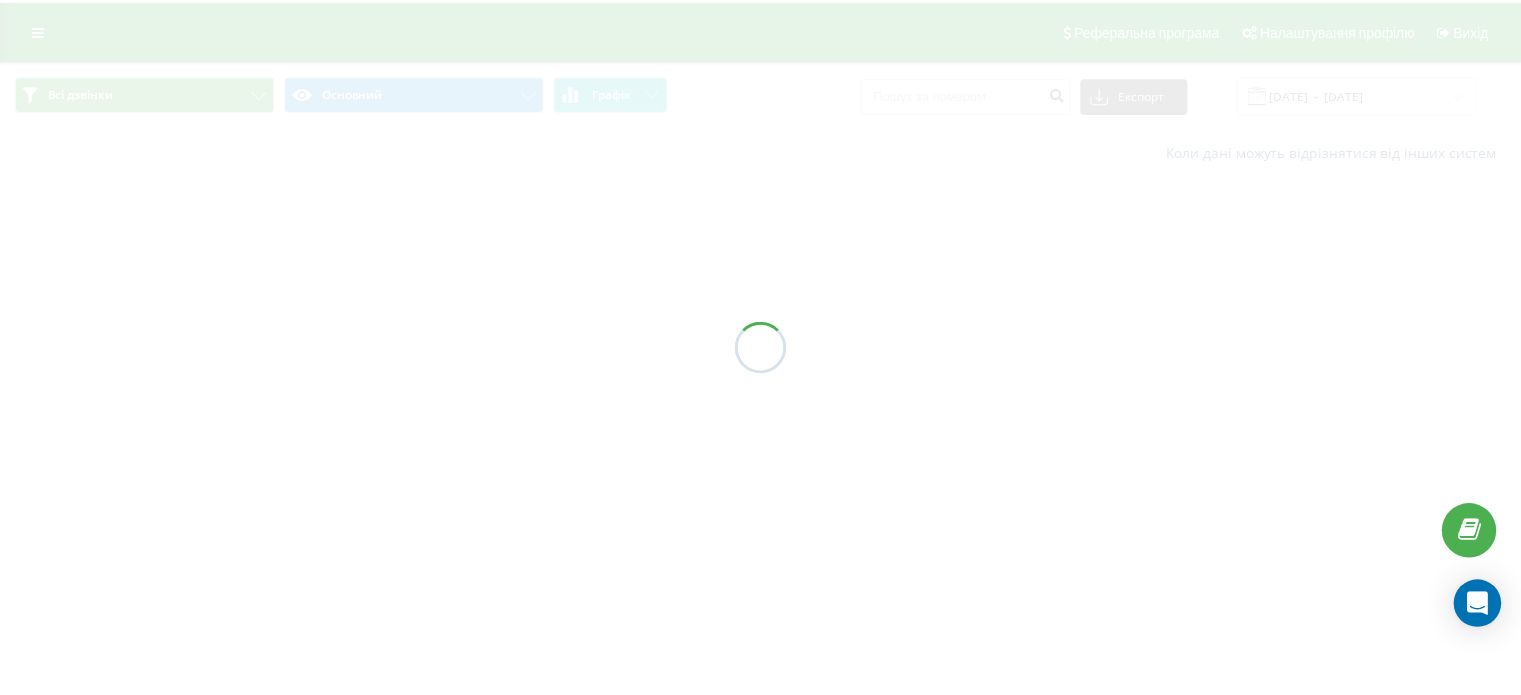 scroll, scrollTop: 0, scrollLeft: 0, axis: both 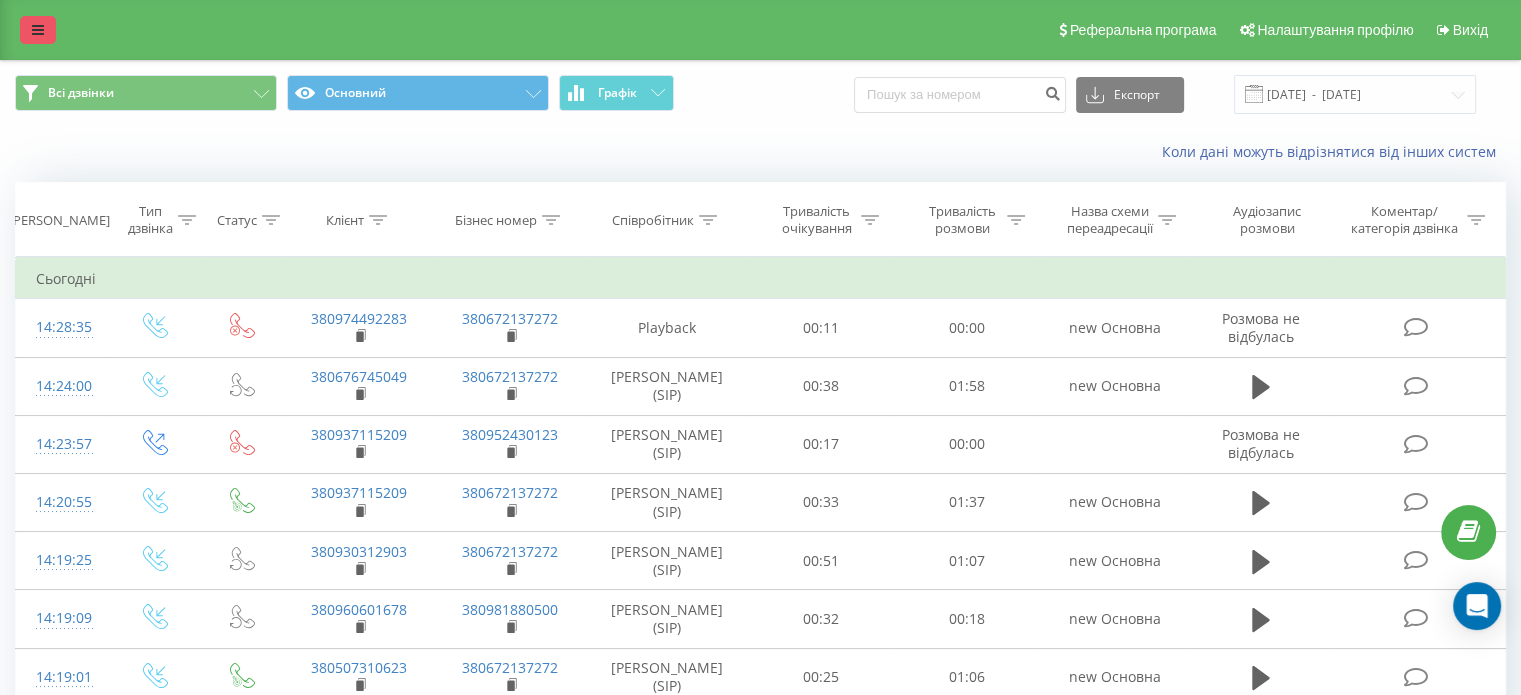 click at bounding box center (38, 30) 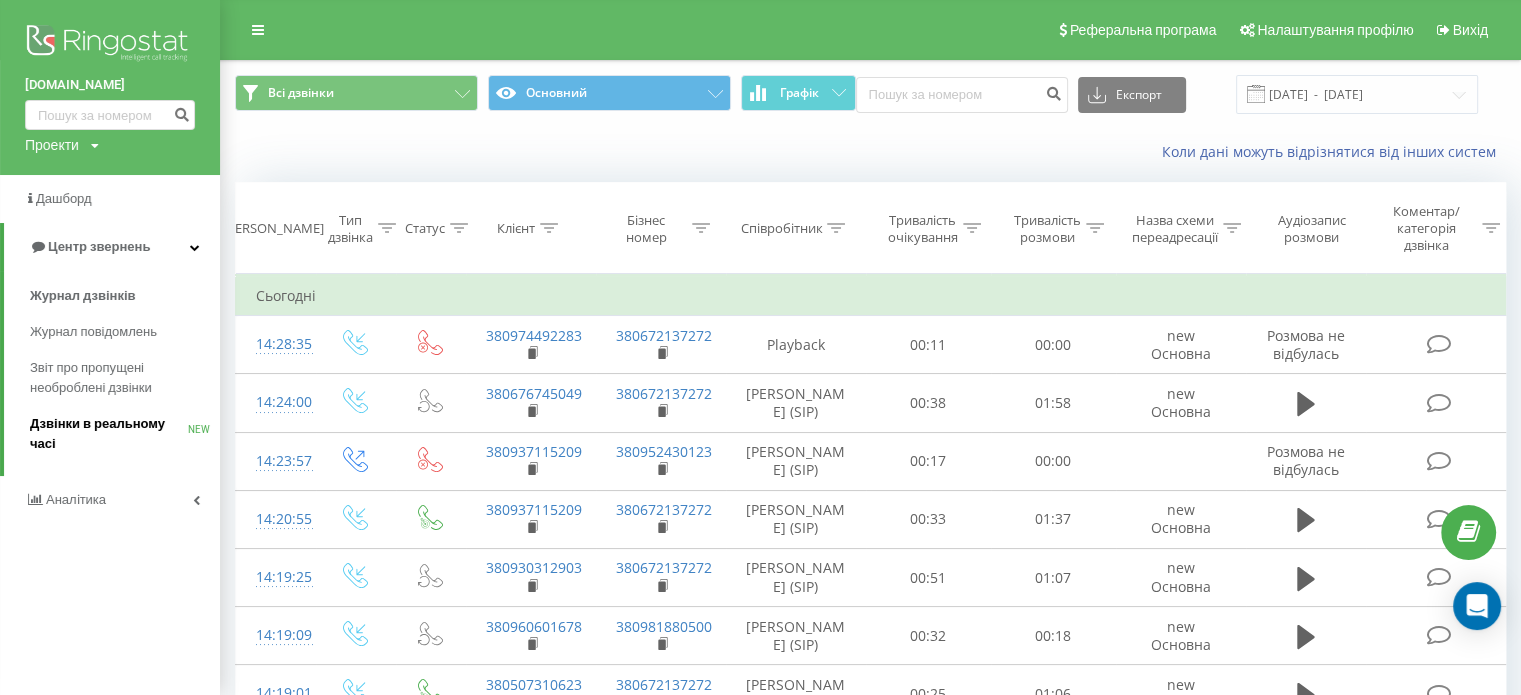 click on "Дзвінки в реальному часі NEW" at bounding box center [125, 434] 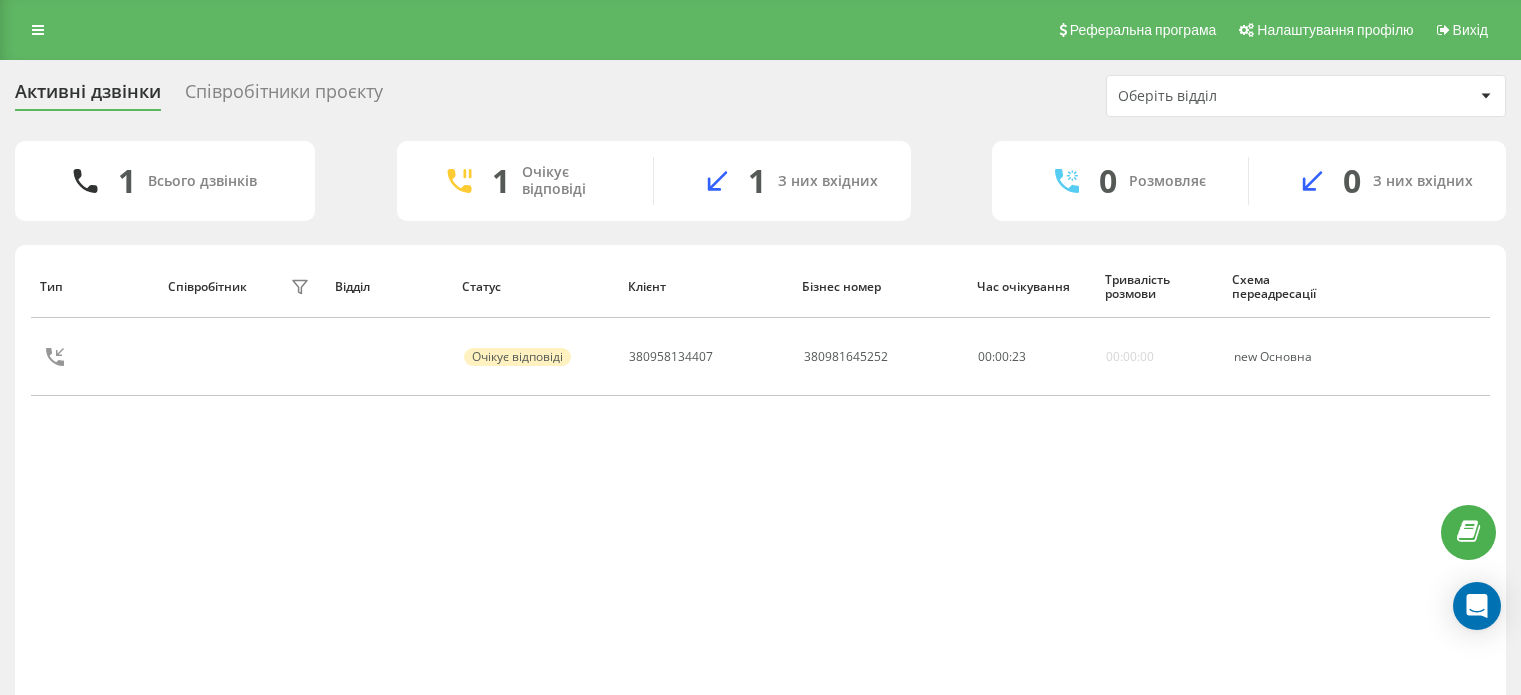 scroll, scrollTop: 0, scrollLeft: 0, axis: both 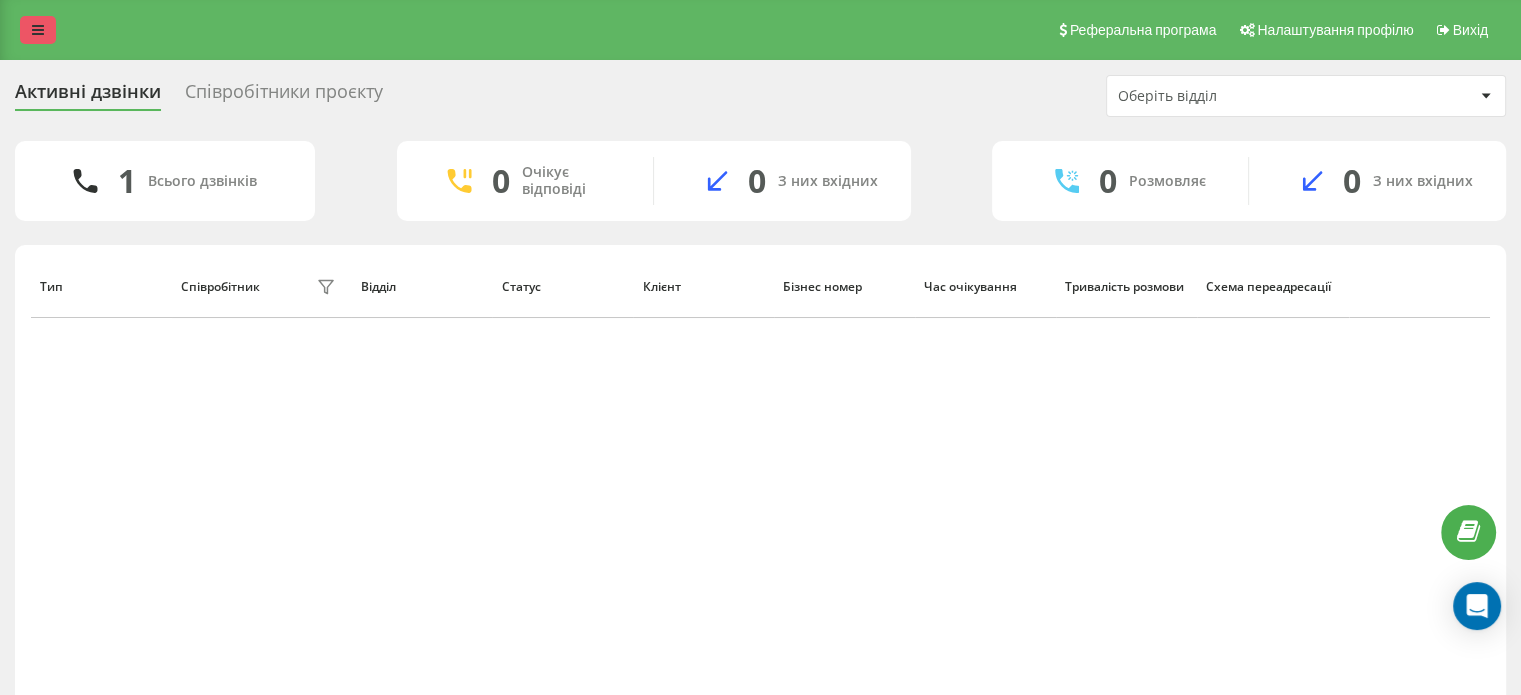 click at bounding box center [38, 30] 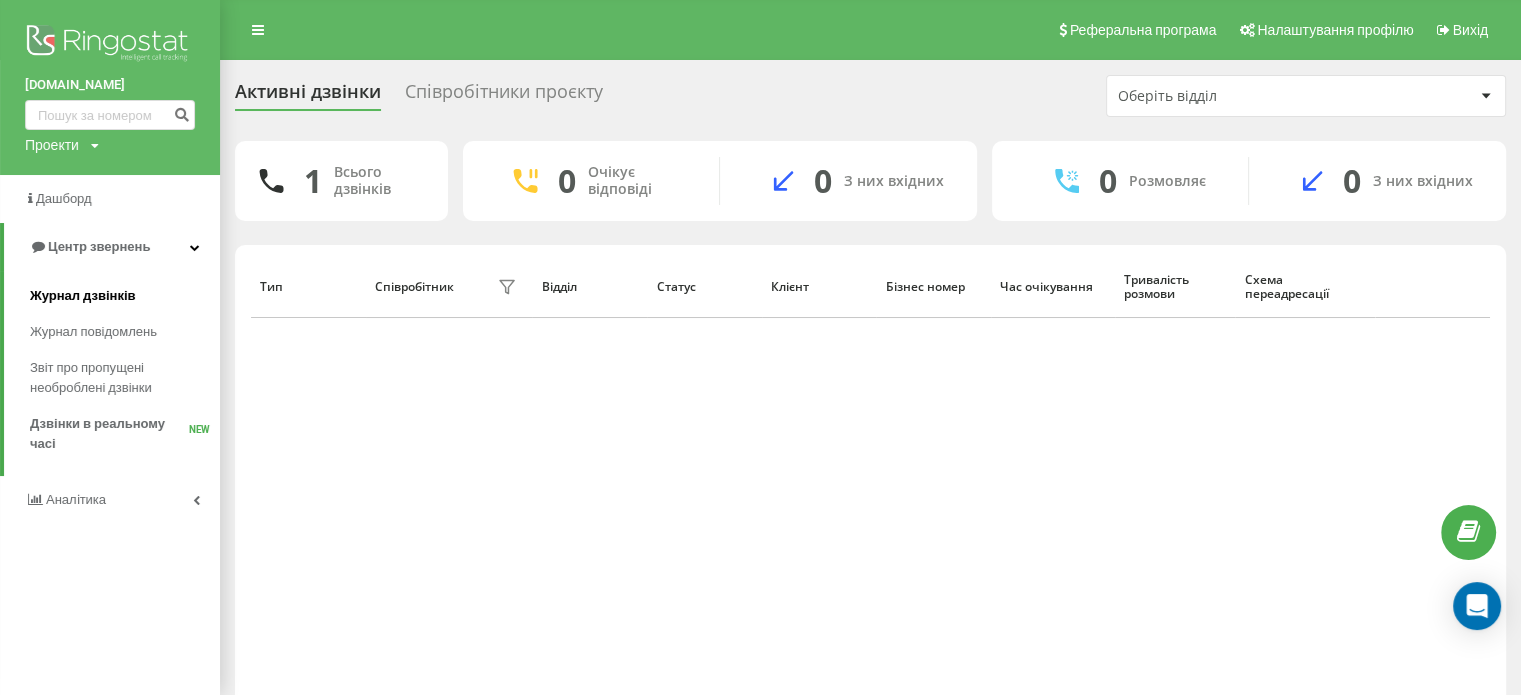 click on "Журнал дзвінків" at bounding box center (83, 296) 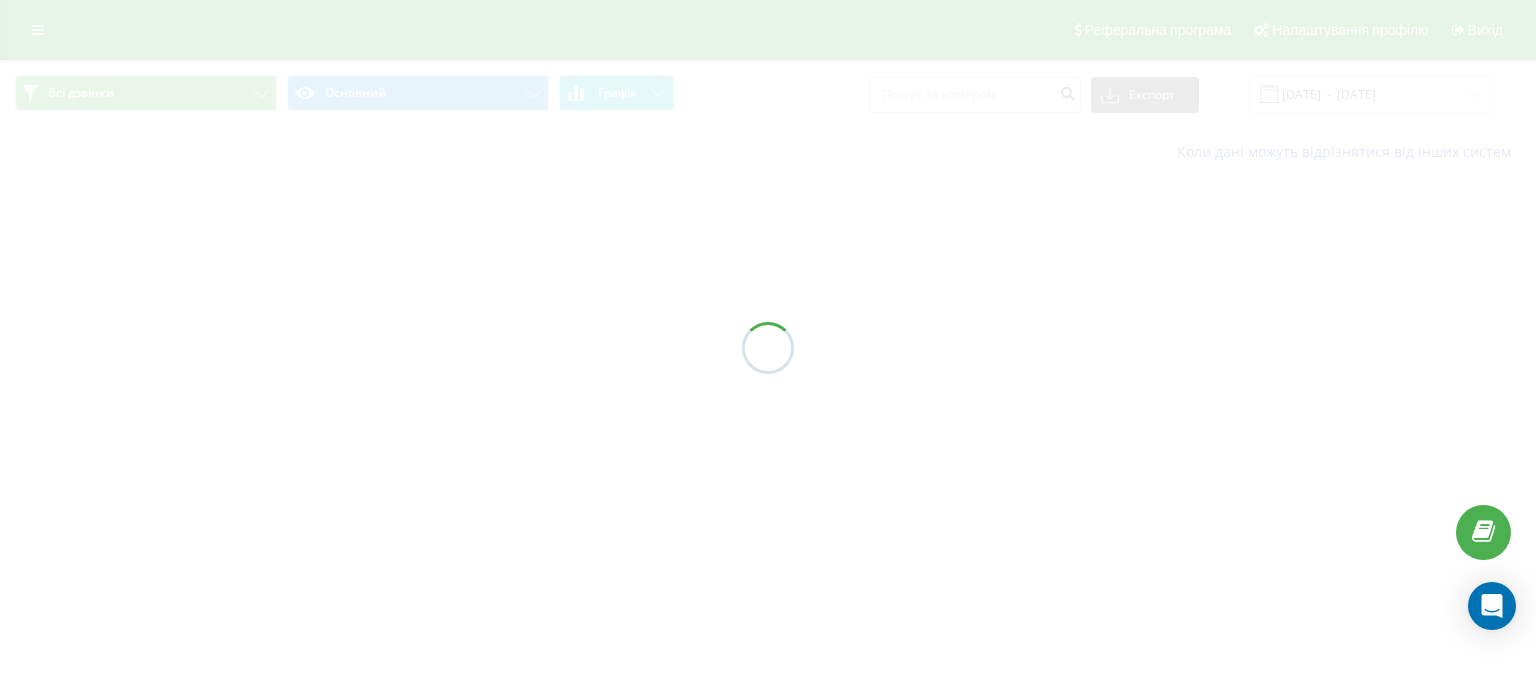 scroll, scrollTop: 0, scrollLeft: 0, axis: both 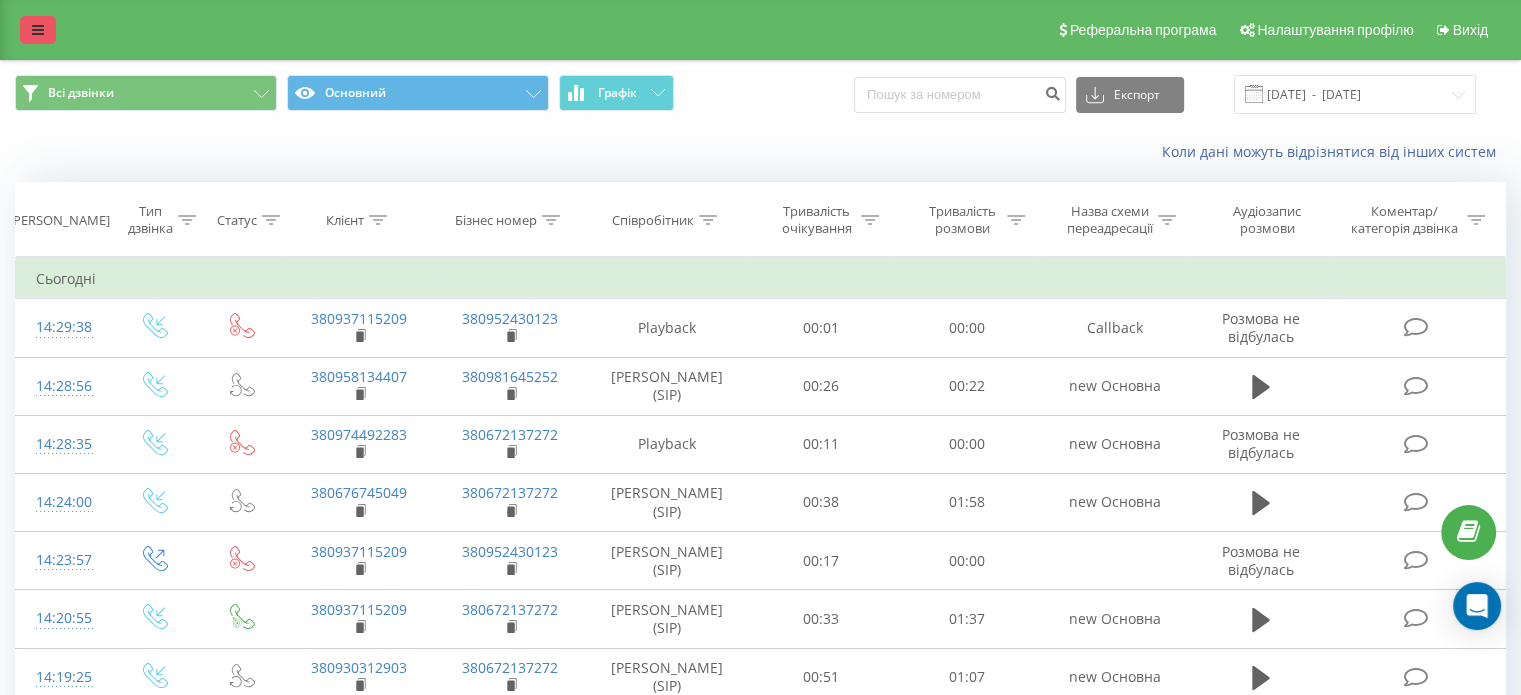 click at bounding box center [38, 30] 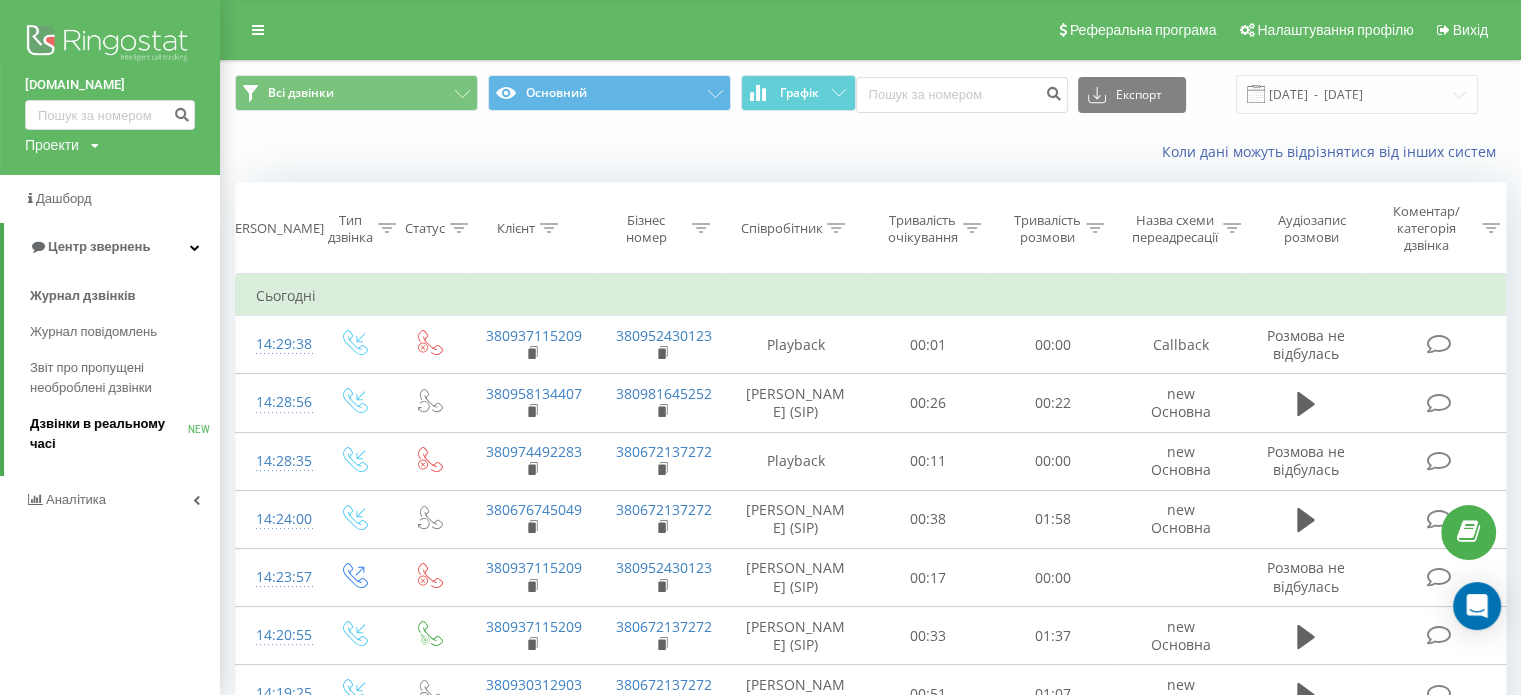 click on "Дзвінки в реальному часі" at bounding box center [109, 434] 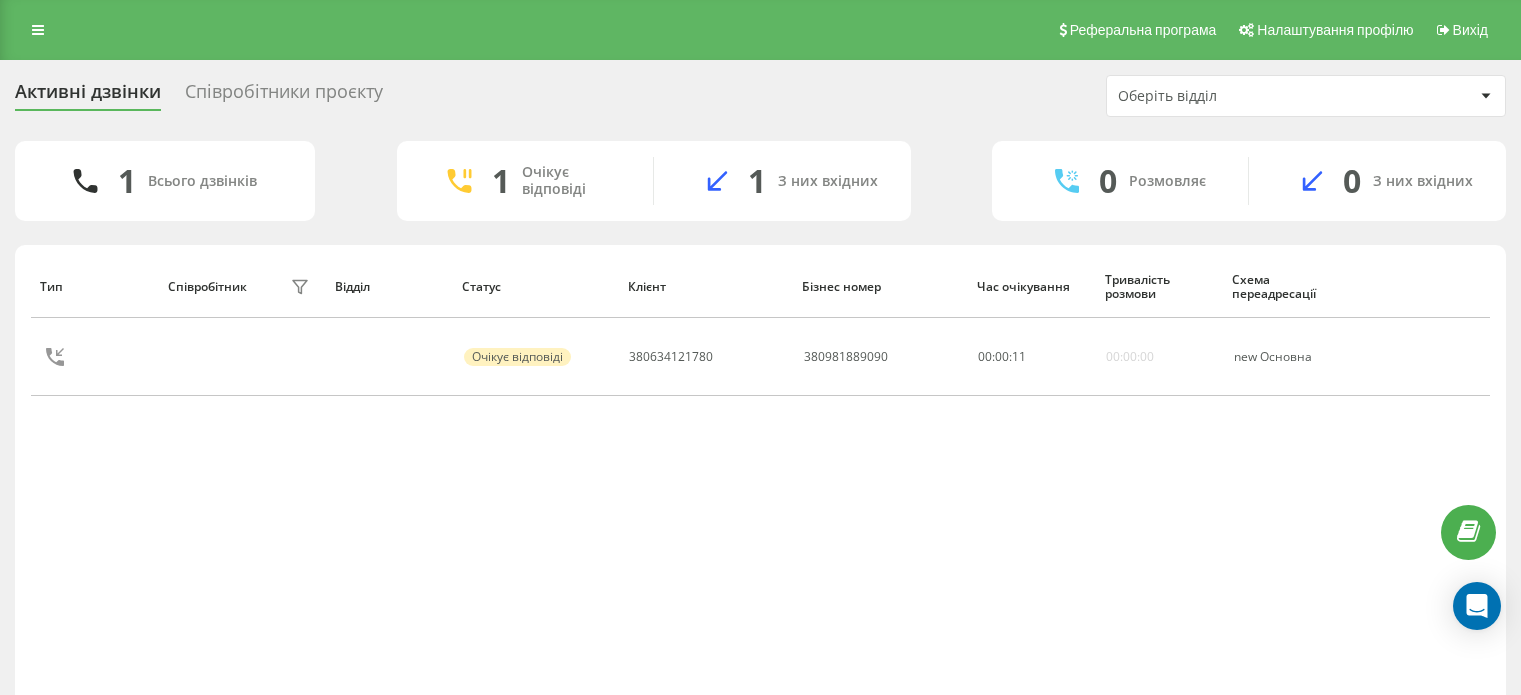 scroll, scrollTop: 0, scrollLeft: 0, axis: both 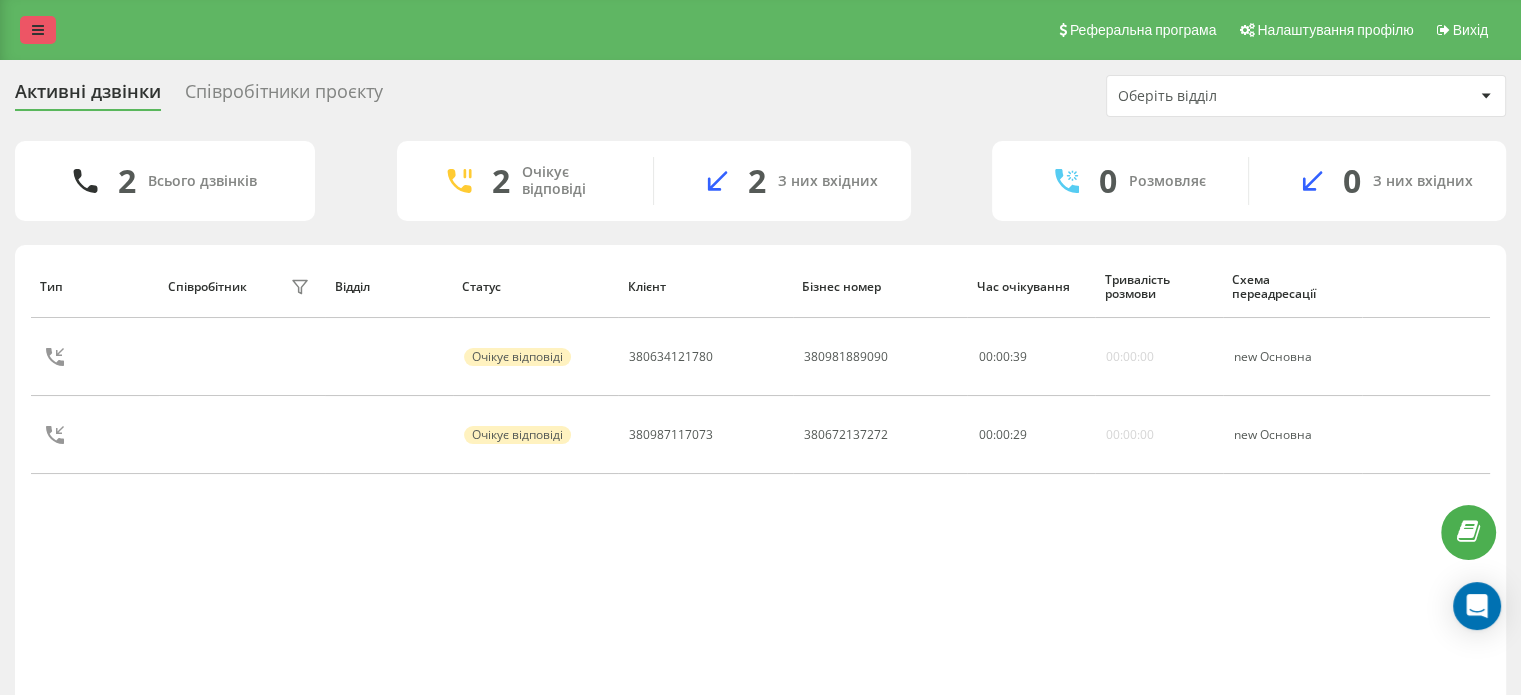 click at bounding box center [38, 30] 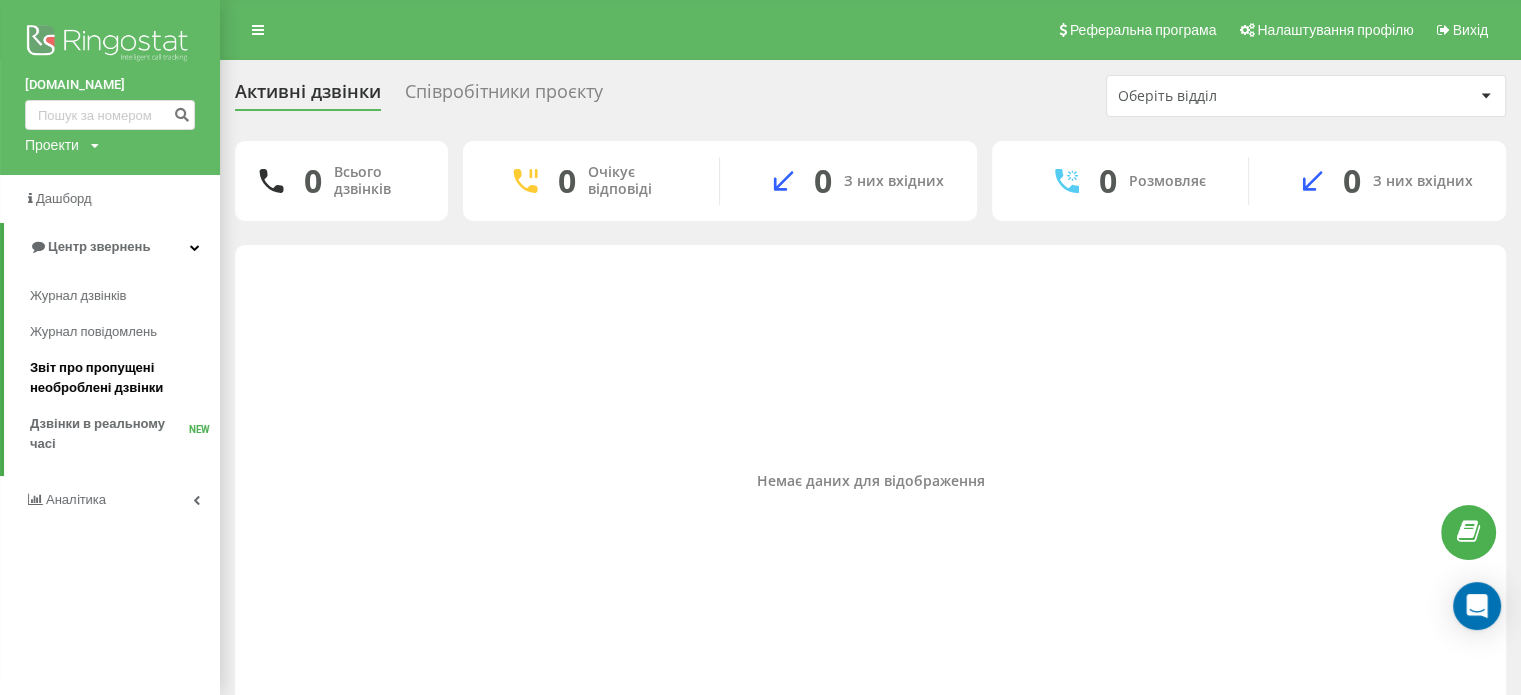 click on "Звіт про пропущені необроблені дзвінки" at bounding box center [120, 378] 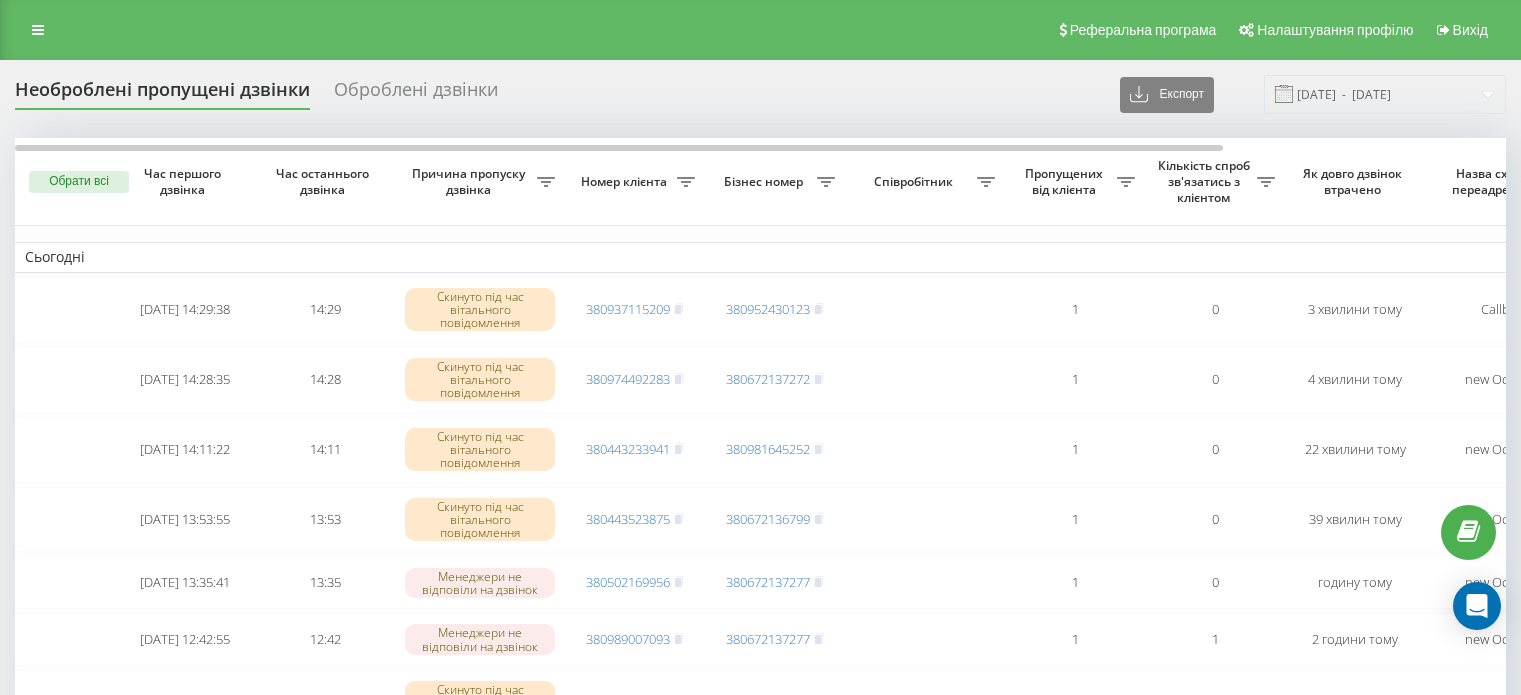 scroll, scrollTop: 0, scrollLeft: 0, axis: both 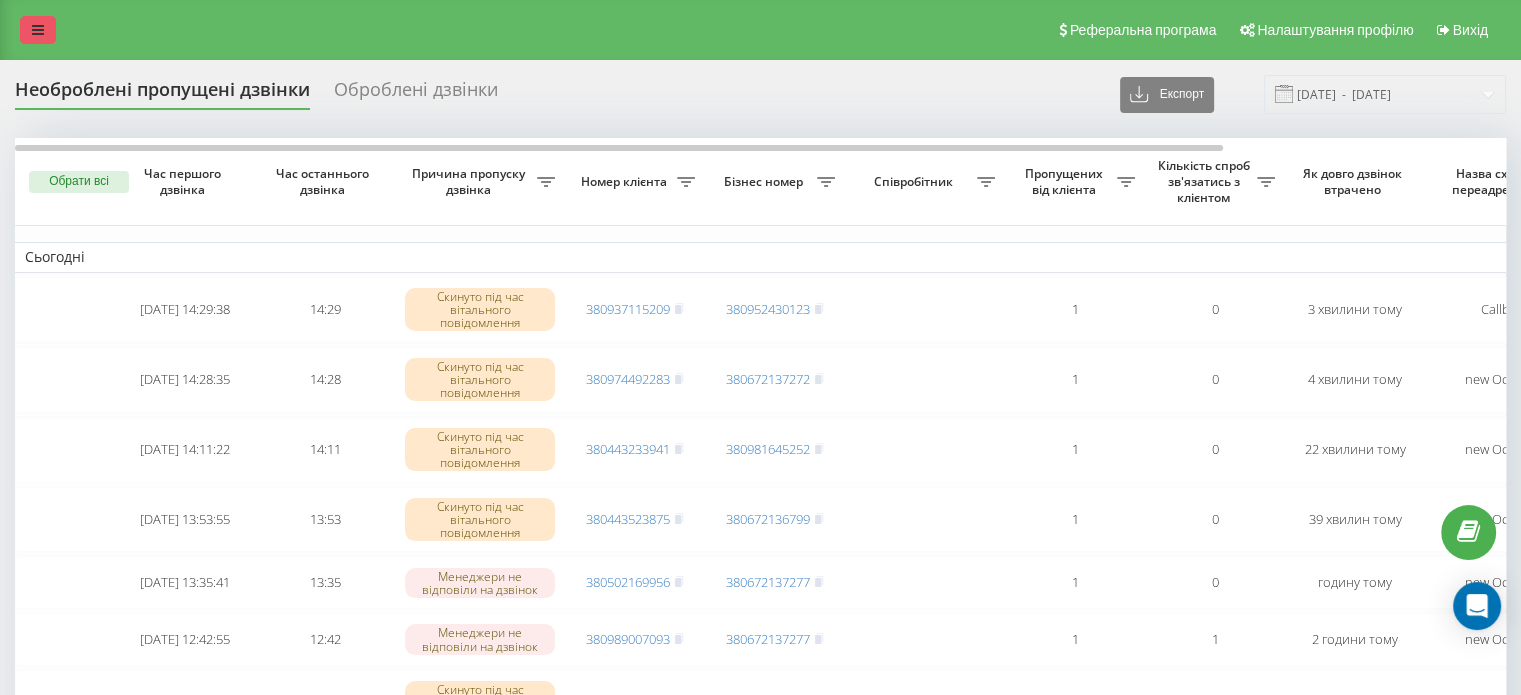 click at bounding box center (38, 30) 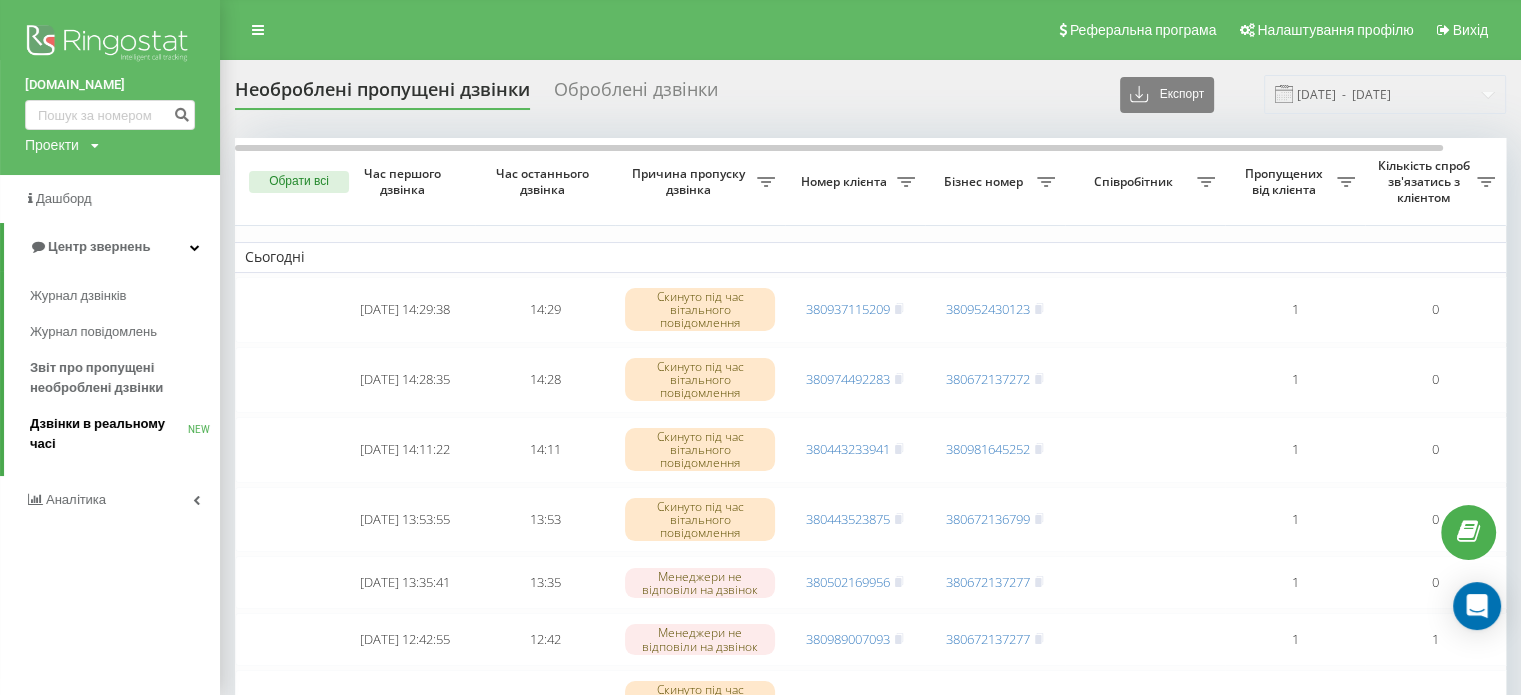 click on "Дзвінки в реальному часі" at bounding box center (109, 434) 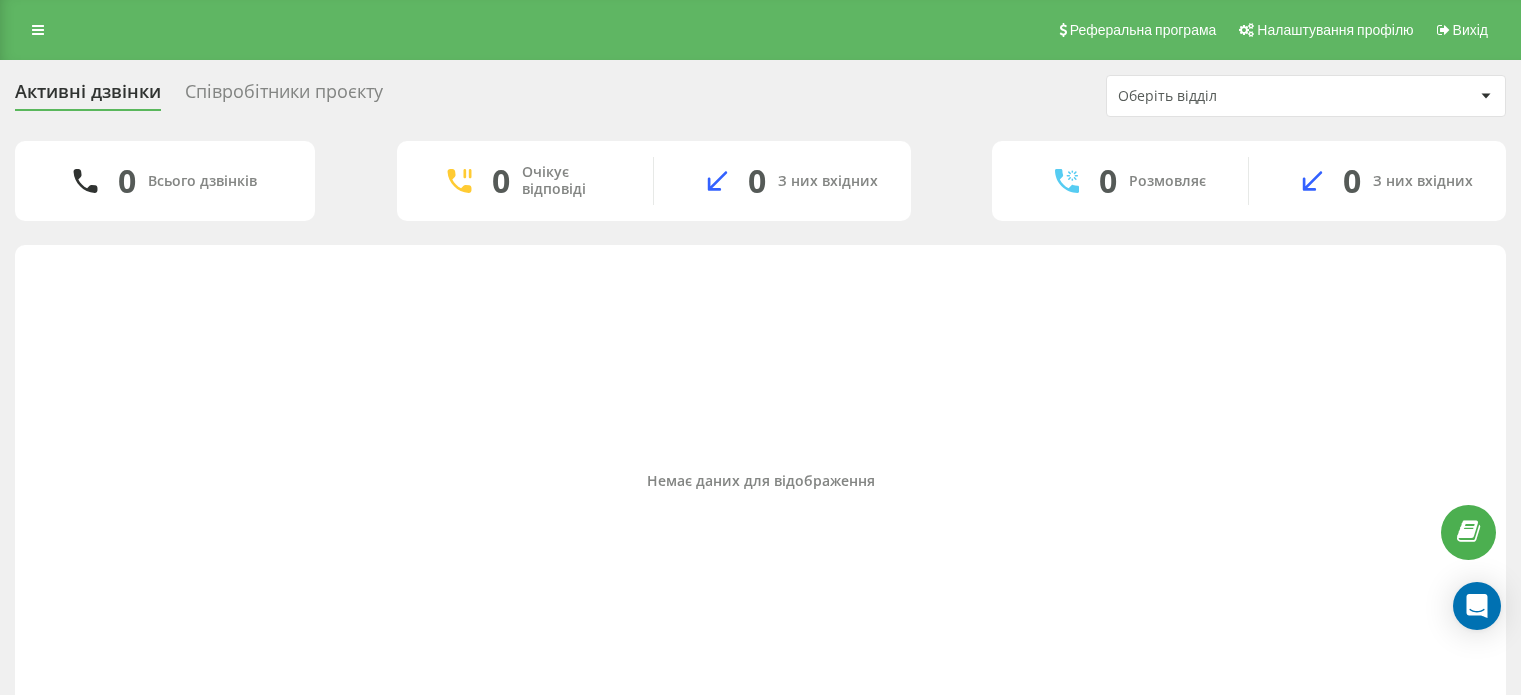 scroll, scrollTop: 0, scrollLeft: 0, axis: both 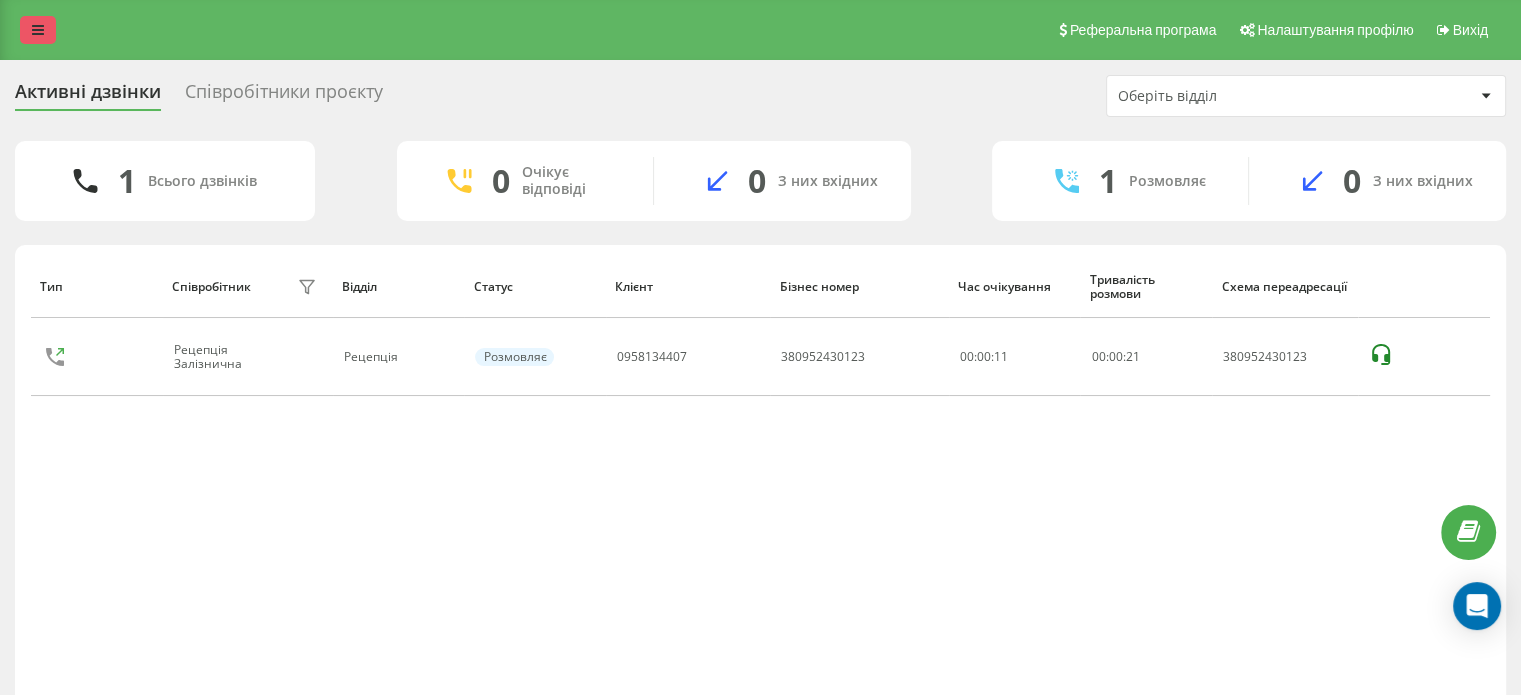 click at bounding box center [38, 30] 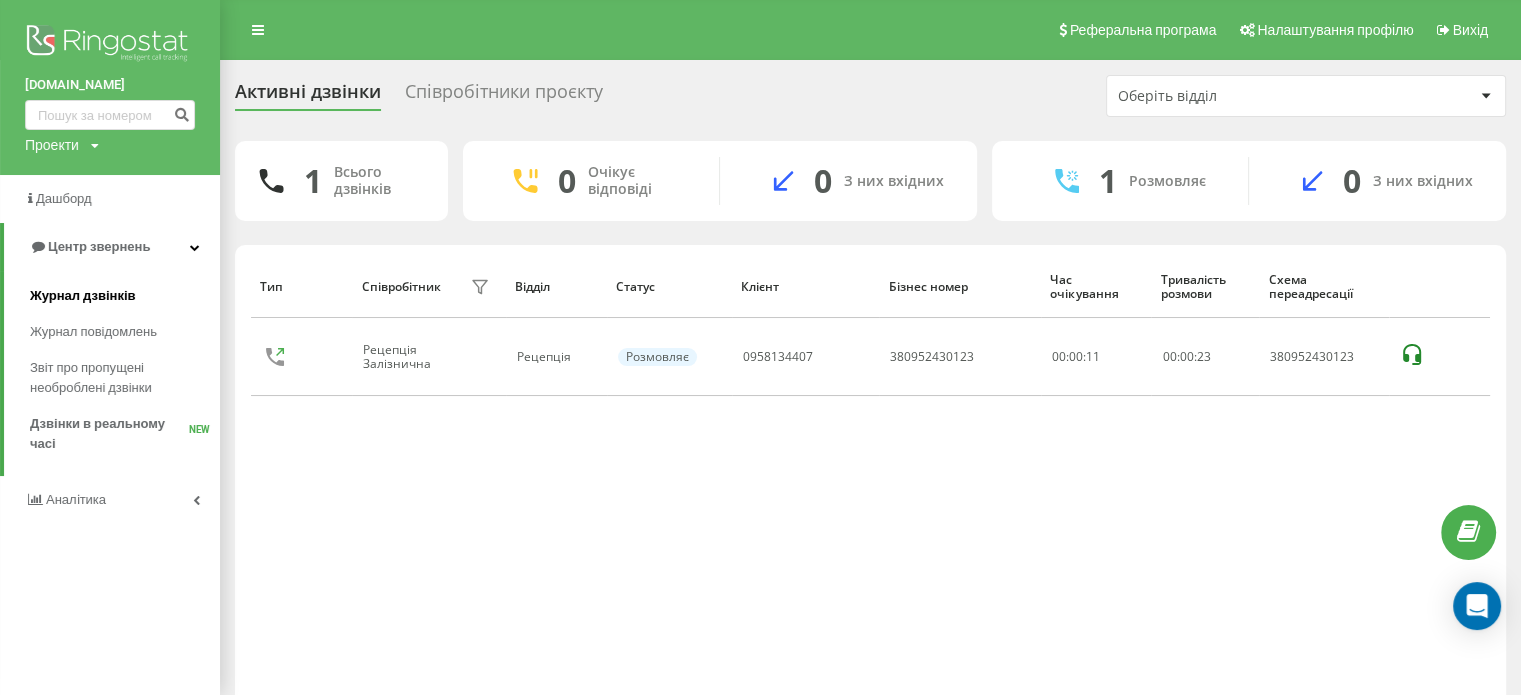click on "Журнал дзвінків" at bounding box center [83, 296] 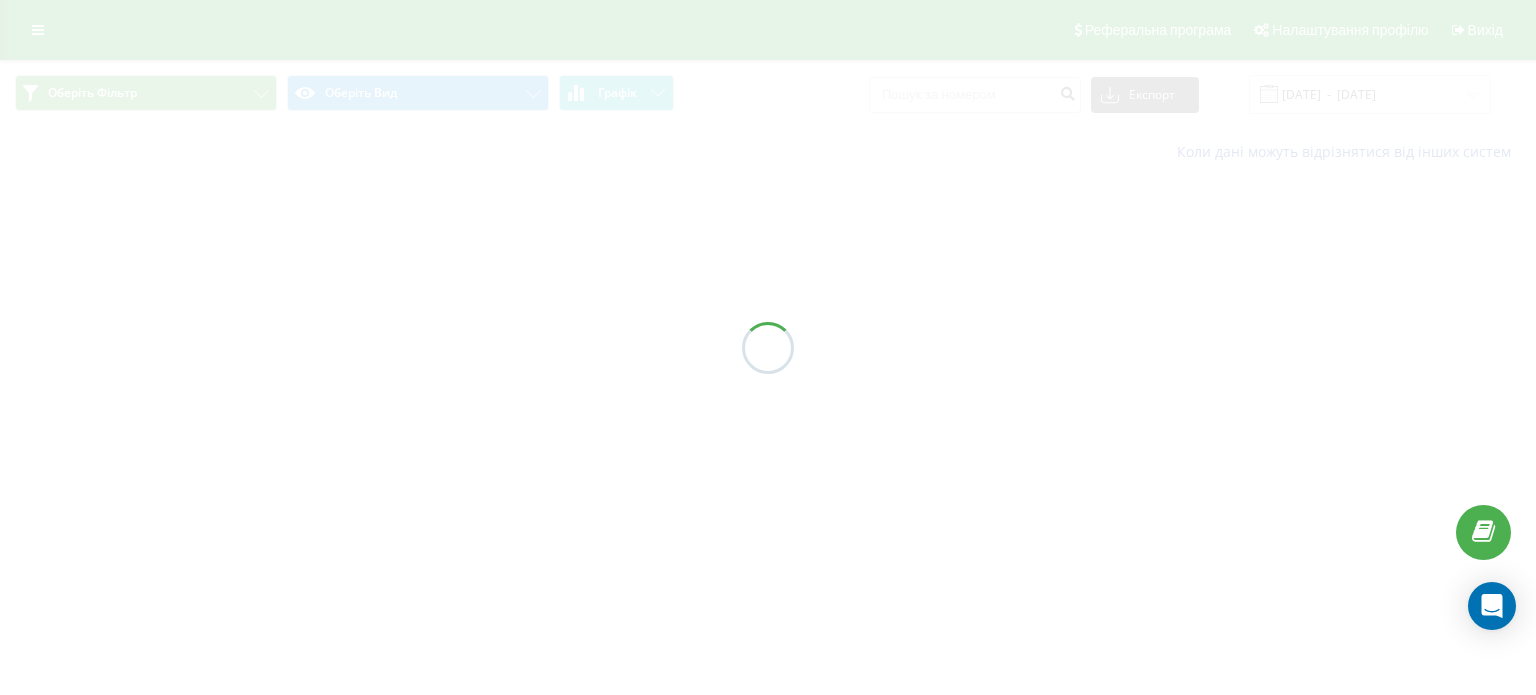 scroll, scrollTop: 0, scrollLeft: 0, axis: both 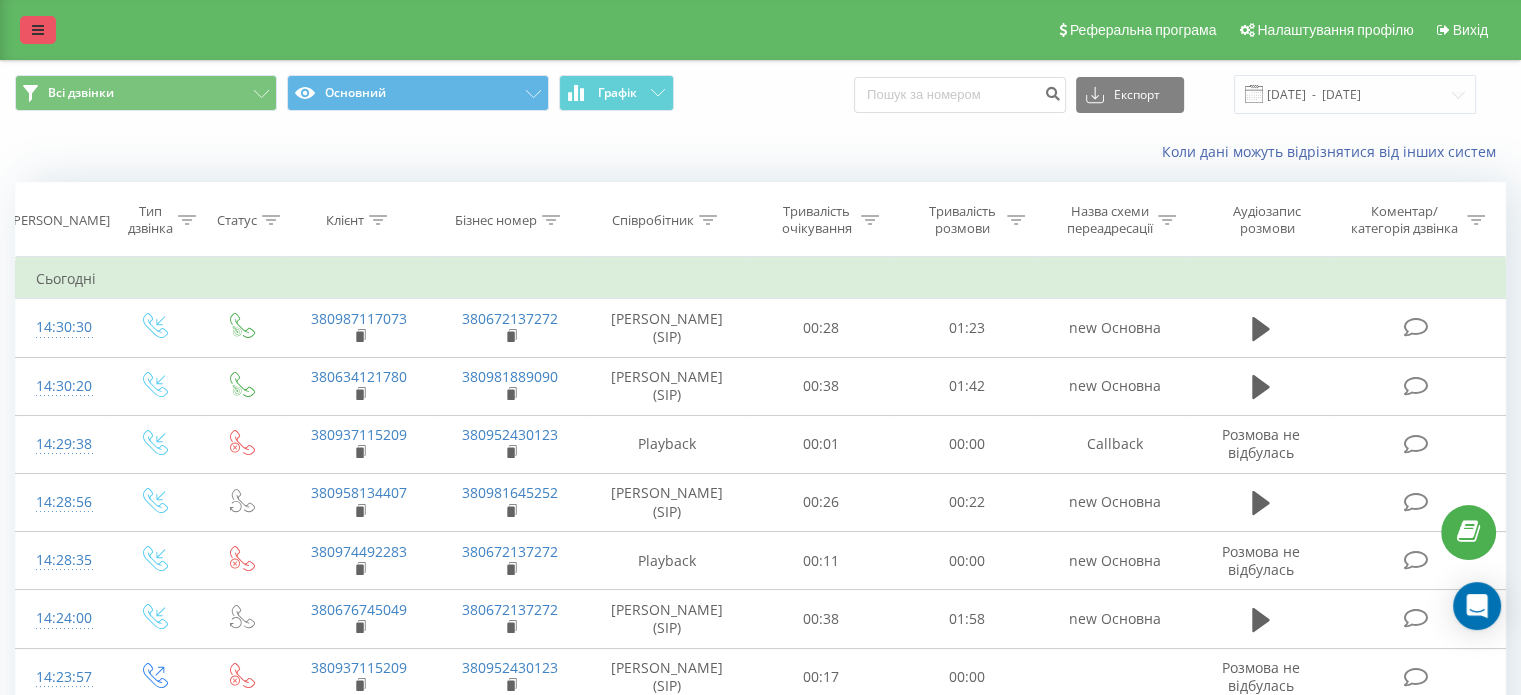 click at bounding box center (38, 30) 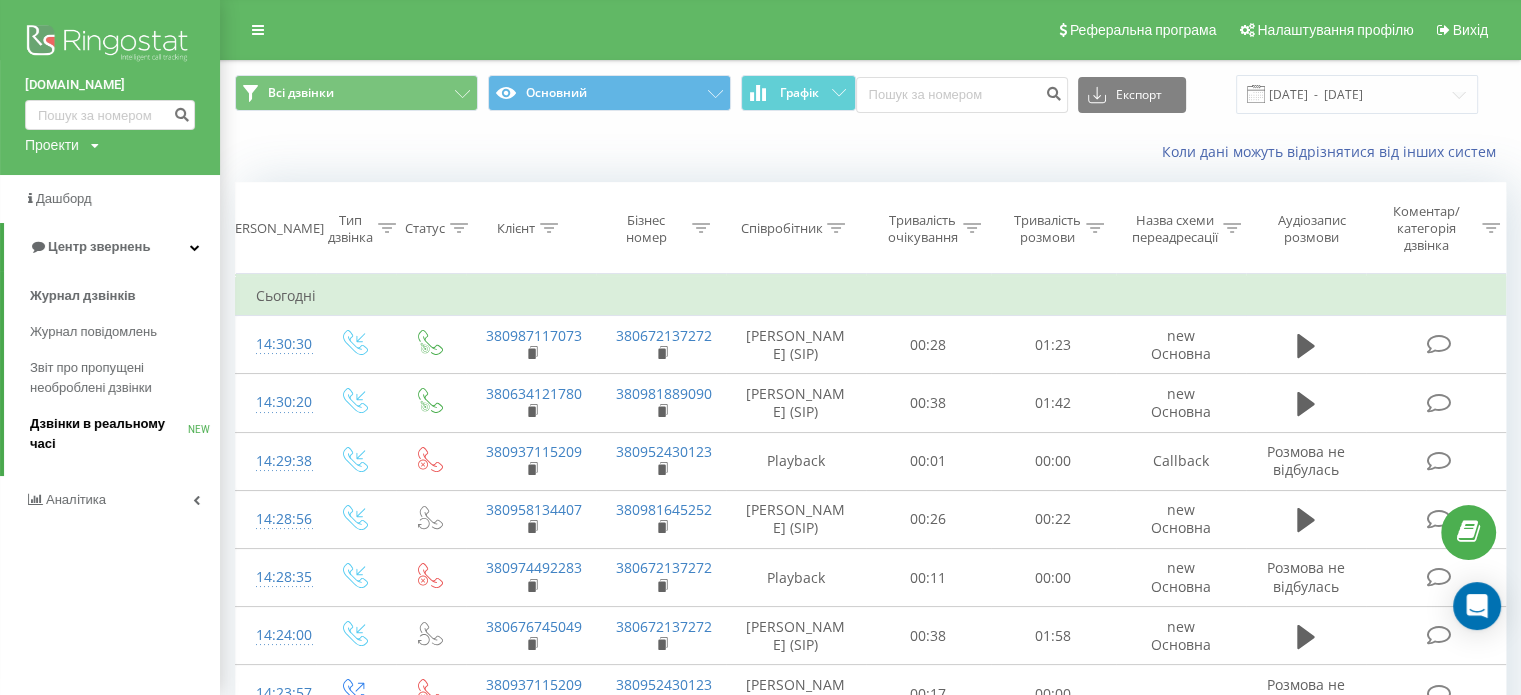 click on "Дзвінки в реальному часі" at bounding box center (109, 434) 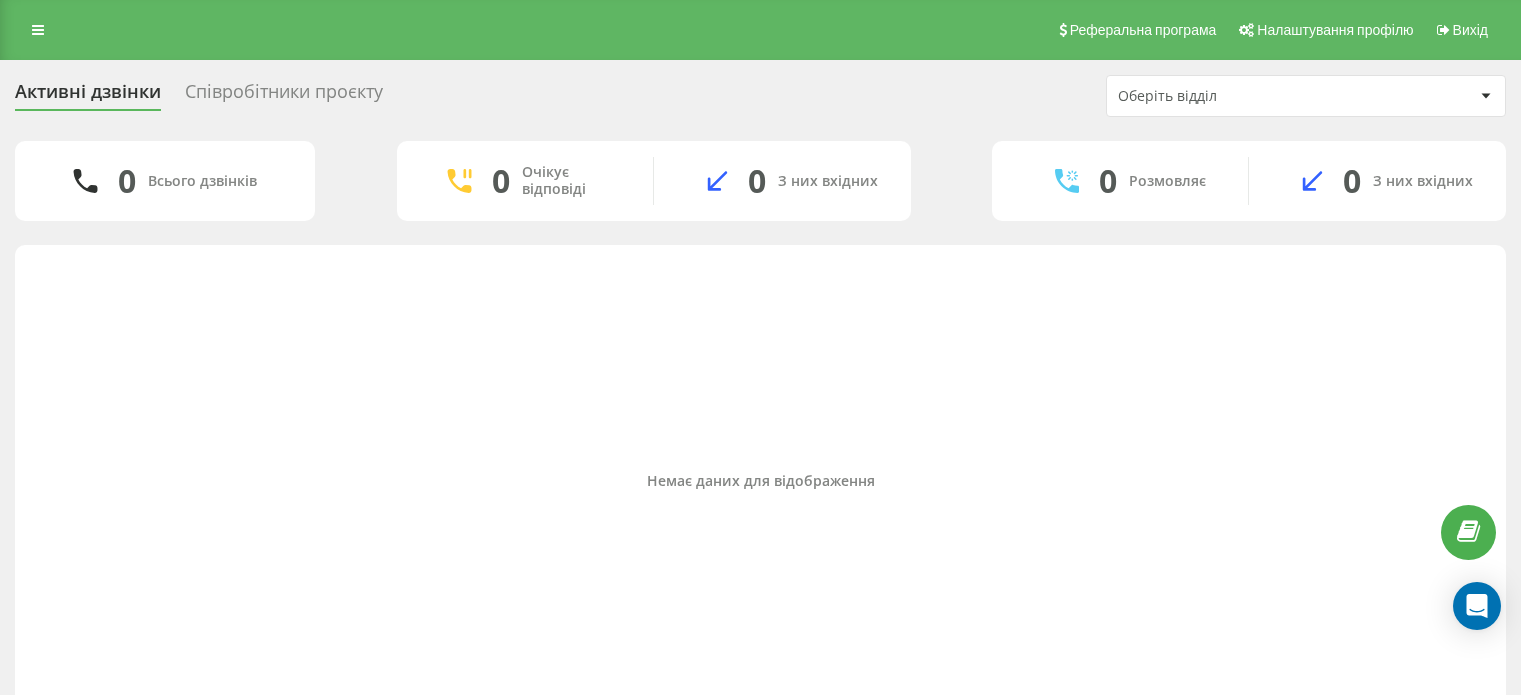scroll, scrollTop: 0, scrollLeft: 0, axis: both 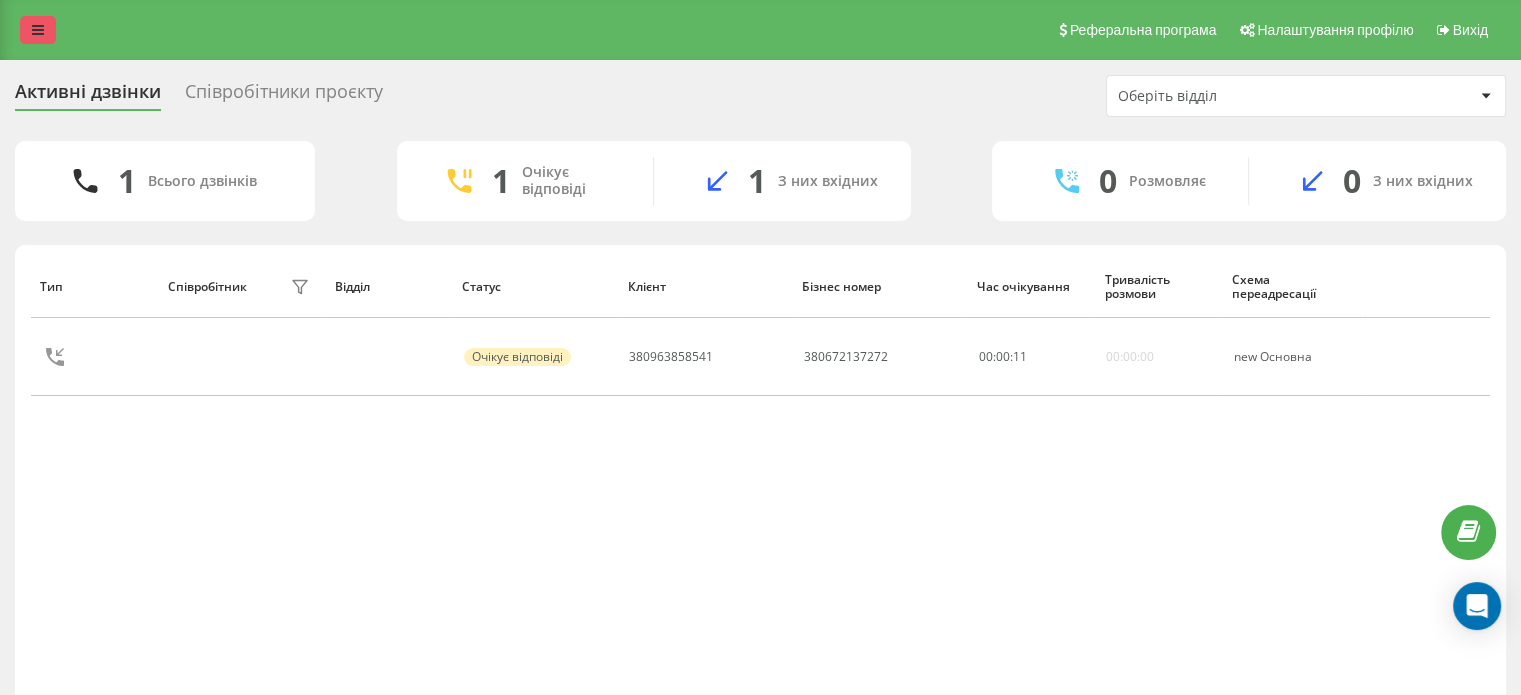 click on "Реферальна програма Налаштування профілю Вихід" at bounding box center [760, 30] 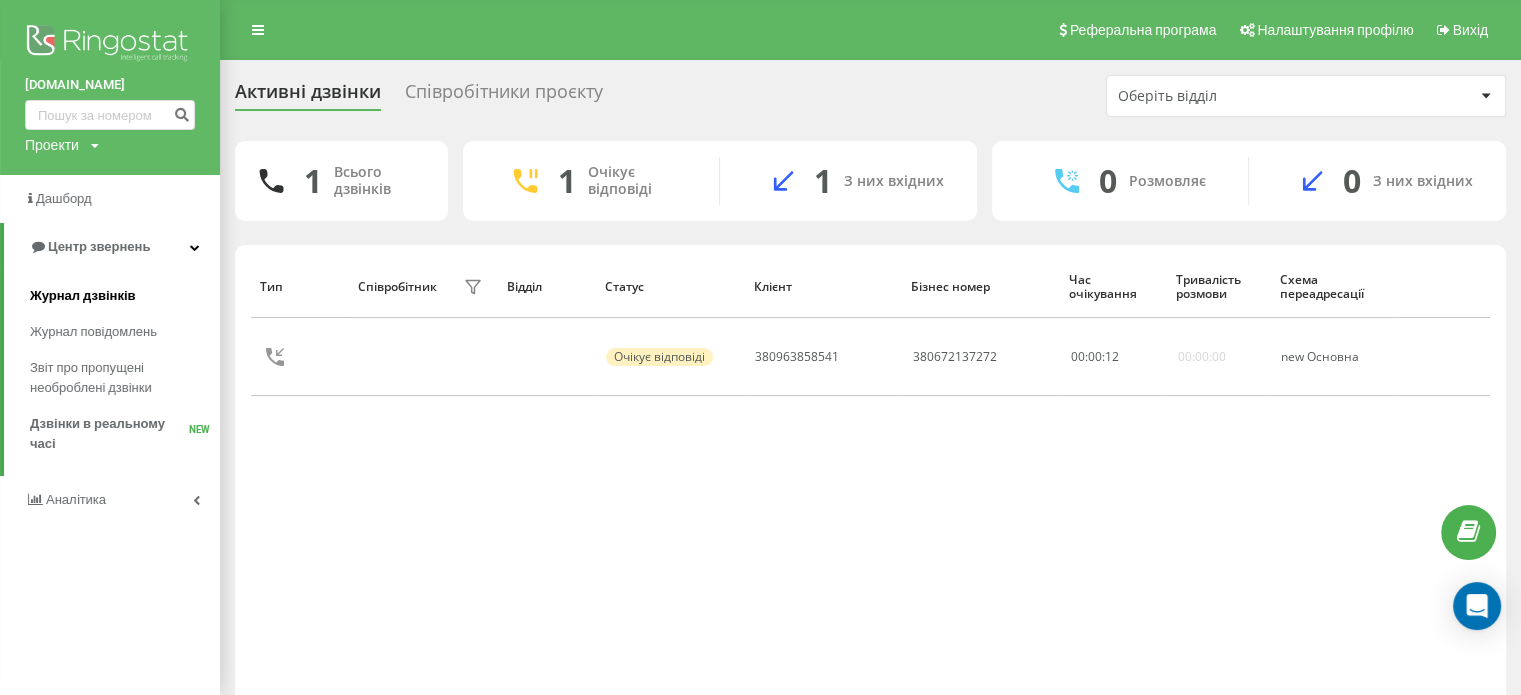 click on "Журнал дзвінків" at bounding box center [83, 296] 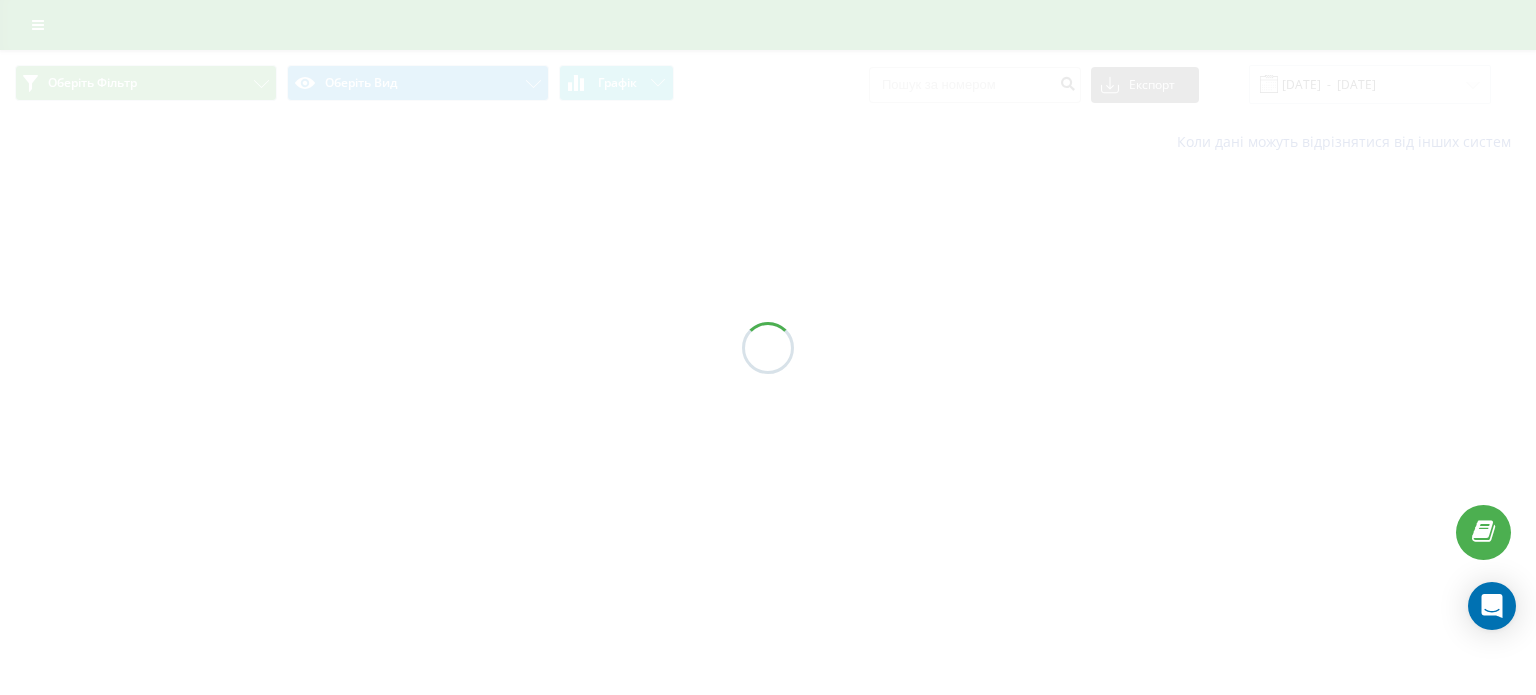 scroll, scrollTop: 0, scrollLeft: 0, axis: both 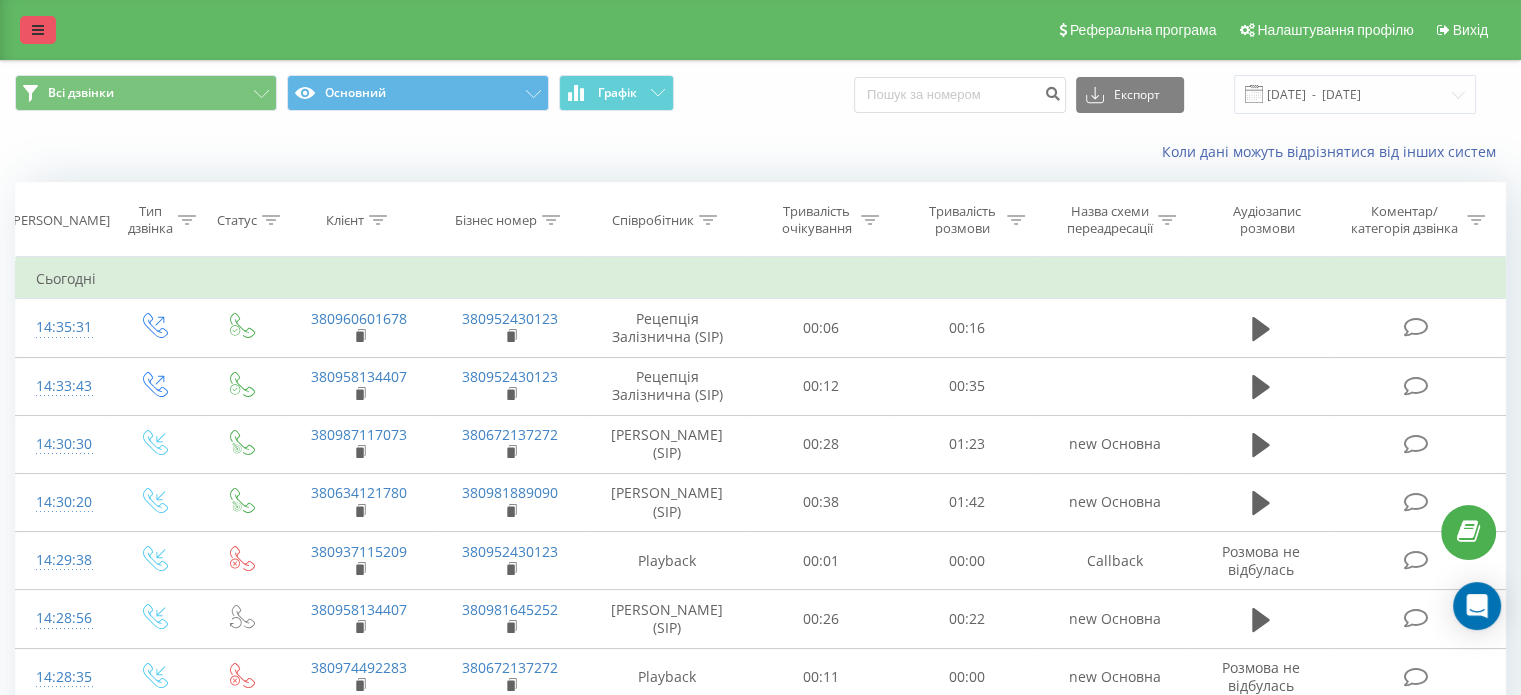 click at bounding box center [38, 30] 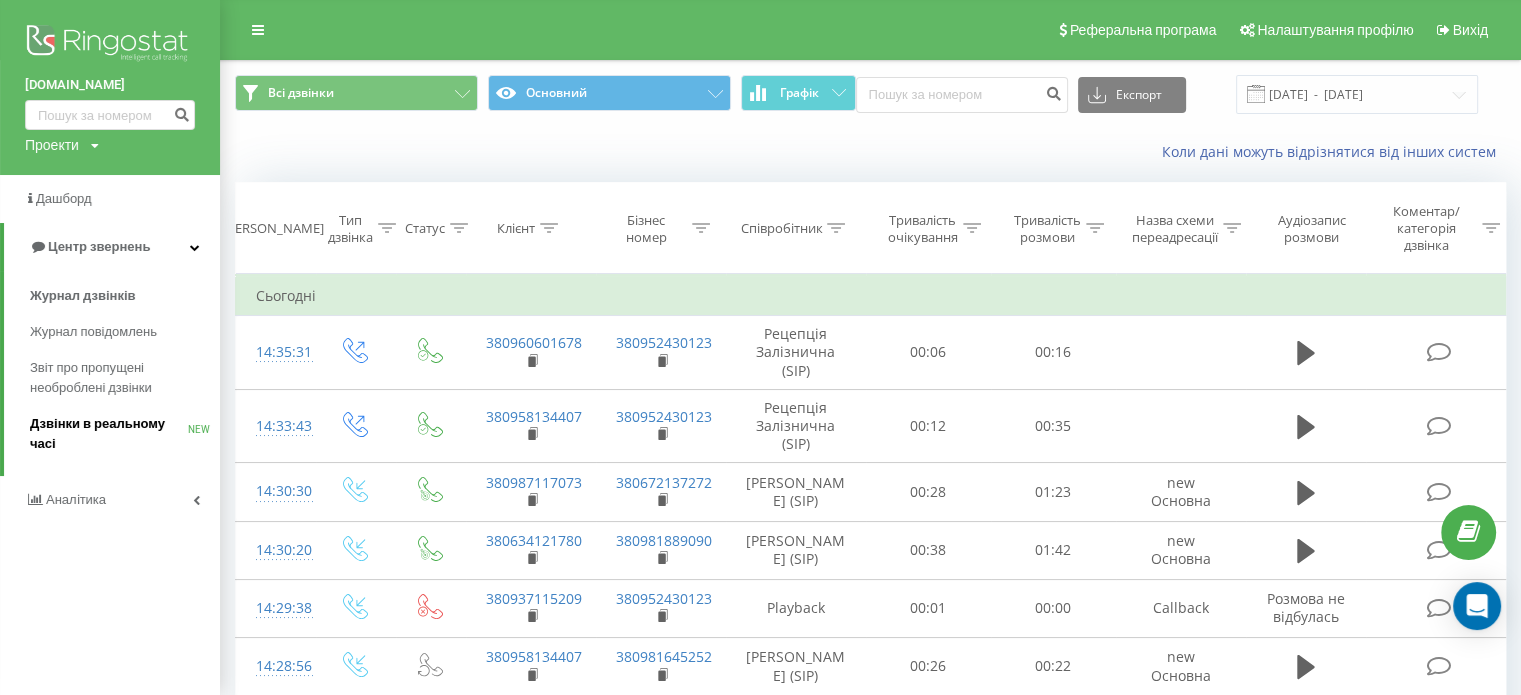 click on "Дзвінки в реальному часі" at bounding box center [109, 434] 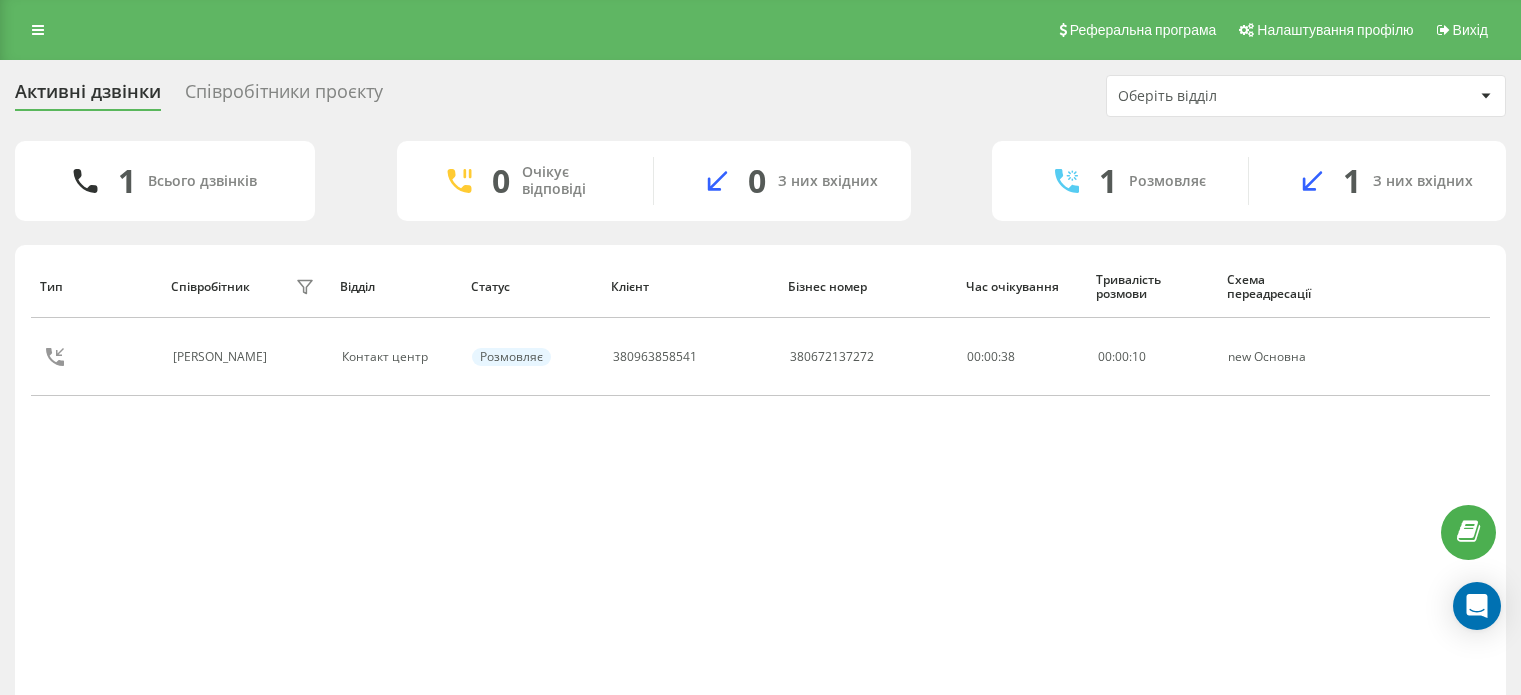 scroll, scrollTop: 0, scrollLeft: 0, axis: both 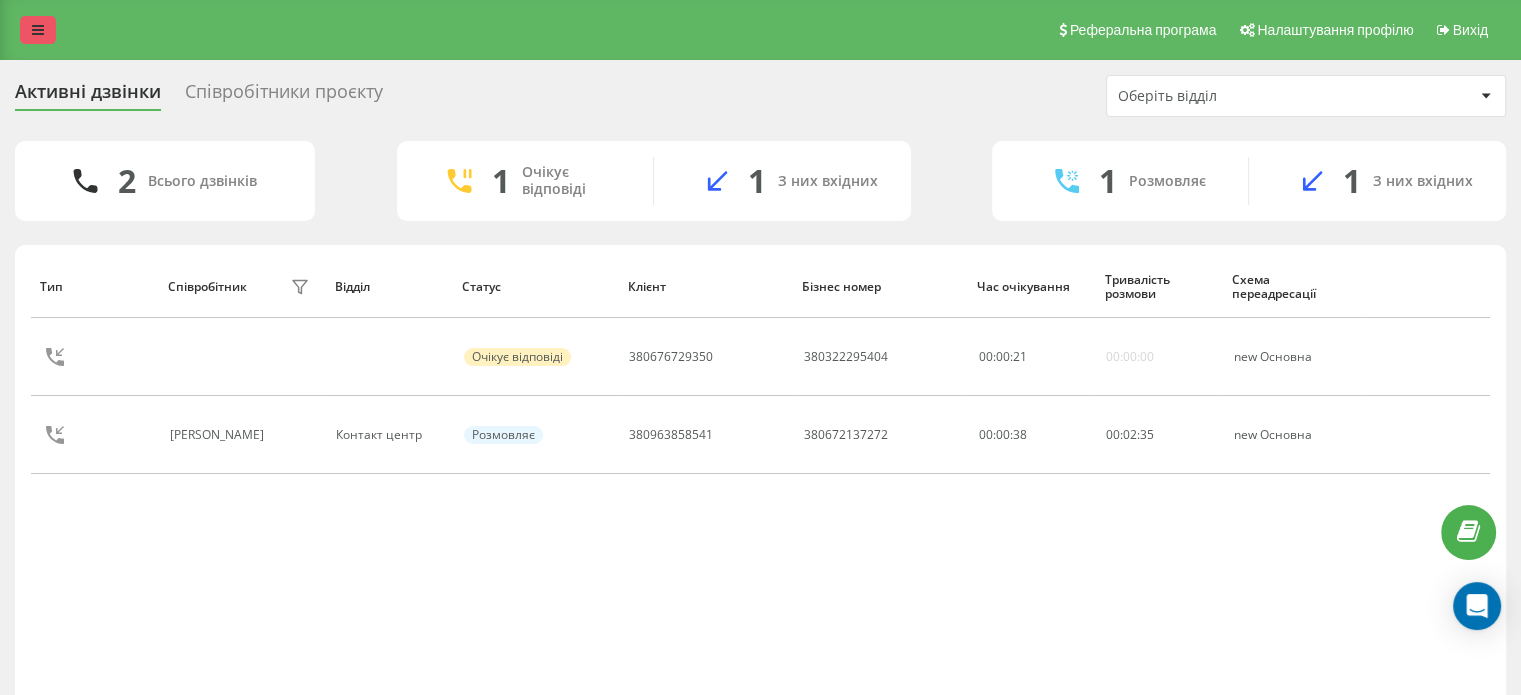 click at bounding box center (38, 30) 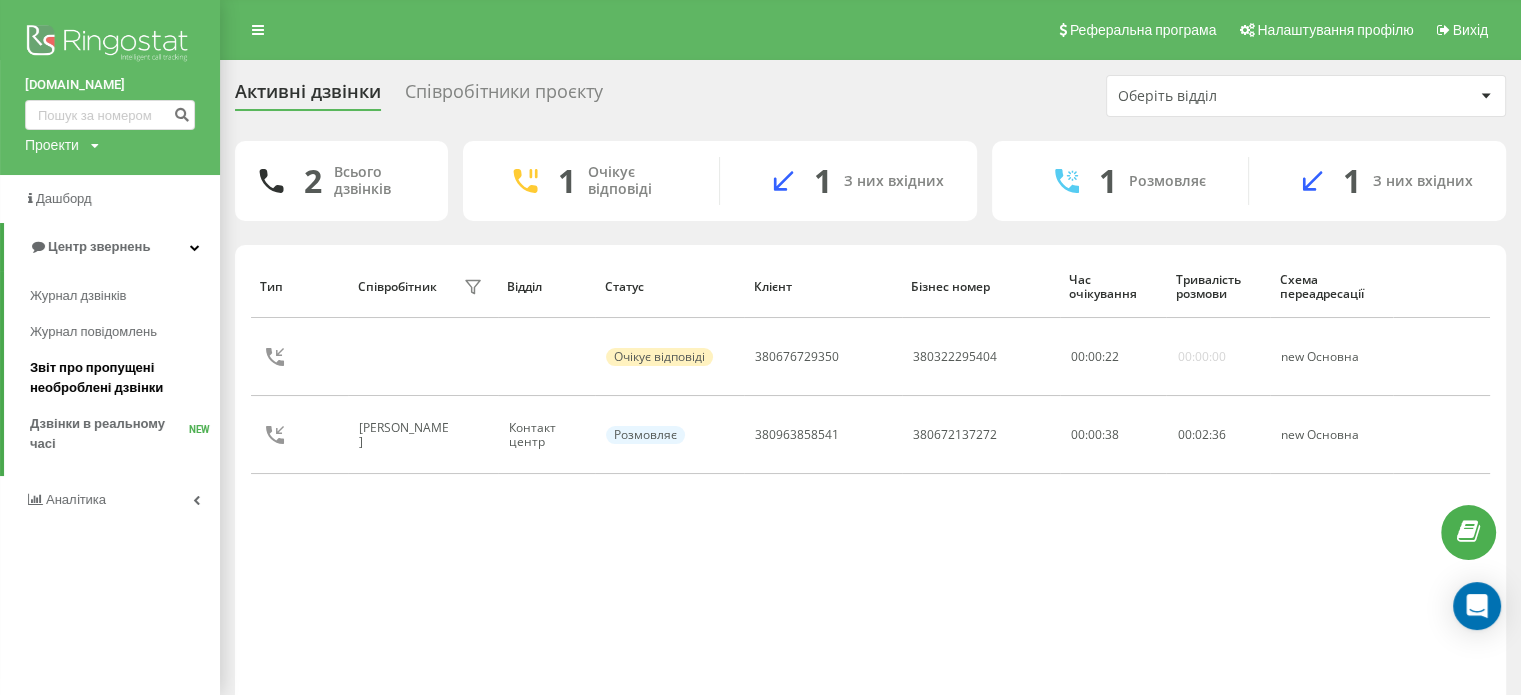 click on "Звіт про пропущені необроблені дзвінки" at bounding box center (120, 378) 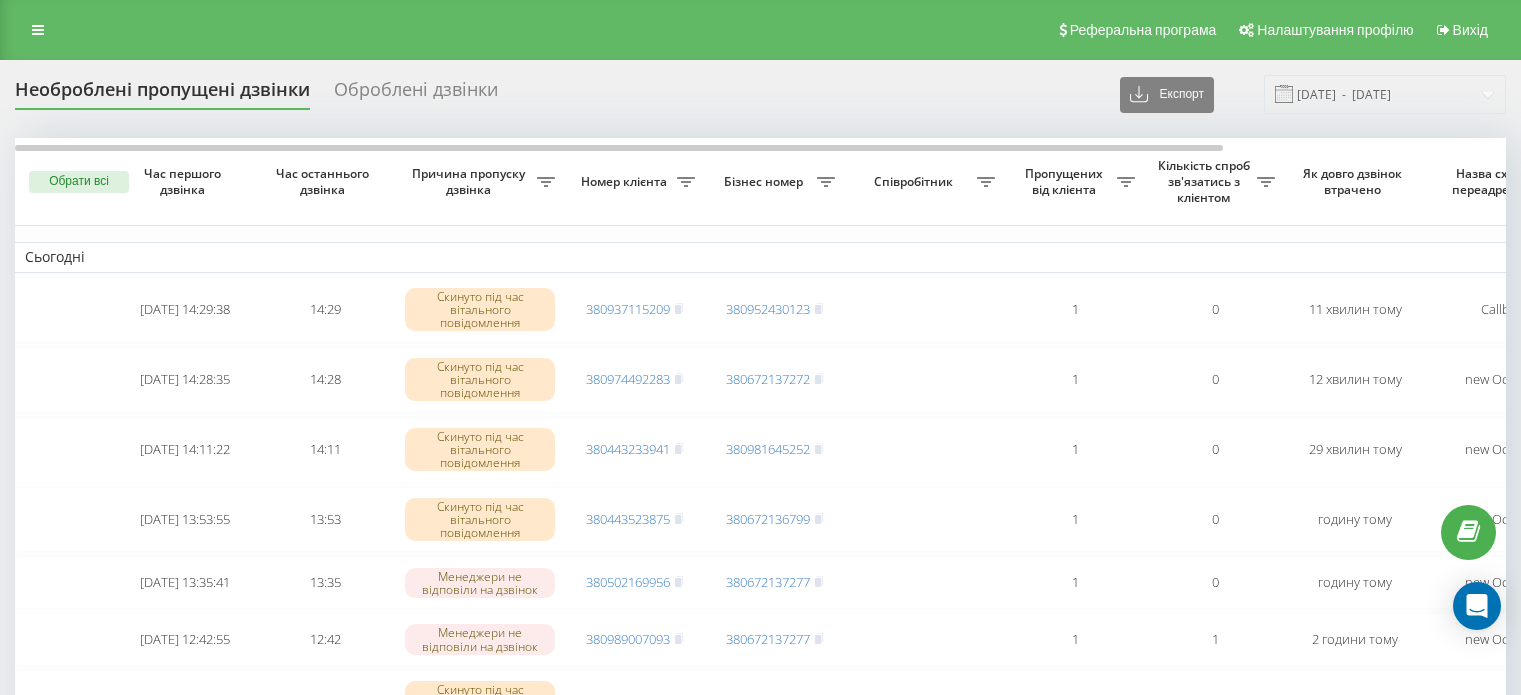scroll, scrollTop: 0, scrollLeft: 0, axis: both 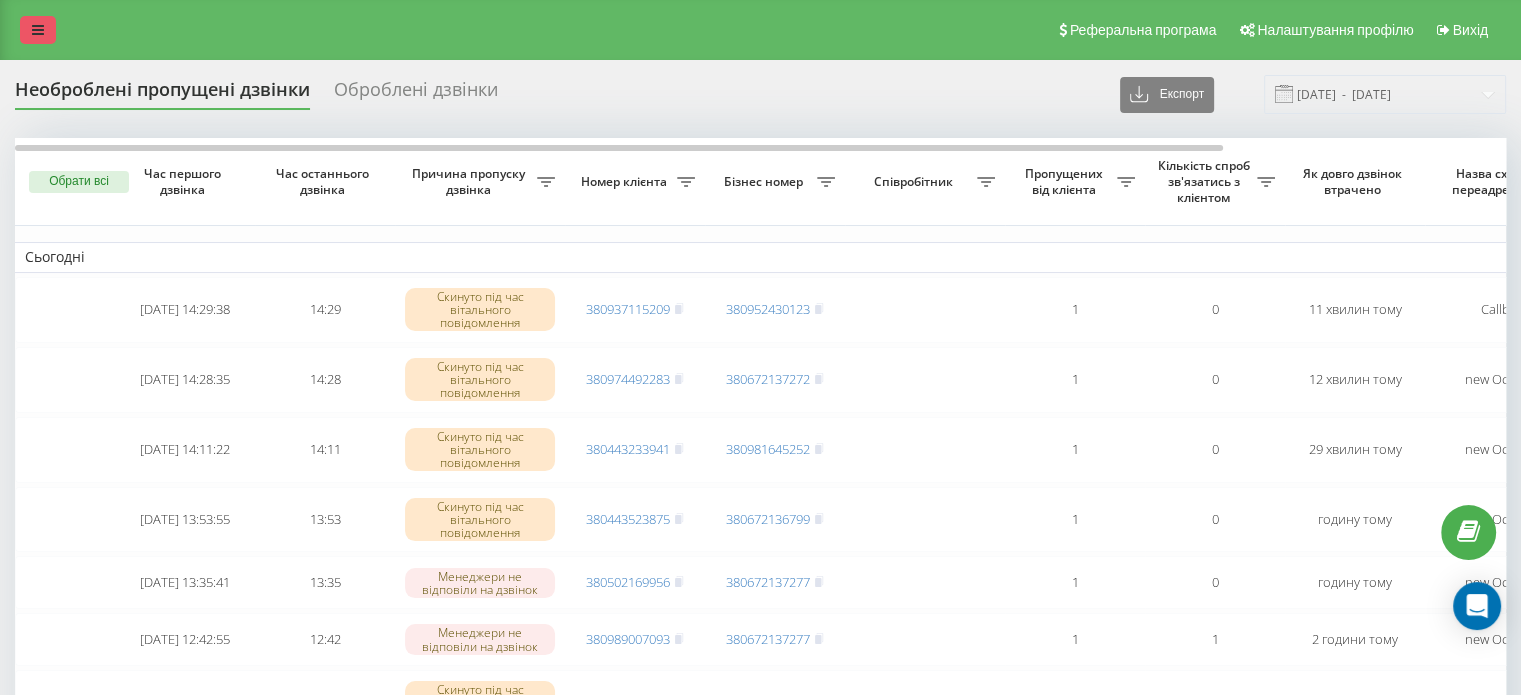 click at bounding box center (38, 30) 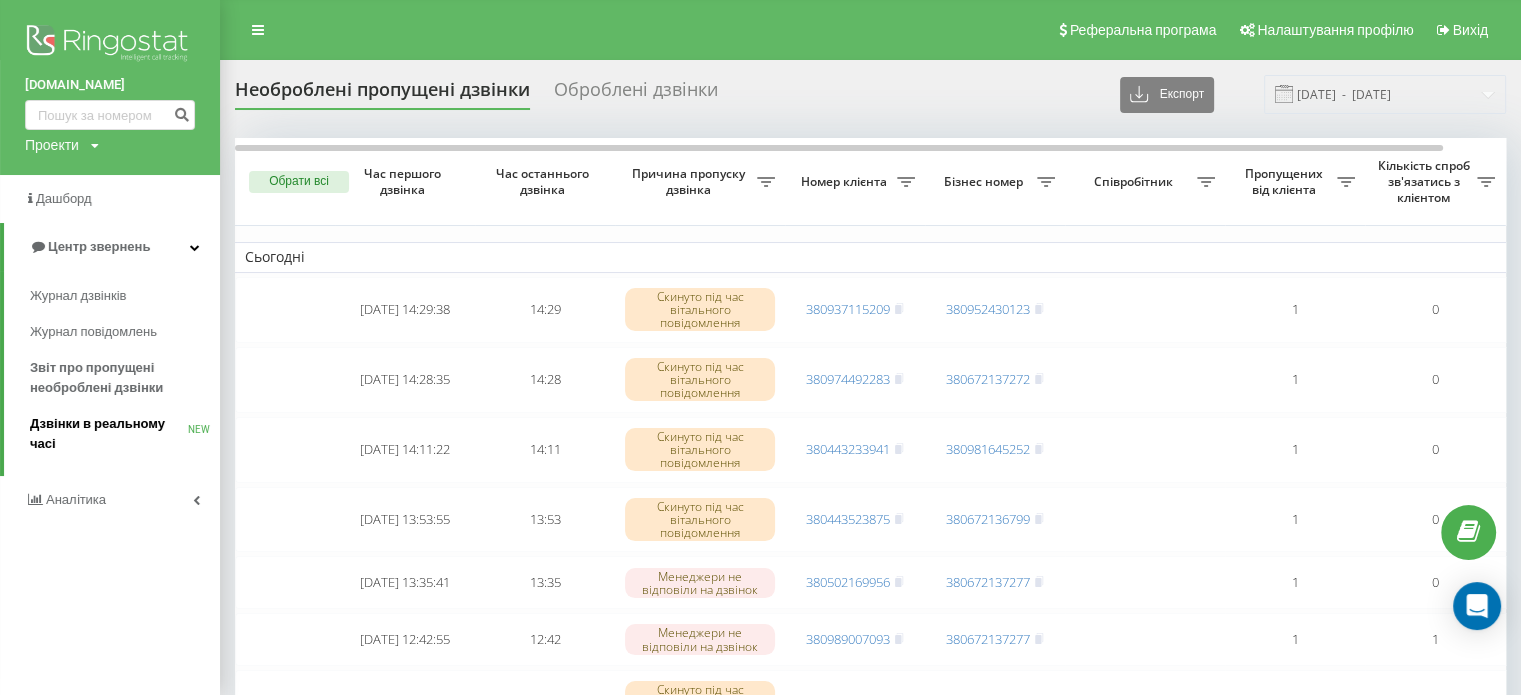 click on "Дзвінки в реальному часі" at bounding box center (109, 434) 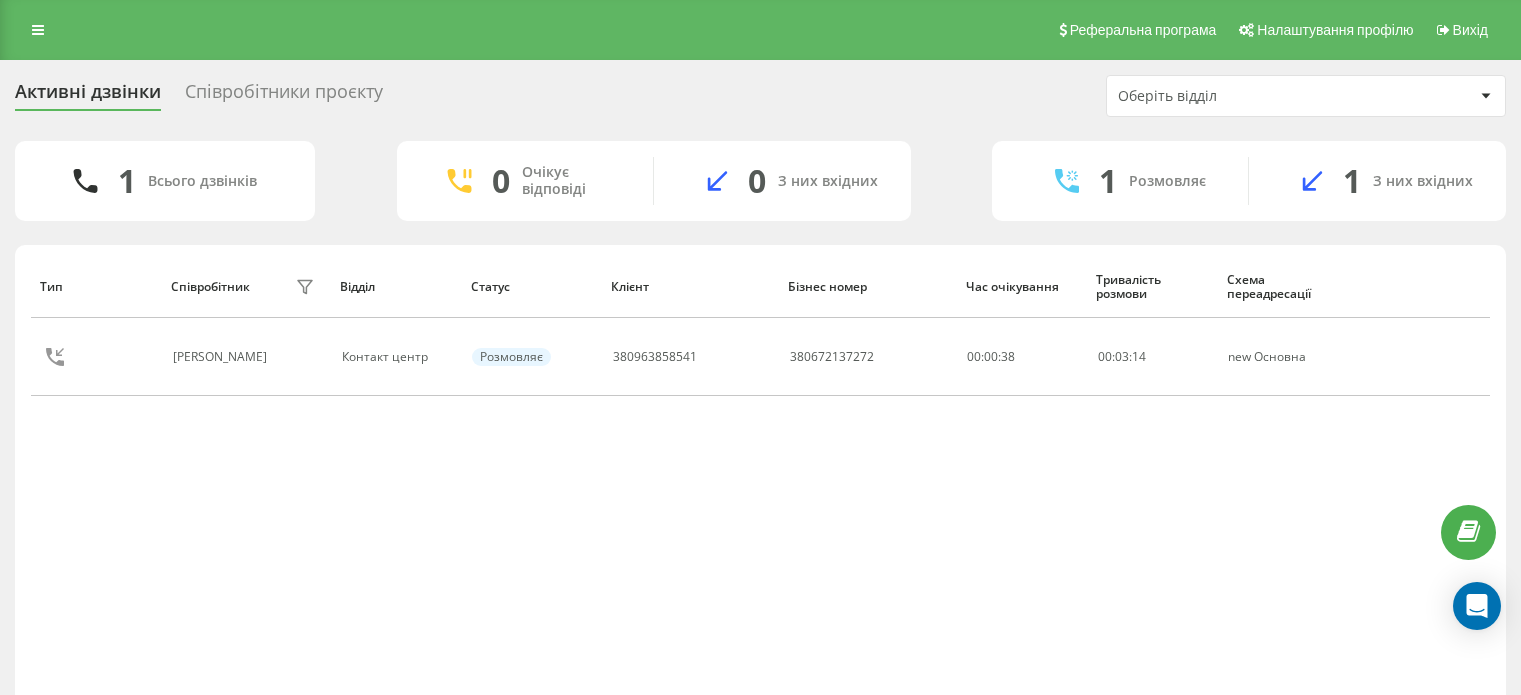 scroll, scrollTop: 0, scrollLeft: 0, axis: both 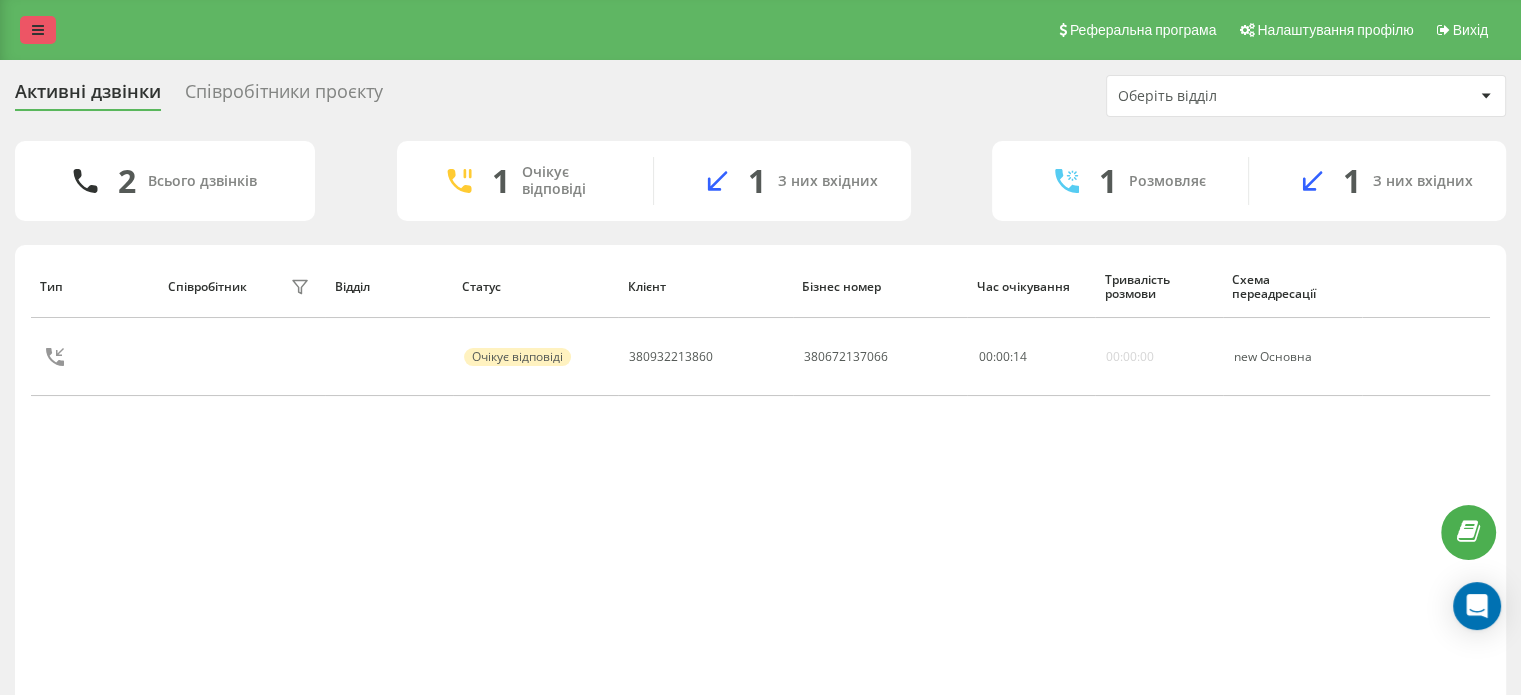 click at bounding box center (38, 30) 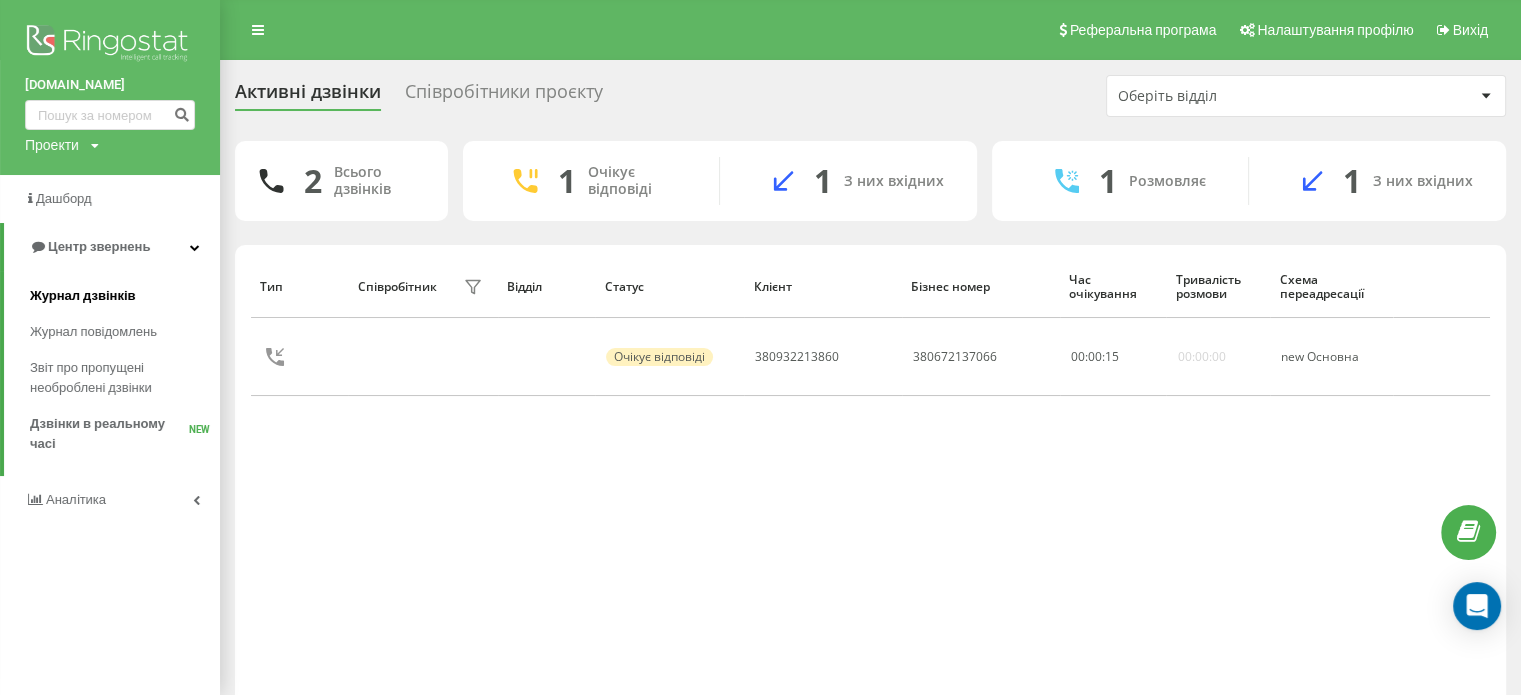 click on "Журнал дзвінків" at bounding box center (83, 296) 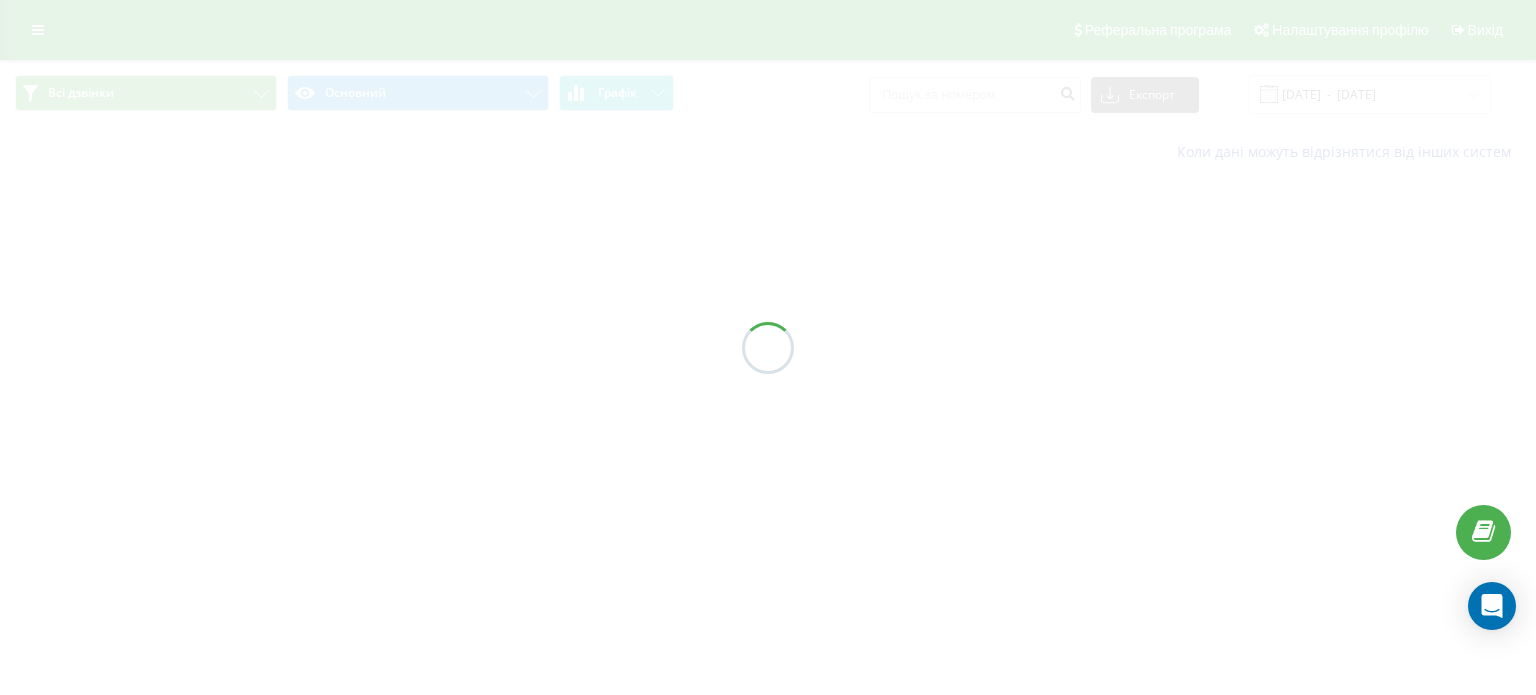 scroll, scrollTop: 0, scrollLeft: 0, axis: both 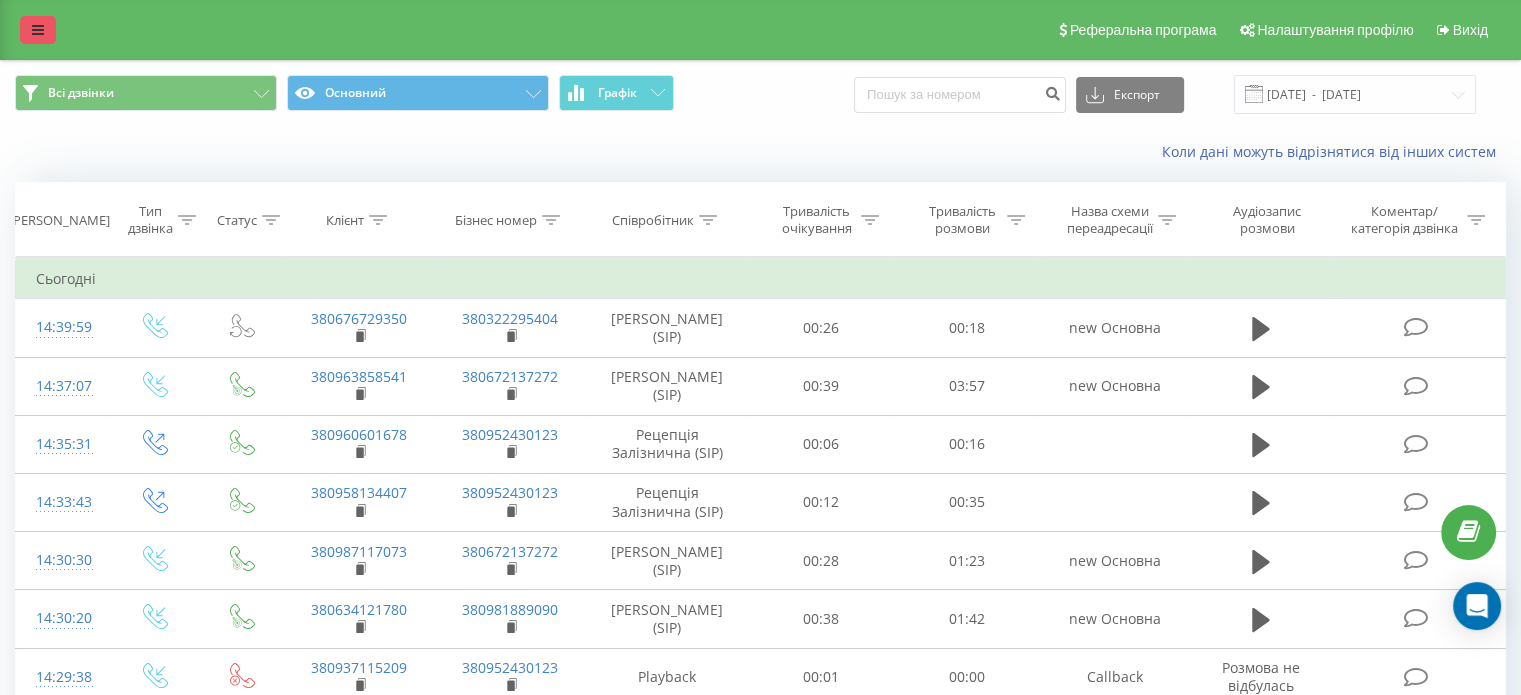 click at bounding box center [38, 30] 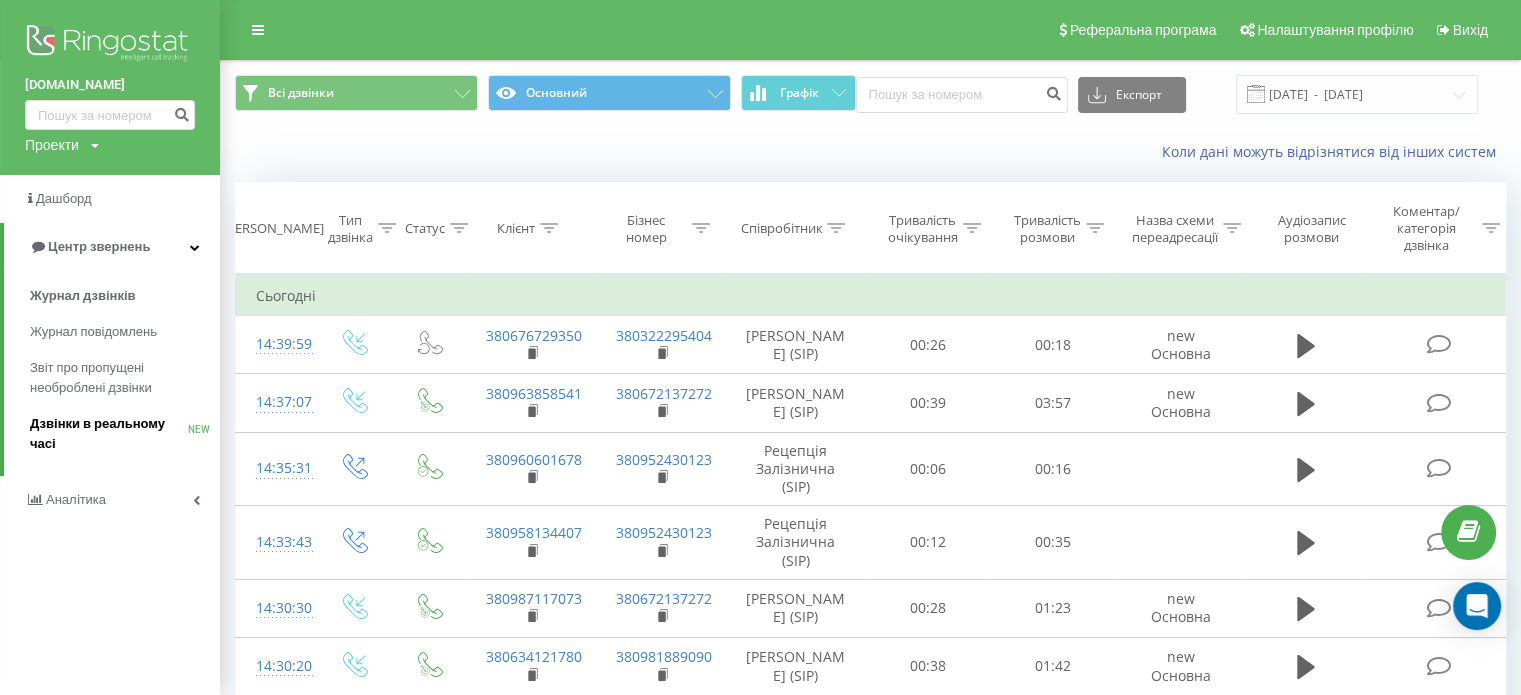 click on "Дзвінки в реальному часі NEW" at bounding box center (125, 434) 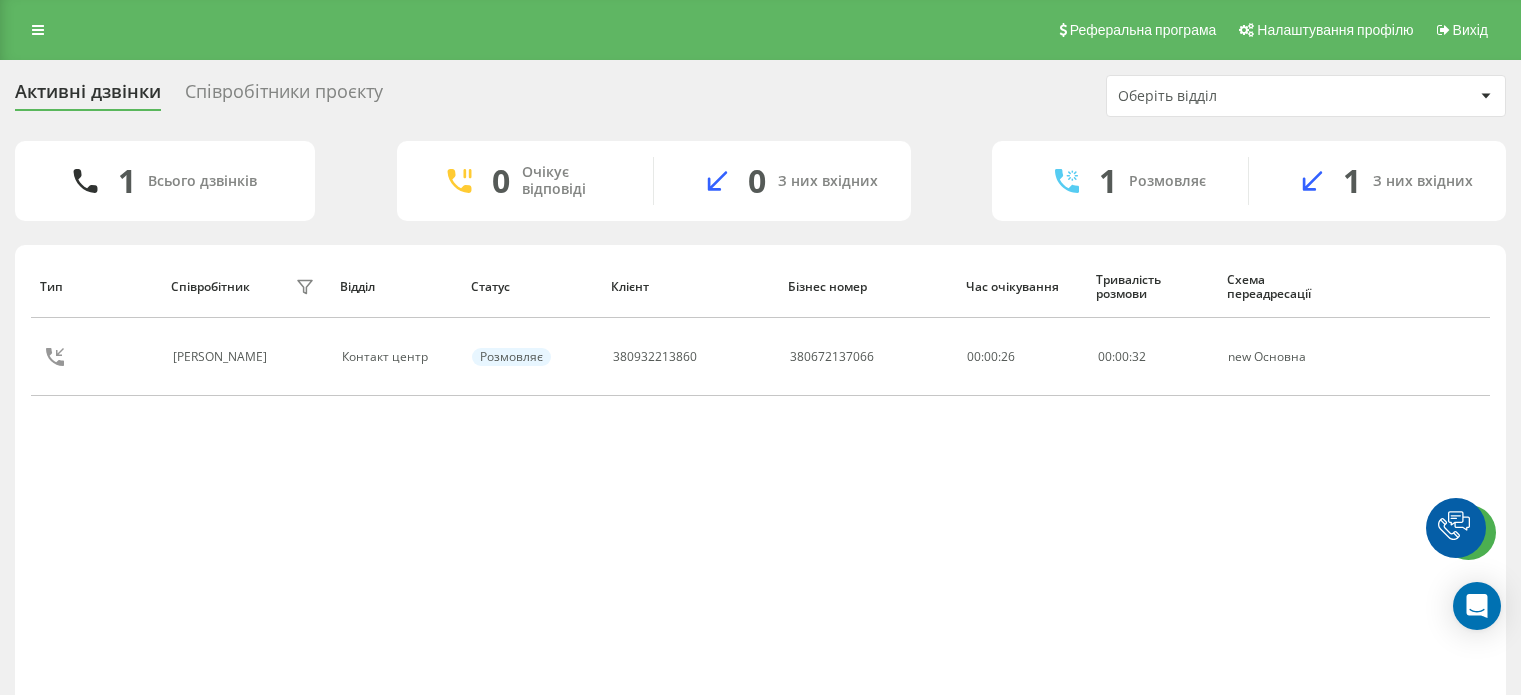 scroll, scrollTop: 0, scrollLeft: 0, axis: both 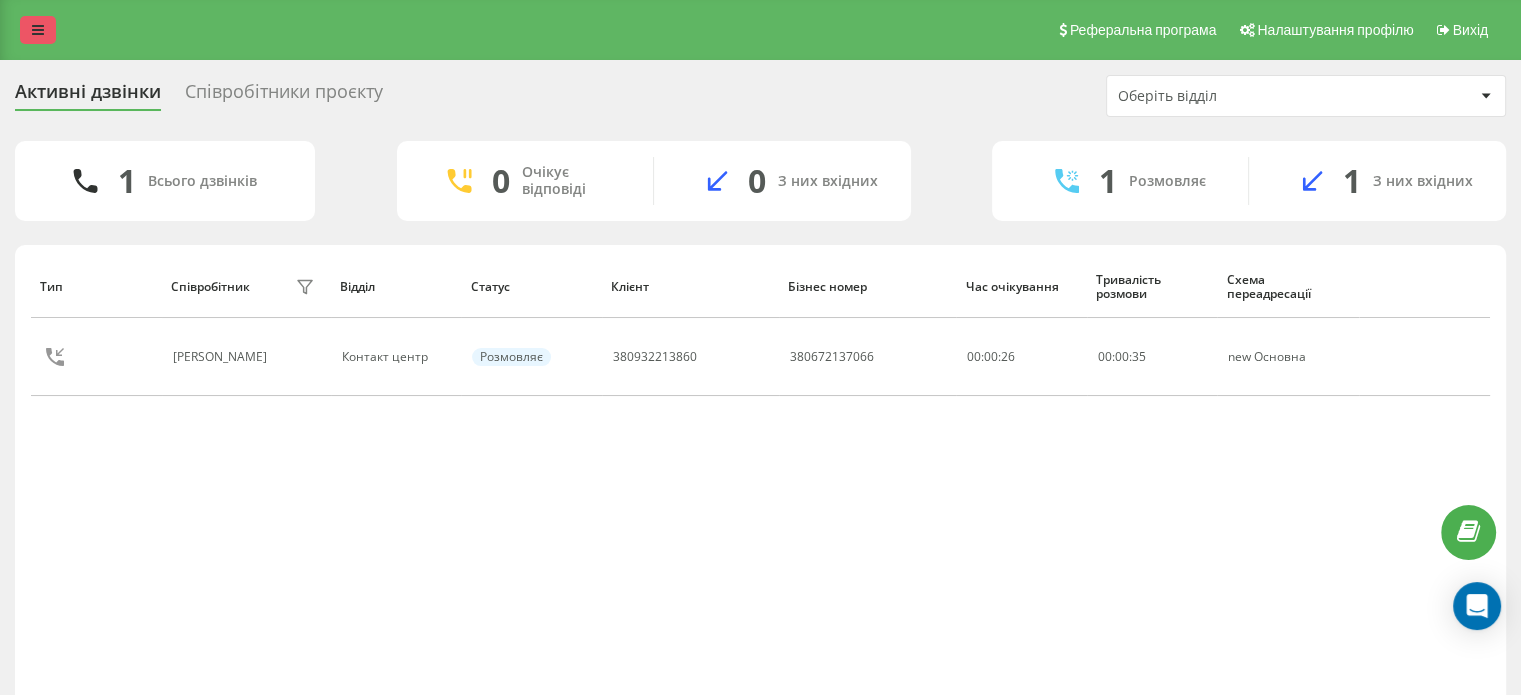 click at bounding box center (38, 30) 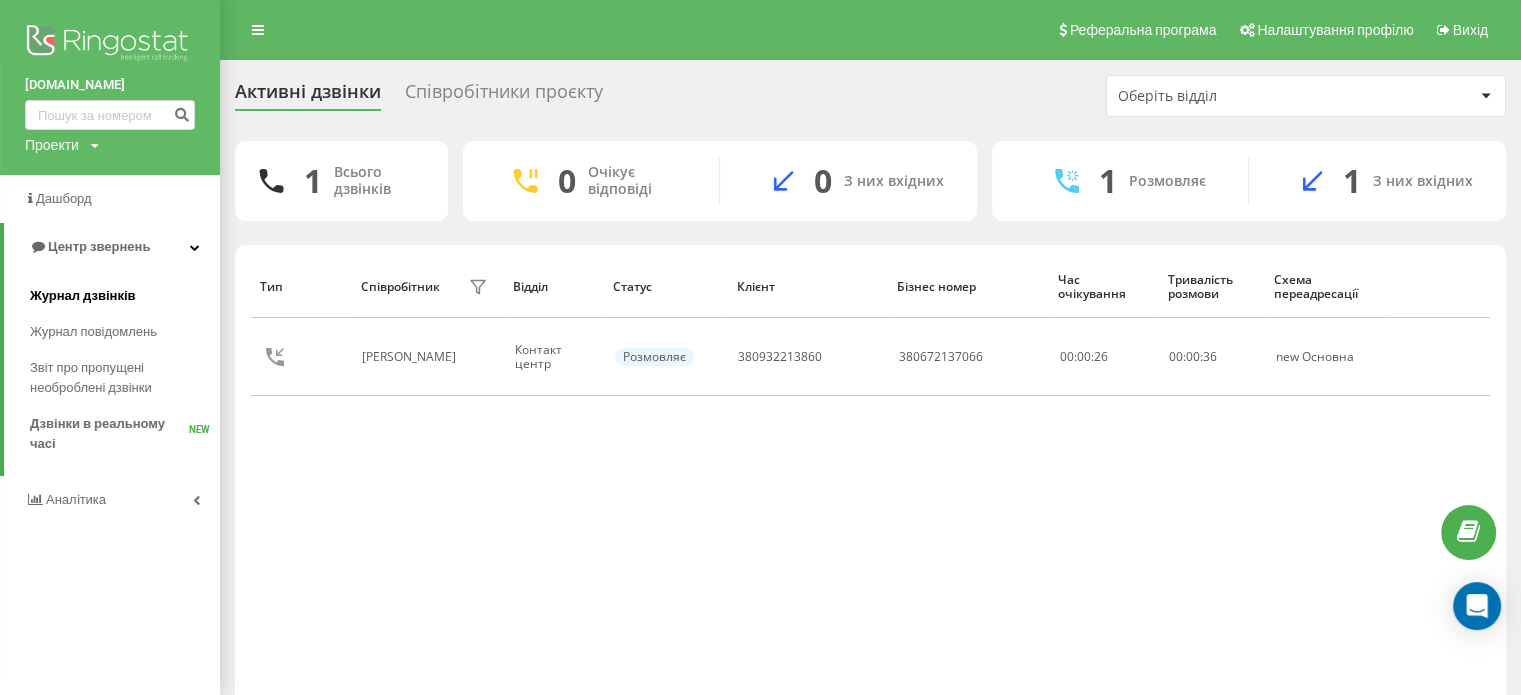 click on "Журнал дзвінків" at bounding box center [83, 296] 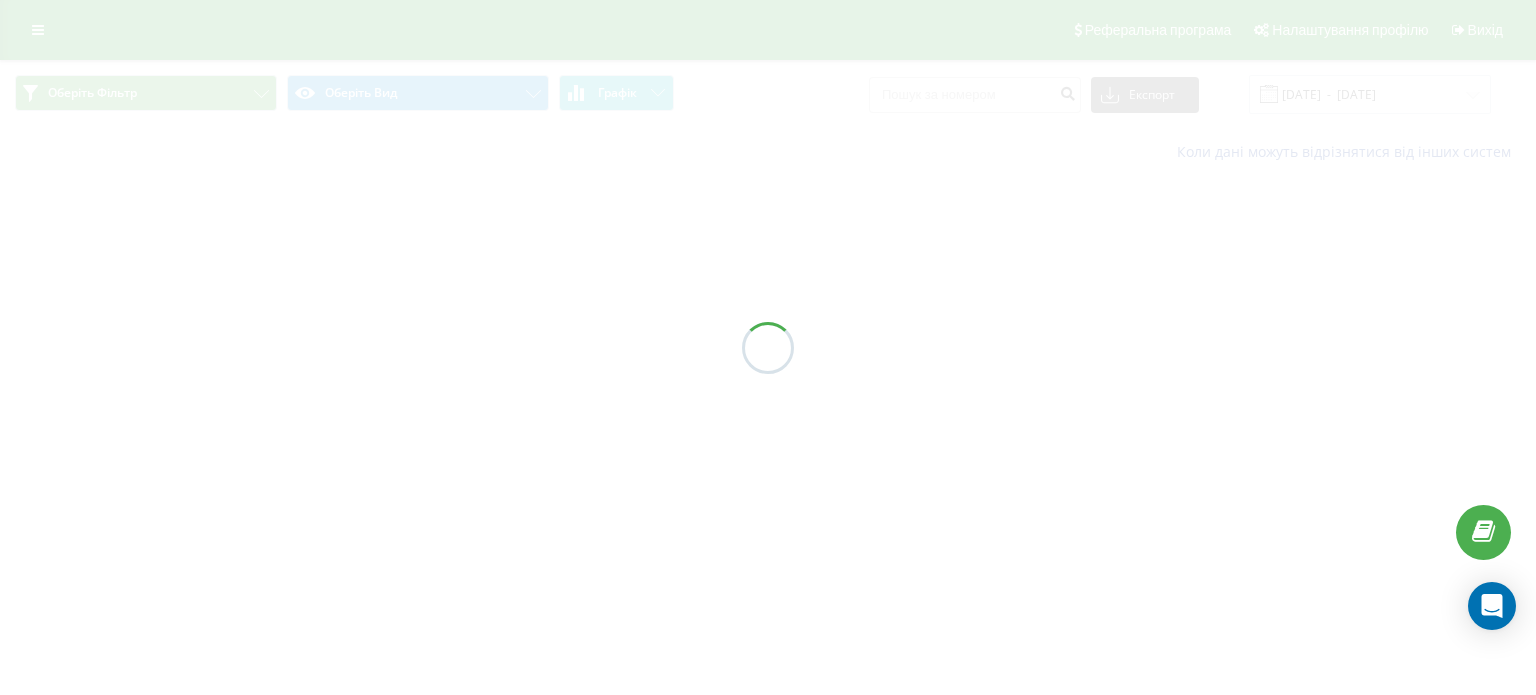 scroll, scrollTop: 0, scrollLeft: 0, axis: both 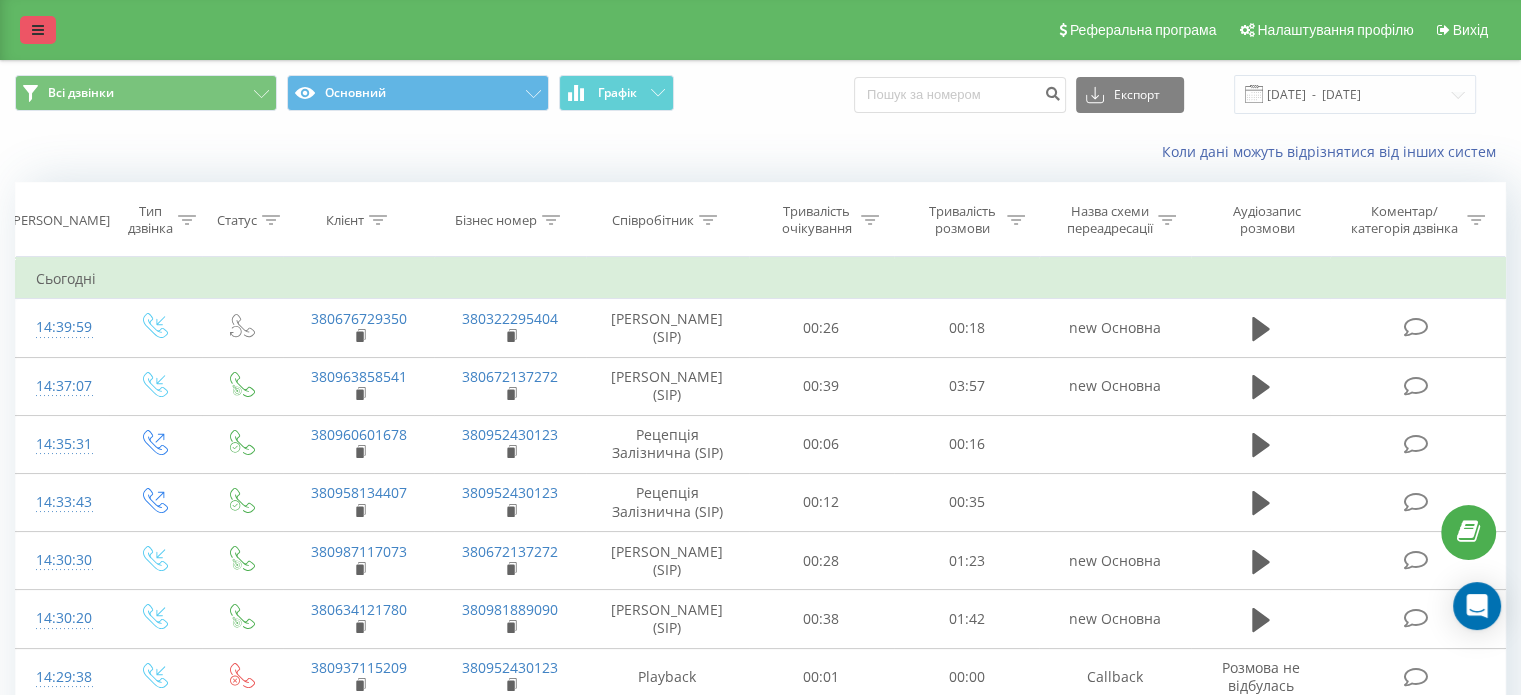 click at bounding box center (38, 30) 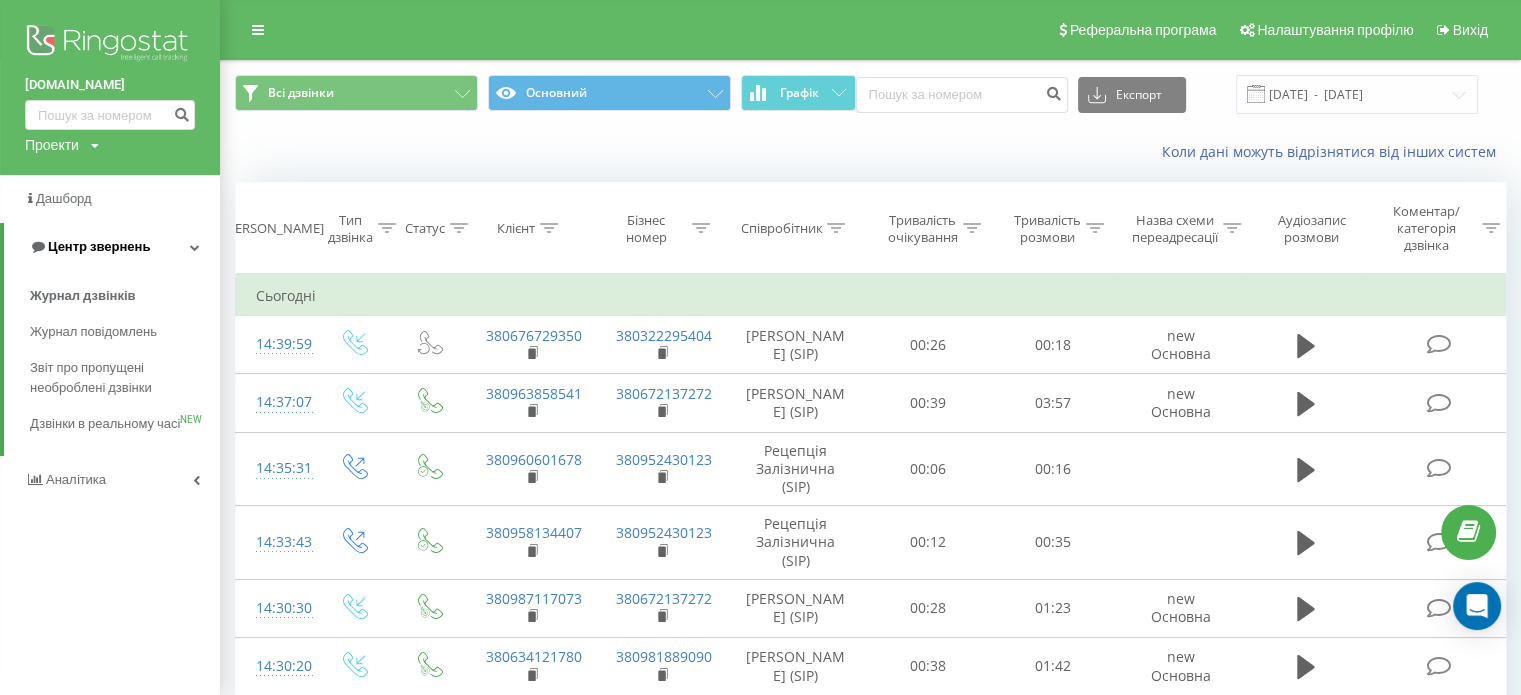 drag, startPoint x: 144, startPoint y: 423, endPoint x: 121, endPoint y: 235, distance: 189.40169 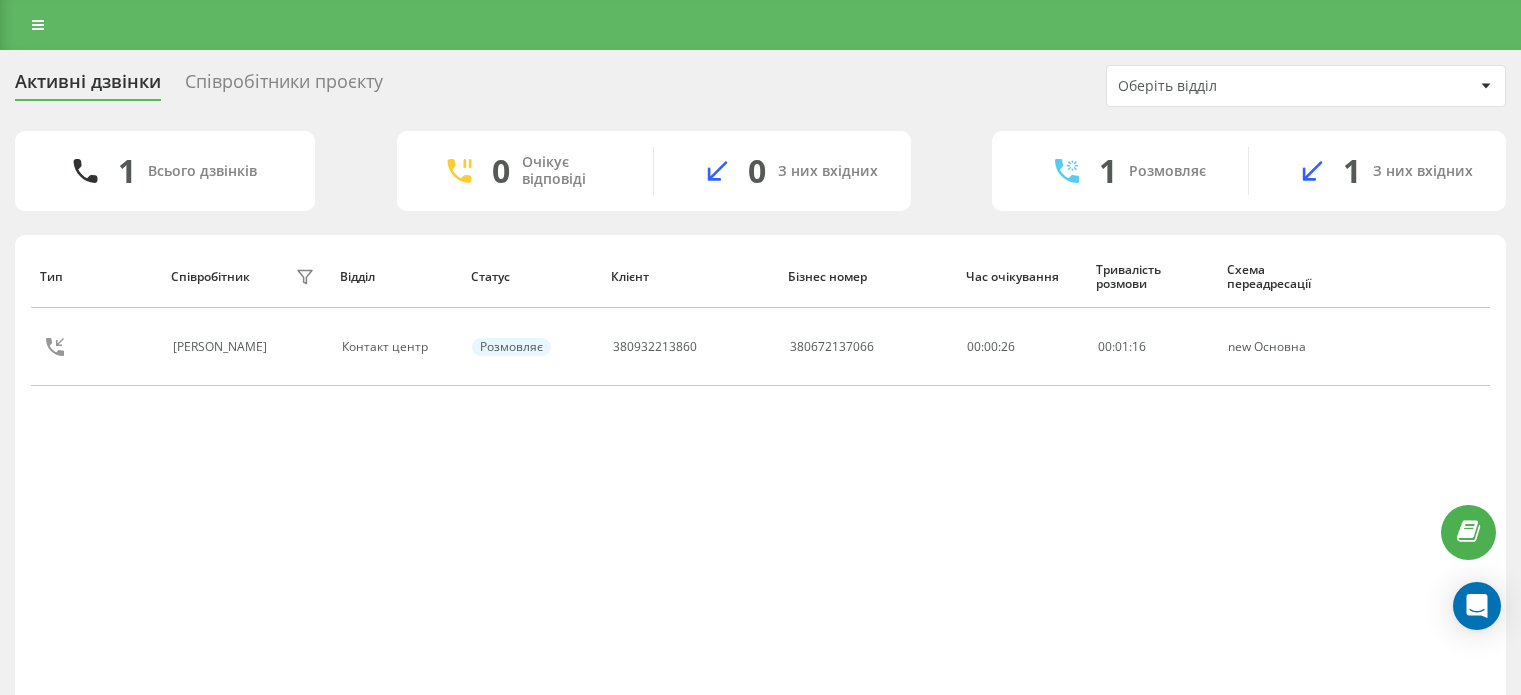 scroll, scrollTop: 0, scrollLeft: 0, axis: both 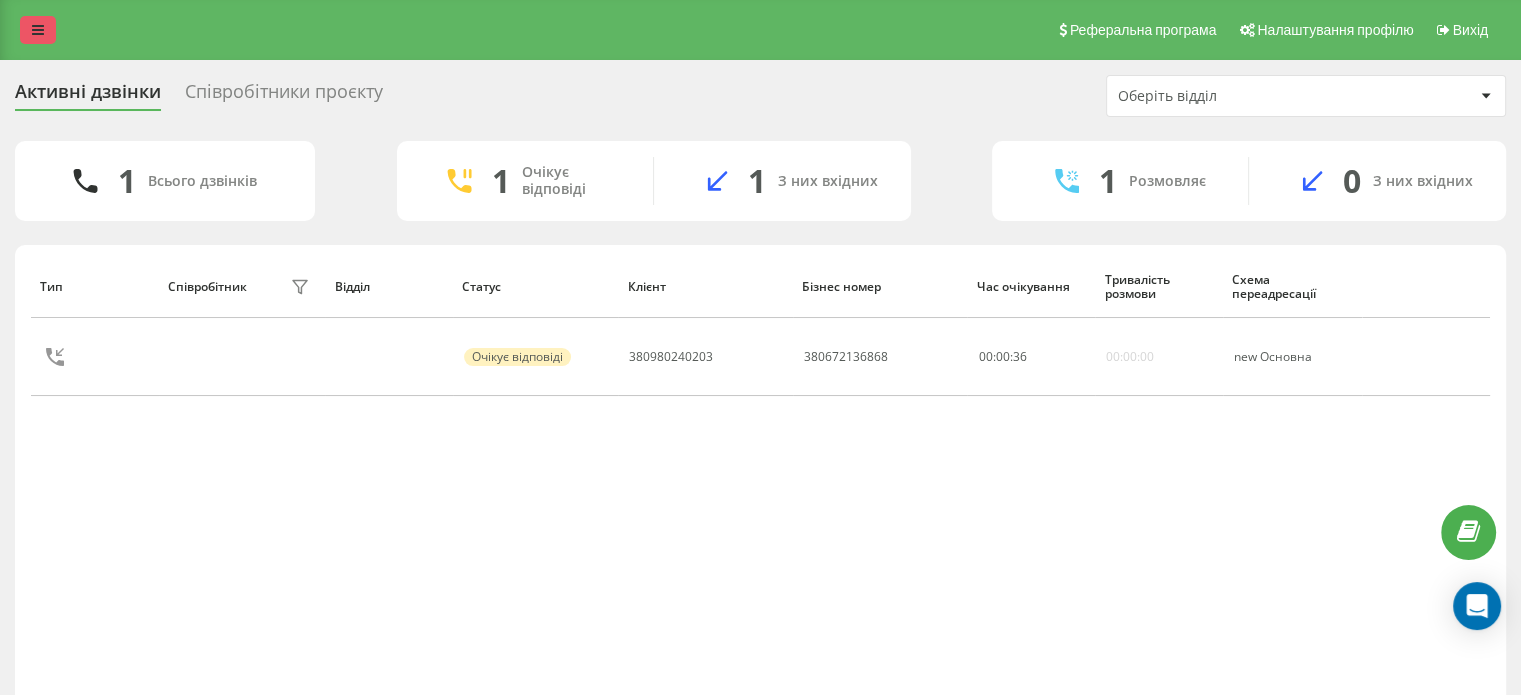 click at bounding box center [38, 30] 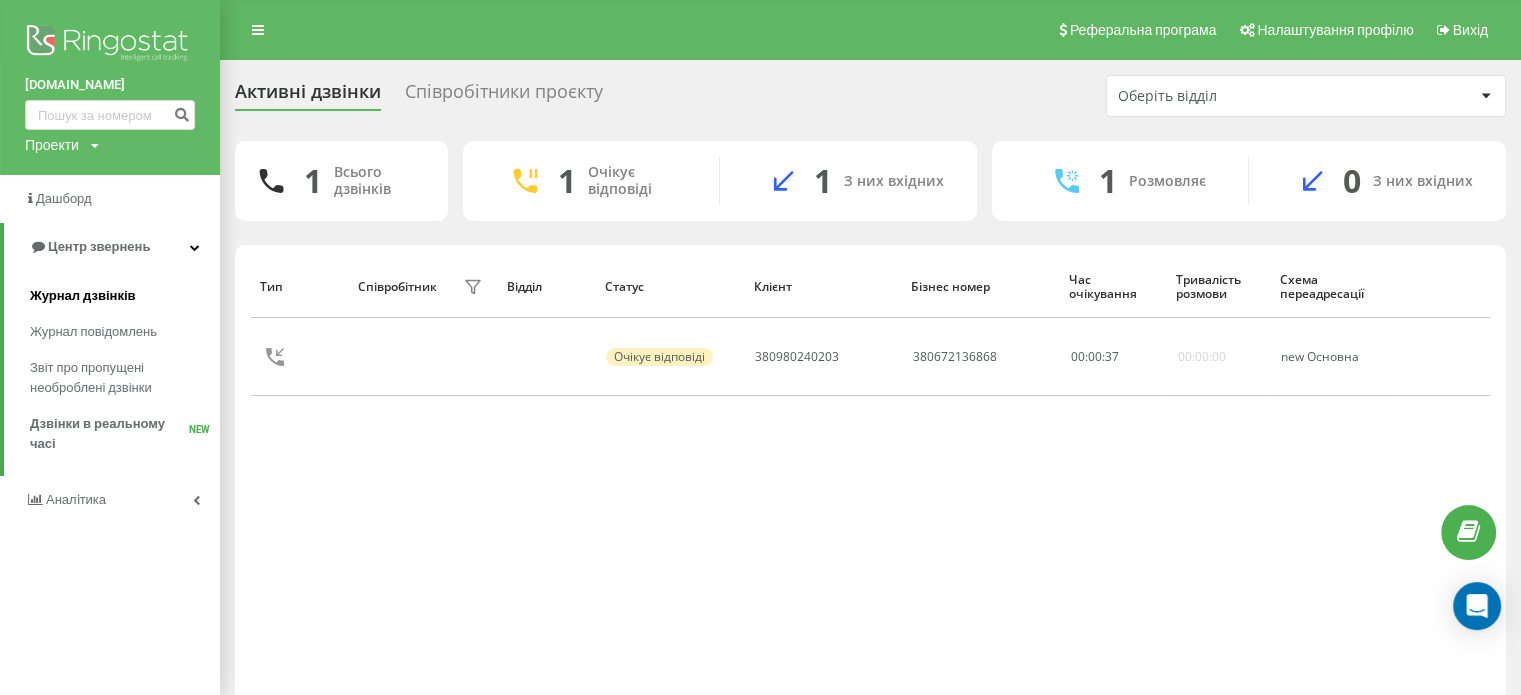 click on "Журнал дзвінків" at bounding box center [125, 296] 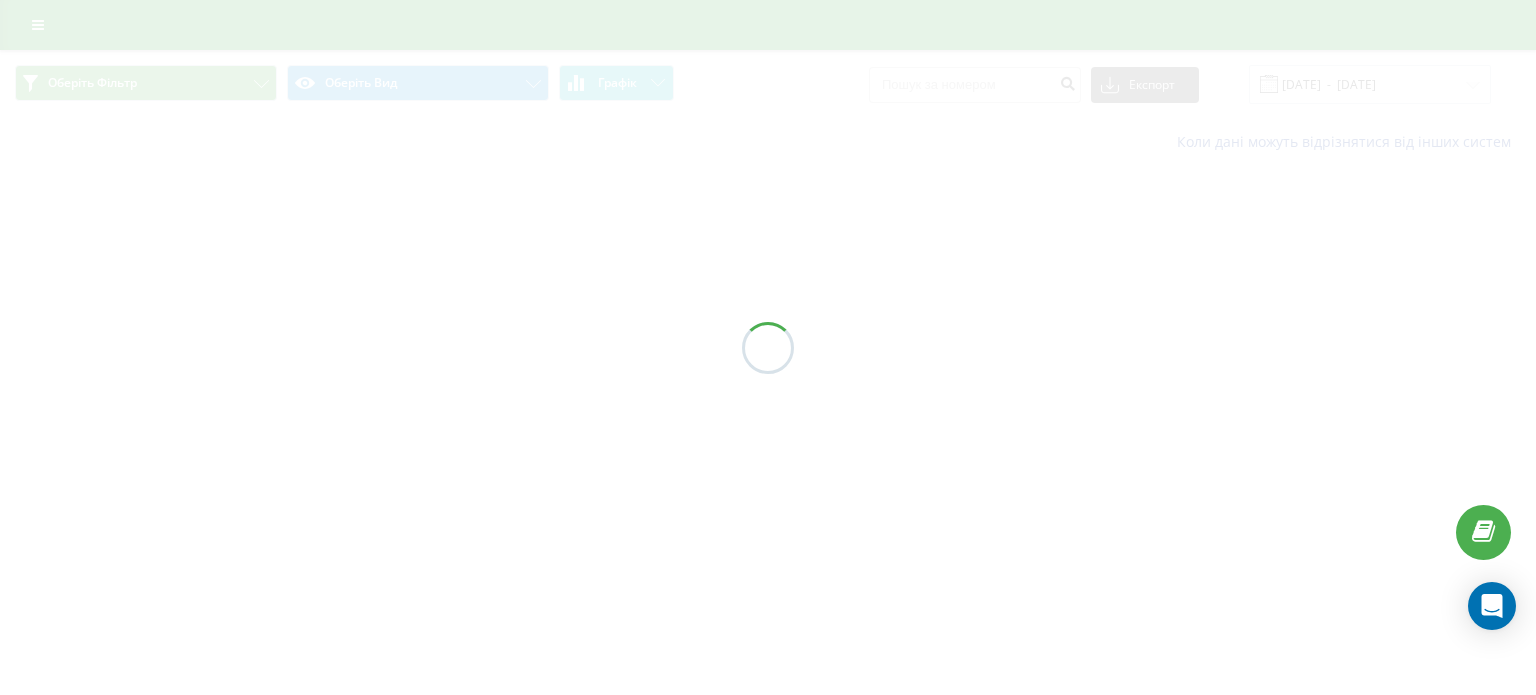 scroll, scrollTop: 0, scrollLeft: 0, axis: both 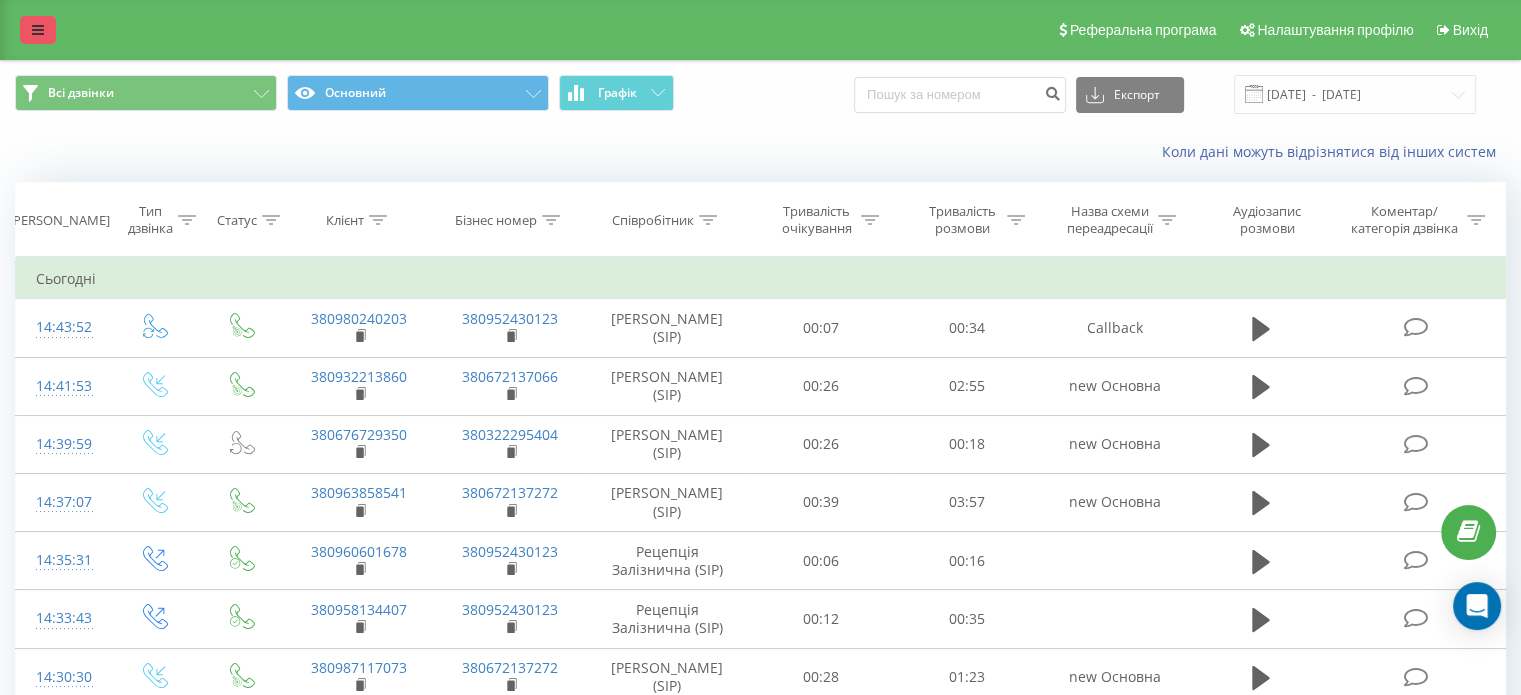 click at bounding box center [38, 30] 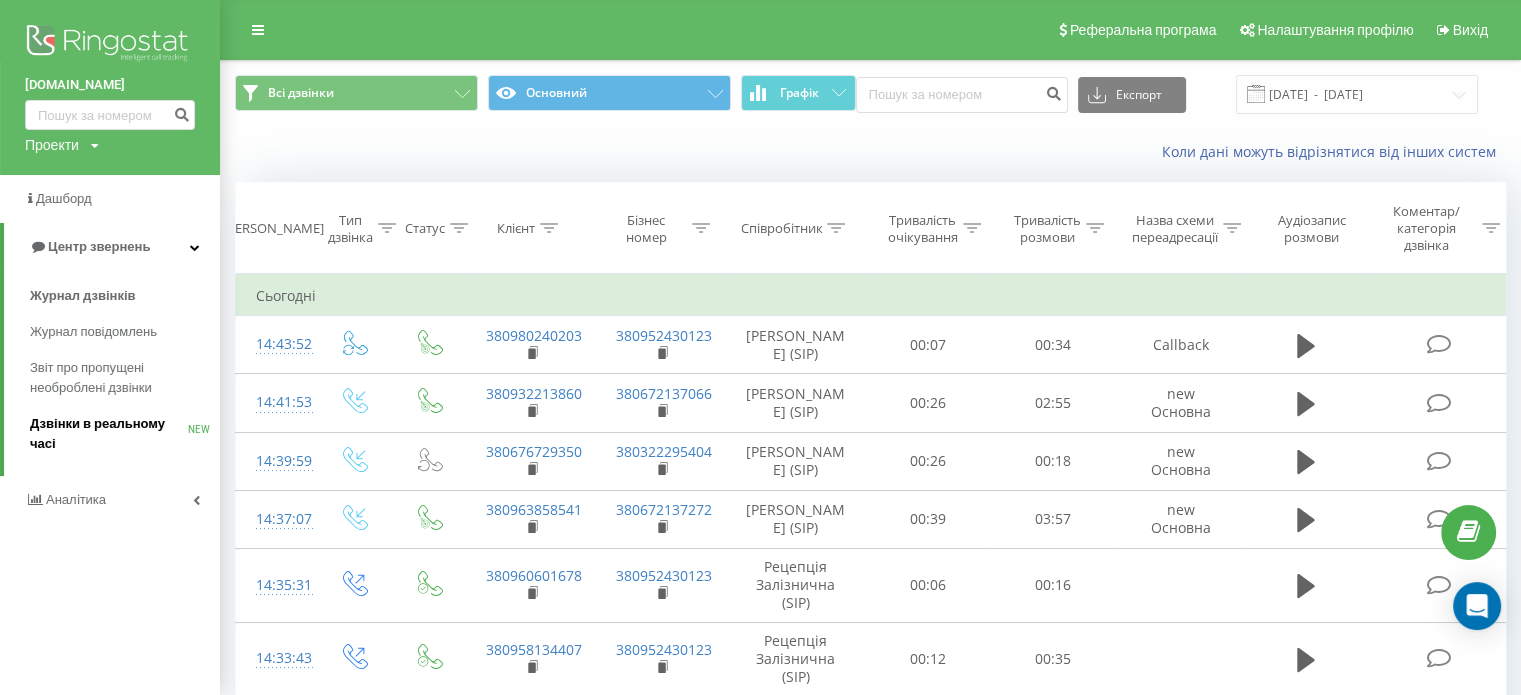 click on "Дзвінки в реальному часі NEW" at bounding box center [125, 434] 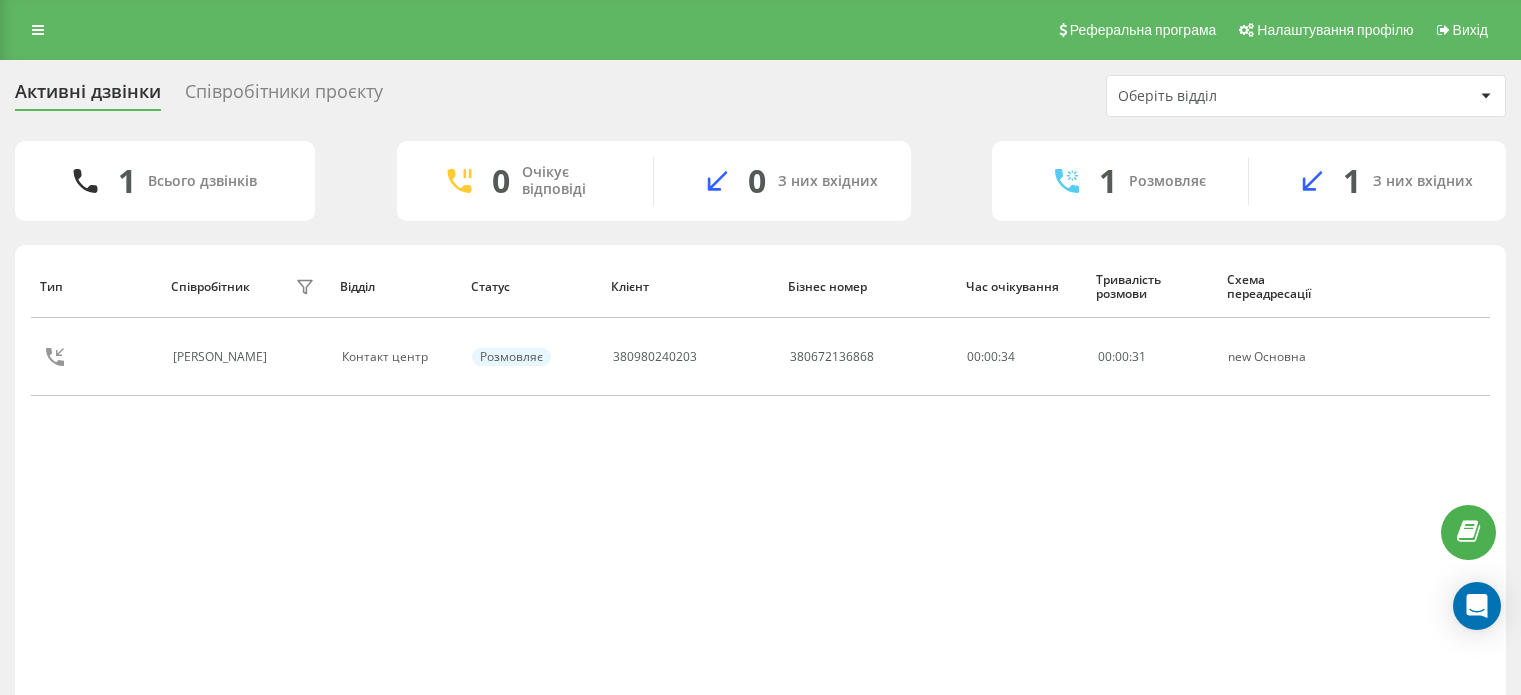 scroll, scrollTop: 0, scrollLeft: 0, axis: both 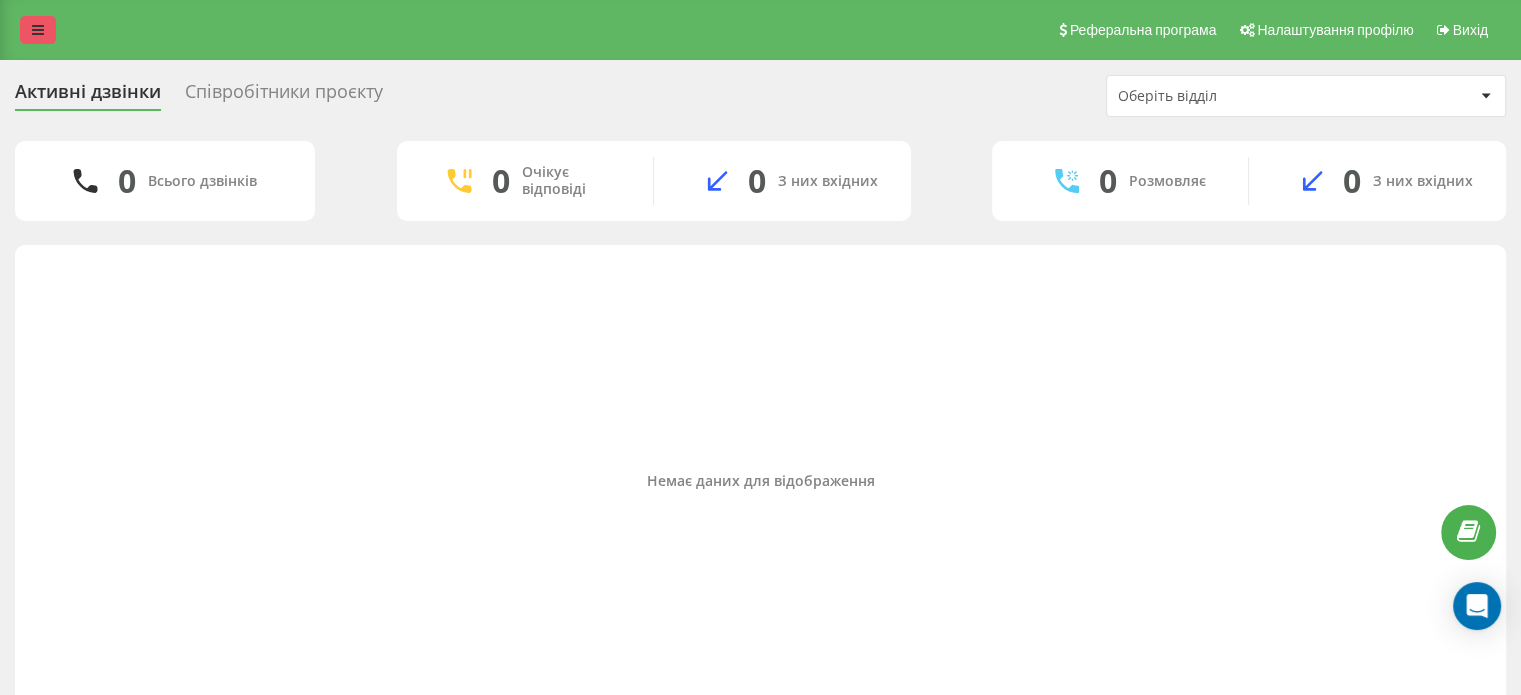 click at bounding box center [38, 30] 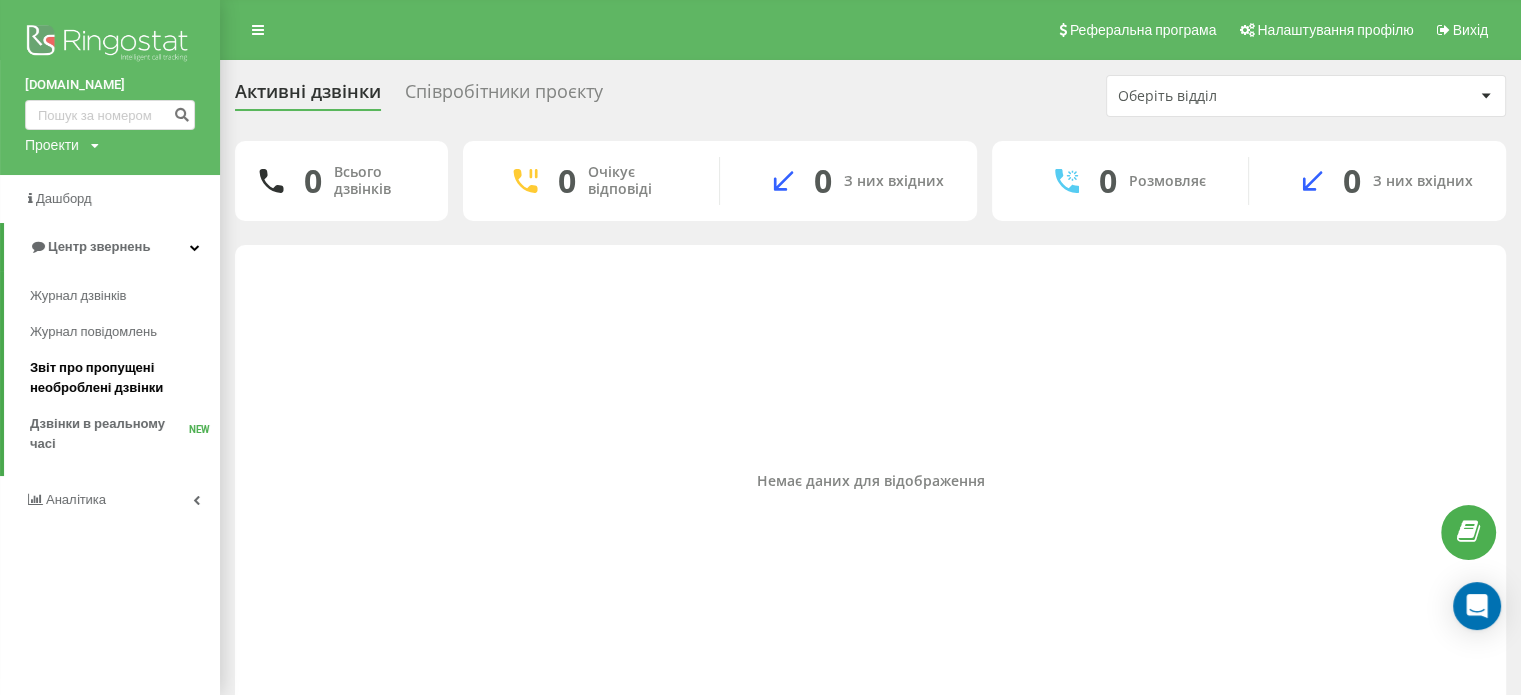 click on "Звіт про пропущені необроблені дзвінки" at bounding box center [120, 378] 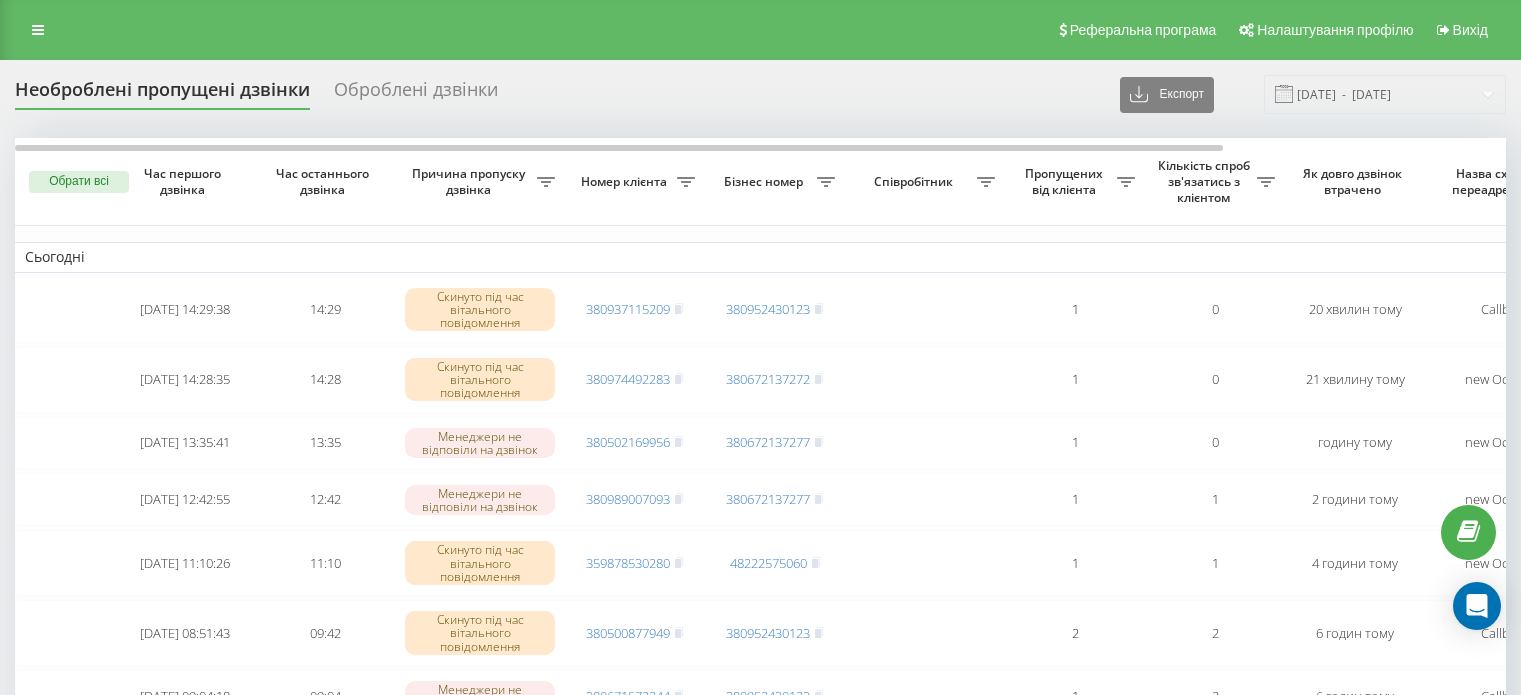 scroll, scrollTop: 0, scrollLeft: 0, axis: both 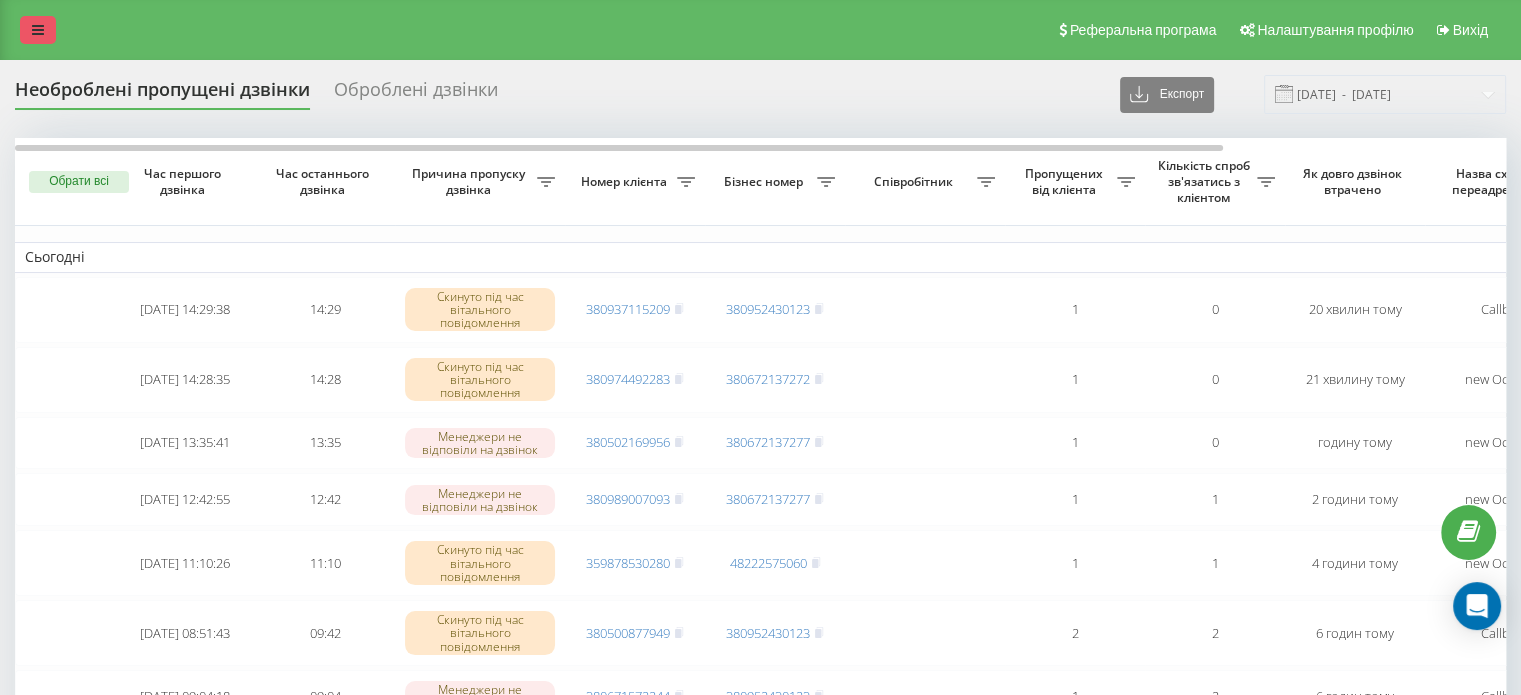 click at bounding box center [38, 30] 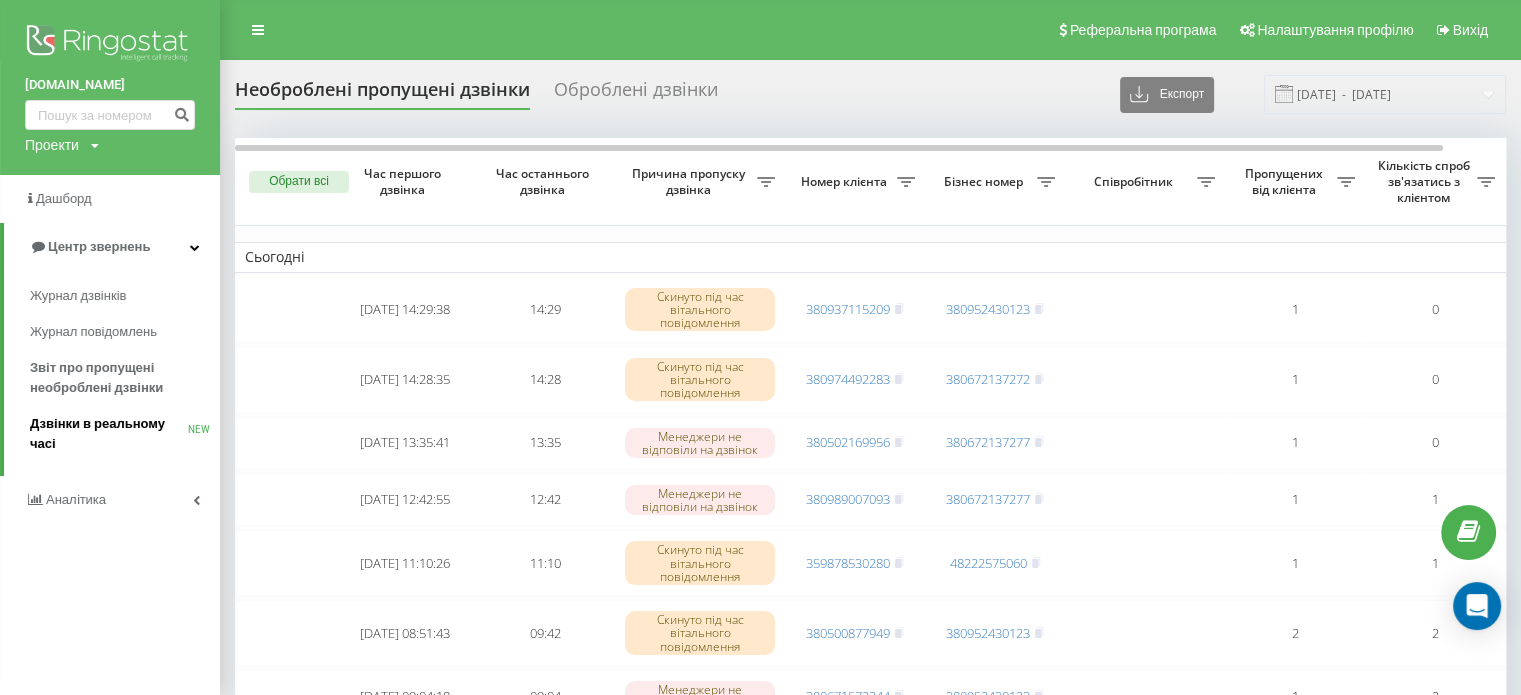 click on "Дзвінки в реальному часі" at bounding box center [109, 434] 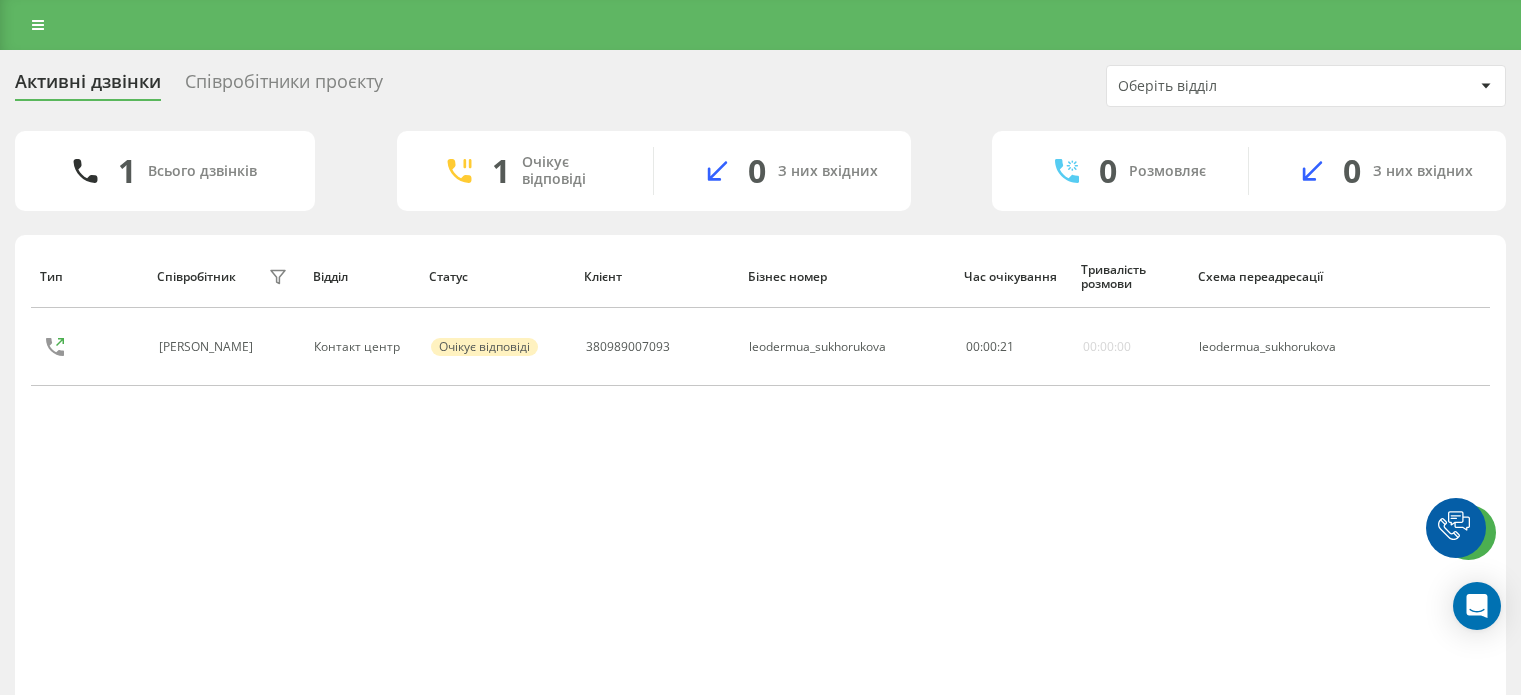 scroll, scrollTop: 0, scrollLeft: 0, axis: both 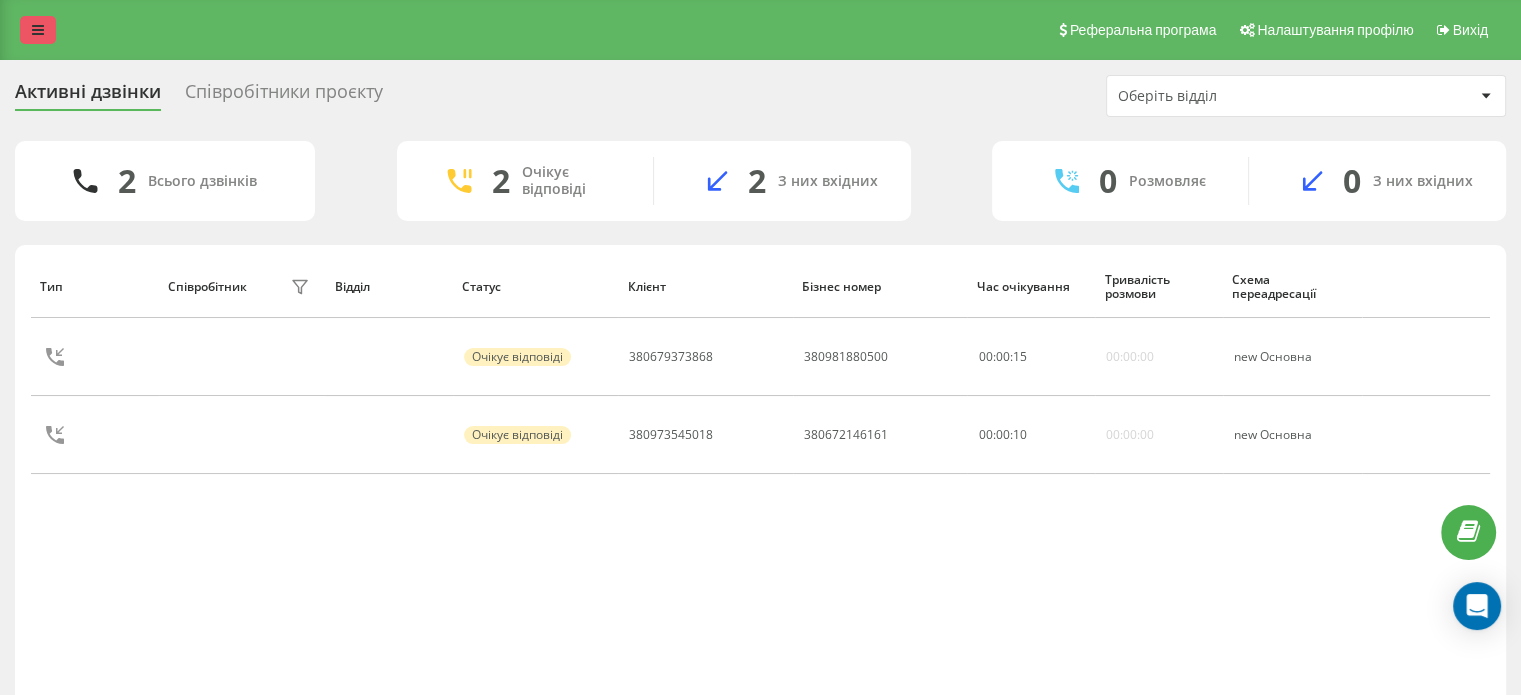 click at bounding box center (38, 30) 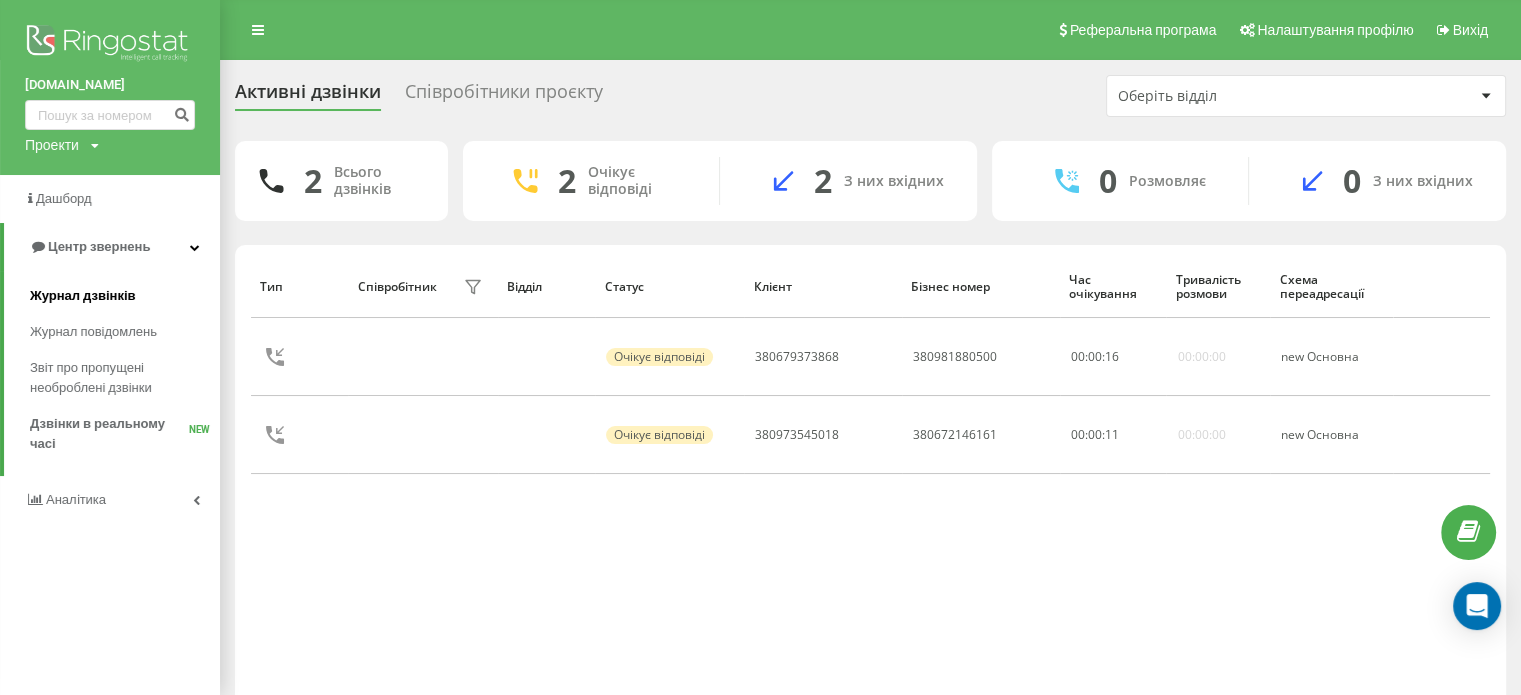 click on "Журнал дзвінків" at bounding box center (125, 296) 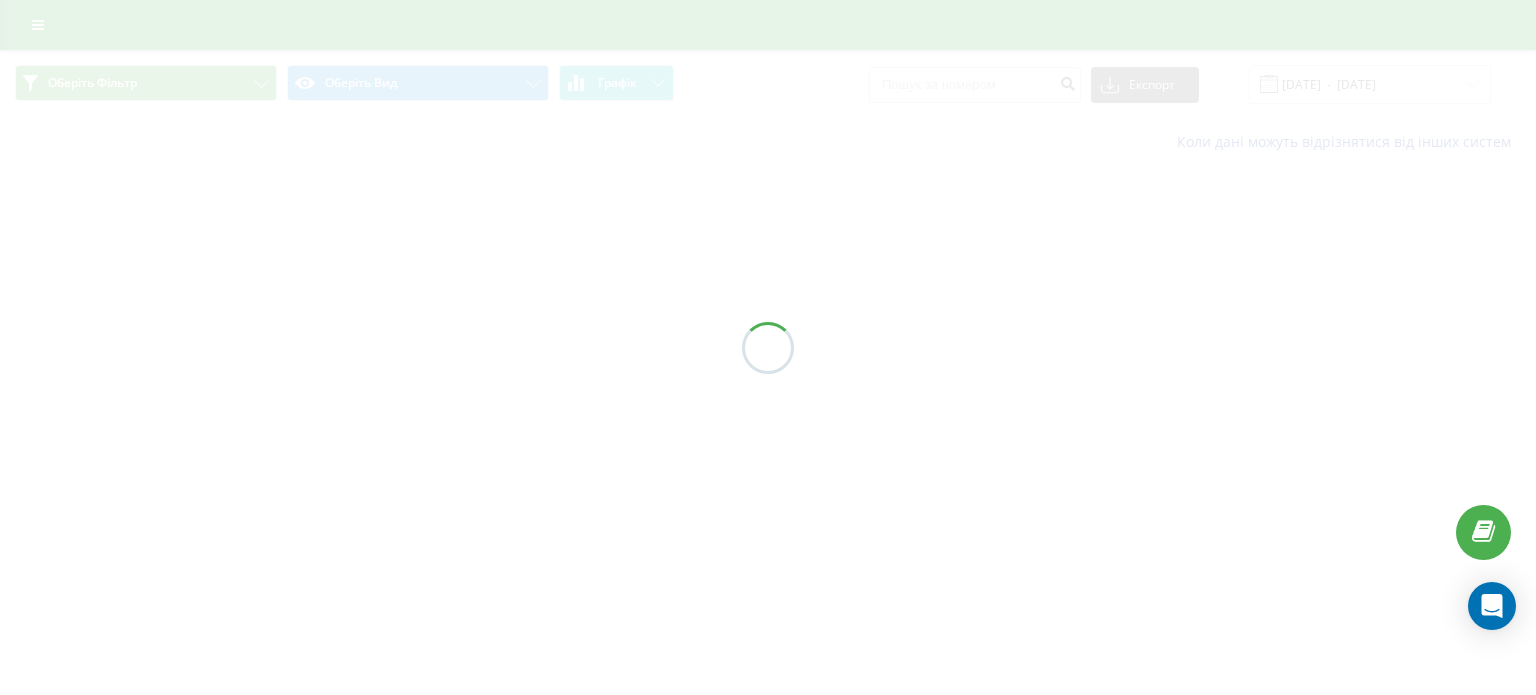 scroll, scrollTop: 0, scrollLeft: 0, axis: both 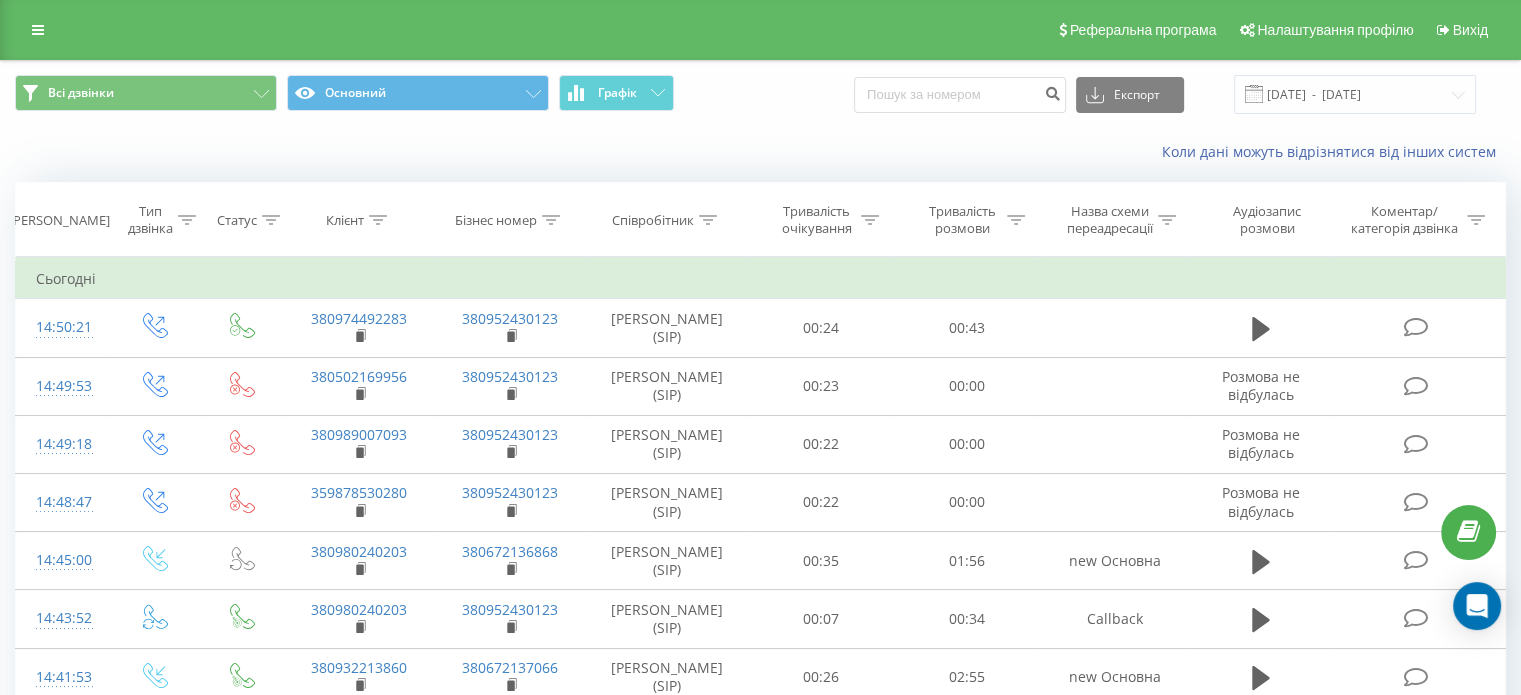 click on "Реферальна програма Налаштування профілю Вихід" at bounding box center [760, 30] 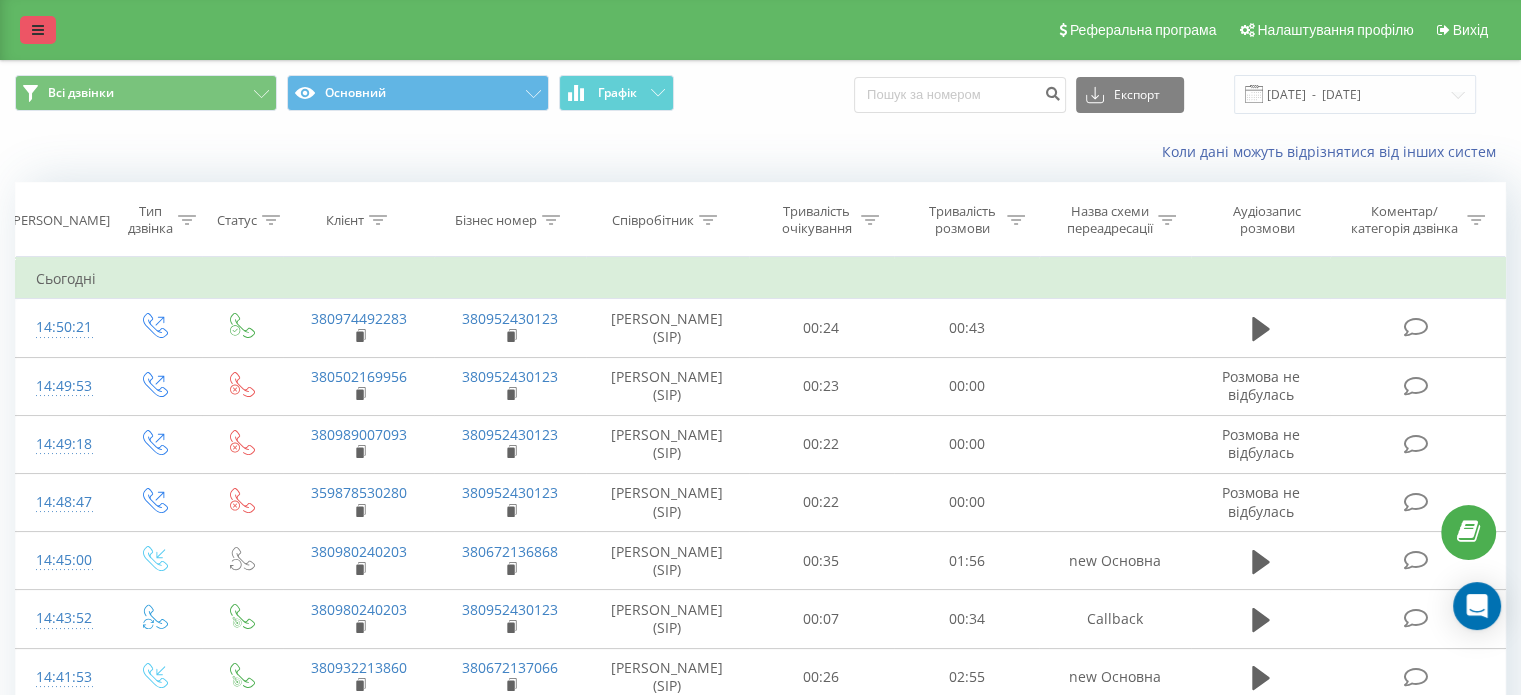 click at bounding box center [38, 30] 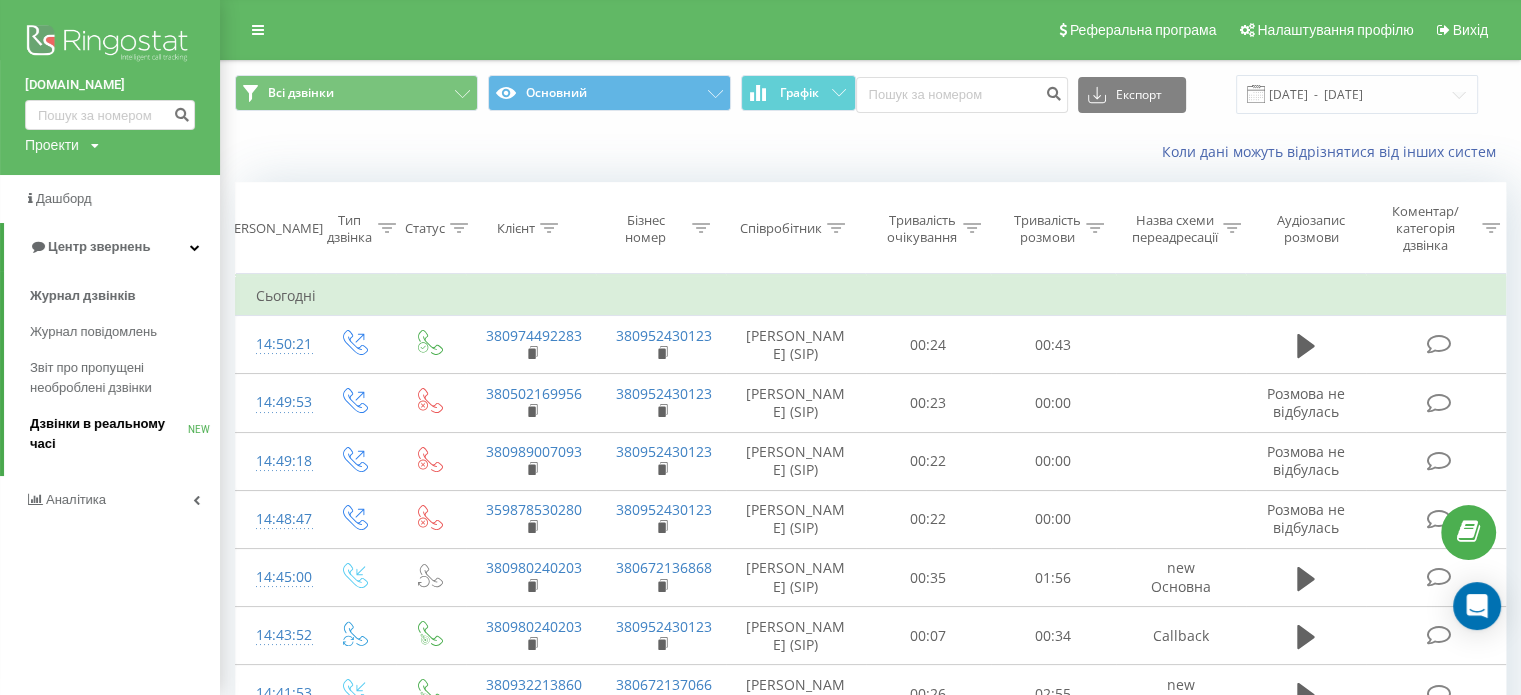 drag, startPoint x: 126, startPoint y: 430, endPoint x: 102, endPoint y: 202, distance: 229.25967 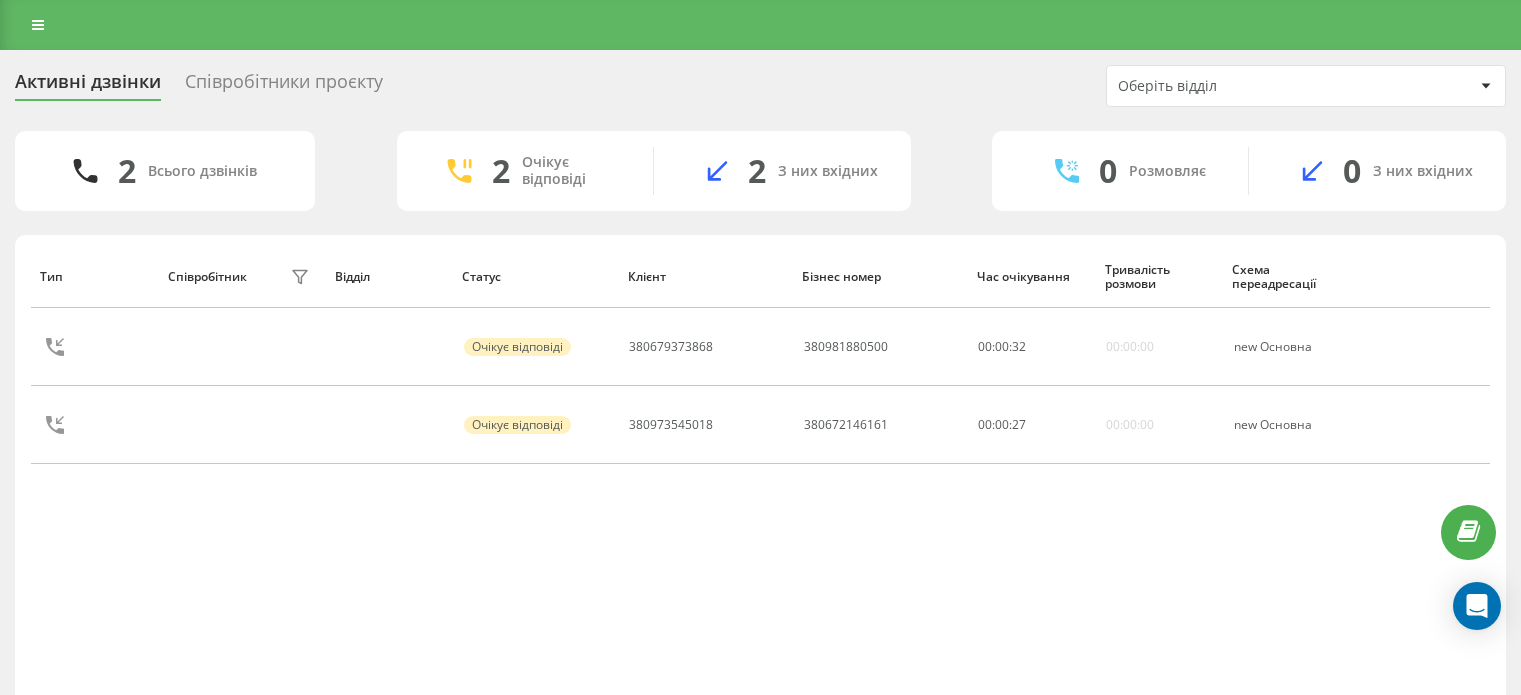 scroll, scrollTop: 0, scrollLeft: 0, axis: both 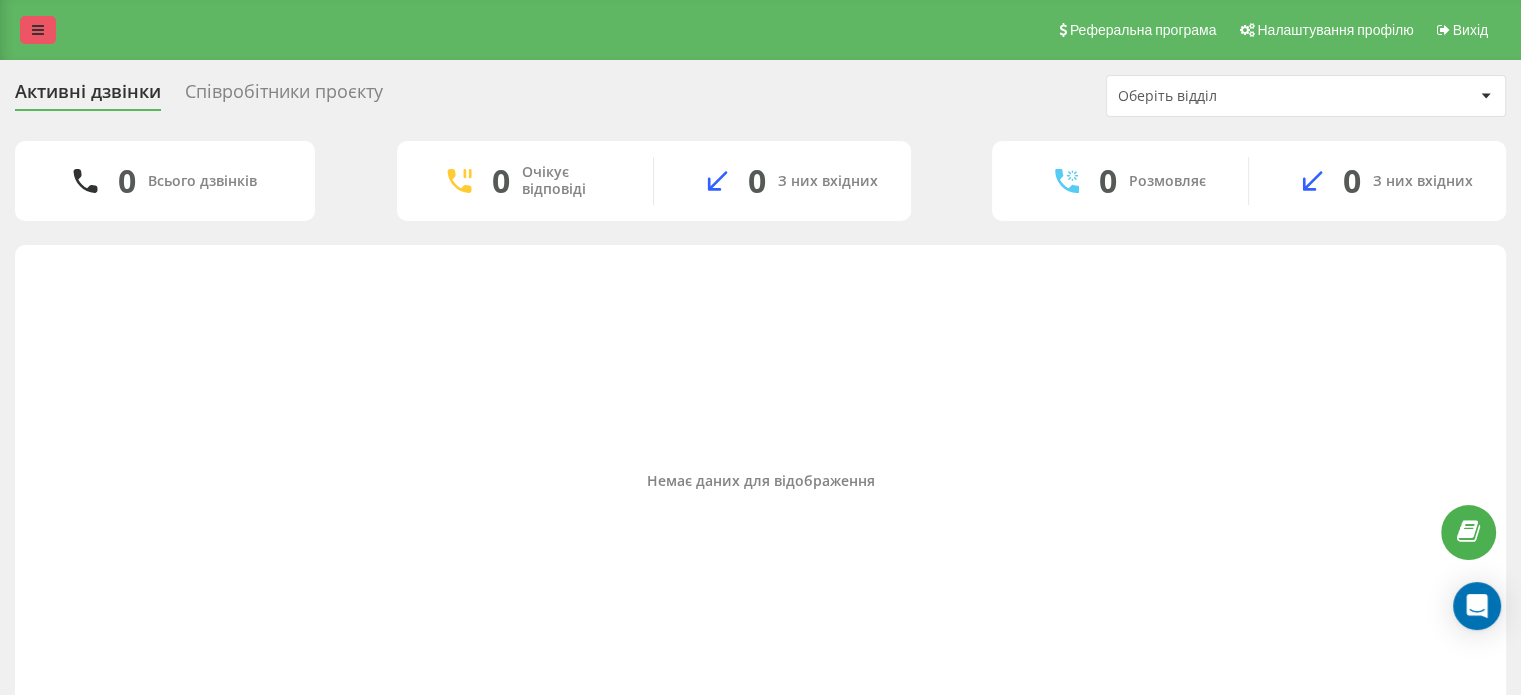 click at bounding box center (38, 30) 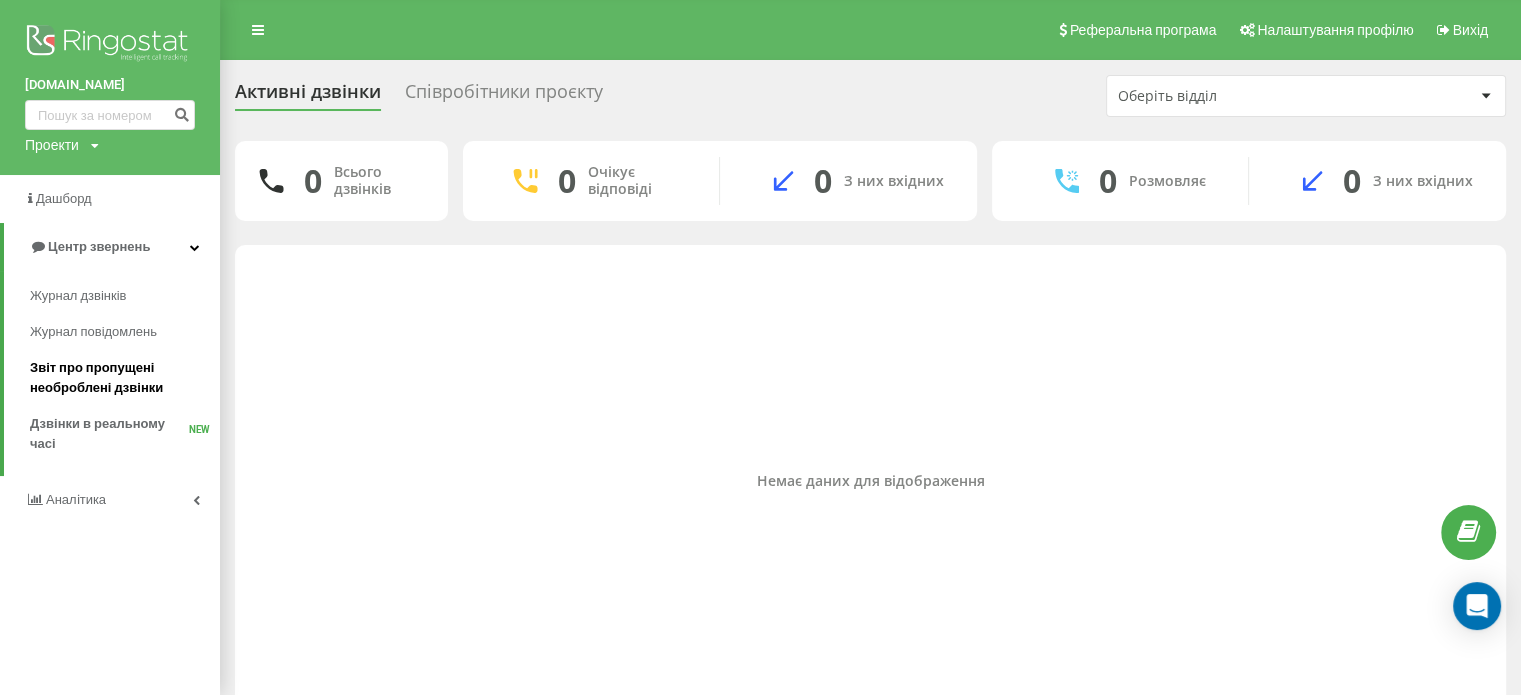 click on "Звіт про пропущені необроблені дзвінки" at bounding box center (120, 378) 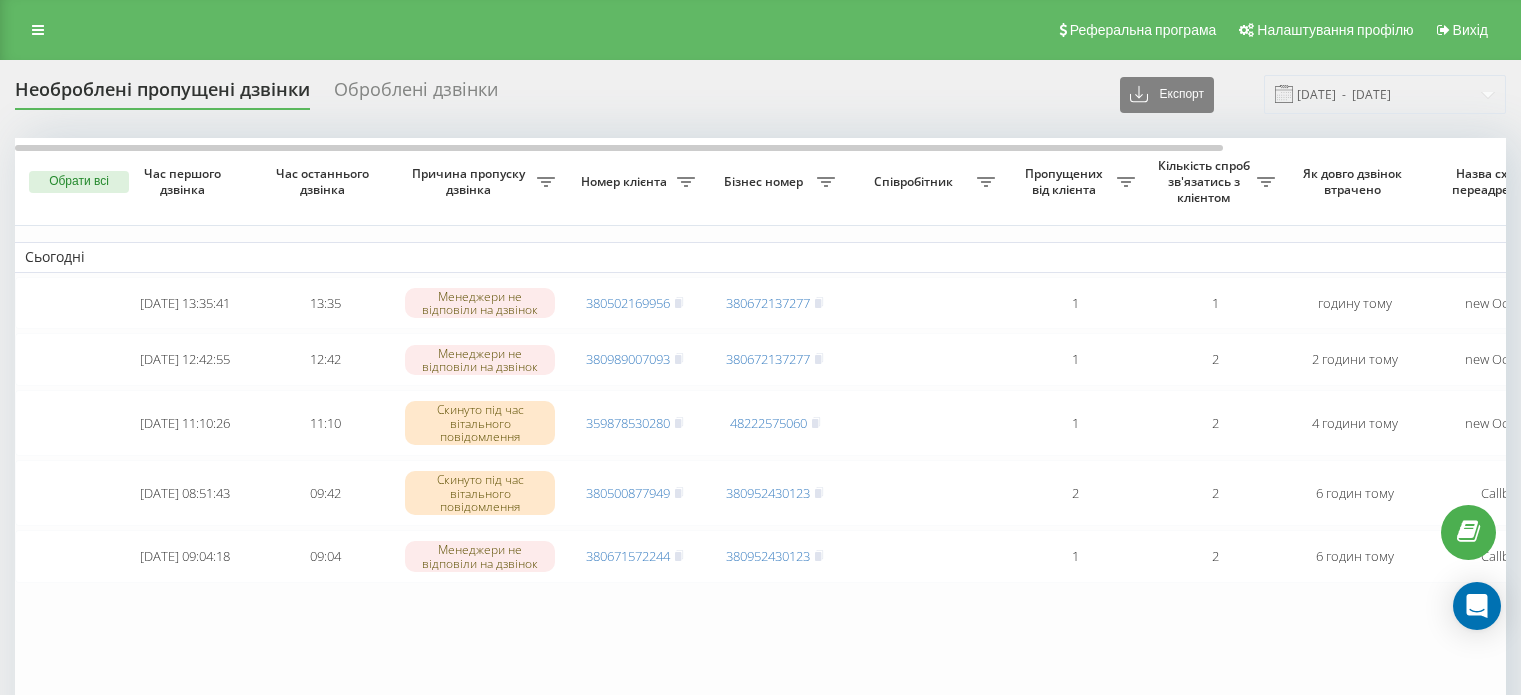 scroll, scrollTop: 0, scrollLeft: 0, axis: both 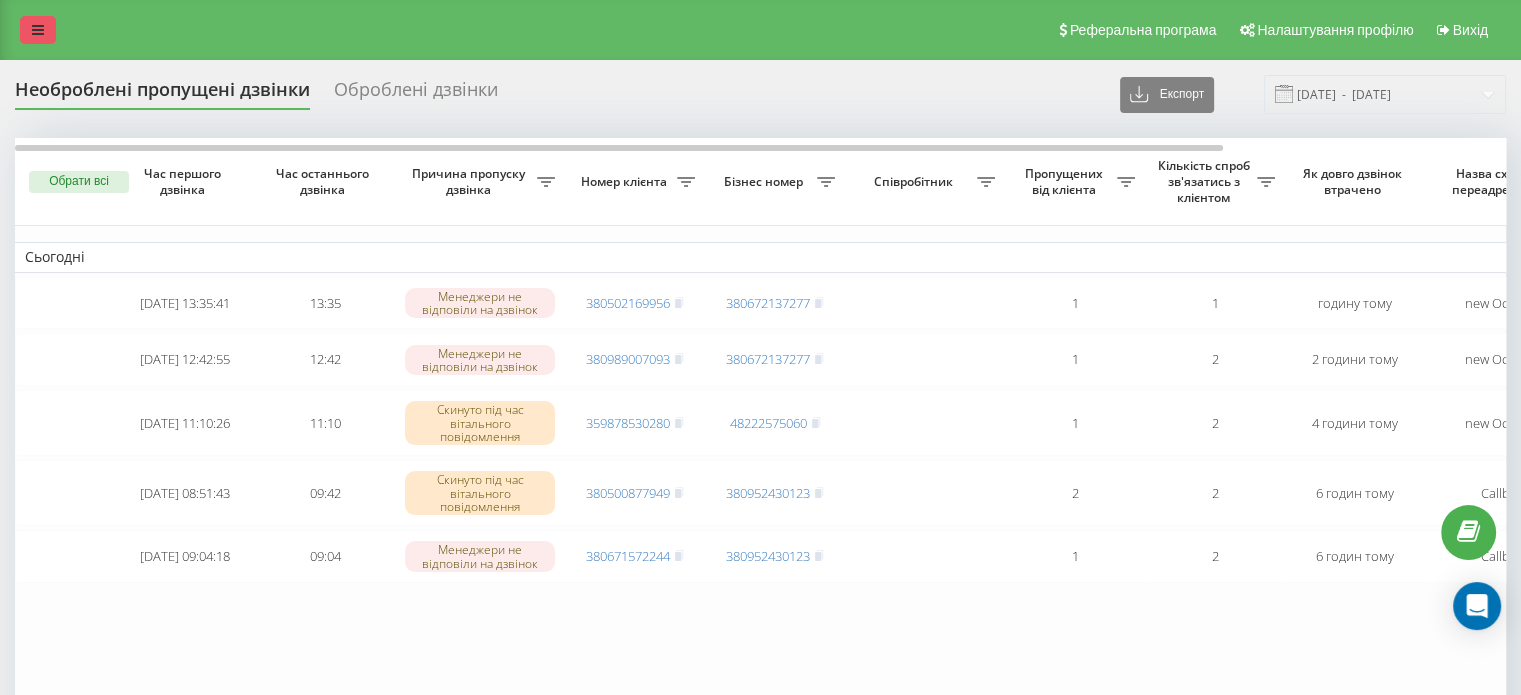 click at bounding box center (38, 30) 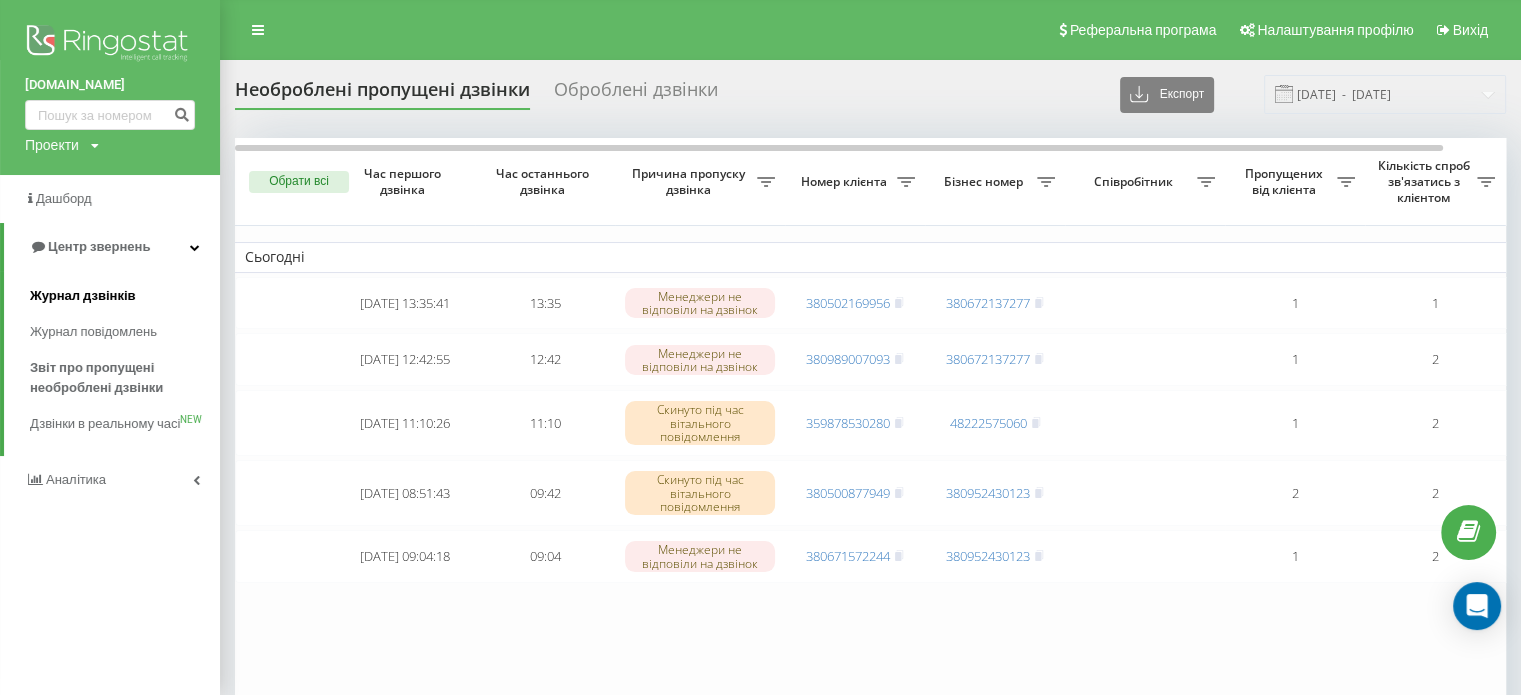 click on "Журнал дзвінків" at bounding box center (125, 296) 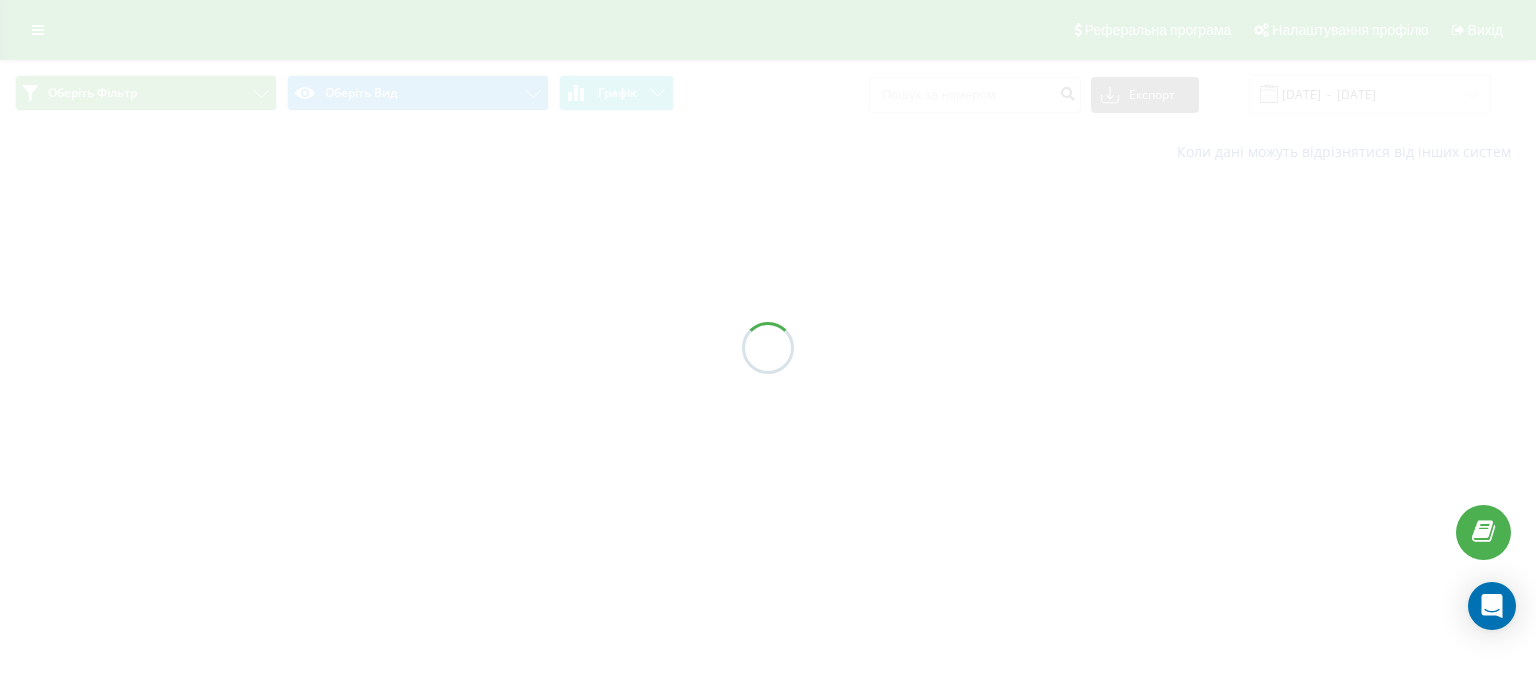 scroll, scrollTop: 0, scrollLeft: 0, axis: both 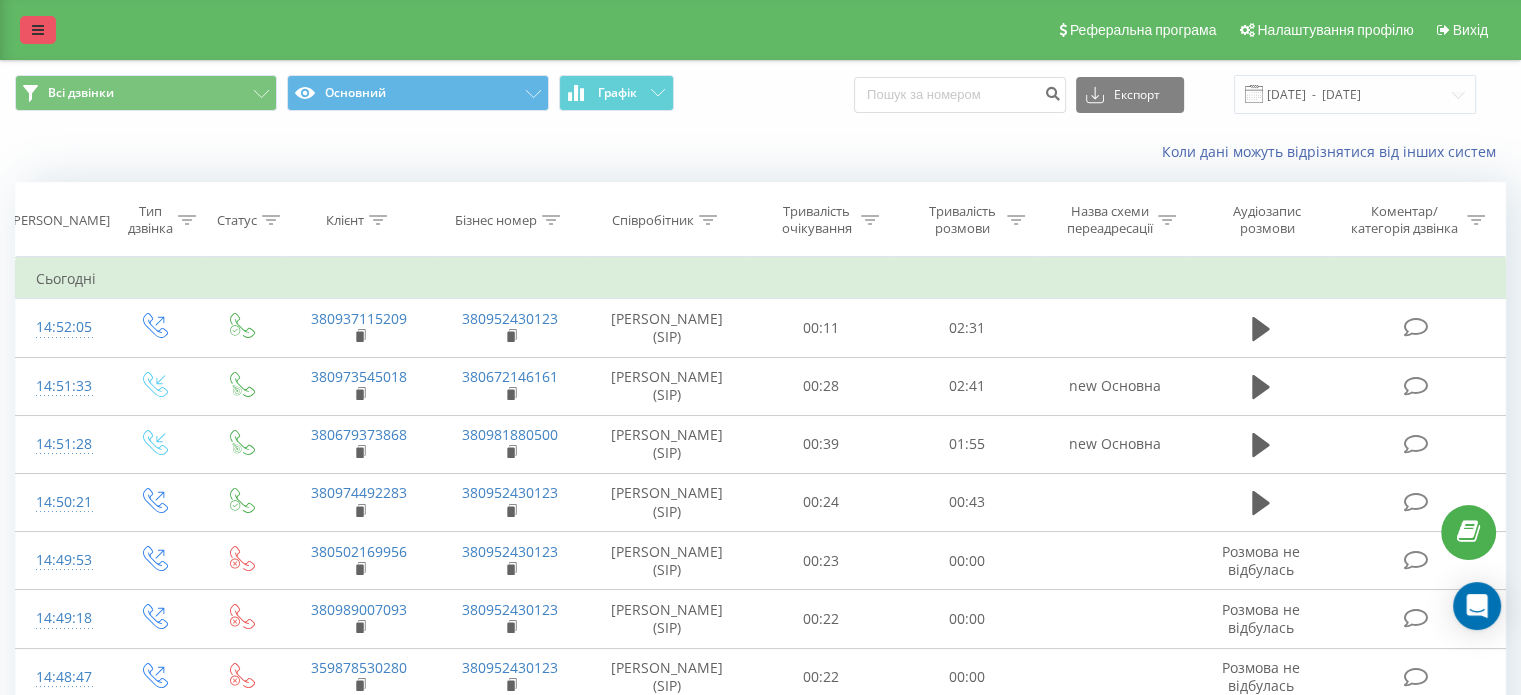 click at bounding box center [38, 30] 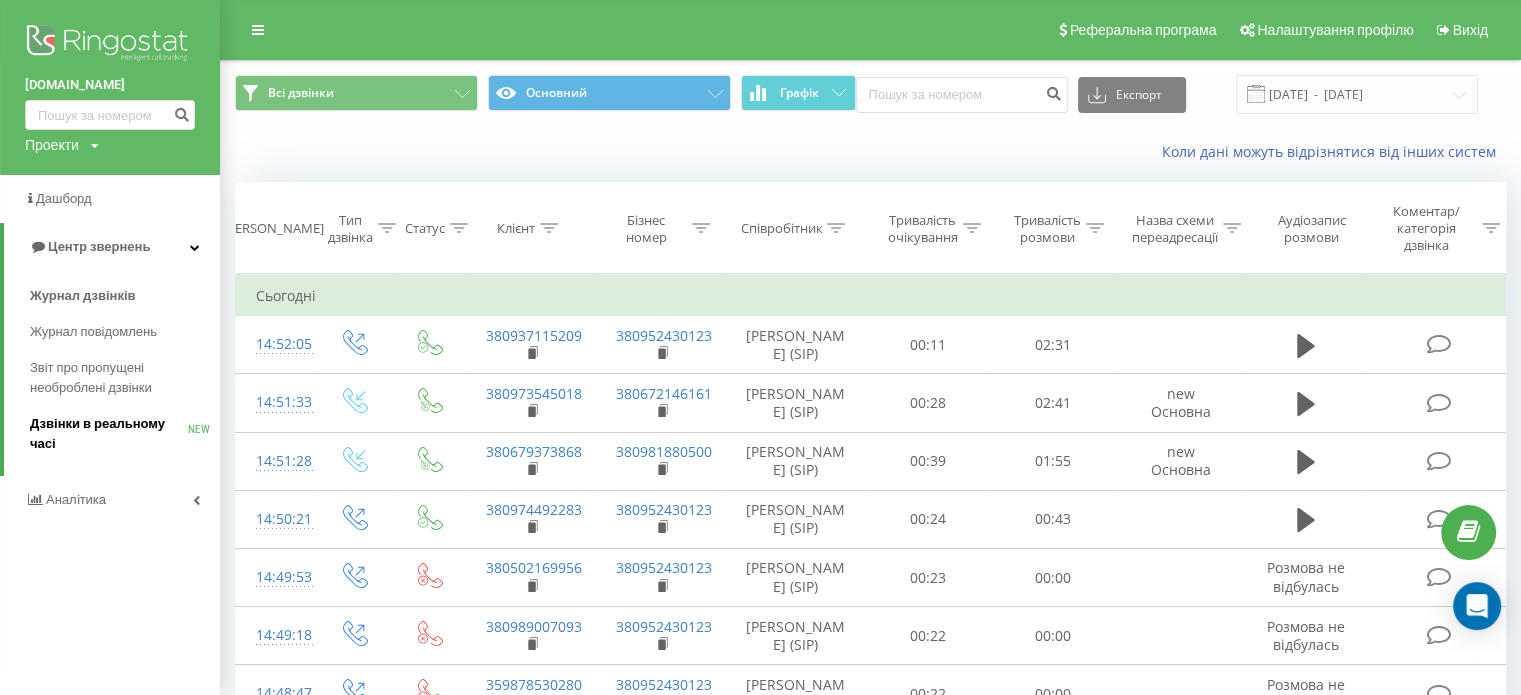 click on "Дзвінки в реальному часі" at bounding box center (109, 434) 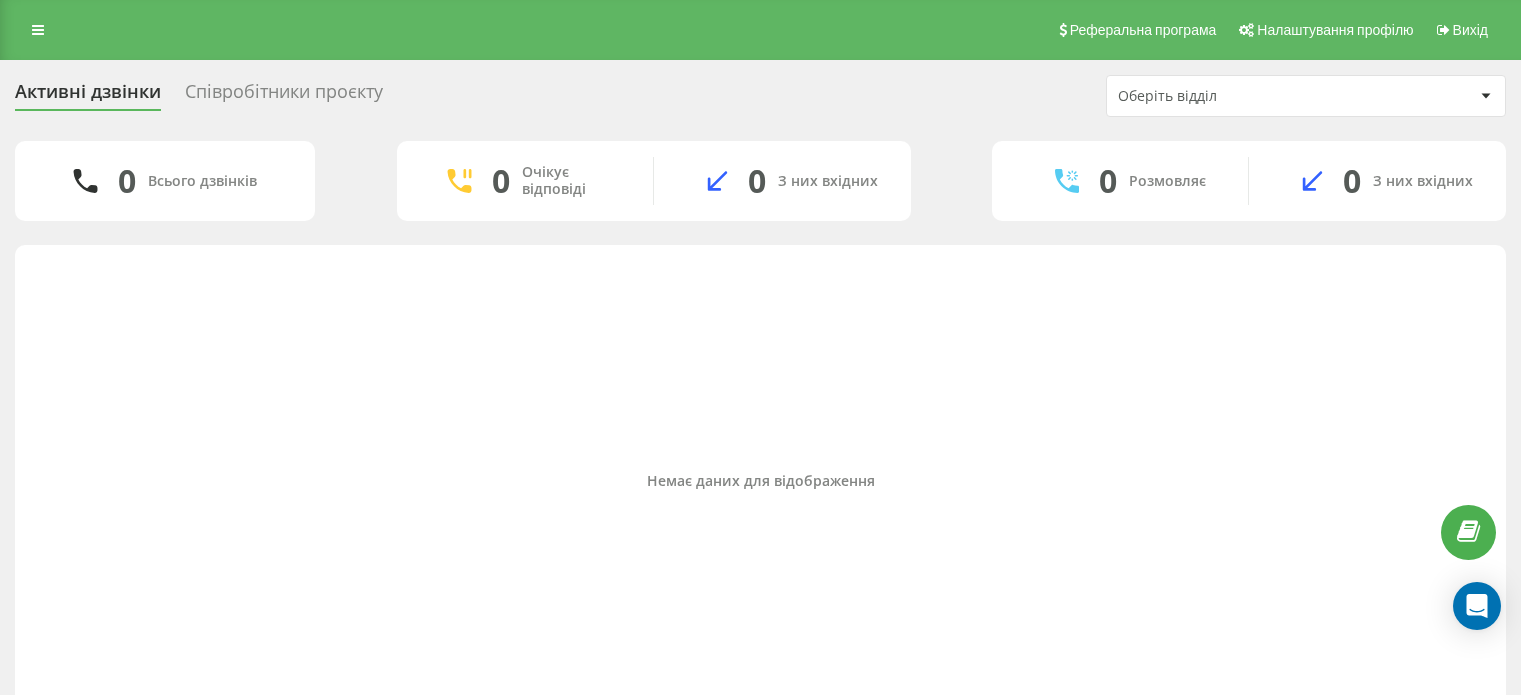 scroll, scrollTop: 0, scrollLeft: 0, axis: both 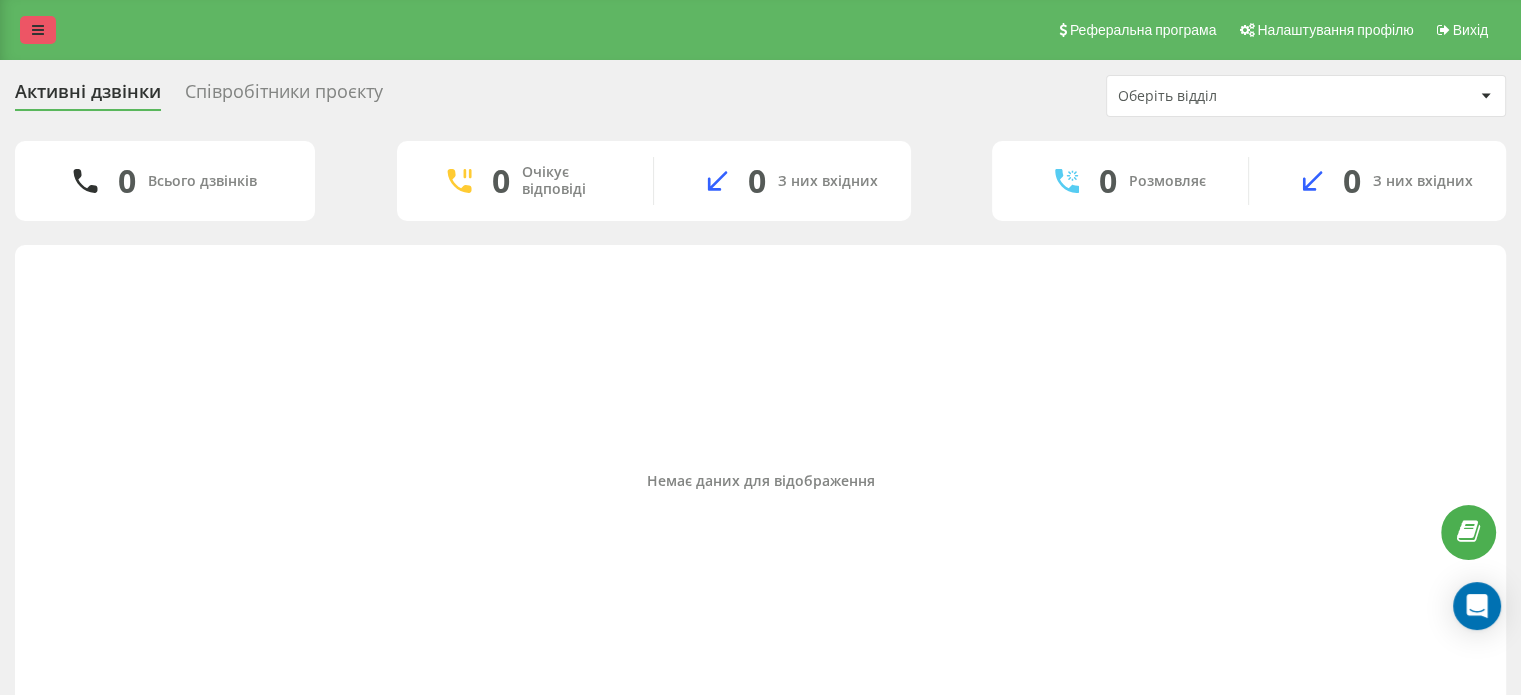 click at bounding box center [38, 30] 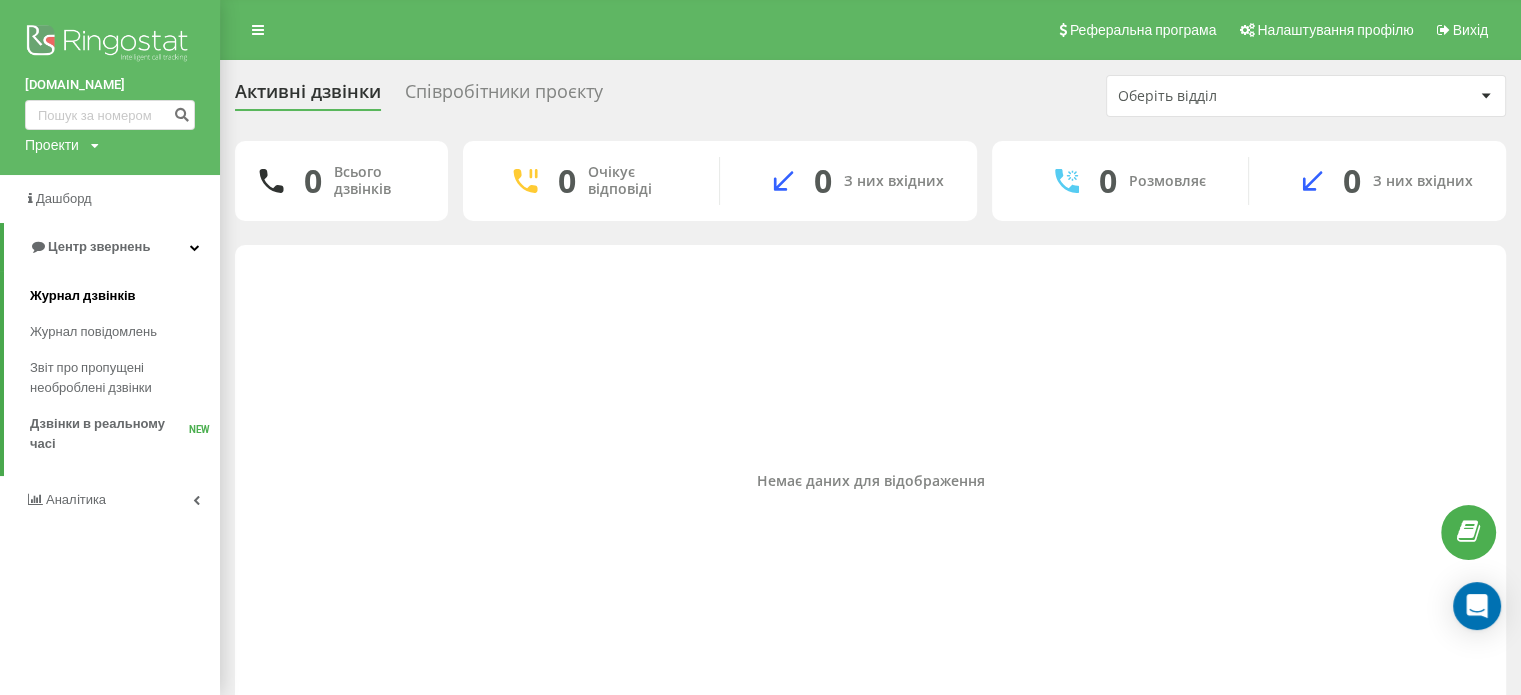 click on "Журнал дзвінків" at bounding box center [83, 296] 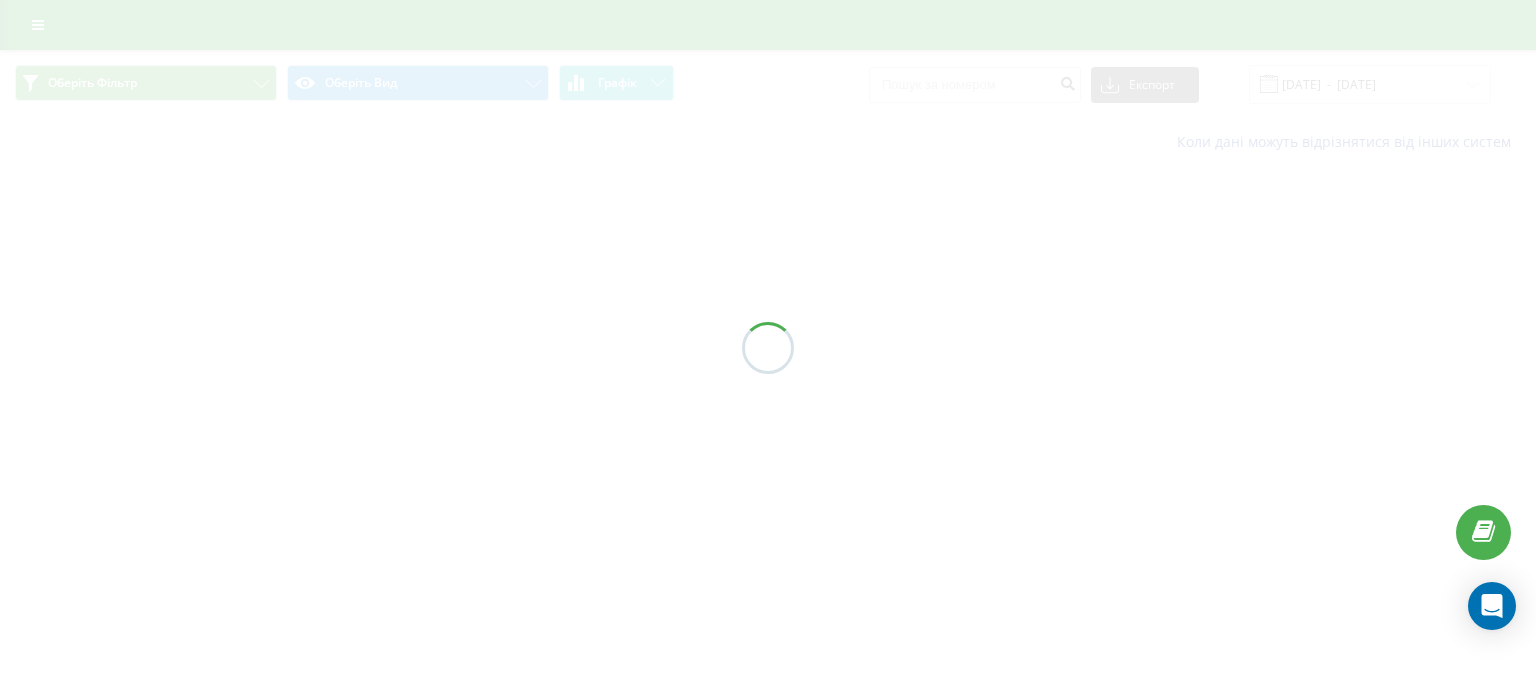scroll, scrollTop: 0, scrollLeft: 0, axis: both 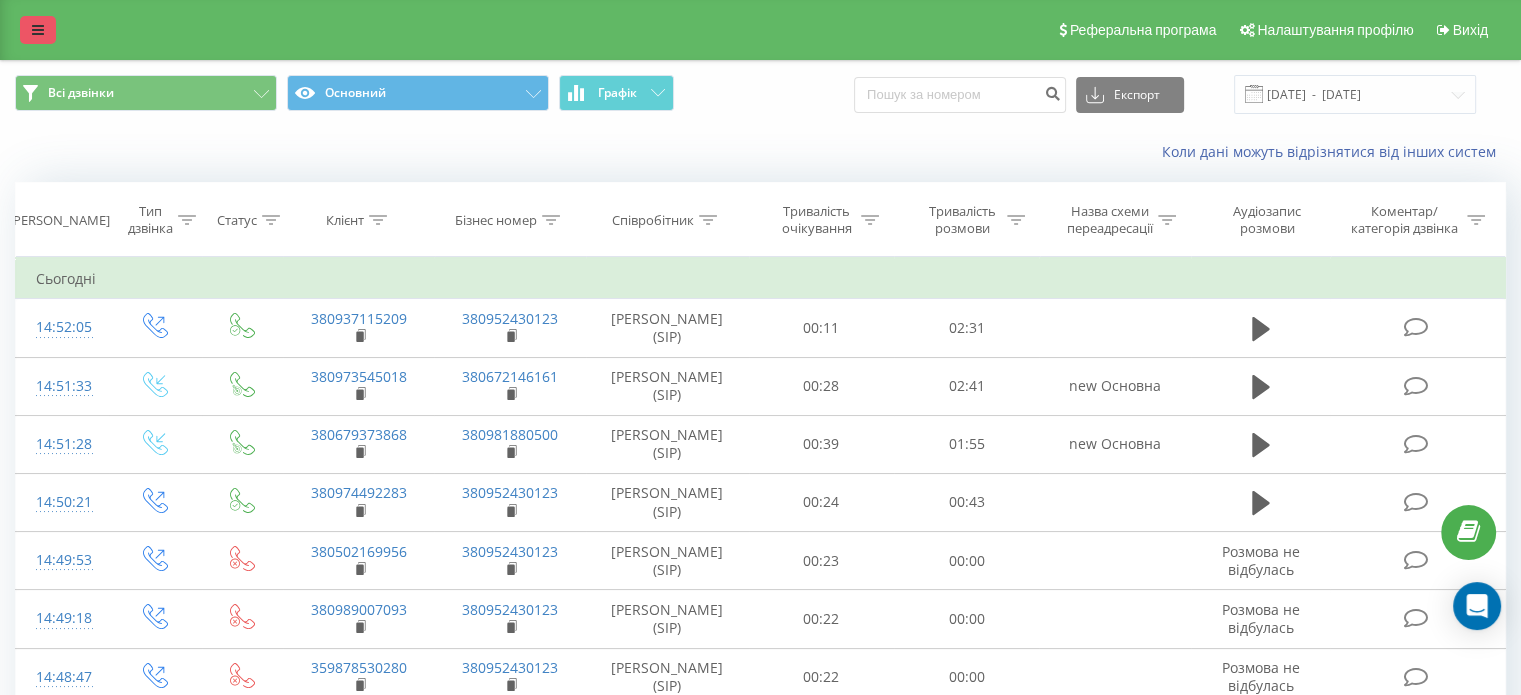 click at bounding box center [38, 30] 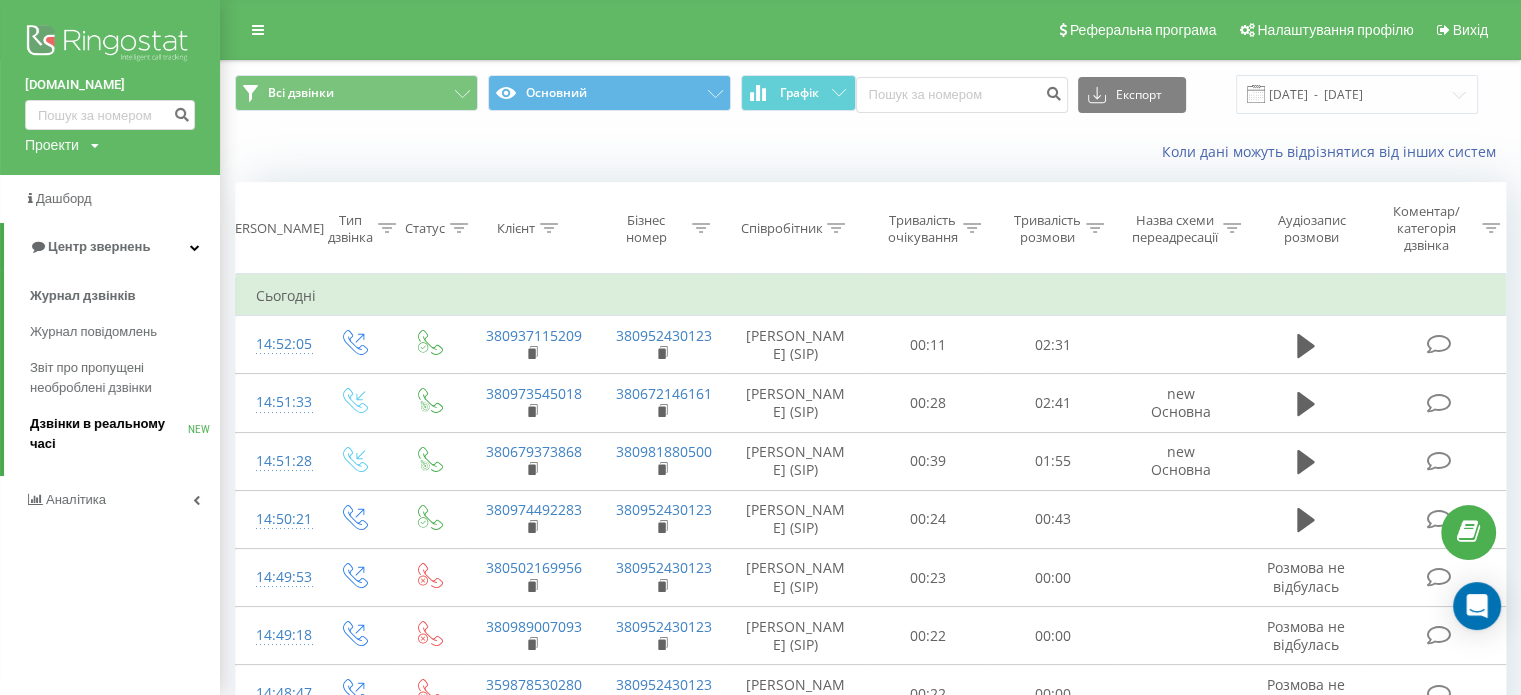 click on "Дзвінки в реальному часі NEW" at bounding box center (125, 434) 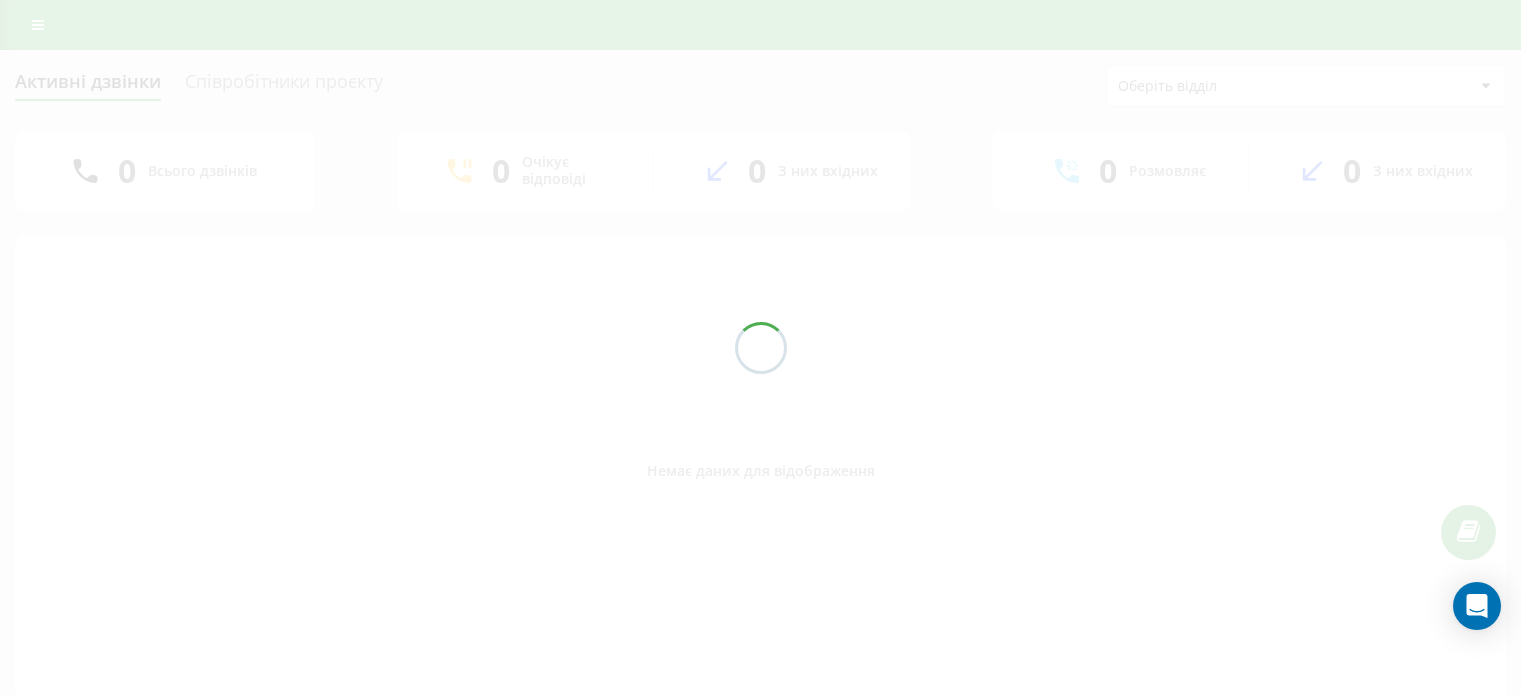 scroll, scrollTop: 0, scrollLeft: 0, axis: both 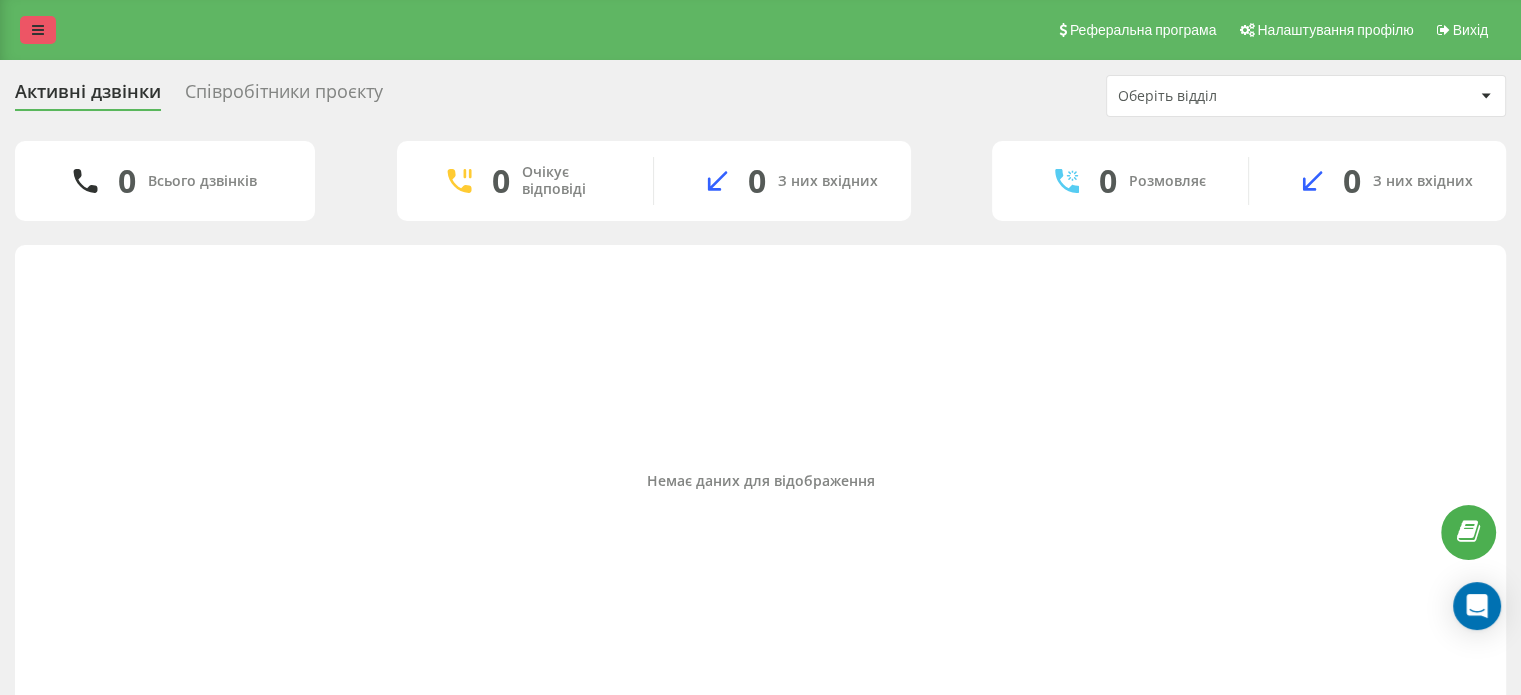 click at bounding box center (38, 30) 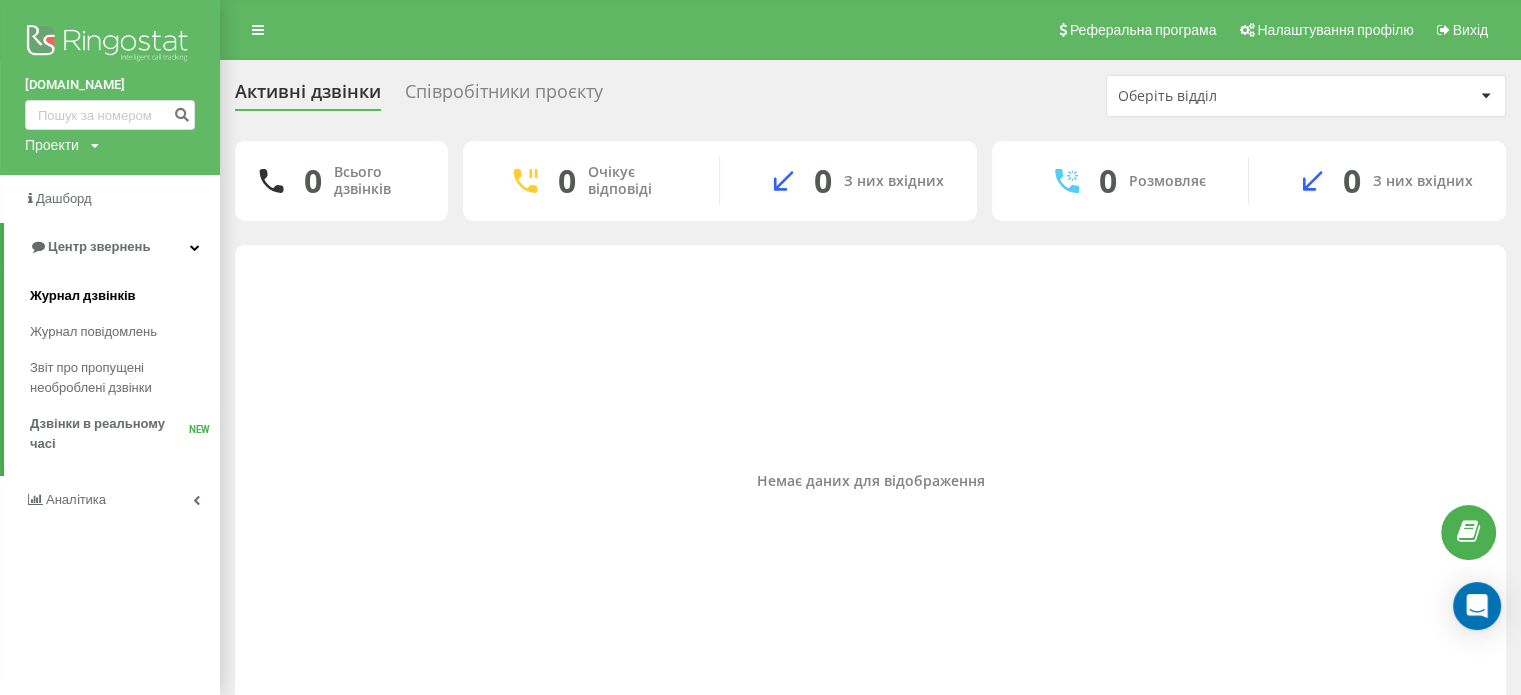 click on "Журнал дзвінків" at bounding box center [83, 296] 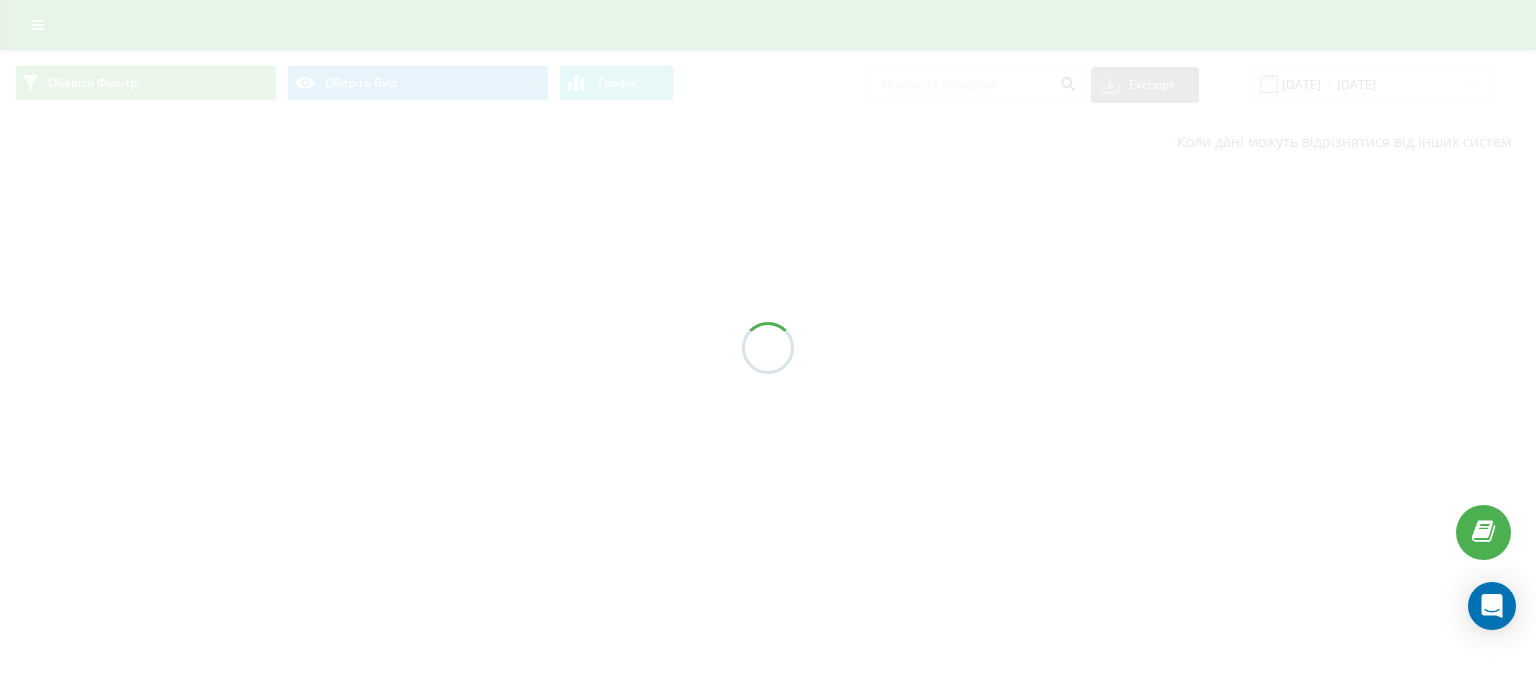 scroll, scrollTop: 0, scrollLeft: 0, axis: both 